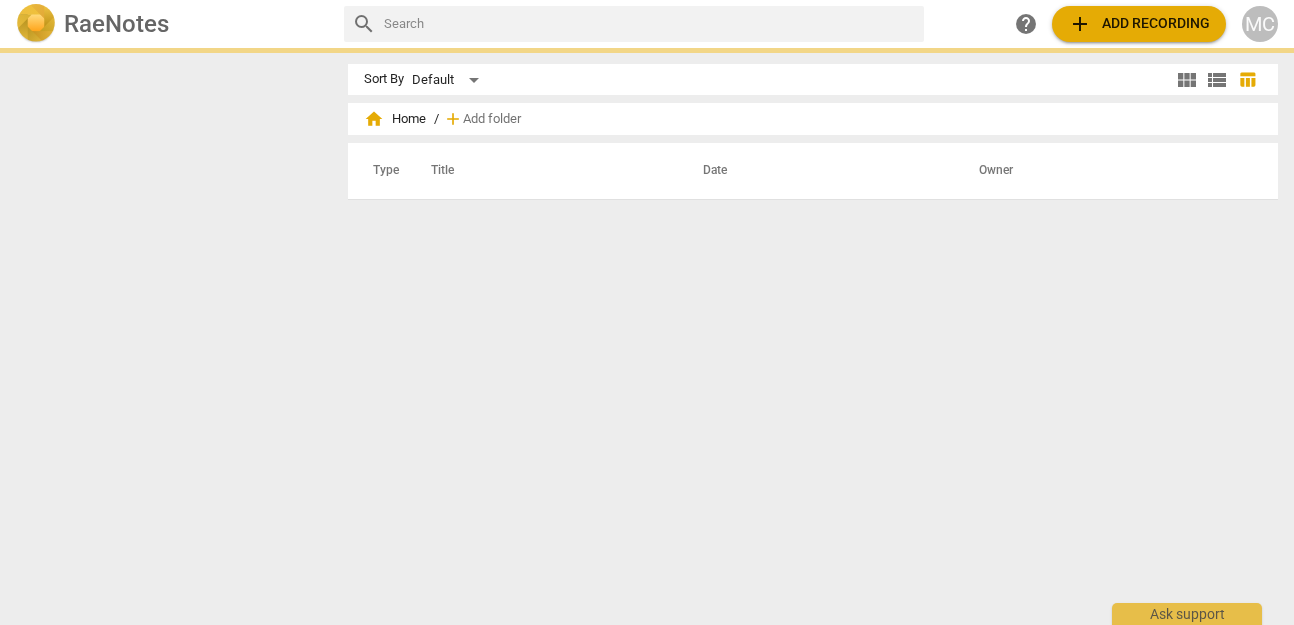 scroll, scrollTop: 0, scrollLeft: 0, axis: both 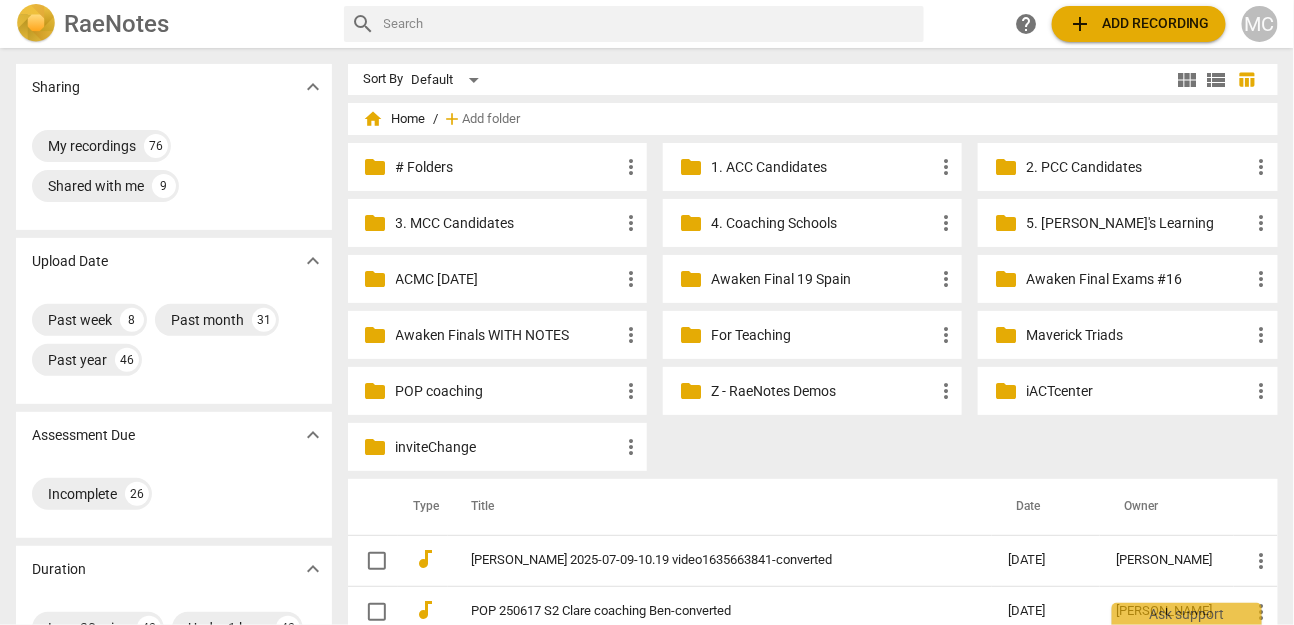 click on "MC" at bounding box center (1260, 24) 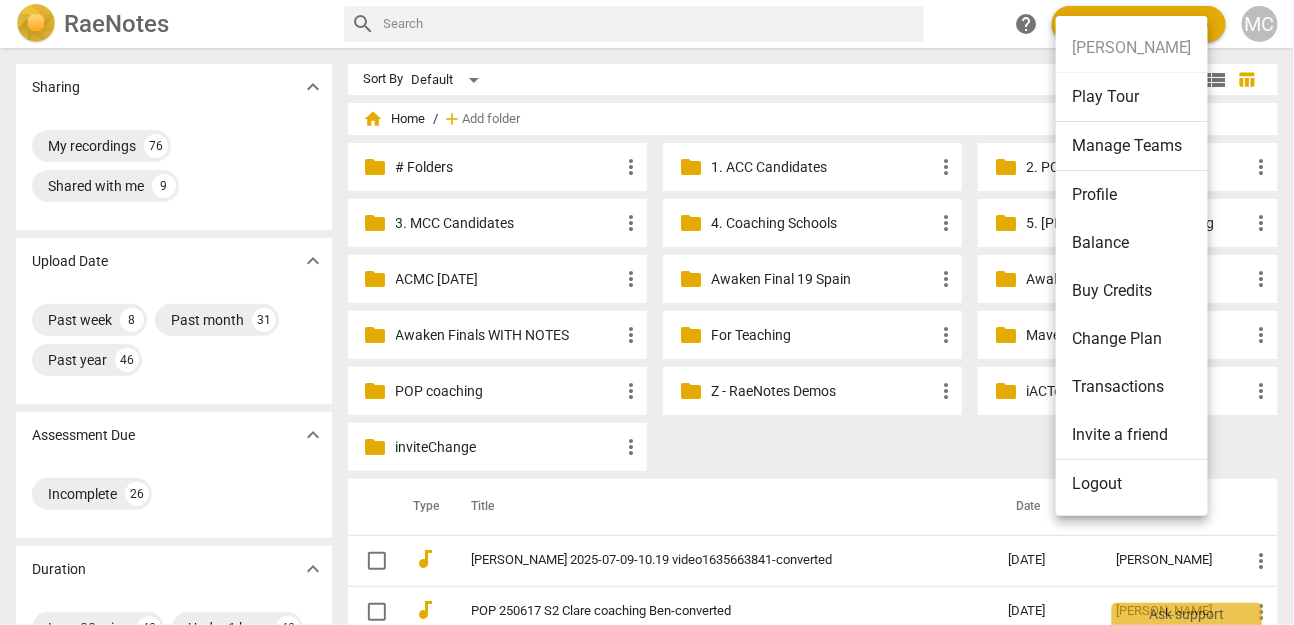click on "Logout" at bounding box center (1132, 484) 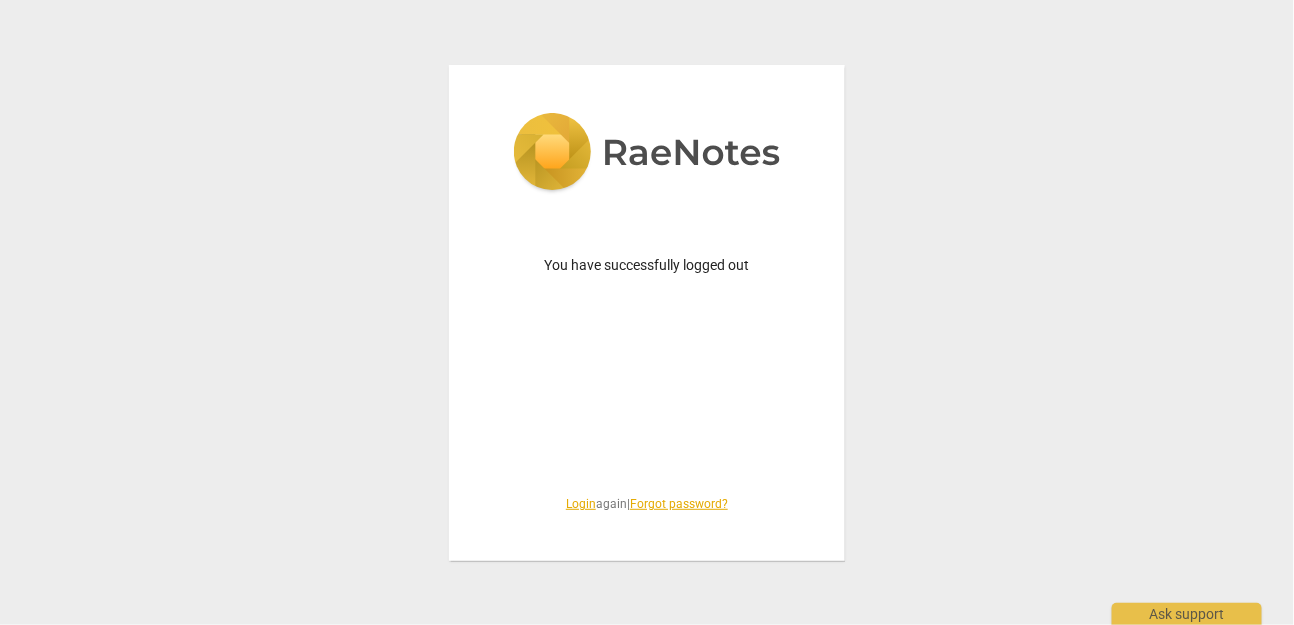 click on "Login" at bounding box center (581, 504) 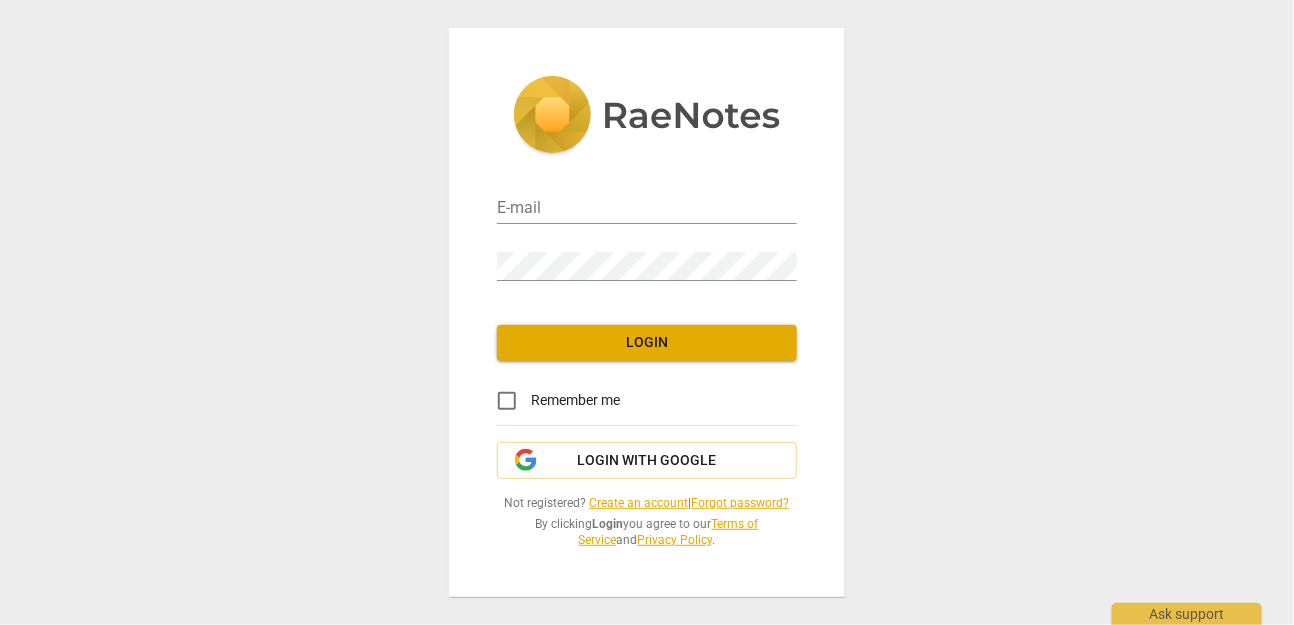 type on "matthewmcc@cintroncoaching.com" 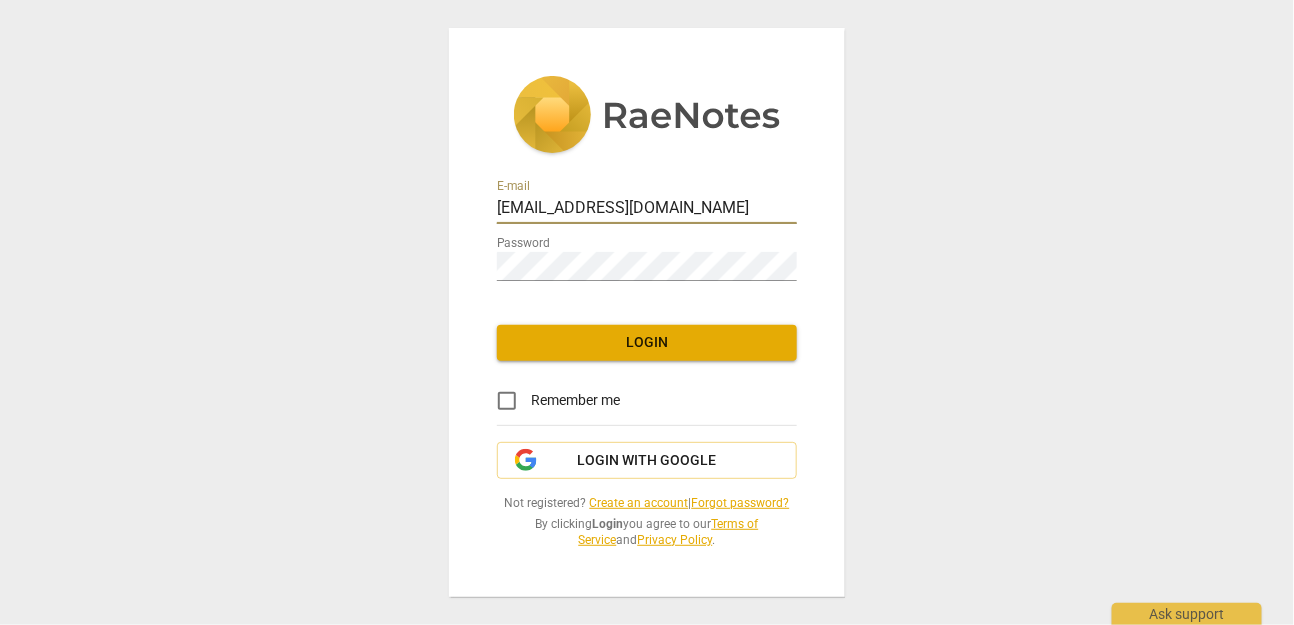 click on "matthewmcc@cintroncoaching.com" at bounding box center [647, 209] 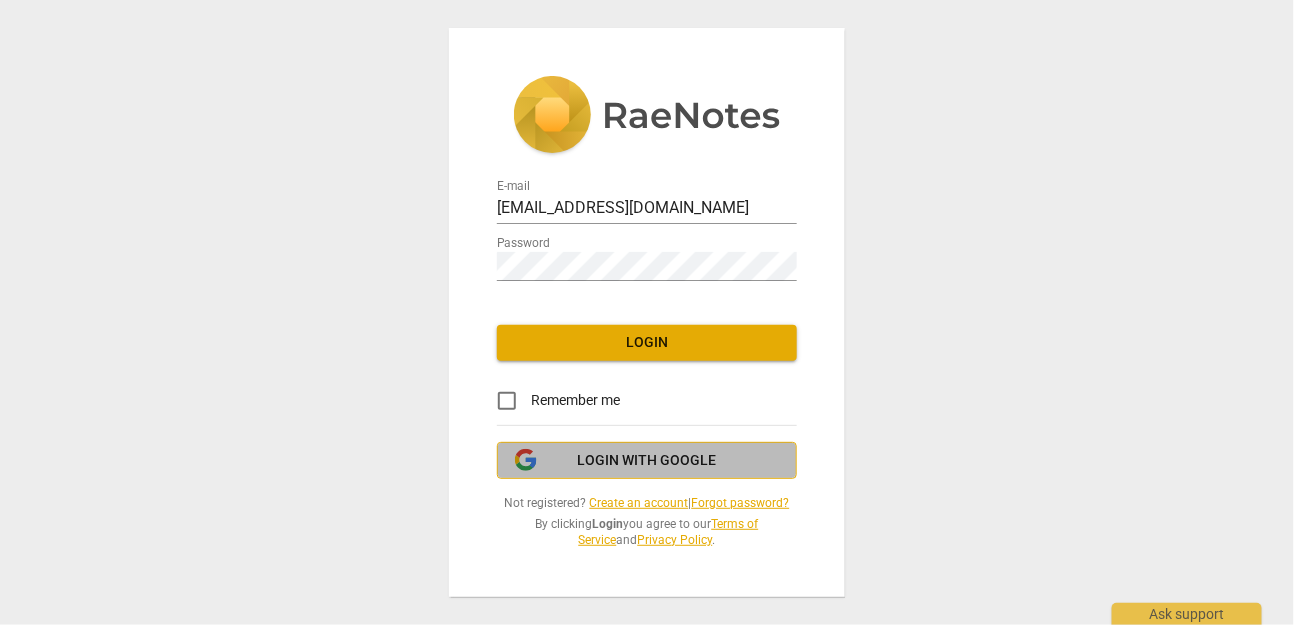 click on "Login with Google" at bounding box center (647, 461) 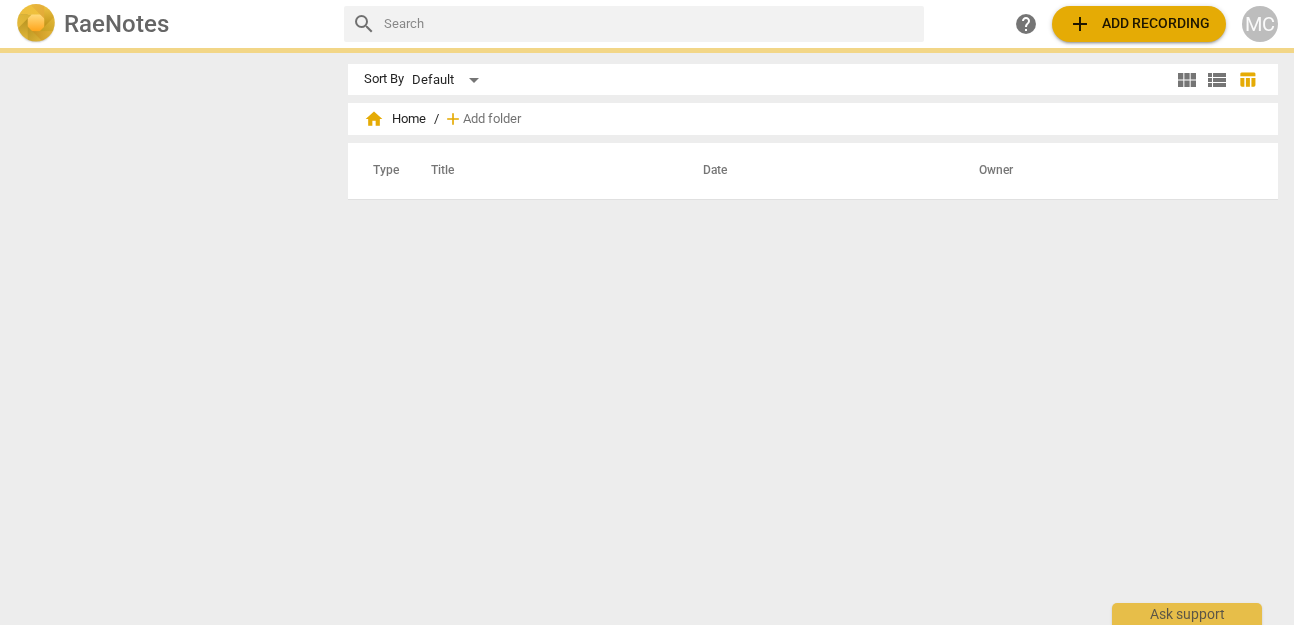 scroll, scrollTop: 0, scrollLeft: 0, axis: both 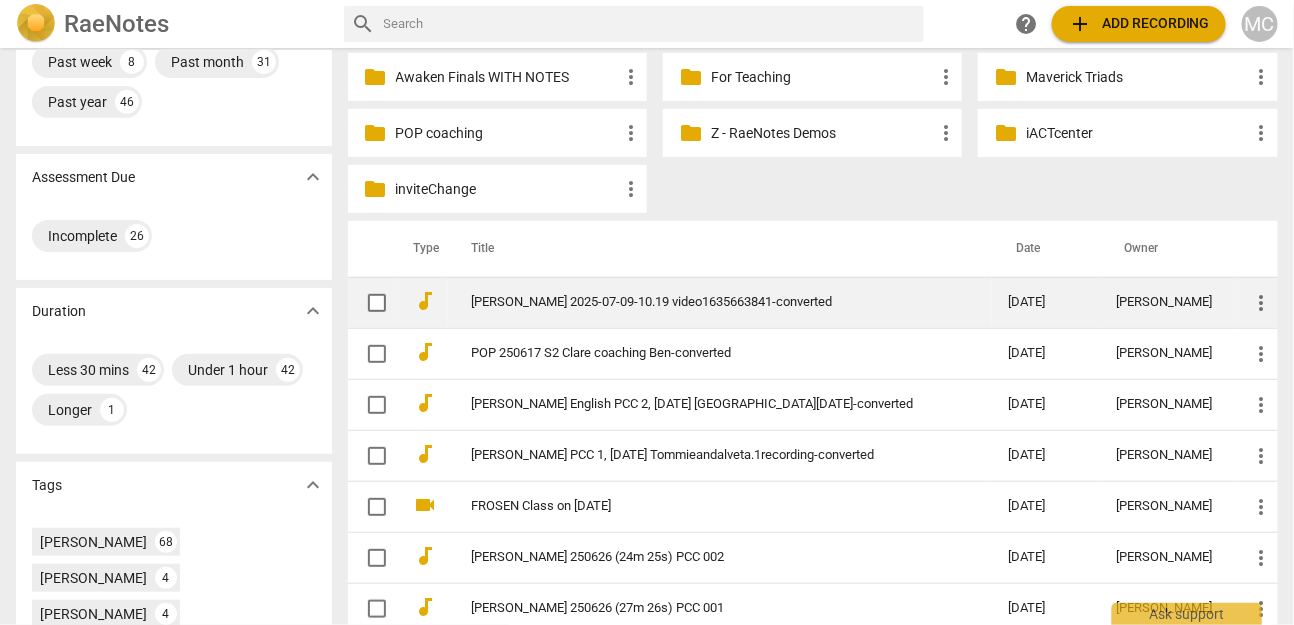 click on "[PERSON_NAME] 2025-07-09-10.19 video1635663841-converted" at bounding box center (720, 302) 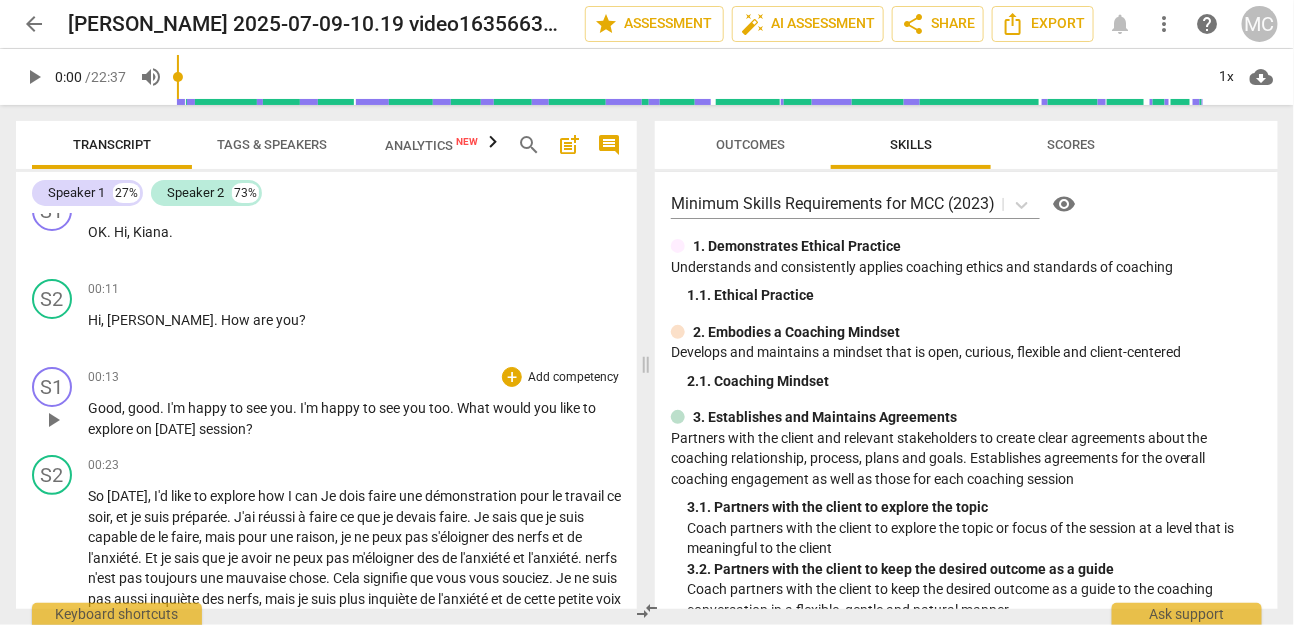 scroll, scrollTop: 0, scrollLeft: 0, axis: both 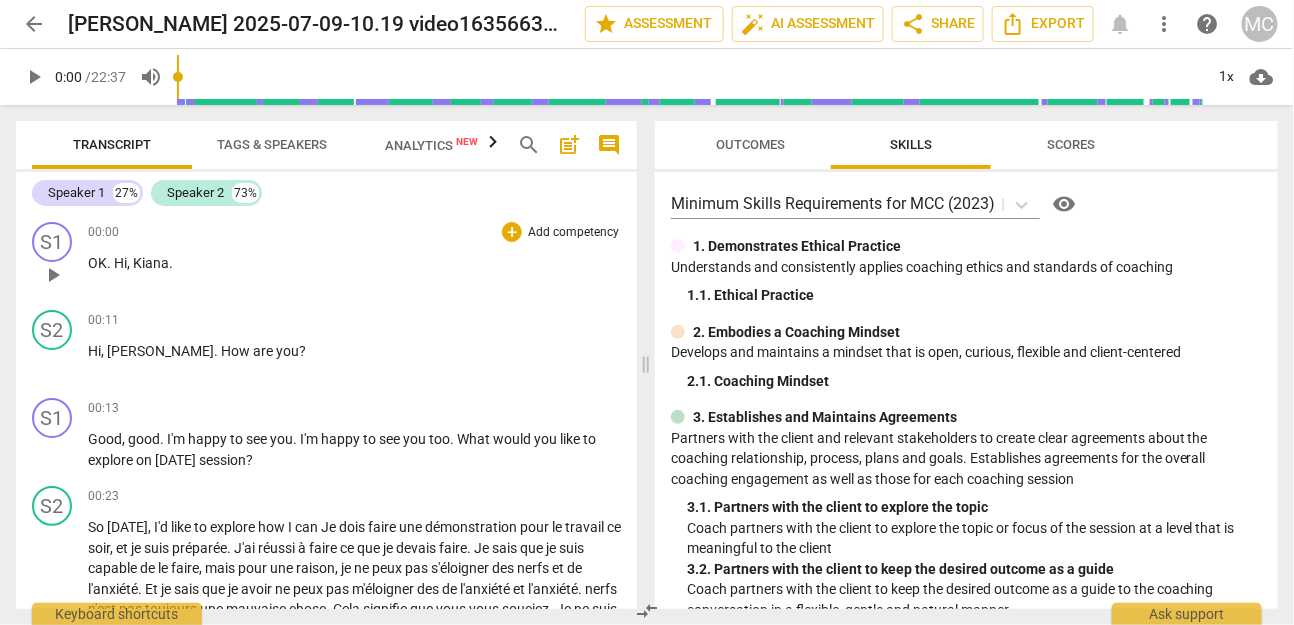 click on "OK" at bounding box center (97, 263) 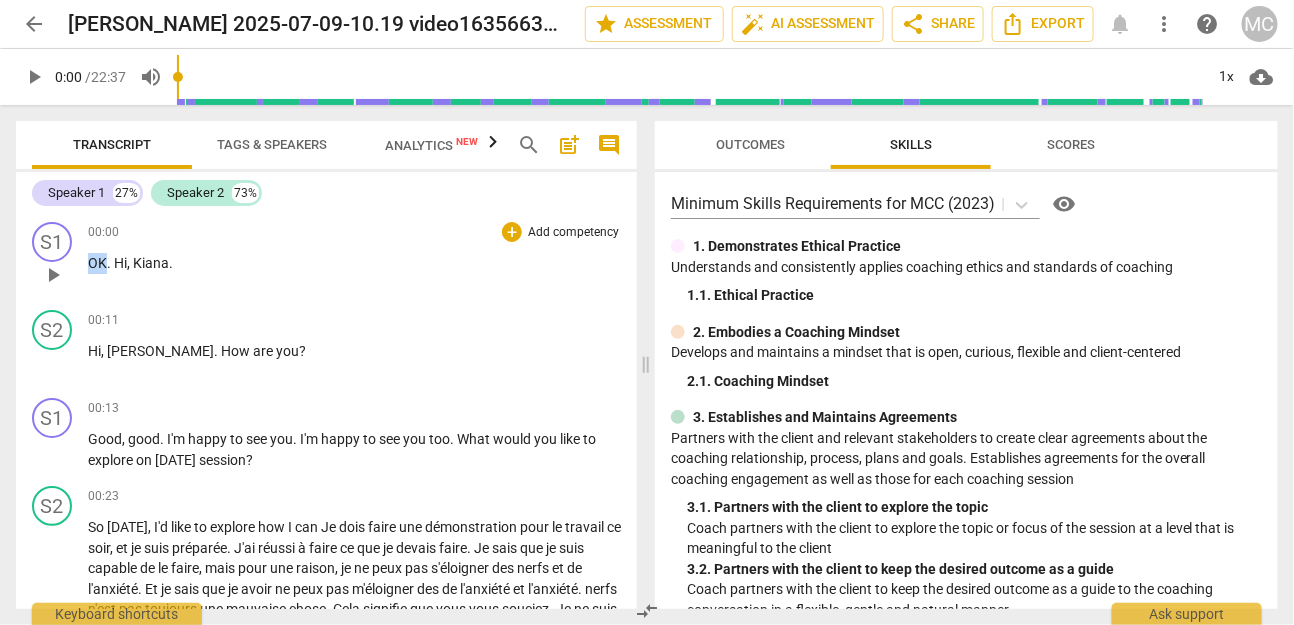 click on "OK" at bounding box center [97, 263] 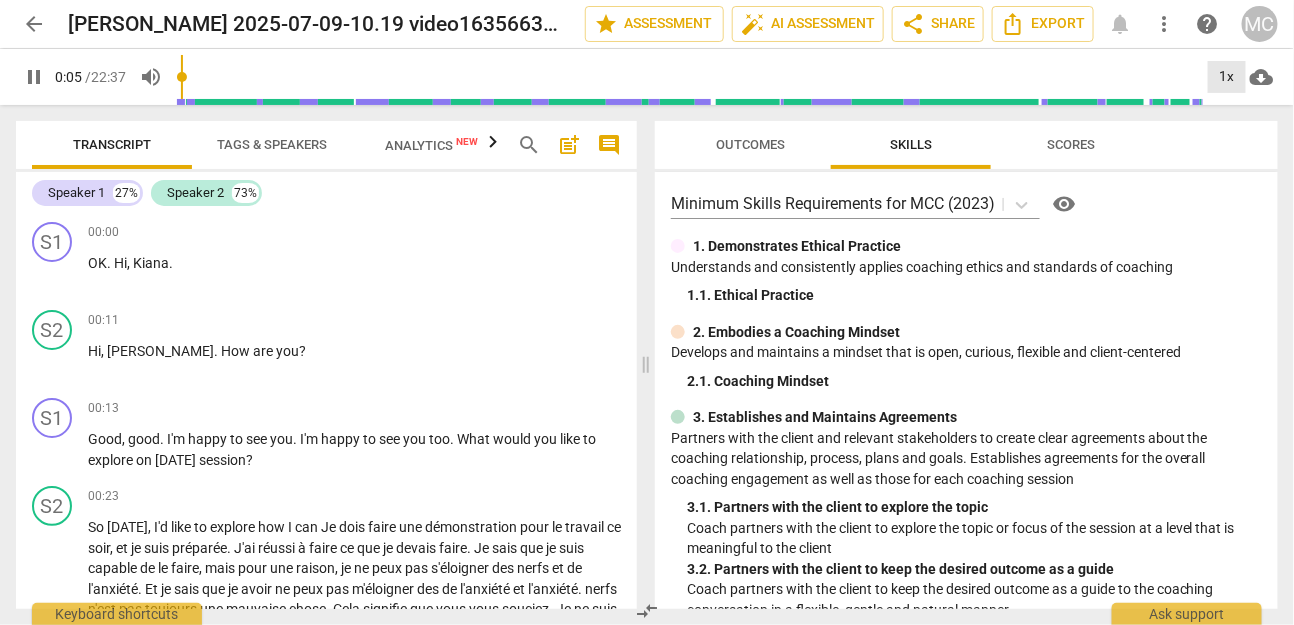 click on "1x" at bounding box center [1227, 77] 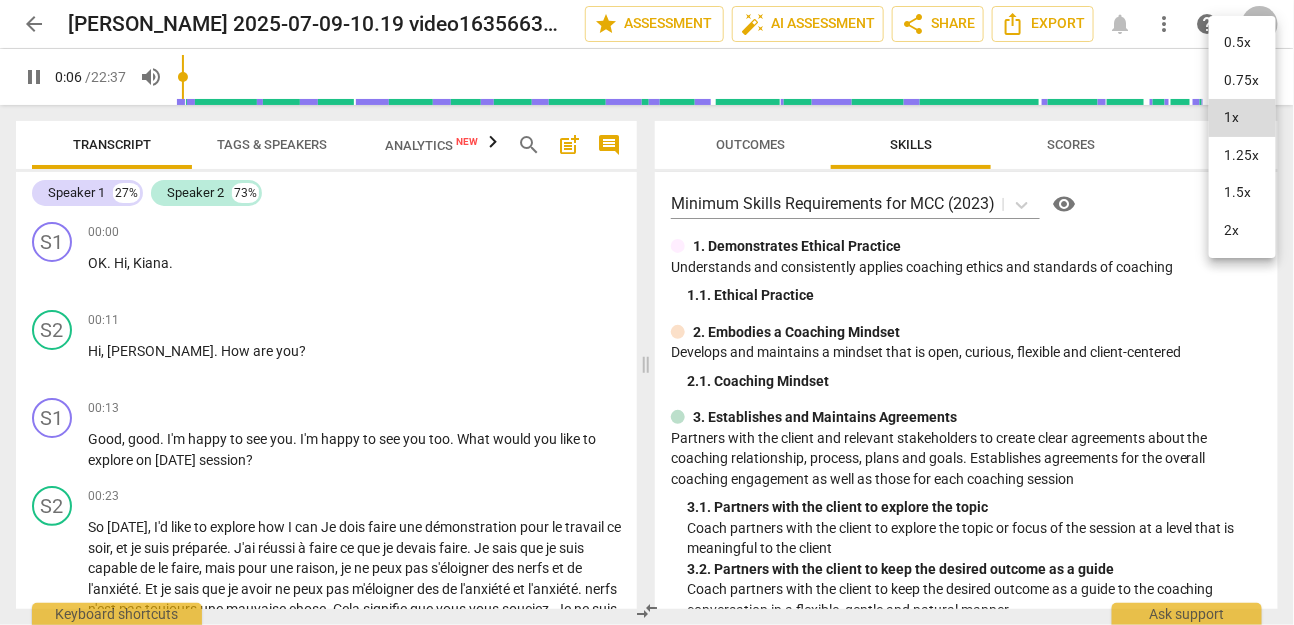 click on "2x" at bounding box center [1242, 231] 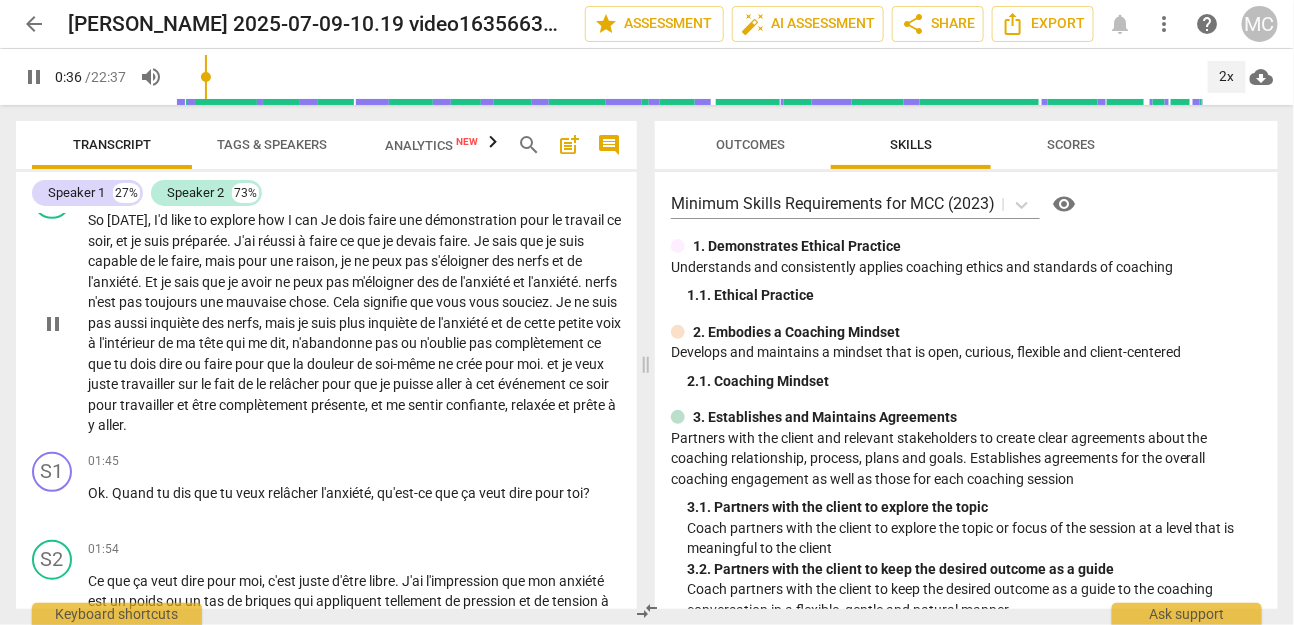 scroll, scrollTop: 314, scrollLeft: 0, axis: vertical 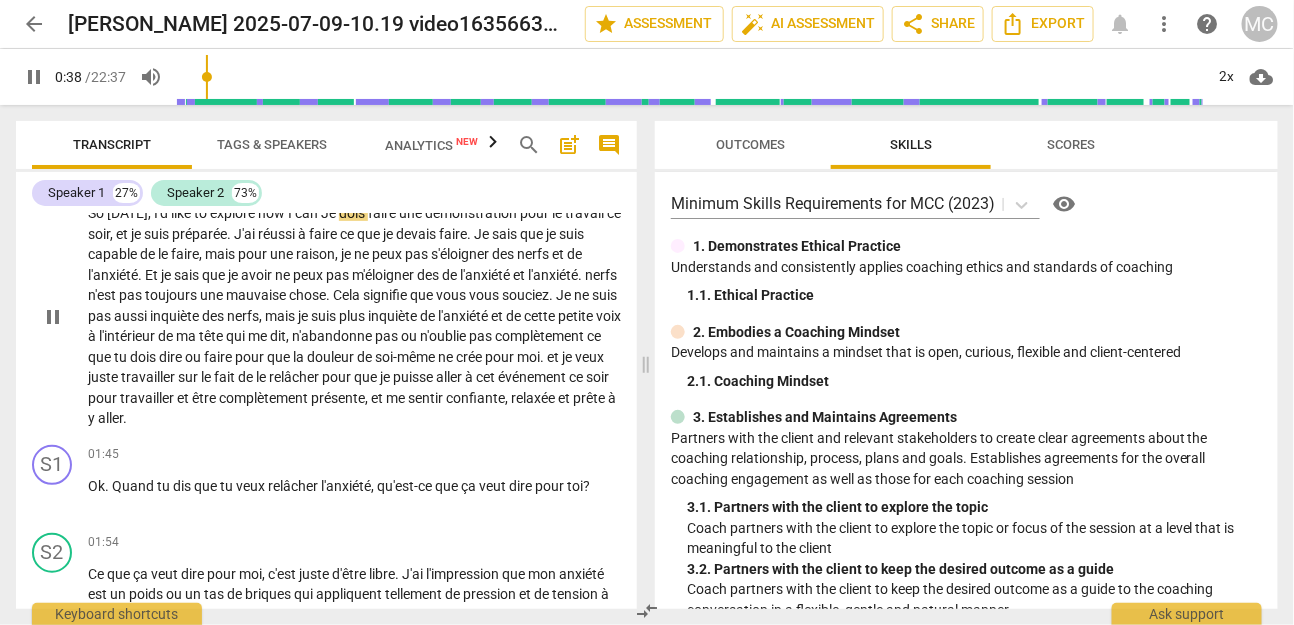 click on "travailler" at bounding box center [148, 398] 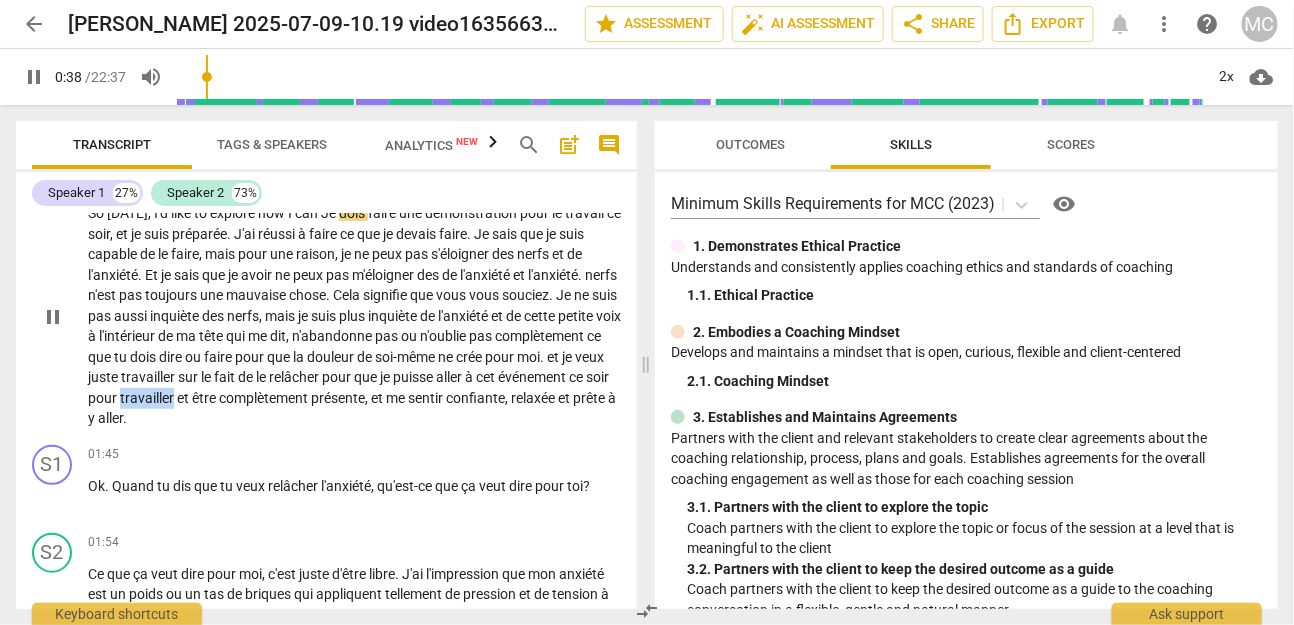 click on "travailler" at bounding box center [148, 398] 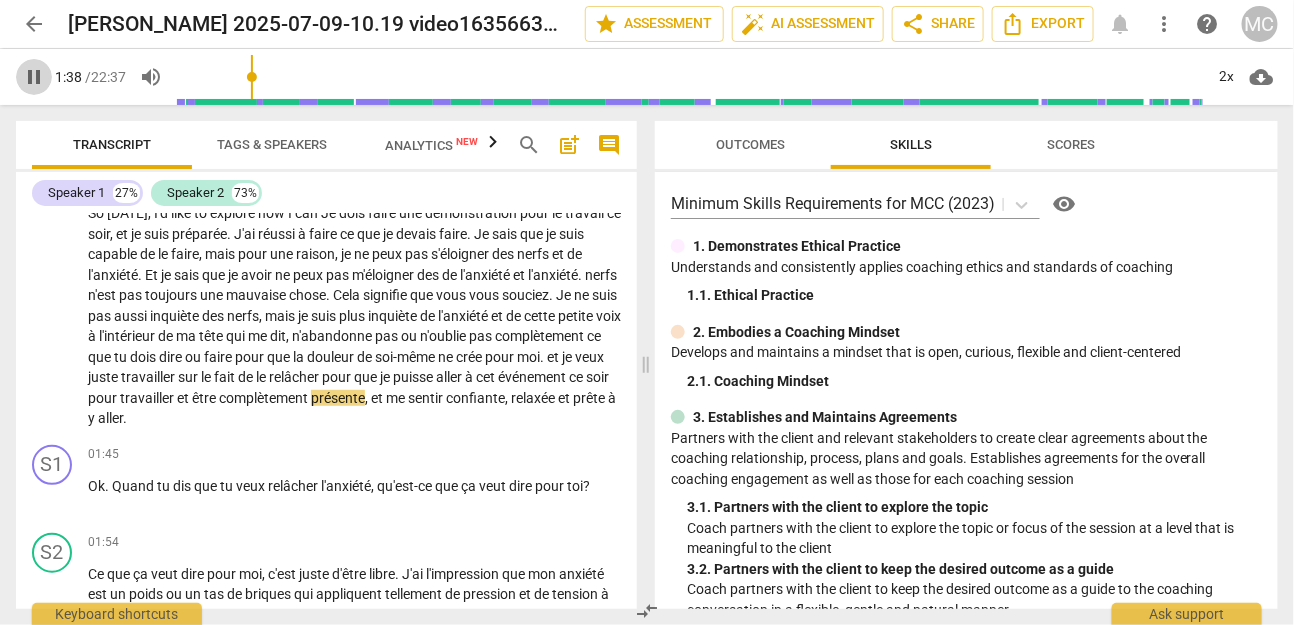 click on "pause" at bounding box center (34, 77) 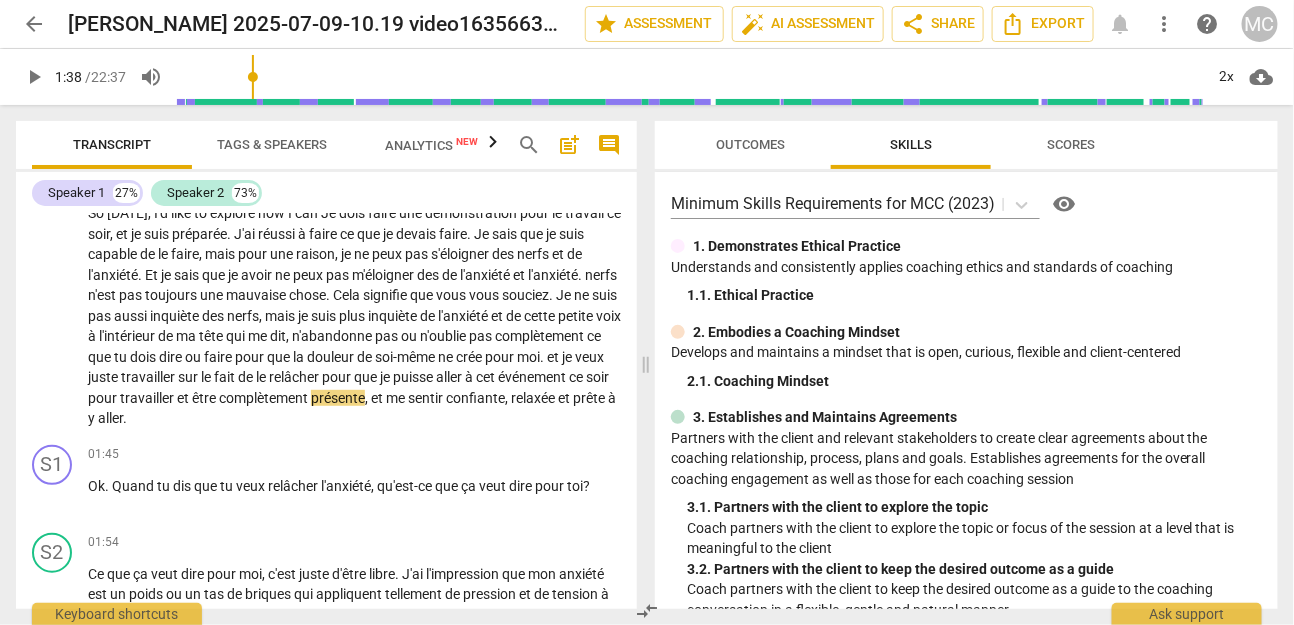 click on "arrow_back" at bounding box center (34, 24) 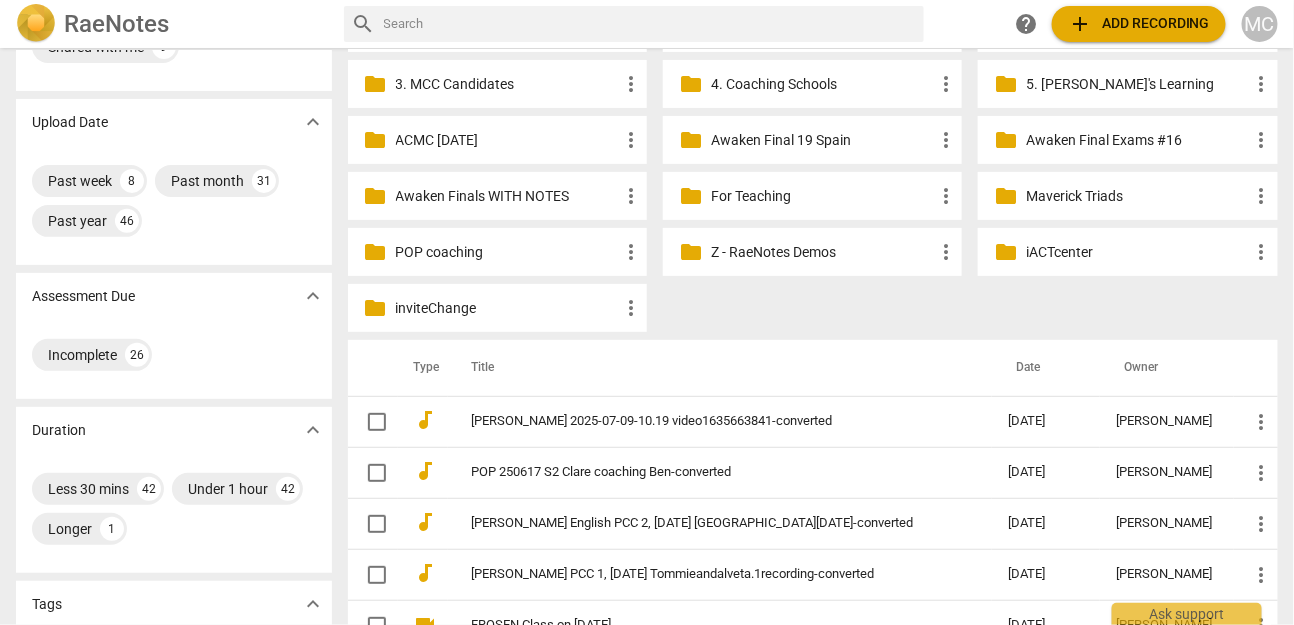 scroll, scrollTop: 142, scrollLeft: 0, axis: vertical 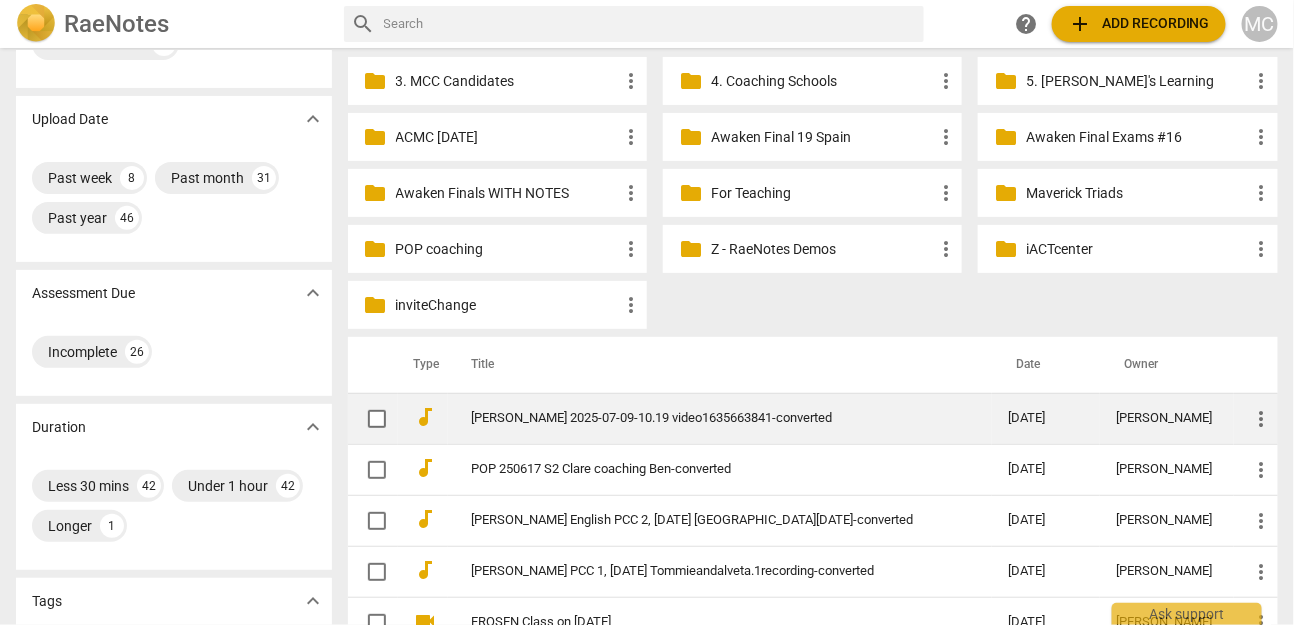 click on "[PERSON_NAME] 2025-07-09-10.19 video1635663841-converted" at bounding box center [720, 418] 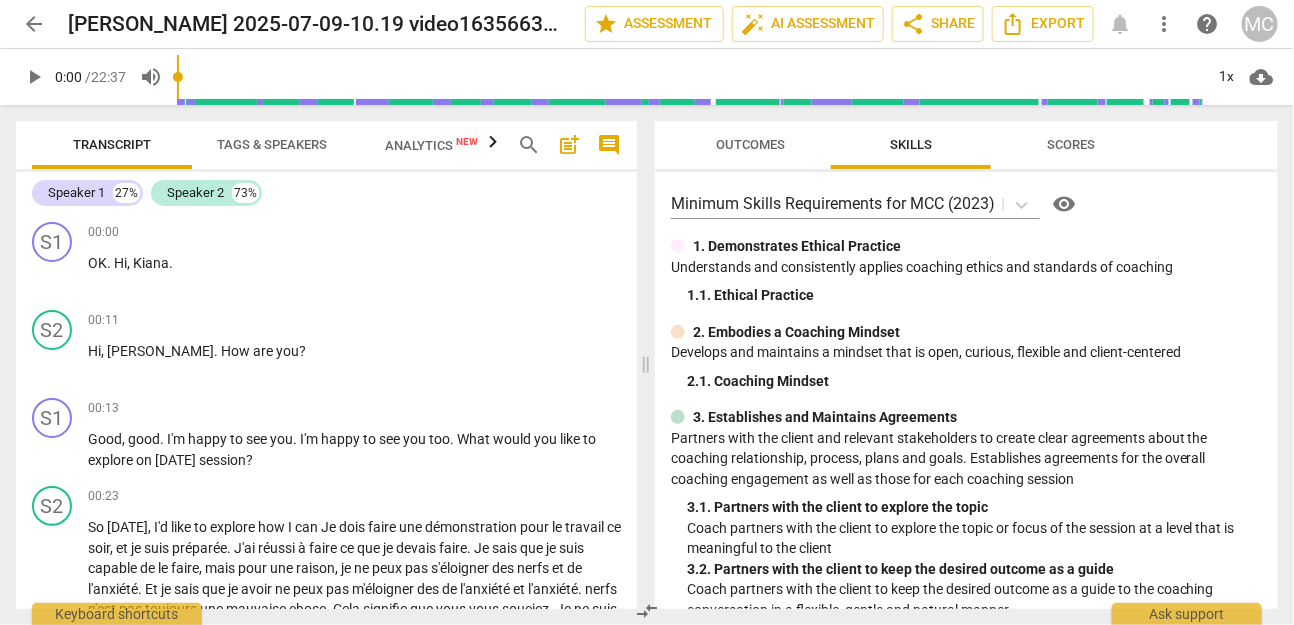 click on "more_vert" at bounding box center [1164, 24] 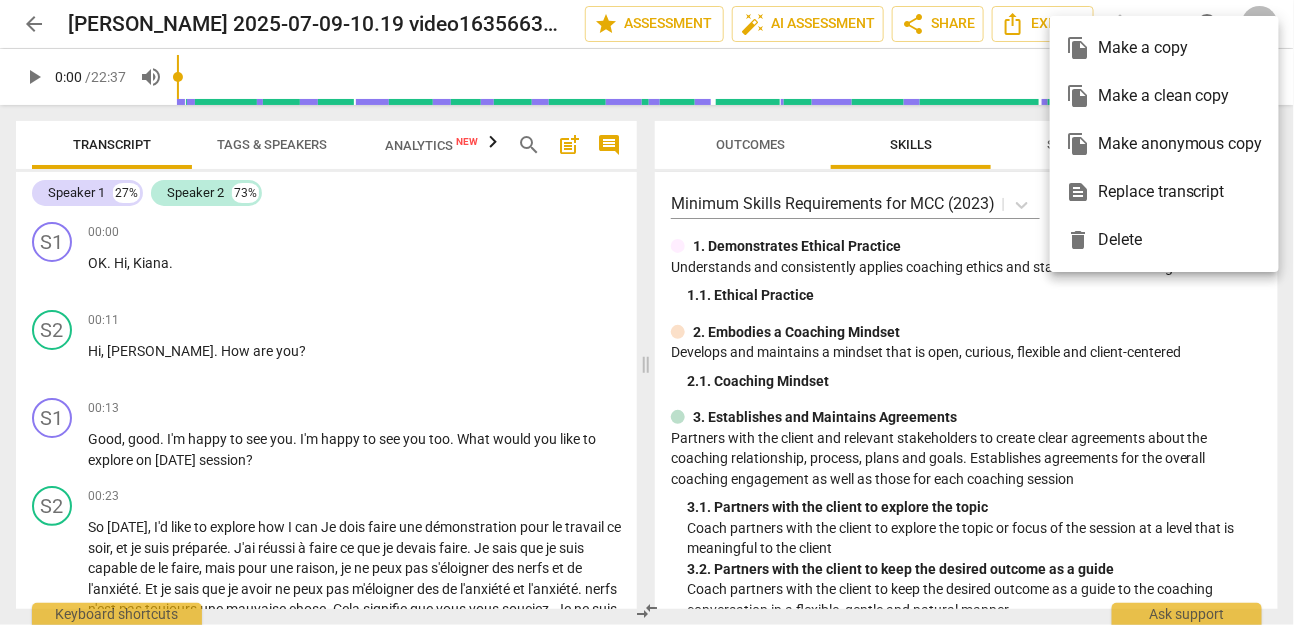 click on "delete    Delete" at bounding box center (1164, 240) 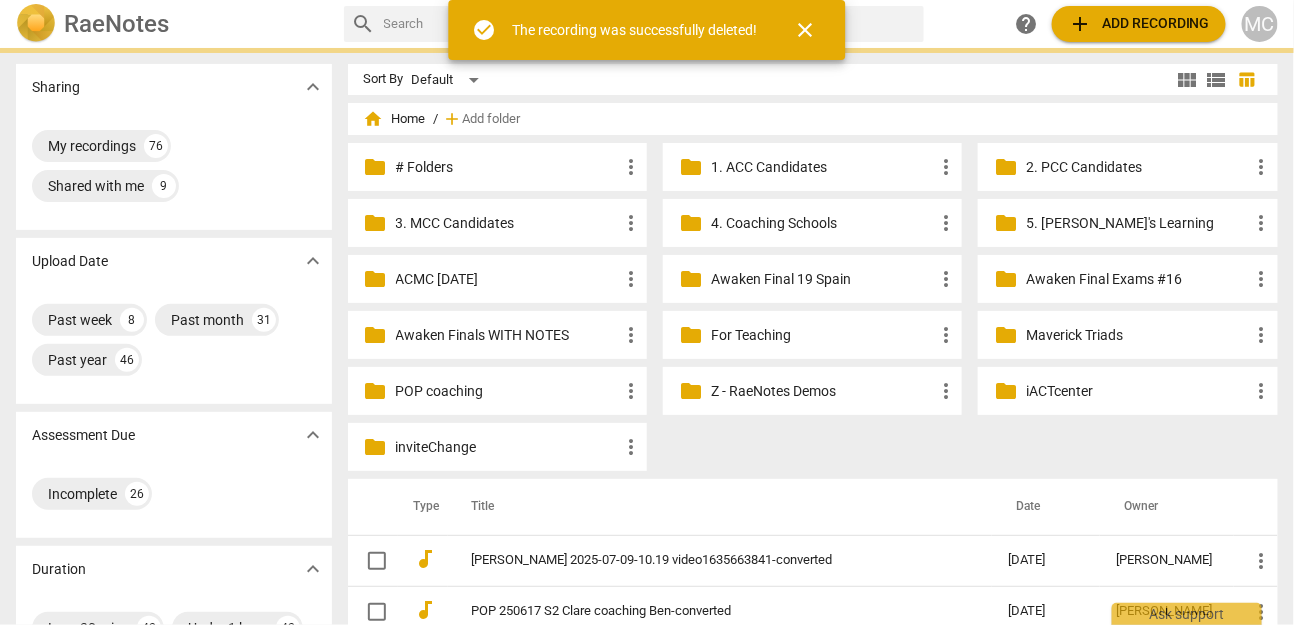 click at bounding box center [36, 24] 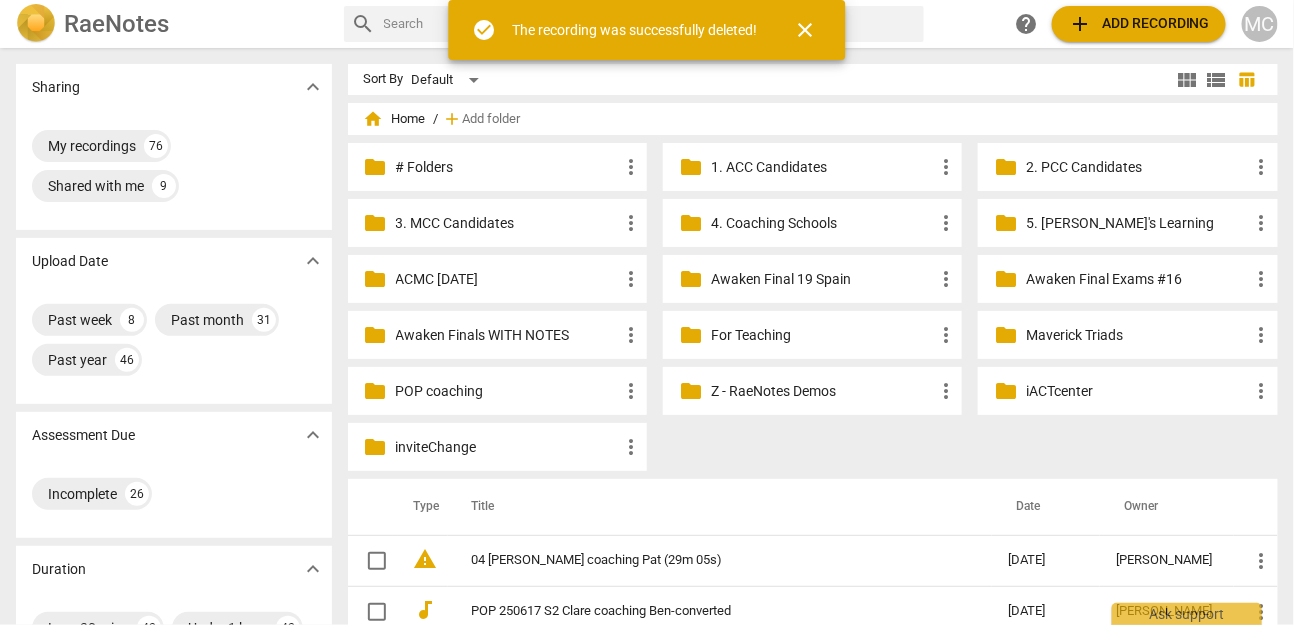 click on "add   Add recording" at bounding box center [1139, 24] 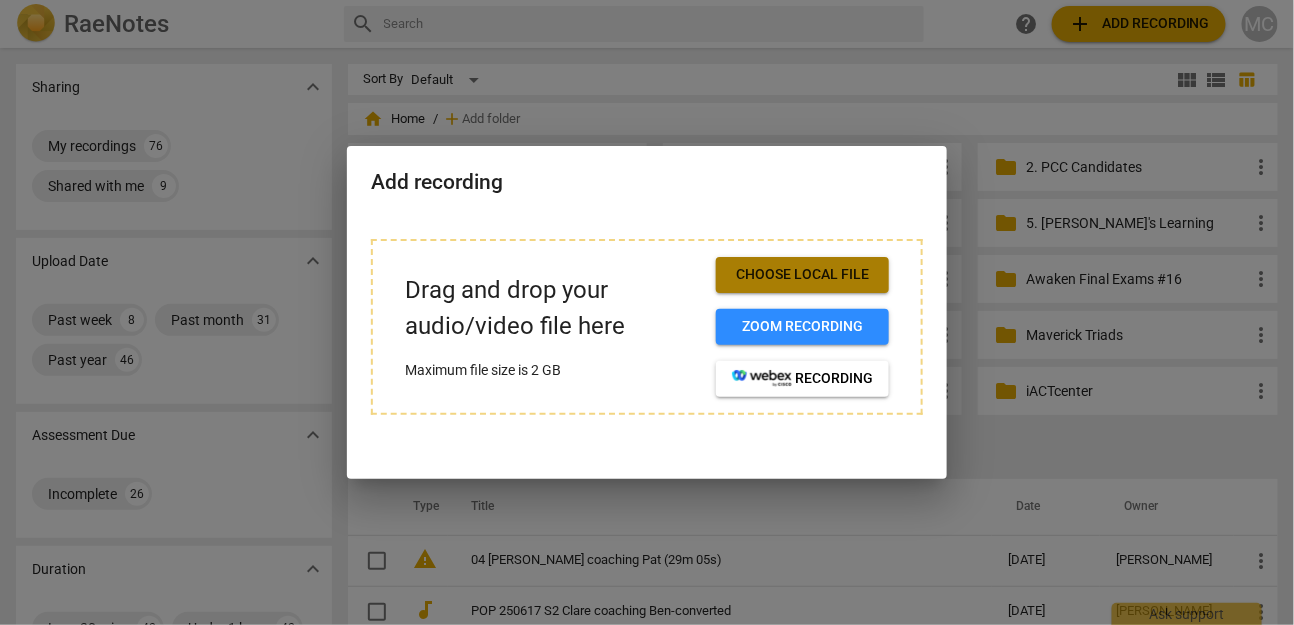 click on "Choose local file" at bounding box center (802, 275) 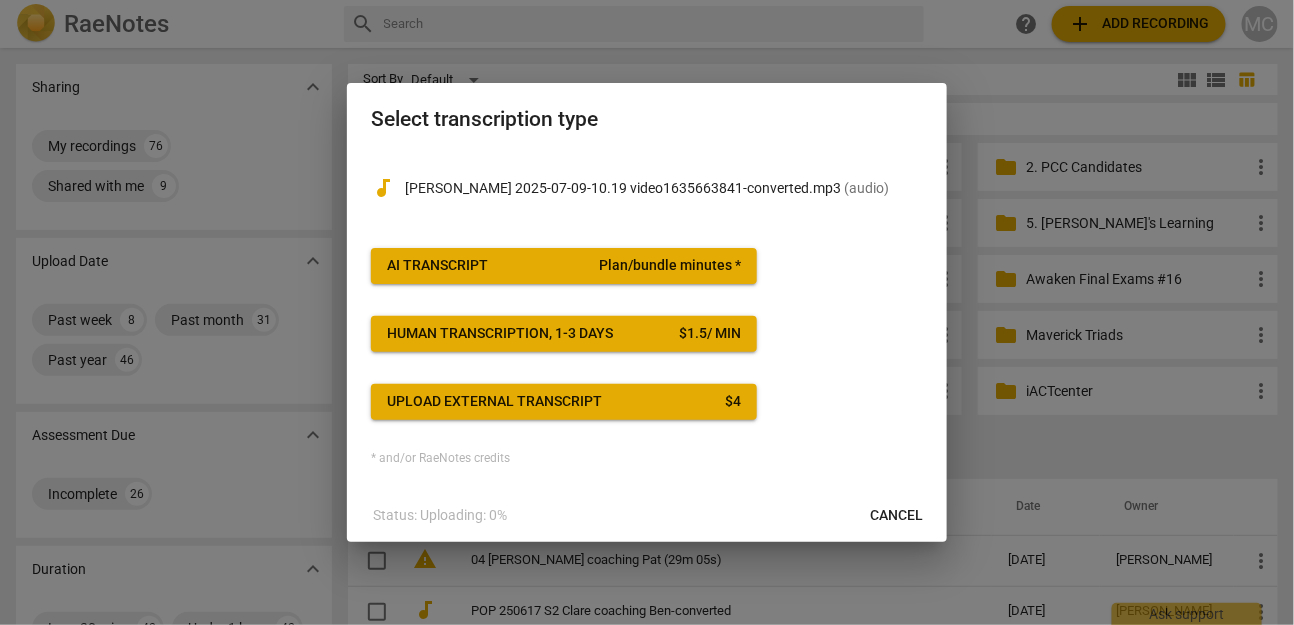 click on "AI Transcript" at bounding box center [437, 266] 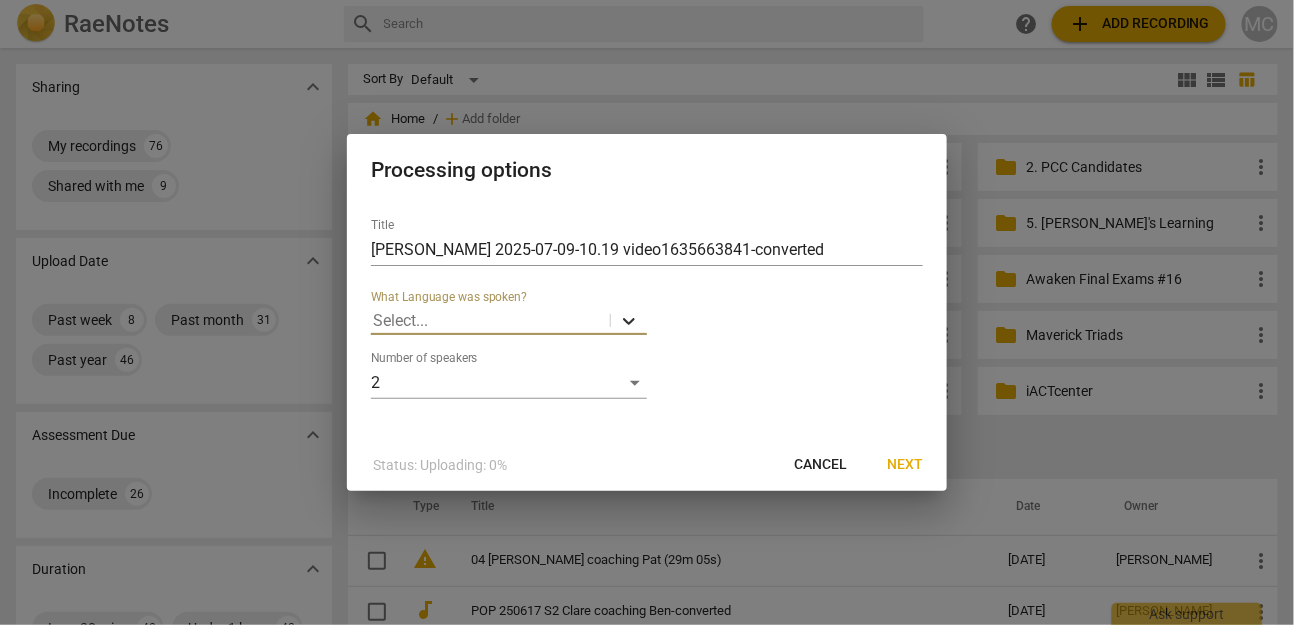 click 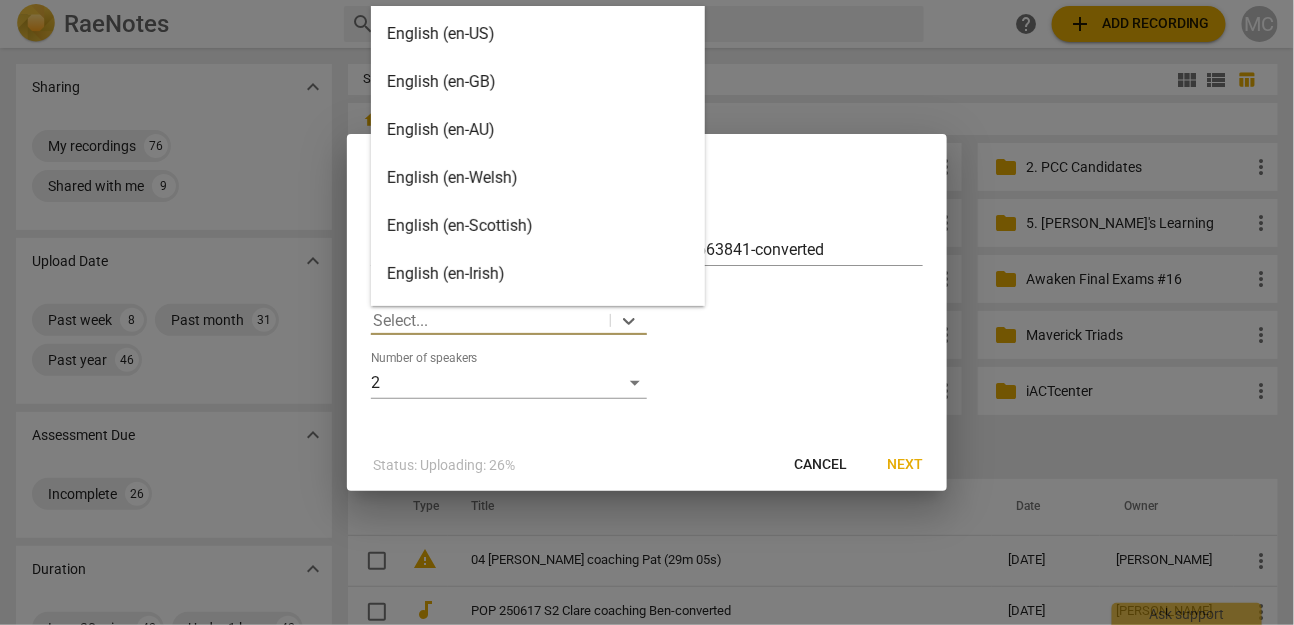 click on "English (en-US)" at bounding box center (538, 34) 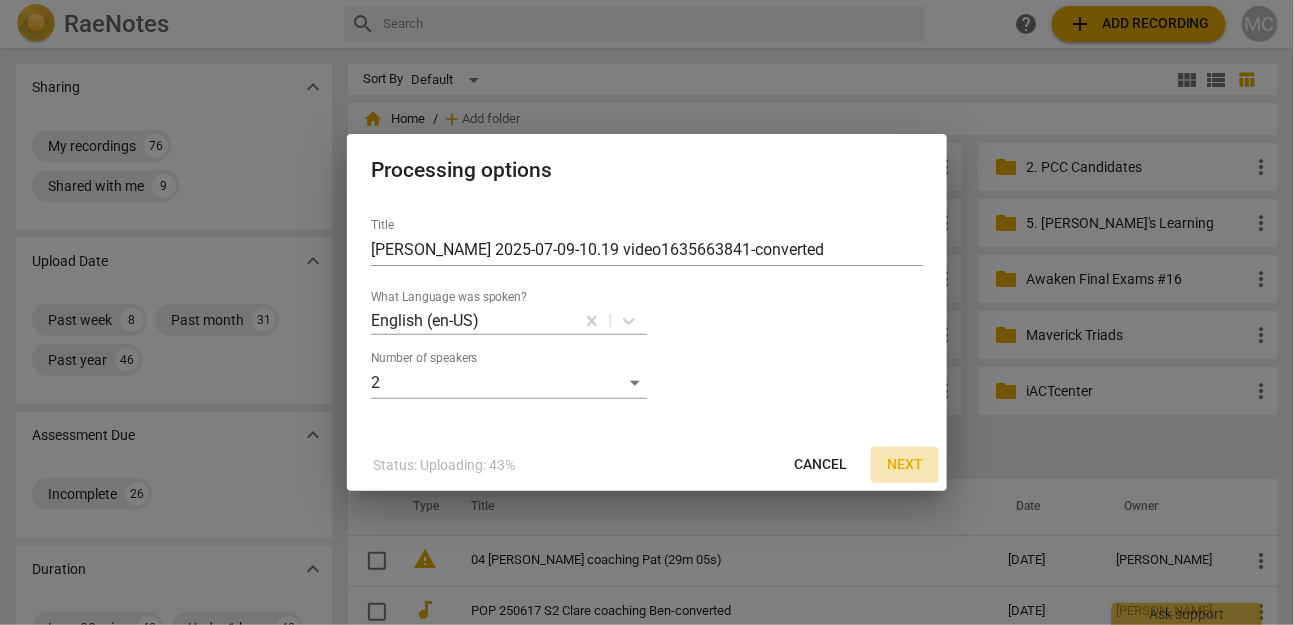 click on "Next" at bounding box center (905, 465) 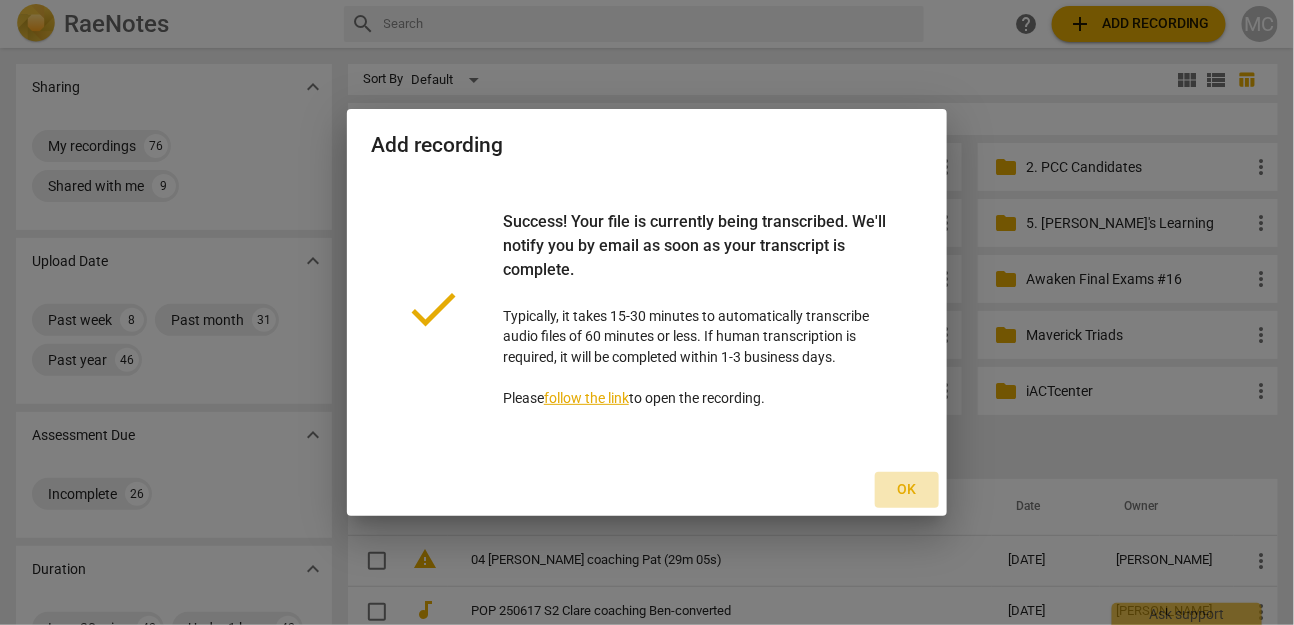 click on "Ok" at bounding box center (907, 490) 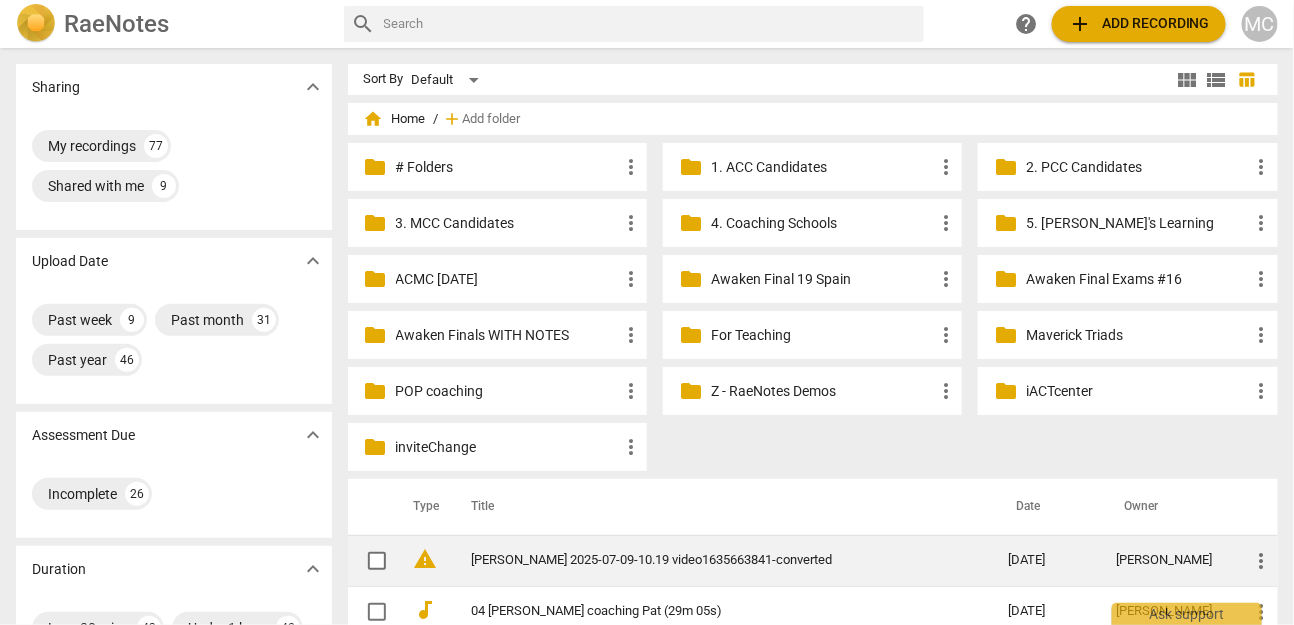 scroll, scrollTop: 100, scrollLeft: 0, axis: vertical 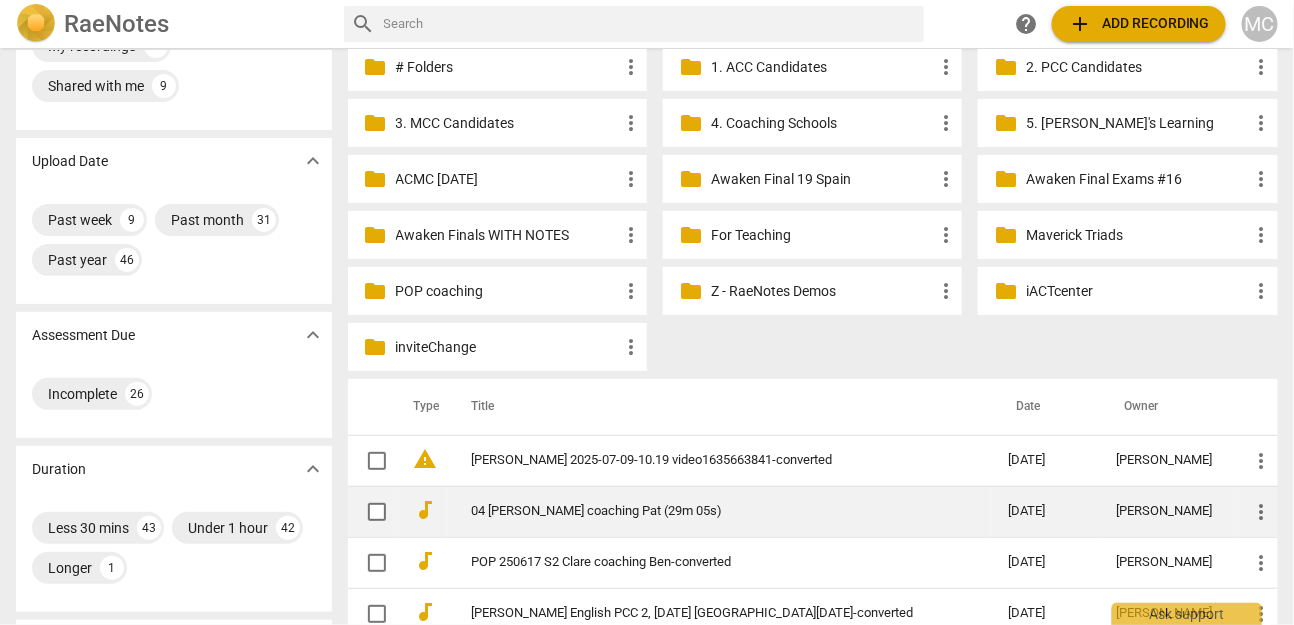 click on "04 [PERSON_NAME] coaching Pat (29m 05s)" at bounding box center (704, 511) 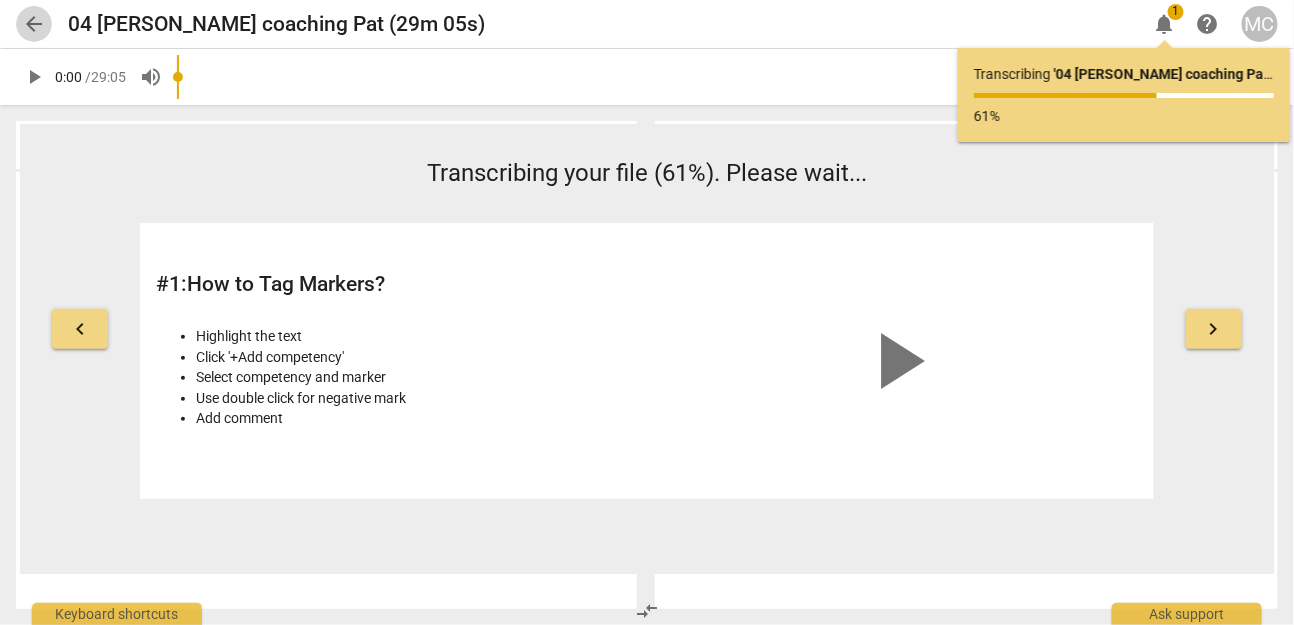 click on "arrow_back" at bounding box center (34, 24) 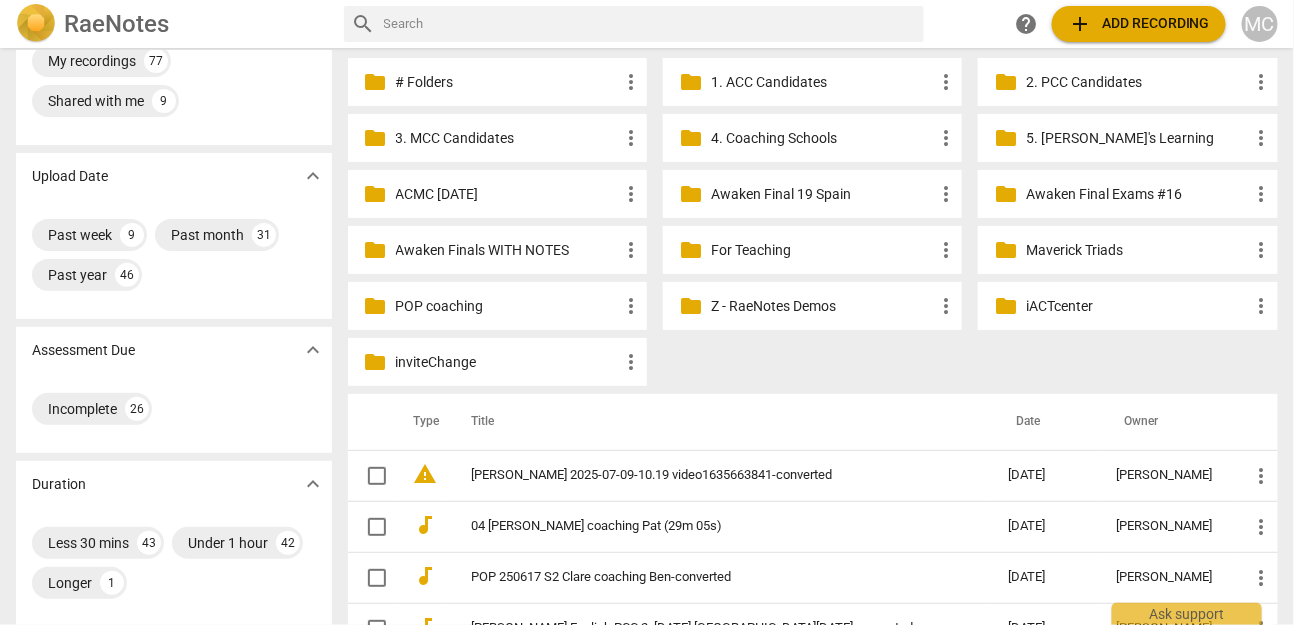 scroll, scrollTop: 90, scrollLeft: 0, axis: vertical 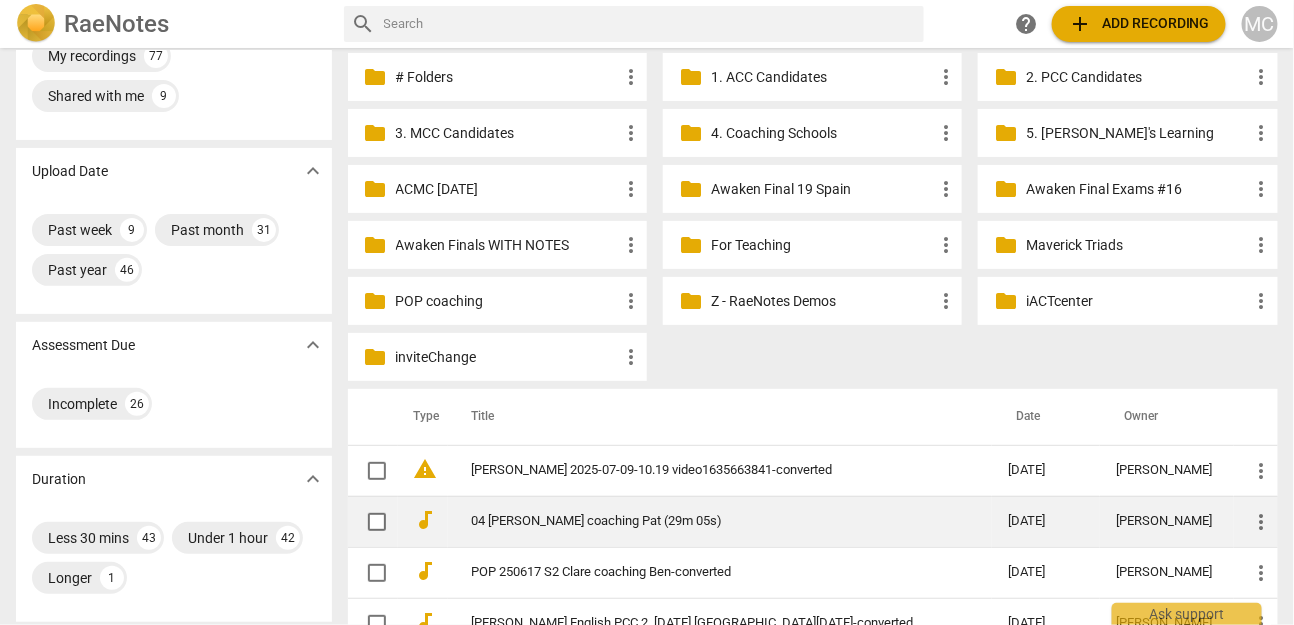 click on "04 [PERSON_NAME] coaching Pat (29m 05s)" at bounding box center (720, 521) 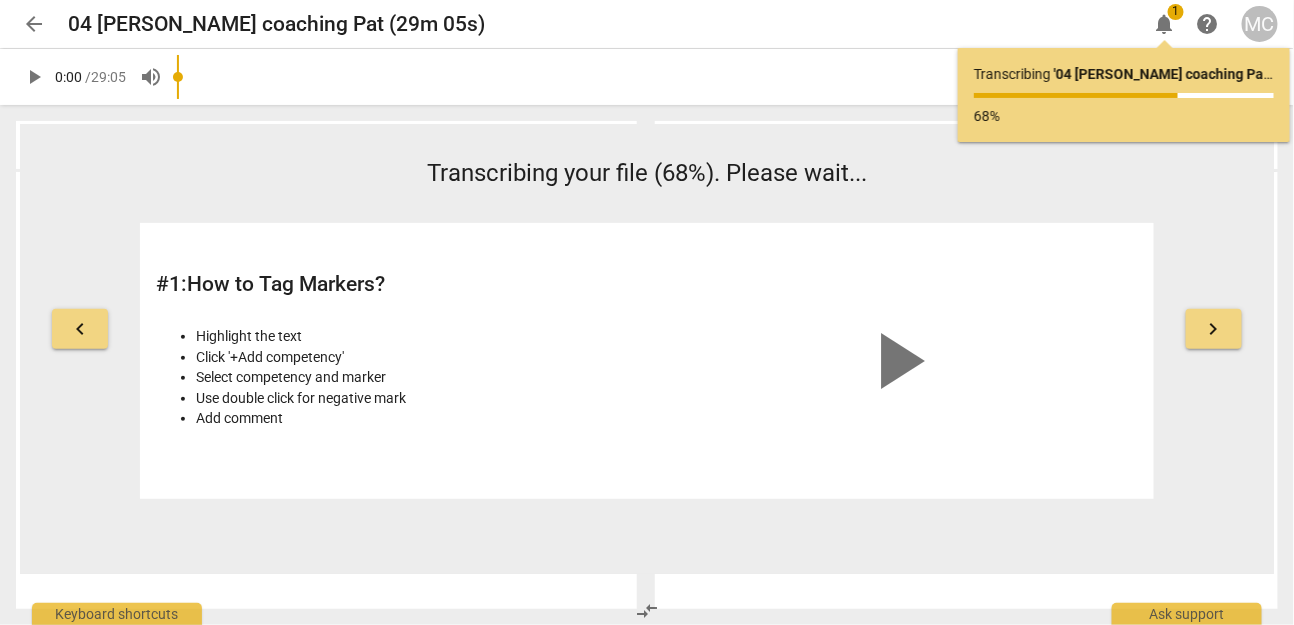 click on "arrow_back" at bounding box center [34, 24] 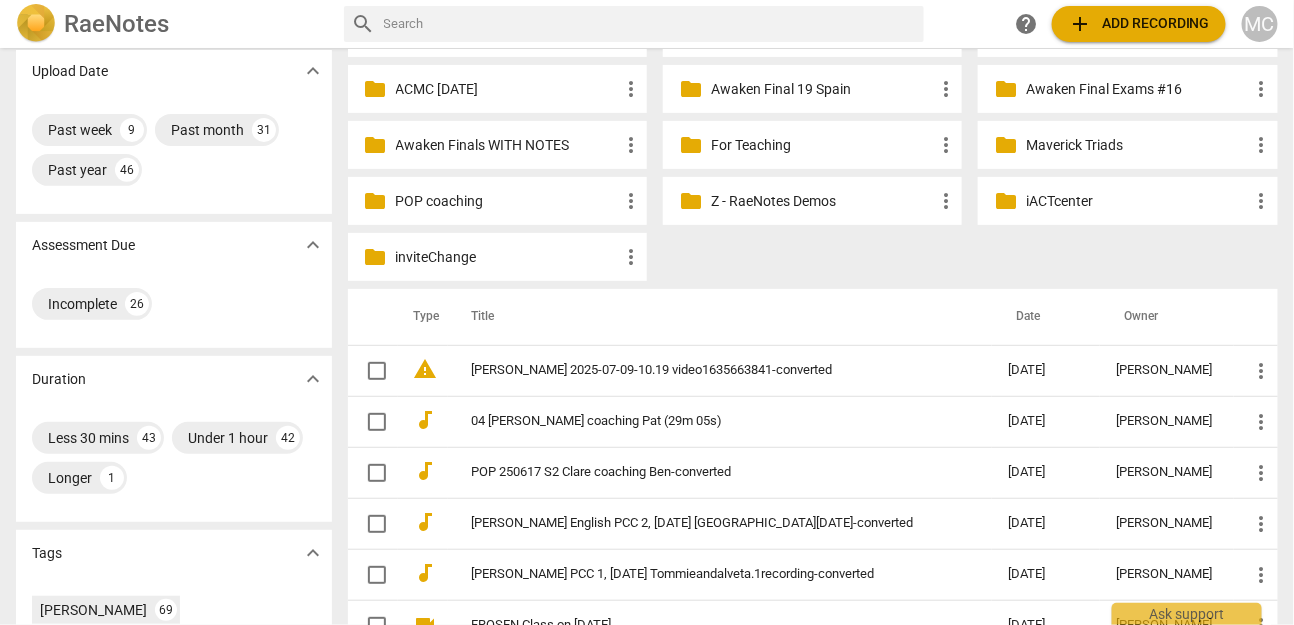 scroll, scrollTop: 193, scrollLeft: 0, axis: vertical 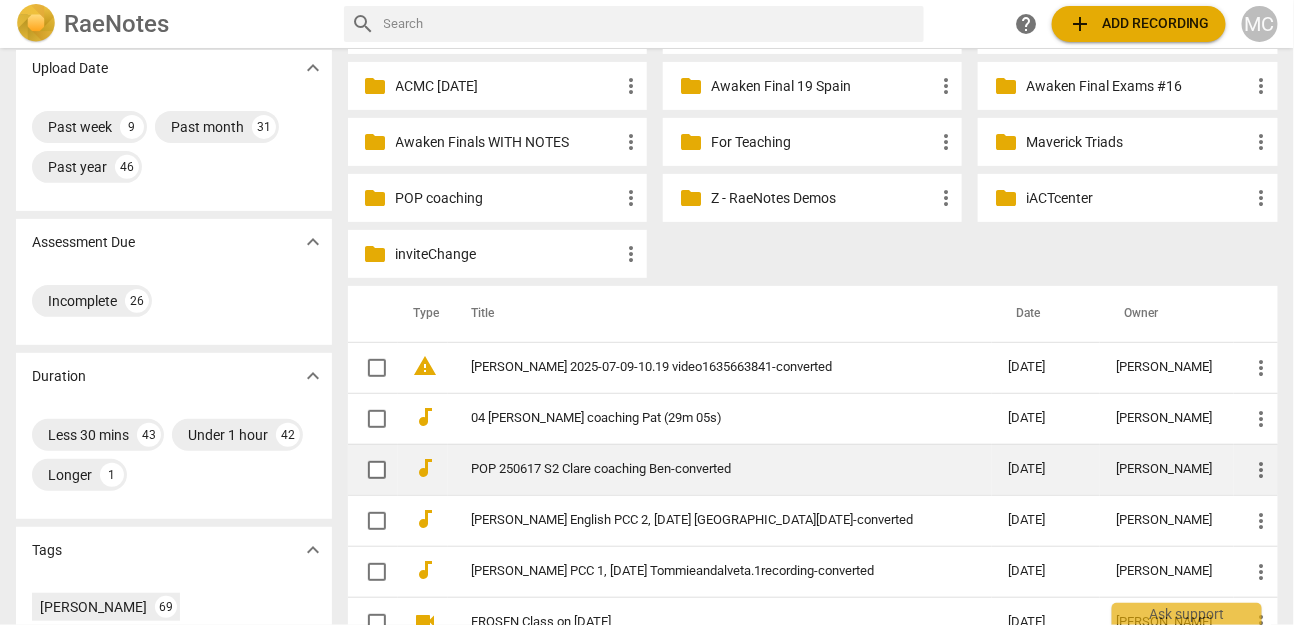 click on "POP 250617 S2 Clare coaching Ben-converted" at bounding box center (704, 469) 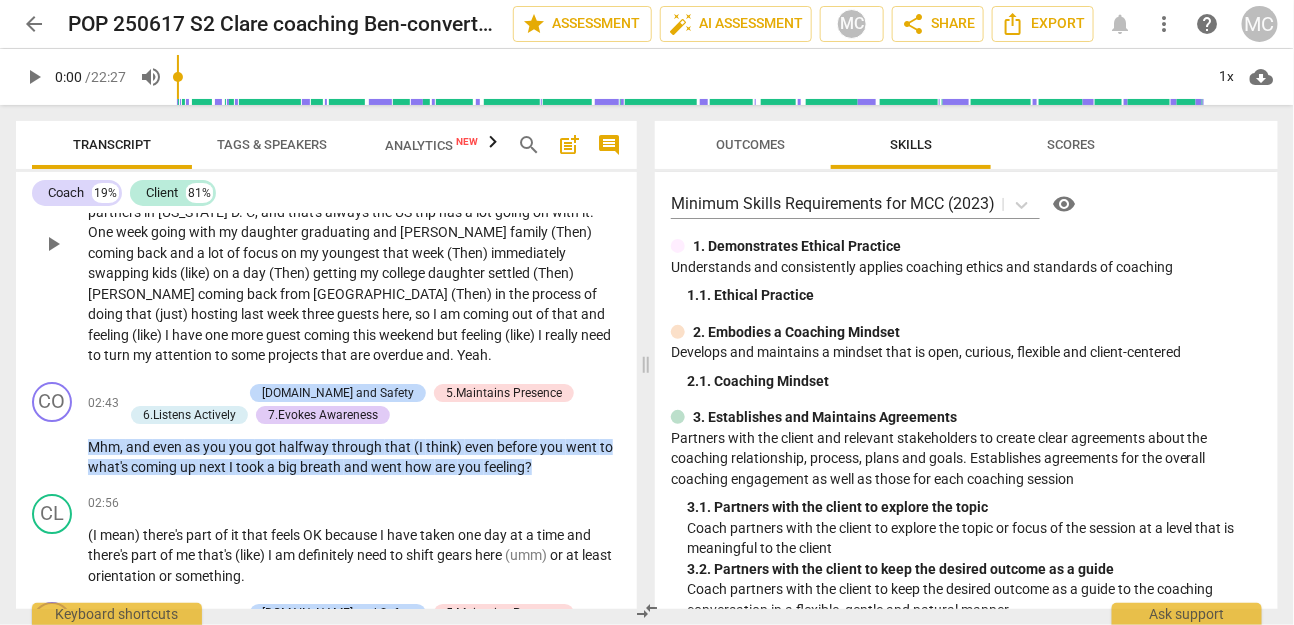 scroll, scrollTop: 2041, scrollLeft: 0, axis: vertical 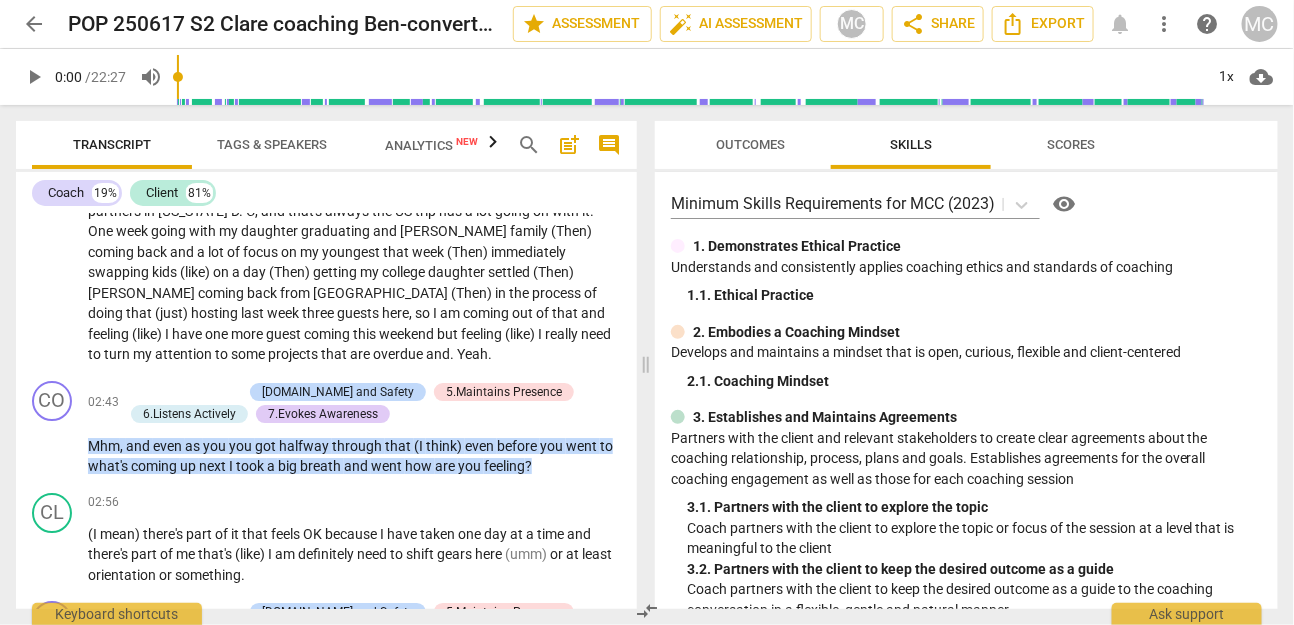 click on "comment" 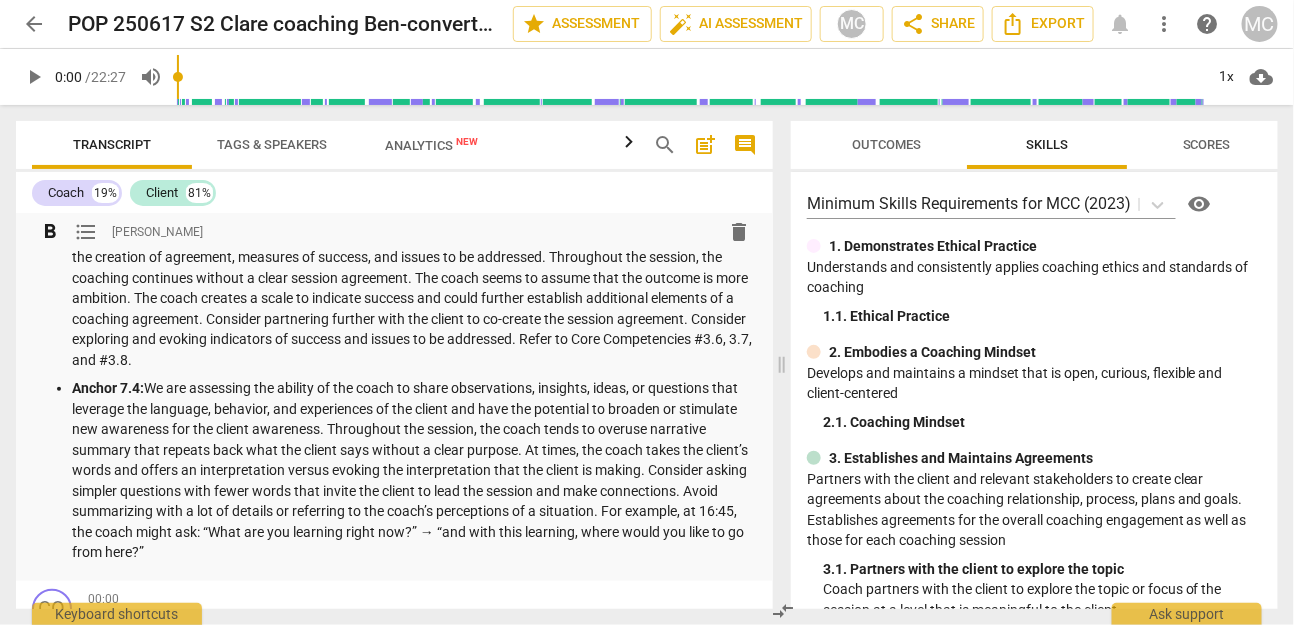scroll, scrollTop: 400, scrollLeft: 0, axis: vertical 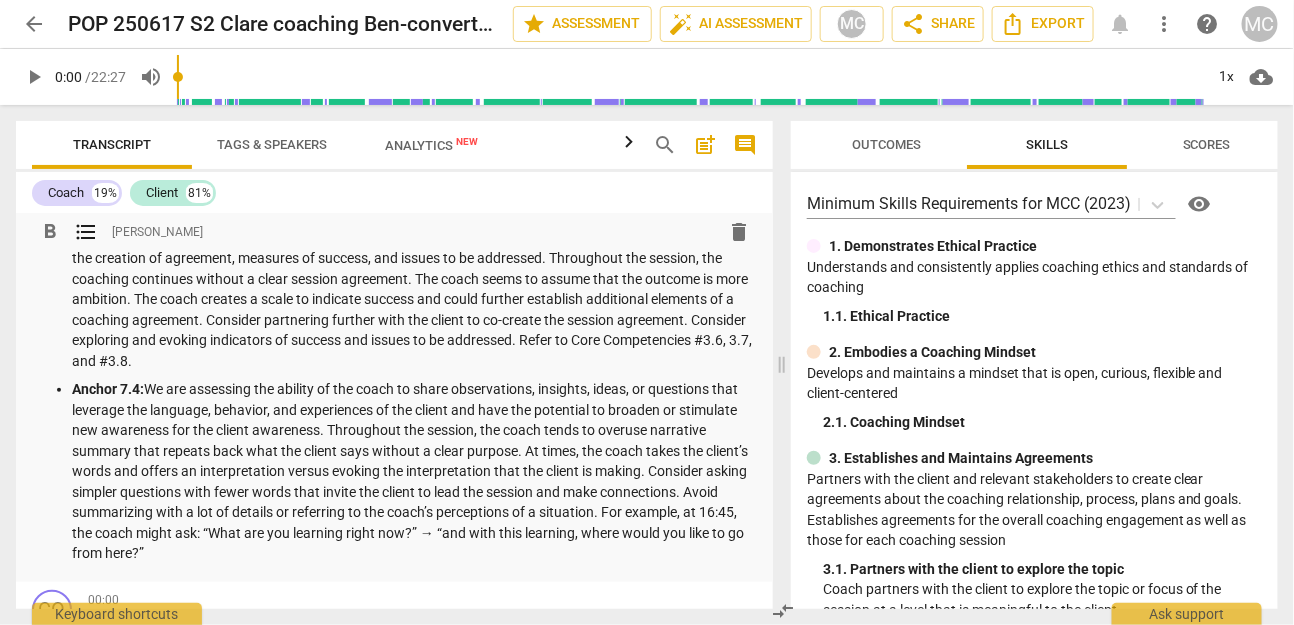 click on "Anchor 3.1:  We are assessing the ability of the coach to partner and the depth of partnering with the client in the creation of agreement, measures of success, and issues to be addressed. Throughout the session, the coaching continues without a clear session agreement. The coach seems to assume that the outcome is more ambition. The coach creates a scale to indicate success and could further establish additional elements of a coaching agreement. Consider partnering further with the client to co-create the session agreement. Consider exploring and evoking indicators of success and issues to be addressed. Refer to Core Competencies #3.6, 3.7, and #3.8." 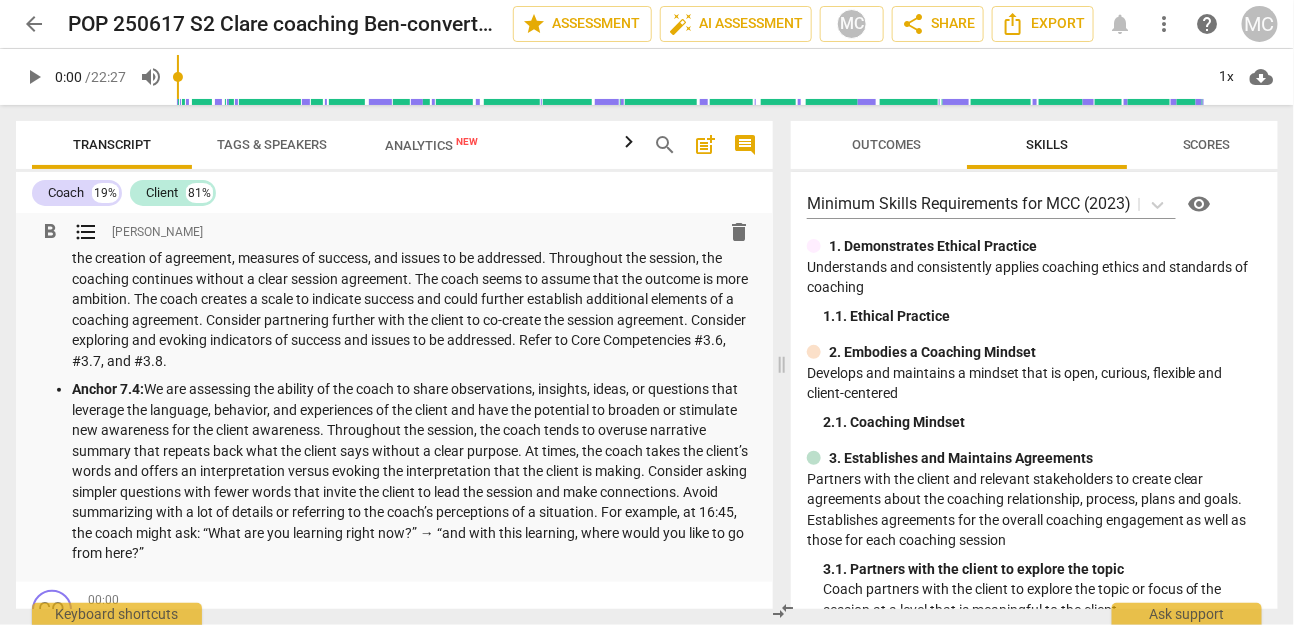 click on "Anchor 7.4:  We are assessing the ability of the coach to share observations, insights, ideas, or questions that leverage the language, behavior, and experiences of the client and have the potential to broaden or stimulate new awareness for the client awareness. Throughout the session, the coach tends to overuse narrative summary that repeats back what the client says without a clear purpose. At times, the coach takes the client’s words and offers an interpretation versus evoking the interpretation that the client is making. Consider asking simpler questions with fewer words that invite the client to lead the session and make connections. Avoid summarizing with a lot of details or referring to the coach’s perceptions of a situation. For example, at 16:45, the coach might ask: “What are you learning right now?” → “and with this learning, where would you like to go from here?”" 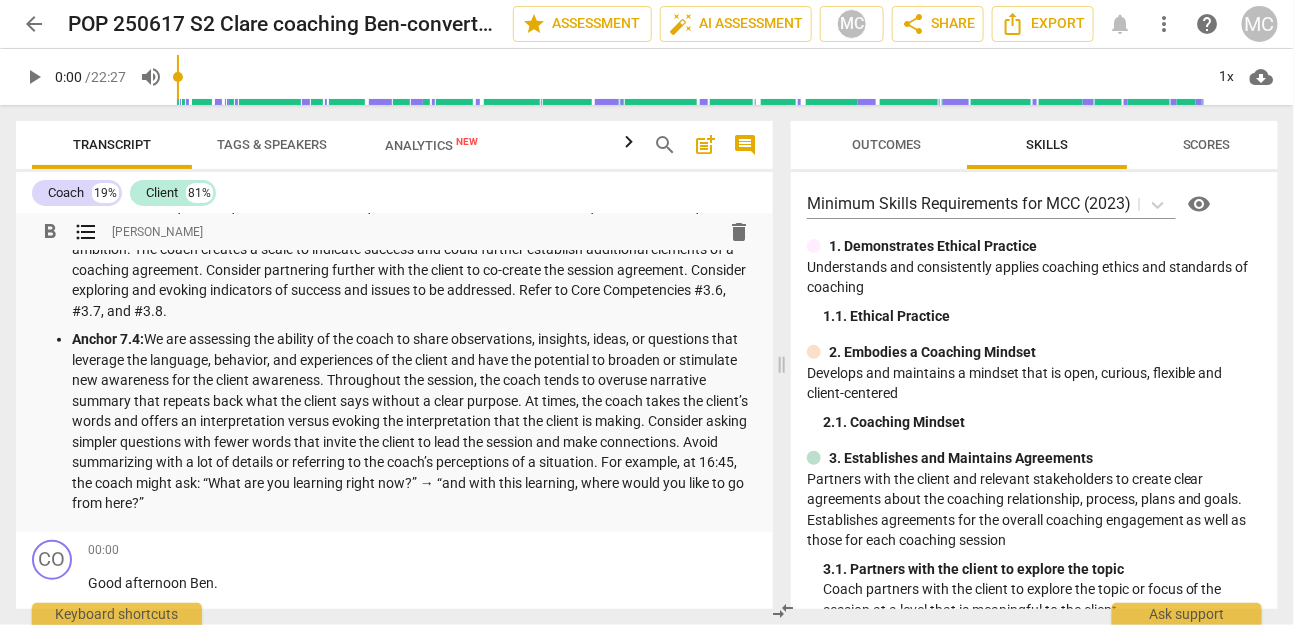 scroll, scrollTop: 430, scrollLeft: 0, axis: vertical 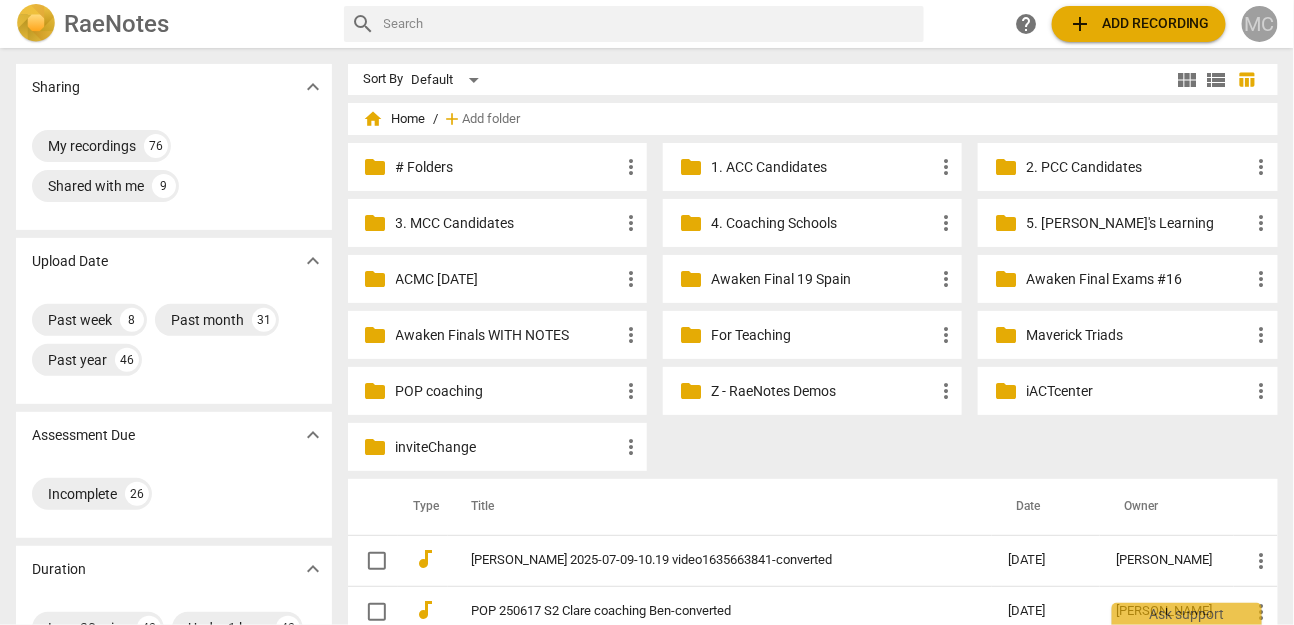 click on "MC" at bounding box center [1260, 24] 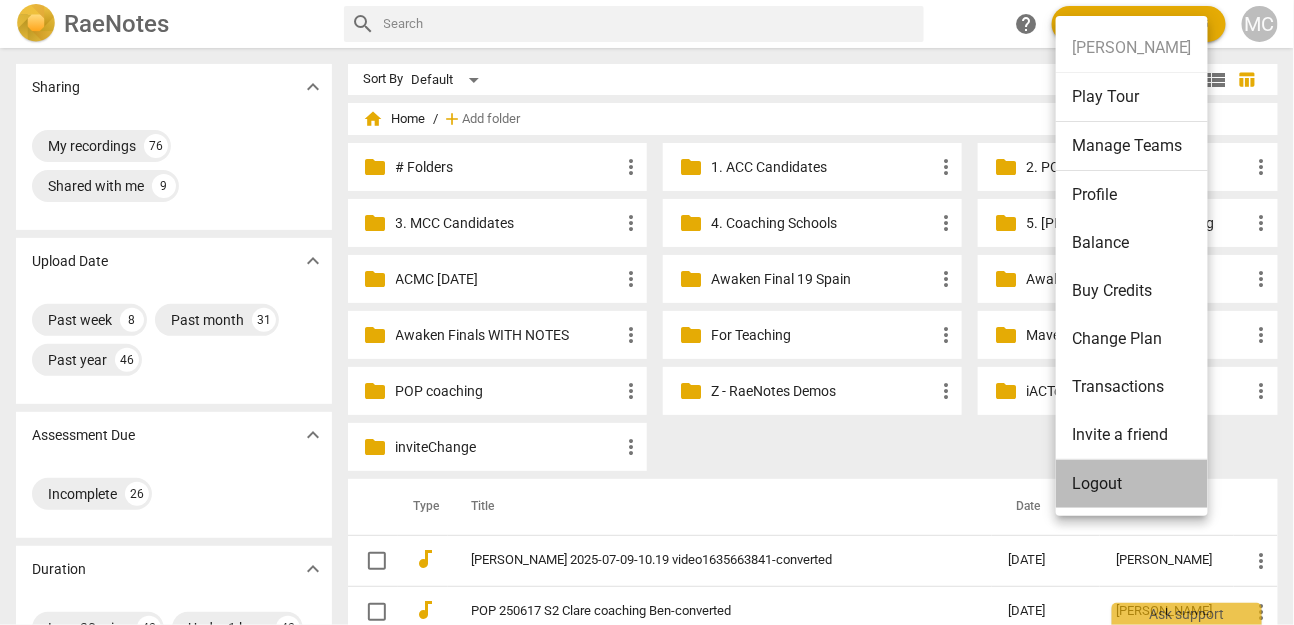 click on "Logout" at bounding box center [1132, 484] 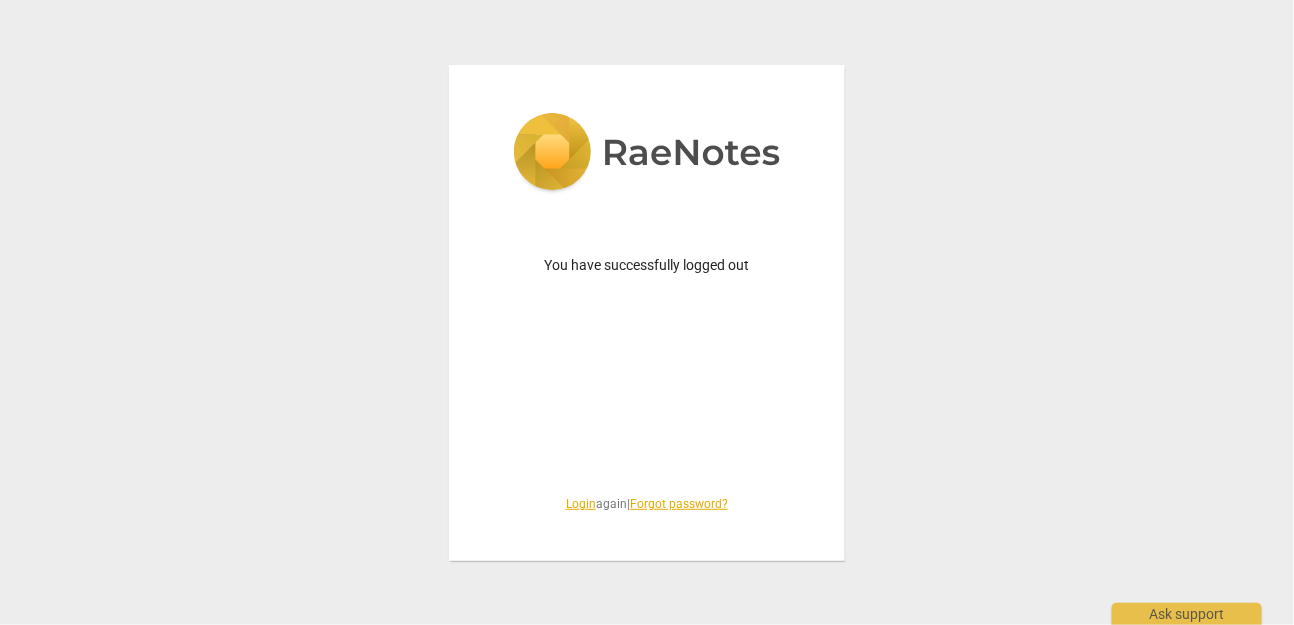 click on "Login" at bounding box center [581, 504] 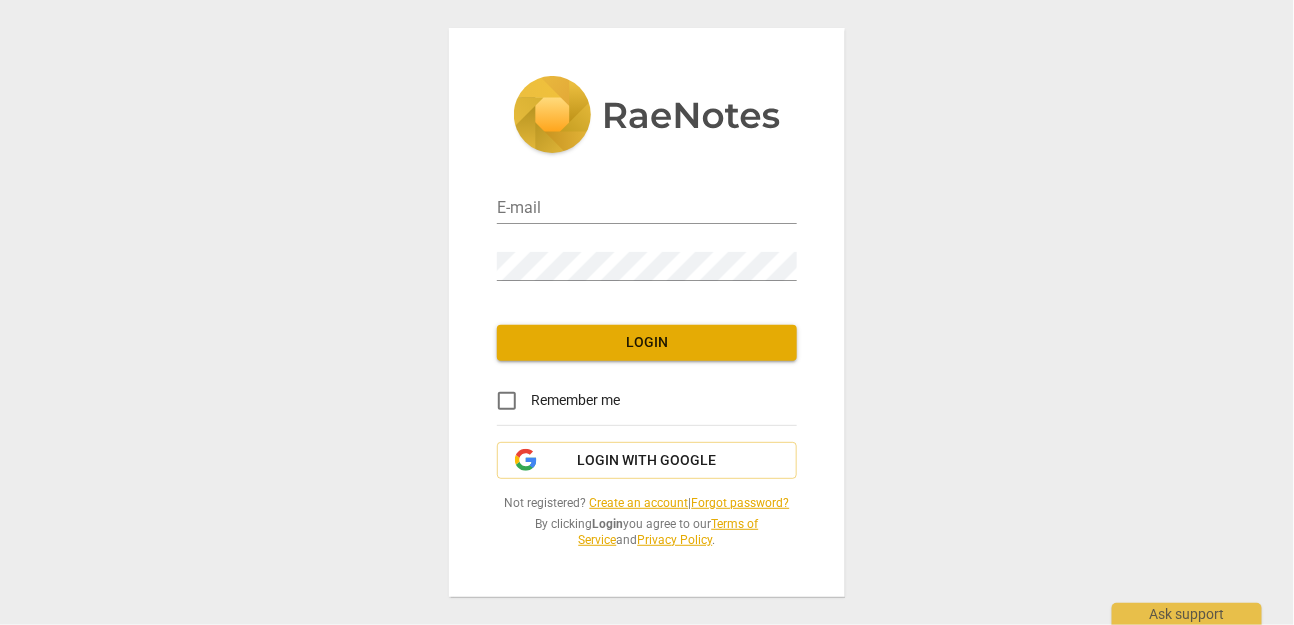 type on "matthewmcc@cintroncoaching.com" 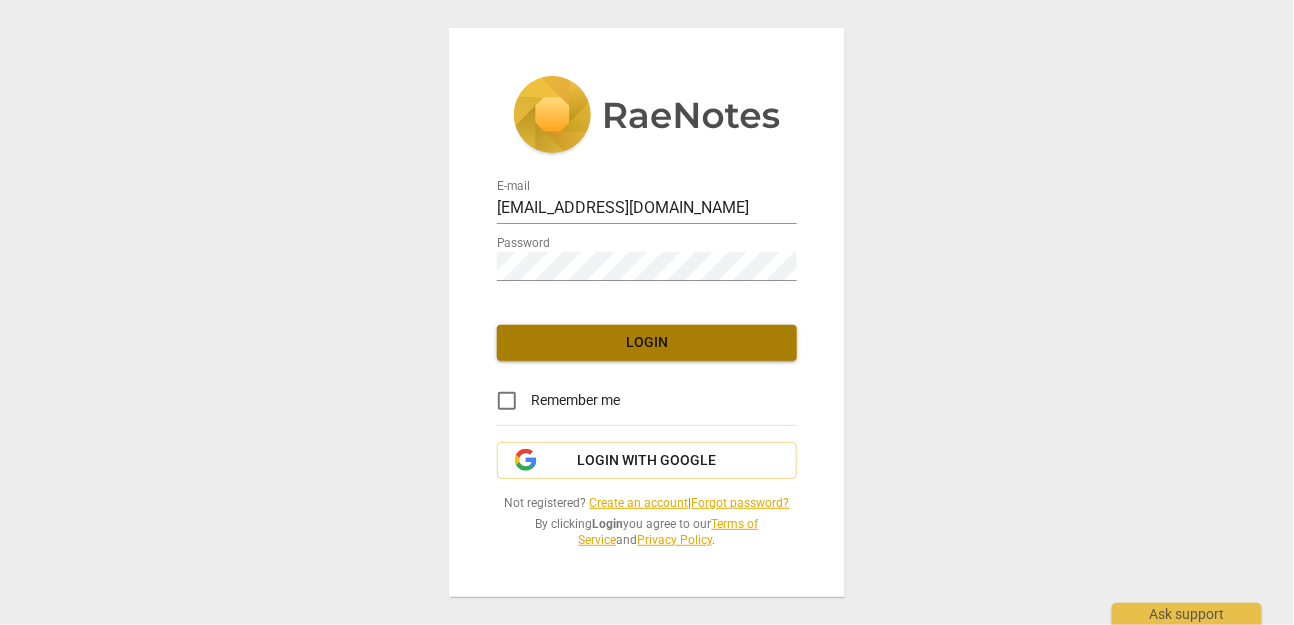 click on "Login" at bounding box center [647, 343] 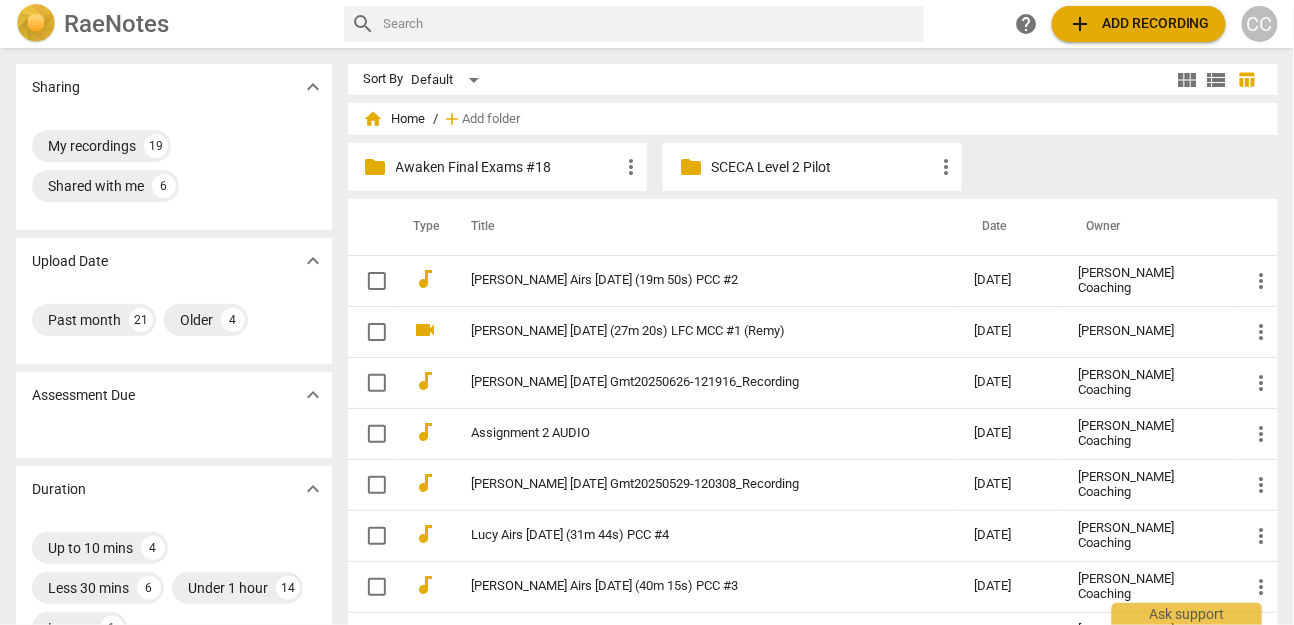 click on "Awaken Final Exams #18" at bounding box center (507, 167) 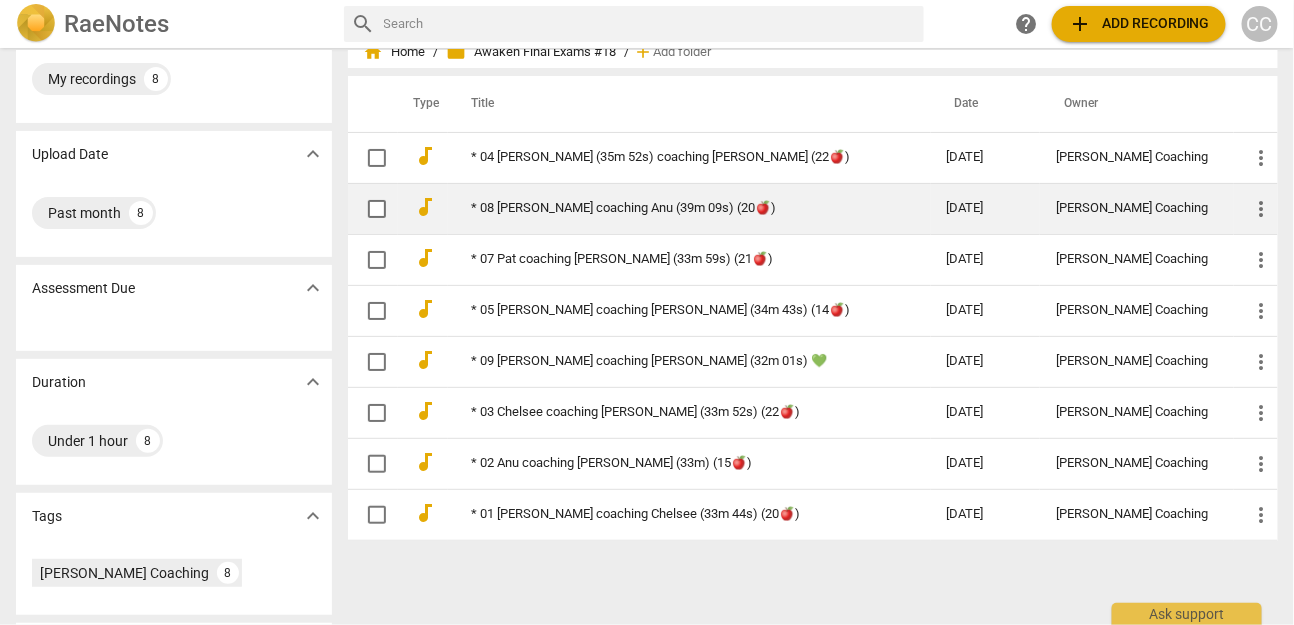 scroll, scrollTop: 0, scrollLeft: 0, axis: both 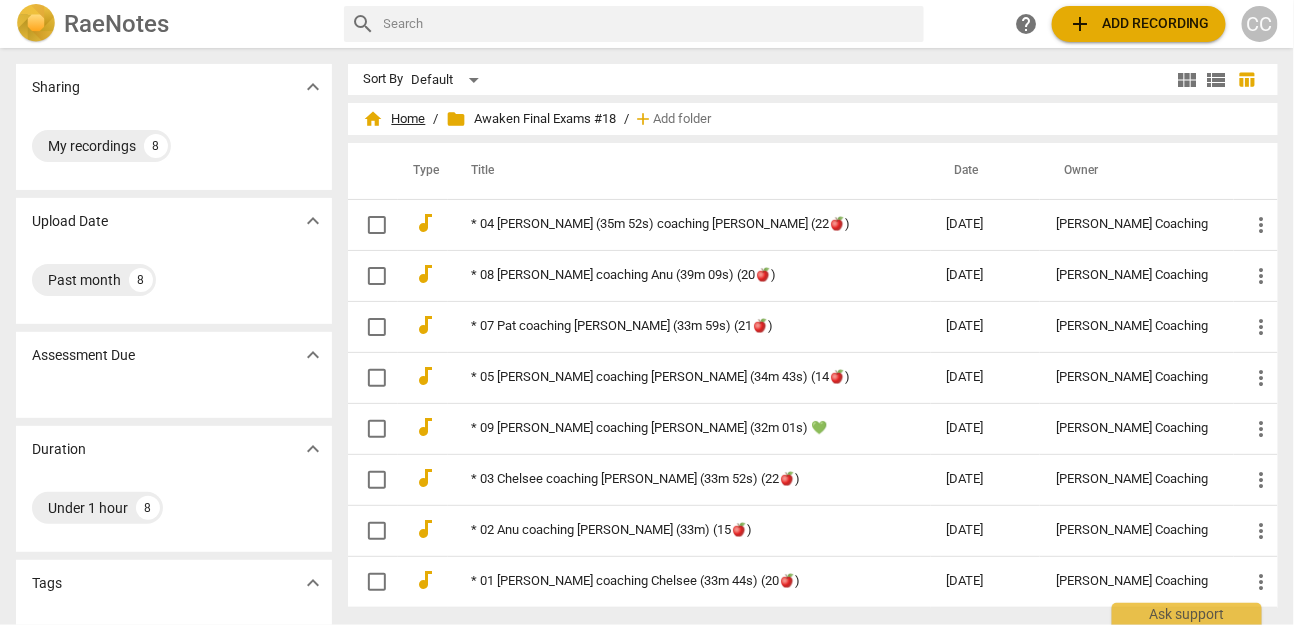 click on "home Home" at bounding box center (395, 119) 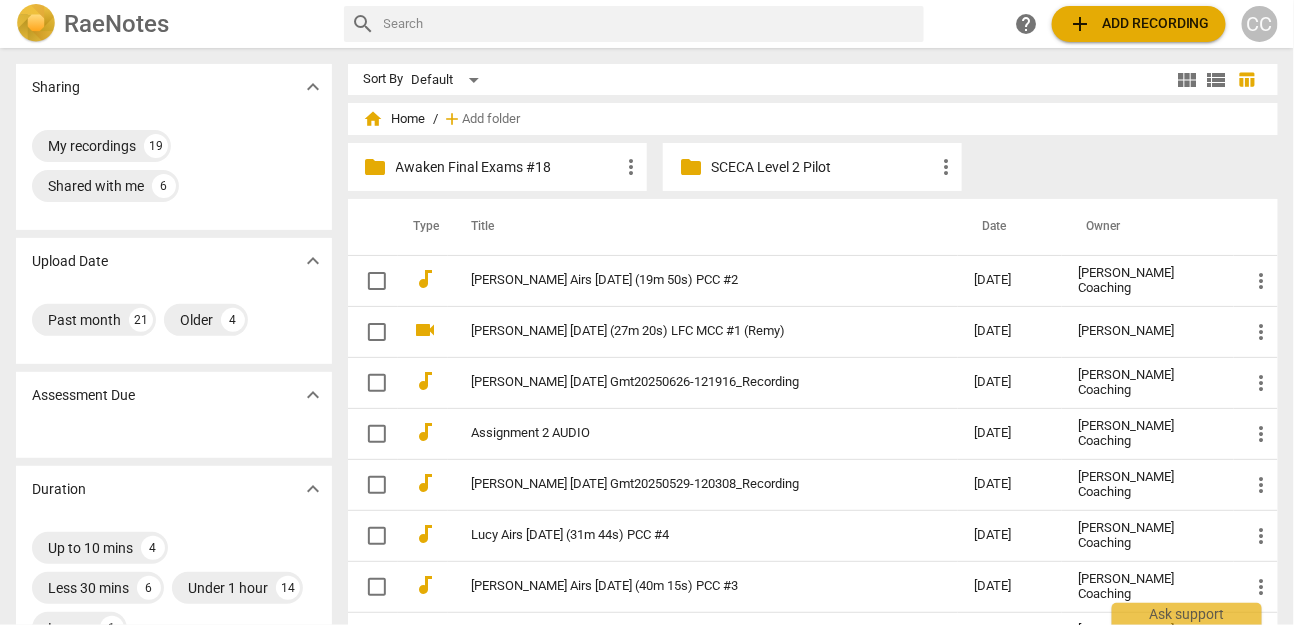 click at bounding box center (650, 24) 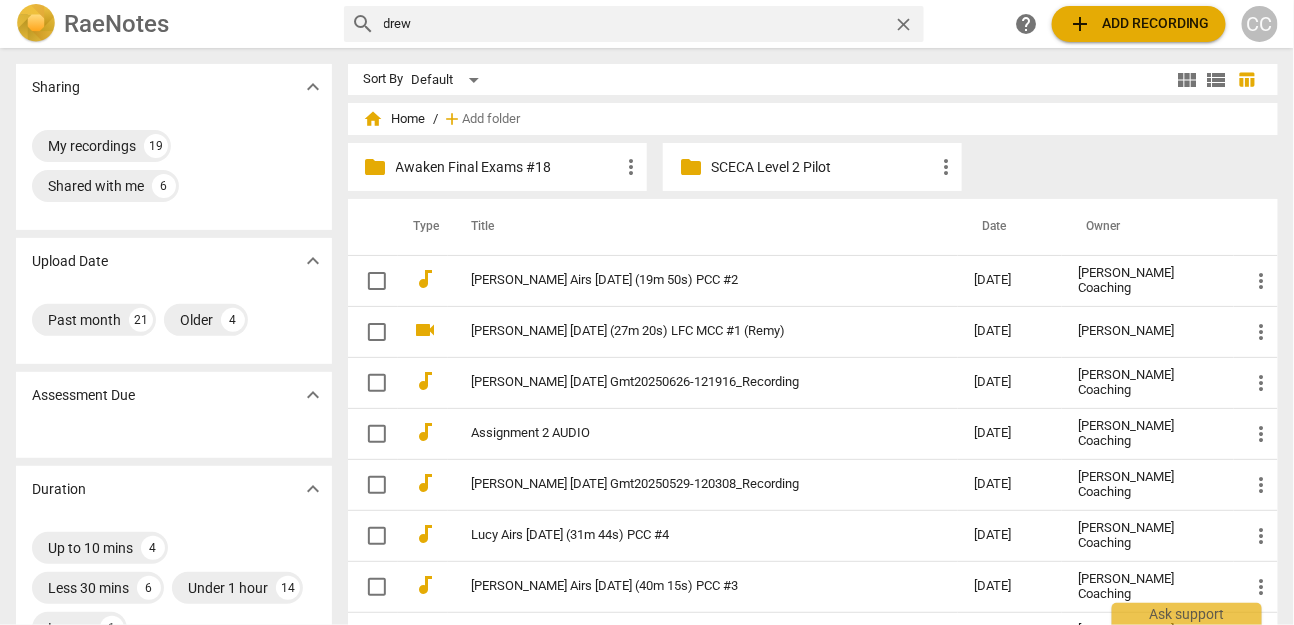 type on "drew" 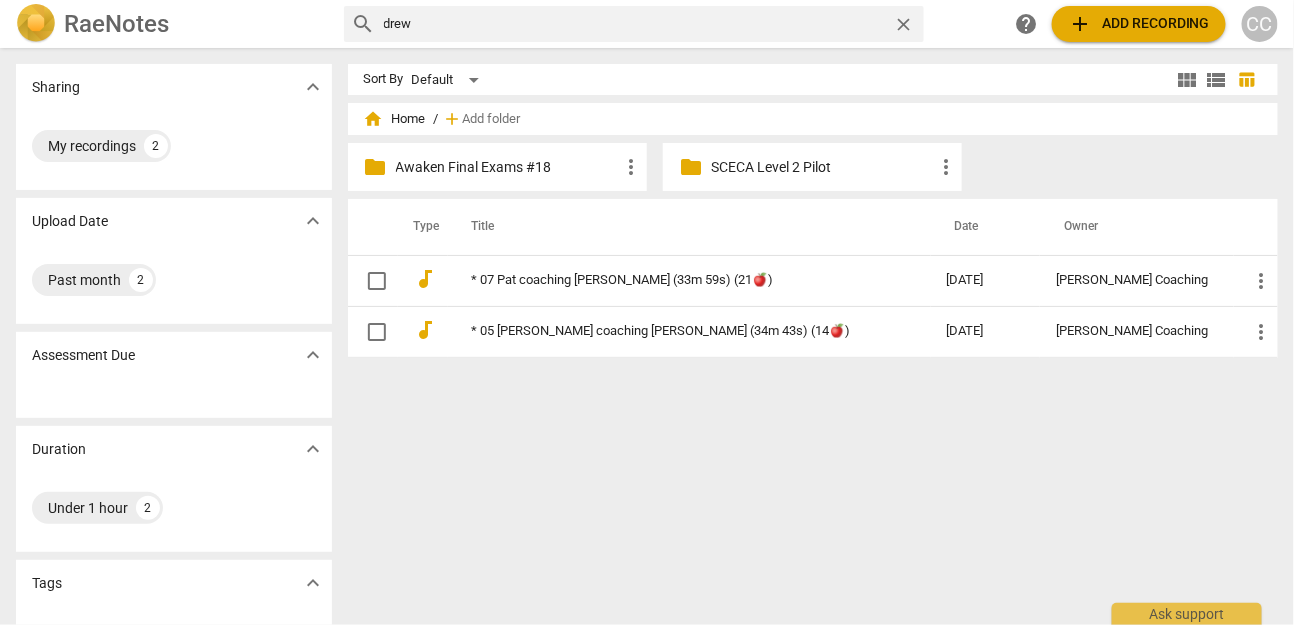 type 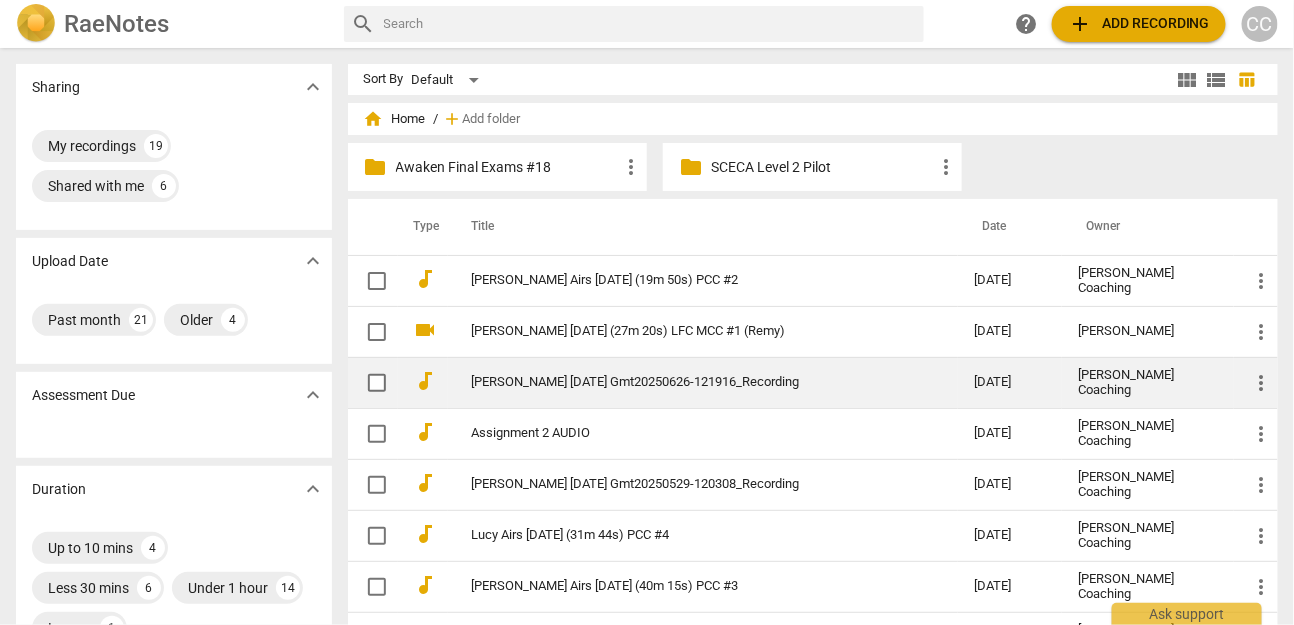 scroll, scrollTop: 1, scrollLeft: 0, axis: vertical 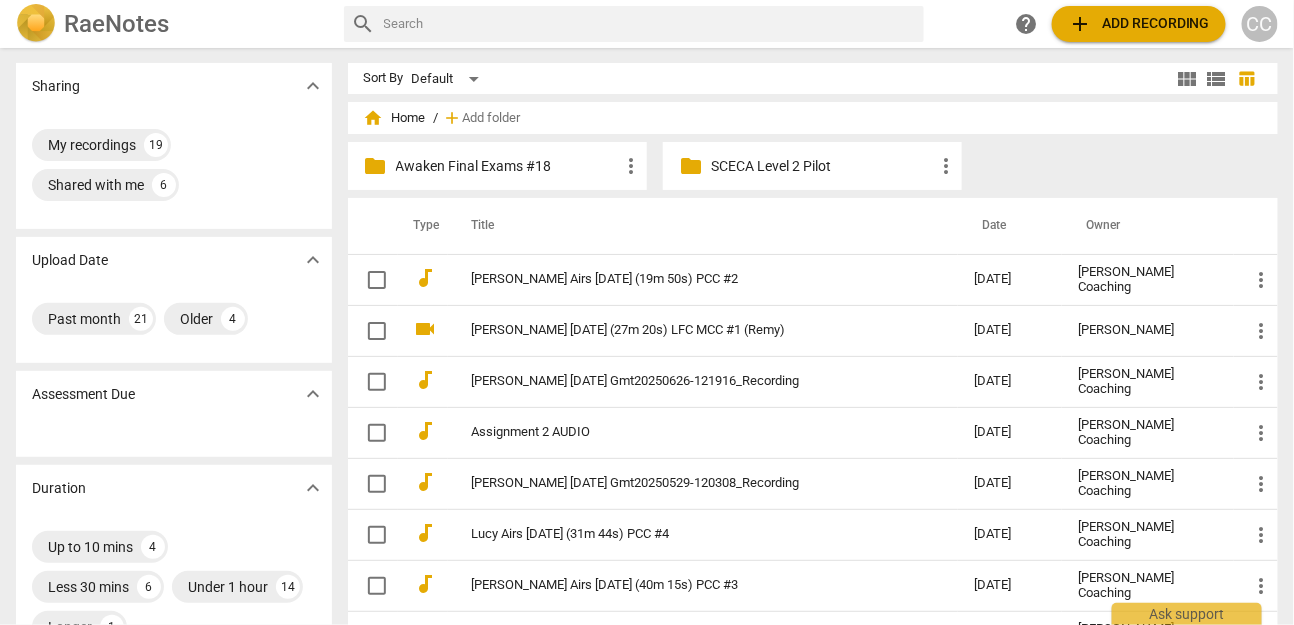 click on "Awaken Final Exams #18" at bounding box center (507, 166) 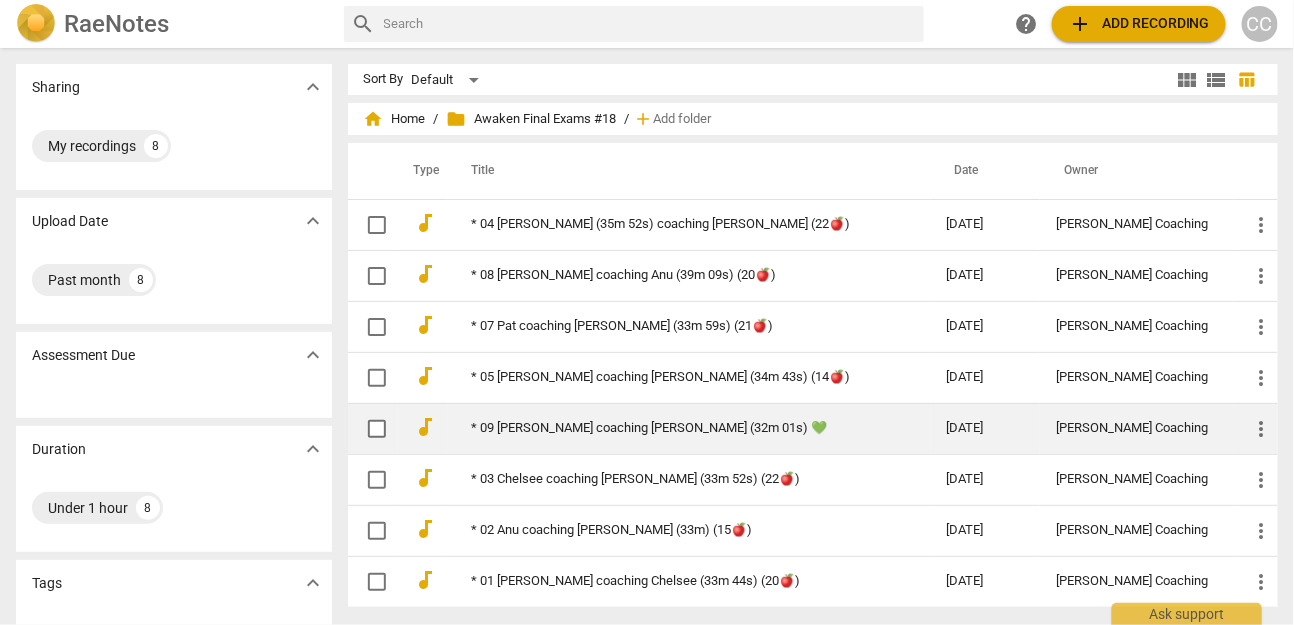 scroll, scrollTop: 65, scrollLeft: 0, axis: vertical 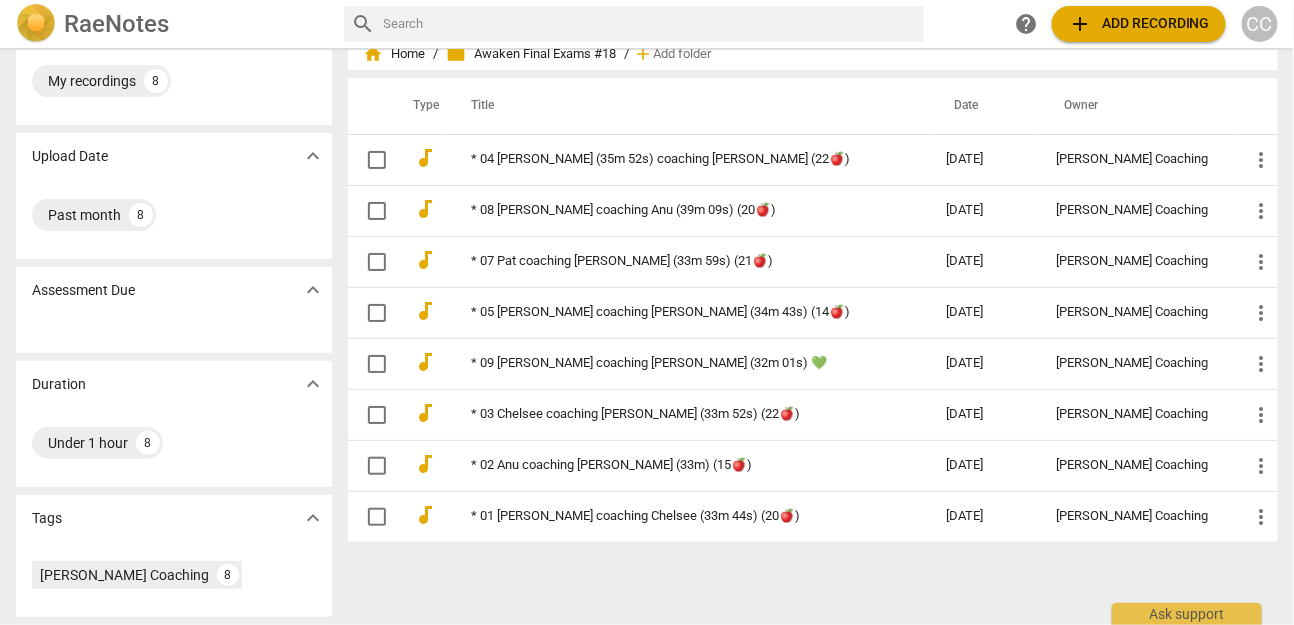 click on "CC" at bounding box center (1260, 24) 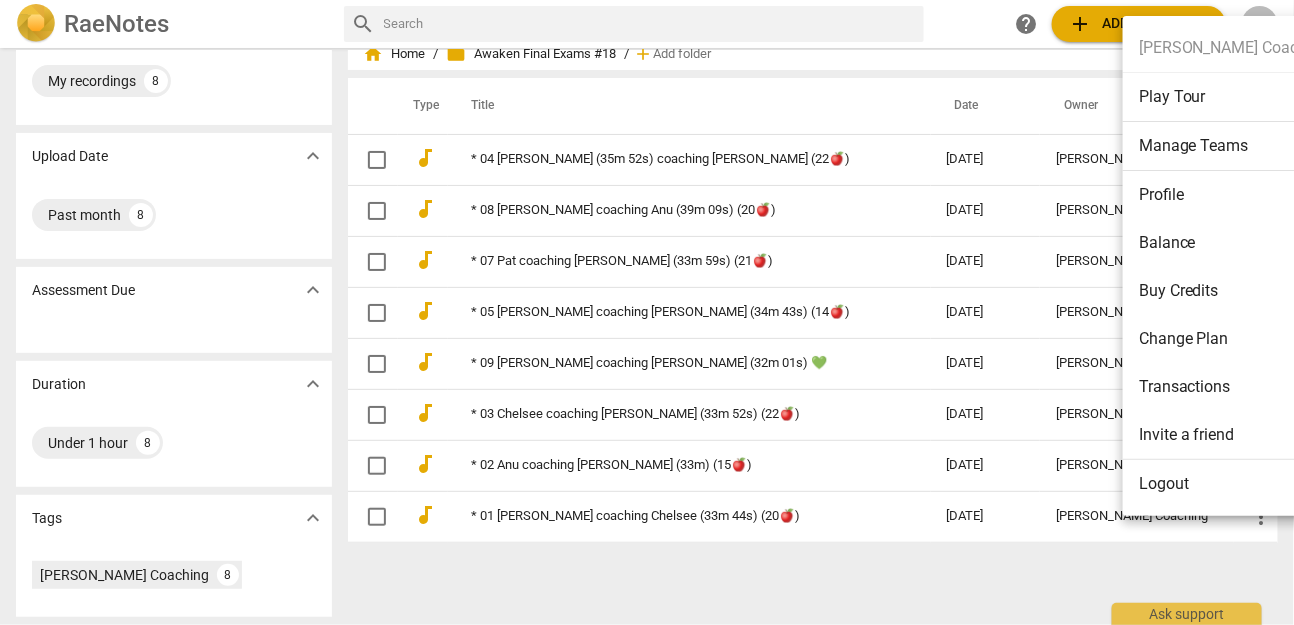 click on "Balance" at bounding box center [1234, 243] 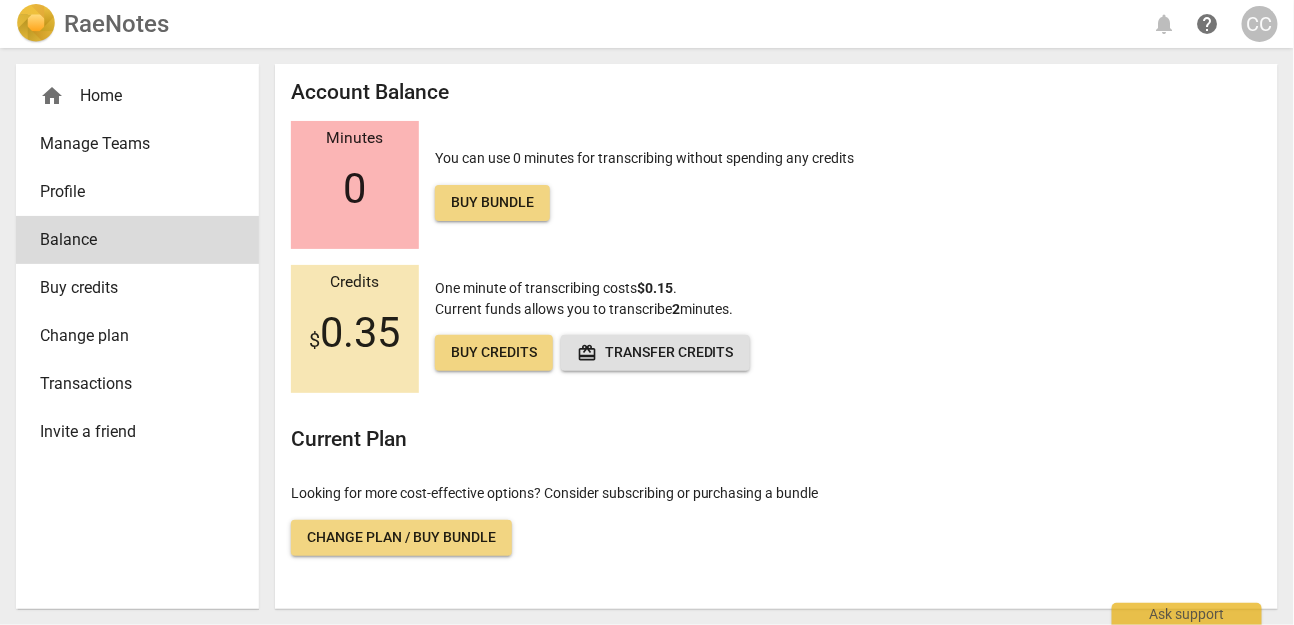 click on "Transactions" at bounding box center (129, 384) 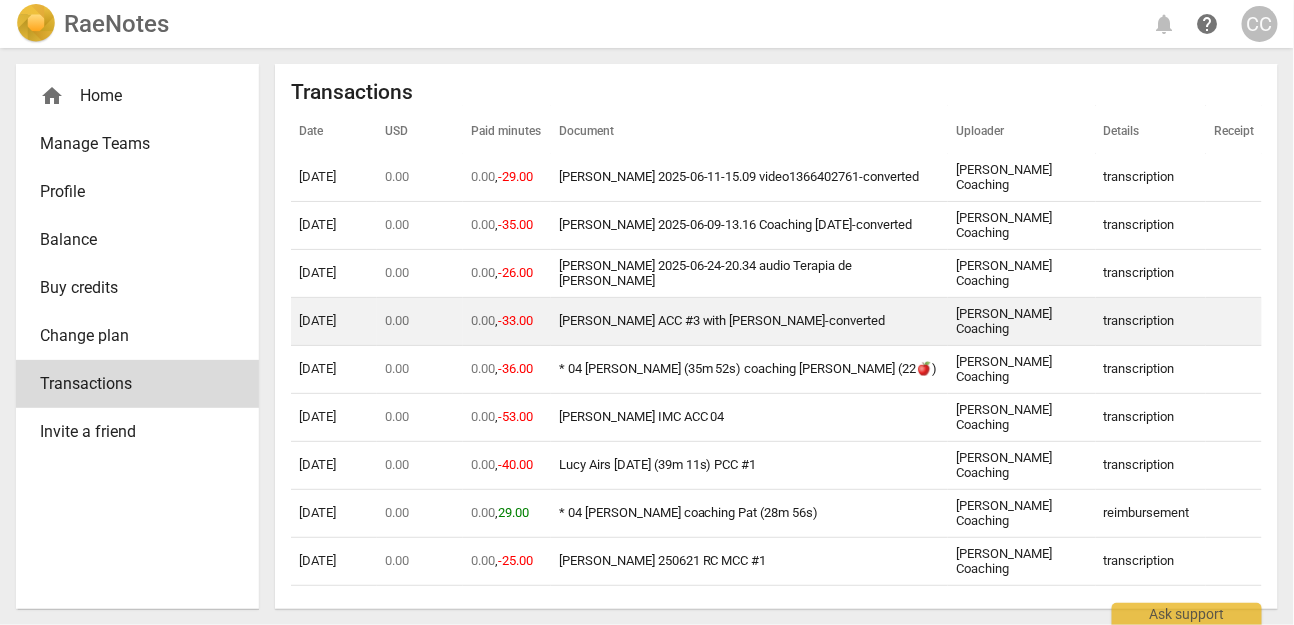 scroll, scrollTop: 587, scrollLeft: 0, axis: vertical 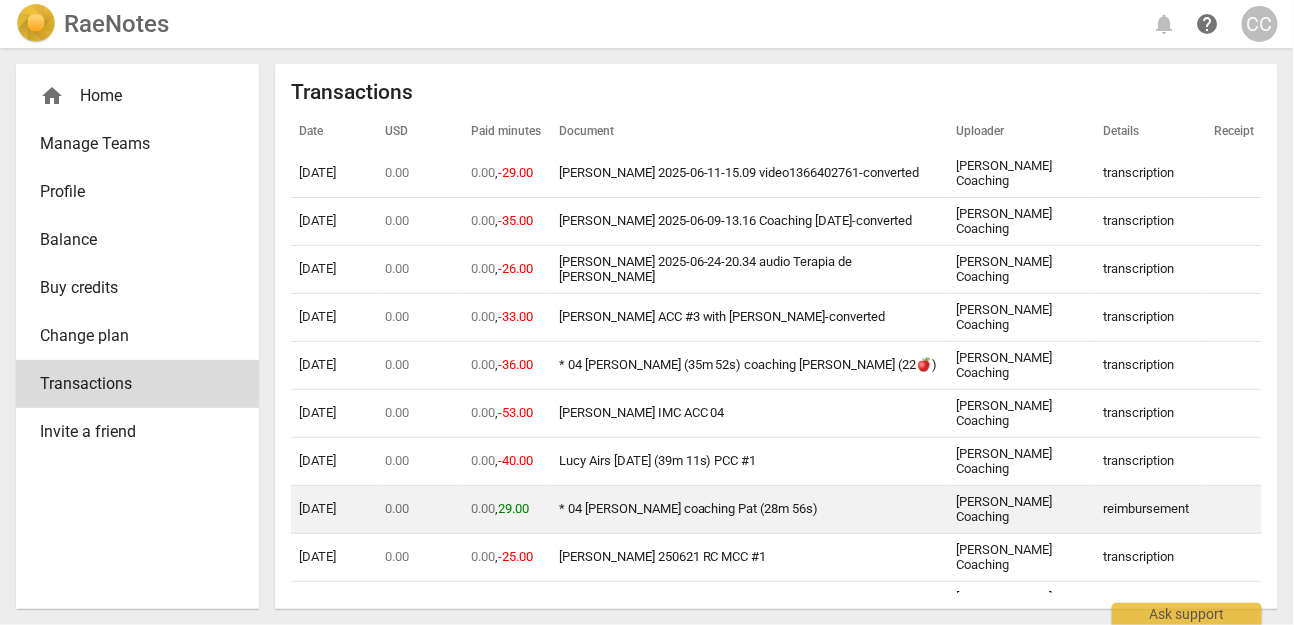 click on "* 04 Drew coaching Pat (28m 56s)" at bounding box center (689, 508) 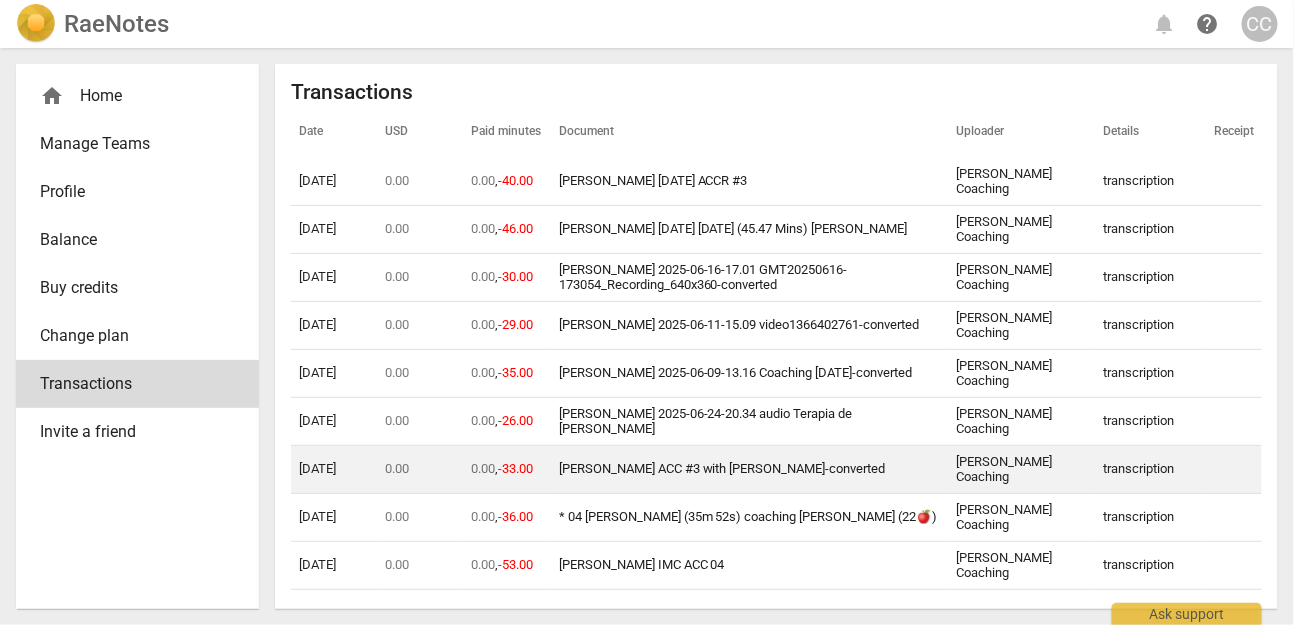 scroll, scrollTop: 0, scrollLeft: 0, axis: both 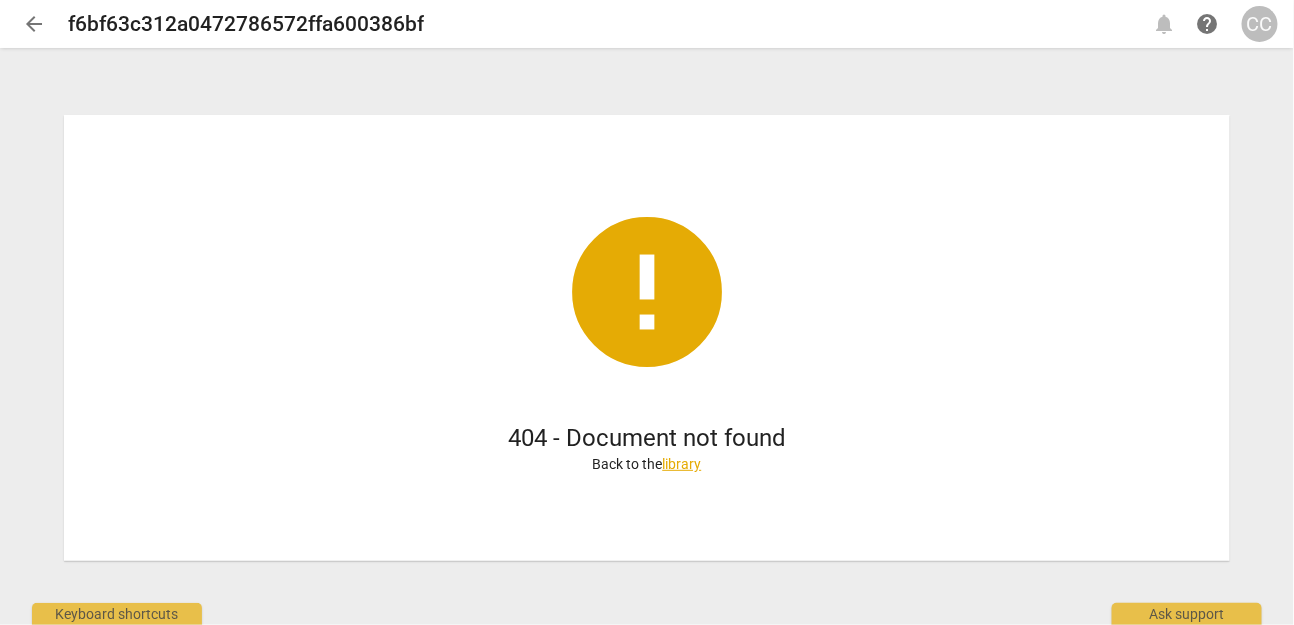 click on "arrow_back" at bounding box center (34, 24) 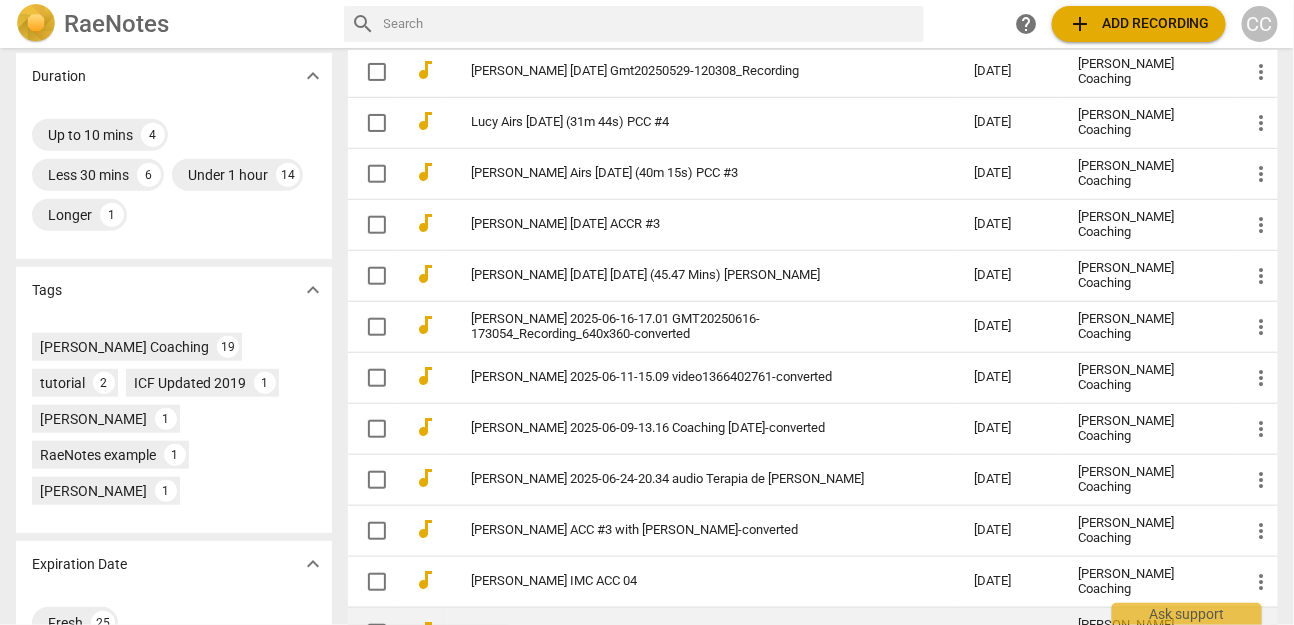 scroll, scrollTop: 0, scrollLeft: 0, axis: both 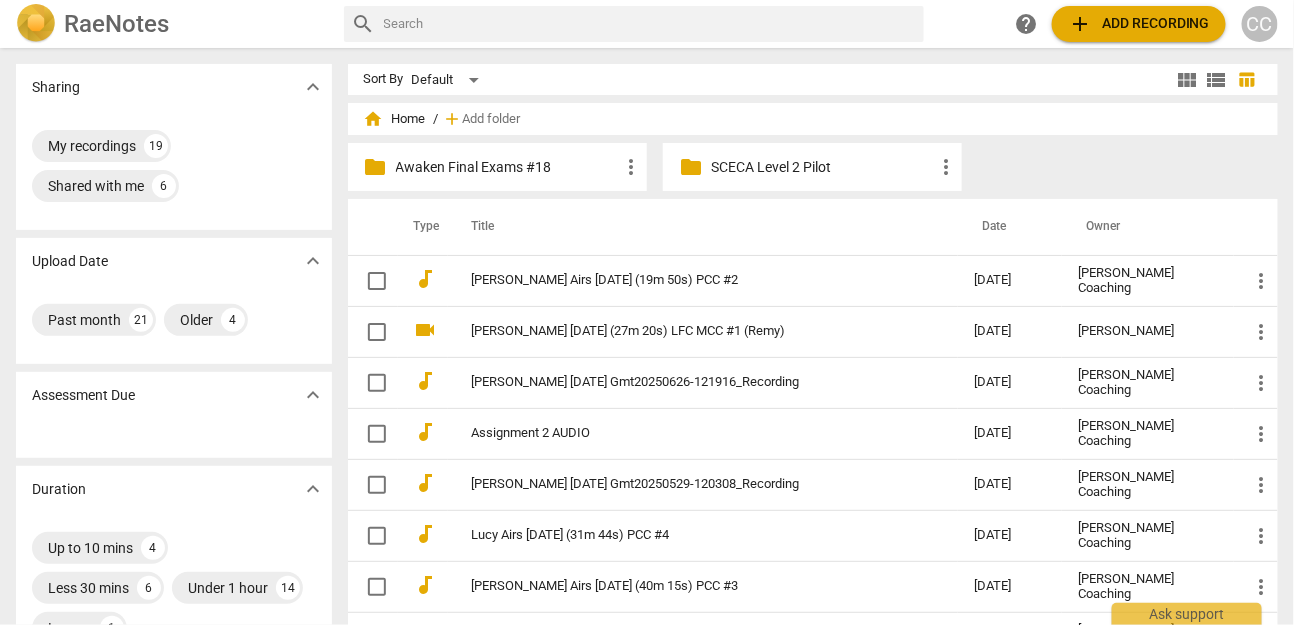 click on "Awaken Final Exams #18" at bounding box center [507, 167] 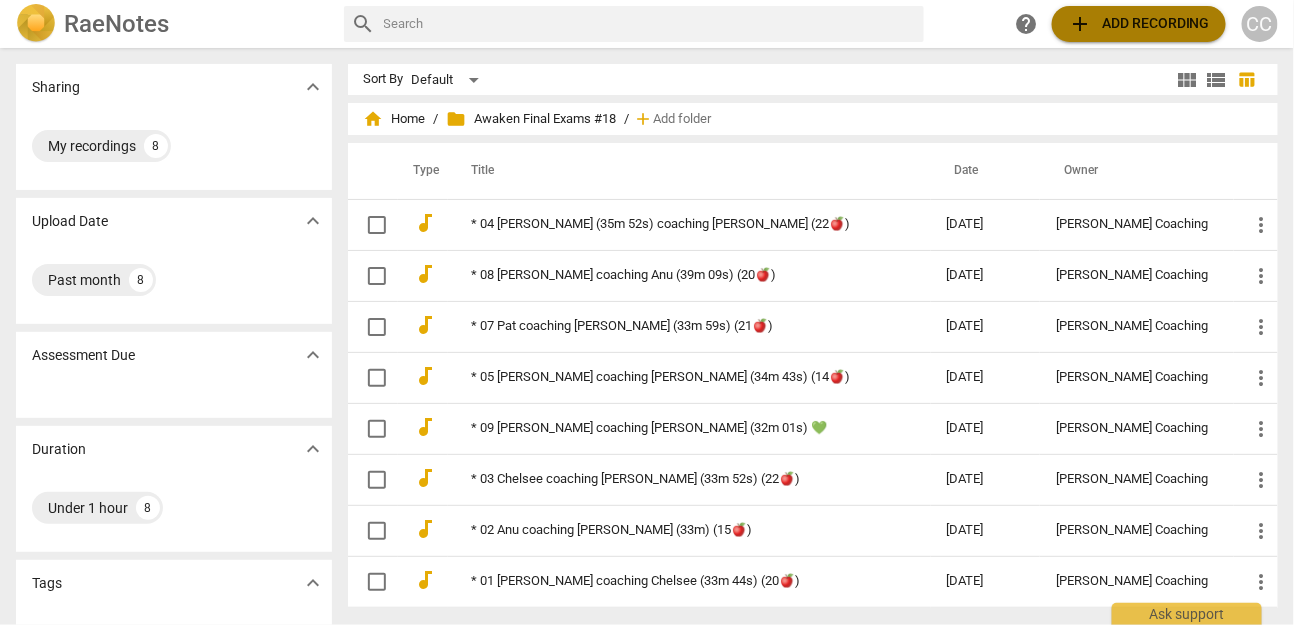 click on "add   Add recording" at bounding box center (1139, 24) 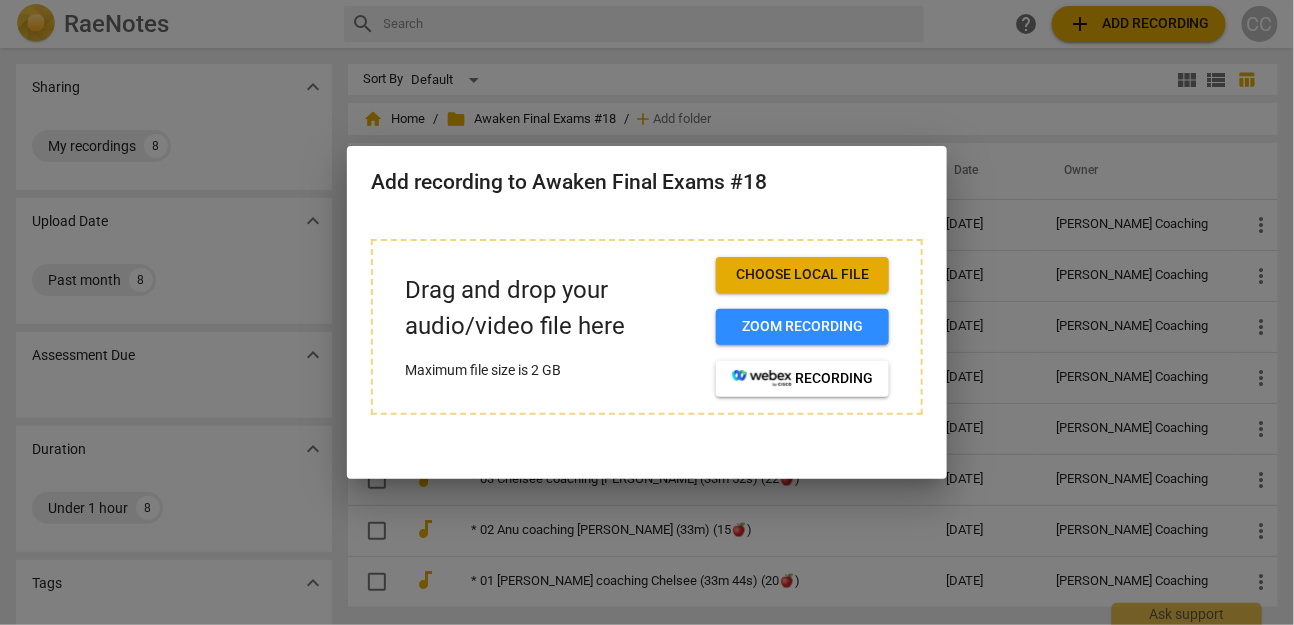 click on "Drag and drop your audio/video file here Maximum file size is 2 GB Choose local file Zoom recording   recording" at bounding box center [647, 327] 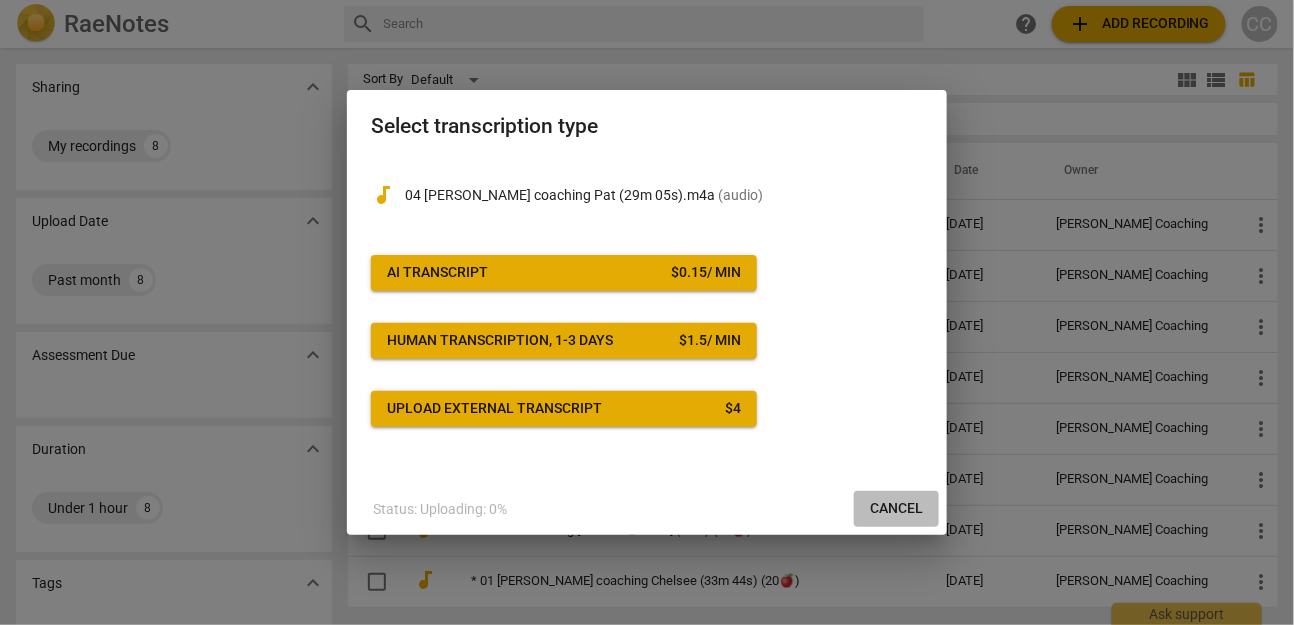 click on "Cancel" at bounding box center (896, 509) 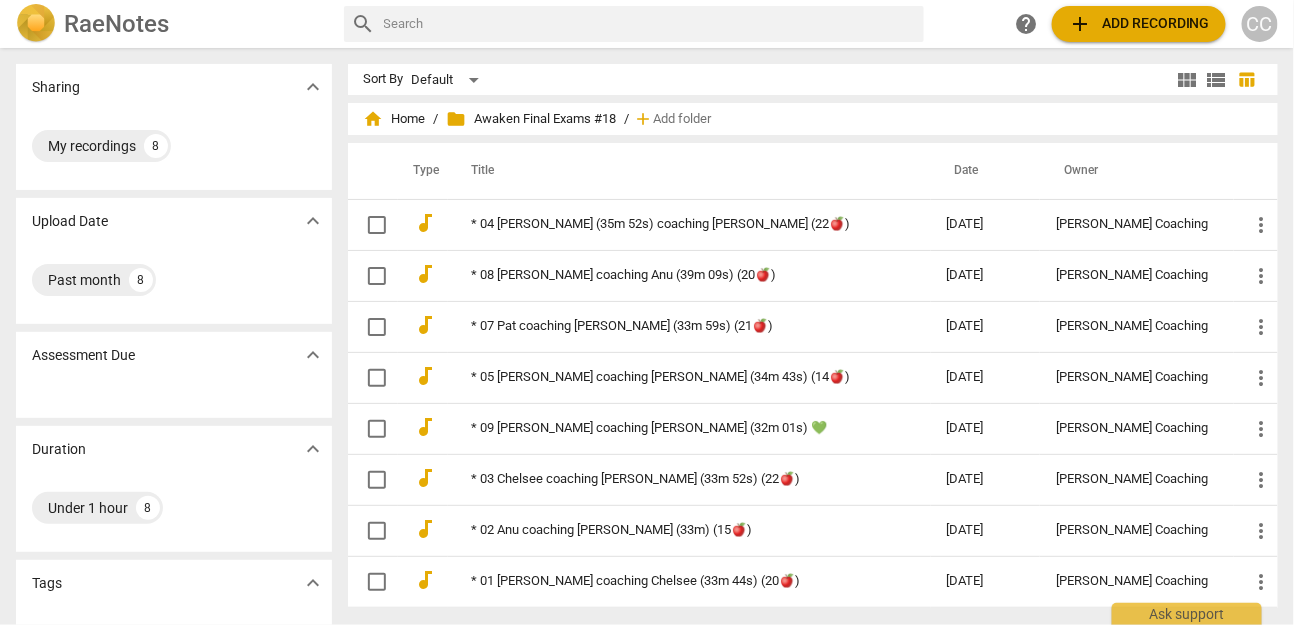 click on "Sort By Default" at bounding box center [768, 79] 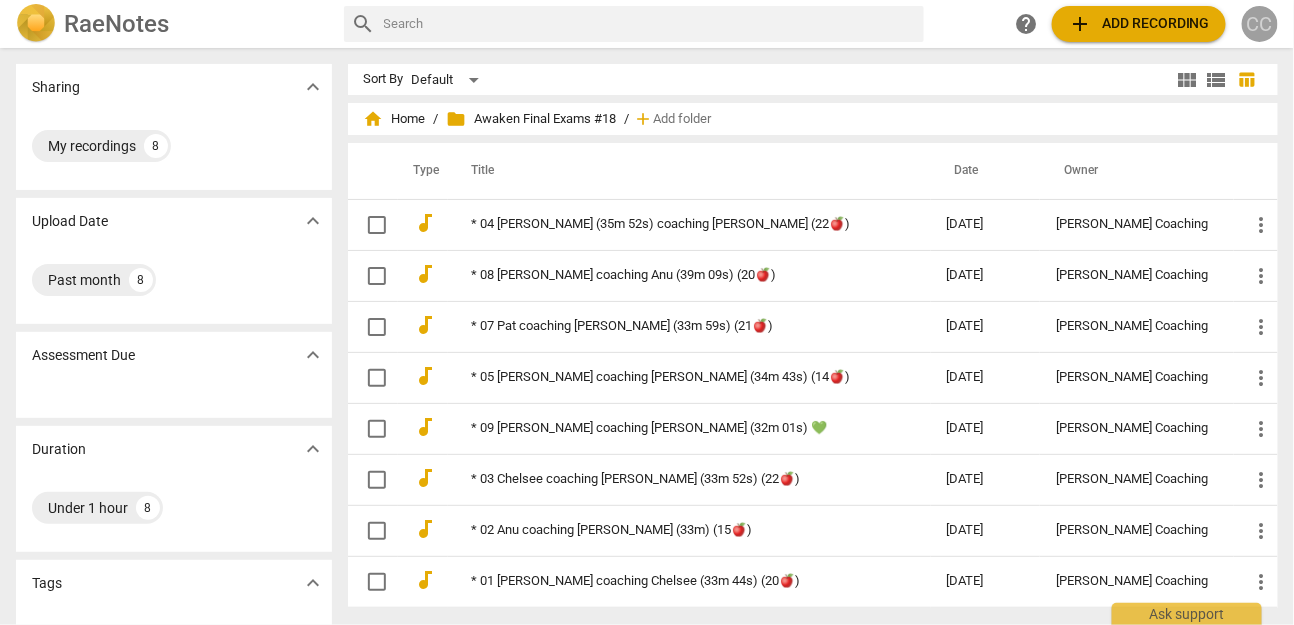 click on "CC" at bounding box center [1260, 24] 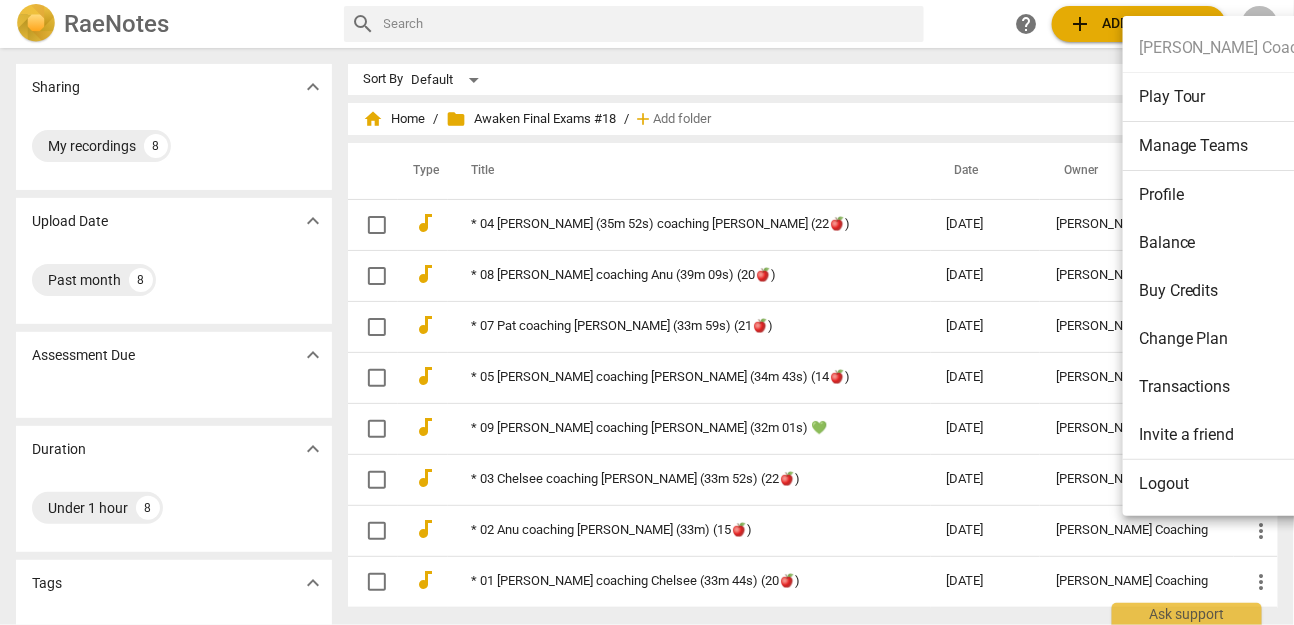 click on "Logout" at bounding box center (1234, 484) 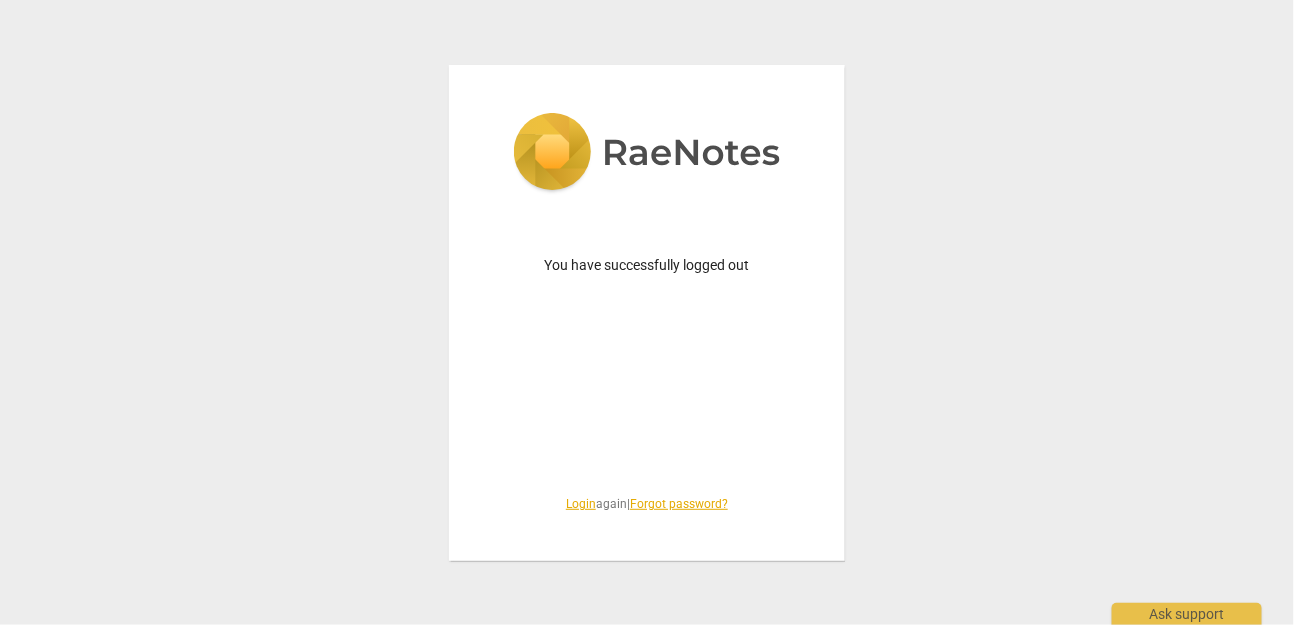 click on "Login" at bounding box center [581, 504] 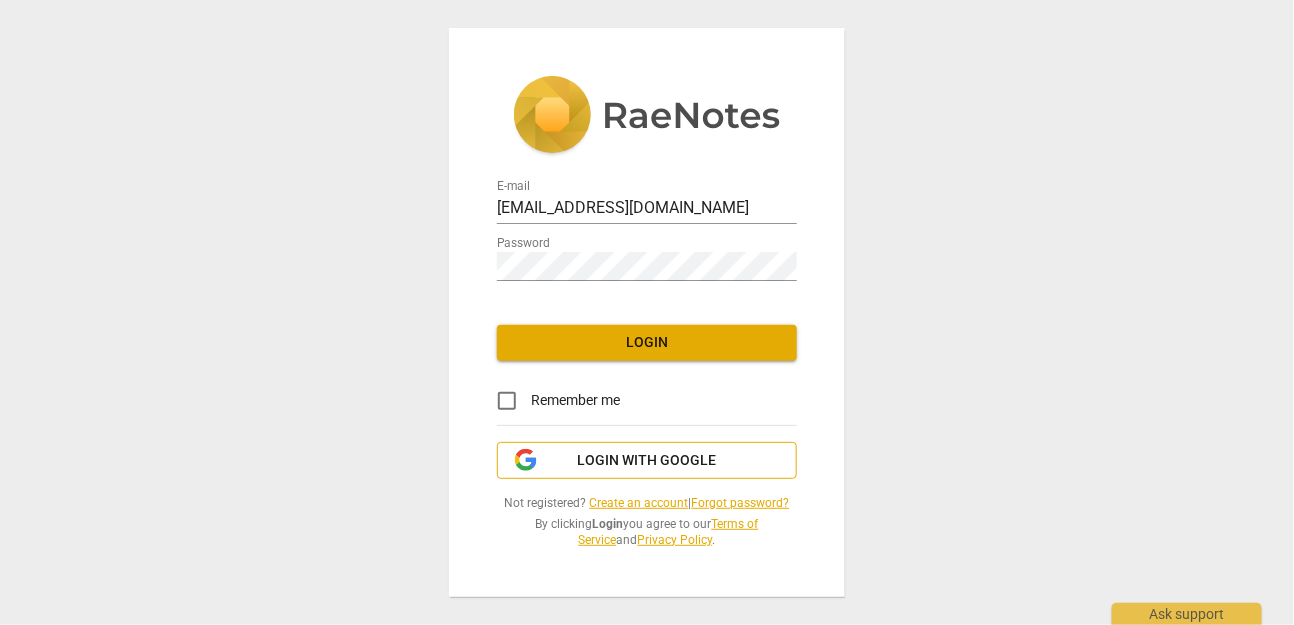 click on "Login with Google" at bounding box center (647, 461) 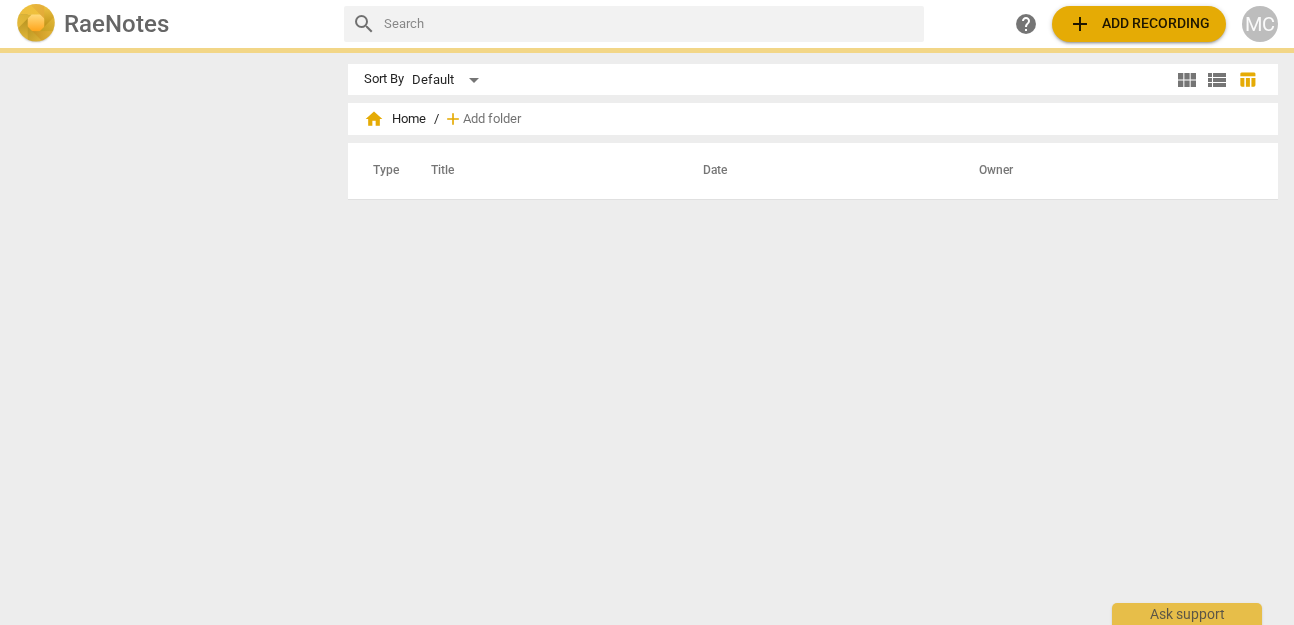 scroll, scrollTop: 0, scrollLeft: 0, axis: both 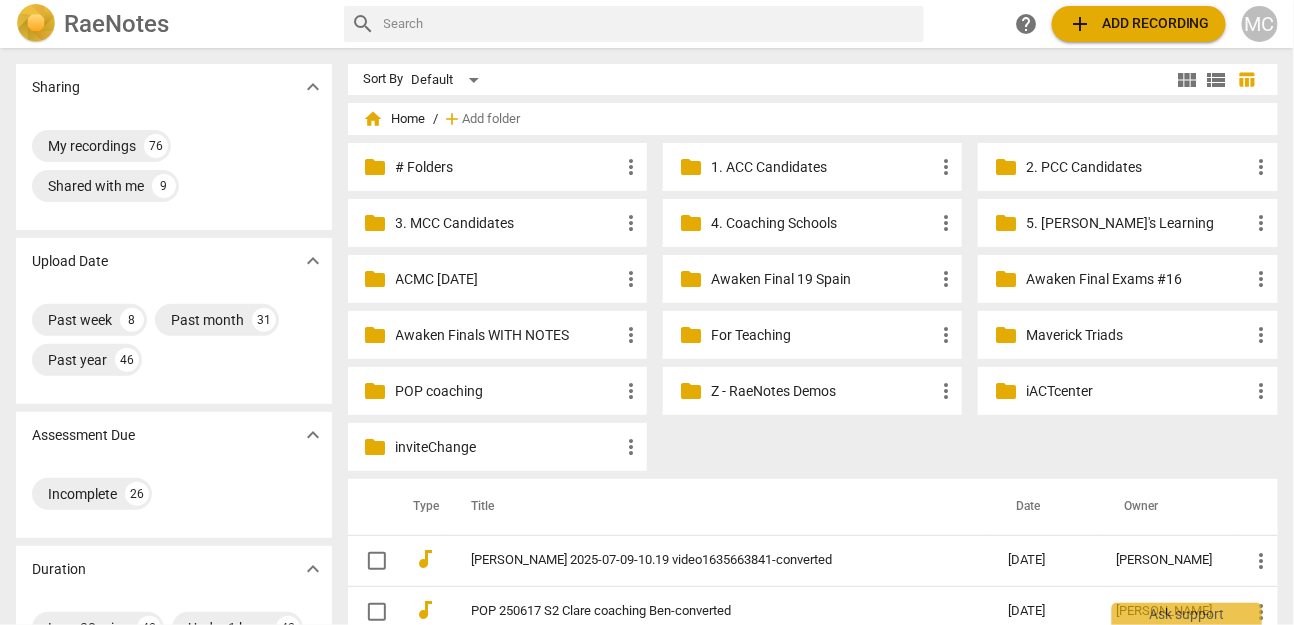 click on "RaeNotes search help add   Add recording MC" at bounding box center [647, 24] 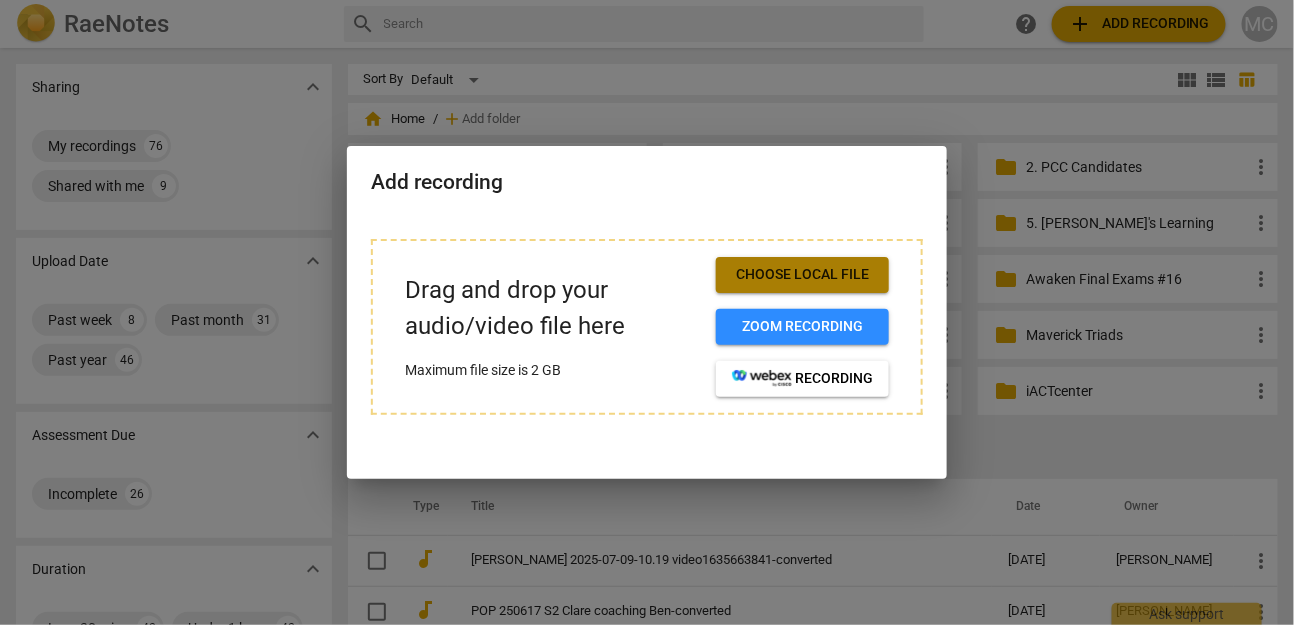 click on "Choose local file" at bounding box center (802, 275) 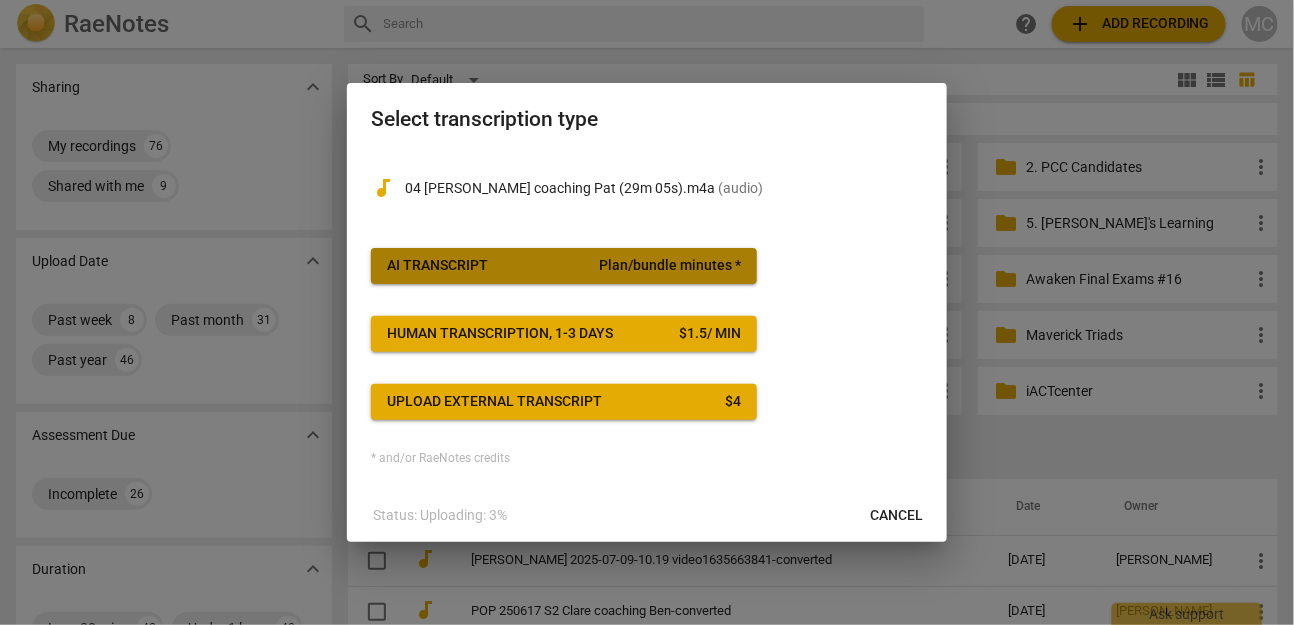 click on "AI Transcript Plan/bundle minutes *" at bounding box center [564, 266] 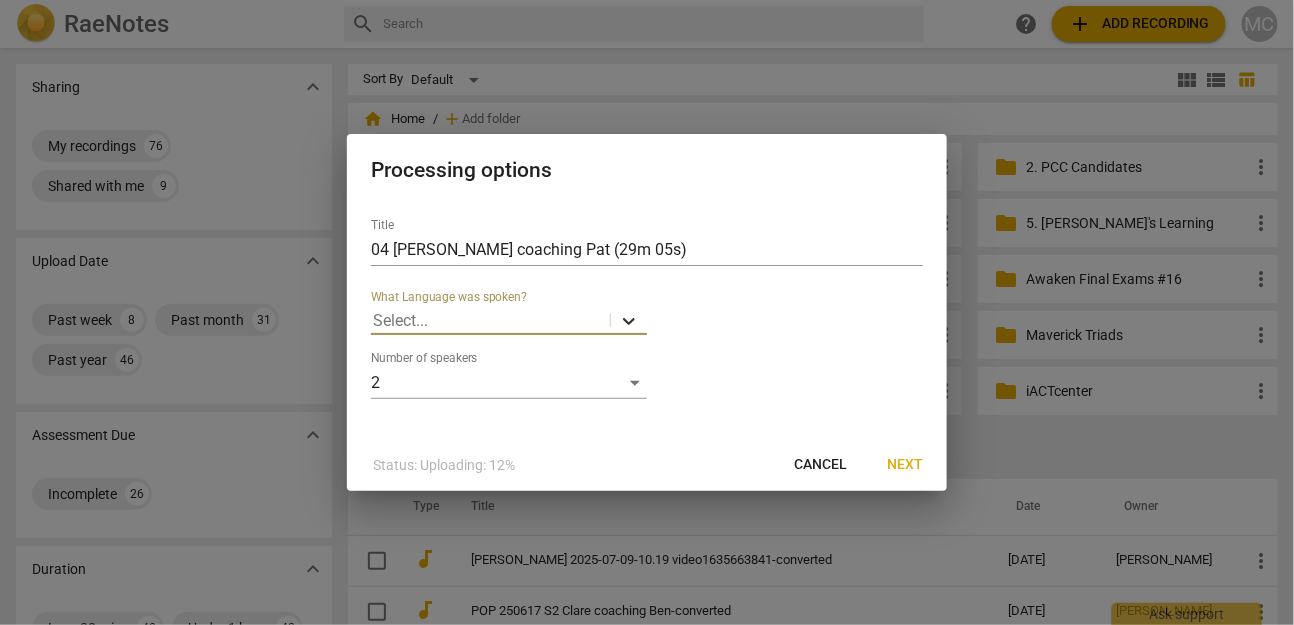 click 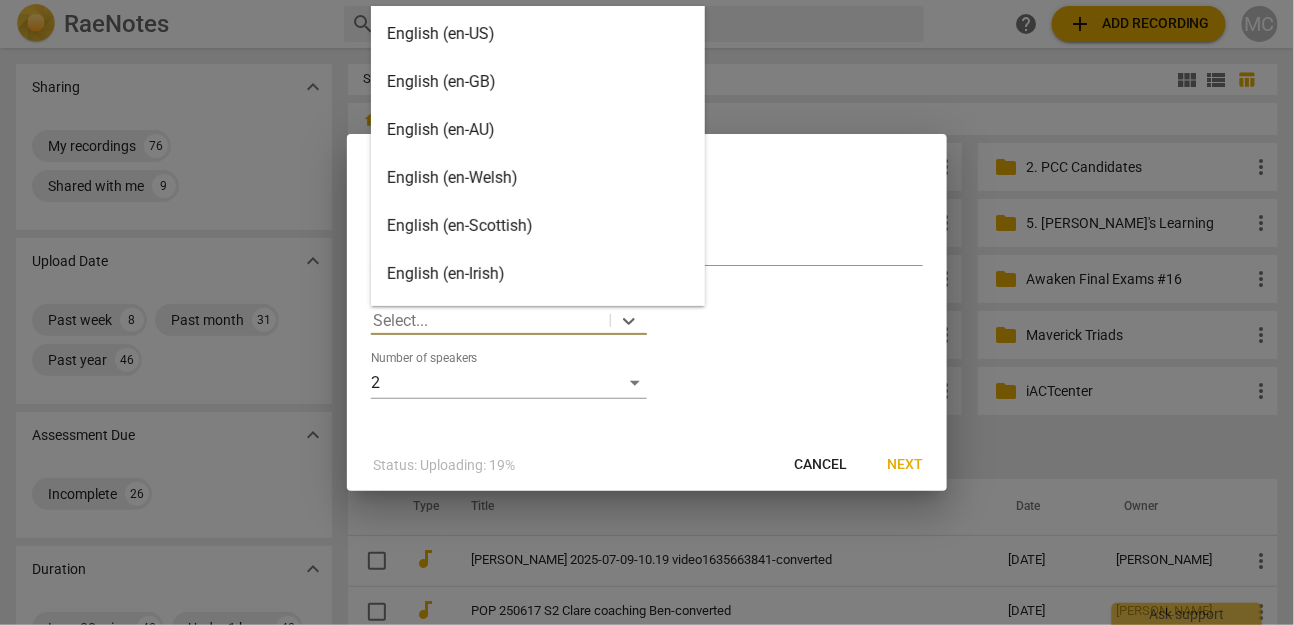 click on "English (en-US)" at bounding box center (538, 34) 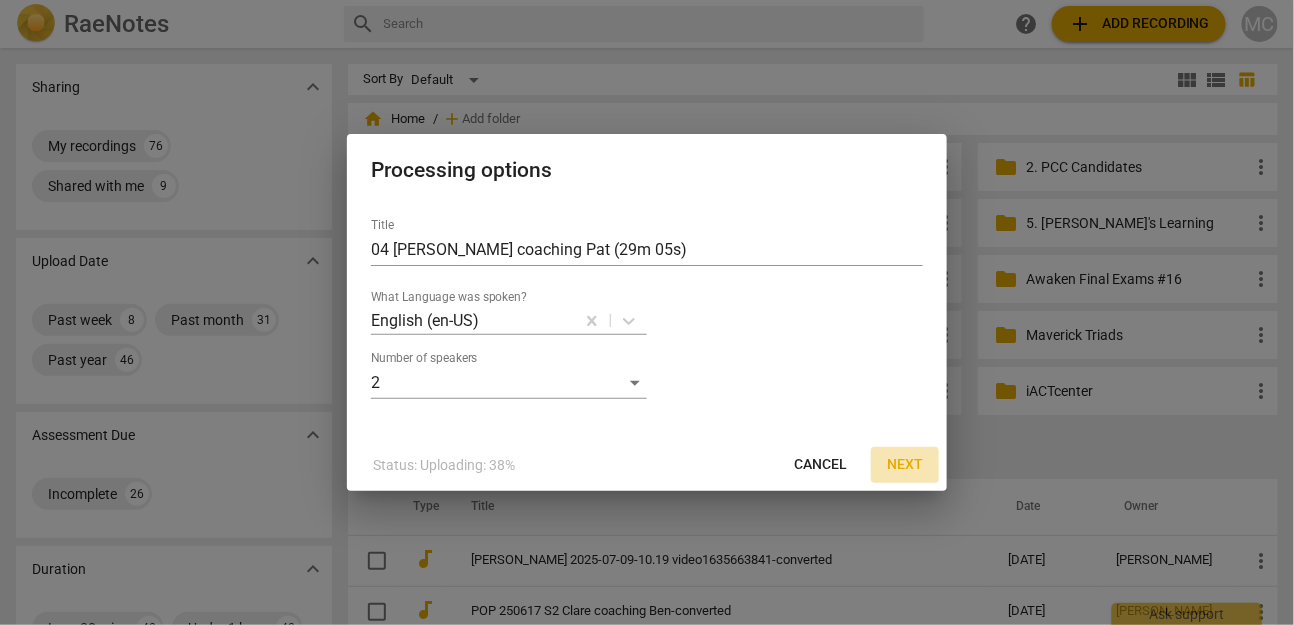 click on "Next" at bounding box center (905, 465) 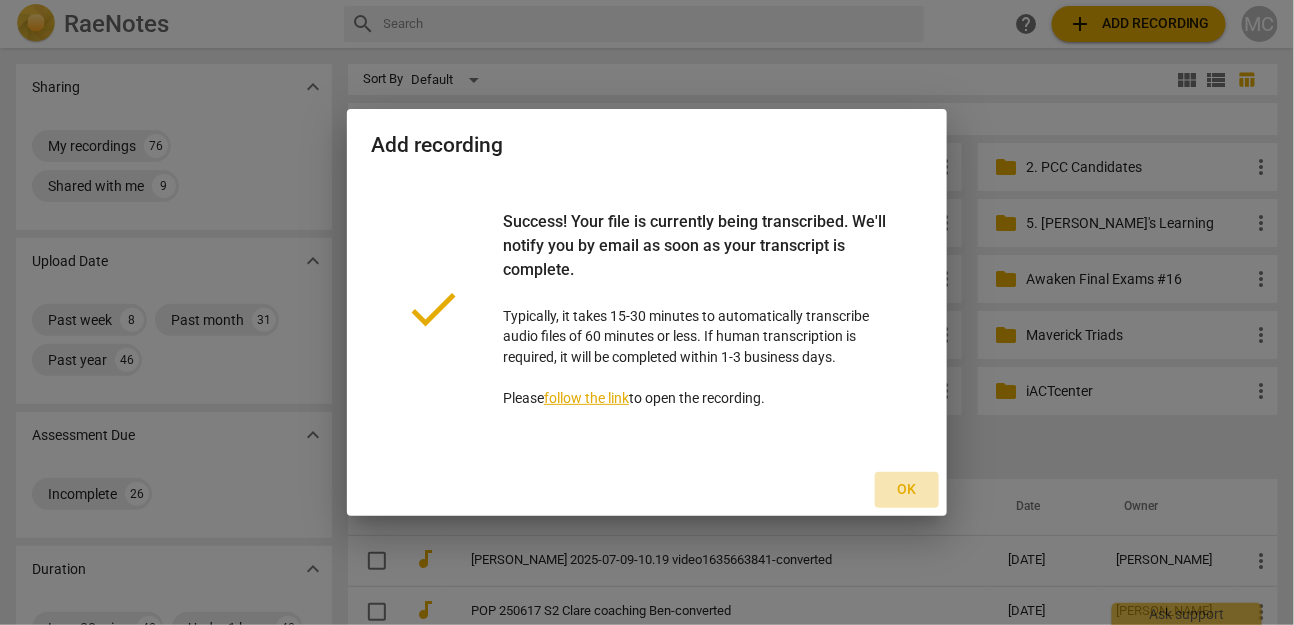 click on "Ok" at bounding box center (907, 490) 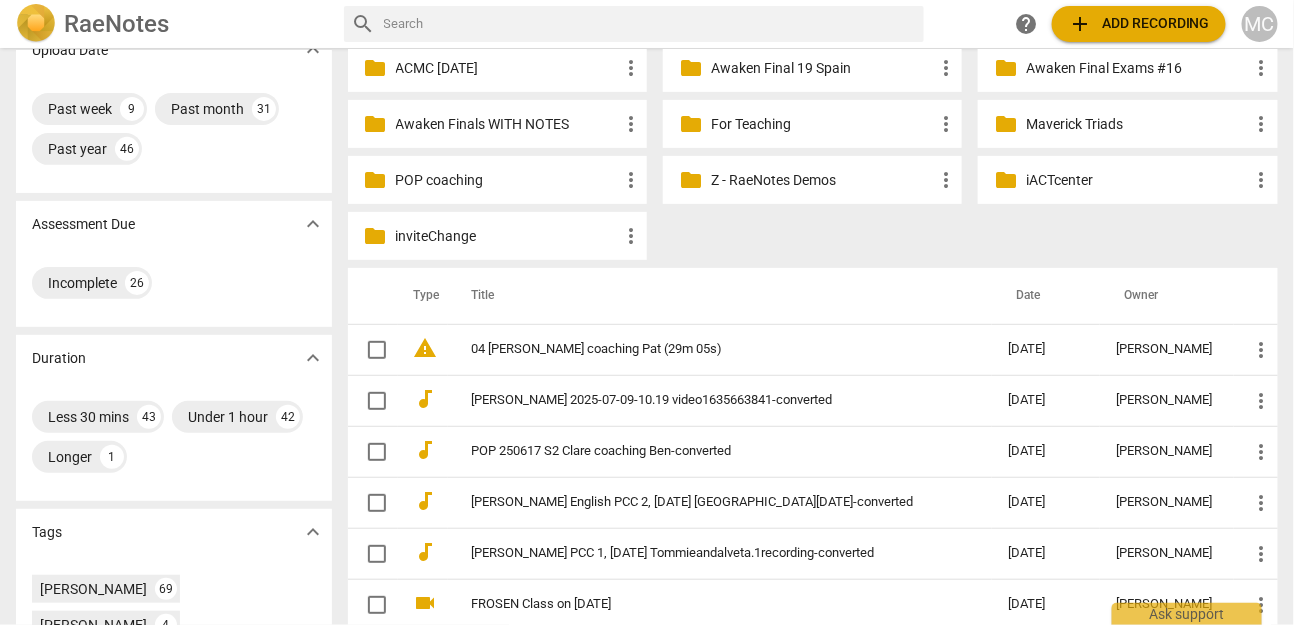 scroll, scrollTop: 215, scrollLeft: 0, axis: vertical 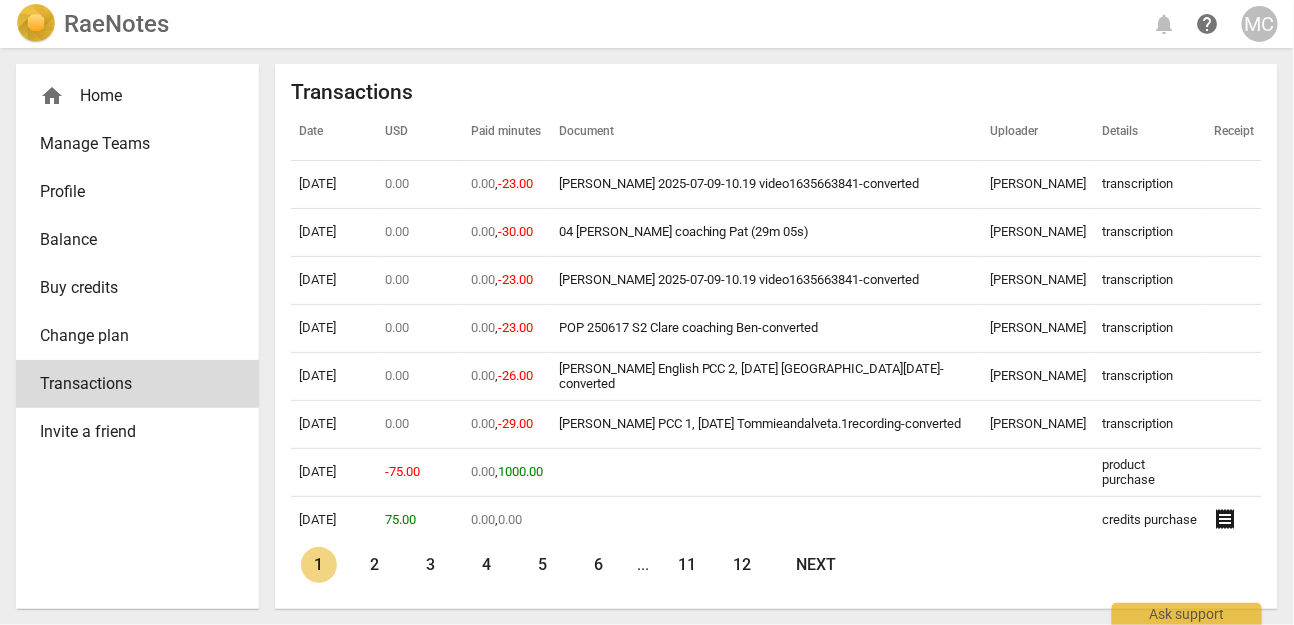 click on "RaeNotes" at bounding box center (116, 24) 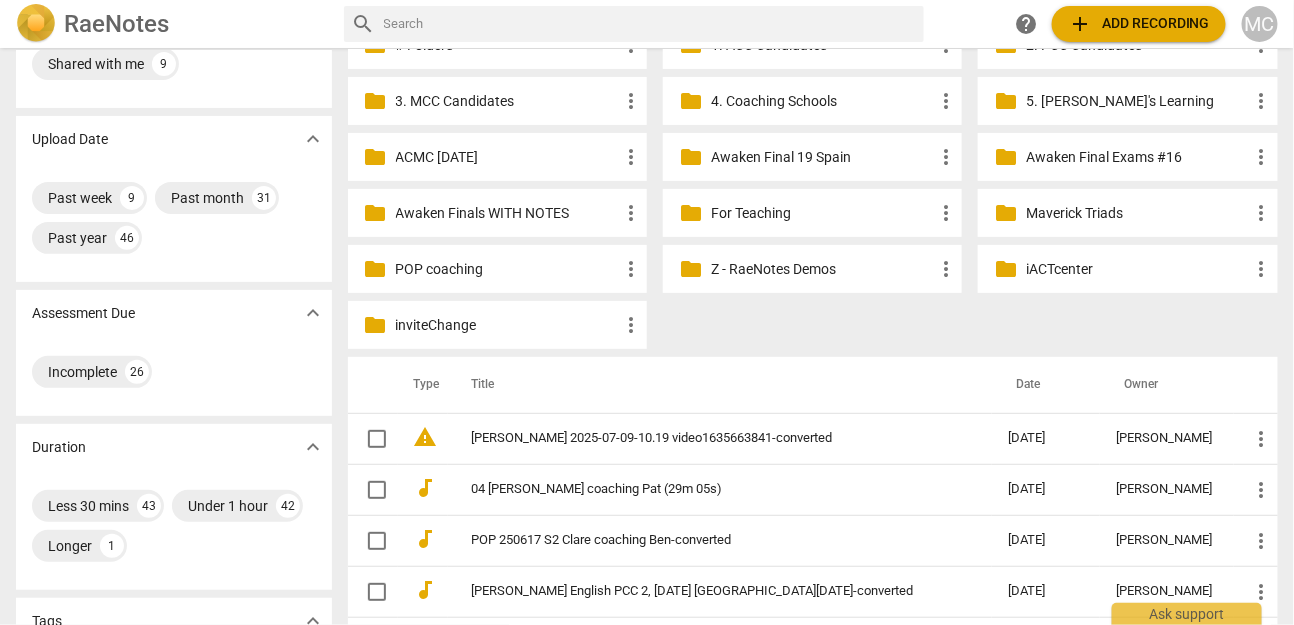 scroll, scrollTop: 123, scrollLeft: 0, axis: vertical 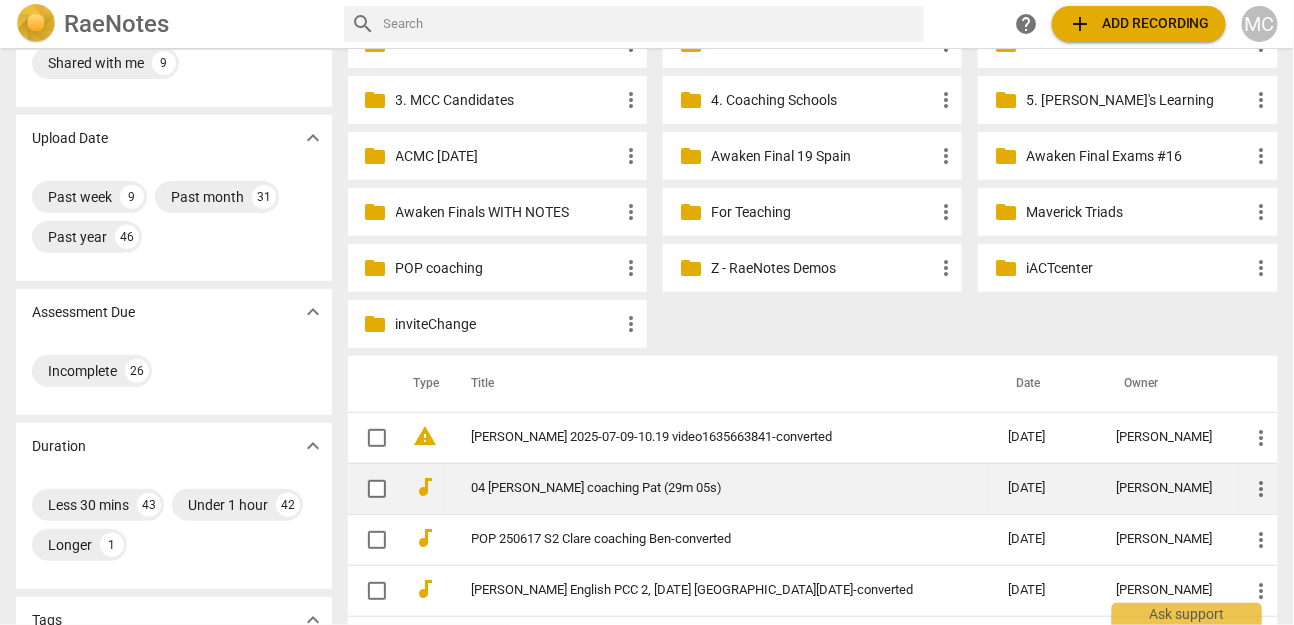click on "04 [PERSON_NAME] coaching Pat (29m 05s)" at bounding box center (720, 488) 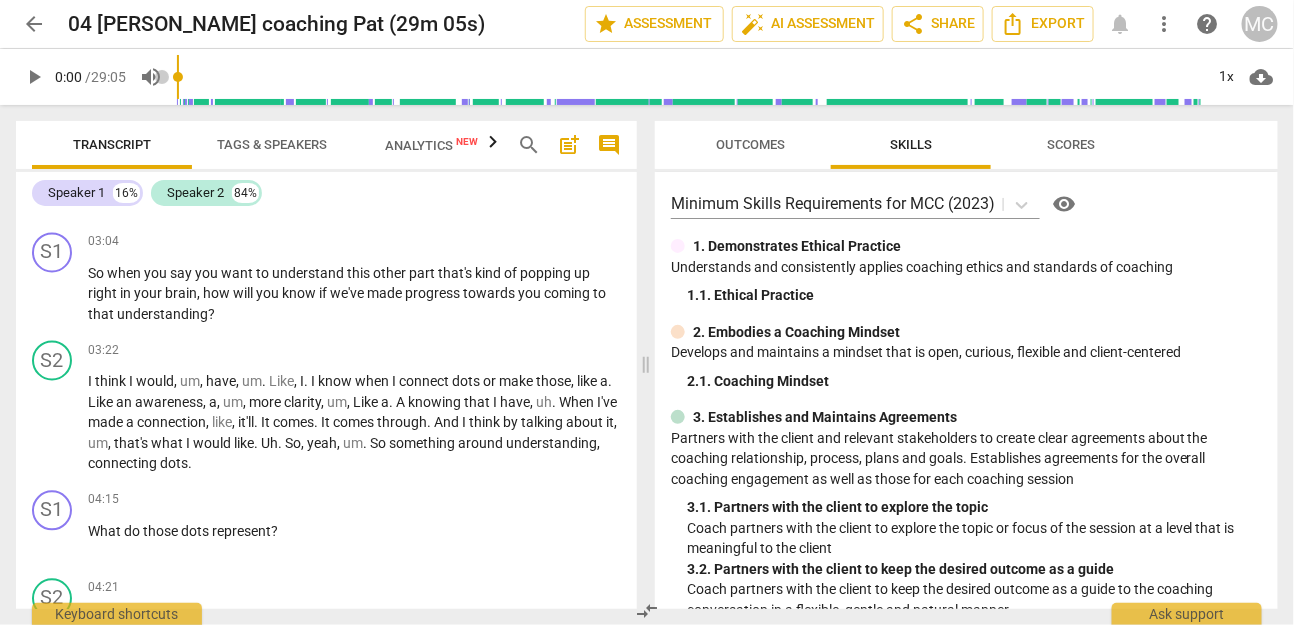 scroll, scrollTop: 1240, scrollLeft: 0, axis: vertical 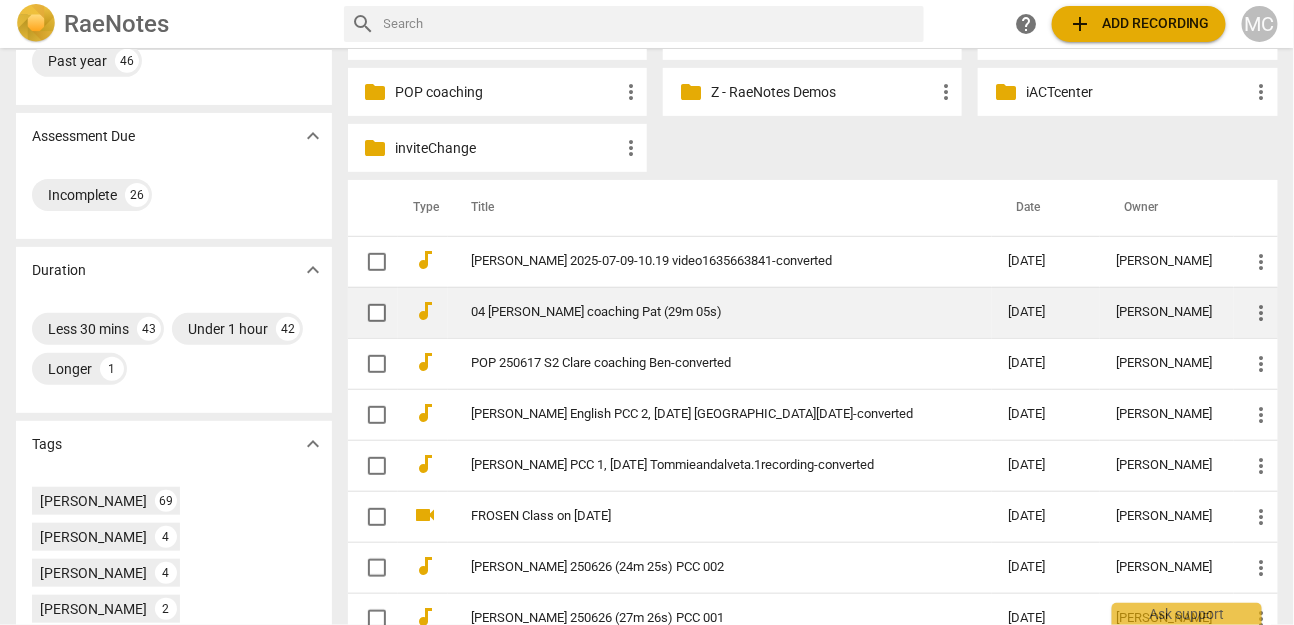 click on "04 [PERSON_NAME] coaching Pat (29m 05s)" at bounding box center (704, 312) 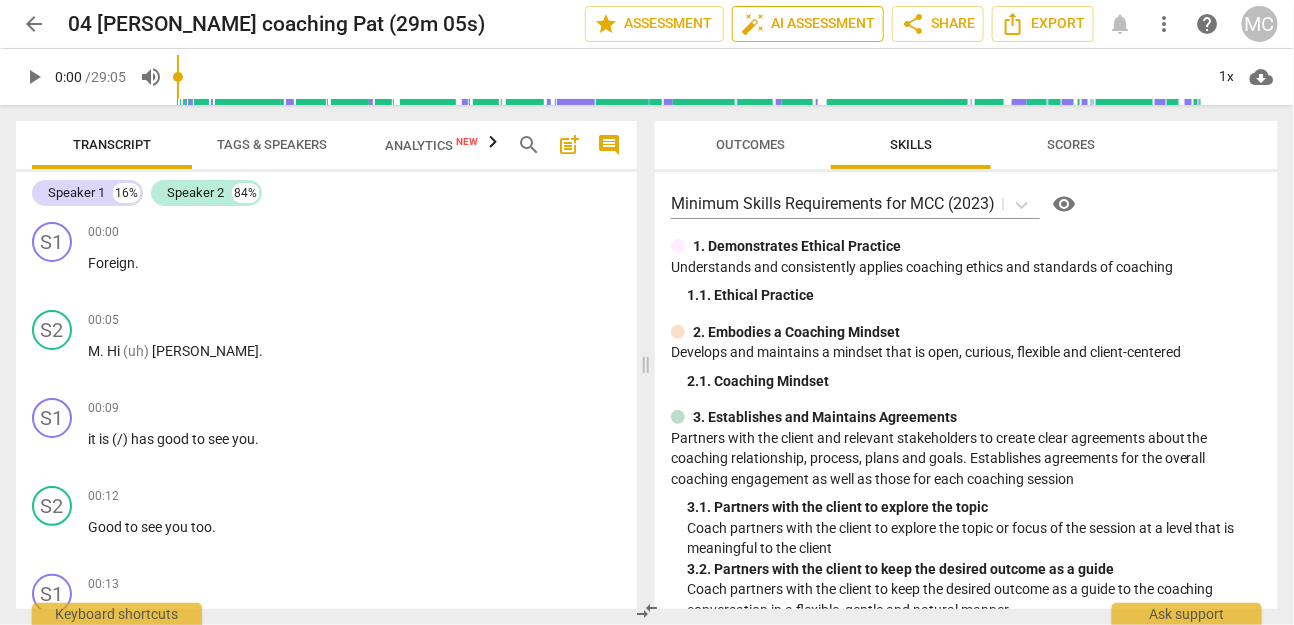 click on "auto_fix_high    AI Assessment" at bounding box center [808, 24] 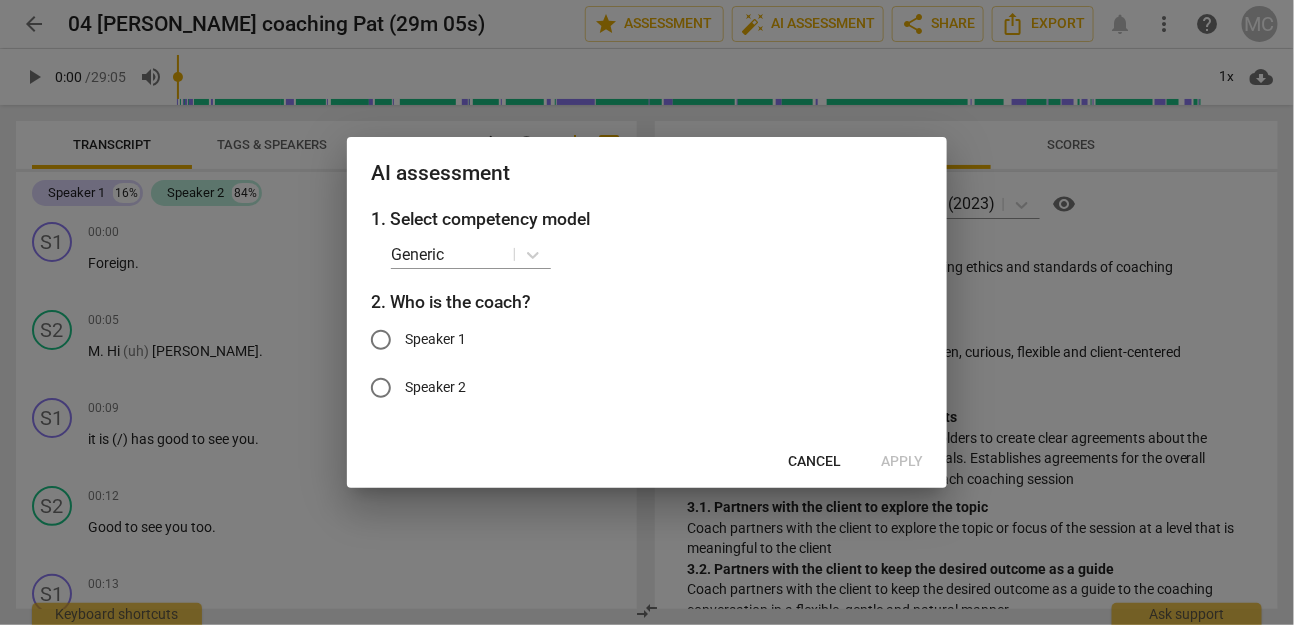 click on "Cancel" at bounding box center (814, 462) 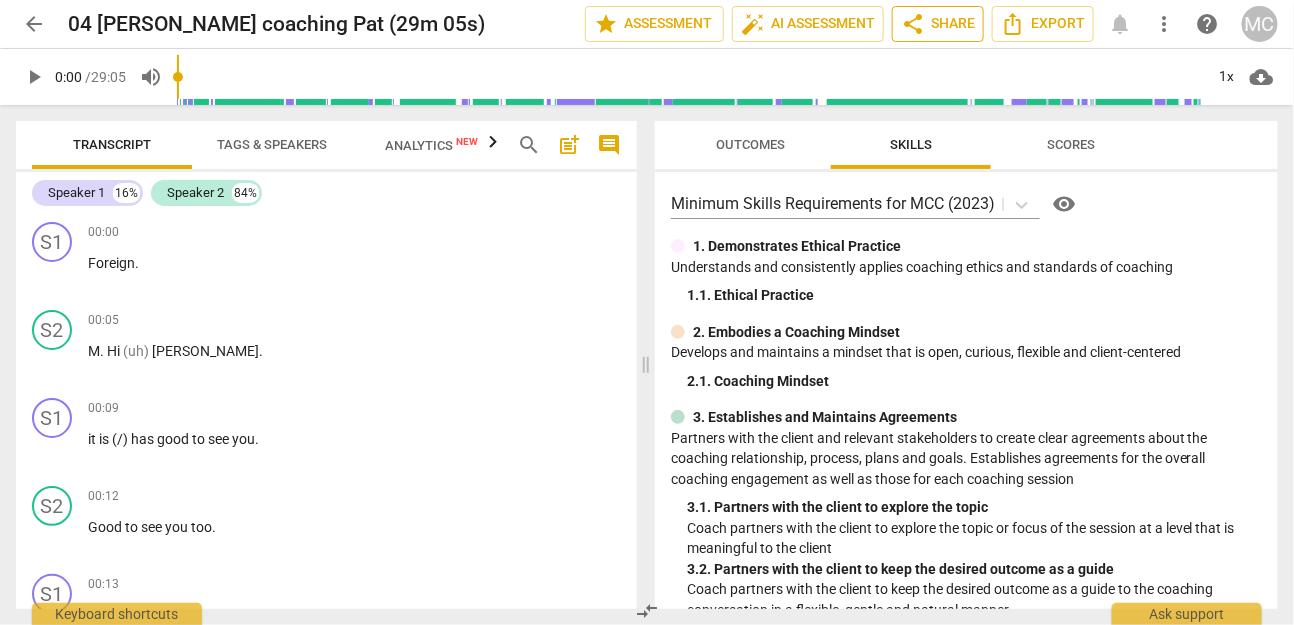 click on "share    Share" at bounding box center (938, 24) 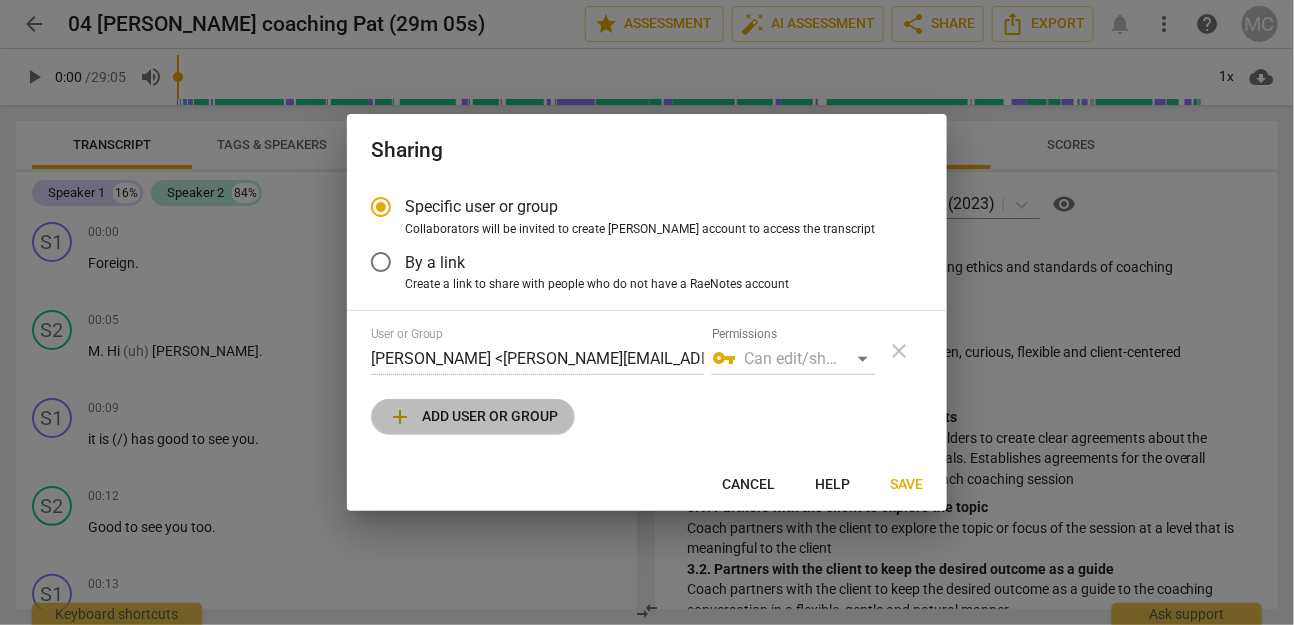 click on "add Add user or group" at bounding box center (473, 417) 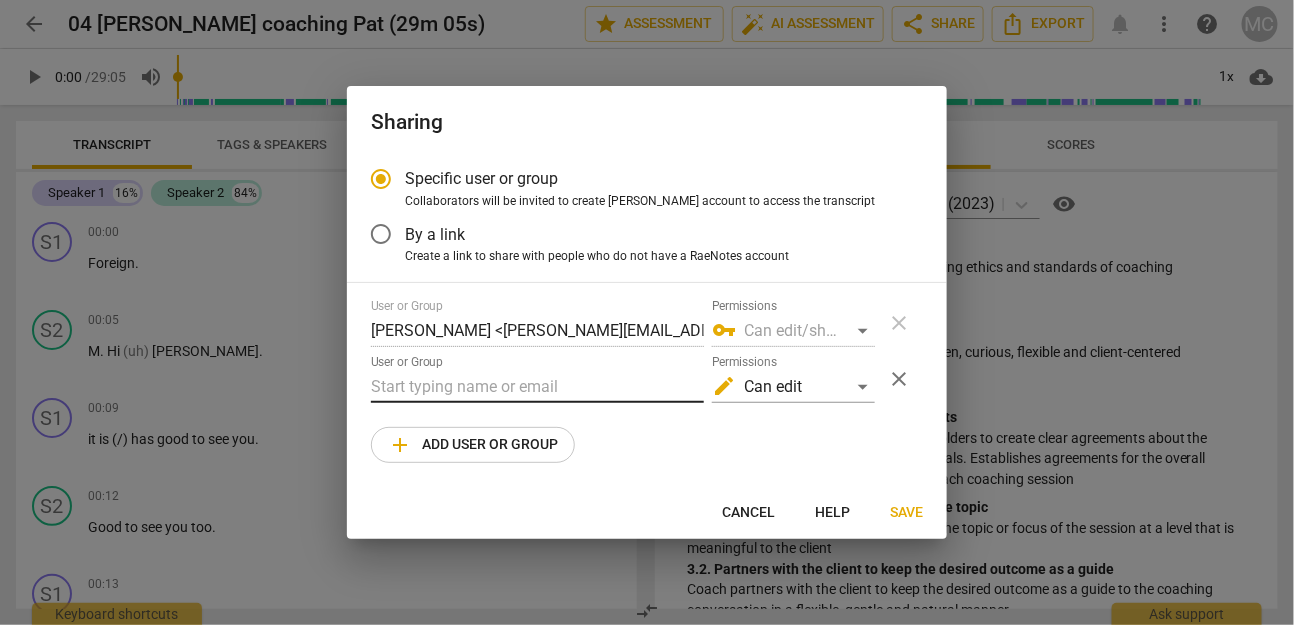 click at bounding box center (537, 387) 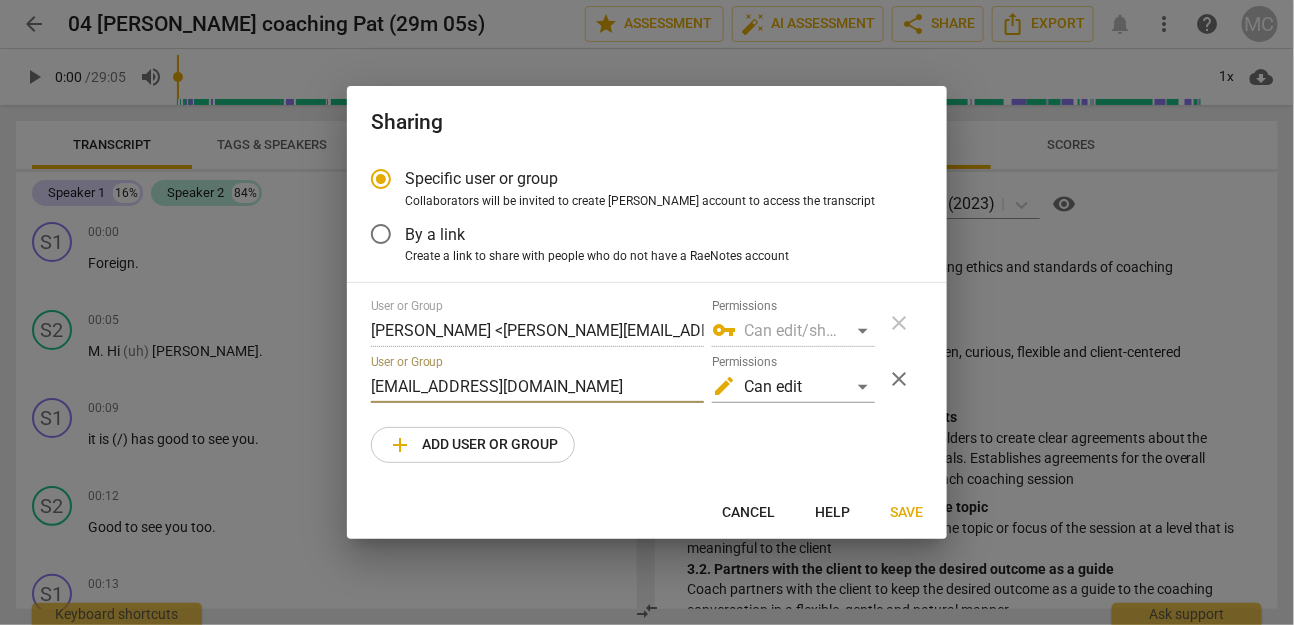 click on "[EMAIL_ADDRESS][DOMAIN_NAME]" at bounding box center (537, 387) 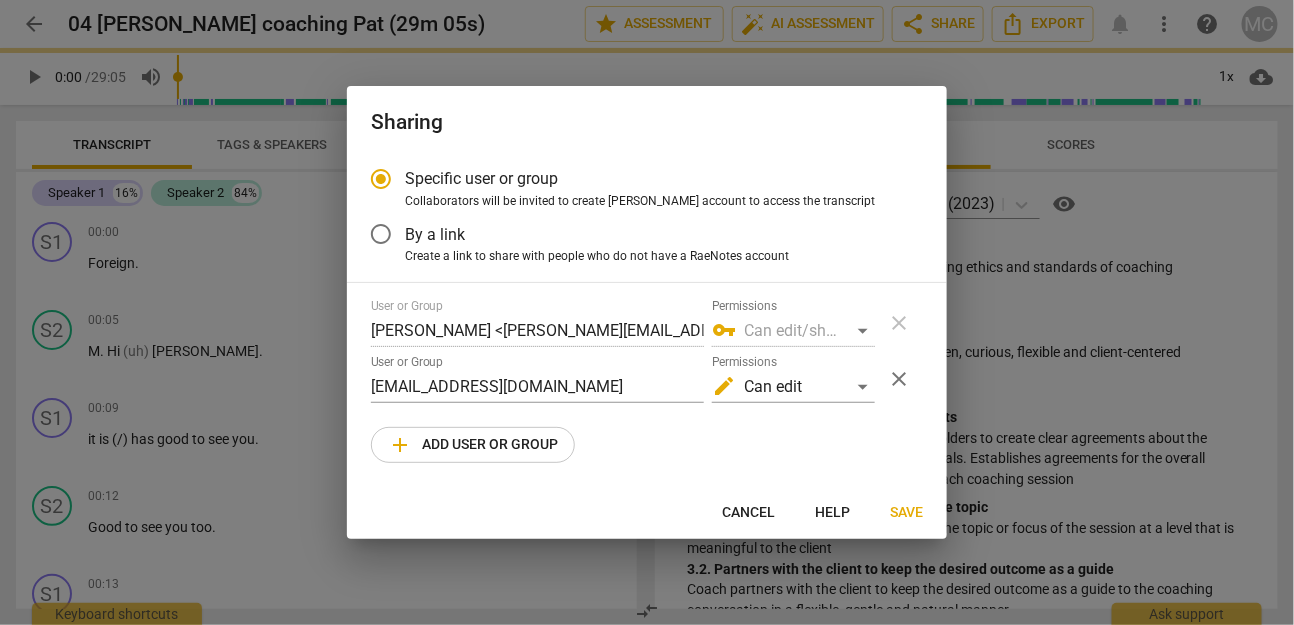 radio on "false" 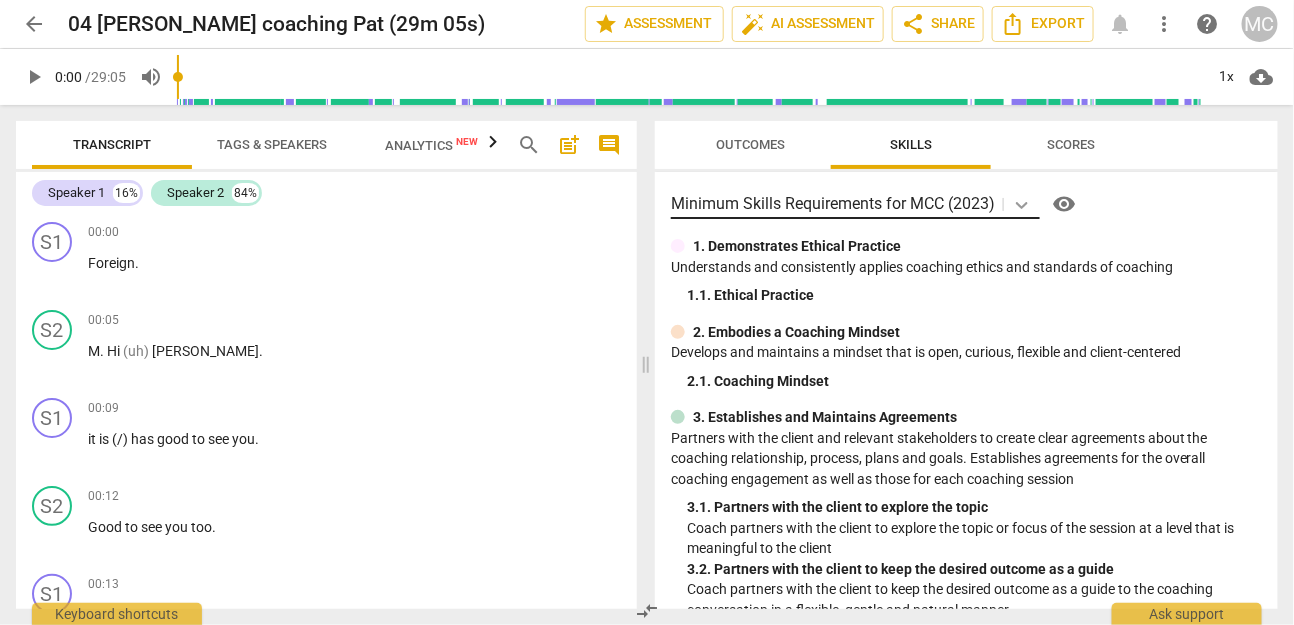 click 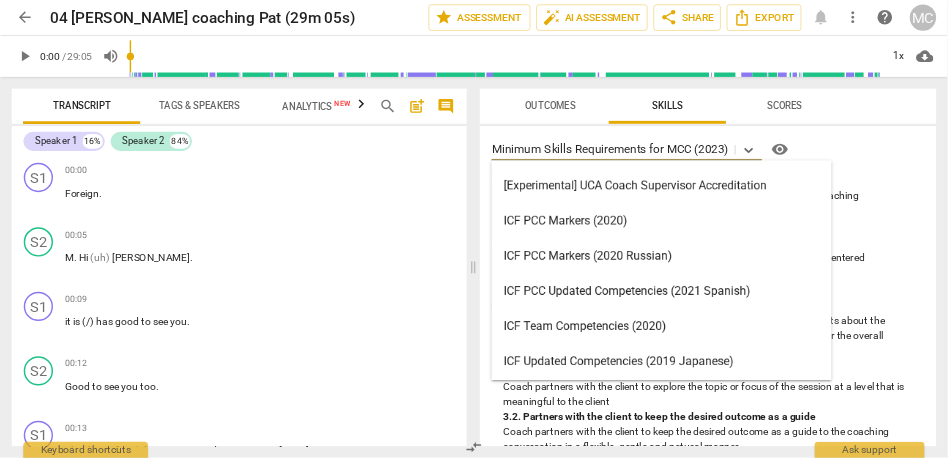 scroll, scrollTop: 46, scrollLeft: 0, axis: vertical 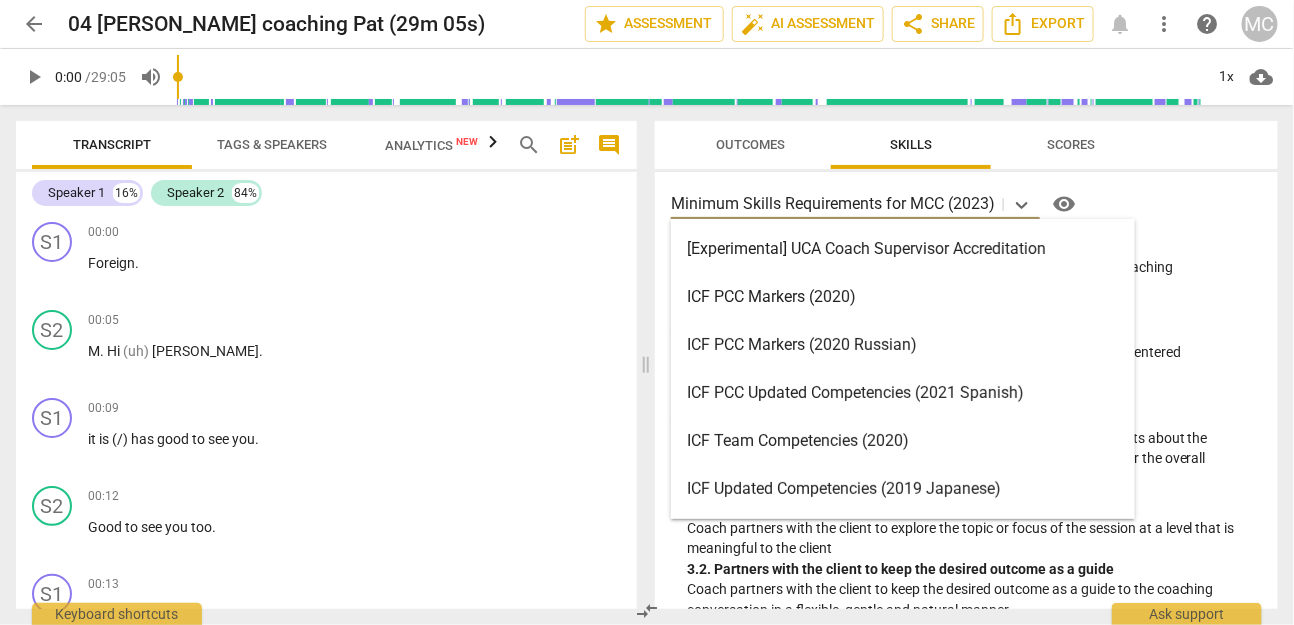 click on "ICF PCC Markers (2020)" at bounding box center (903, 297) 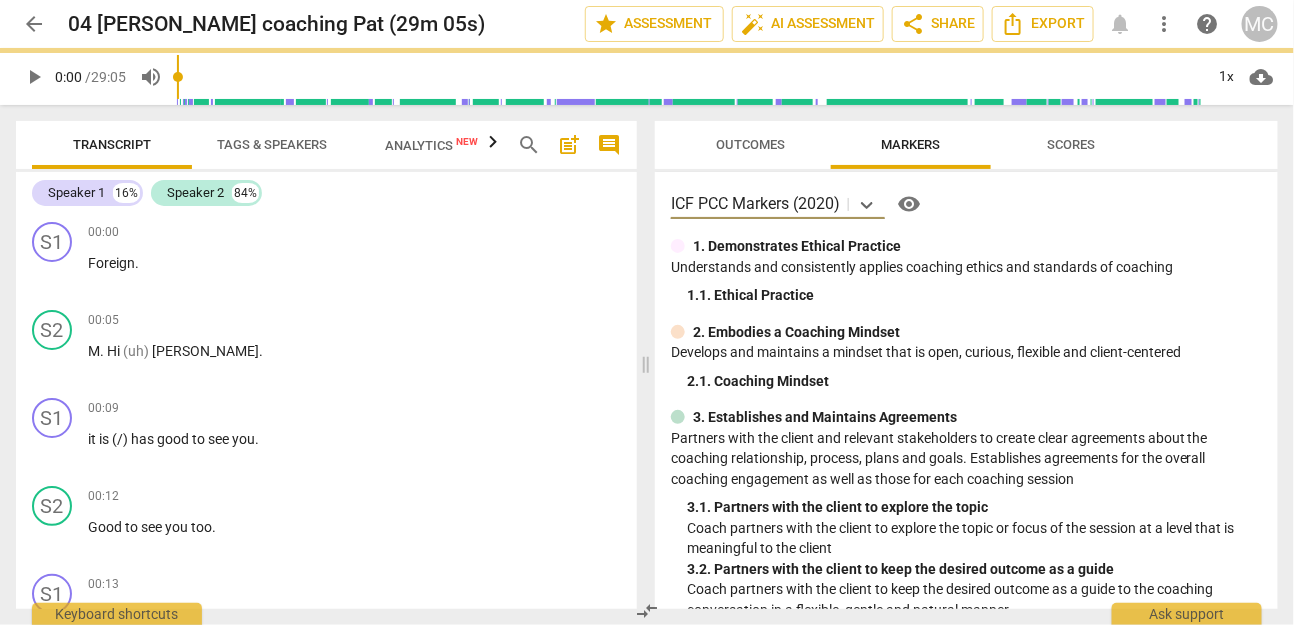 click on "comment" at bounding box center [609, 145] 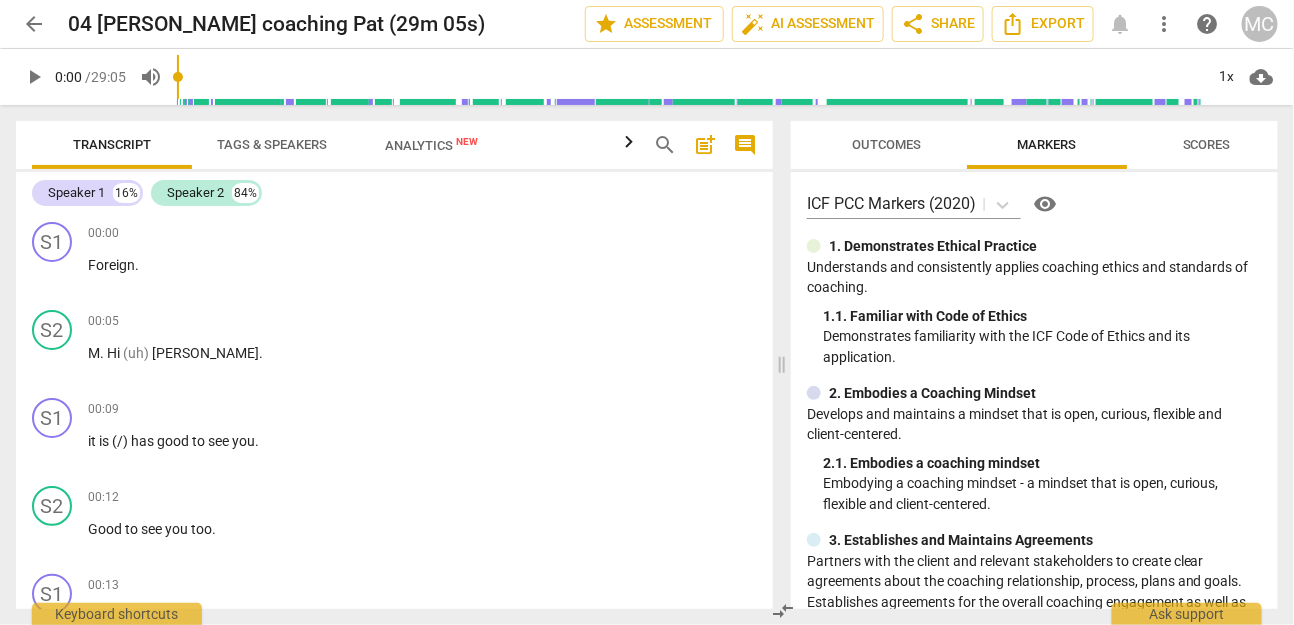 click on "Transcript Tags & Speakers Analytics   New search post_add comment Speaker 1 16% Speaker 2 84% S1 play_arrow pause 00:00 + Add competency keyboard_arrow_right Foreign . S2 play_arrow pause 00:05 + Add competency keyboard_arrow_right M .   Hi   (uh)   [PERSON_NAME] . S1 play_arrow pause 00:09 + Add competency keyboard_arrow_right it   is   (/)   has   good   to   see   you . S2 play_arrow pause 00:12 + Add competency keyboard_arrow_right Good   to   see   you   too . S1 play_arrow pause 00:13 + Add competency keyboard_arrow_right Thank   you   for   ah   letting   us   record   your   session   [DATE] . S2 play_arrow pause 00:18 + Add competency keyboard_arrow_right you   are   welcome . S1 play_arrow pause 00:21 + Add competency keyboard_arrow_right Do   you   need   anything   before   we   get   started ?   (just)   to   (kind   of)   ground   your   presence   or   ready   to   jump   in ? S2 play_arrow pause 00:29 + Add competency keyboard_arrow_right (umm)   I   might   (just)   take   a   couple   deep   breaths" at bounding box center (390, 365) 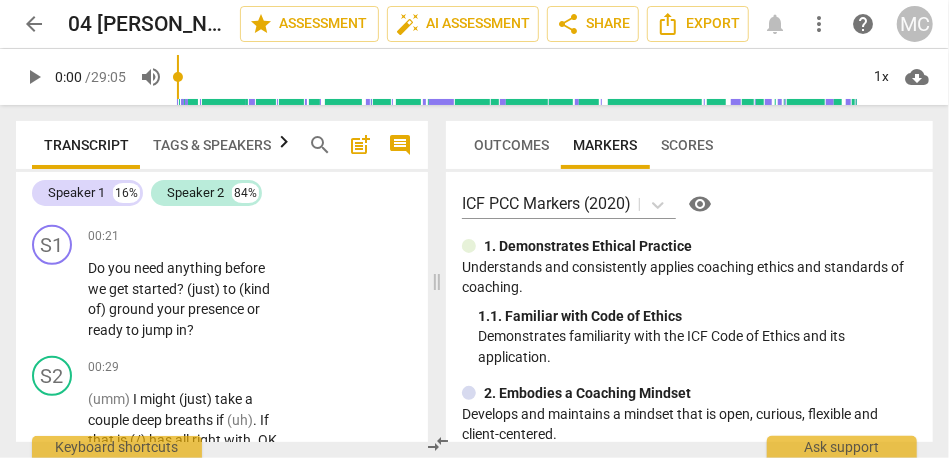scroll, scrollTop: 0, scrollLeft: 0, axis: both 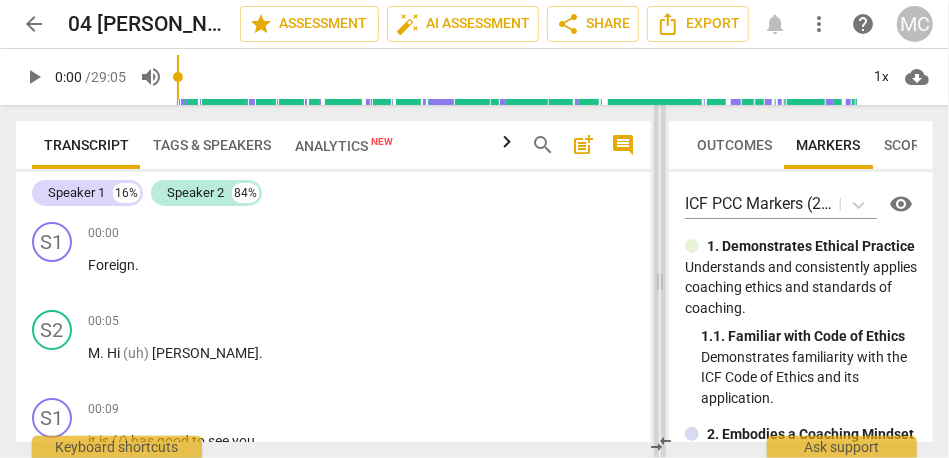 drag, startPoint x: 441, startPoint y: 278, endPoint x: 665, endPoint y: 276, distance: 224.00893 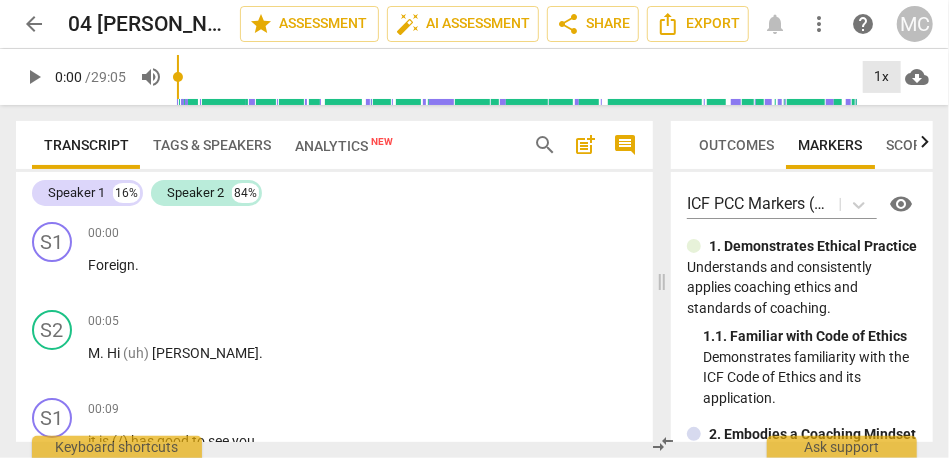 click on "1x" at bounding box center (882, 77) 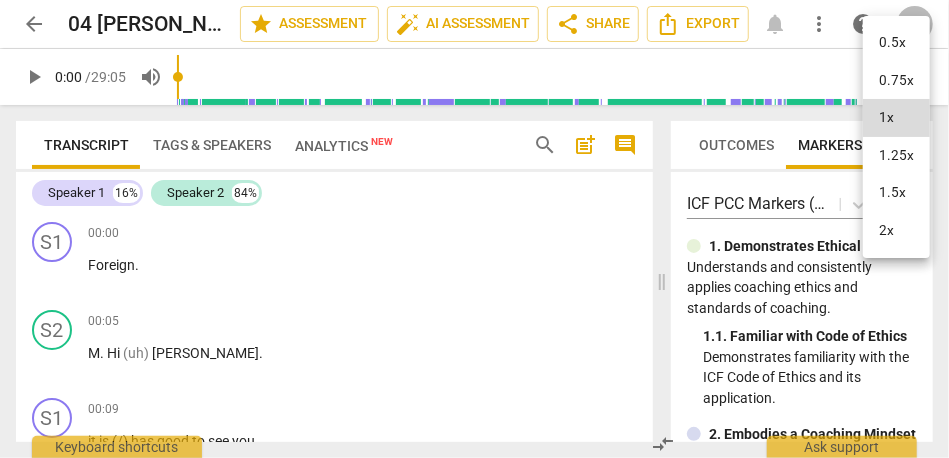 click on "1.5x" at bounding box center (896, 193) 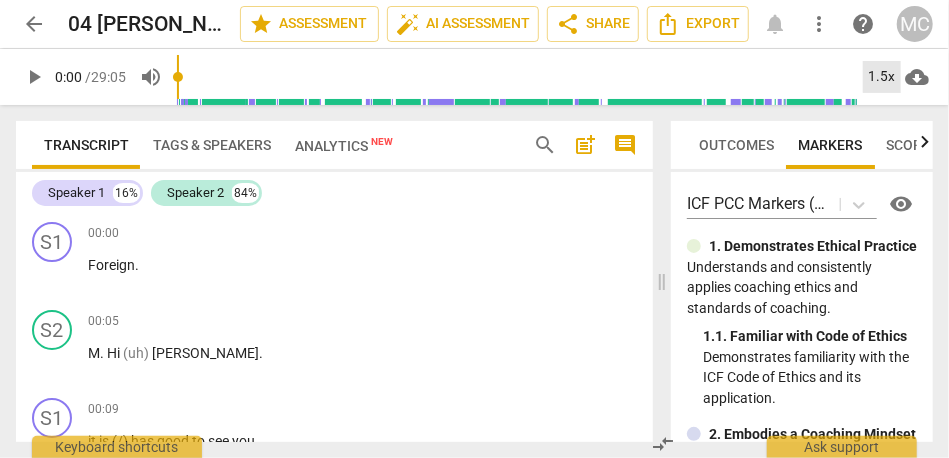 click on "1.5x" at bounding box center (882, 77) 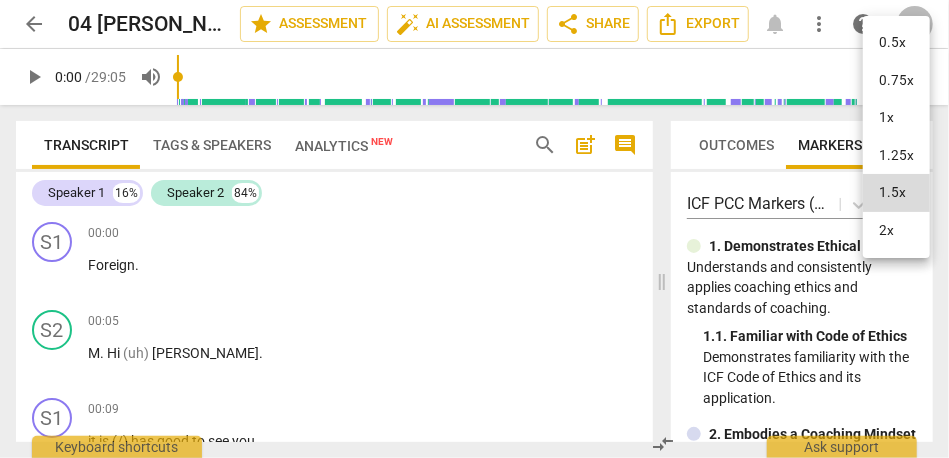click on "1.25x" at bounding box center [896, 156] 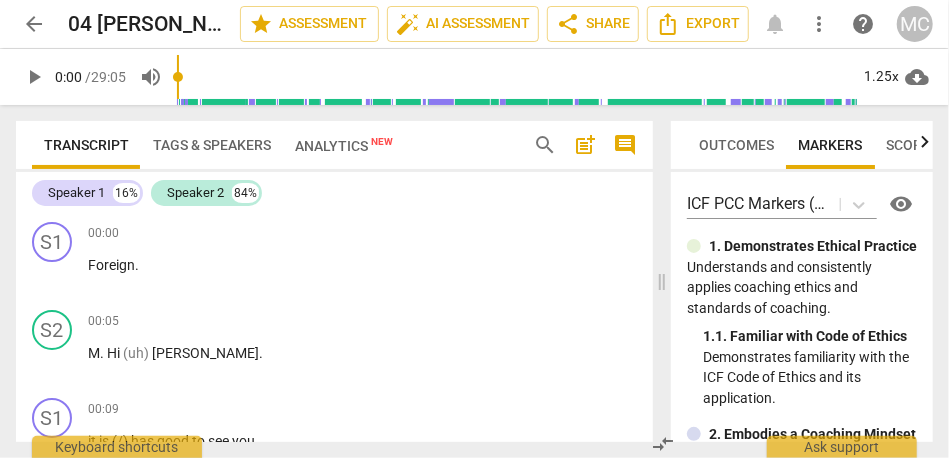 click on "play_arrow" at bounding box center [34, 77] 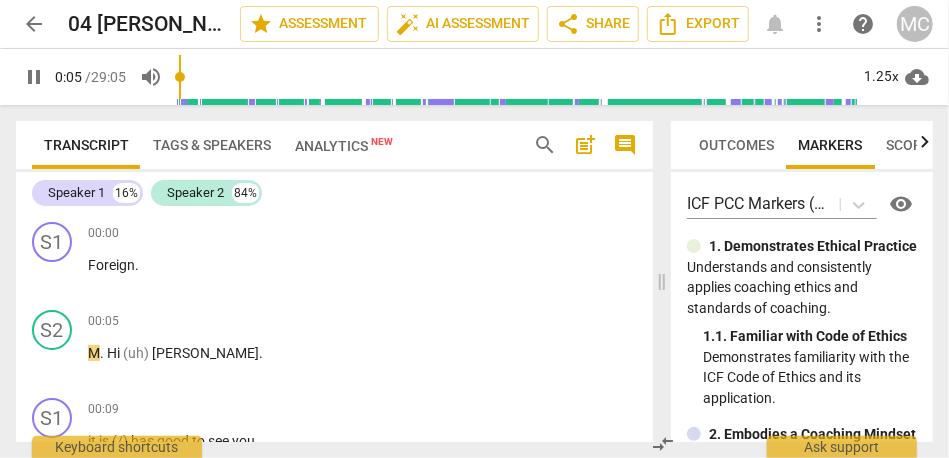 click on "Tags & Speakers" at bounding box center (212, 145) 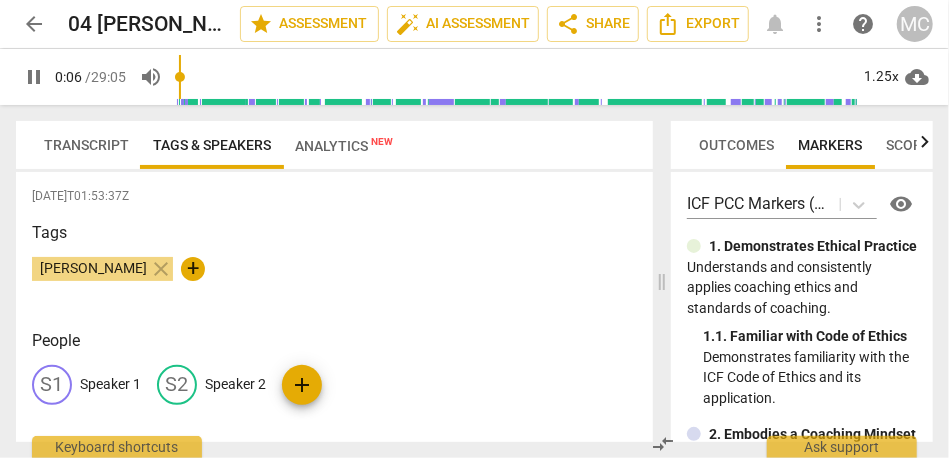 click on "Speaker 1" at bounding box center (110, 384) 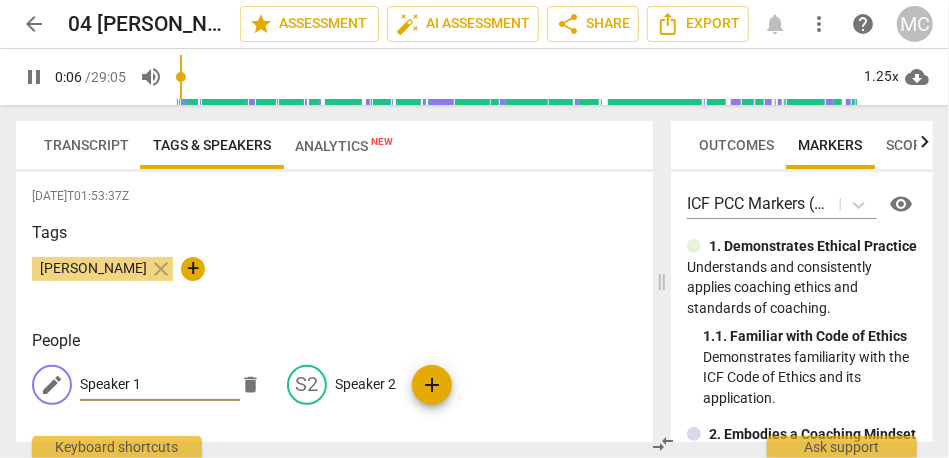 type on "7" 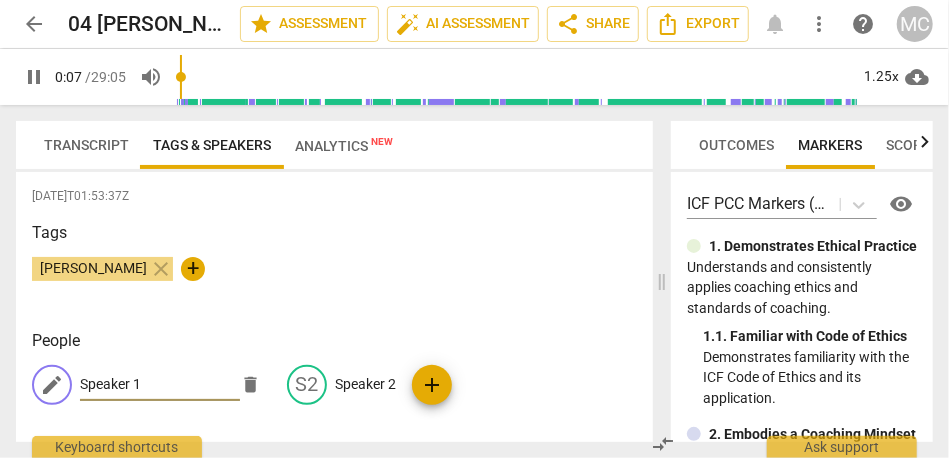 type on "$" 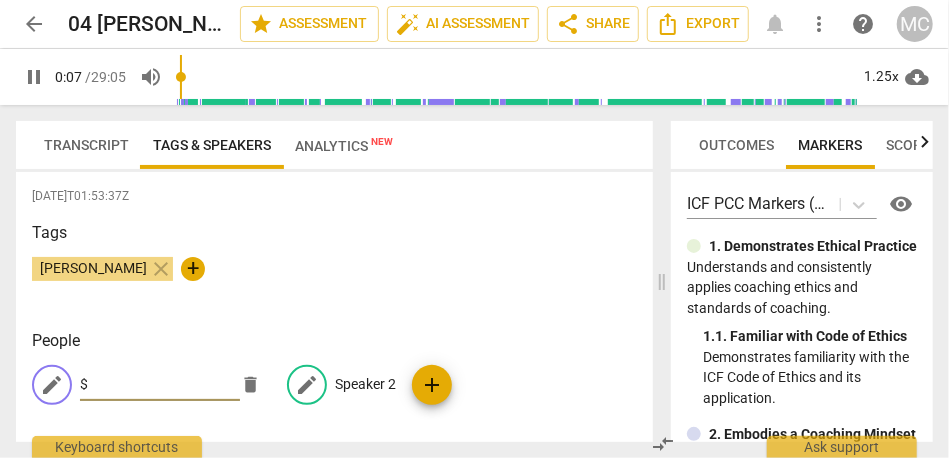 type on "8" 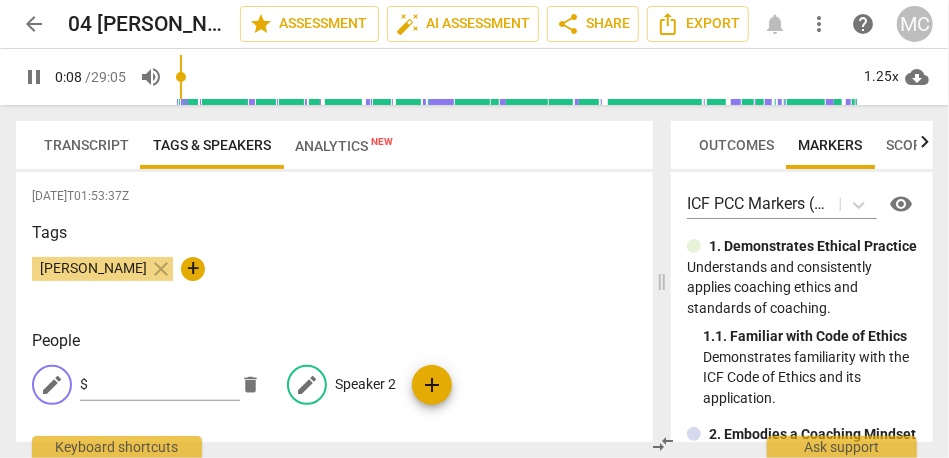 click on "Speaker 2" at bounding box center [365, 384] 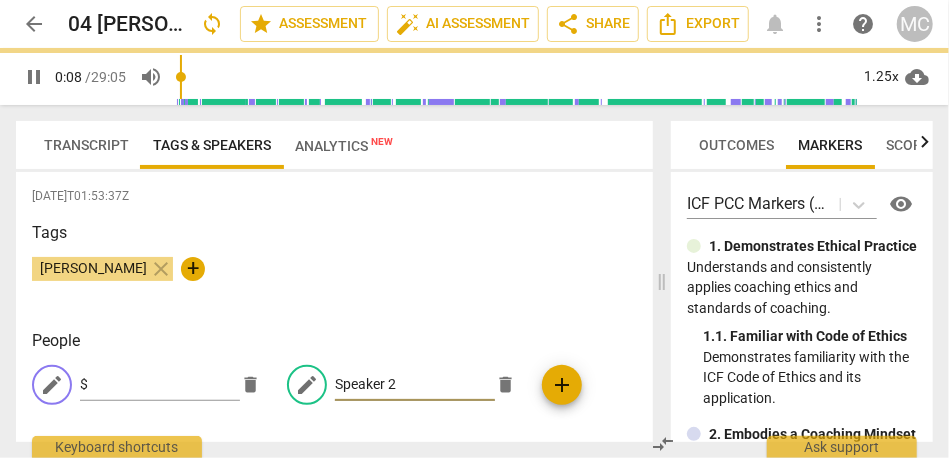 type on "9" 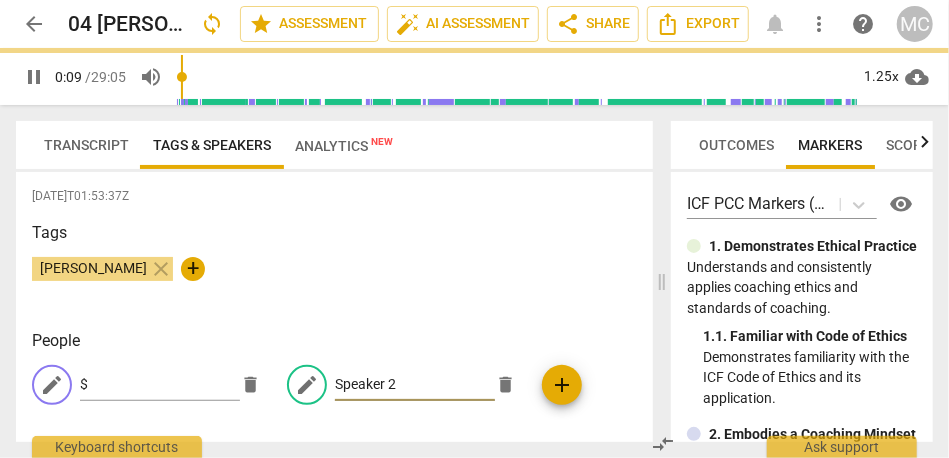 type on "C" 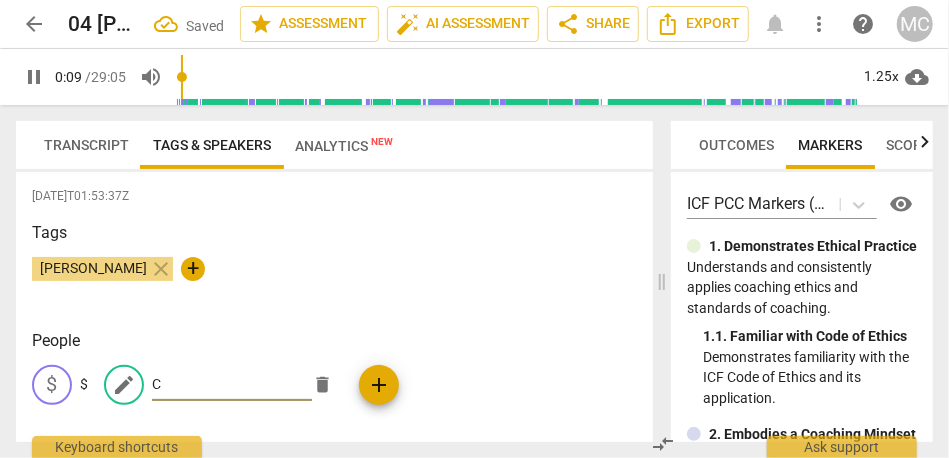 type on "10" 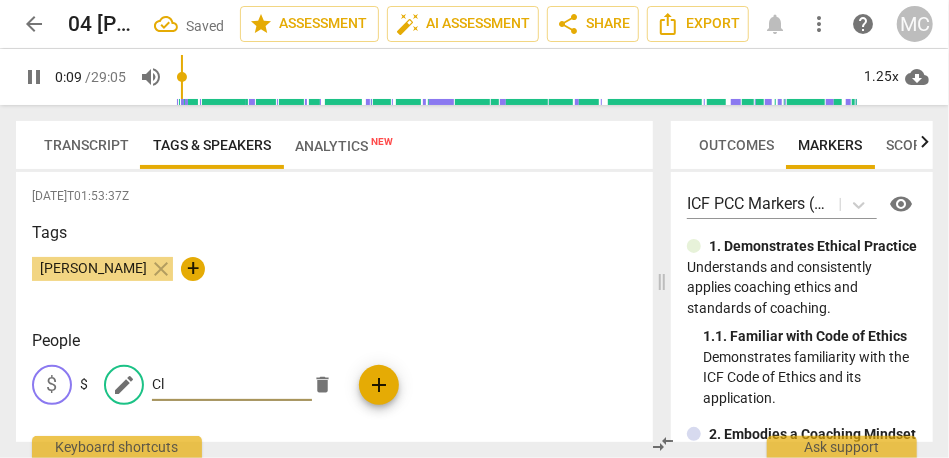 type on "Cli" 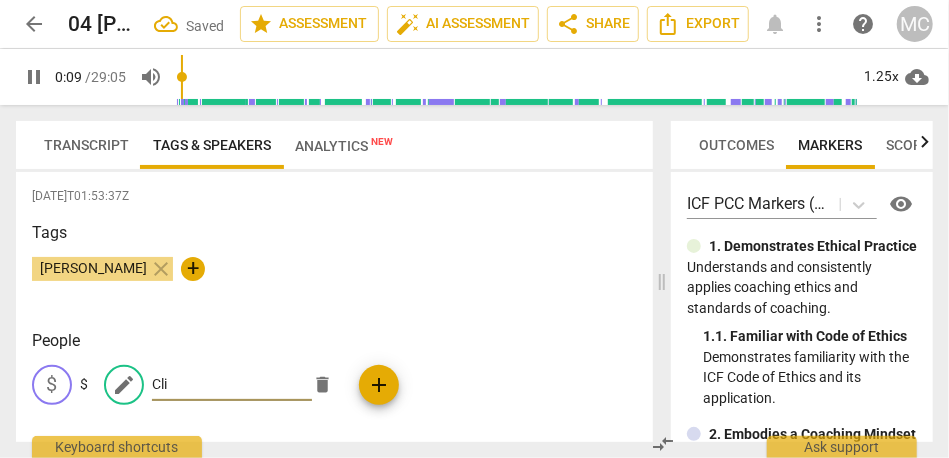type on "10" 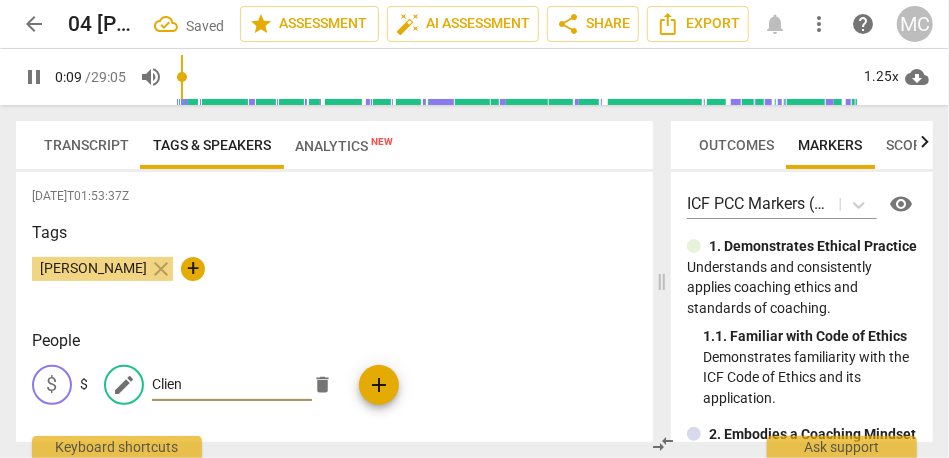 type on "Client" 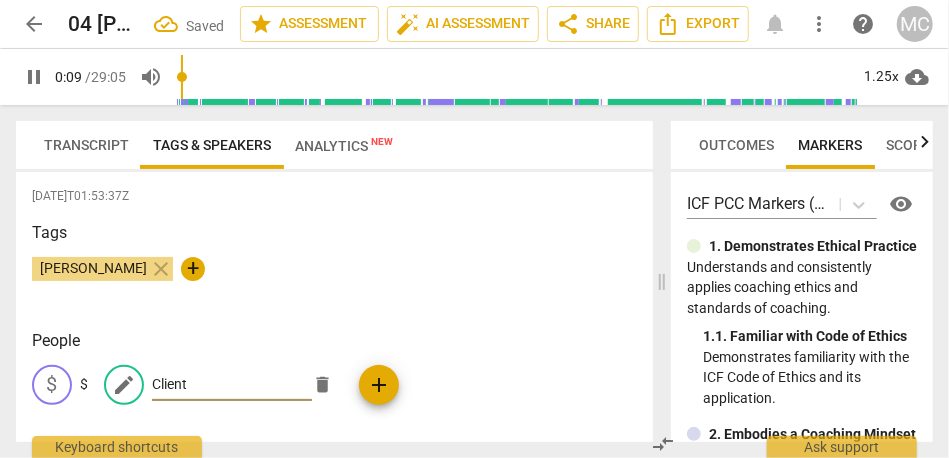 type on "10" 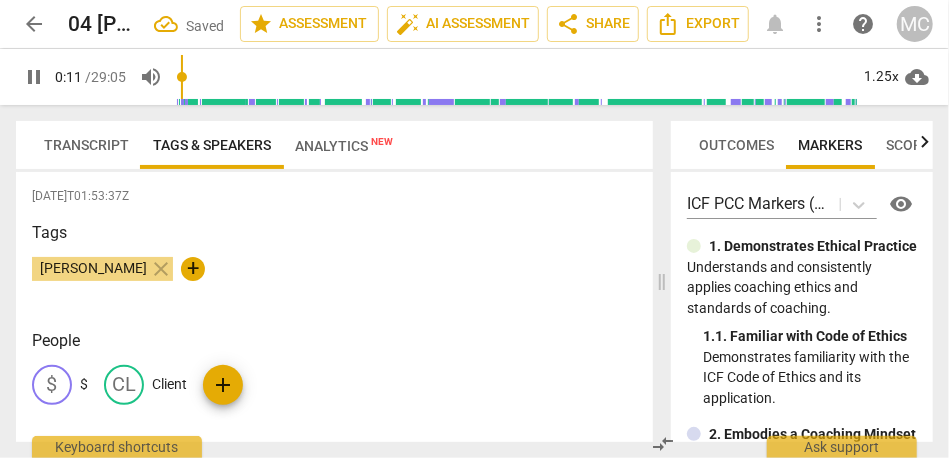 click on "Transcript" at bounding box center [86, 145] 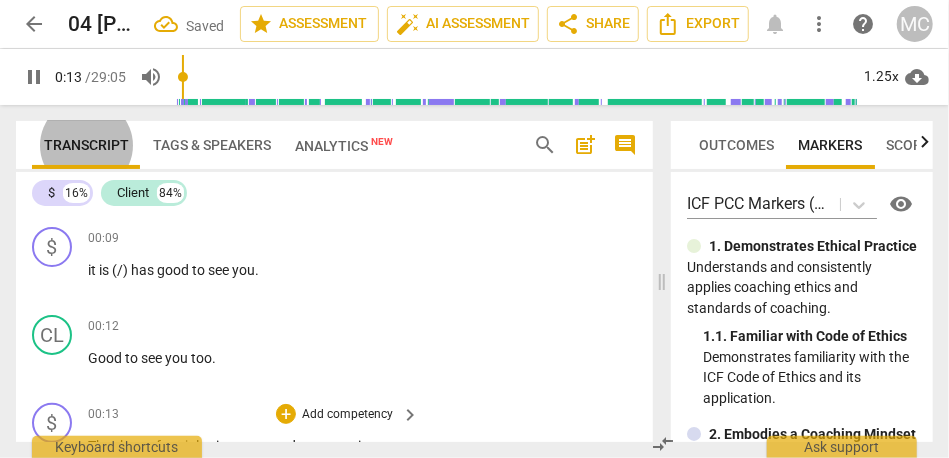 scroll, scrollTop: 0, scrollLeft: 0, axis: both 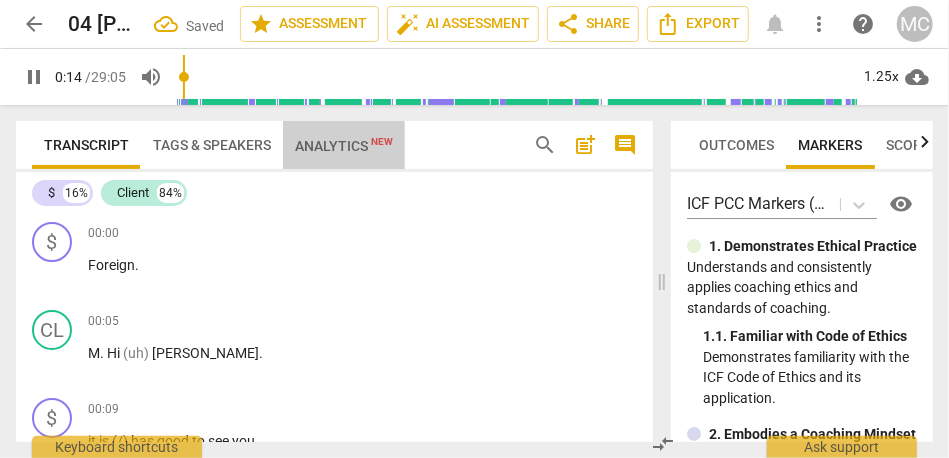 click on "Analytics   New" at bounding box center [344, 146] 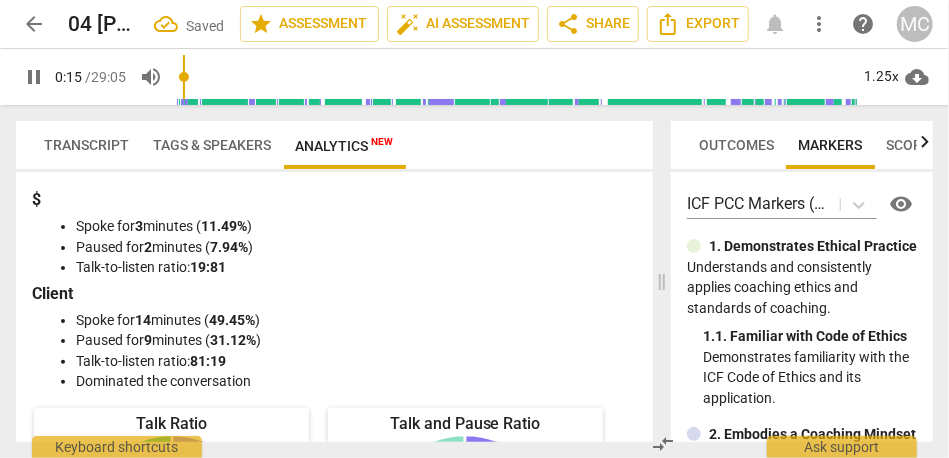 click on "Tags & Speakers" at bounding box center (212, 145) 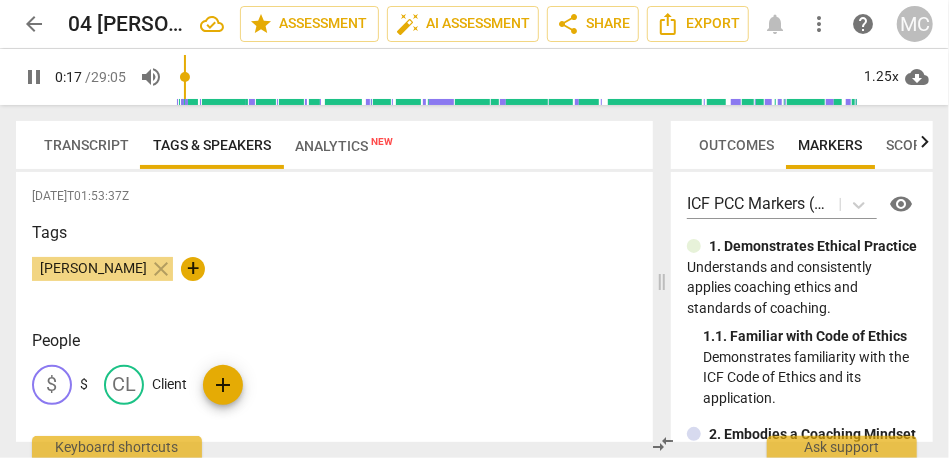 click on "$" at bounding box center [84, 384] 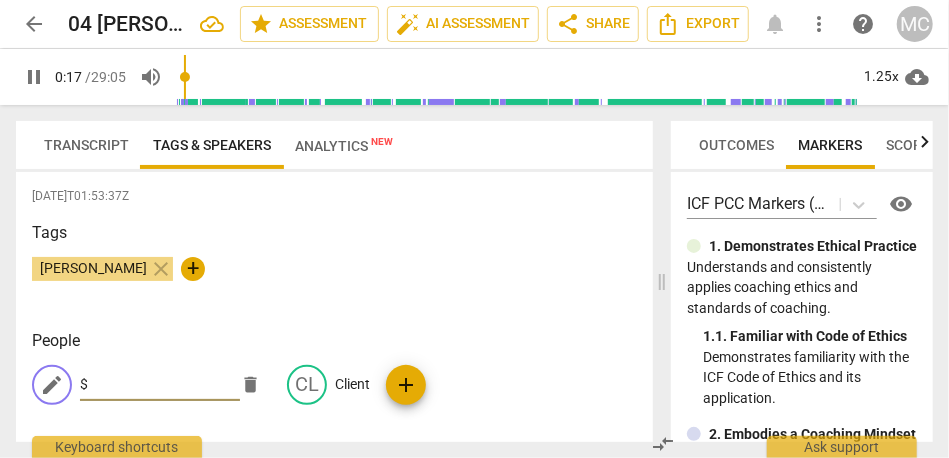 type on "18" 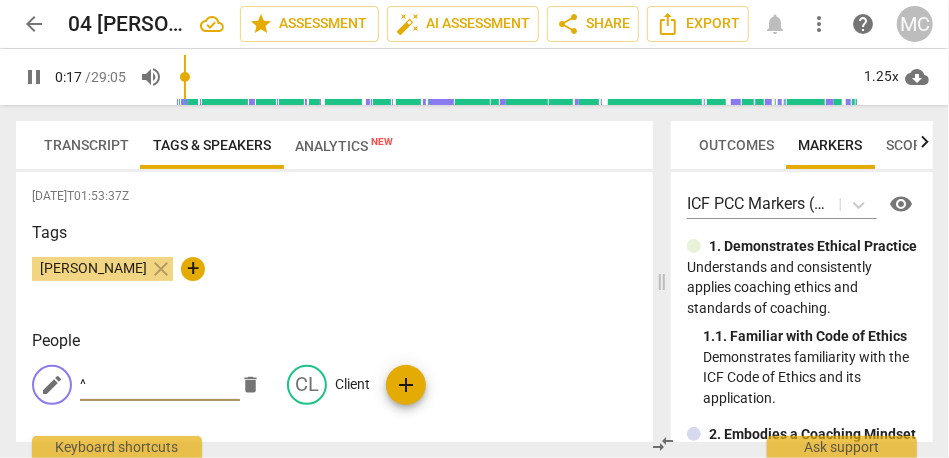 type on "18" 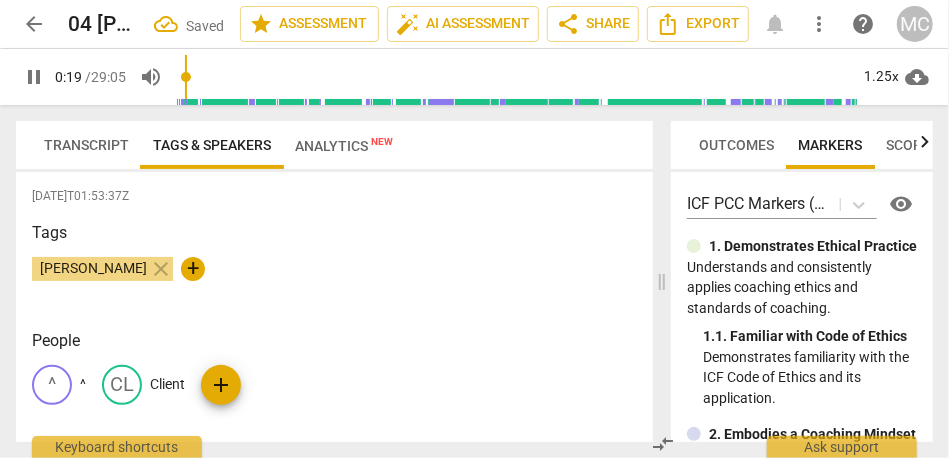 click on "Transcript" at bounding box center [86, 145] 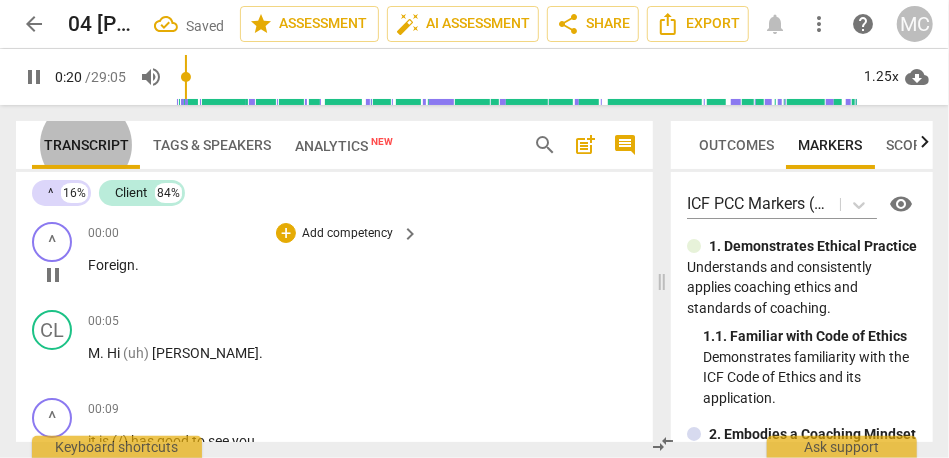 click on "Foreign ." at bounding box center [248, 265] 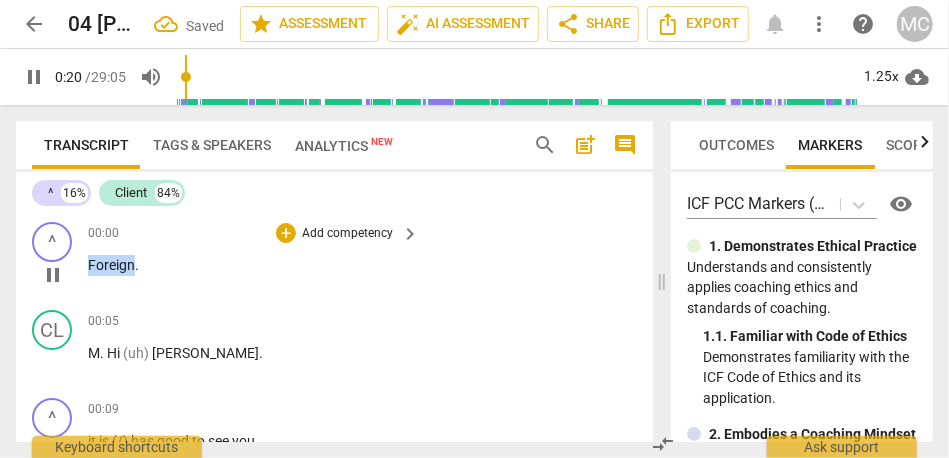 click on "Foreign ." at bounding box center [248, 265] 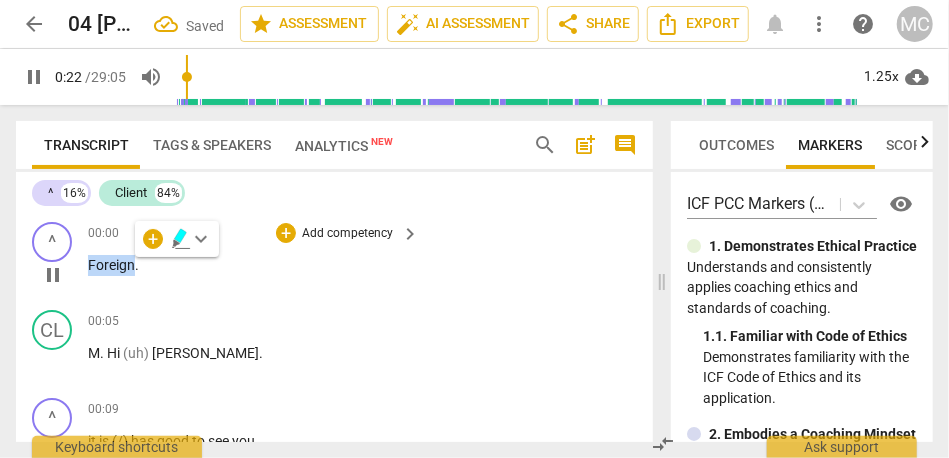 click on "Foreign" at bounding box center [111, 265] 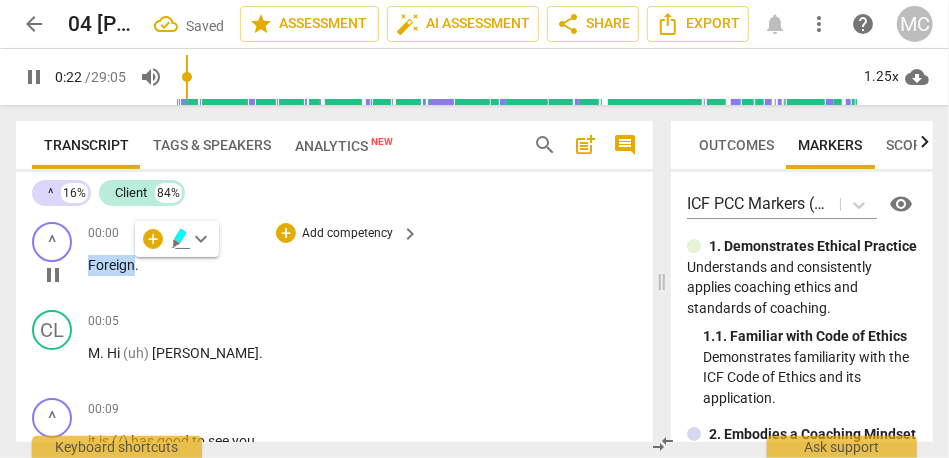 click on "Foreign" at bounding box center (111, 265) 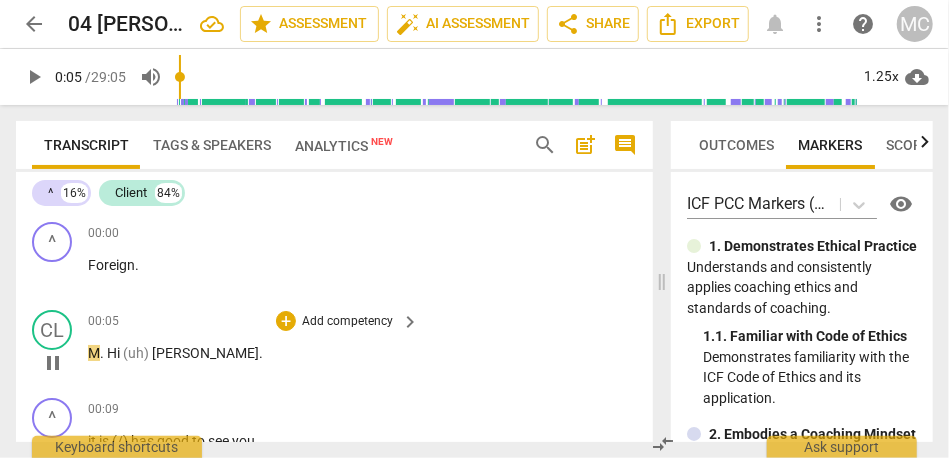 type on "5" 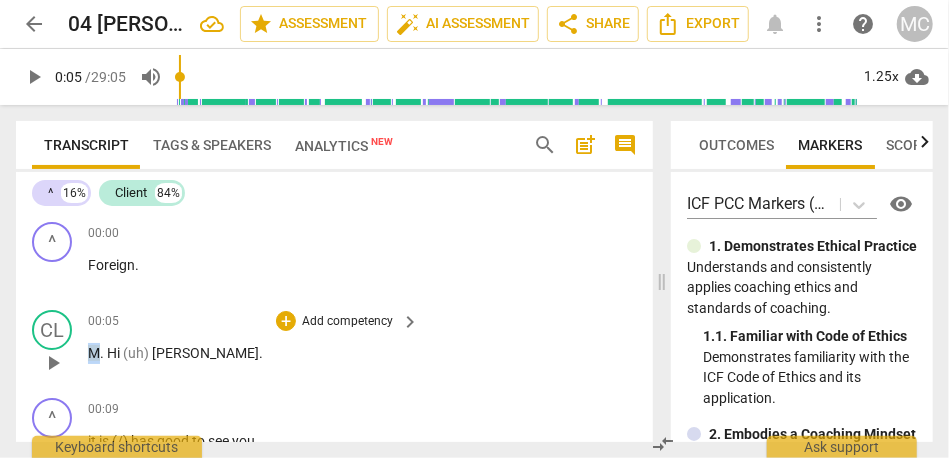 drag, startPoint x: 100, startPoint y: 359, endPoint x: 86, endPoint y: 359, distance: 14 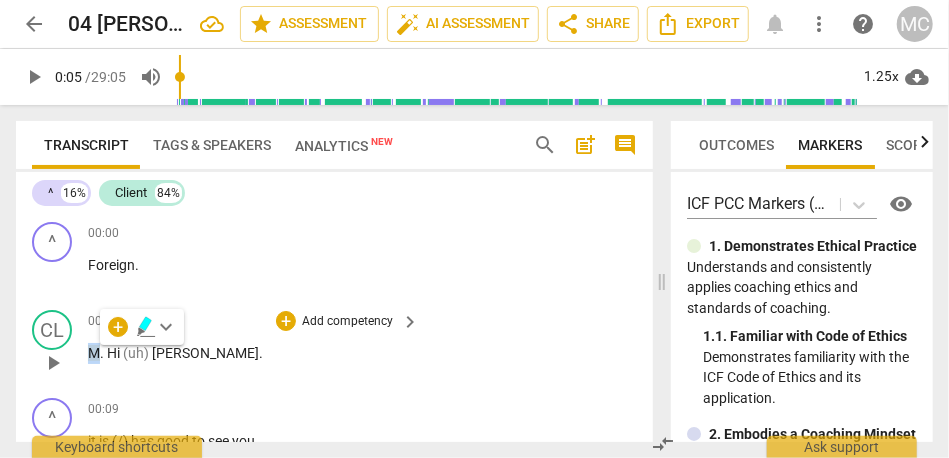 type 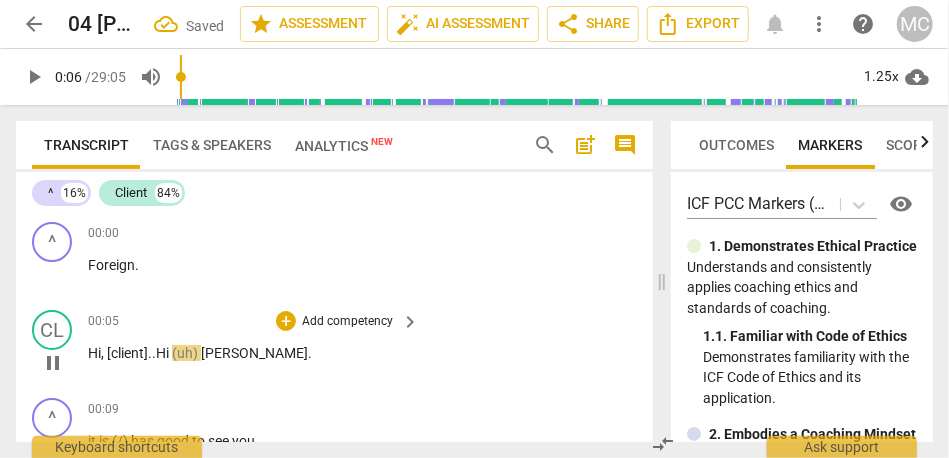 click on "Hi" at bounding box center [164, 353] 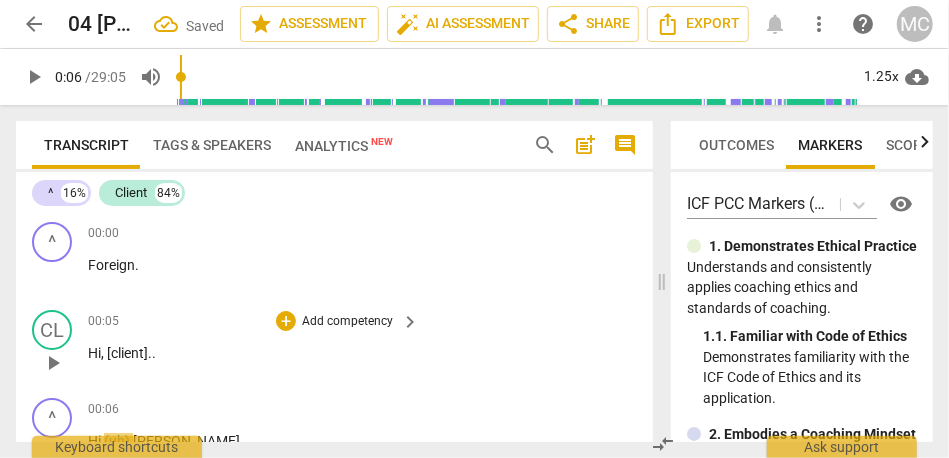 scroll, scrollTop: 50, scrollLeft: 0, axis: vertical 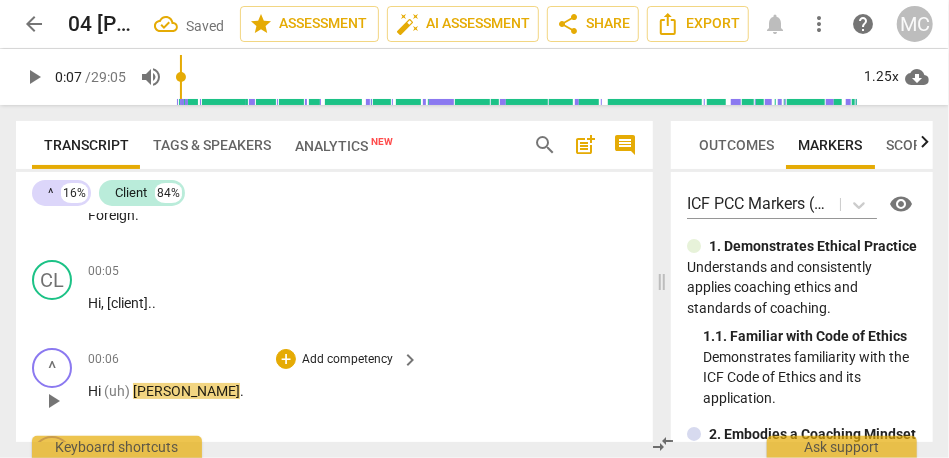 click on "Hi" at bounding box center (96, 391) 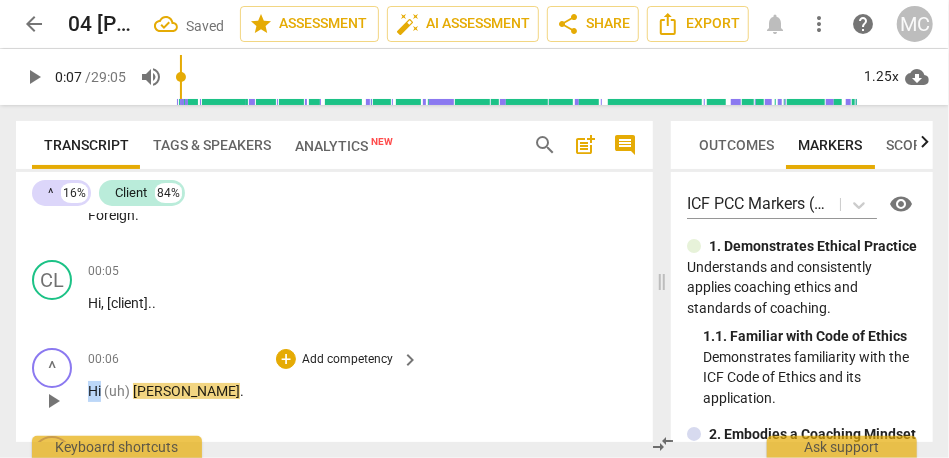click on "Hi" at bounding box center (96, 391) 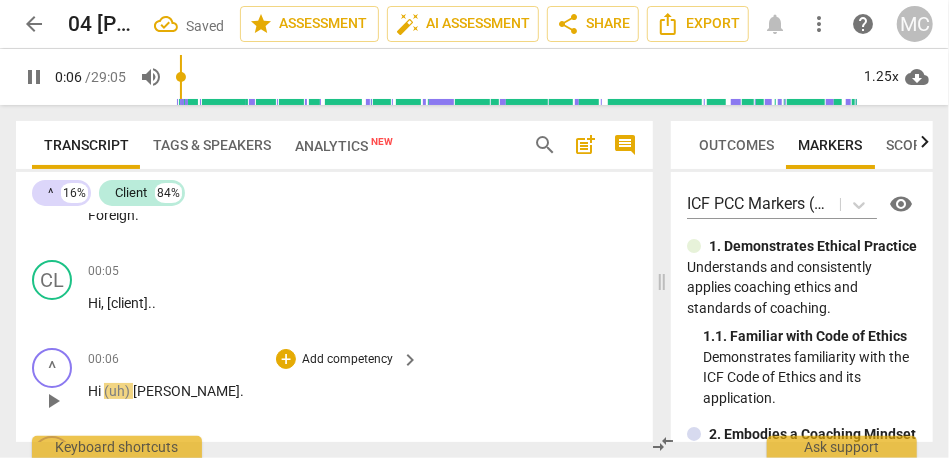 type on "7" 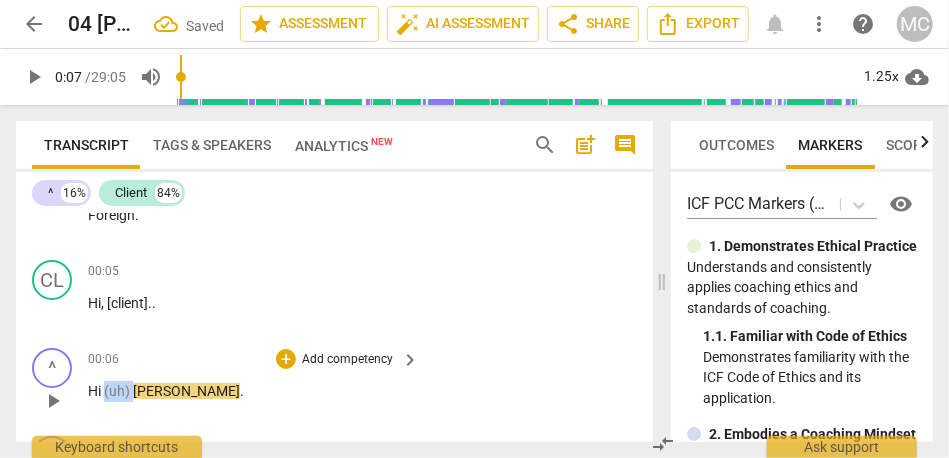 drag, startPoint x: 135, startPoint y: 392, endPoint x: 105, endPoint y: 393, distance: 30.016663 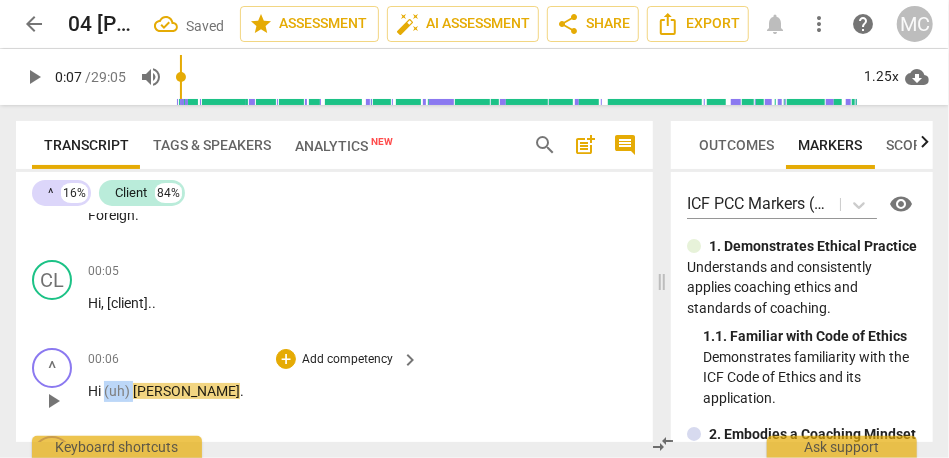 click on "Hi   (uh)   [PERSON_NAME] ." at bounding box center (248, 391) 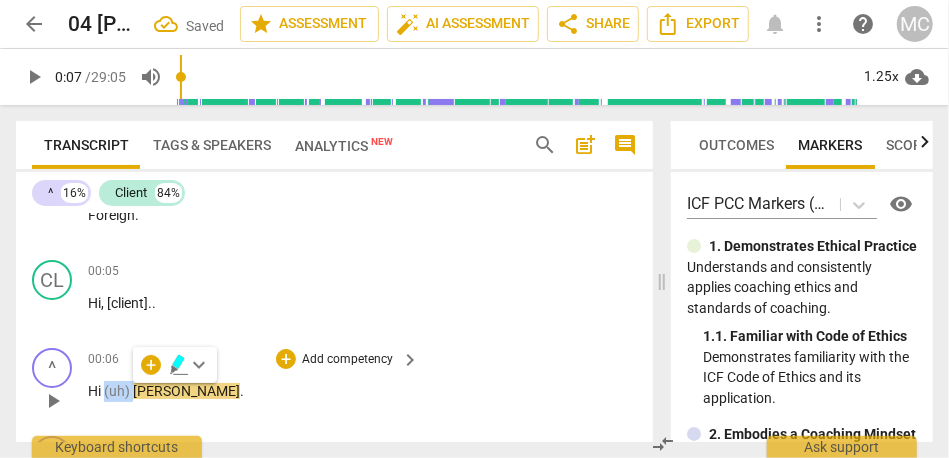 type 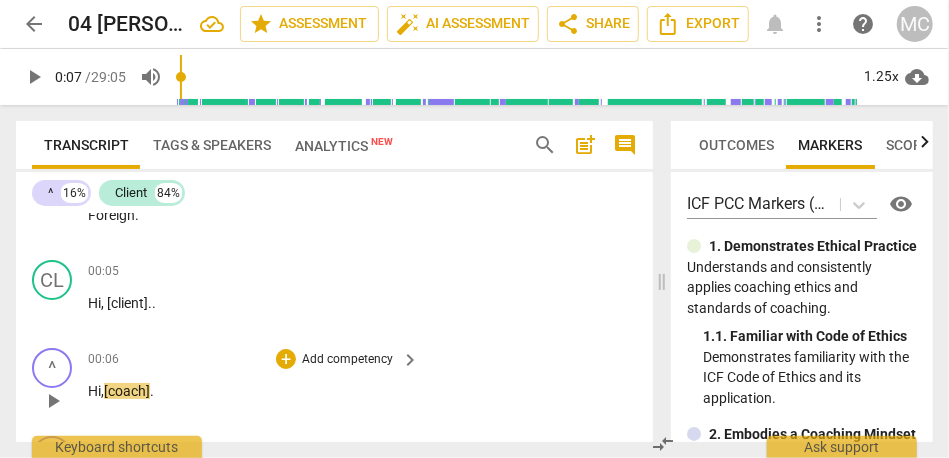click on "Hi,  [coach] ." at bounding box center (248, 391) 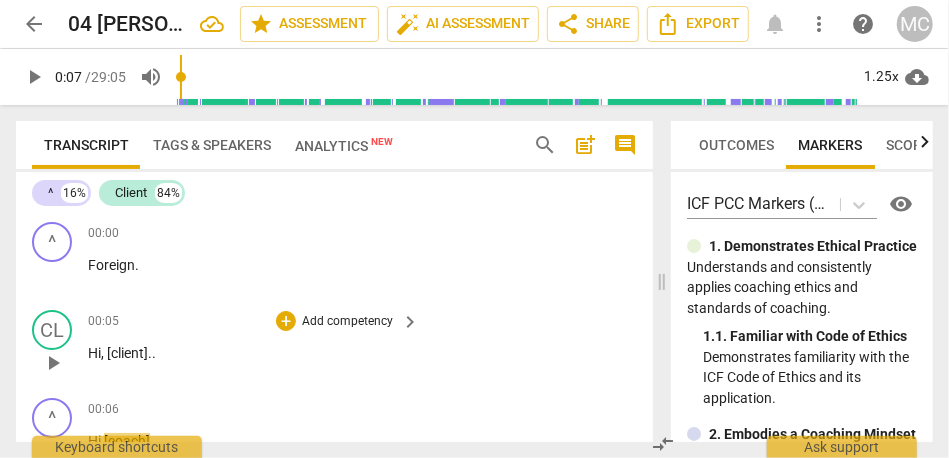 scroll, scrollTop: 1, scrollLeft: 0, axis: vertical 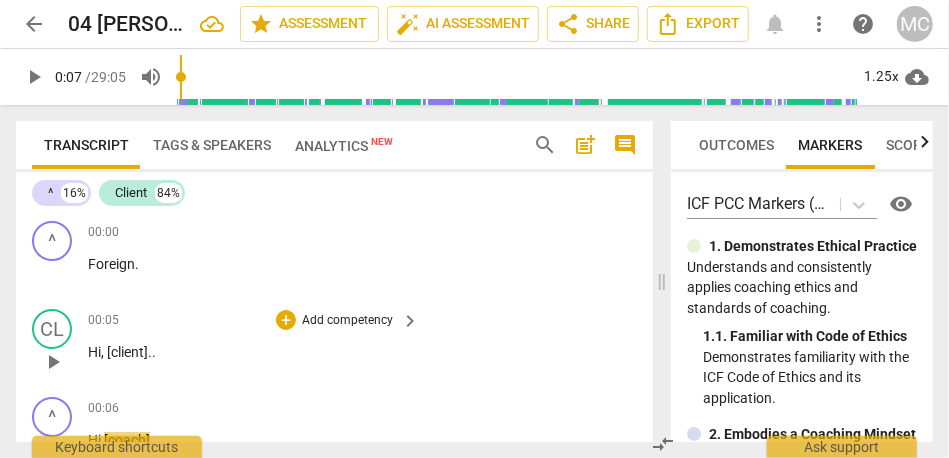 click on "Hi ,   [client] . ." at bounding box center (248, 352) 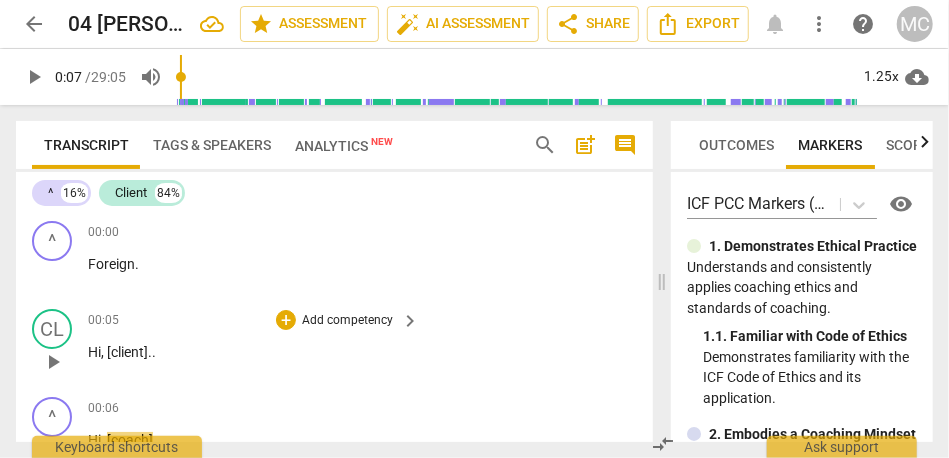 type 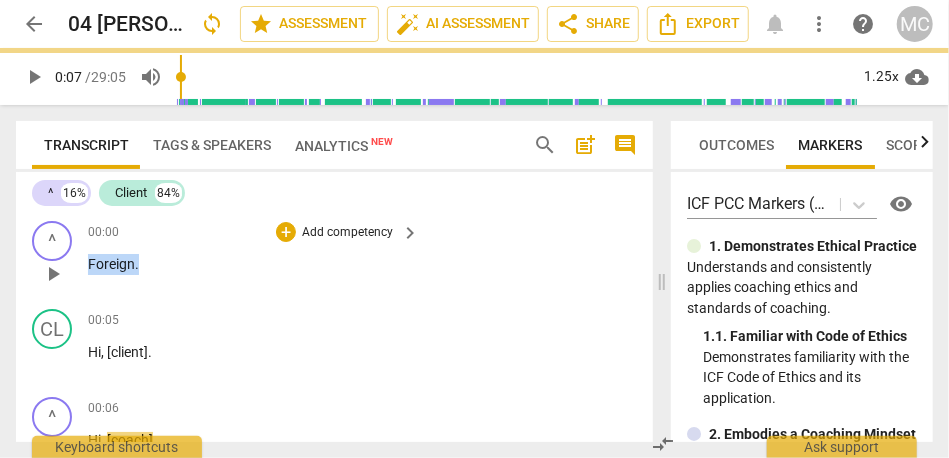 drag, startPoint x: 159, startPoint y: 270, endPoint x: 42, endPoint y: 267, distance: 117.03845 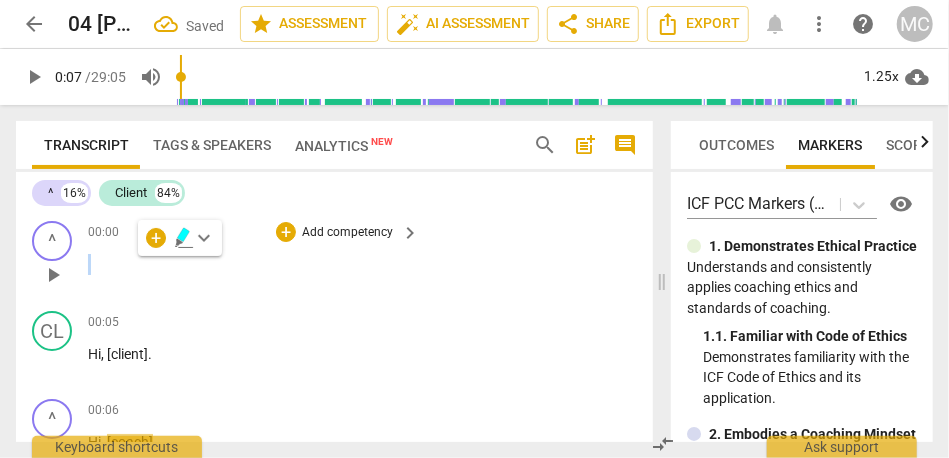 type 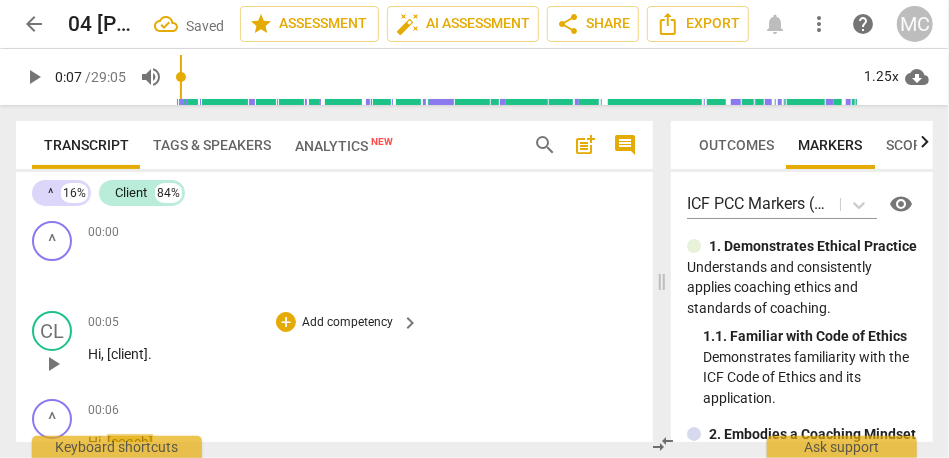 click on "00:05 + Add competency keyboard_arrow_right Hi ,   [client] ." at bounding box center (254, 347) 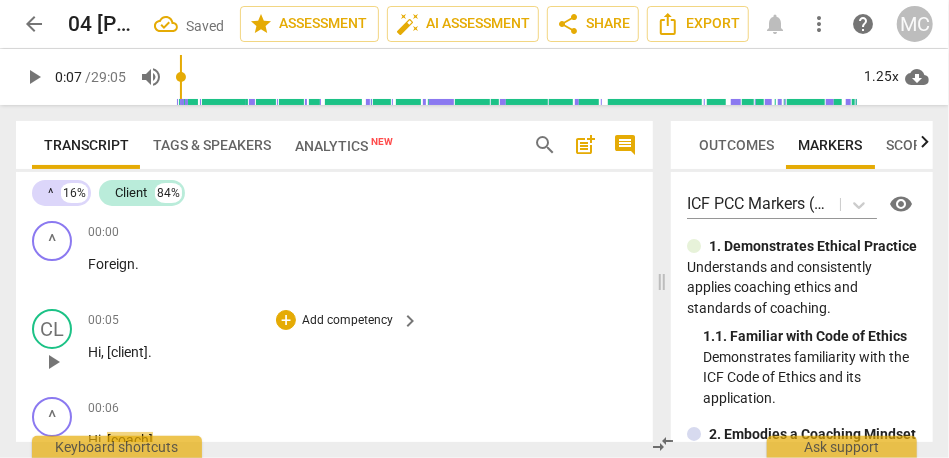 click on "Hi" at bounding box center [94, 352] 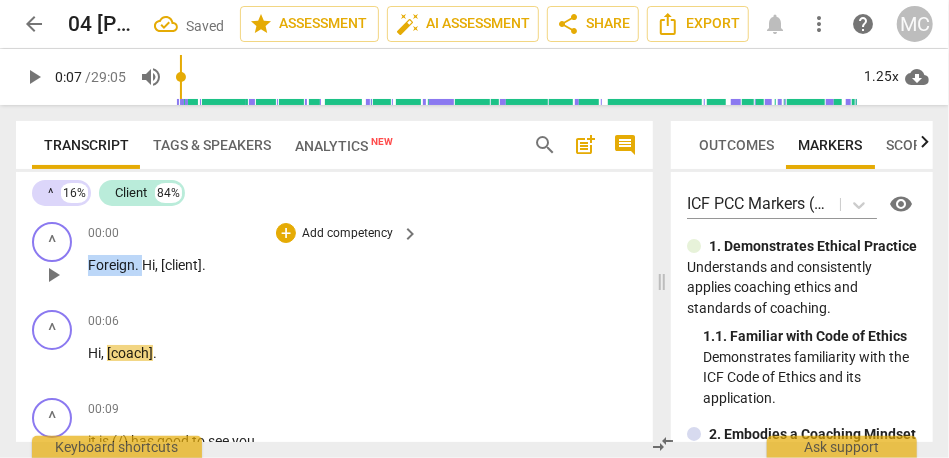 drag, startPoint x: 144, startPoint y: 261, endPoint x: 67, endPoint y: 263, distance: 77.02597 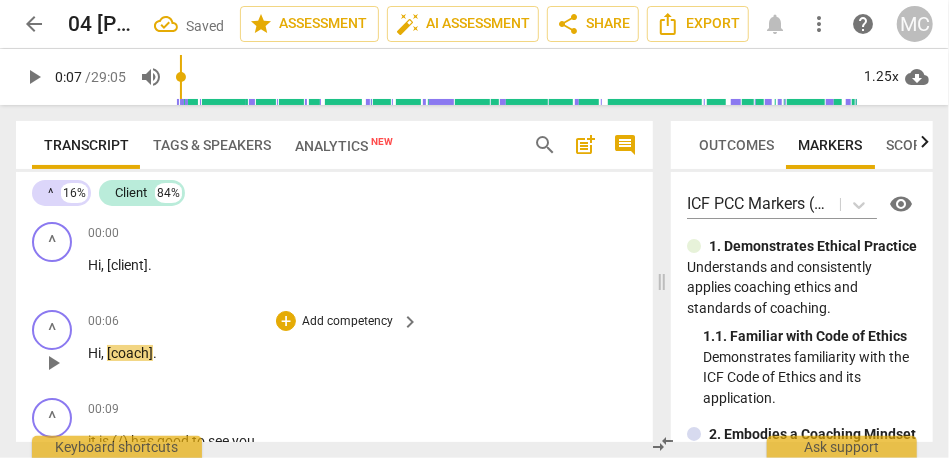 click on "keyboard_arrow_right" at bounding box center (410, 322) 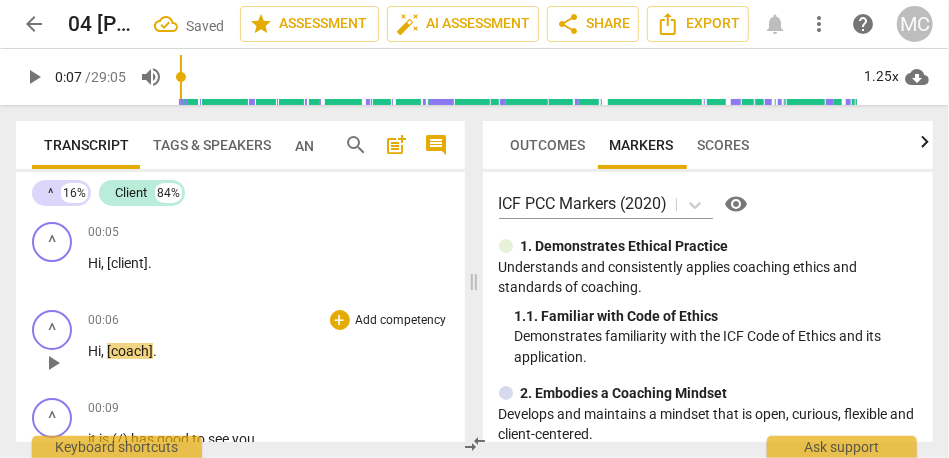 click on "Hi ,   [coach] ." at bounding box center [268, 351] 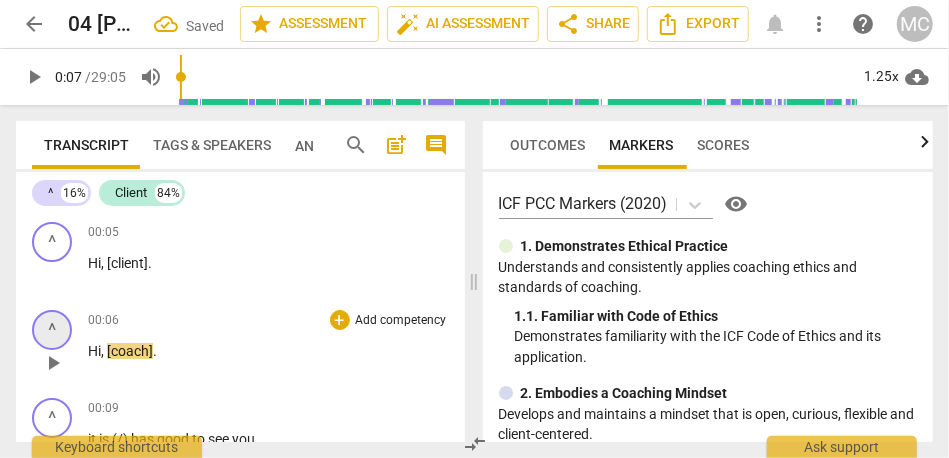 click on "^" at bounding box center (52, 330) 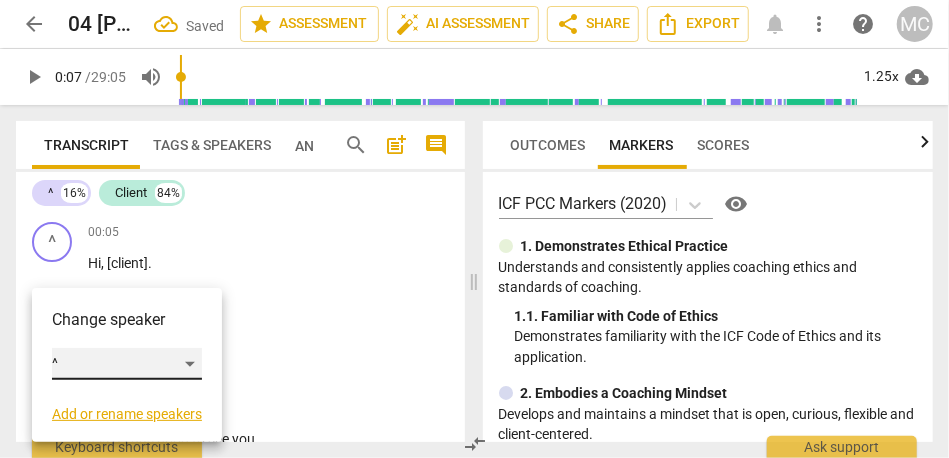 click on "^" at bounding box center (127, 364) 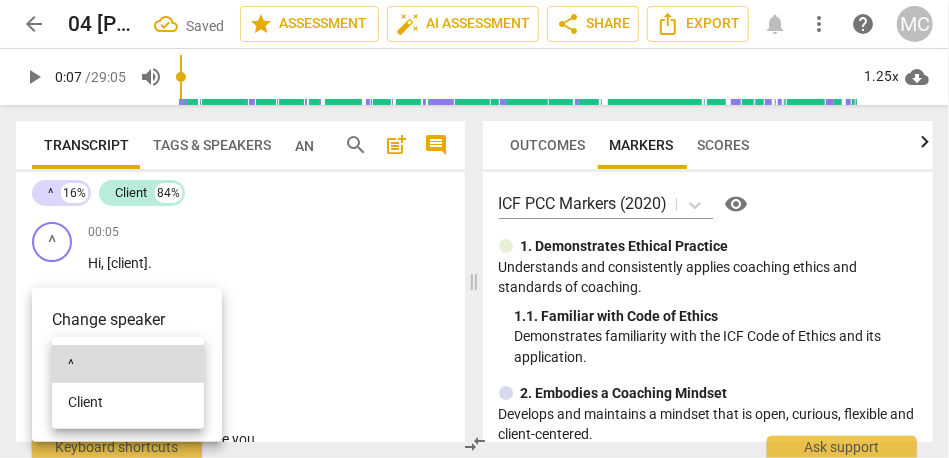 click on "Client" at bounding box center (128, 402) 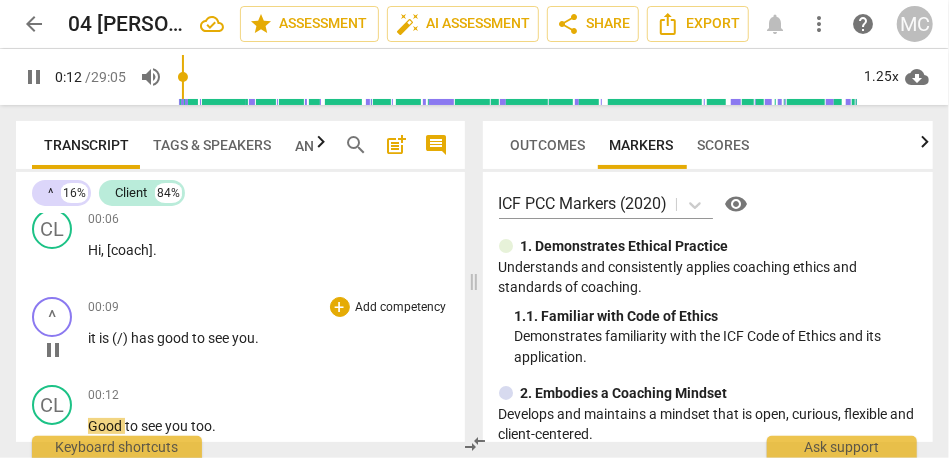 scroll, scrollTop: 149, scrollLeft: 0, axis: vertical 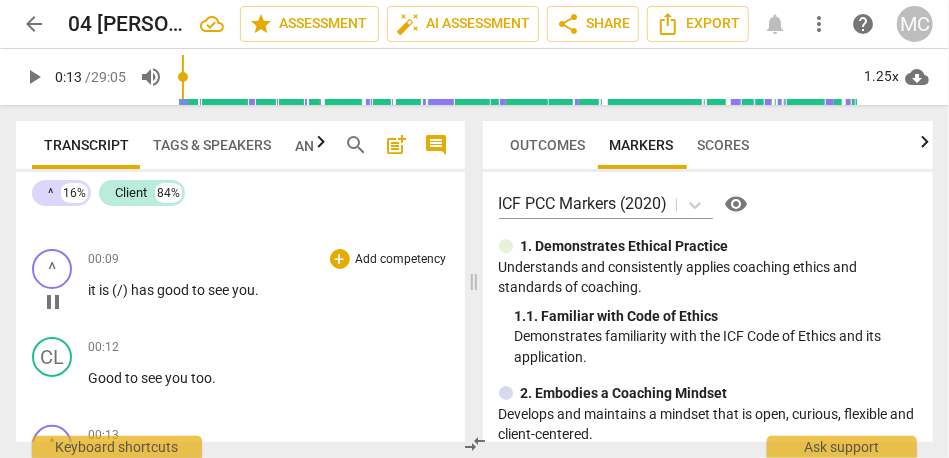 type on "13" 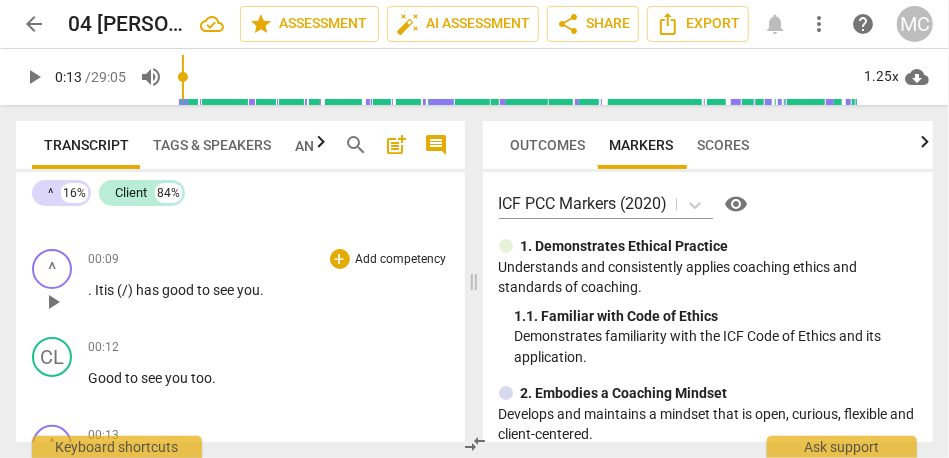 type 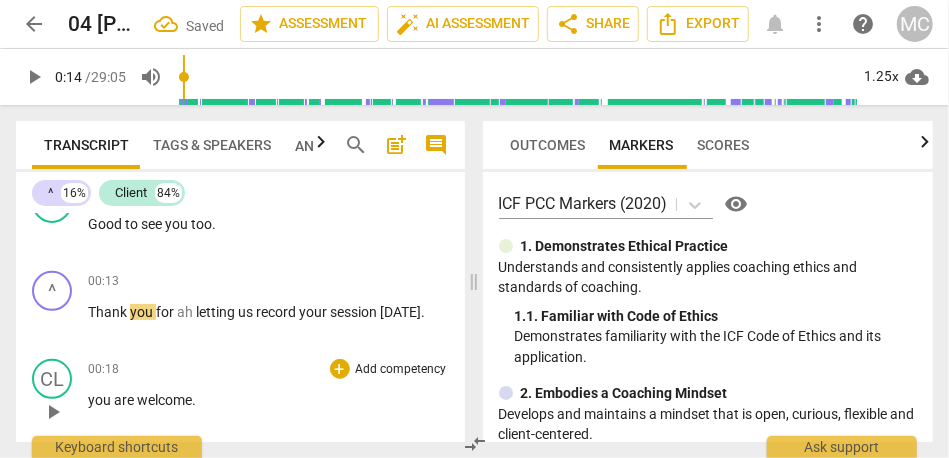 scroll, scrollTop: 284, scrollLeft: 0, axis: vertical 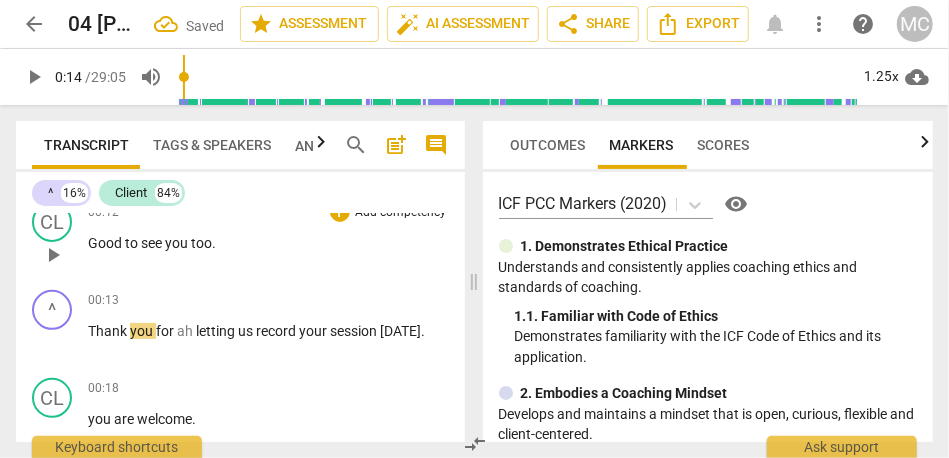 click on "see" at bounding box center (153, 243) 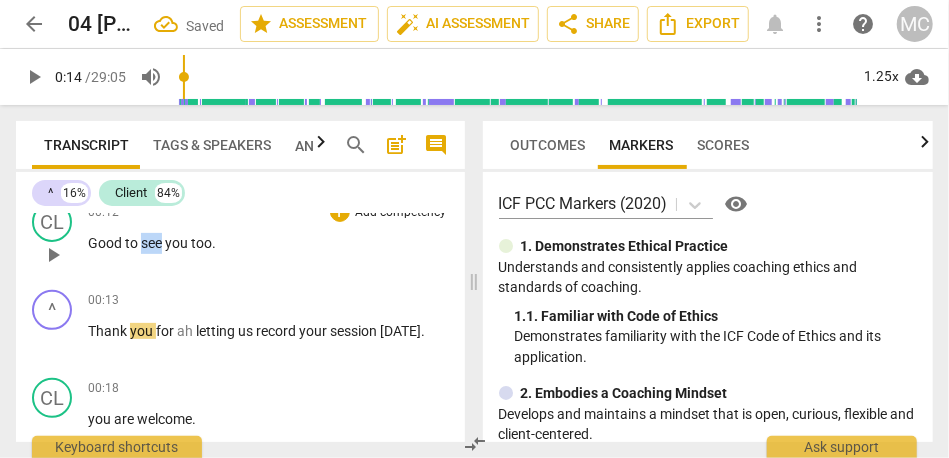 click on "see" at bounding box center (153, 243) 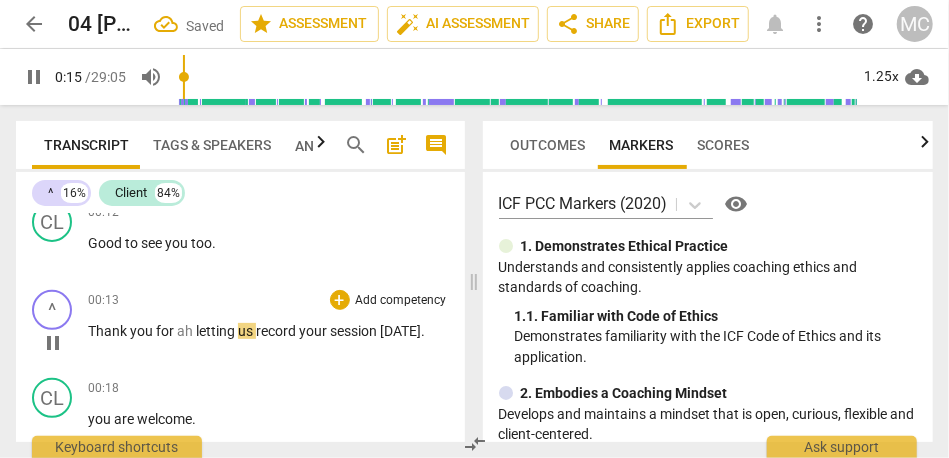 click on "ah" at bounding box center [186, 331] 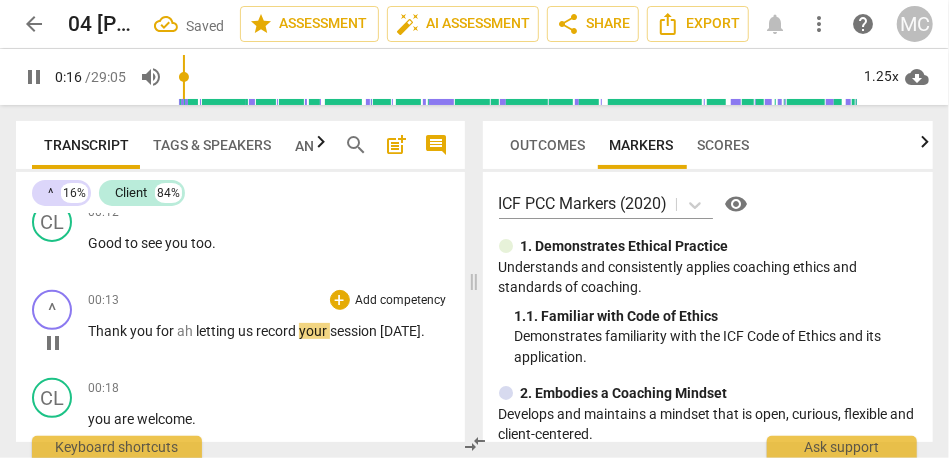 type on "16" 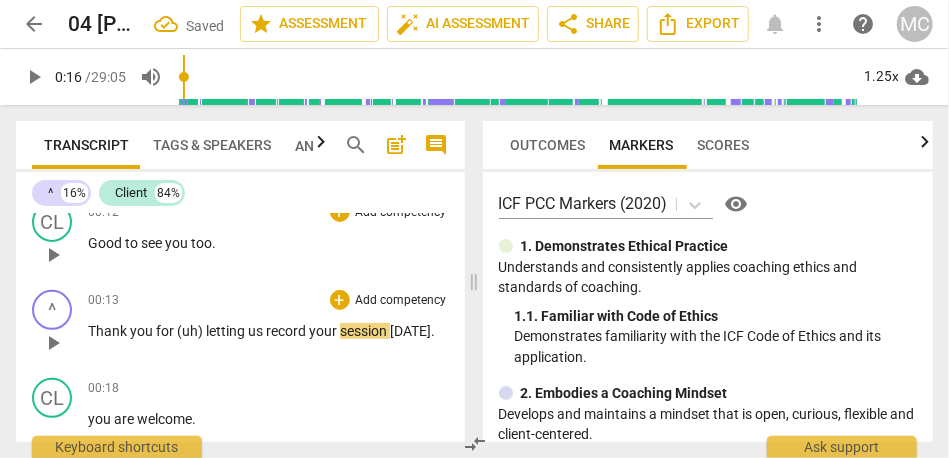 click on "^ play_arrow pause 00:05 + Add competency keyboard_arrow_right Hi ,   [client] . CL play_arrow pause 00:06 + Add competency keyboard_arrow_right Hi ,   [coach] . ^ play_arrow pause 00:09 + Add competency keyboard_arrow_right It   is   good   to   see   you . CL play_arrow pause 00:12 + Add competency keyboard_arrow_right Good   to   see   you   too . ^ play_arrow pause 00:13 + Add competency keyboard_arrow_right Thank   you   for   (uh)   letting   us   record   your   session   [DATE] . CL play_arrow pause 00:18 + Add competency keyboard_arrow_right you   are   welcome . ^ play_arrow pause 00:21 + Add competency keyboard_arrow_right Do   you   need   anything   before   we   get   started ?   (just)   to   (kind   of)   ground   your   presence   or   ready   to   jump   in ? CL play_arrow pause 00:29 + Add competency keyboard_arrow_right (umm)   I   might   (just)   take   a   couple   deep   breaths   if   (uh) .   If   that   is   (/)   has   all   right   with .   OK .   Thank   you . ^ play_arrow pause +" at bounding box center (240, 328) 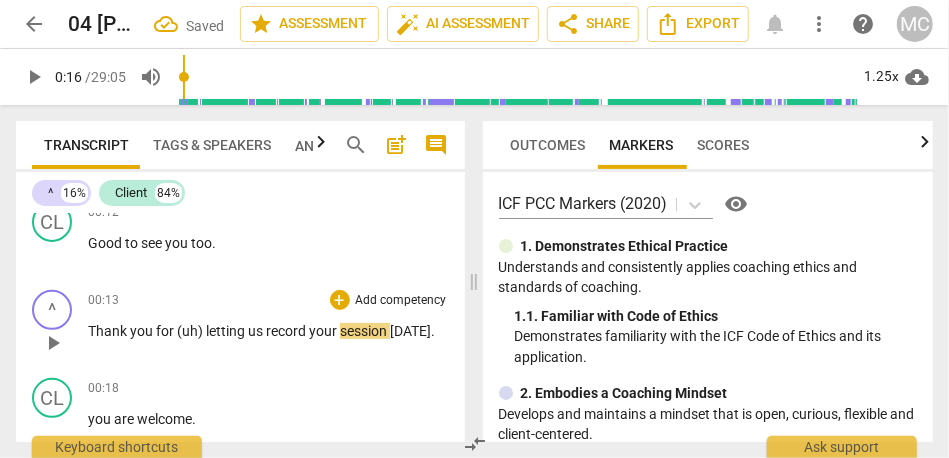 click on "ICF PCC Markers (2020) visibility 1. Demonstrates Ethical Practice Understands and consistently applies coaching ethics and standards of coaching. 1. 1. Familiar with Code of Ethics Demonstrates familiarity with the ICF Code of Ethics and its application. 2. Embodies a Coaching Mindset Develops and maintains a mindset that is open, curious, flexible and client-centered. 2. 1. Embodies a coaching mindset Embodying a coaching mindset - a mindset that is open, curious, flexible and client-centered. 3. Establishes and Maintains Agreements Partners with the client and relevant stakeholders to create clear agreements about the coaching relationship, process, plans and goals. Establishes agreements for the overall coaching engagement as well as those for each coaching session. 3. 1. Identifies what to accomplish Coach partners with the client to identify or reconfirm what the client wants to accomplish in this session. 3. 2. Reconfirms measures of success 3. 3. Explores what is important 3. 4. 4. 4. 4. 5. 5. 5. 5." at bounding box center [708, 307] 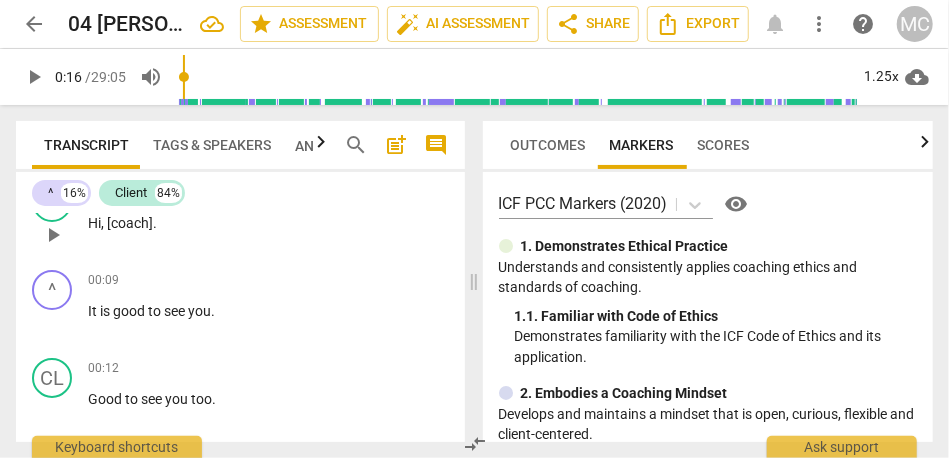 scroll, scrollTop: 131, scrollLeft: 0, axis: vertical 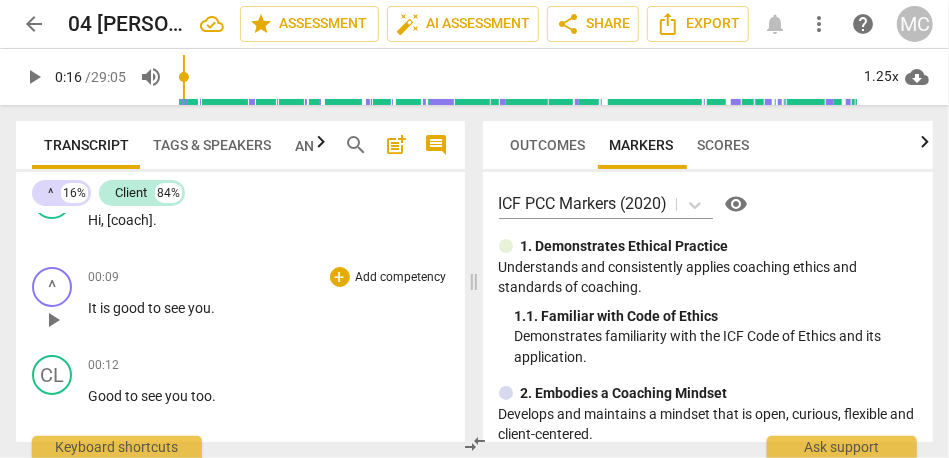 click on "good" at bounding box center (130, 308) 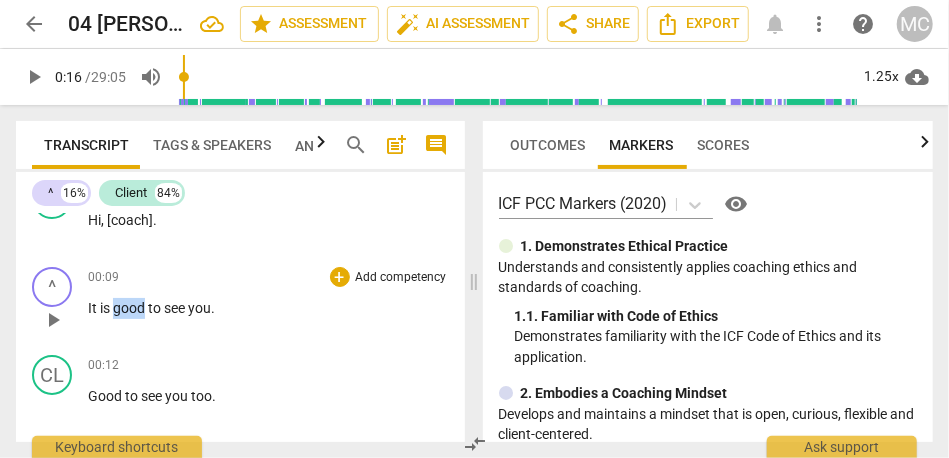 click on "good" at bounding box center (130, 308) 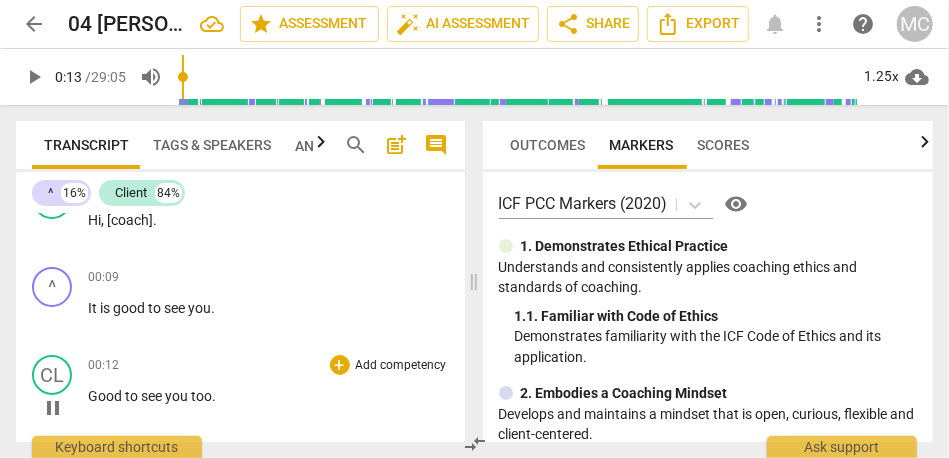 click on "too" at bounding box center (201, 396) 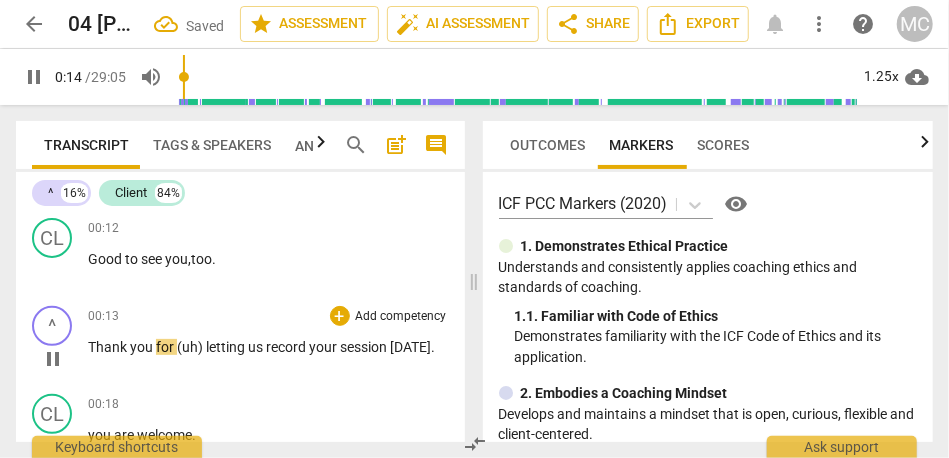 scroll, scrollTop: 308, scrollLeft: 0, axis: vertical 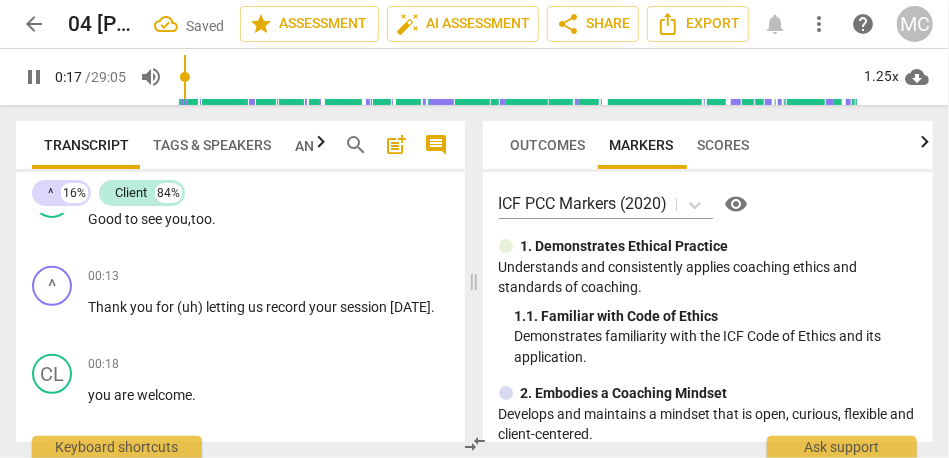 click on "letting" at bounding box center [227, 307] 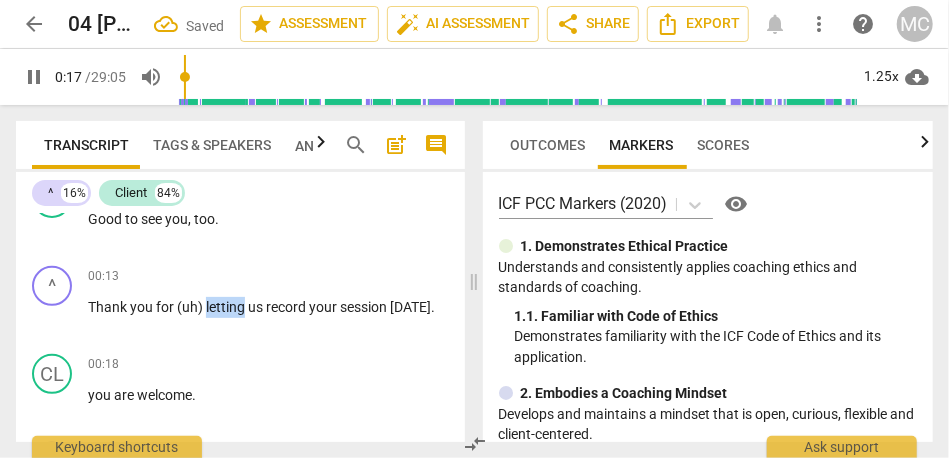 click on "letting" at bounding box center [227, 307] 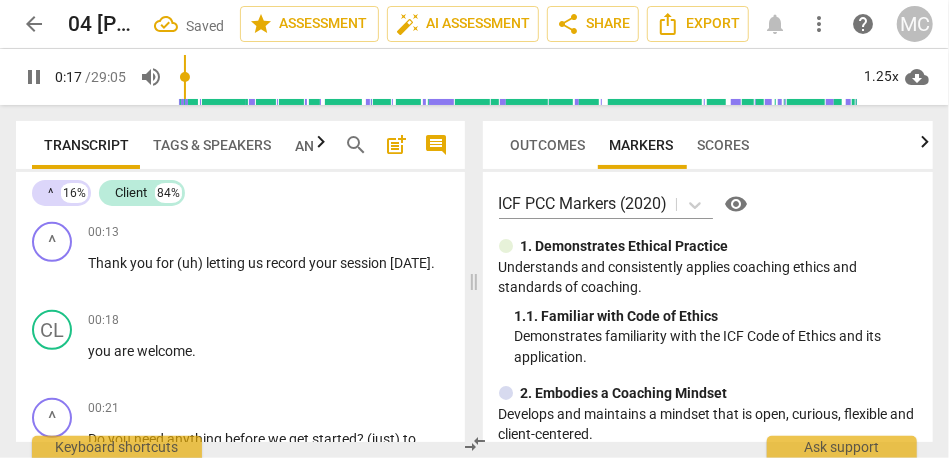 scroll, scrollTop: 388, scrollLeft: 0, axis: vertical 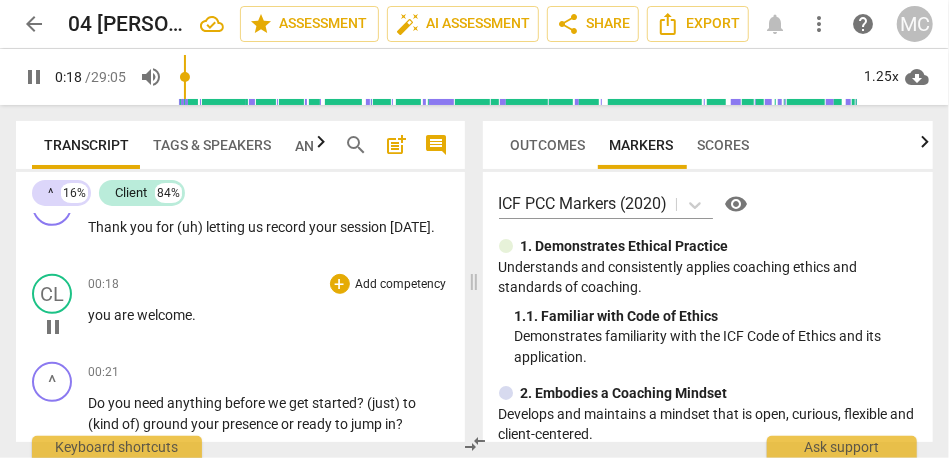 click on "you" at bounding box center [101, 315] 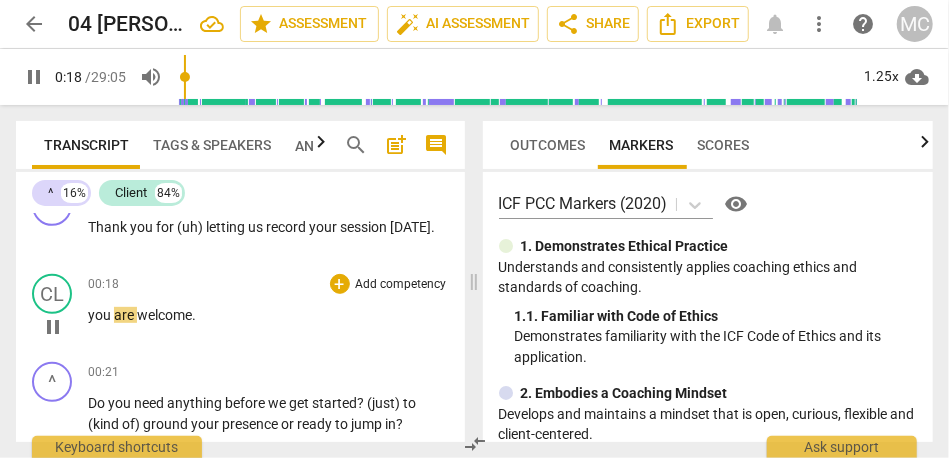 type on "19" 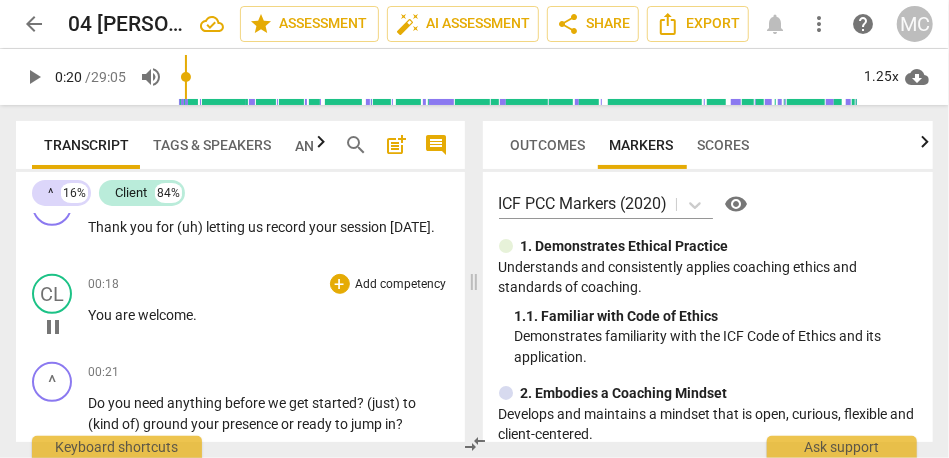 click on "You   are   welcome ." at bounding box center (268, 315) 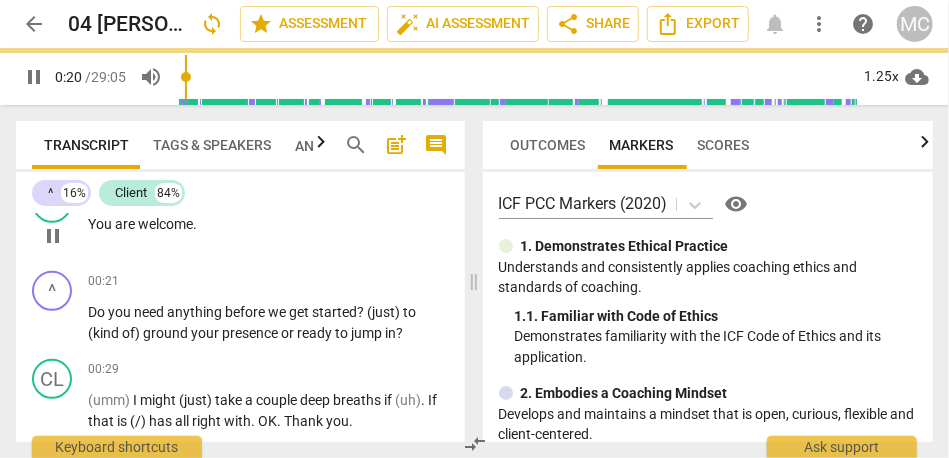 scroll, scrollTop: 478, scrollLeft: 0, axis: vertical 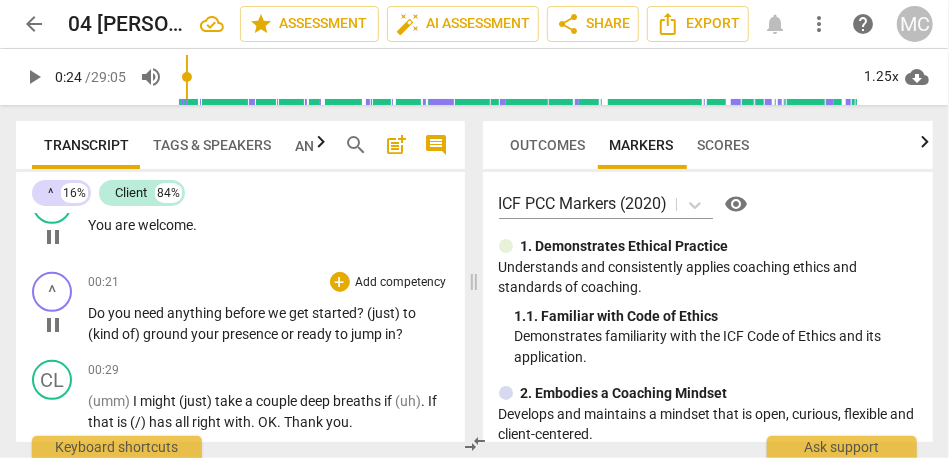 click on "started" at bounding box center [334, 313] 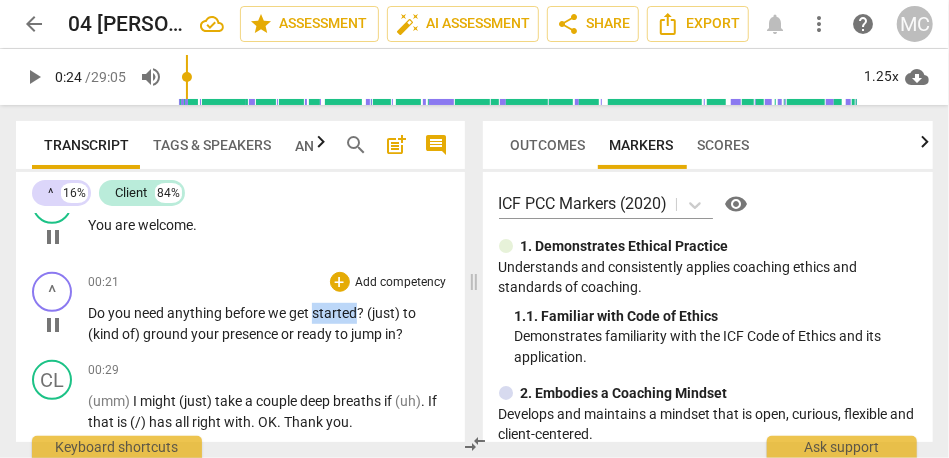 click on "started" at bounding box center (334, 313) 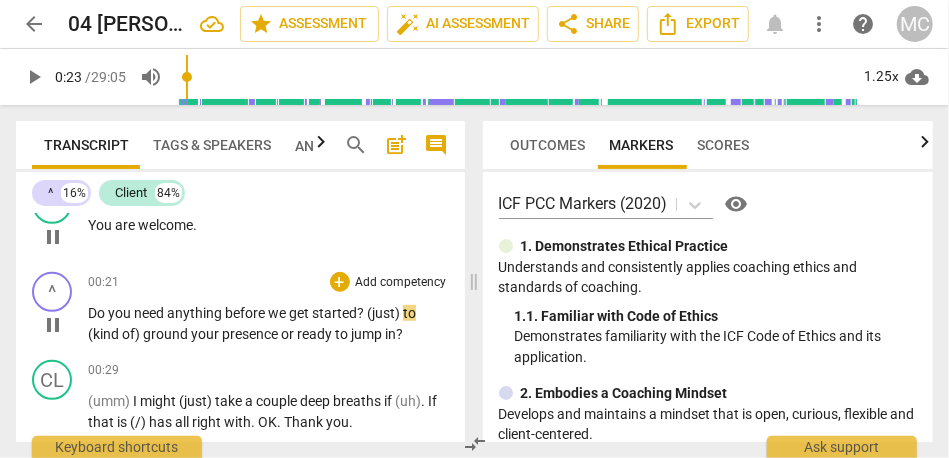 click on "?" at bounding box center [362, 313] 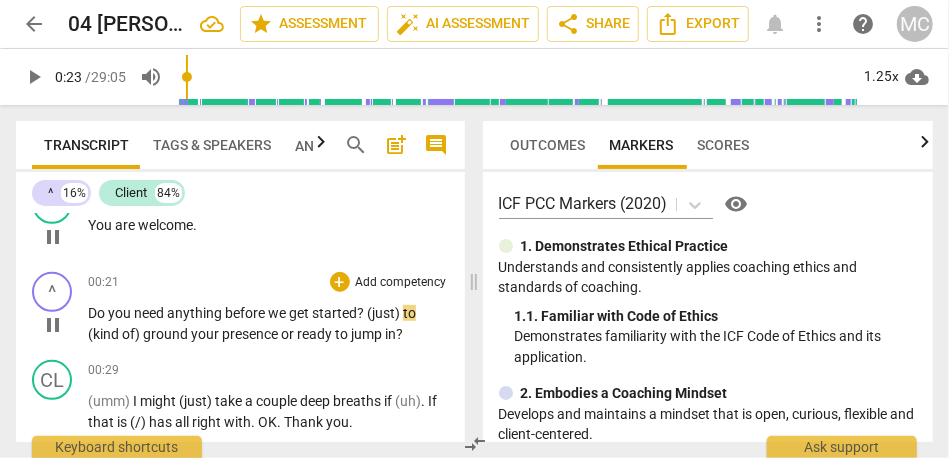 type on "24" 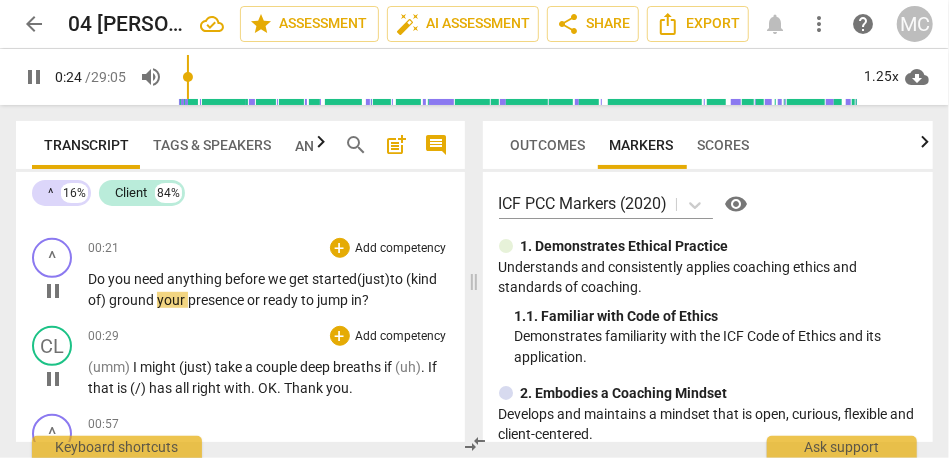scroll, scrollTop: 515, scrollLeft: 0, axis: vertical 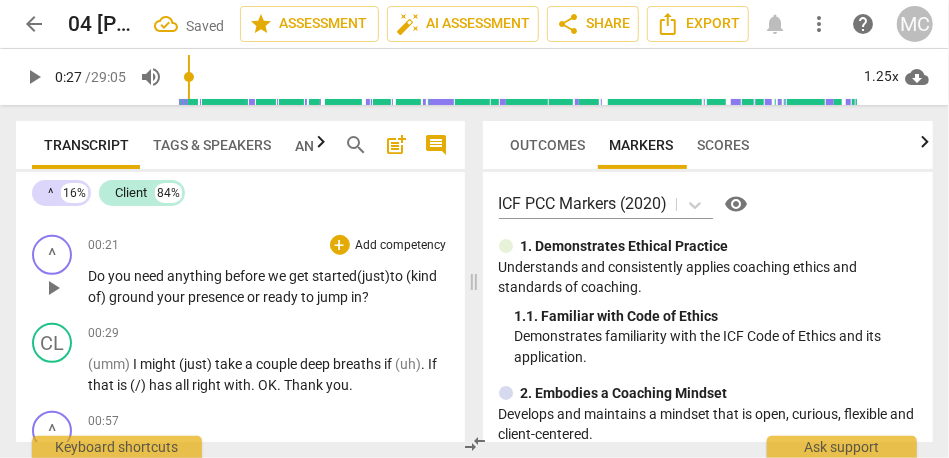 click on "Add competency" at bounding box center (401, 246) 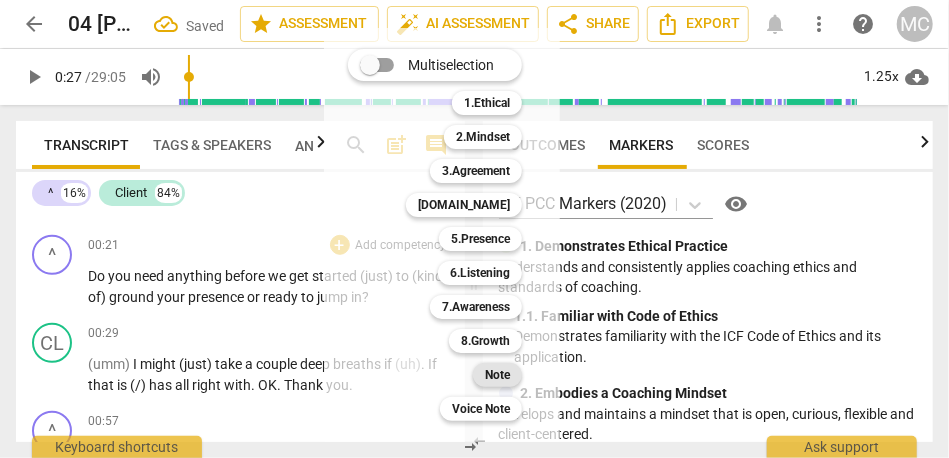 click on "Note" at bounding box center (497, 375) 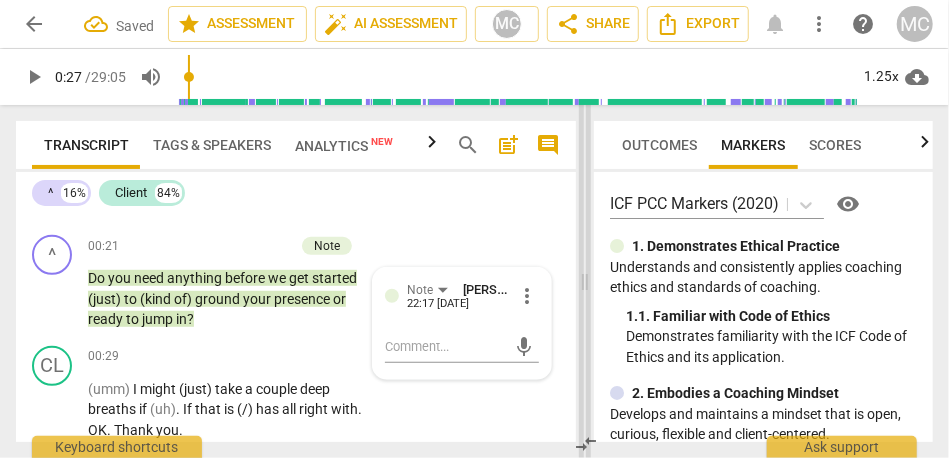 drag, startPoint x: 439, startPoint y: 283, endPoint x: 593, endPoint y: 284, distance: 154.00325 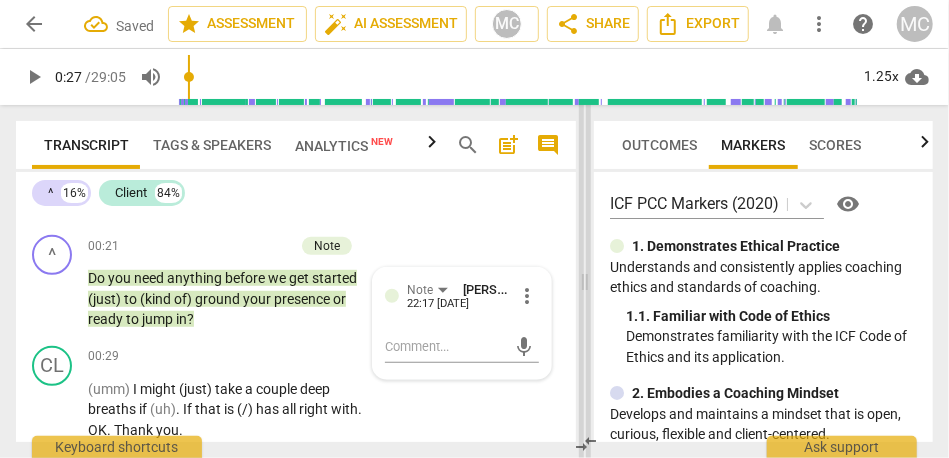 click at bounding box center (585, 281) 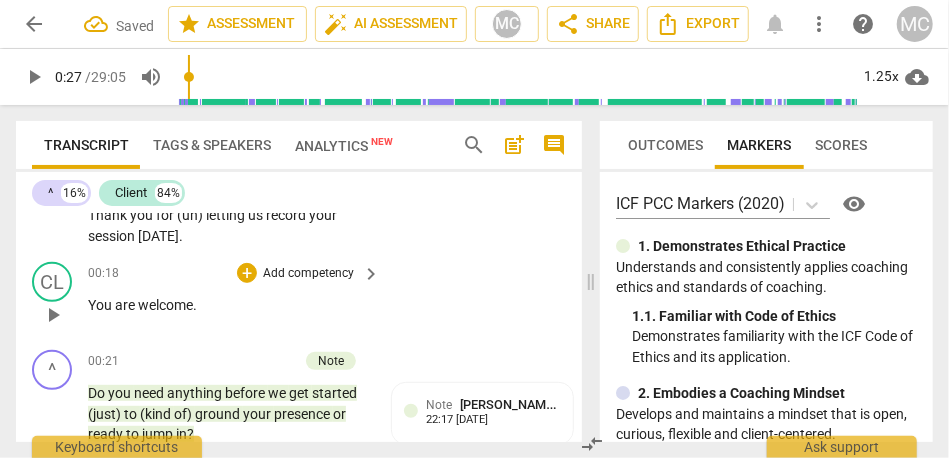scroll, scrollTop: 396, scrollLeft: 0, axis: vertical 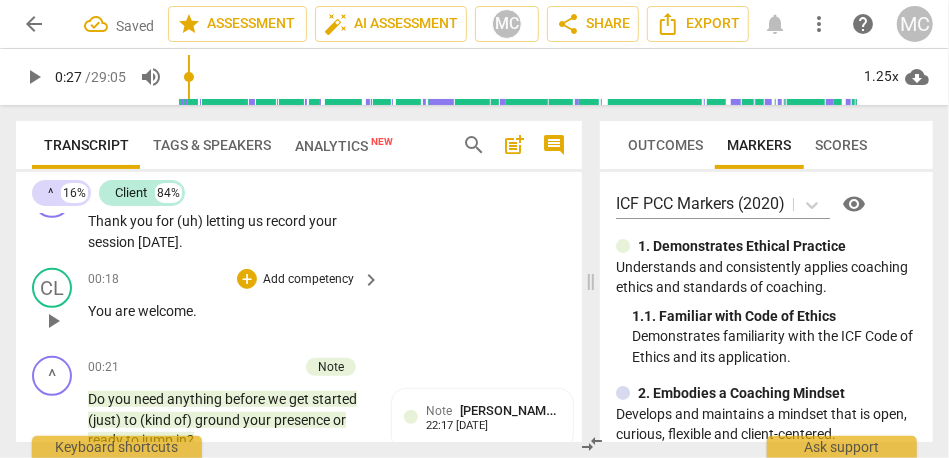 click on "Add competency" at bounding box center [308, 280] 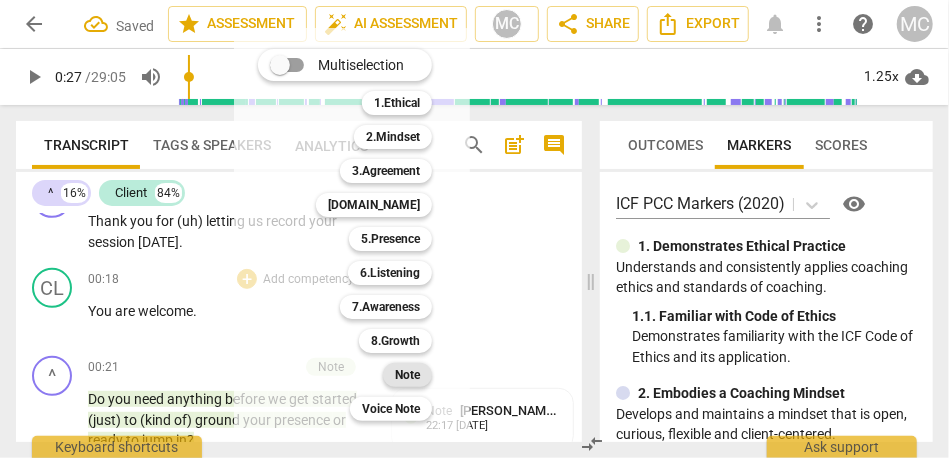 click on "Note" at bounding box center (407, 375) 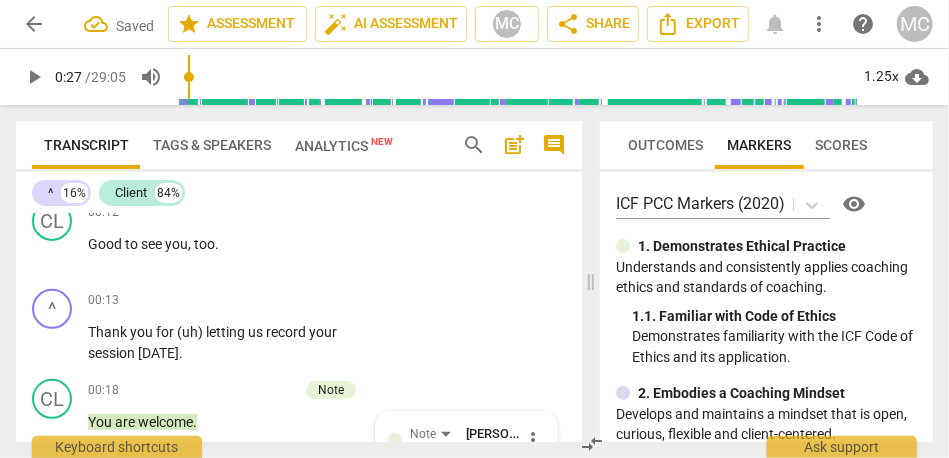 scroll, scrollTop: 283, scrollLeft: 0, axis: vertical 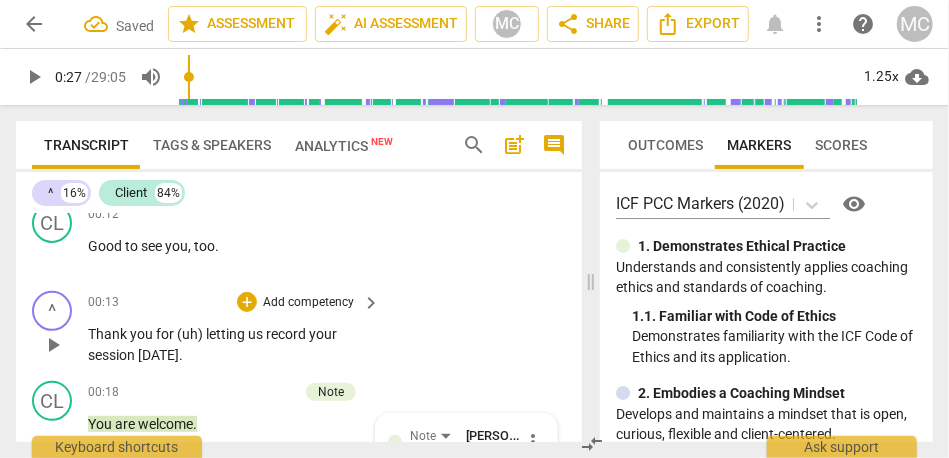 click on "Add competency" at bounding box center [308, 303] 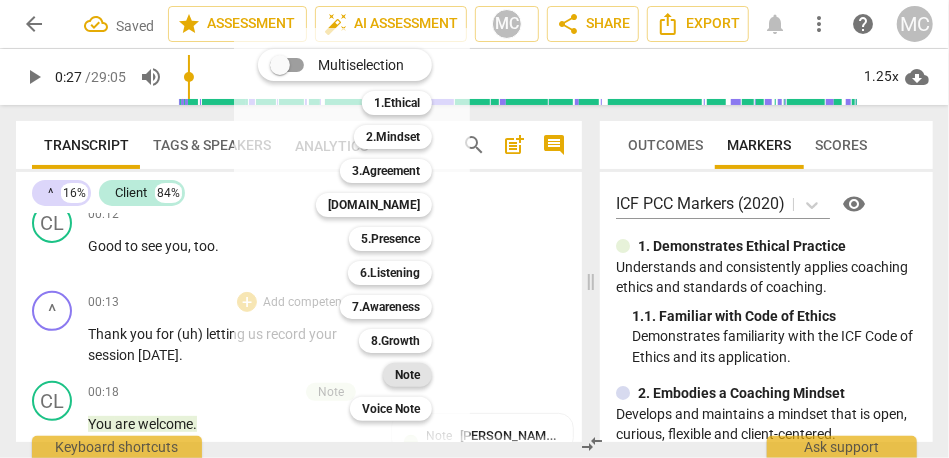 click on "Note" at bounding box center (407, 375) 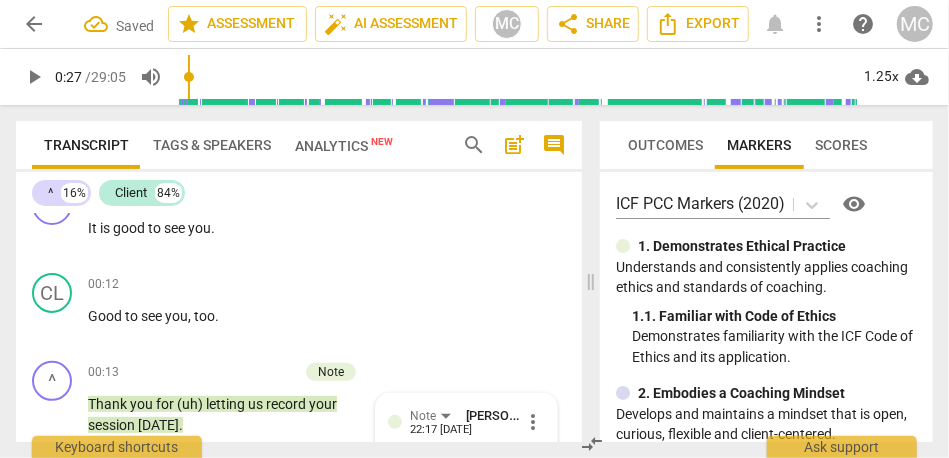 scroll, scrollTop: 212, scrollLeft: 0, axis: vertical 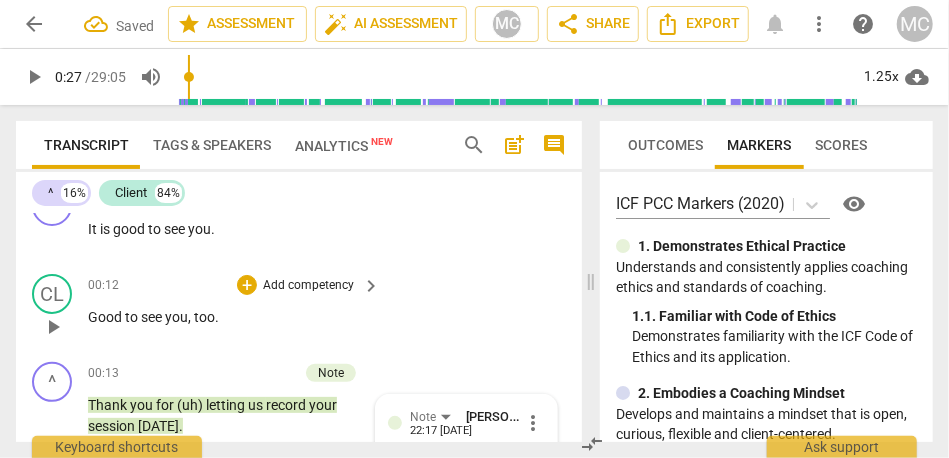 click on "Add competency" at bounding box center (308, 286) 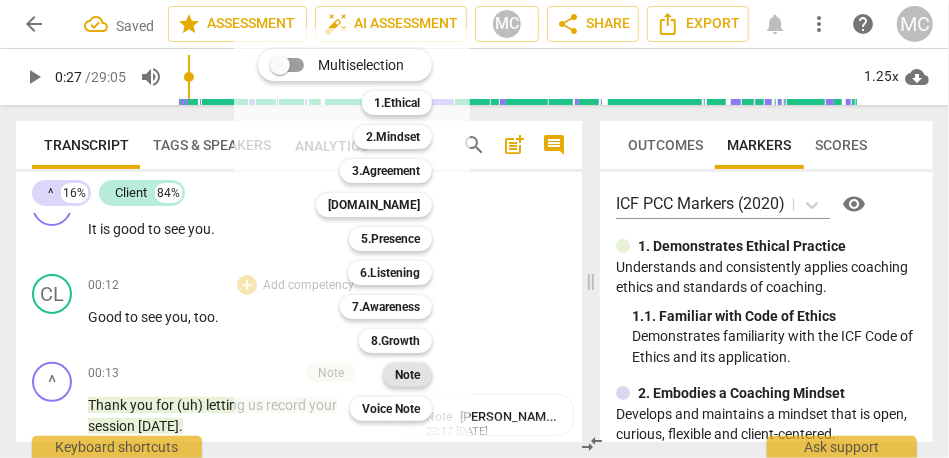 click on "Note" at bounding box center (407, 375) 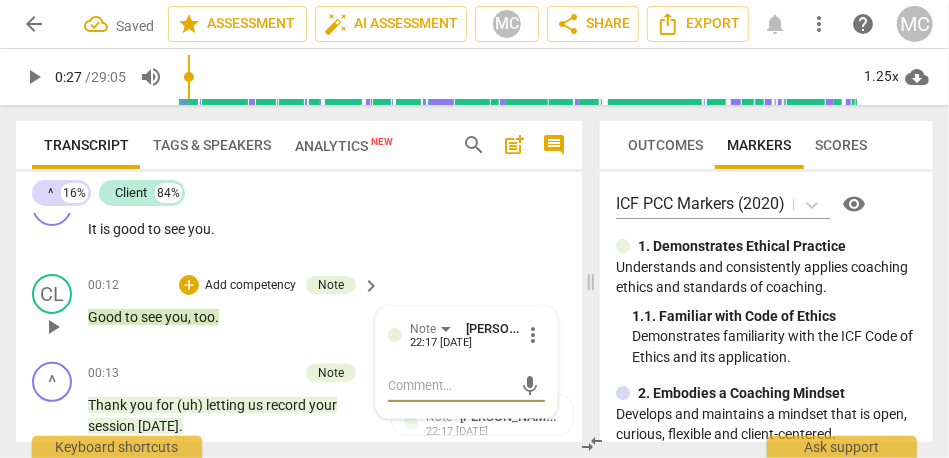 scroll, scrollTop: 105, scrollLeft: 0, axis: vertical 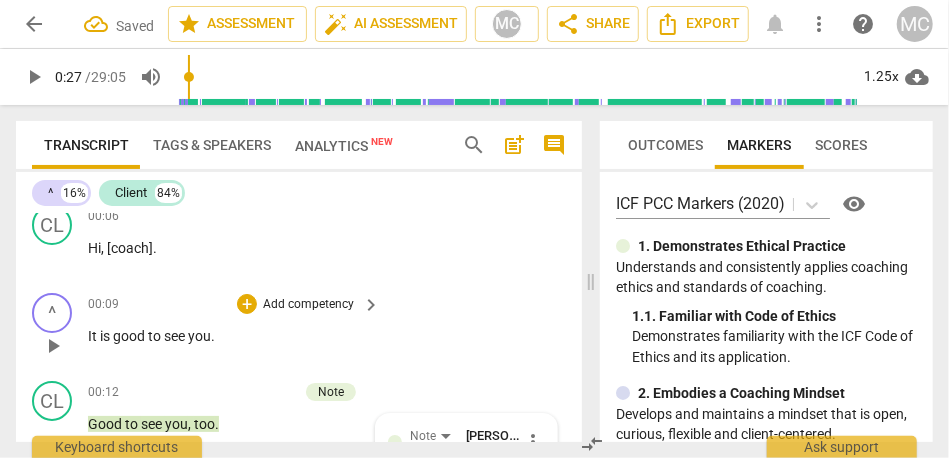 click on "Add competency" at bounding box center [308, 305] 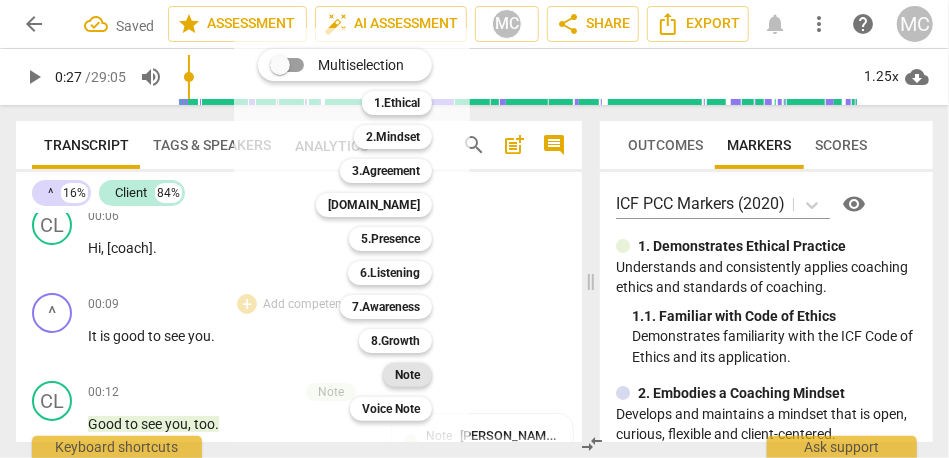 click on "Note" at bounding box center [407, 375] 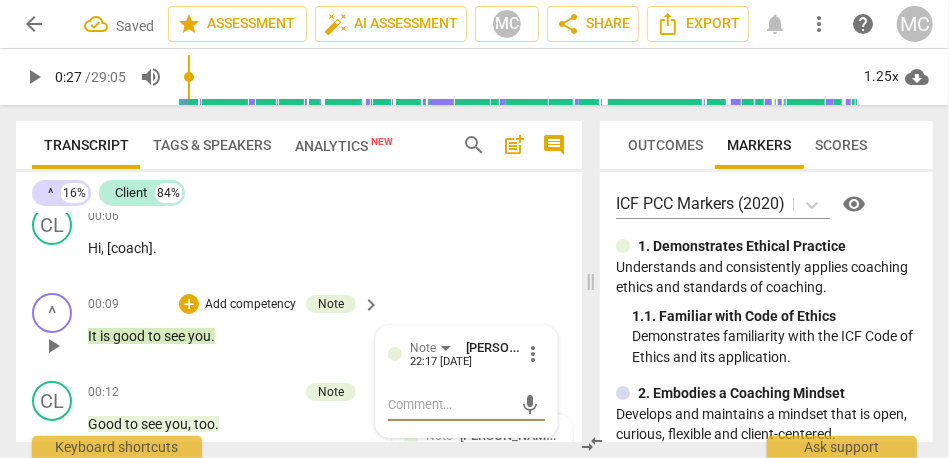 scroll, scrollTop: 40, scrollLeft: 0, axis: vertical 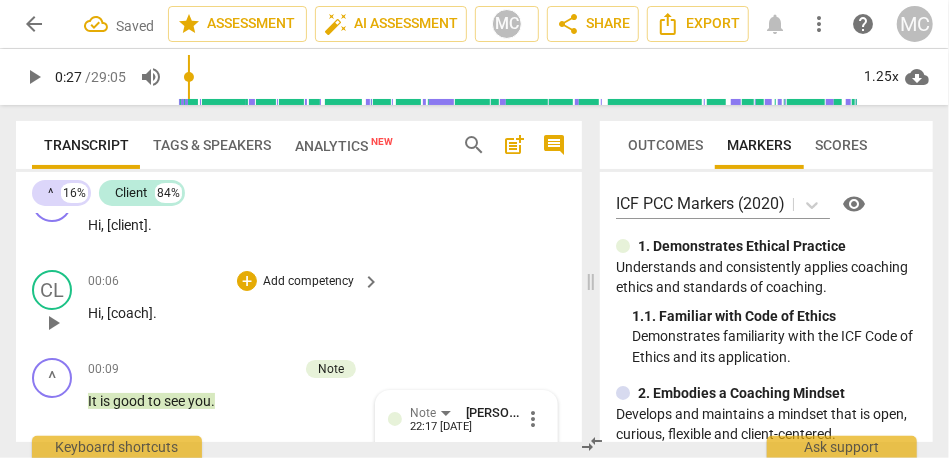 click on "Add competency" at bounding box center [308, 282] 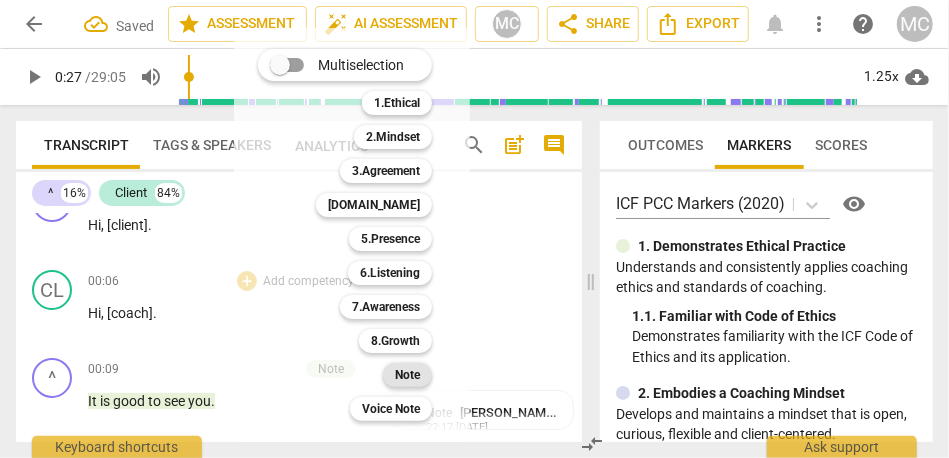 click on "Note" at bounding box center [407, 375] 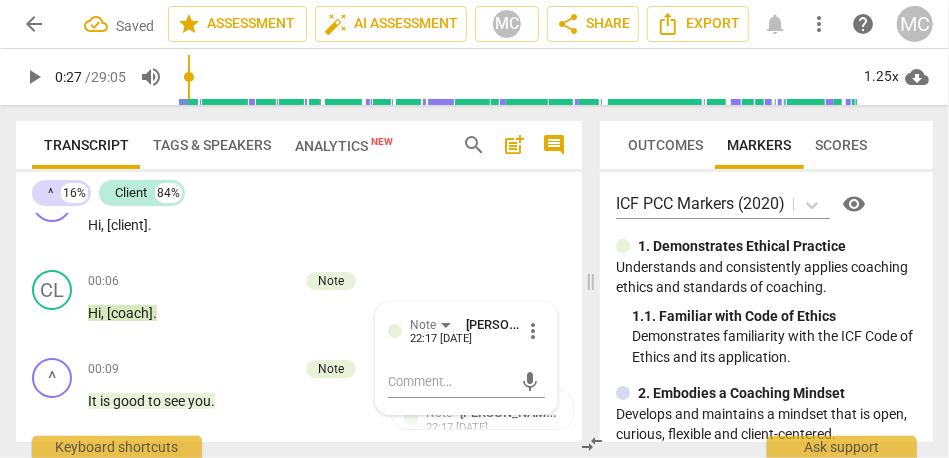 scroll, scrollTop: 0, scrollLeft: 0, axis: both 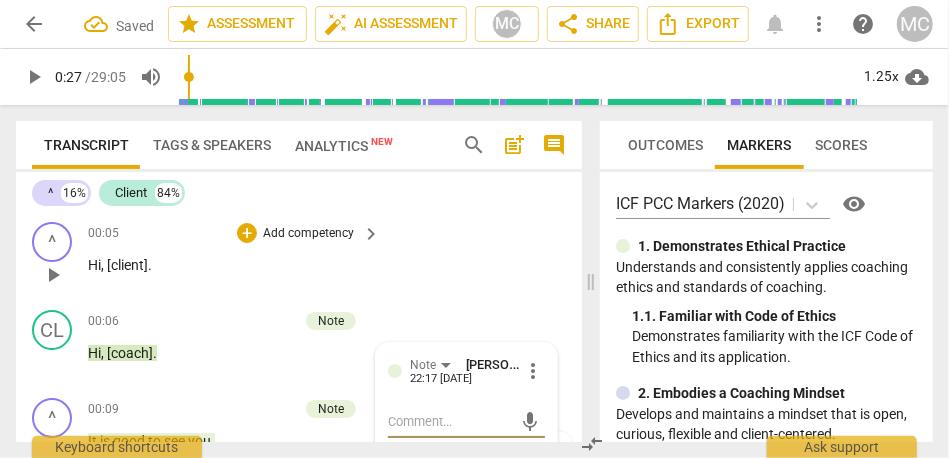 click on "Add competency" at bounding box center (308, 234) 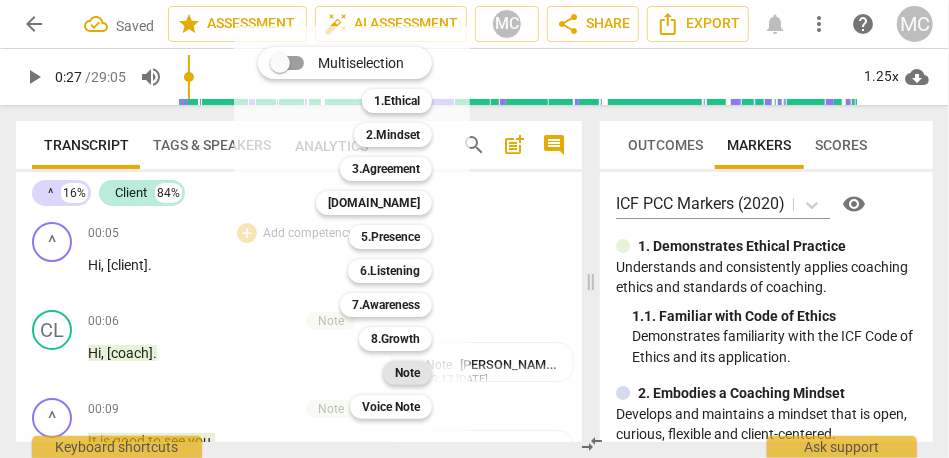 click on "Note" at bounding box center [407, 373] 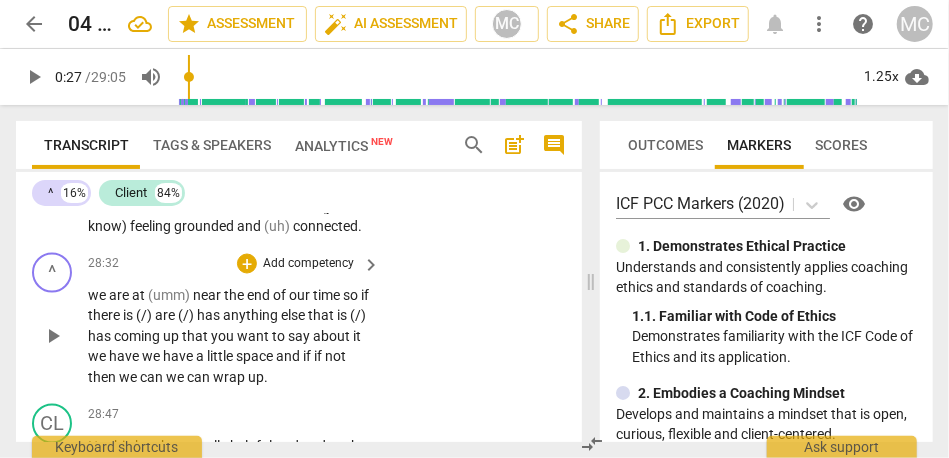 scroll, scrollTop: 9901, scrollLeft: 0, axis: vertical 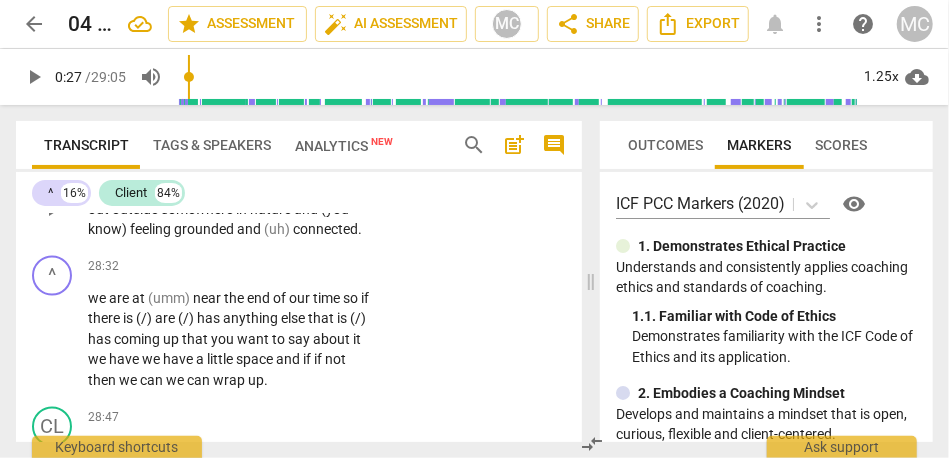 click on "grounded" at bounding box center (205, 229) 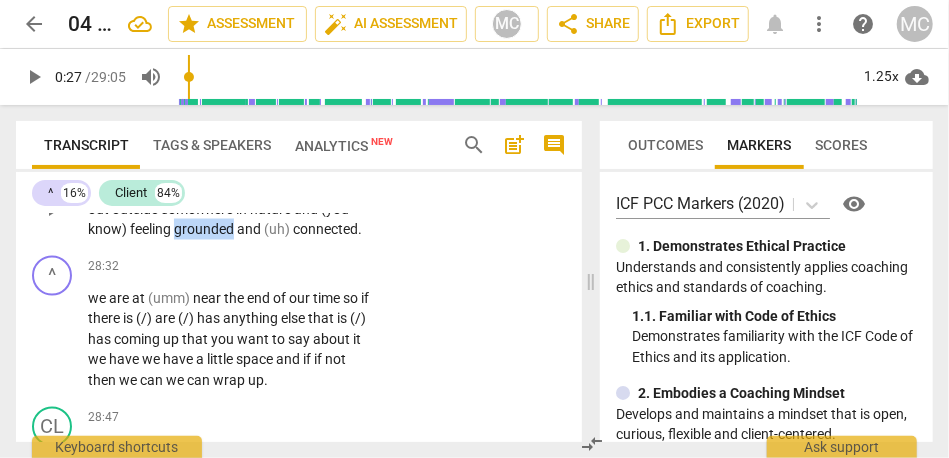 click on "grounded" at bounding box center [205, 229] 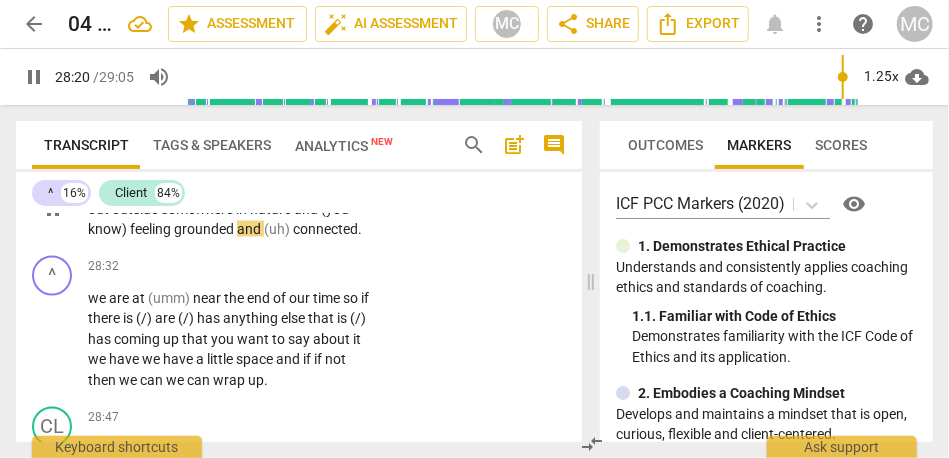 click on "(uh)" at bounding box center (278, 229) 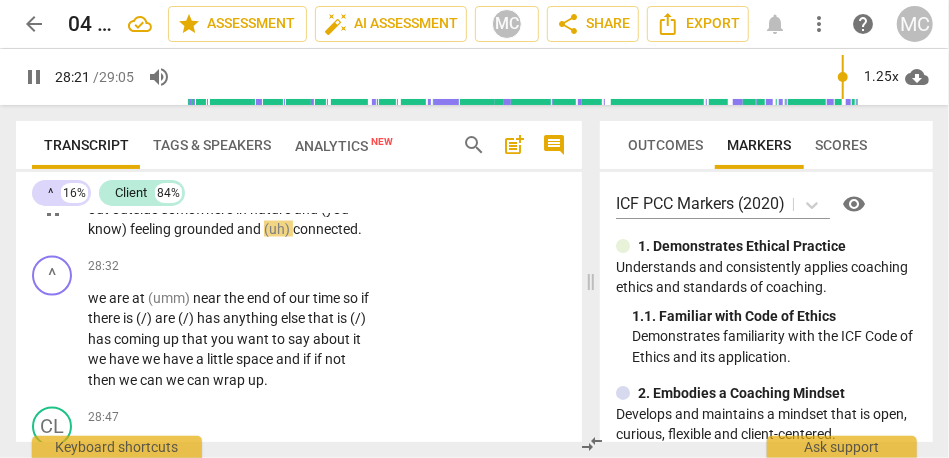 type on "1701" 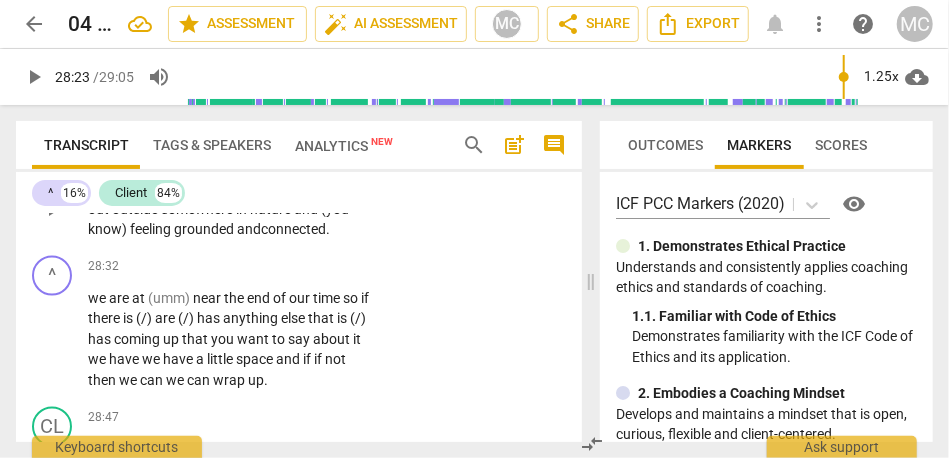 click on "and" at bounding box center [249, 229] 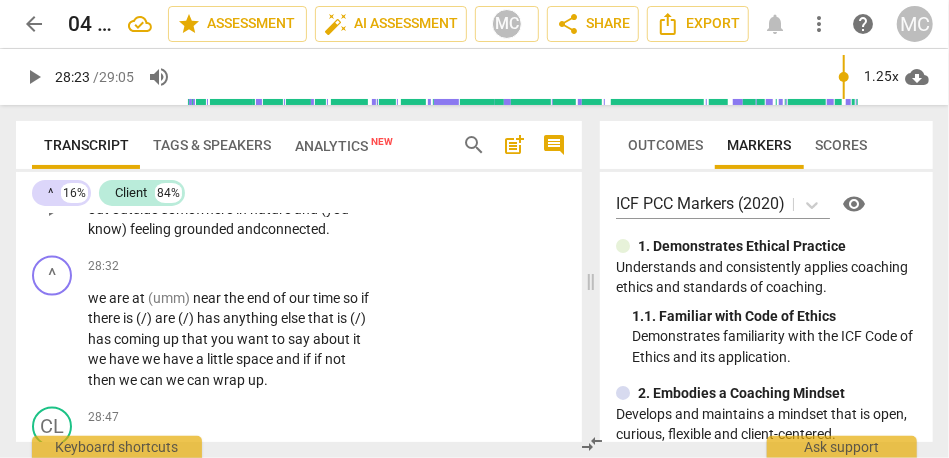 click on "grounded" at bounding box center [205, 229] 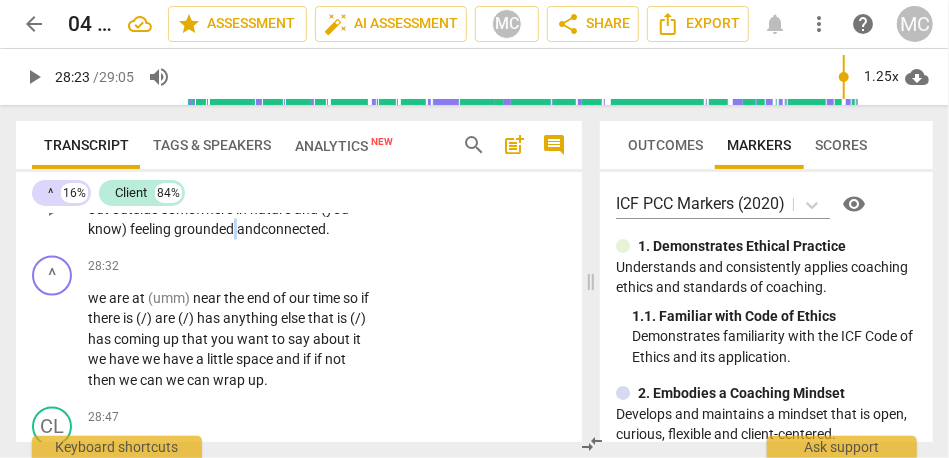 click on "grounded" at bounding box center [205, 229] 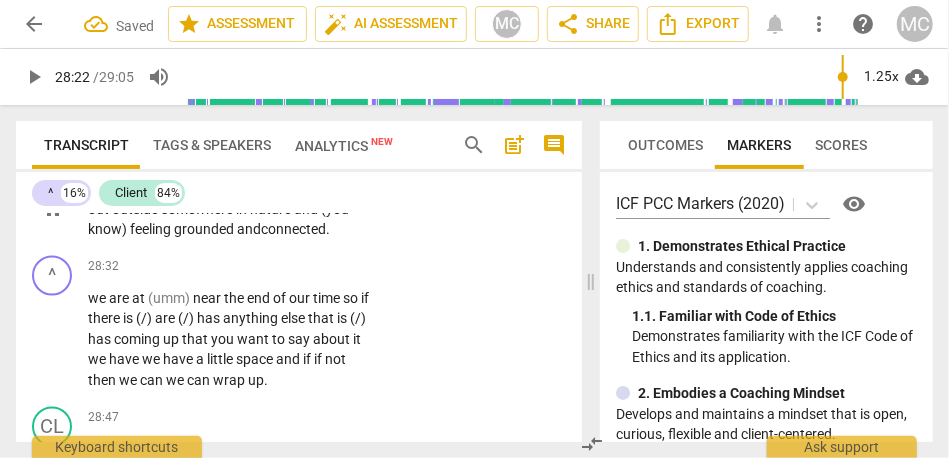 click on "connected" at bounding box center (293, 229) 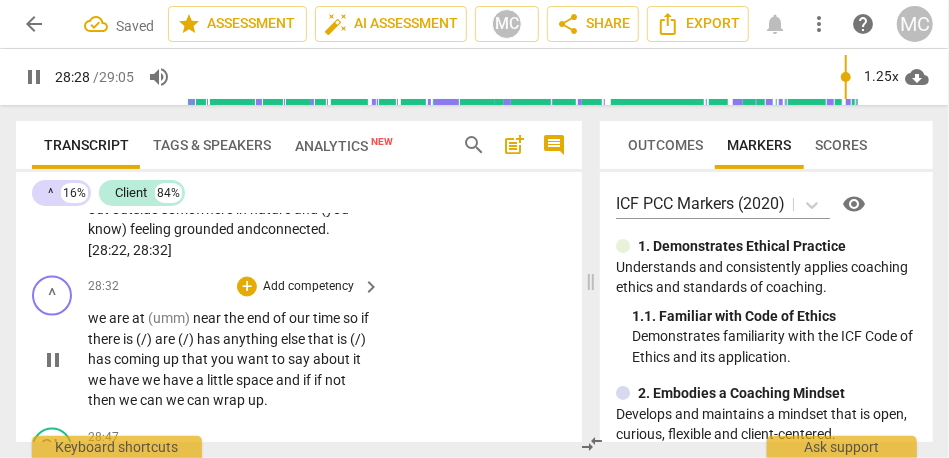 click on "we" at bounding box center (98, 319) 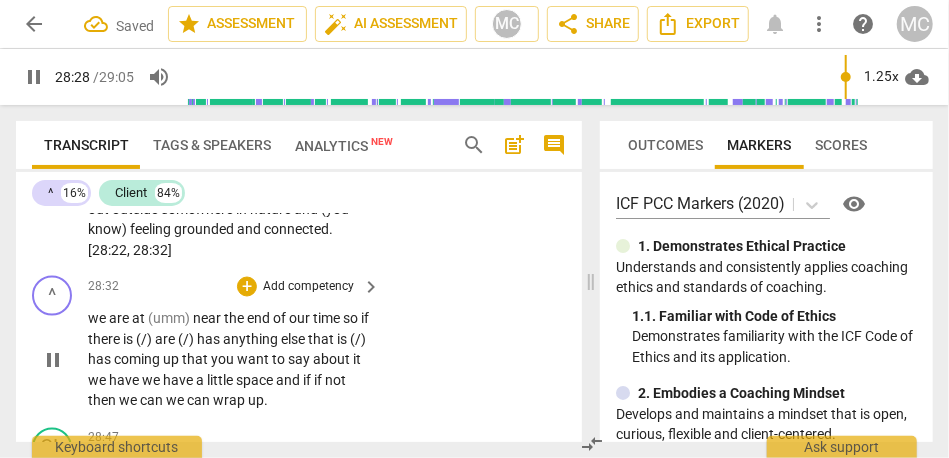 type on "1709" 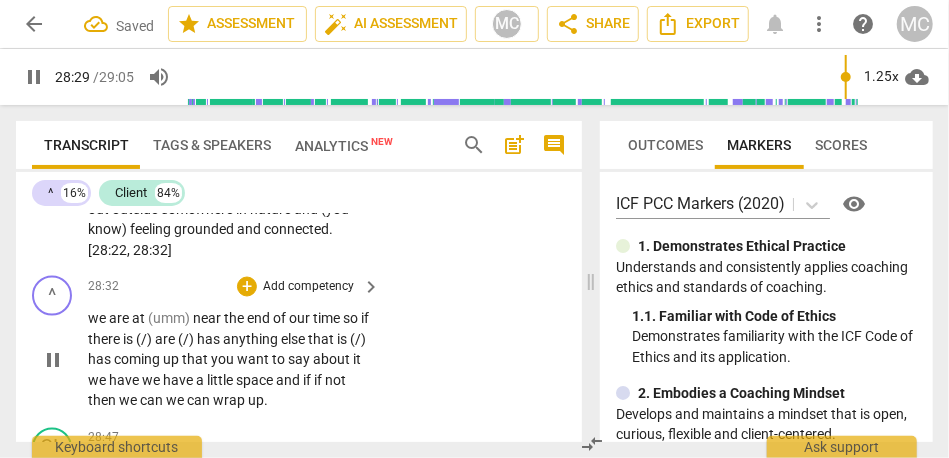 type 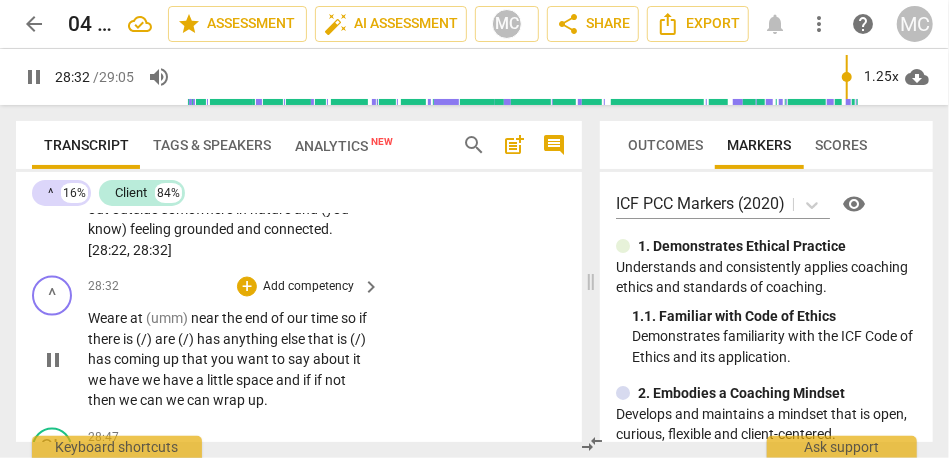 click on "(umm)" at bounding box center (168, 319) 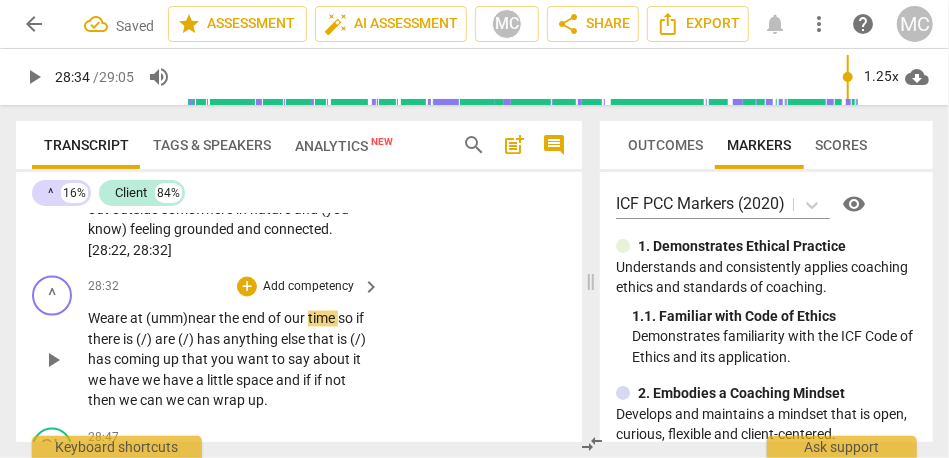 click on "at (umm)" at bounding box center [159, 319] 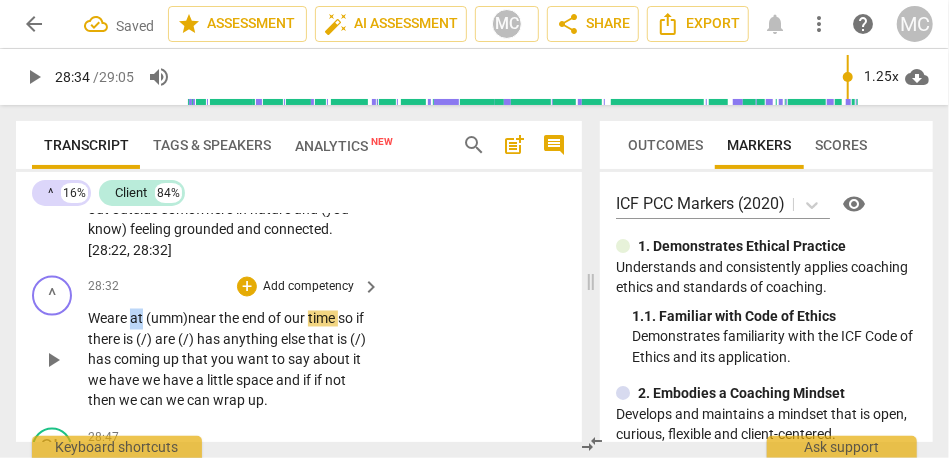 click on "at (umm)" at bounding box center (159, 319) 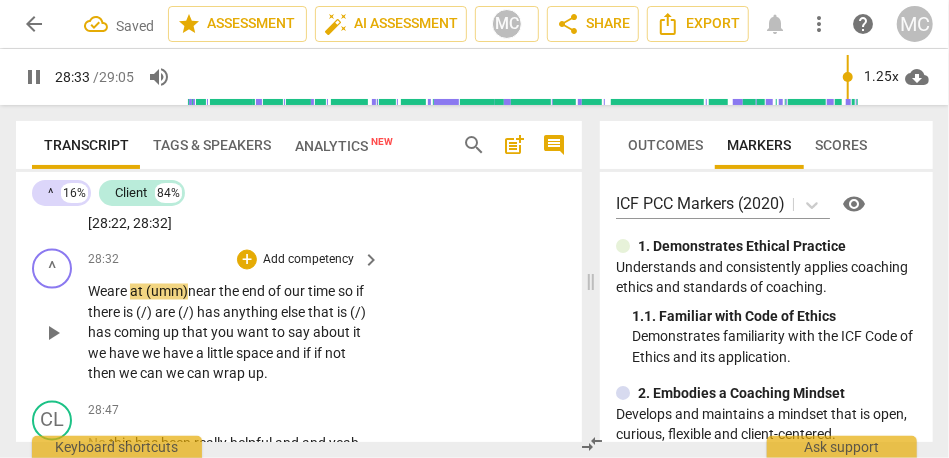 scroll, scrollTop: 9936, scrollLeft: 0, axis: vertical 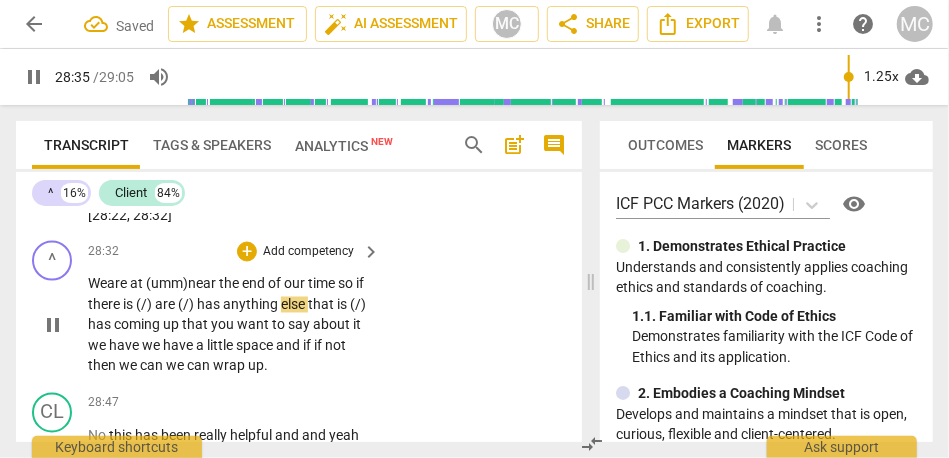 click on "so" at bounding box center [347, 284] 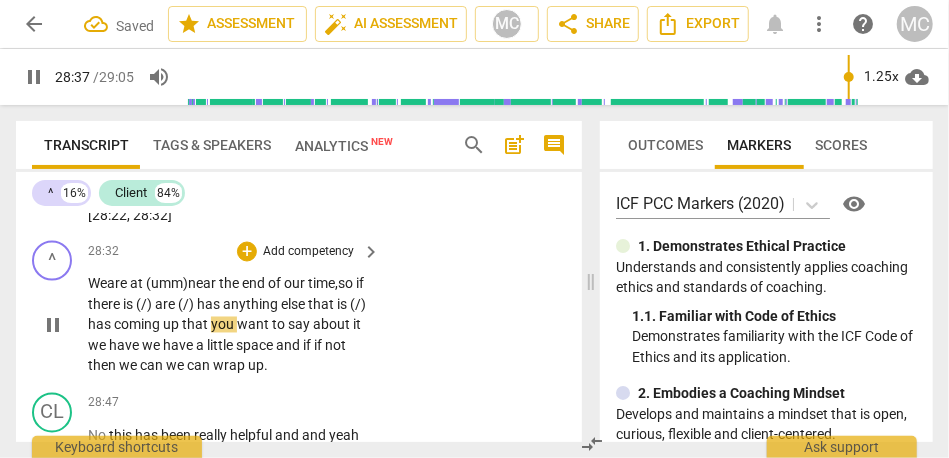 click on "time," at bounding box center (323, 284) 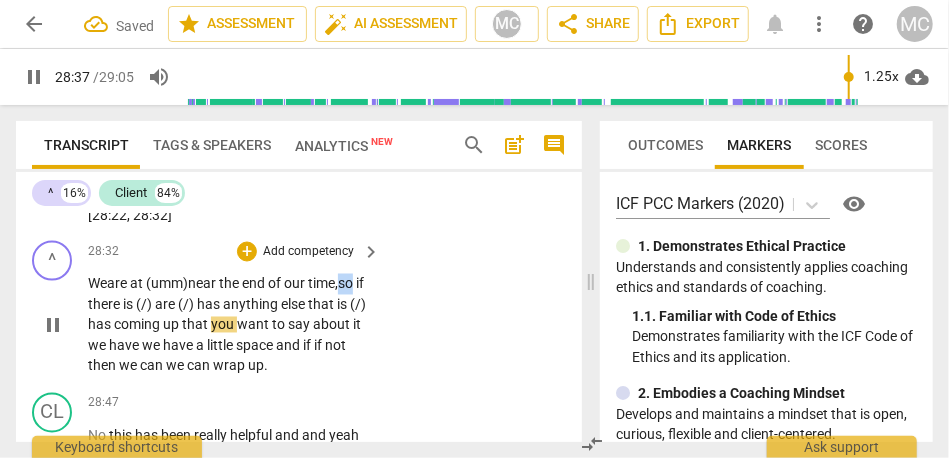 click on "time," at bounding box center [323, 284] 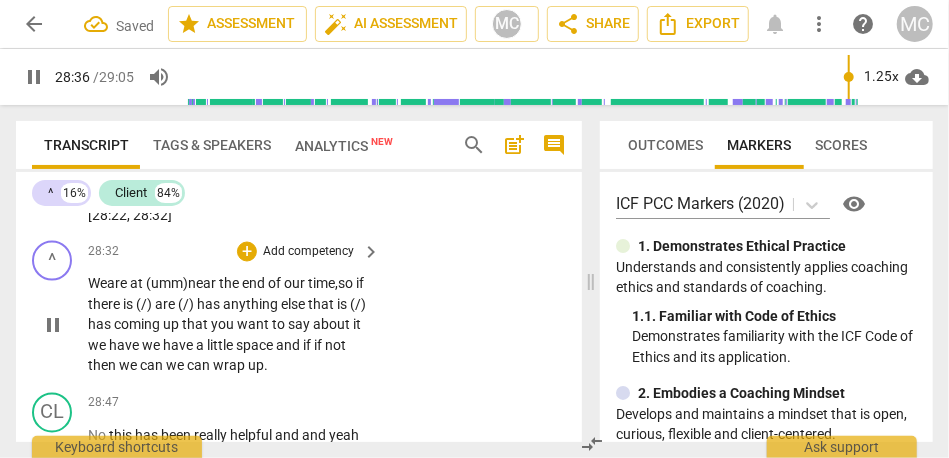 click on "there" at bounding box center [105, 305] 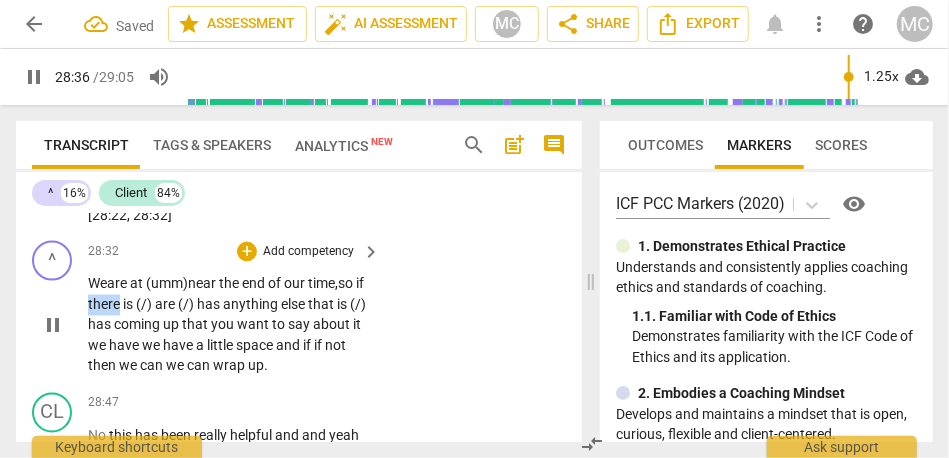 click on "there" at bounding box center [105, 305] 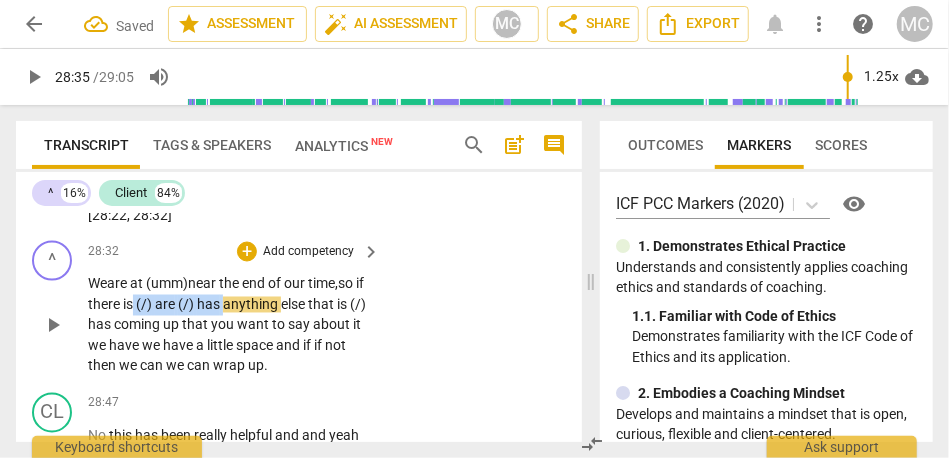 drag, startPoint x: 236, startPoint y: 367, endPoint x: 144, endPoint y: 365, distance: 92.021736 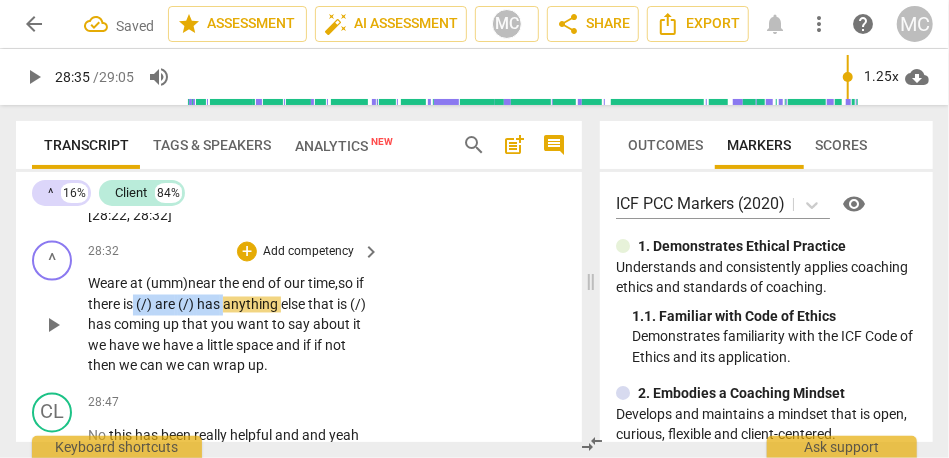 click on "We  are   at (umm)  near   the   end   of   our   time,  so   if   there   is   (/)   are   (/)   has   anything   else   that   is   (/)   has   coming   up   that   you   want   to   say   about   it   we   have   we   have   a   little   space   and   if   if   not   then   we   can   we   can   wrap   up ." at bounding box center (229, 325) 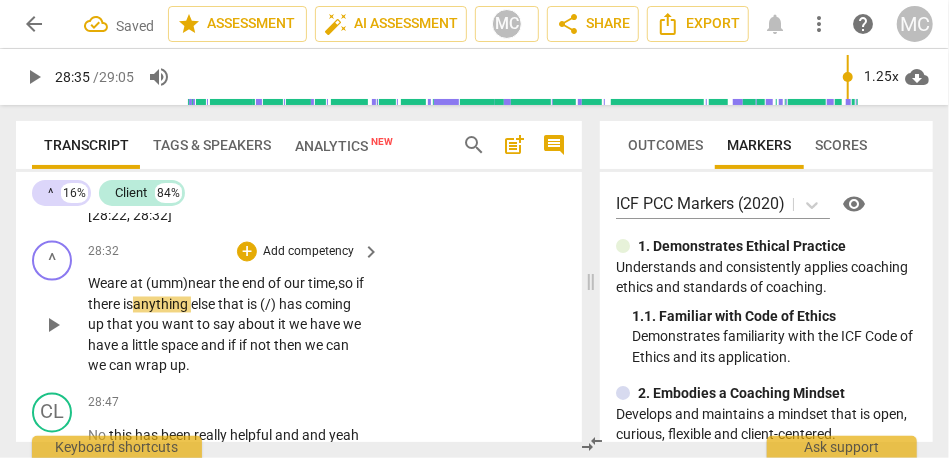 click on "is" at bounding box center (128, 305) 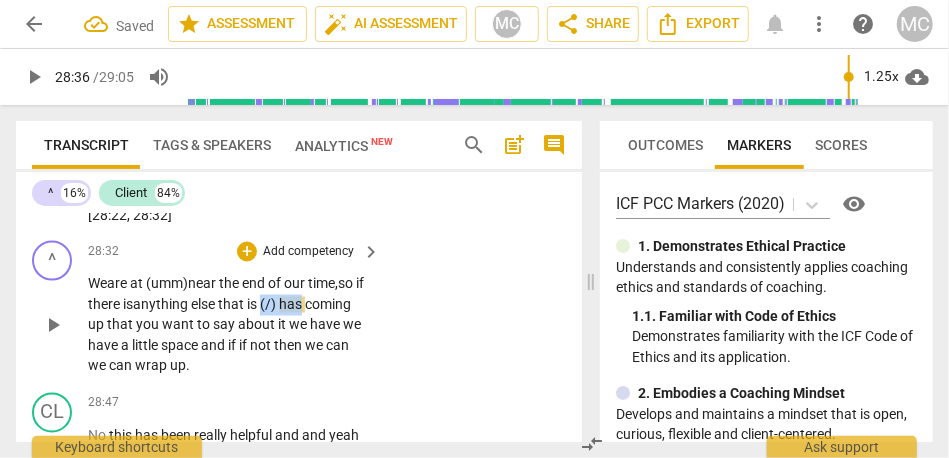 drag, startPoint x: 277, startPoint y: 372, endPoint x: 338, endPoint y: 372, distance: 61 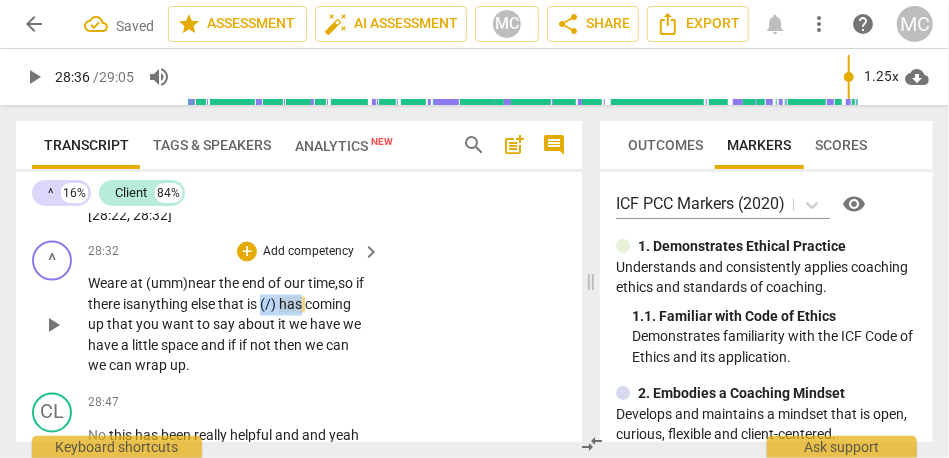 click on "We  are   at (umm)  near   the   end   of   our   time,  so   if   there   is  anything   else   that   is   (/)   has   coming   up   that   you   want   to   say   about   it   we   have   we   have   a   little   space   and   if   if   not   then   we   can   we   can   wrap   up ." at bounding box center [229, 325] 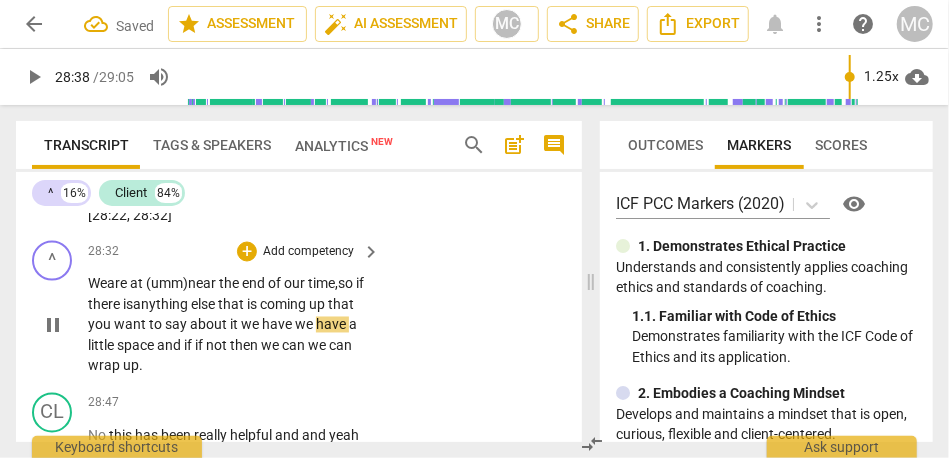 click on "about" at bounding box center (210, 325) 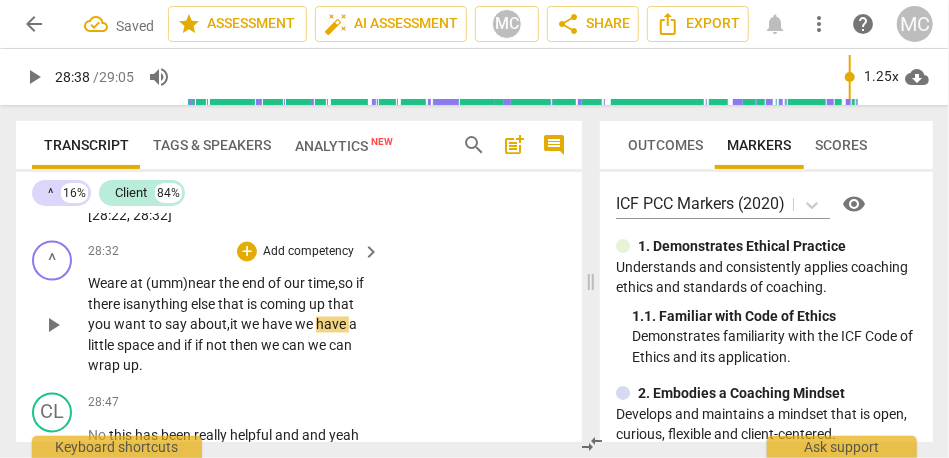 click on "about," at bounding box center (210, 325) 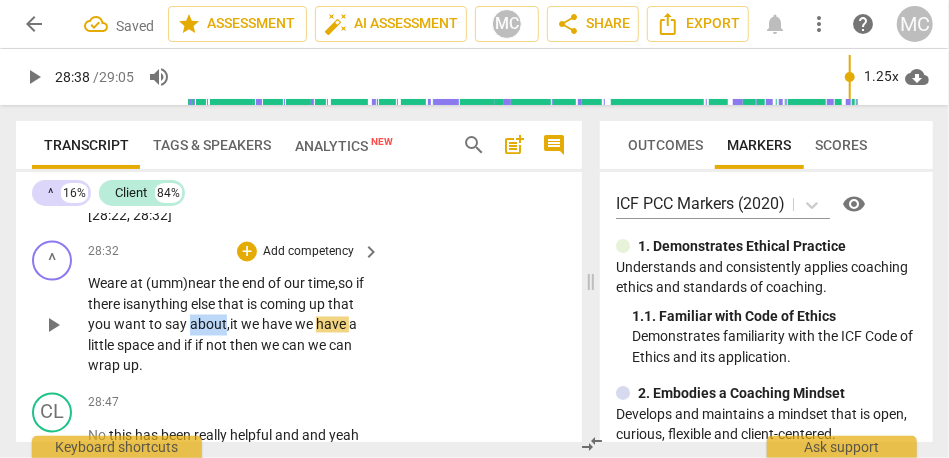 click on "about," at bounding box center (210, 325) 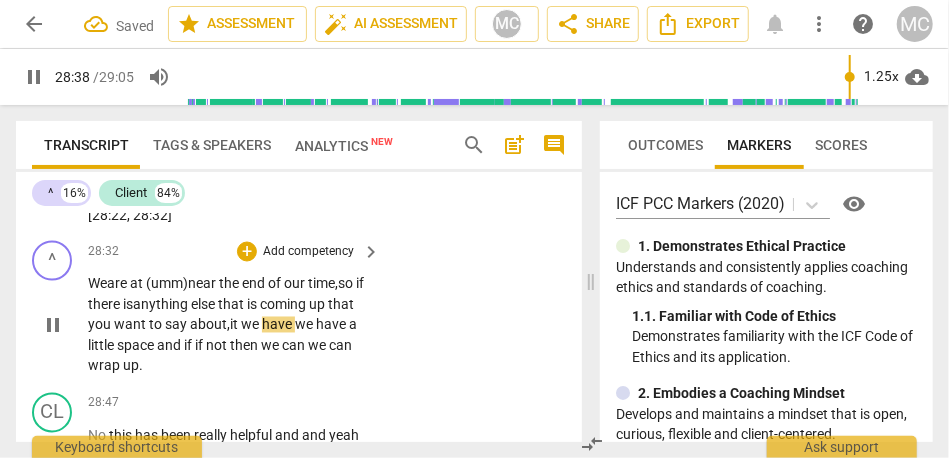 click on "we" at bounding box center (305, 325) 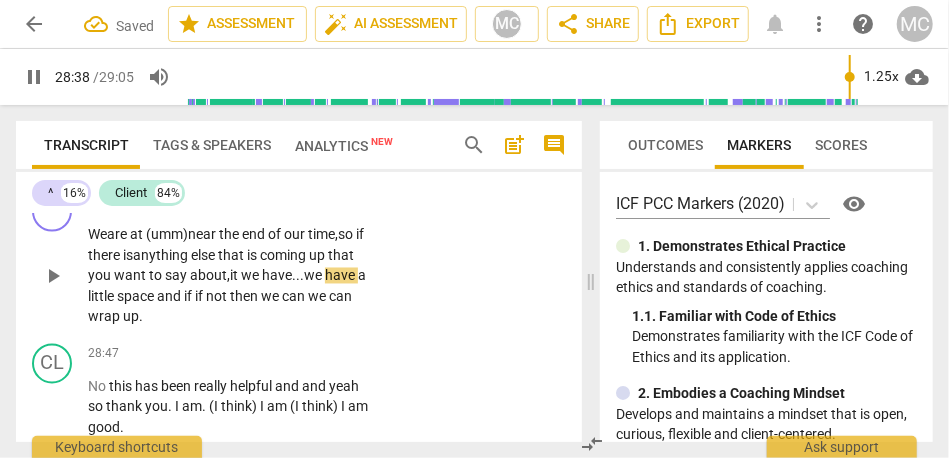scroll, scrollTop: 10002, scrollLeft: 0, axis: vertical 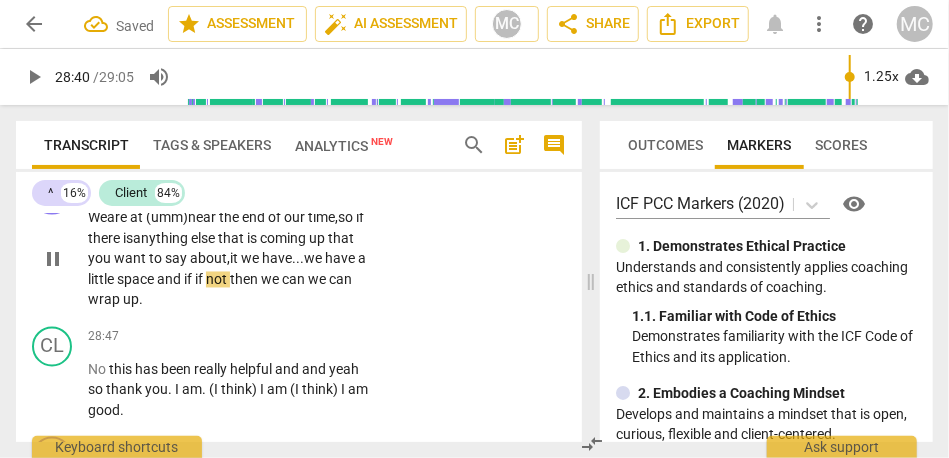 click on "we" at bounding box center (314, 259) 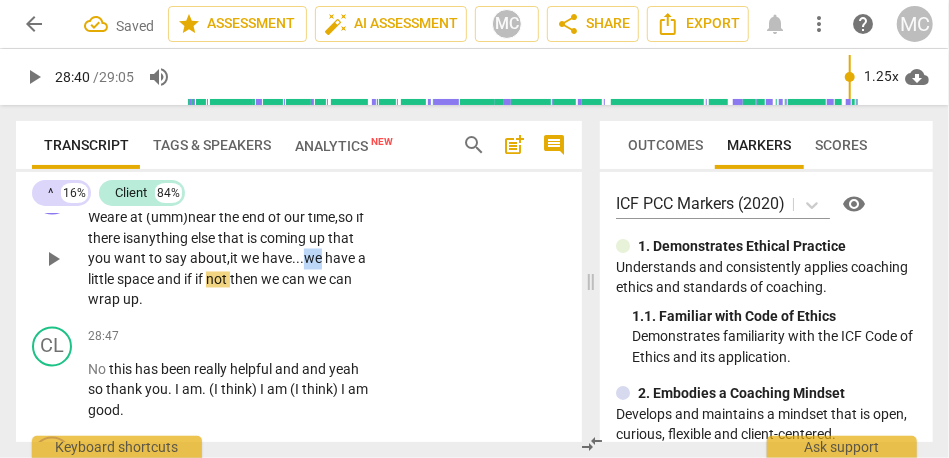click on "we" at bounding box center (314, 259) 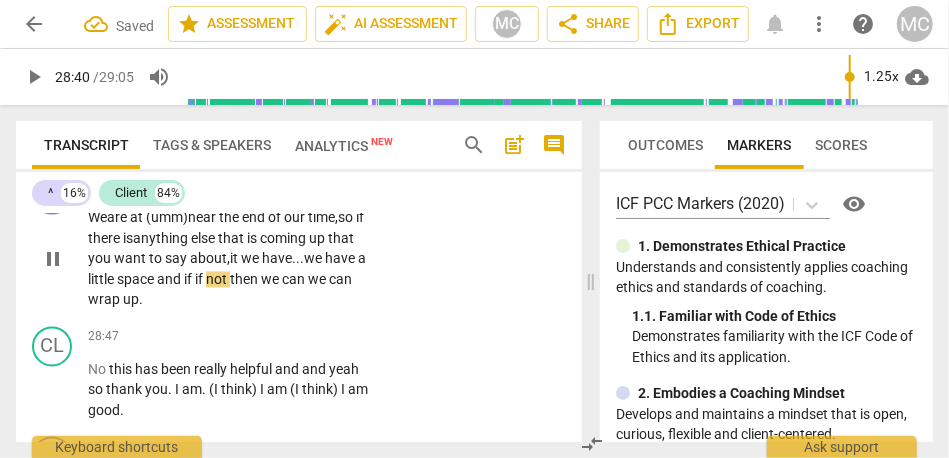 click on "and" at bounding box center (170, 280) 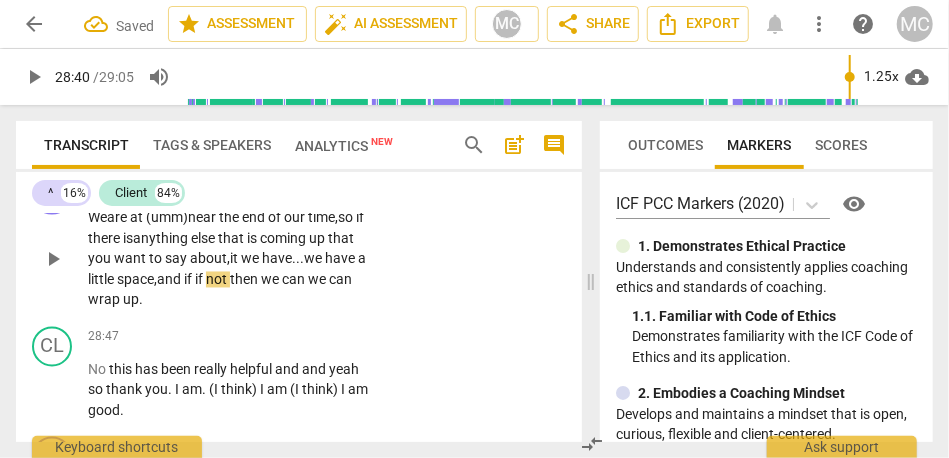 click on "and" at bounding box center (170, 280) 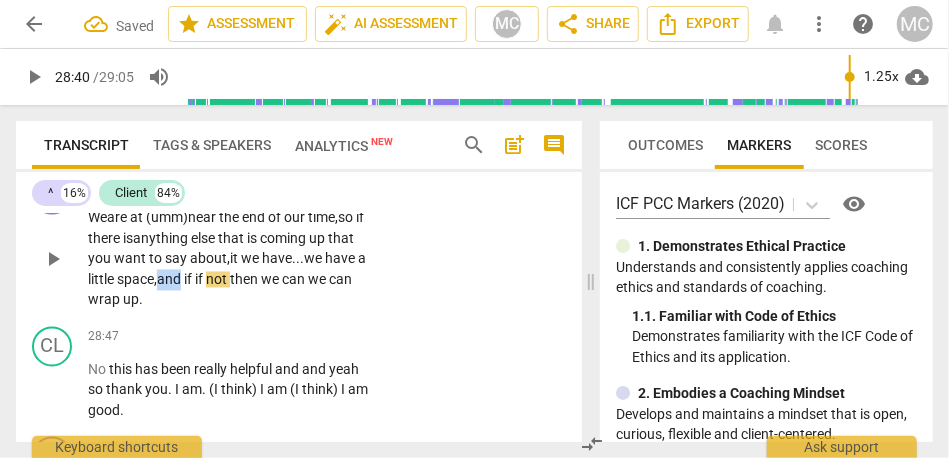click on "and" at bounding box center [170, 280] 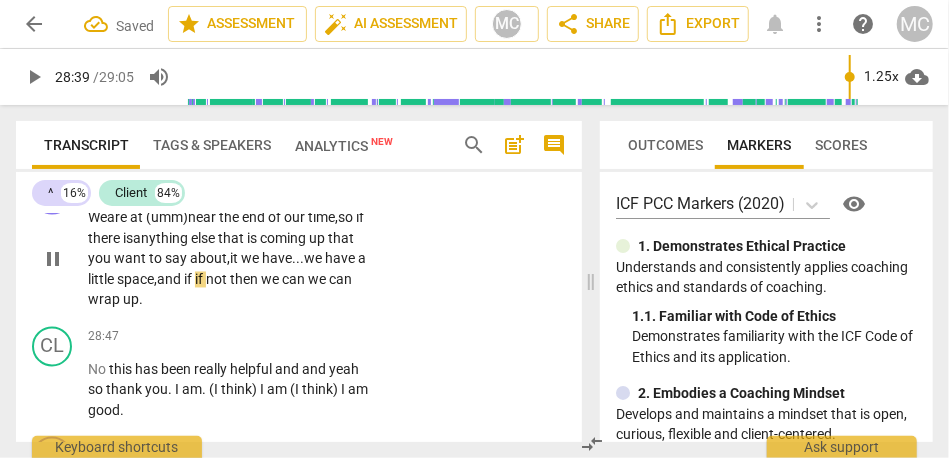 click on "if" at bounding box center (189, 280) 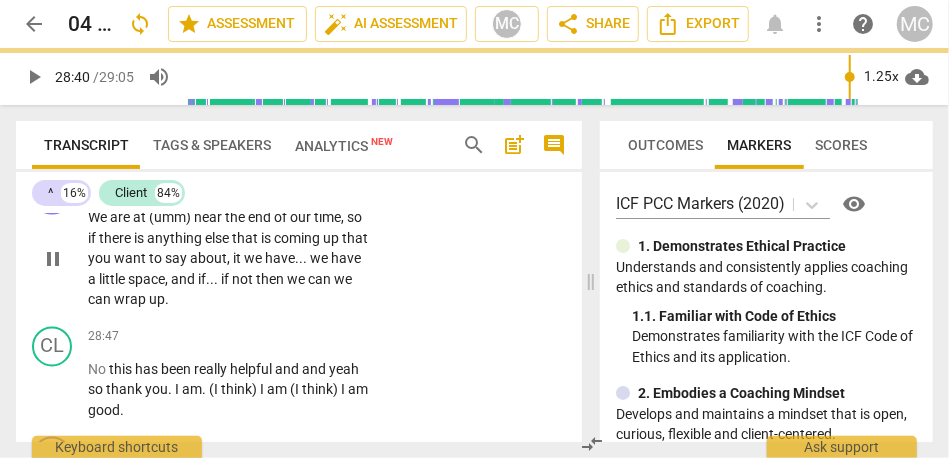 click on "^ play_arrow pause 28:32 + Add competency keyboard_arrow_right We   are   at   (umm)   near   the   end   of   our   time ,   so   if   there   is   anything   else   that   is   coming   up   that   you   want   to   say   about ,   it   we   have . . .   we   have   a   little   space ,   and   if . . .   if   not   then   we   can   we   can   wrap   up ." at bounding box center (299, 243) 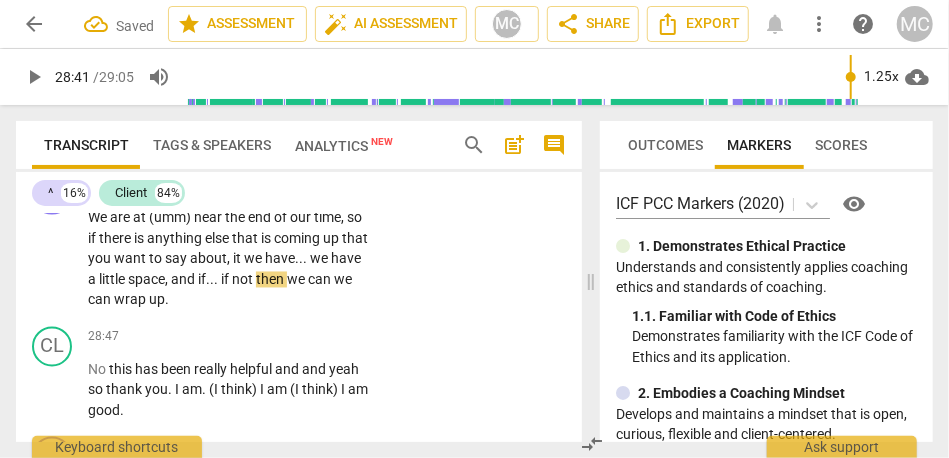 click on "then" at bounding box center (271, 280) 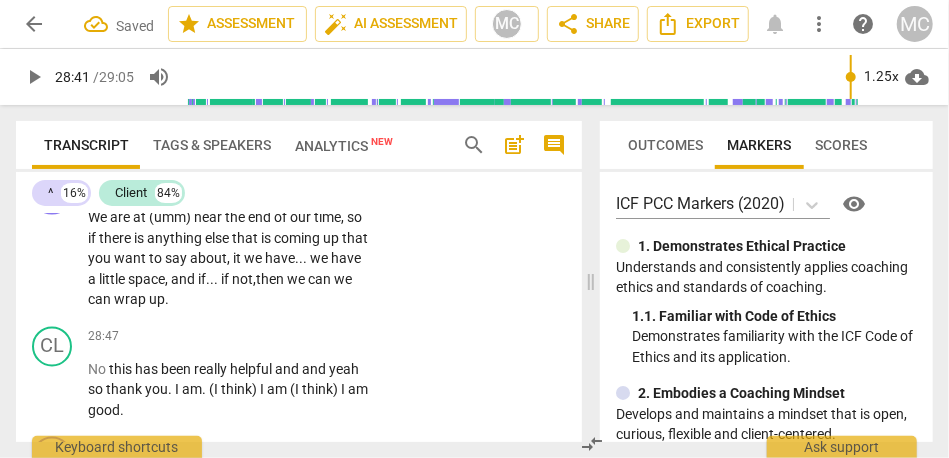 click on "we" at bounding box center [297, 280] 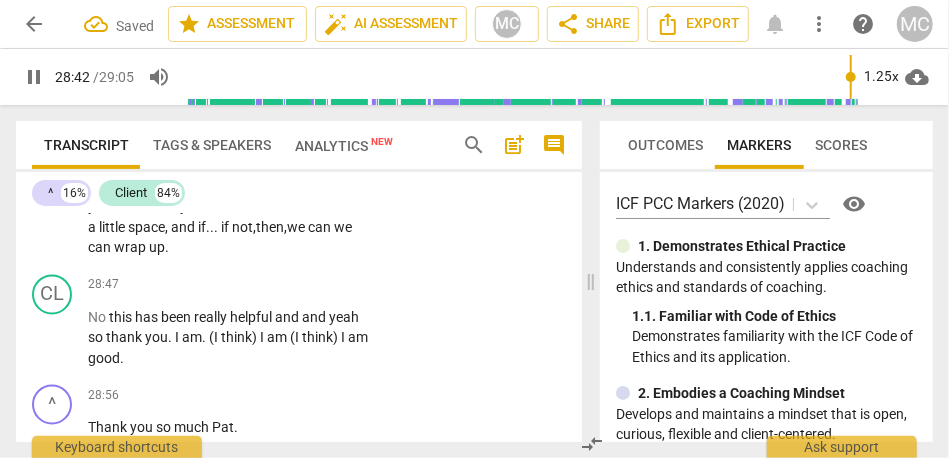 scroll, scrollTop: 10055, scrollLeft: 0, axis: vertical 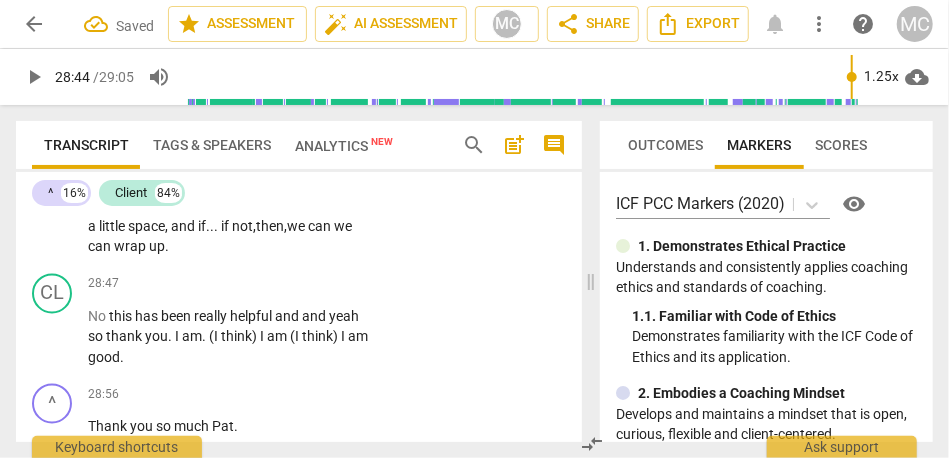 click on "we" at bounding box center (343, 227) 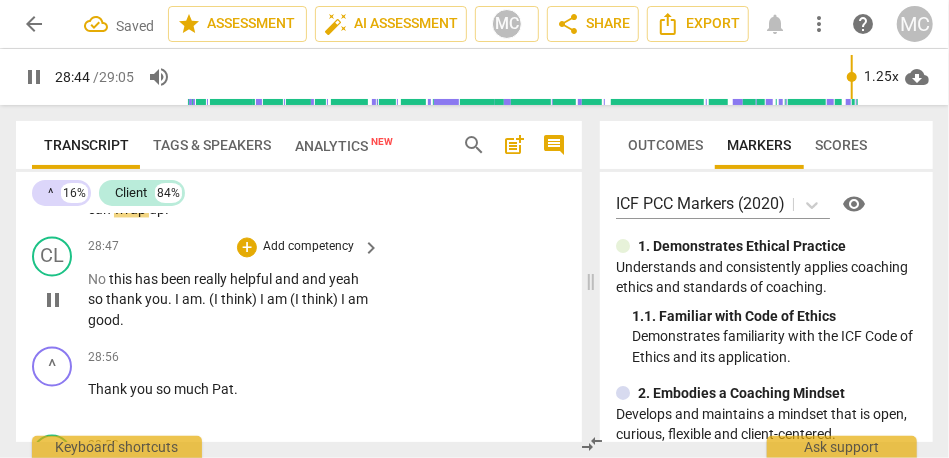 scroll, scrollTop: 10104, scrollLeft: 0, axis: vertical 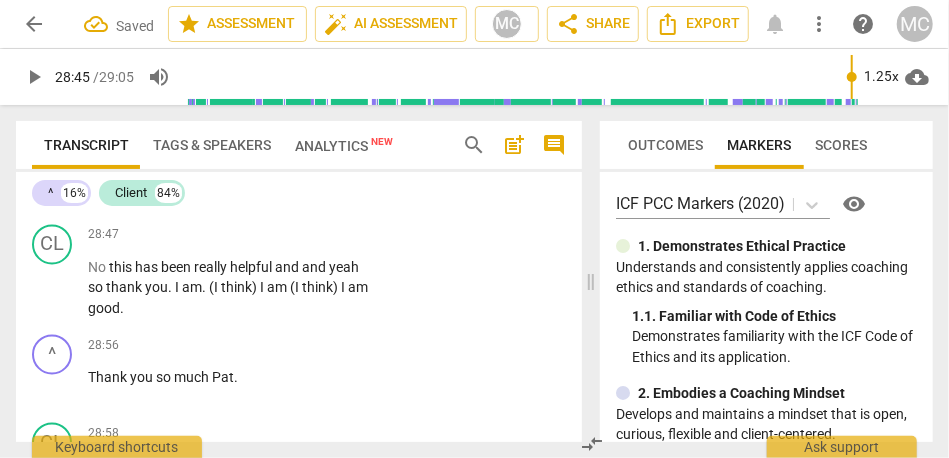 click on "we" at bounding box center [352, 178] 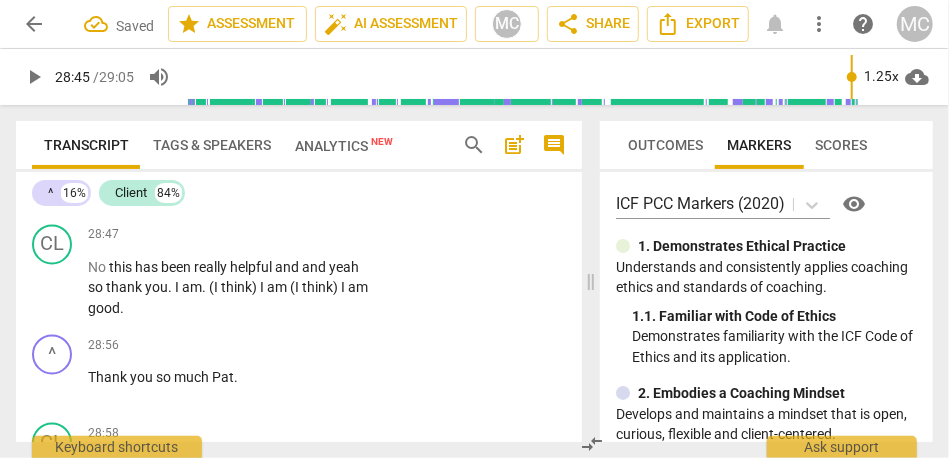 click on "we" at bounding box center (352, 178) 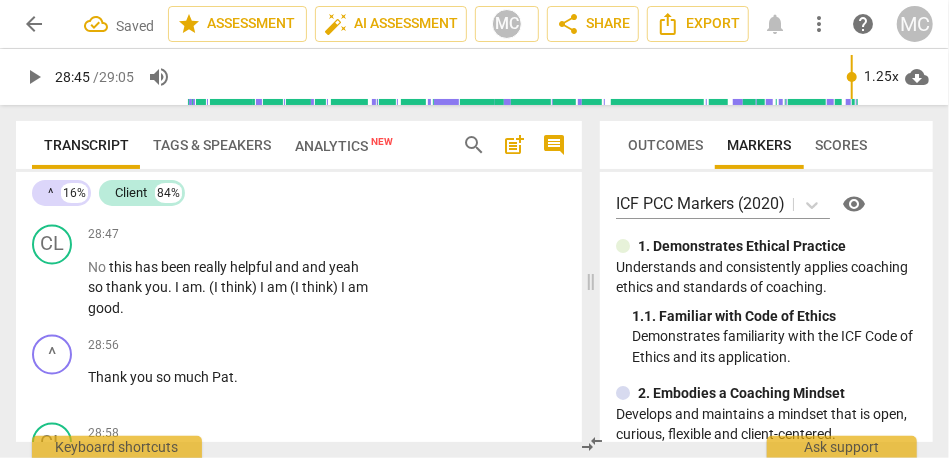 click on "up" at bounding box center (157, 198) 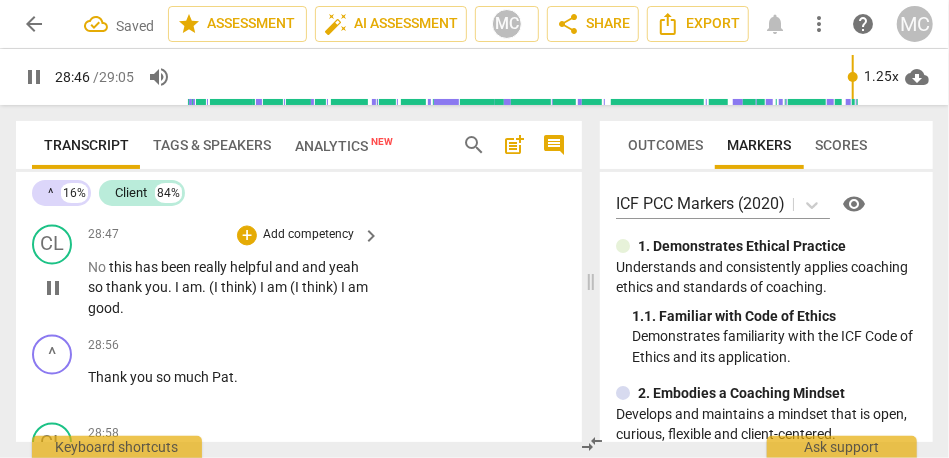 click on "this" at bounding box center (122, 268) 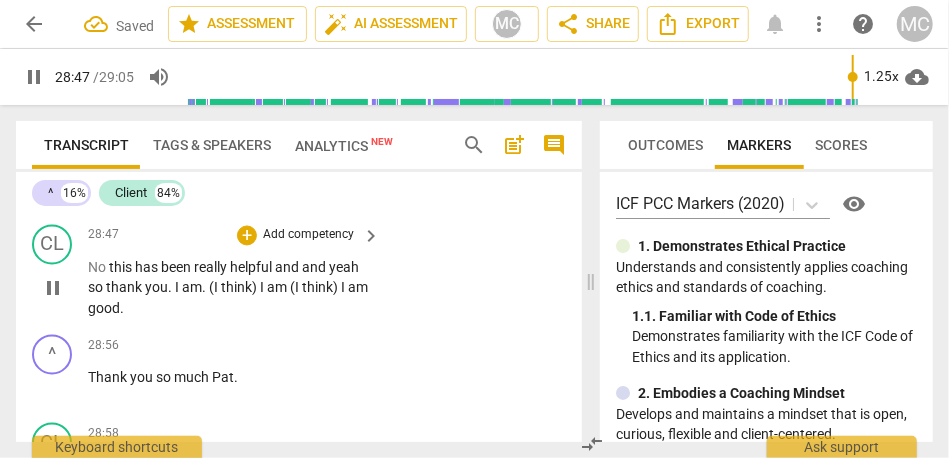 type 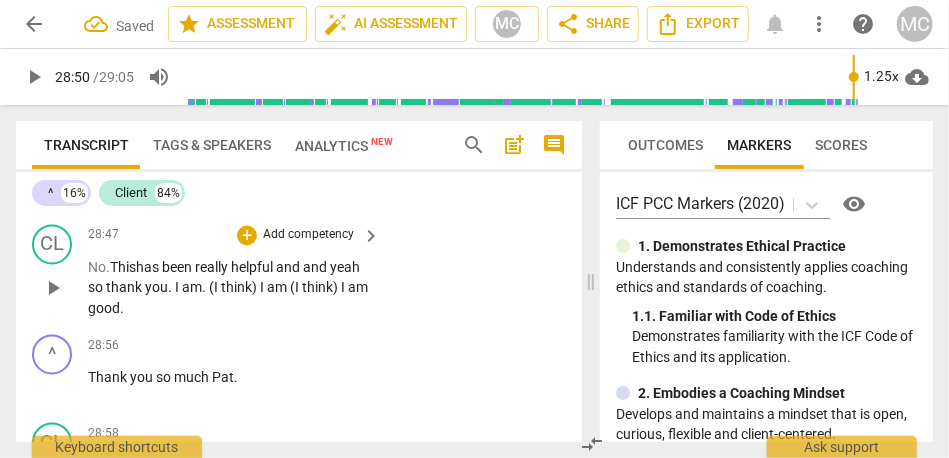 click on "and" at bounding box center (316, 268) 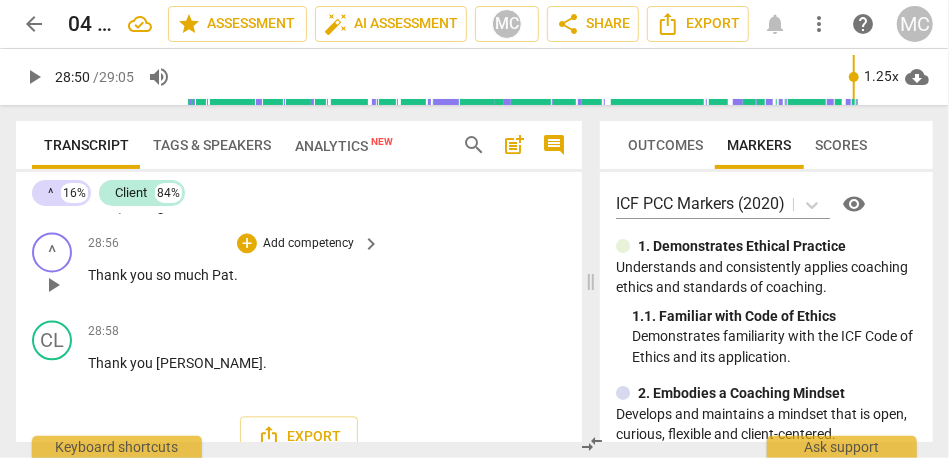 scroll, scrollTop: 10208, scrollLeft: 0, axis: vertical 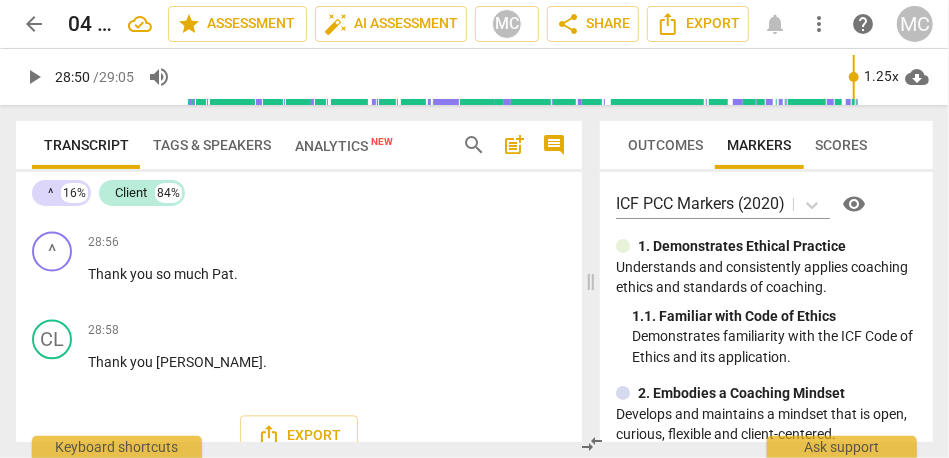 click on "thank" at bounding box center [158, 184] 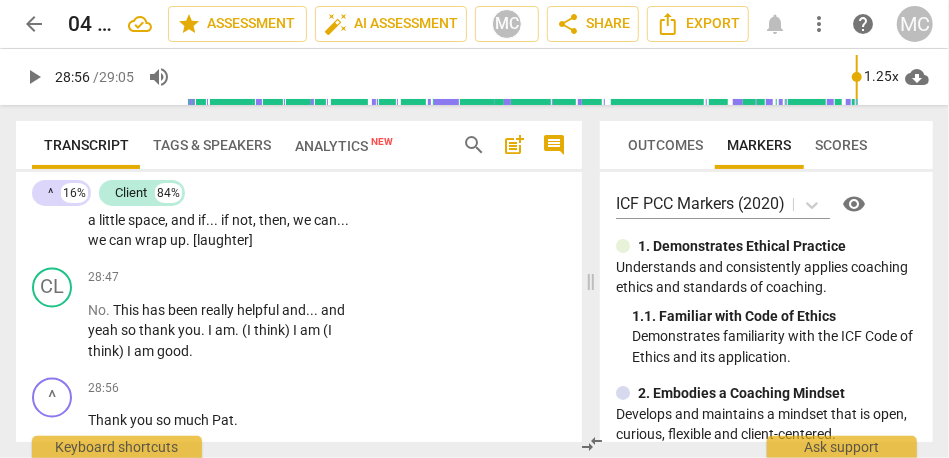 scroll, scrollTop: 10022, scrollLeft: 0, axis: vertical 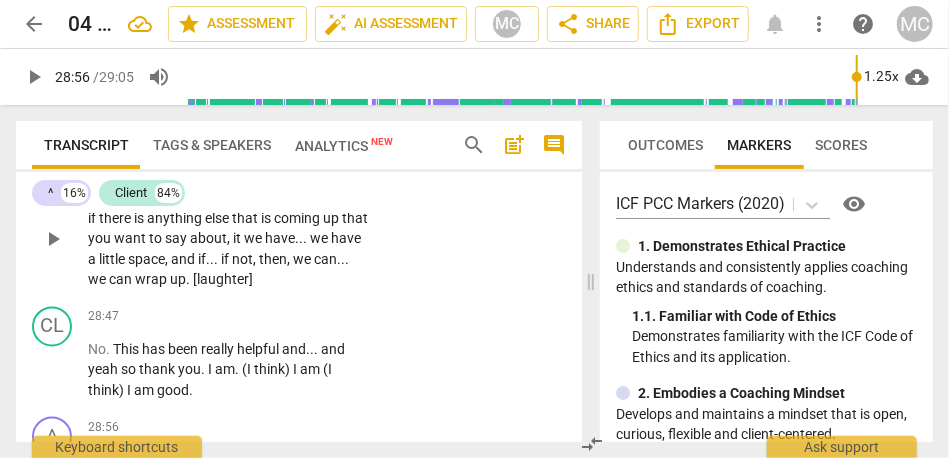 click on "wrap" at bounding box center (152, 280) 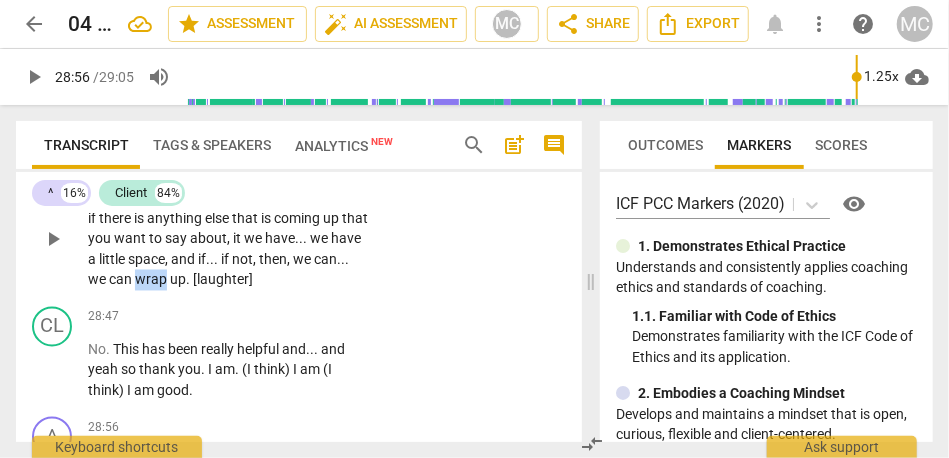 click on "wrap" at bounding box center [152, 280] 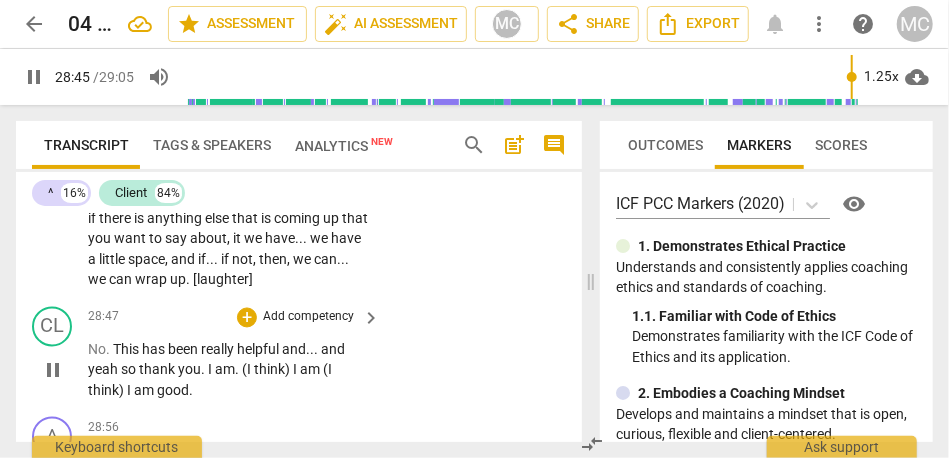 scroll, scrollTop: 10102, scrollLeft: 0, axis: vertical 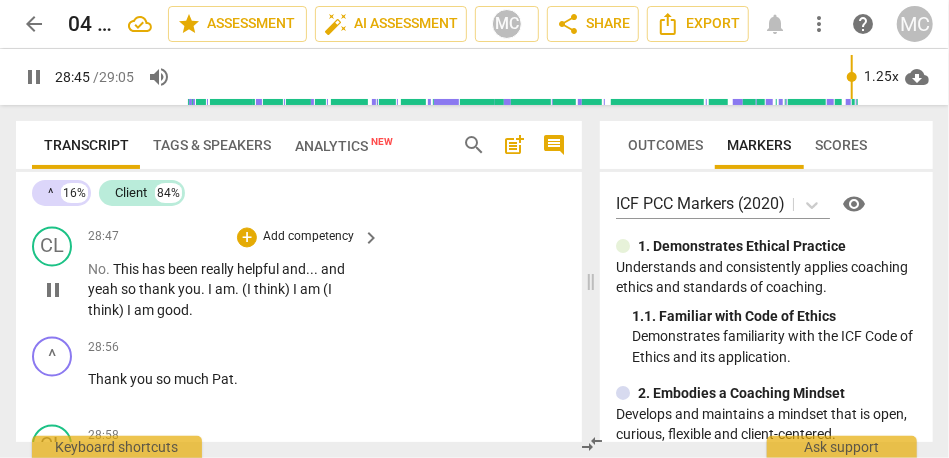 click on "am" at bounding box center (145, 311) 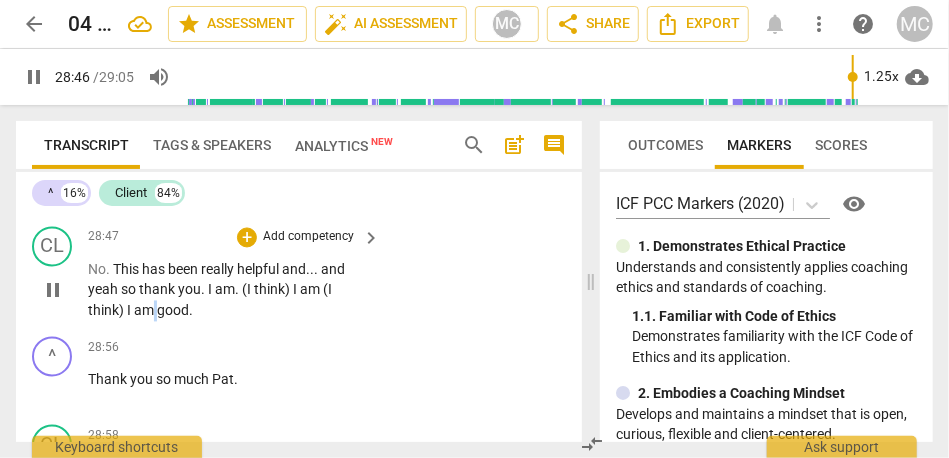 click on "am" at bounding box center (145, 311) 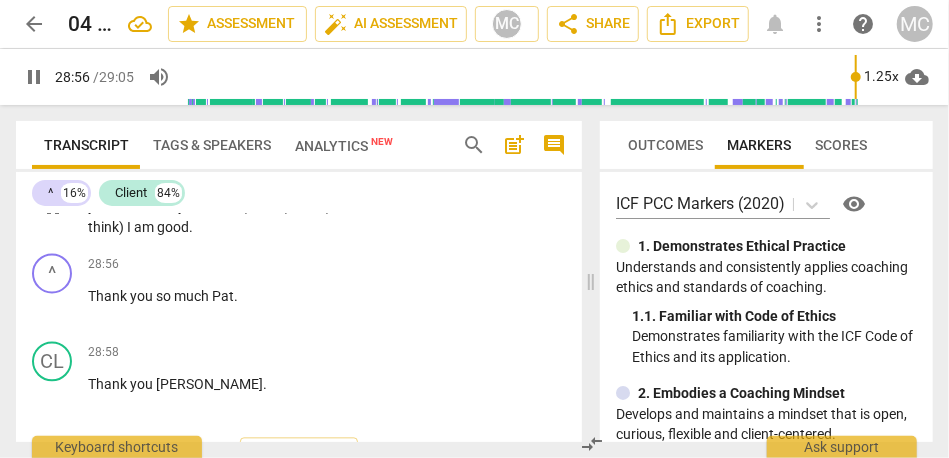 scroll, scrollTop: 10186, scrollLeft: 0, axis: vertical 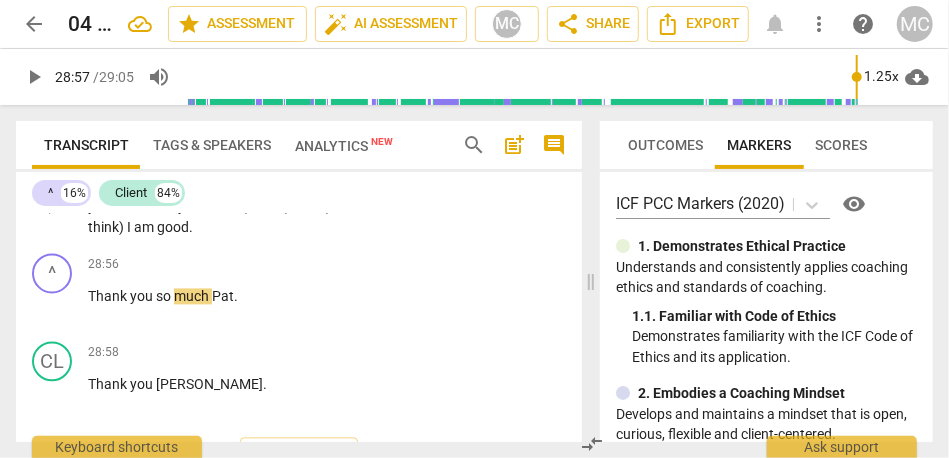 click on "good" at bounding box center (173, 227) 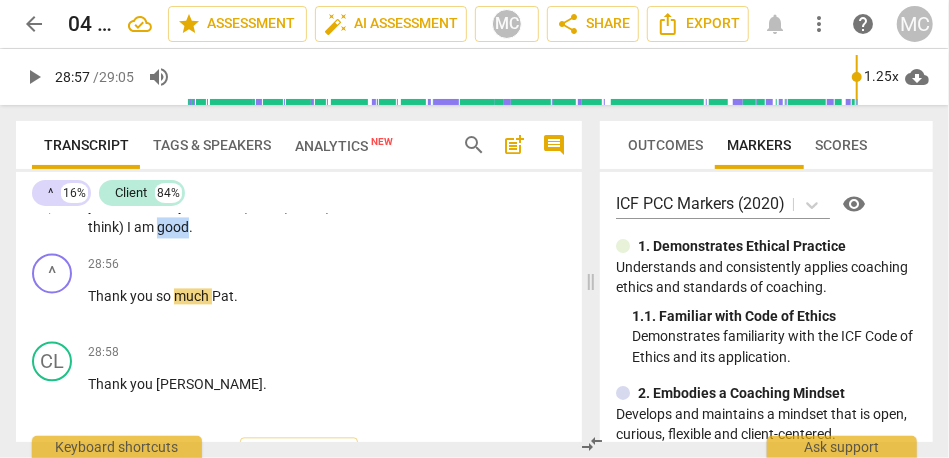 click on "good" at bounding box center [173, 227] 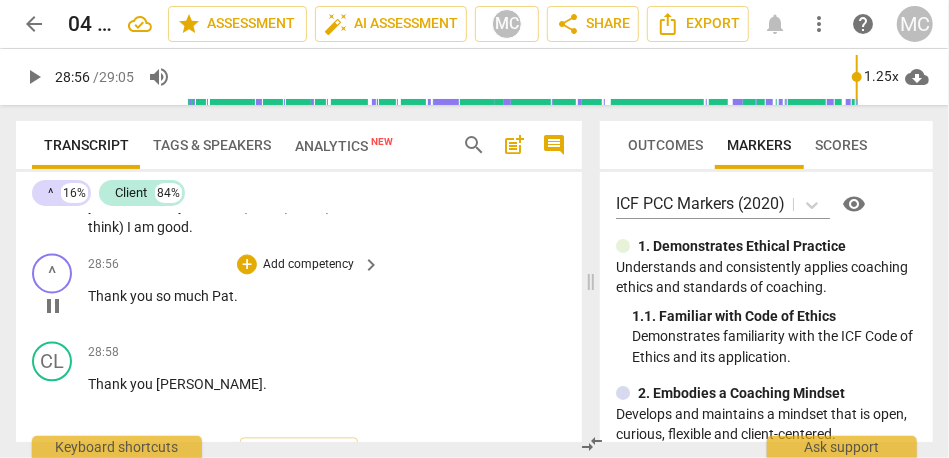 click on "Thank" at bounding box center (109, 296) 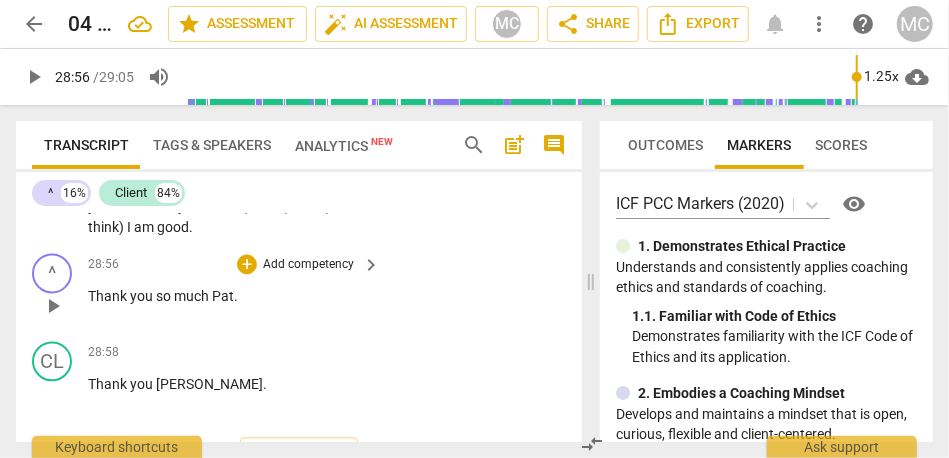 type 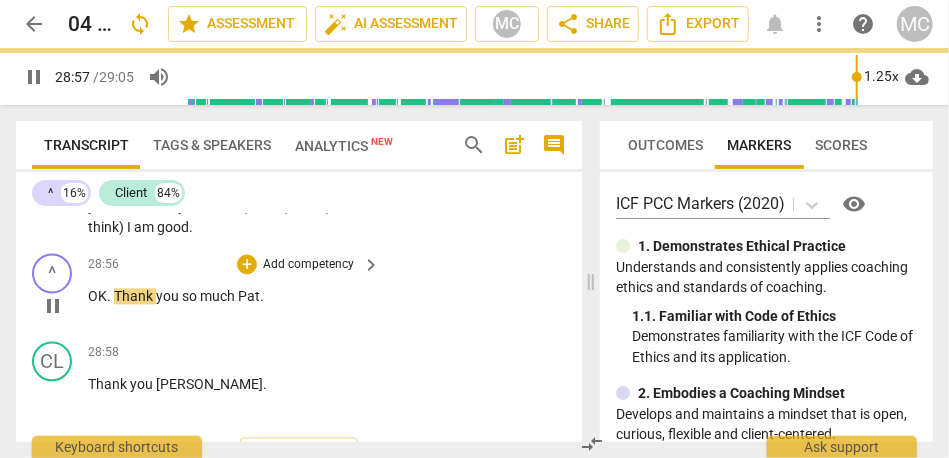 click on "^ play_arrow pause 28:56 + Add competency keyboard_arrow_right OK .   Thank   you   so   much   [PERSON_NAME] ." at bounding box center (299, 289) 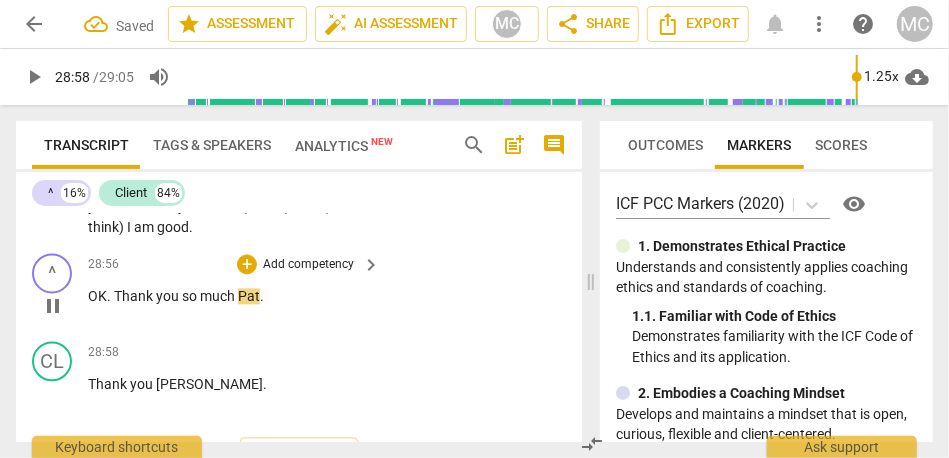 click on "Pat" at bounding box center (249, 296) 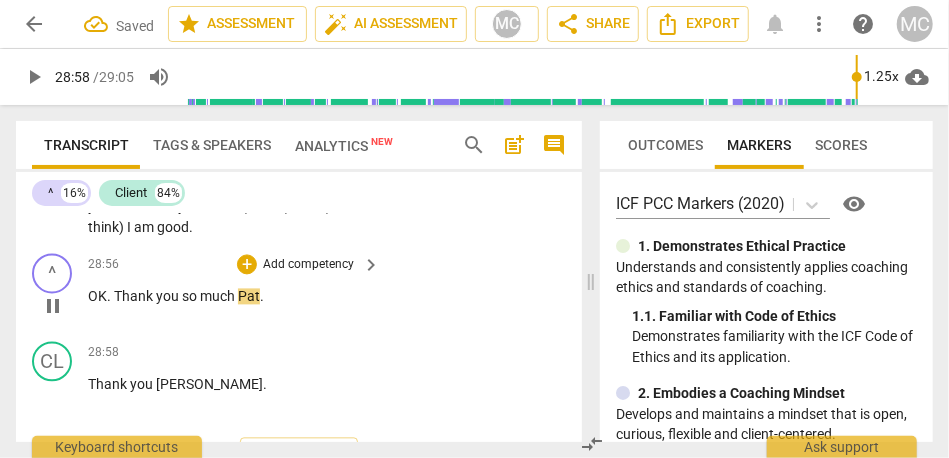 type on "1738" 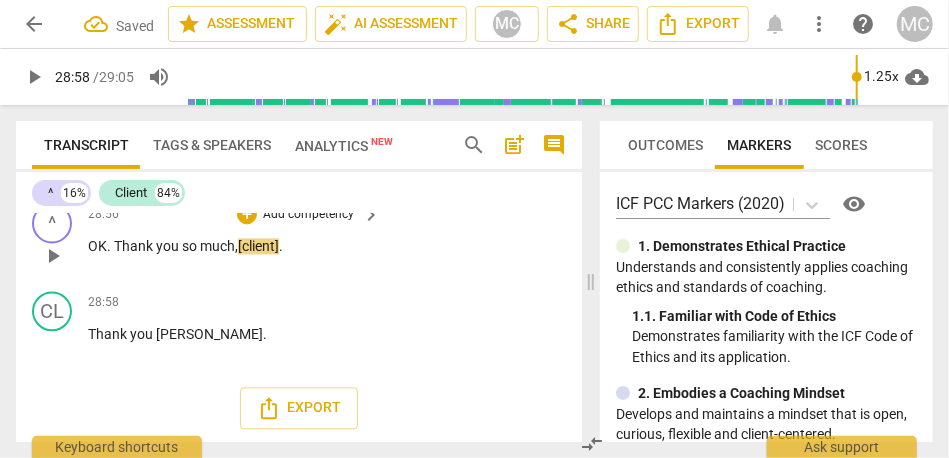 scroll, scrollTop: 10248, scrollLeft: 0, axis: vertical 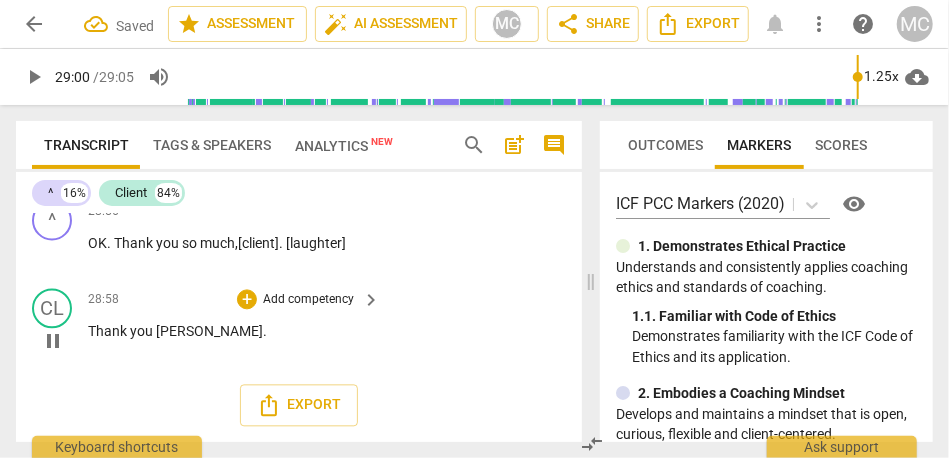 type on "1740" 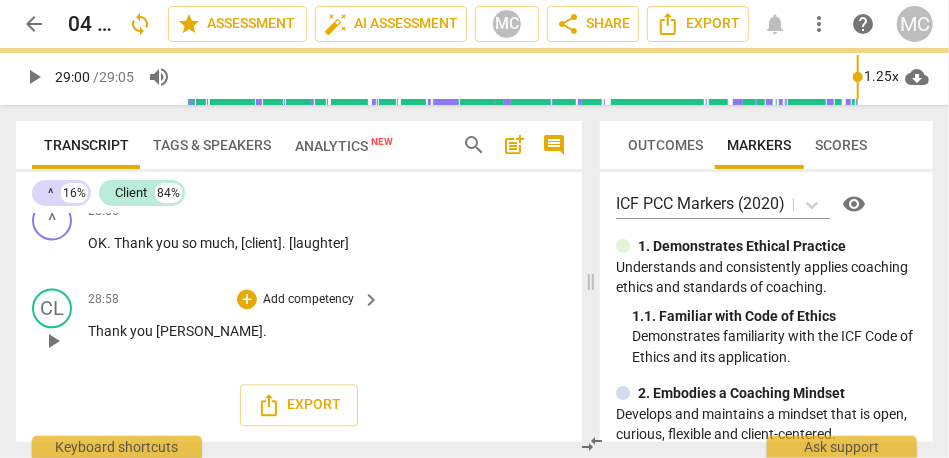 click on "you" at bounding box center (143, 331) 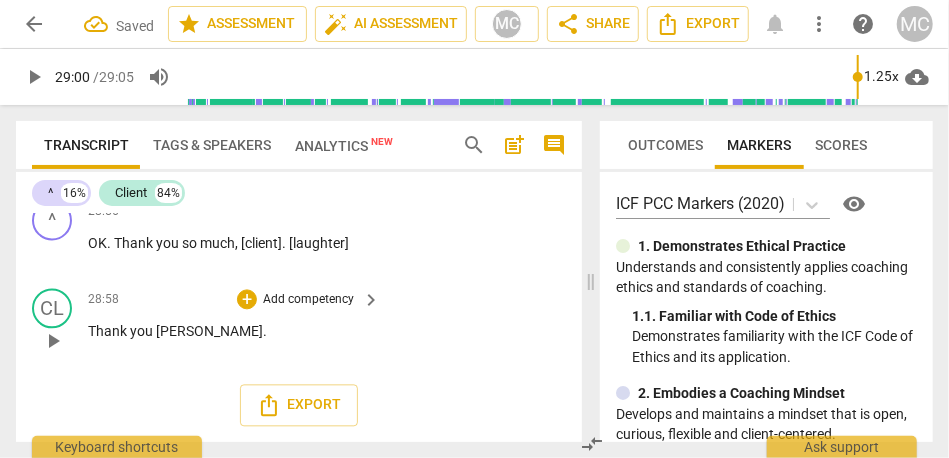 type 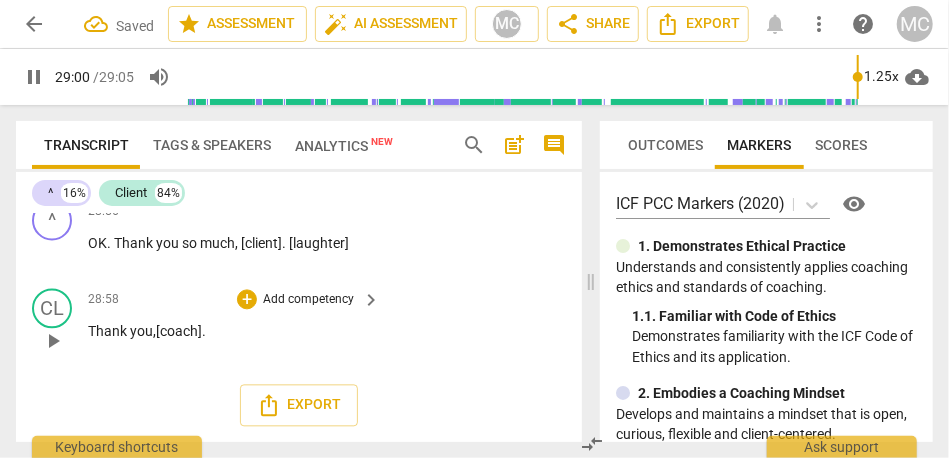 click on "Add competency" at bounding box center [308, 300] 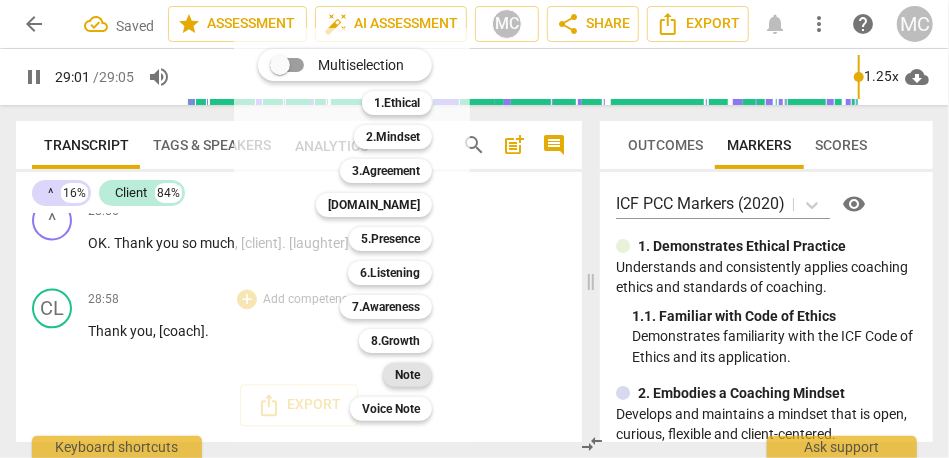click on "Note" at bounding box center (407, 375) 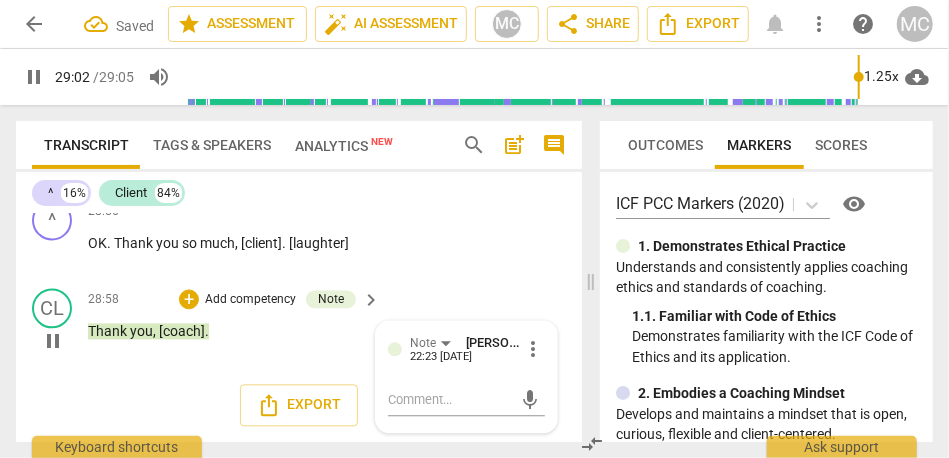 scroll, scrollTop: 10300, scrollLeft: 0, axis: vertical 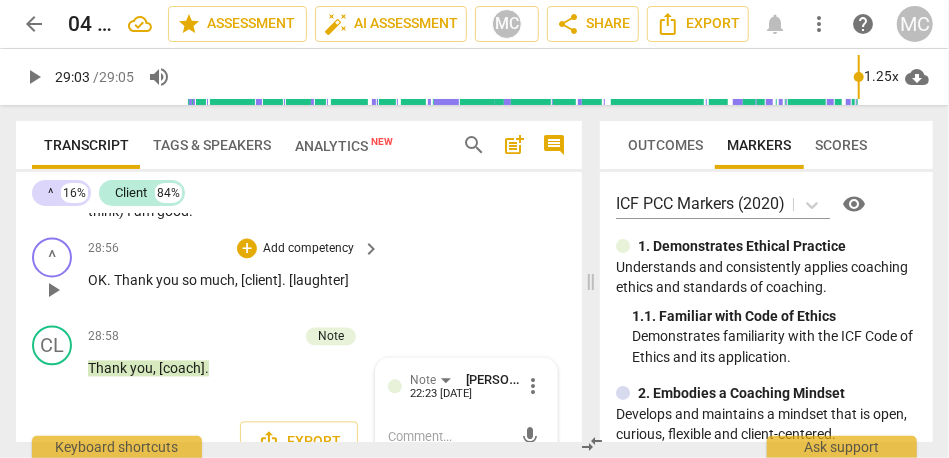 click on "Add competency" at bounding box center (308, 249) 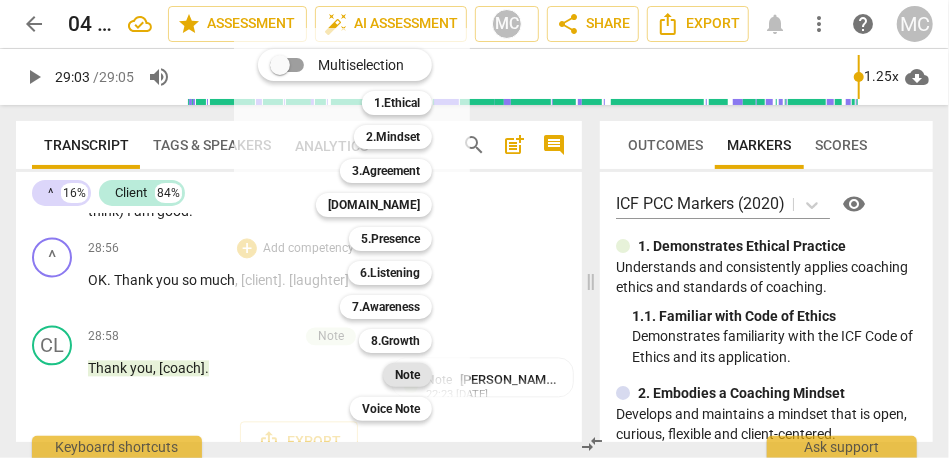click on "Note" at bounding box center [407, 375] 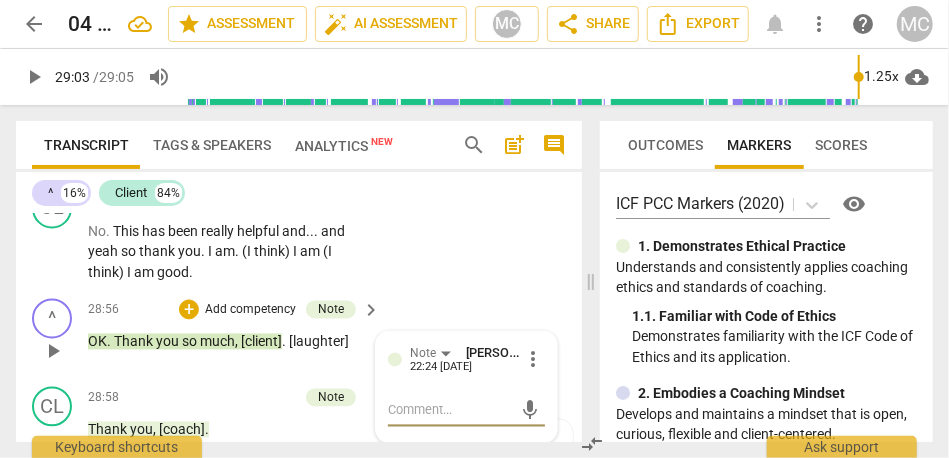 scroll, scrollTop: 10134, scrollLeft: 0, axis: vertical 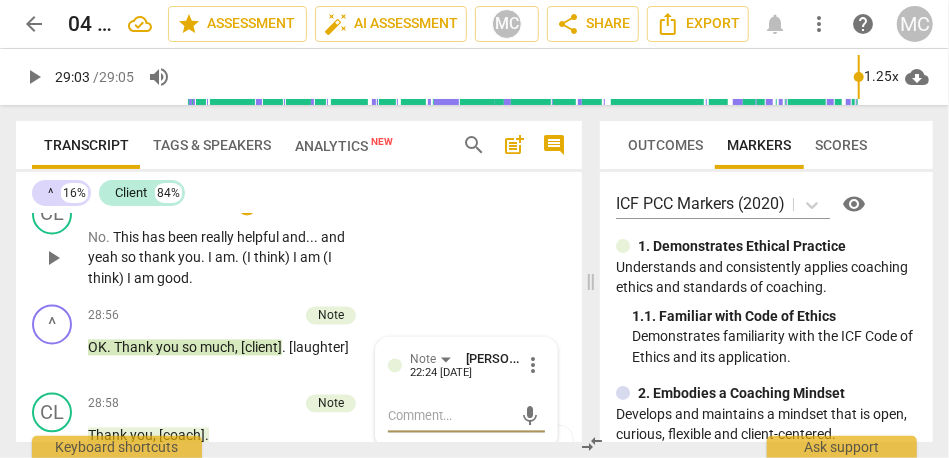 click on "Add competency" at bounding box center [308, 206] 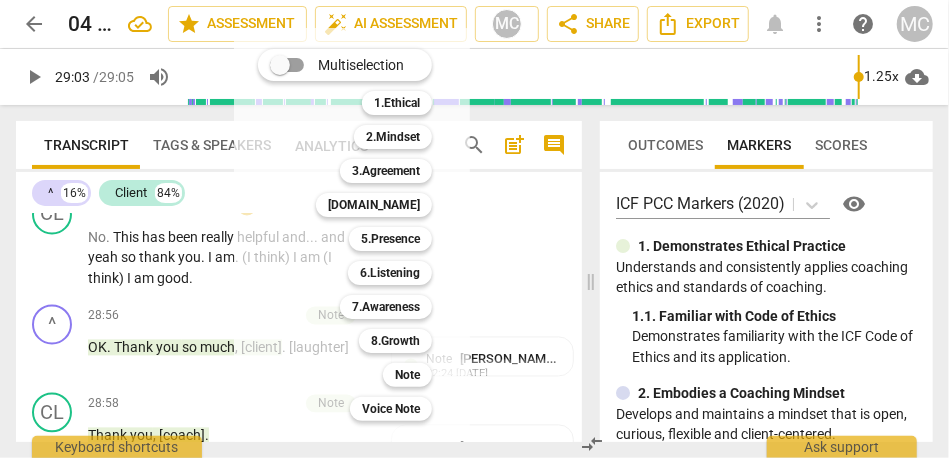 click at bounding box center [474, 229] 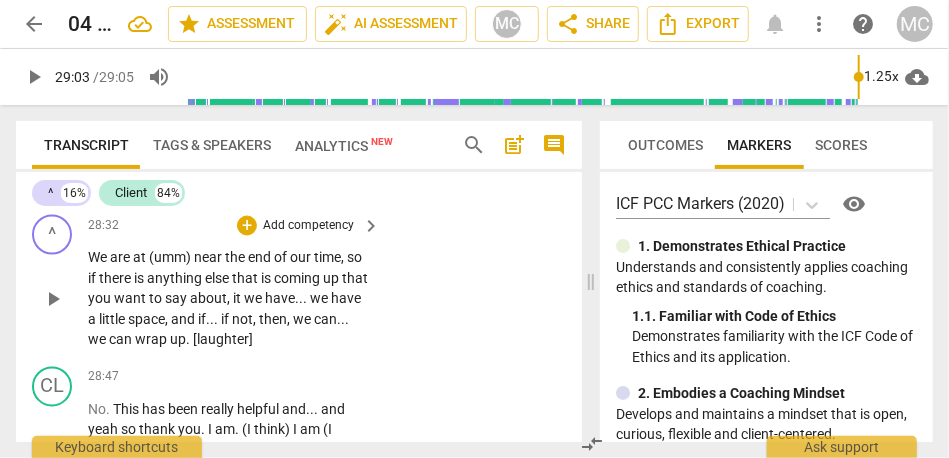scroll, scrollTop: 9977, scrollLeft: 0, axis: vertical 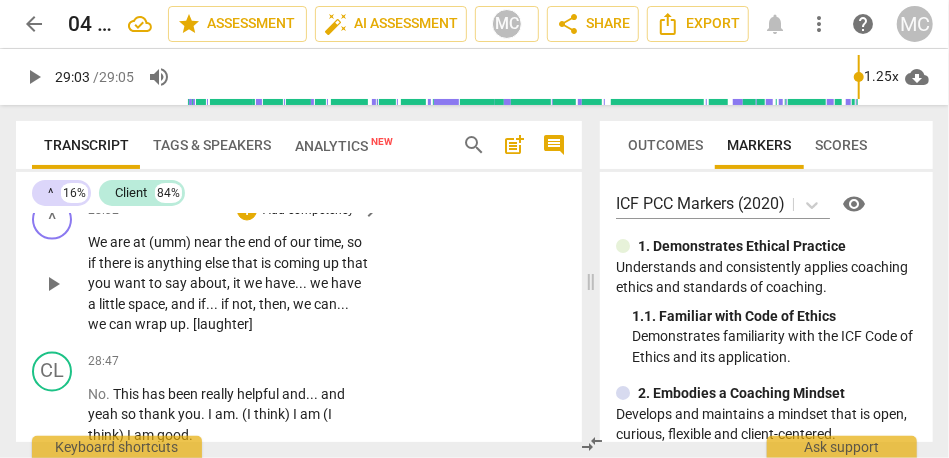 click on "wrap" at bounding box center (152, 325) 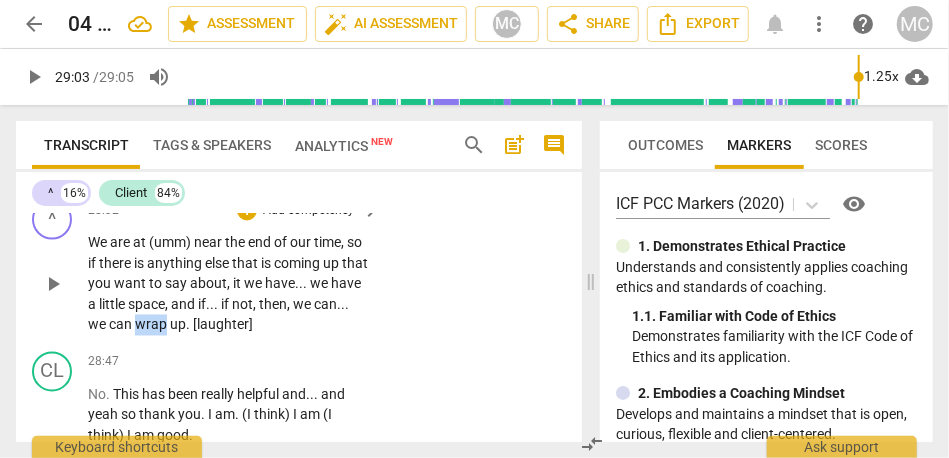 click on "wrap" at bounding box center (152, 325) 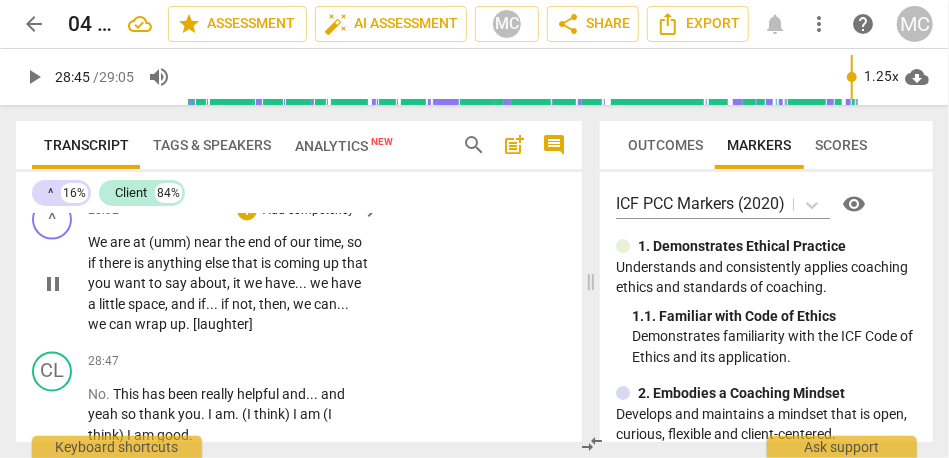 click on "Add competency" at bounding box center [308, 212] 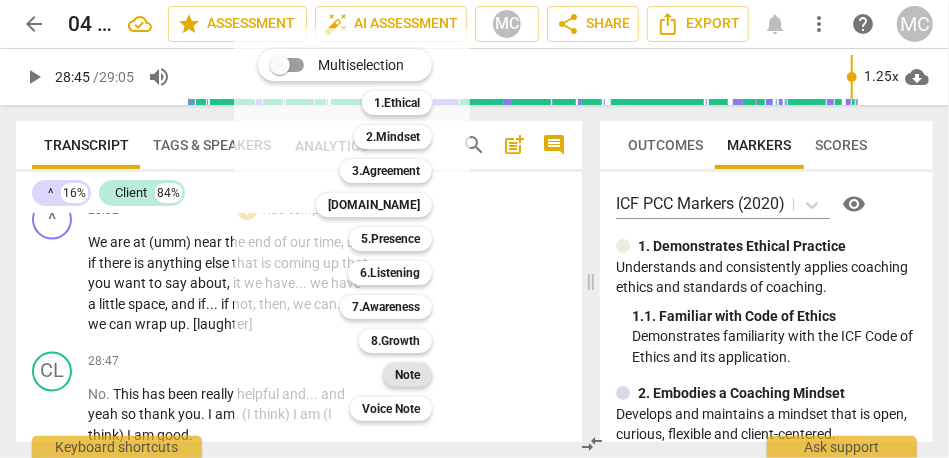 click on "Note" at bounding box center (407, 375) 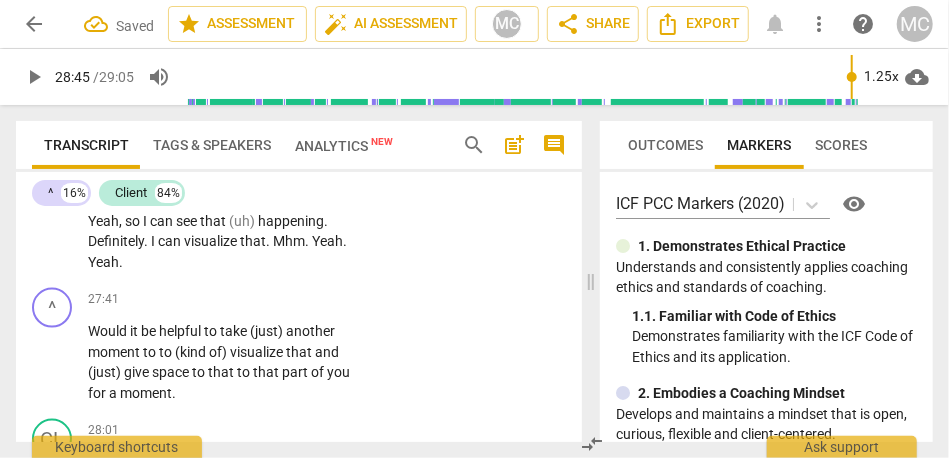 scroll, scrollTop: 9626, scrollLeft: 0, axis: vertical 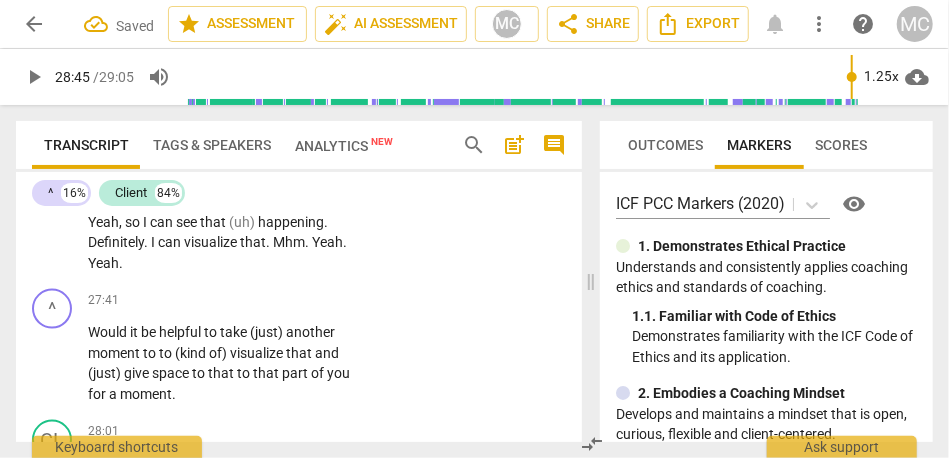 click on "visualize" at bounding box center (212, 242) 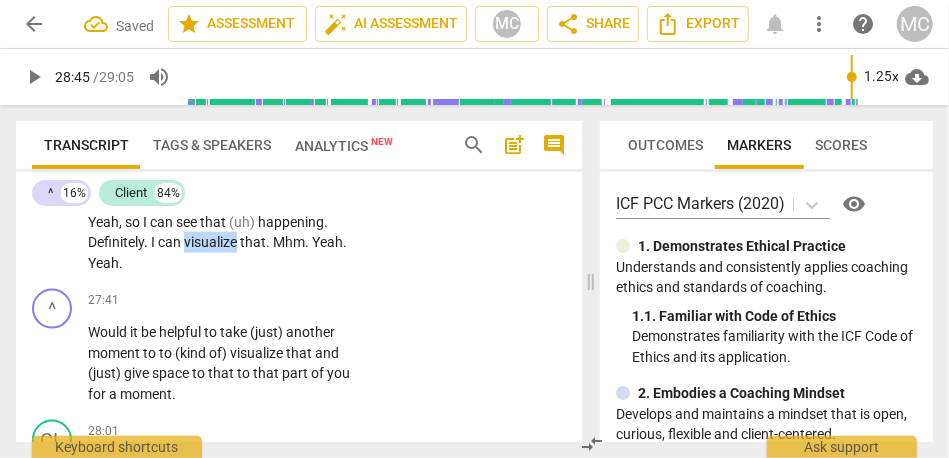 click on "visualize" at bounding box center [212, 242] 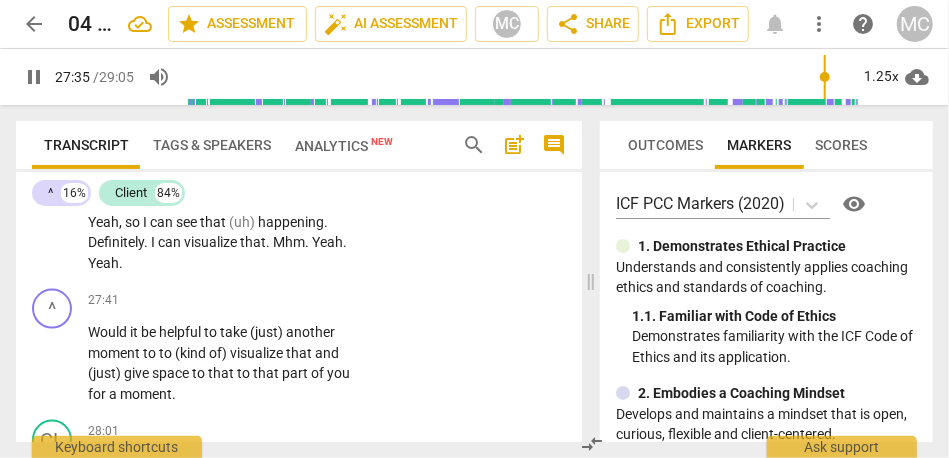 click on "Mhm" at bounding box center (289, 242) 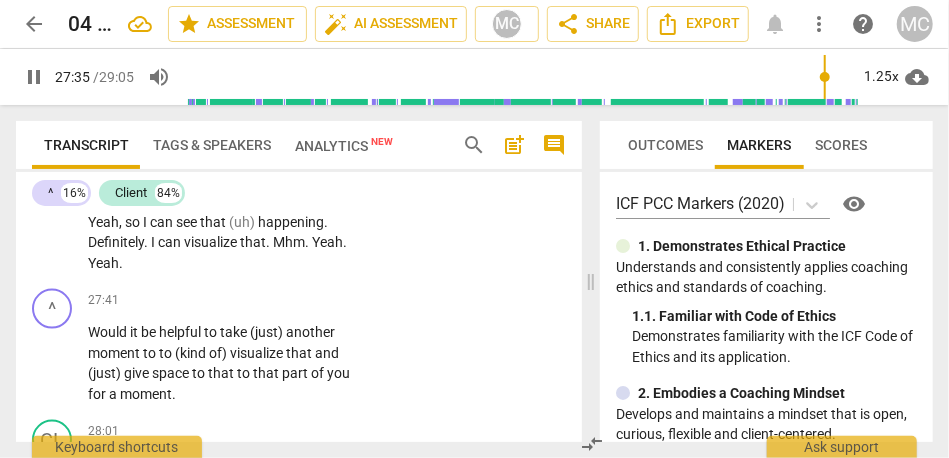 type on "1656" 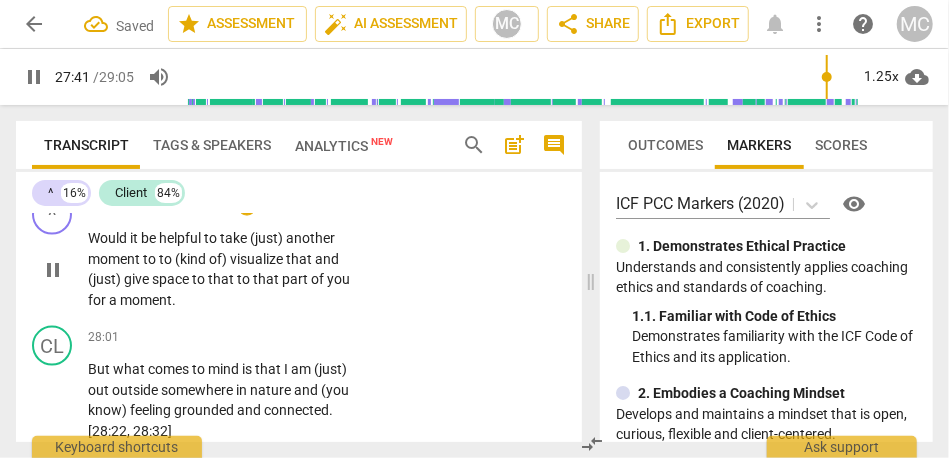 scroll, scrollTop: 9721, scrollLeft: 0, axis: vertical 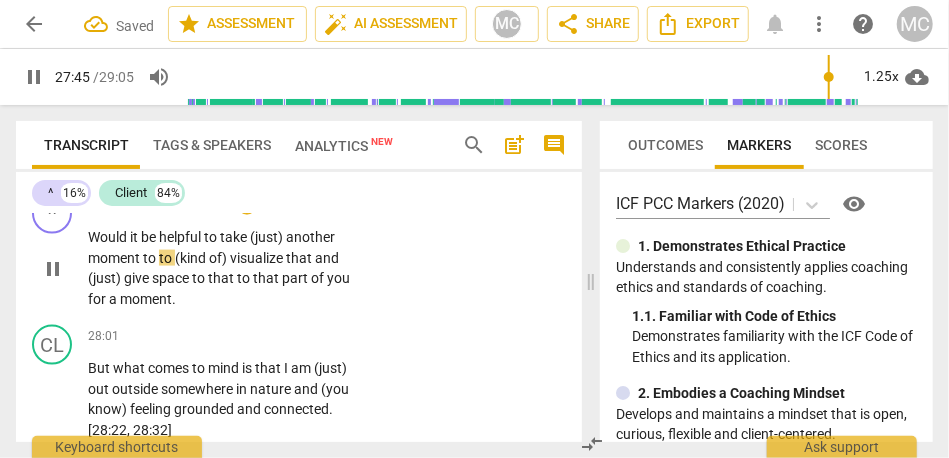 click on "to" at bounding box center (167, 258) 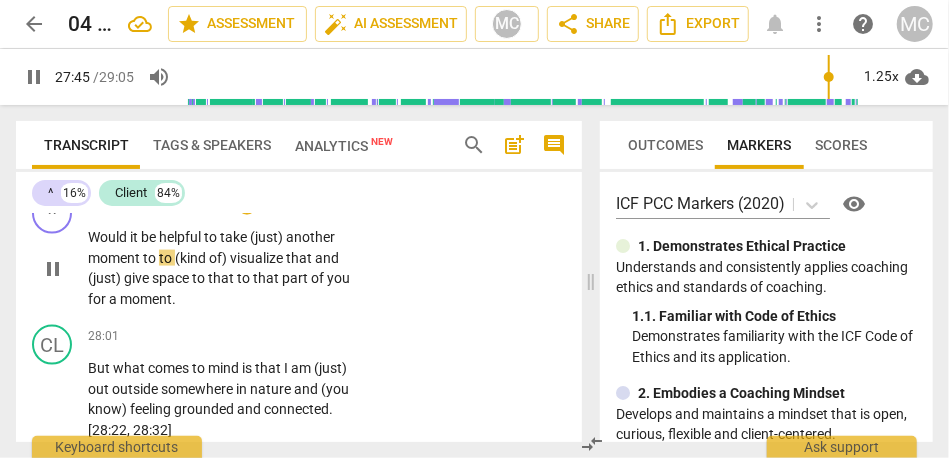 type on "1666" 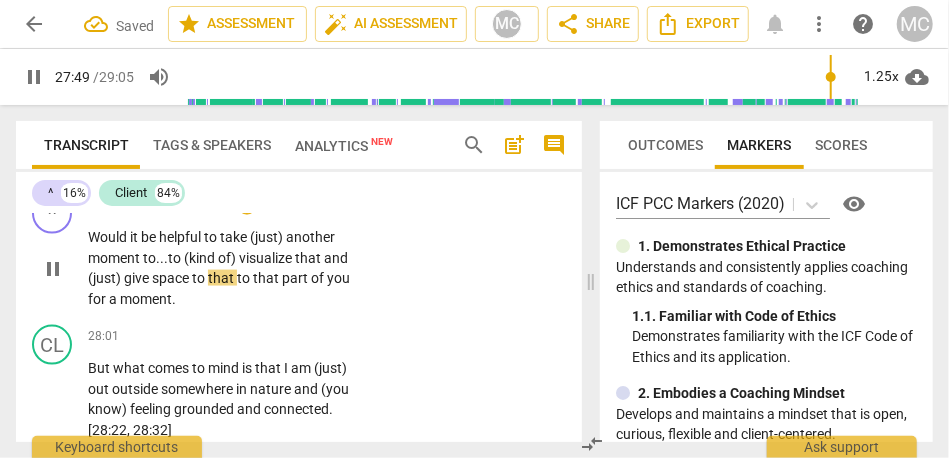 scroll, scrollTop: 9751, scrollLeft: 0, axis: vertical 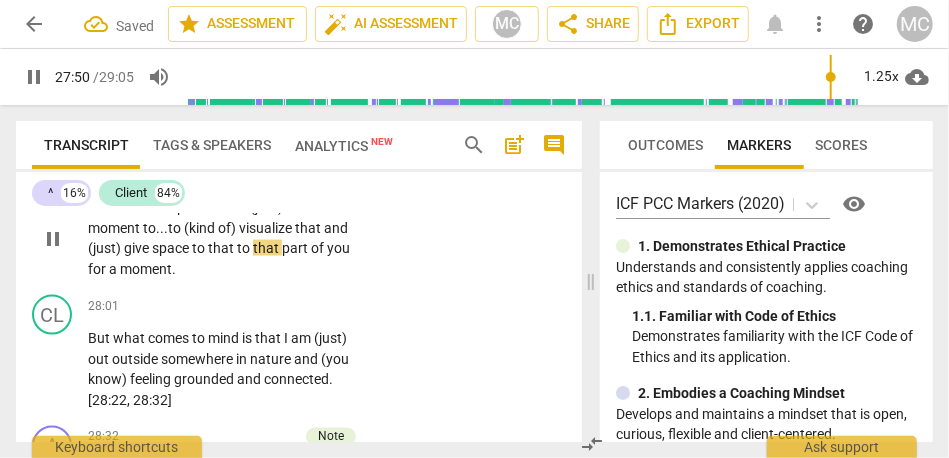 click on "that" at bounding box center [222, 248] 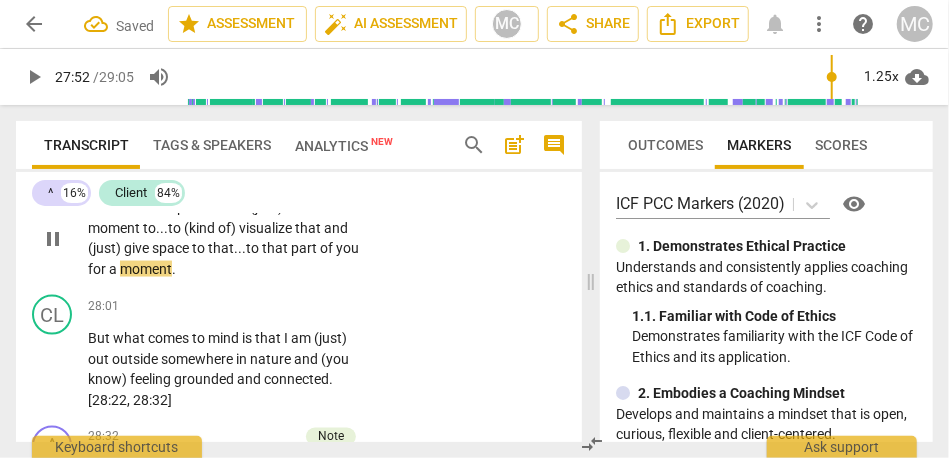 click on "Would   it   be   helpful   to   take   (just)   another   moment   to...  to   (kind   of)   visualize   that   and   (just)   give   space   to   that...  to   that   part   of   you   for   a   moment ." at bounding box center (229, 238) 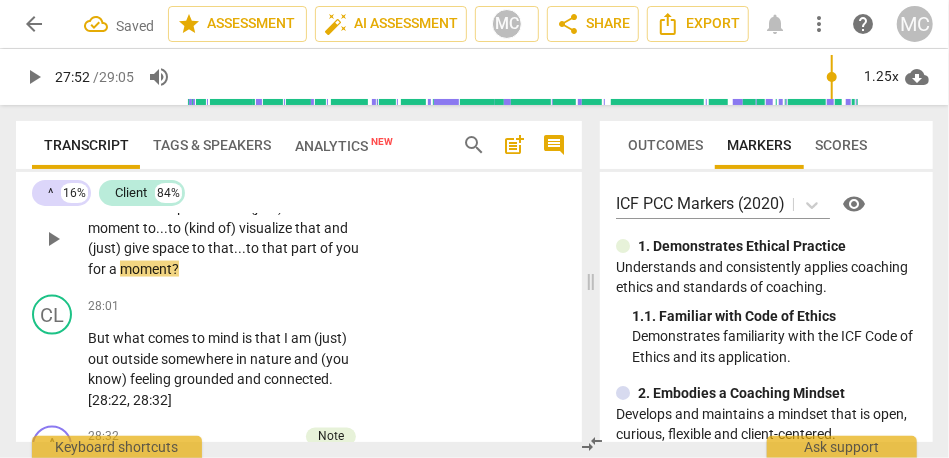 click on "moment?" at bounding box center [149, 269] 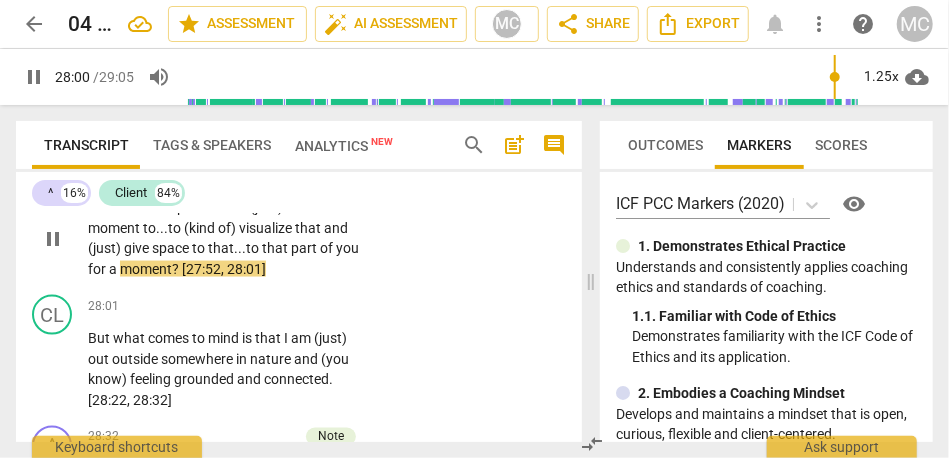 click on "+ Add competency" at bounding box center [296, 175] 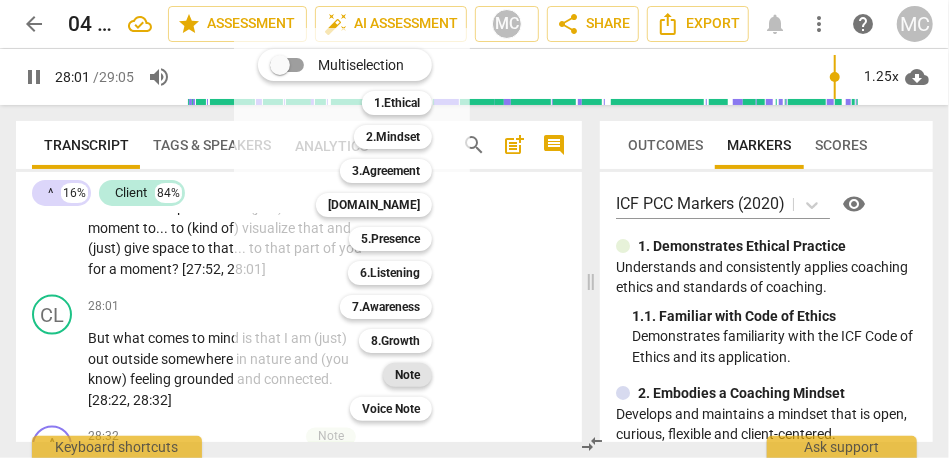 click on "Note" at bounding box center (407, 375) 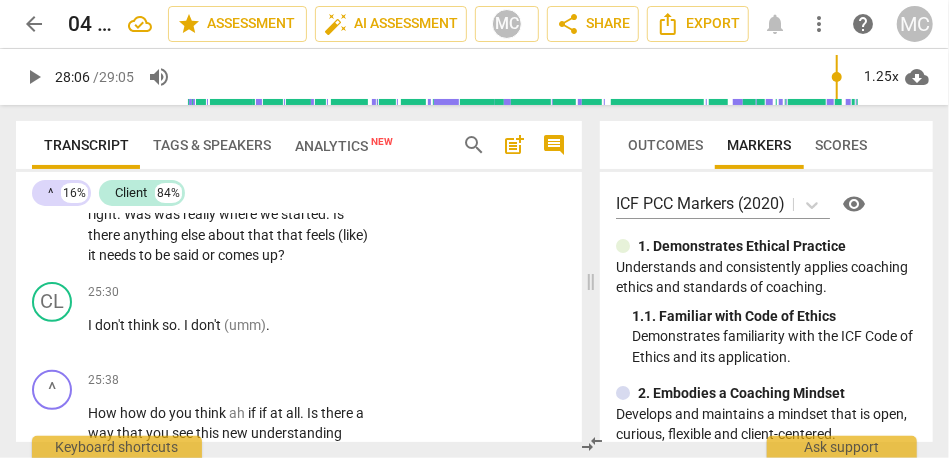 scroll, scrollTop: 8791, scrollLeft: 0, axis: vertical 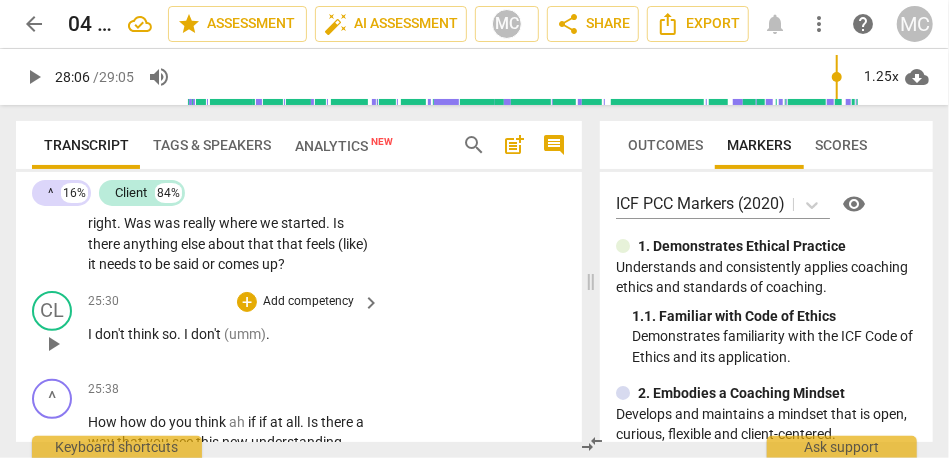 click on "think" at bounding box center [145, 334] 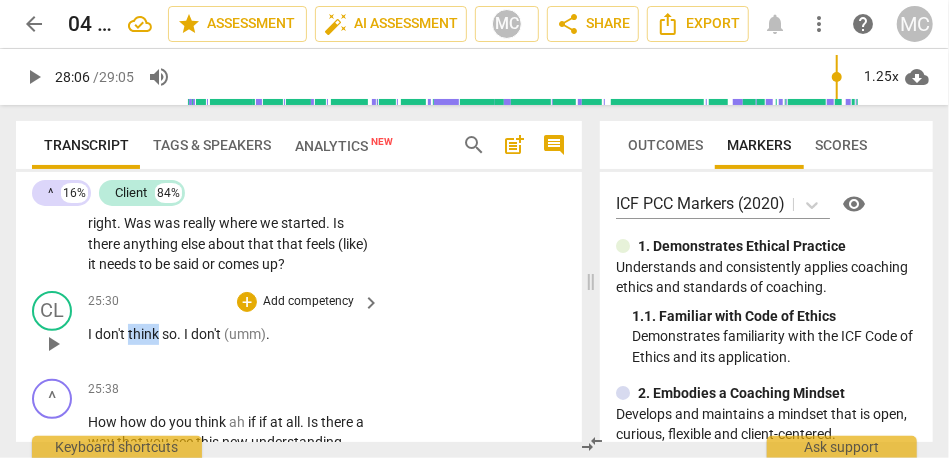 click on "think" at bounding box center [145, 334] 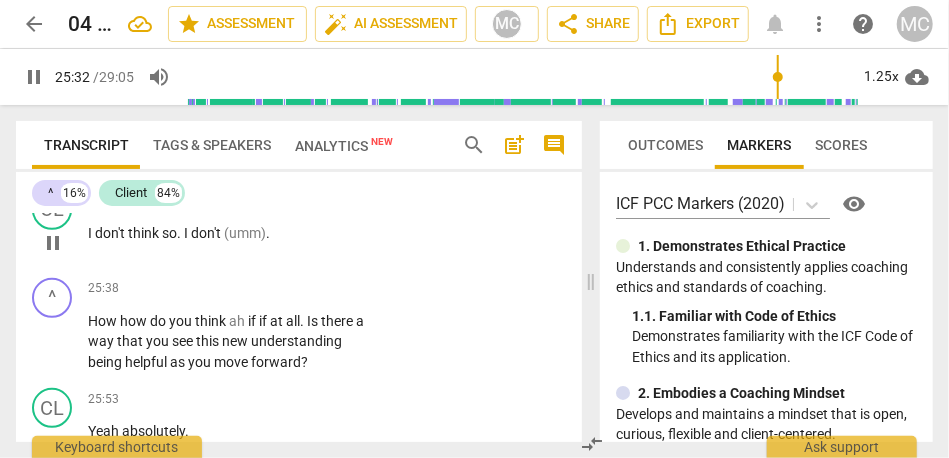 scroll, scrollTop: 8892, scrollLeft: 0, axis: vertical 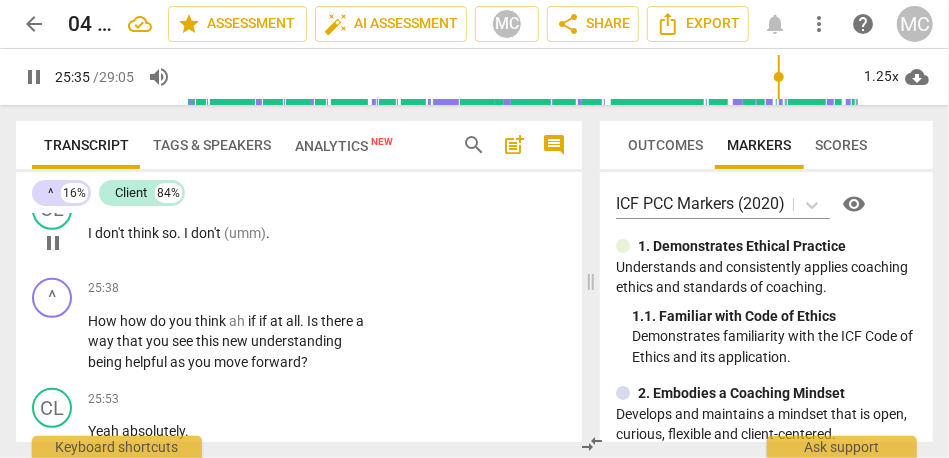 click on "(umm)" at bounding box center [245, 233] 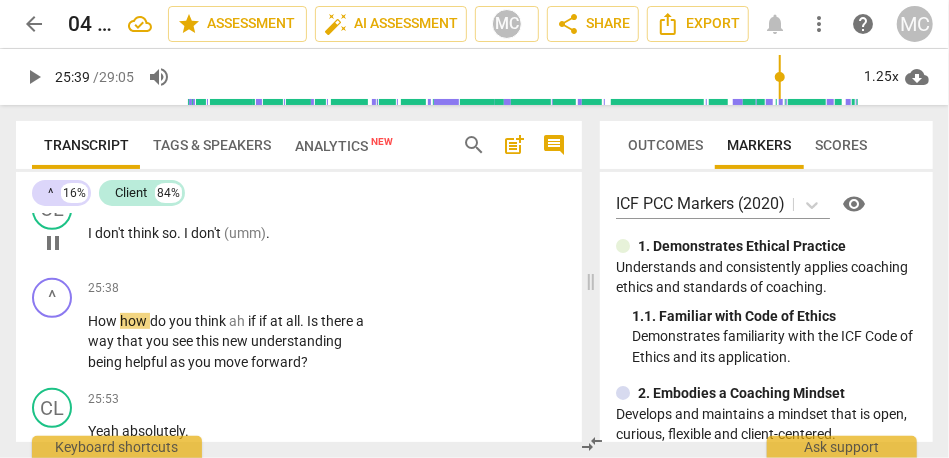 type on "1539" 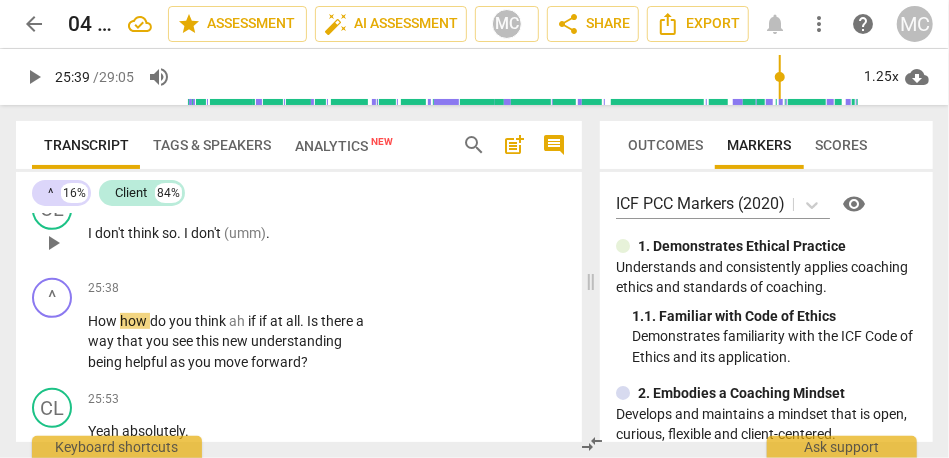 type 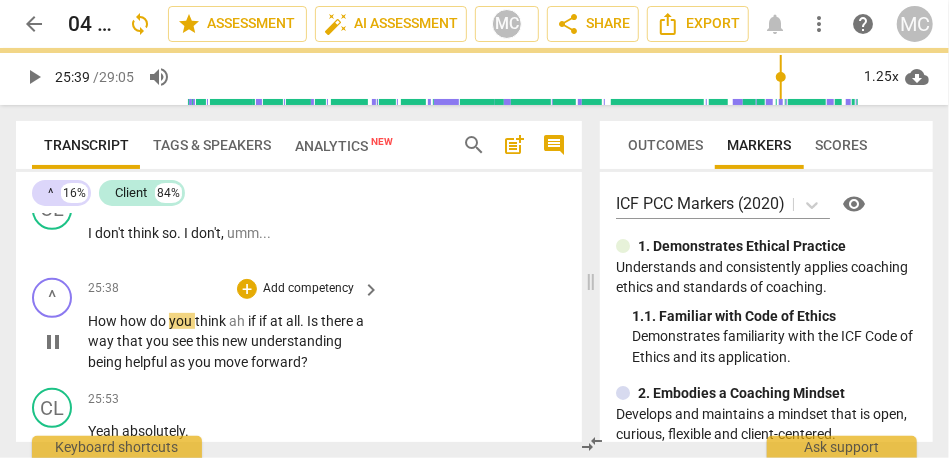 click on "How" at bounding box center [104, 321] 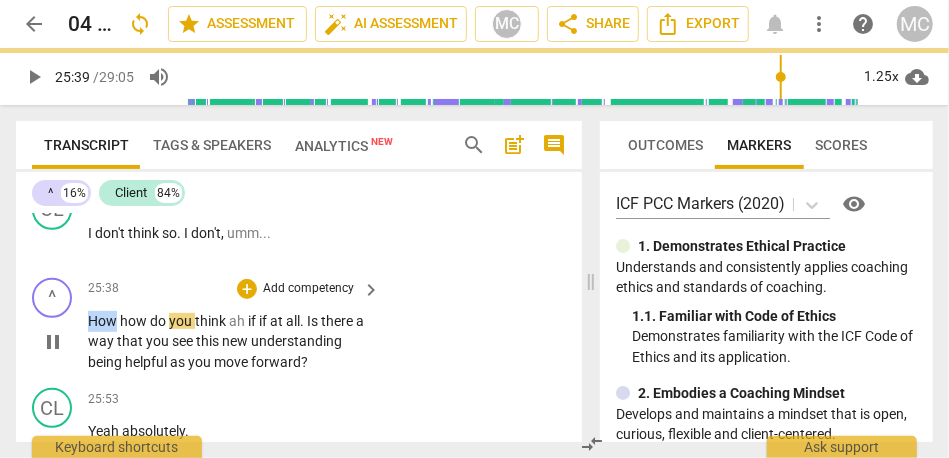 click on "How" at bounding box center (104, 321) 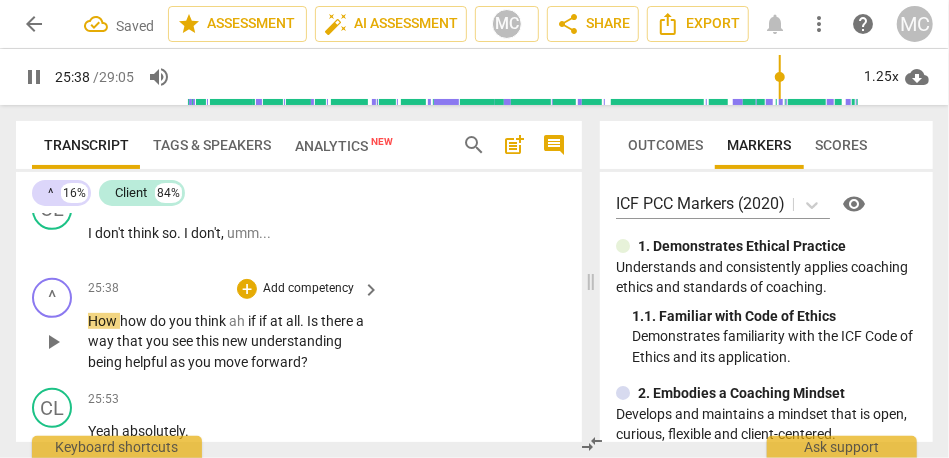 click on "how" at bounding box center (135, 321) 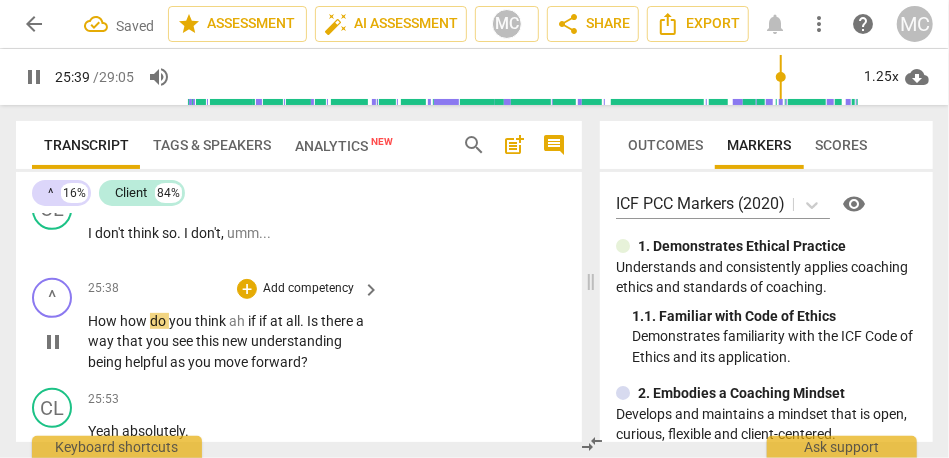 type on "1540" 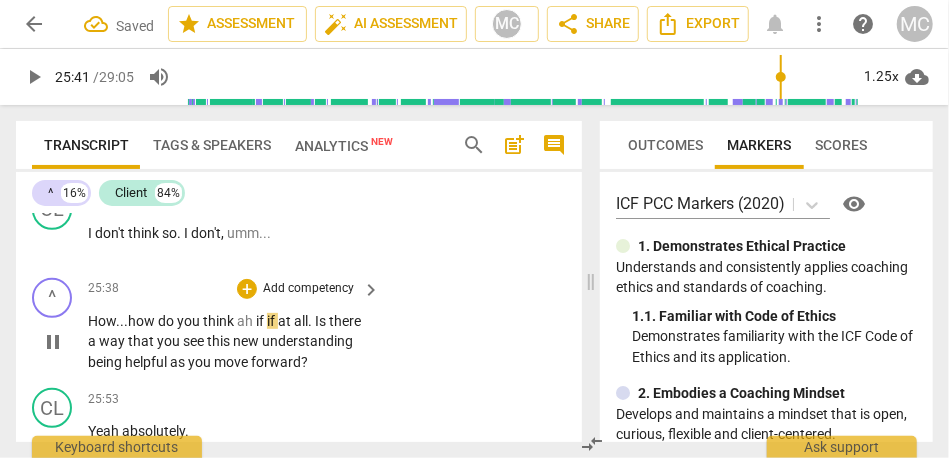 click on "ah" at bounding box center (246, 321) 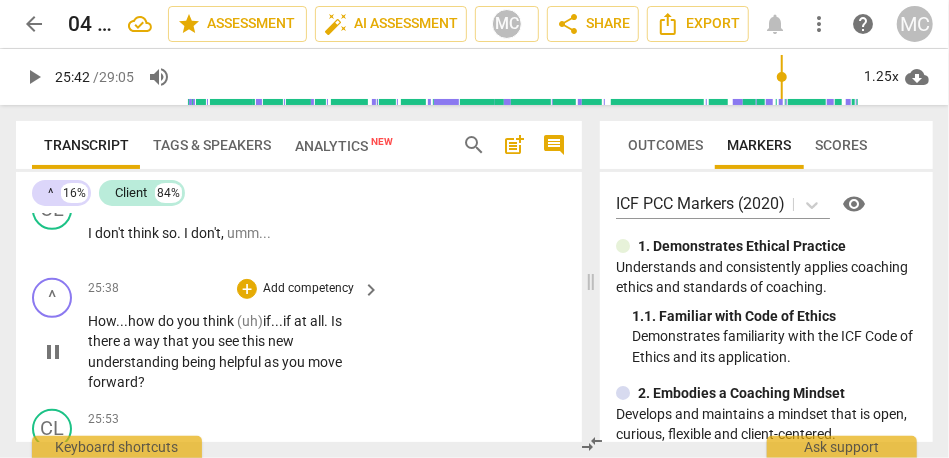 click on "." at bounding box center (327, 321) 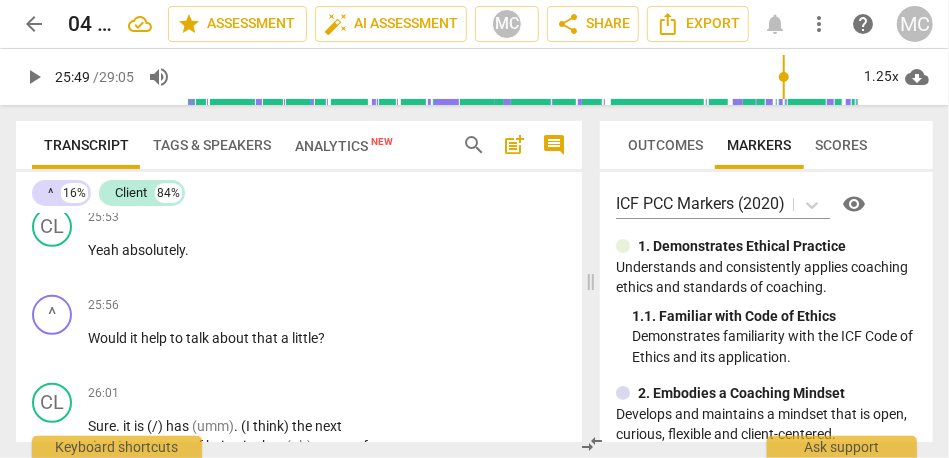 scroll, scrollTop: 9098, scrollLeft: 0, axis: vertical 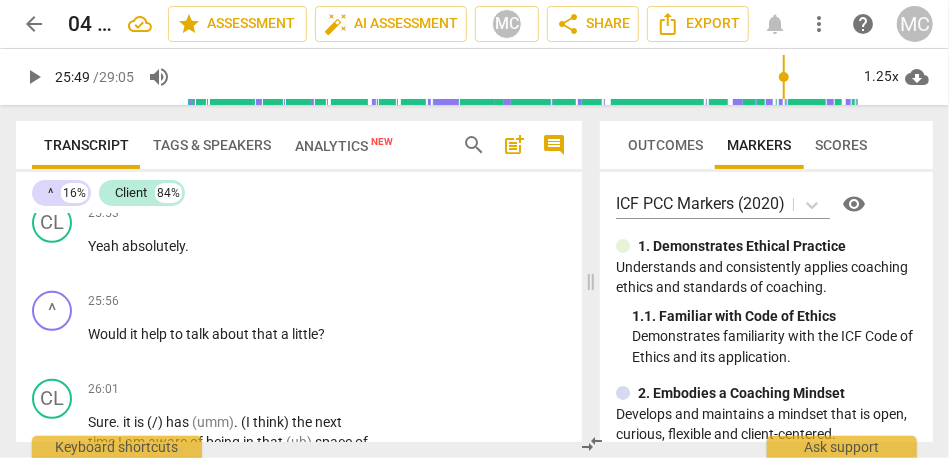 click on "forward" at bounding box center [113, 176] 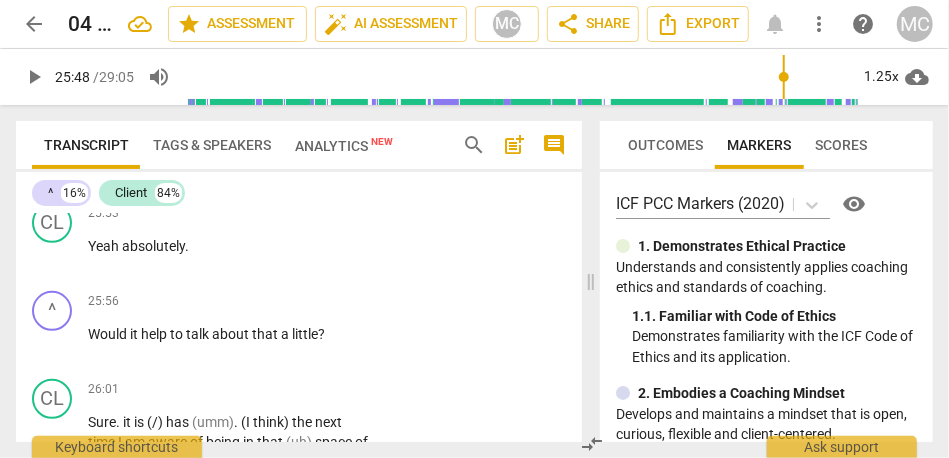 click on "forward" at bounding box center [113, 176] 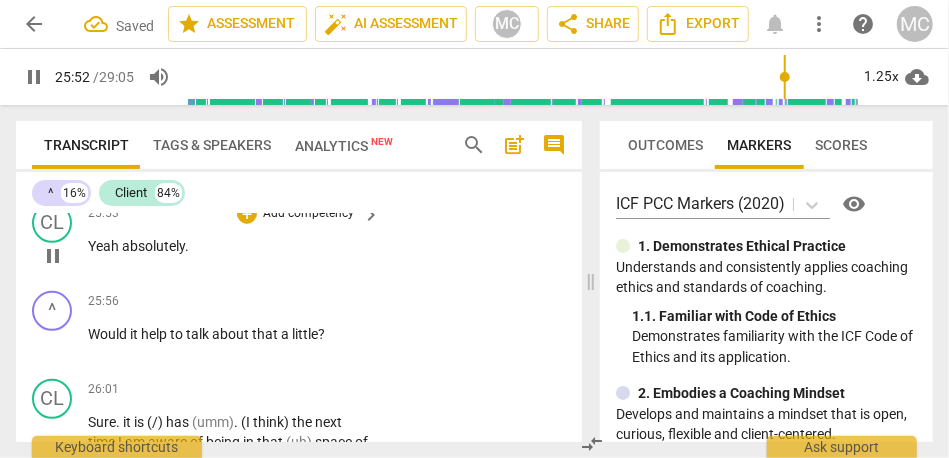 click on "absolutely" at bounding box center [153, 246] 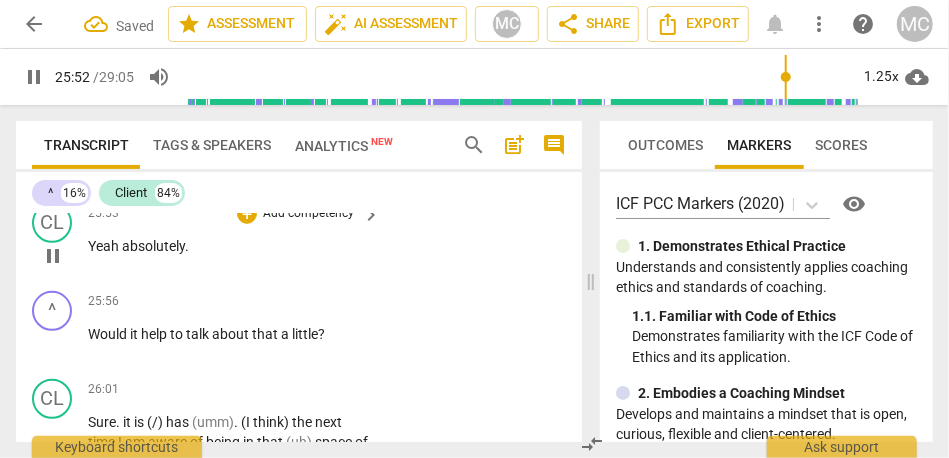 type 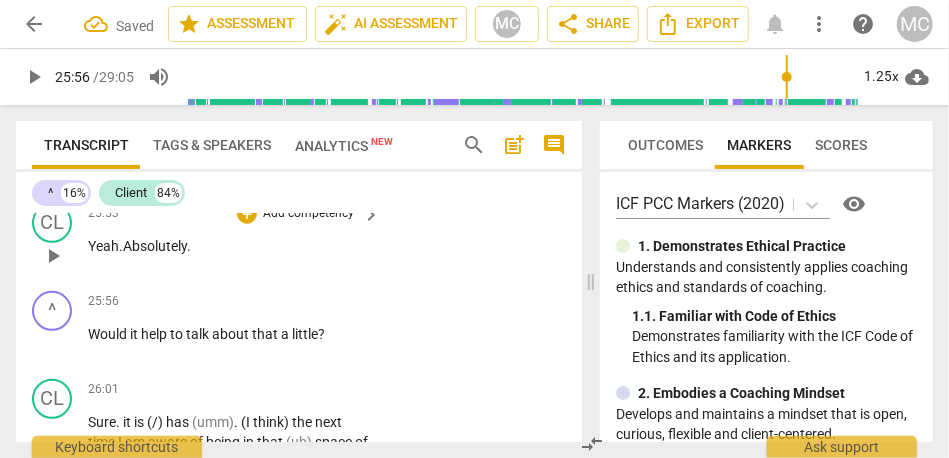 click on "Add competency" at bounding box center [308, 214] 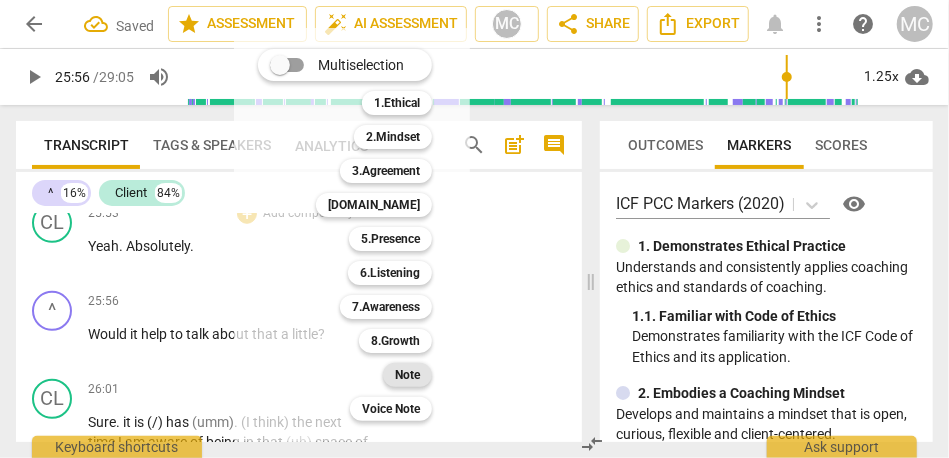click on "Note" at bounding box center [407, 375] 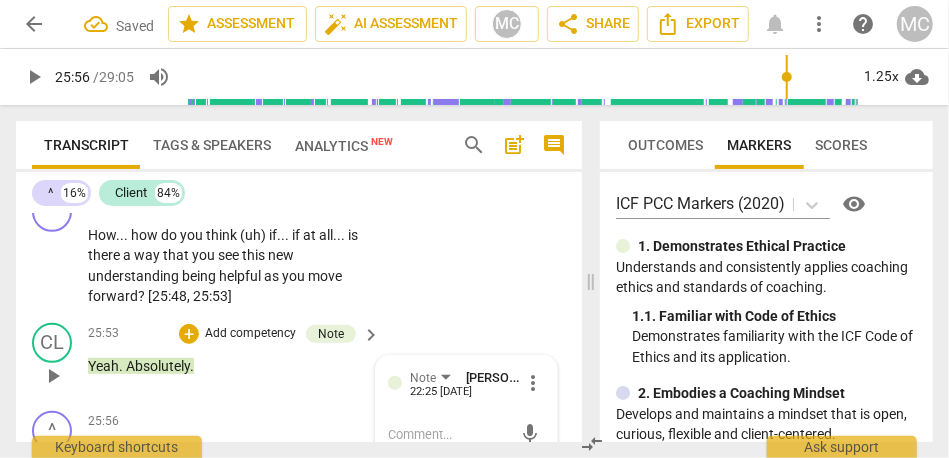 scroll, scrollTop: 8977, scrollLeft: 0, axis: vertical 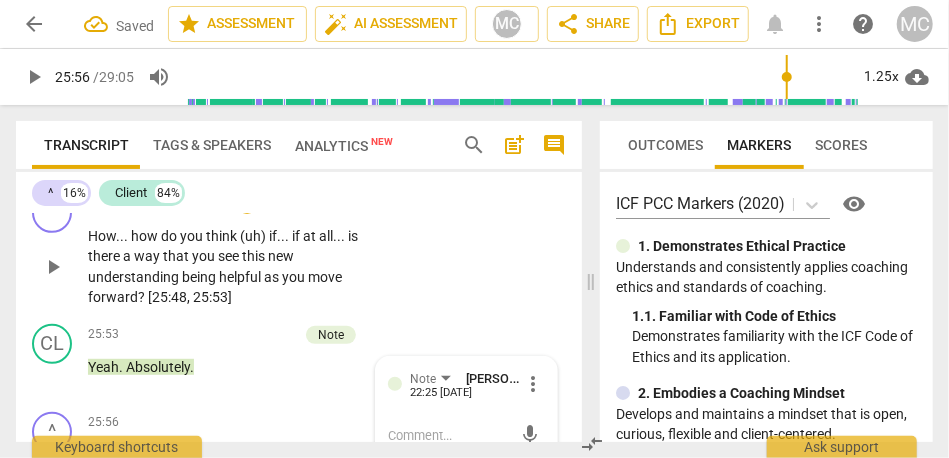 click on "Add competency" at bounding box center (308, 204) 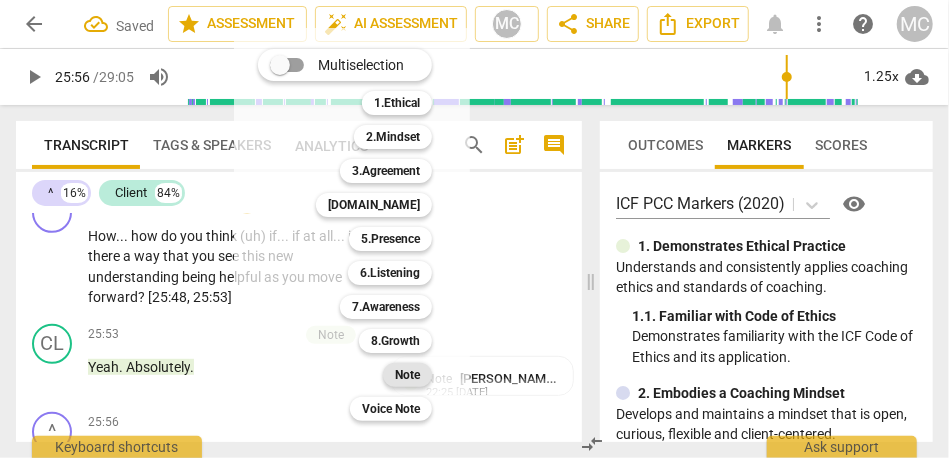 click on "Note" at bounding box center (407, 375) 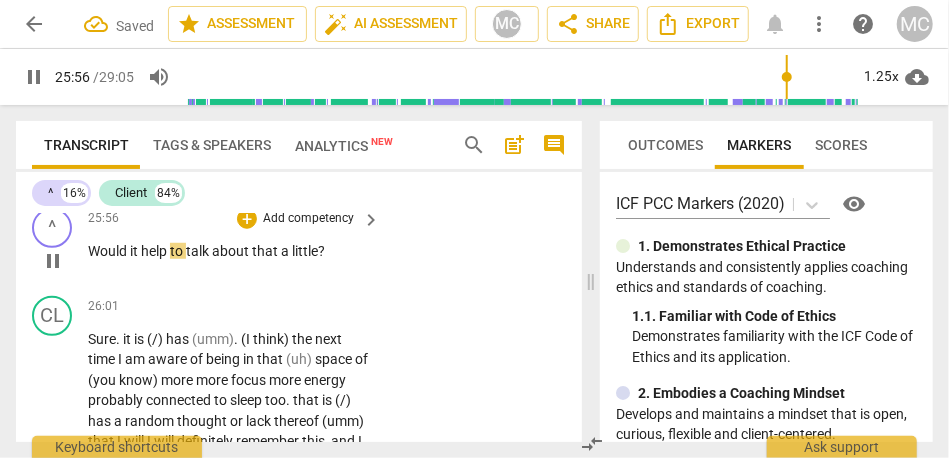 scroll, scrollTop: 9182, scrollLeft: 0, axis: vertical 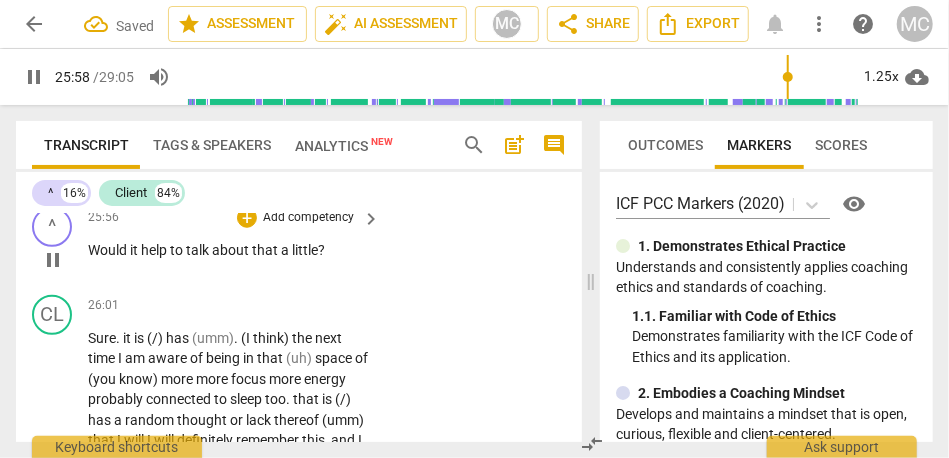 click on "Add competency" at bounding box center (308, 218) 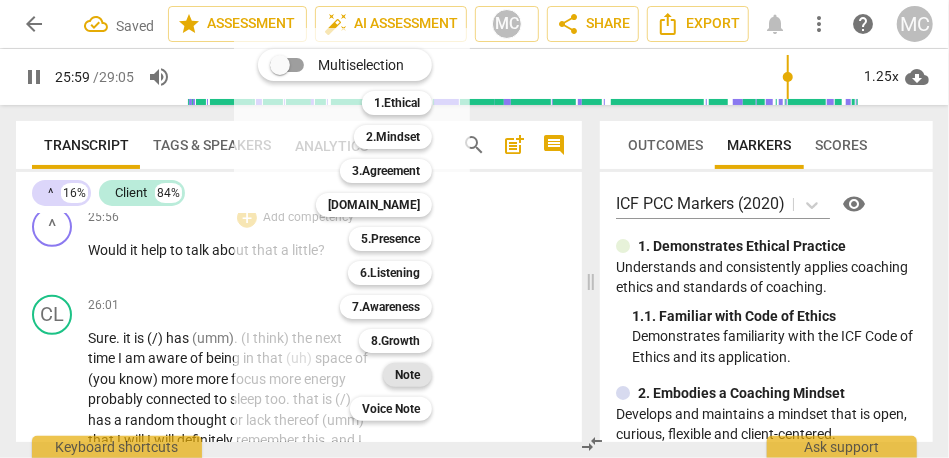 click on "Note" at bounding box center (407, 375) 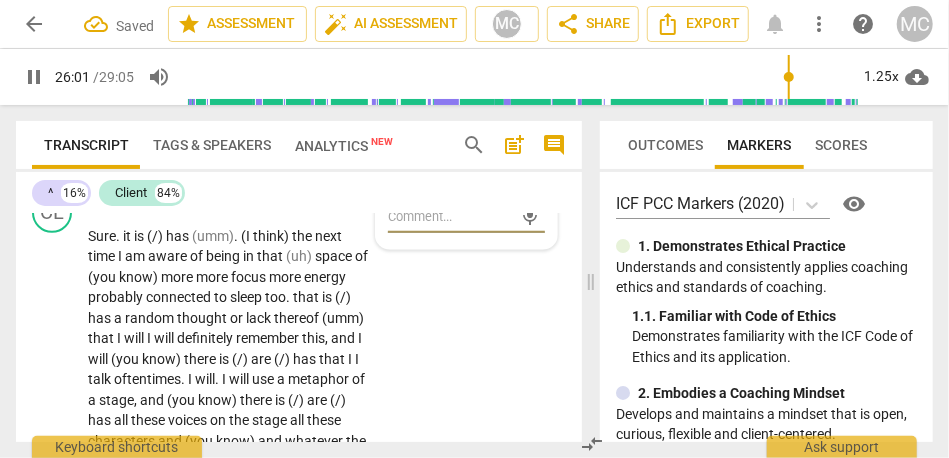 scroll, scrollTop: 9286, scrollLeft: 0, axis: vertical 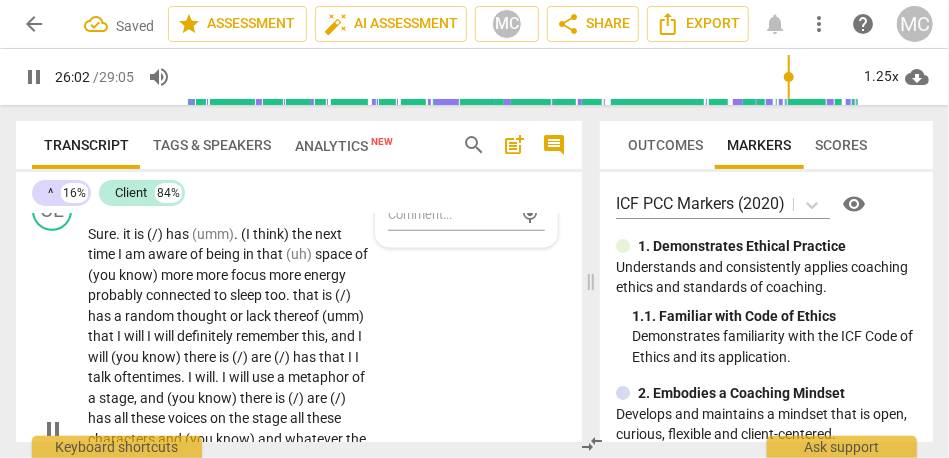 click on "." at bounding box center [119, 234] 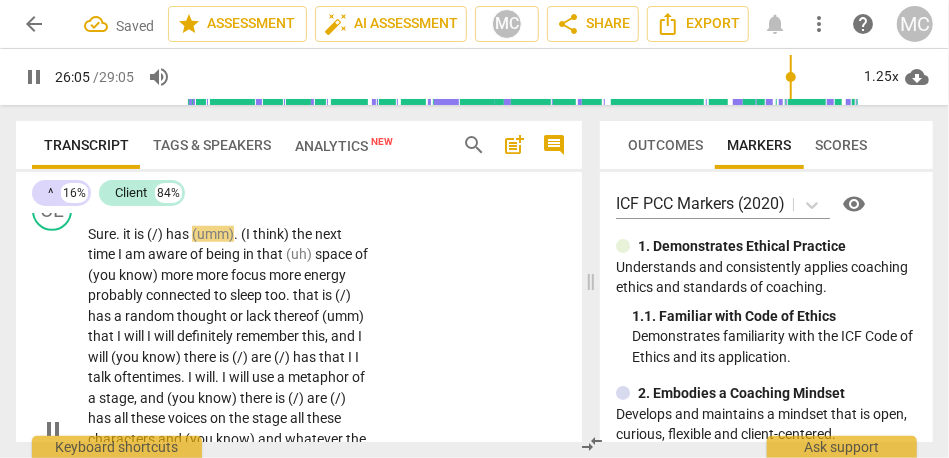 type on "1566" 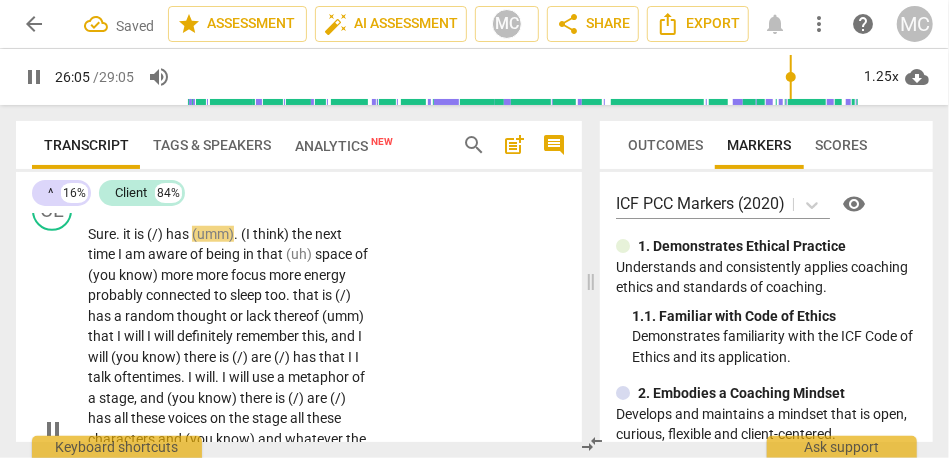 type 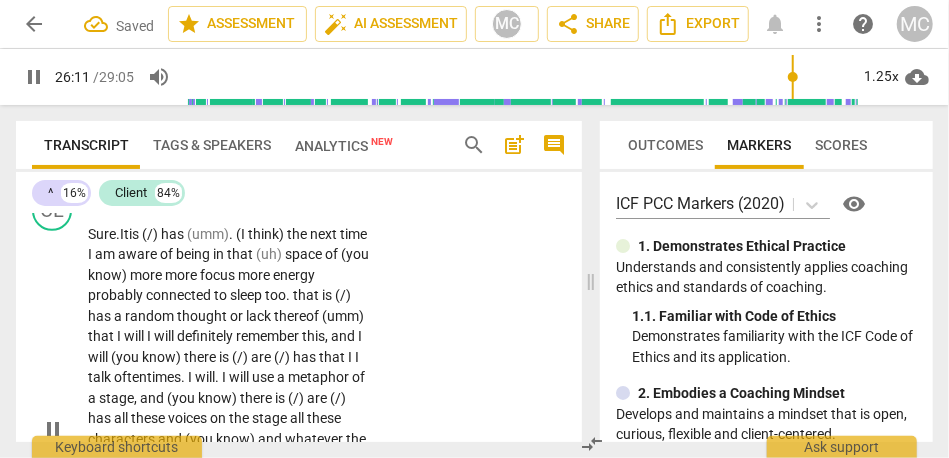 click on "Sure." at bounding box center [104, 234] 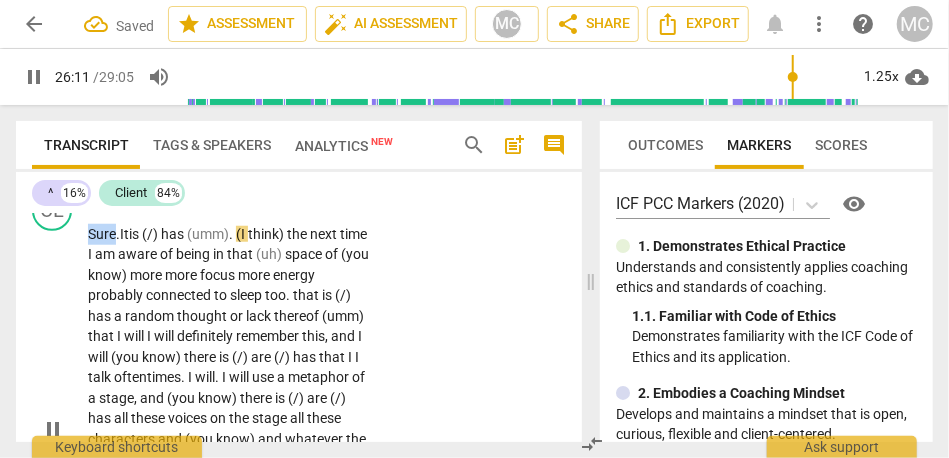 click on "Sure." at bounding box center (104, 234) 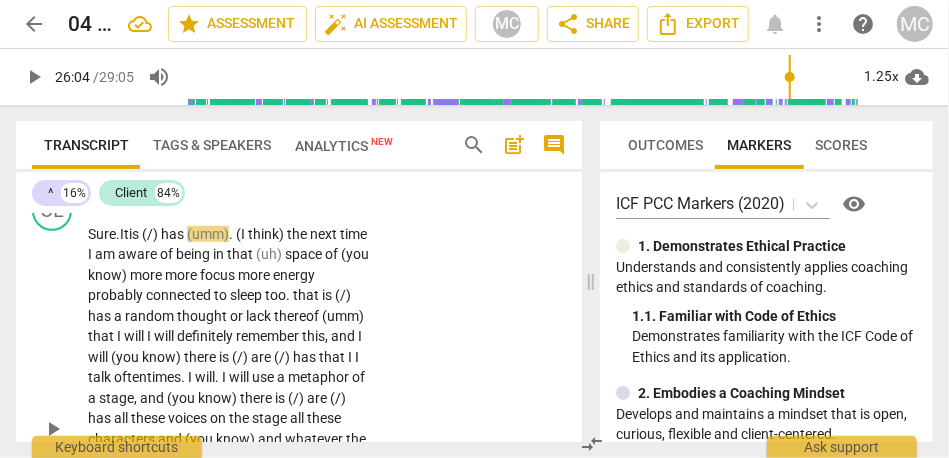 click on "is" at bounding box center (135, 234) 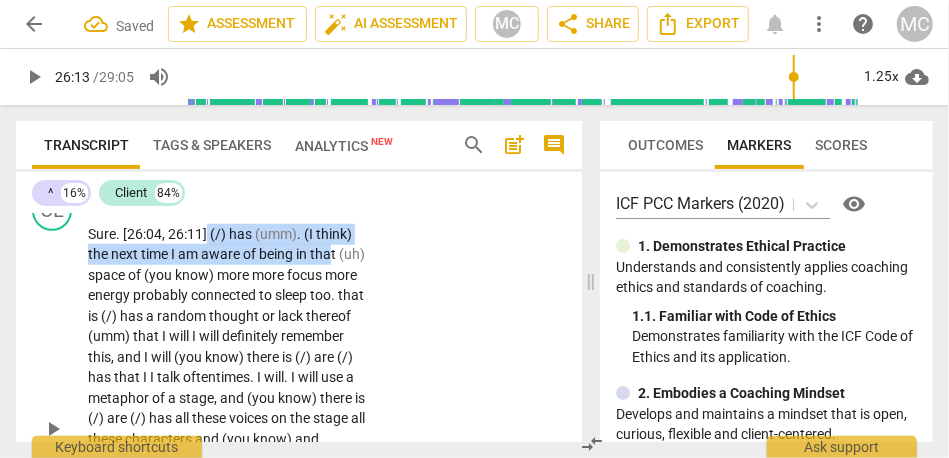 drag, startPoint x: 206, startPoint y: 294, endPoint x: 333, endPoint y: 307, distance: 127.66362 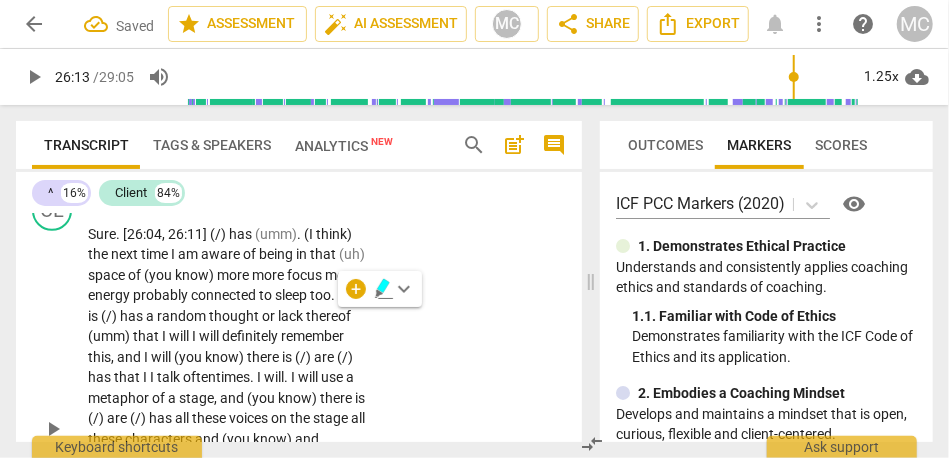 click on "being" at bounding box center [277, 254] 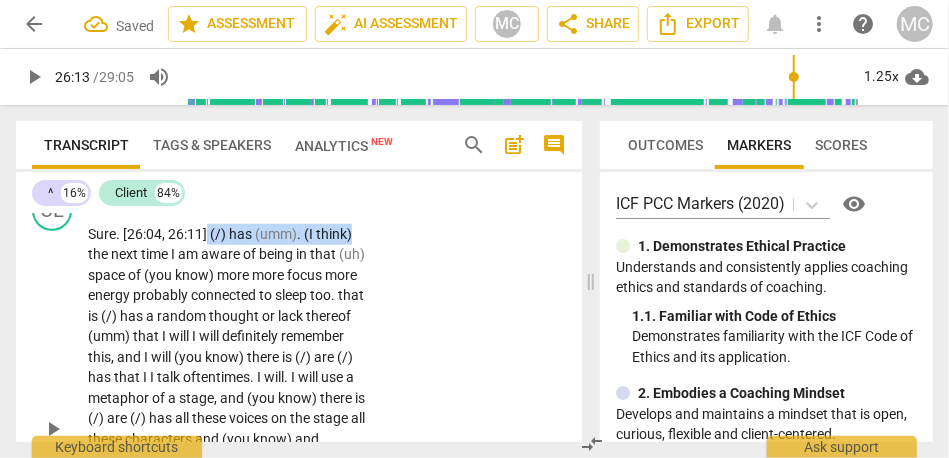 drag, startPoint x: 207, startPoint y: 296, endPoint x: 390, endPoint y: 293, distance: 183.02458 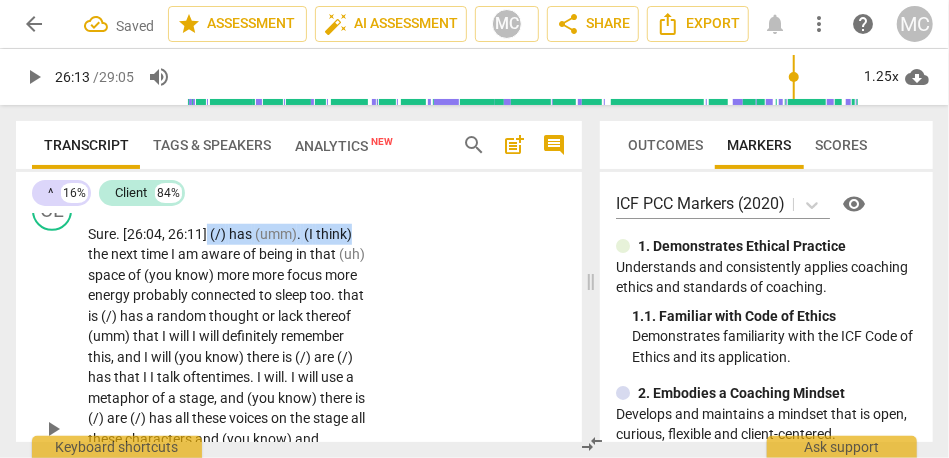 click on "CL play_arrow pause 26:01 + Add competency keyboard_arrow_right Sure. [26:04, 26:11]   (/)   has   (umm) .   (I   think)   the   next   time   I   am   aware   of   being   in   that   (uh)   space   of   (you   know)   more   more   focus   more   energy   probably   connected   to   sleep   too .   that   is   (/)   has   a   random   thought   or   lack   thereof   (umm)   that   I   will   I   will   definitely   remember   this ,   and   I   will   (you   know)   there   is   (/)   are   (/)   has   that   I   I   talk   oftentimes .   I   will .   I   will   use   a   metaphor   of   a   stage ,   and   (you   know)   there   is   (/)   are   (/)   has   all   these   voices   on   the   stage   all   these   characters   and   (you   know)   and   whatever   the   scene   is   then   along   comes   this   other   character   onto   the   stage   and   that   is   (/)   has   the   (you   know)   whoa   watch   out .   (you   know)   slow   down ,   and   when   I   see   that   (you   know)   I" at bounding box center (299, 412) 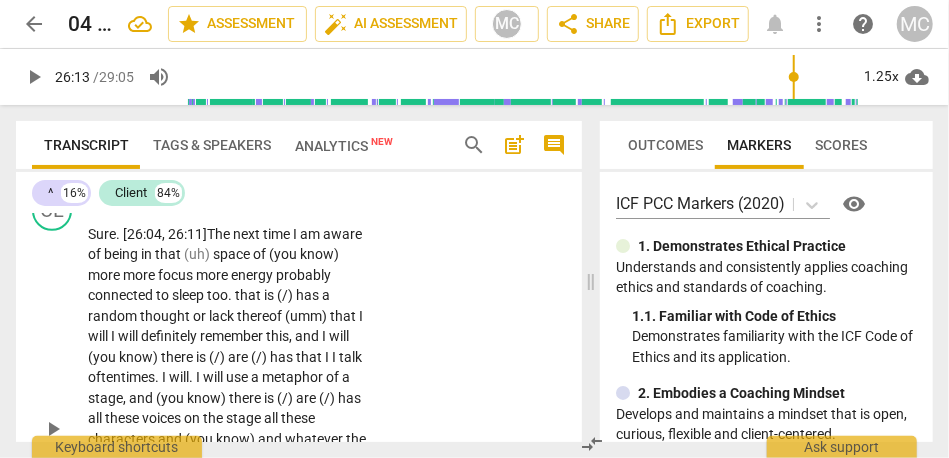 click on "he" at bounding box center [224, 234] 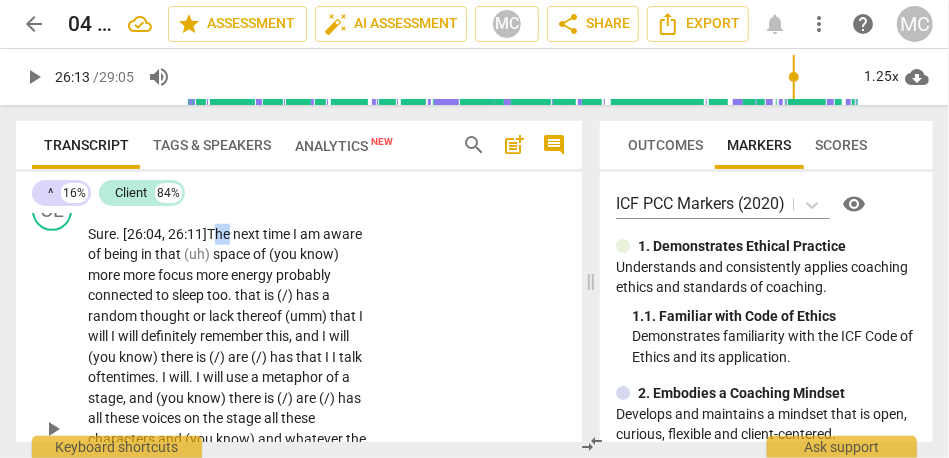 click on "he" at bounding box center (224, 234) 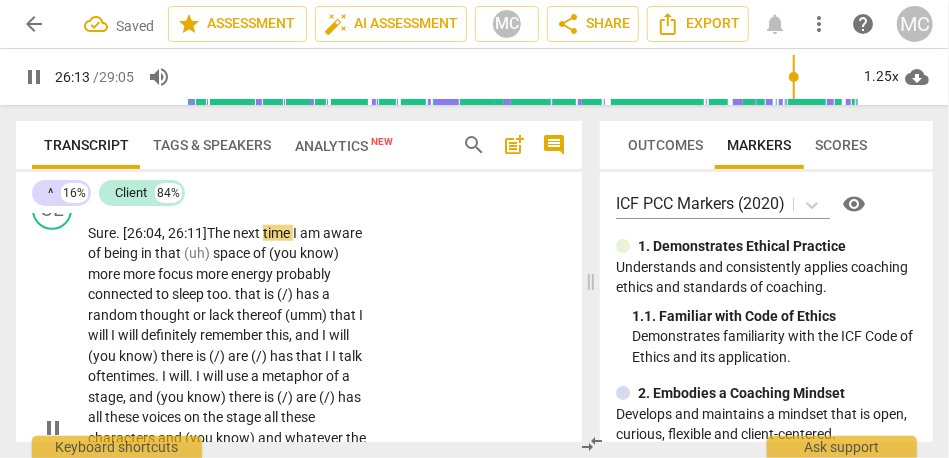 scroll, scrollTop: 9288, scrollLeft: 0, axis: vertical 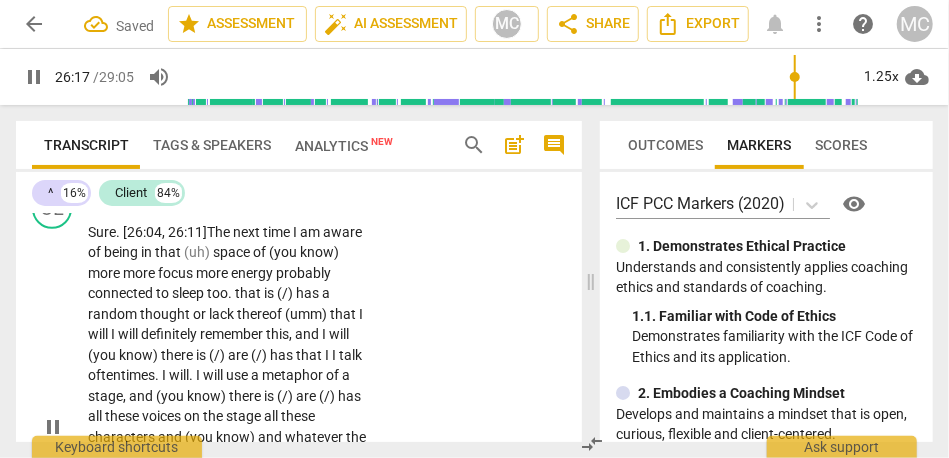 click on "space" at bounding box center (233, 252) 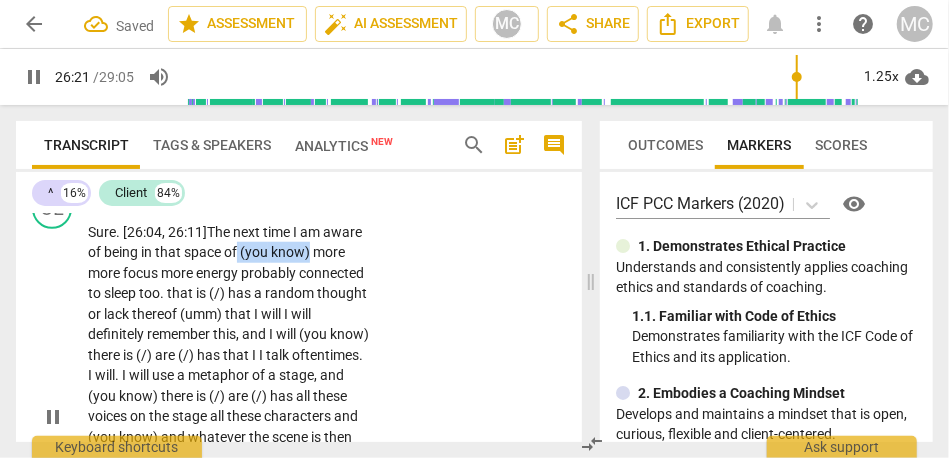 drag, startPoint x: 279, startPoint y: 314, endPoint x: 362, endPoint y: 315, distance: 83.00603 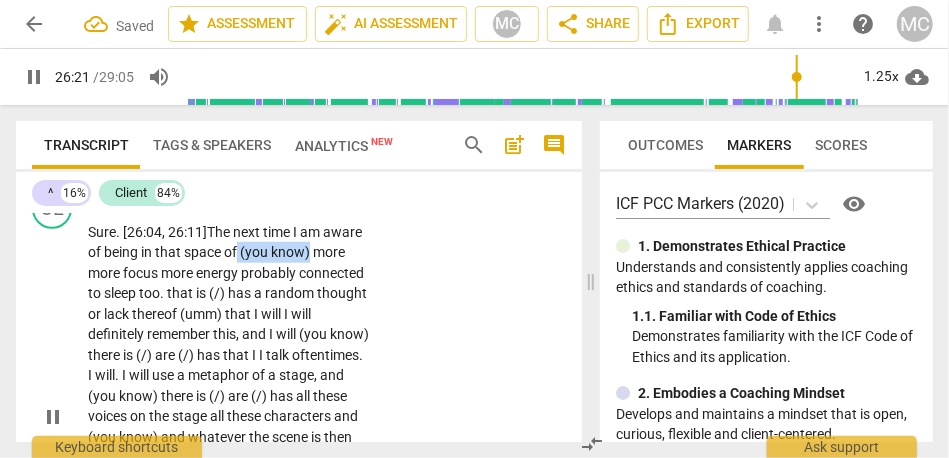 click on "Sure. [26:04, 26:11]  T he   next   time   I   am   aware   of   being   in   that   space   of   (you   know)   more   more   focus   more   energy   probably   connected   to   sleep   too .   that   is   (/)   has   a   random   thought   or   lack   thereof   (umm)   that   I   will   I   will   definitely   remember   this ,   and   I   will   (you   know)   there   is   (/)   are   (/)   has   that   I   I   talk   oftentimes .   I   will .   I   will   use   a   metaphor   of   a   stage ,   and   (you   know)   there   is   (/)   are   (/)   has   all   these   voices   on   the   stage   all   these   characters   and   (you   know)   and   whatever   the   scene   is   then   along   comes   this   other   character   onto   the   stage   and   that   is   (/)   has   the   (you   know)   whoa   watch   out .   (you   know)   slow   down ,   and   when   I   see   that   (you   know)   I   will   (umm)   (just)   say   welcome .   I   might   even   do   this ,   and   (umm)   take   a   couple   ." at bounding box center (229, 417) 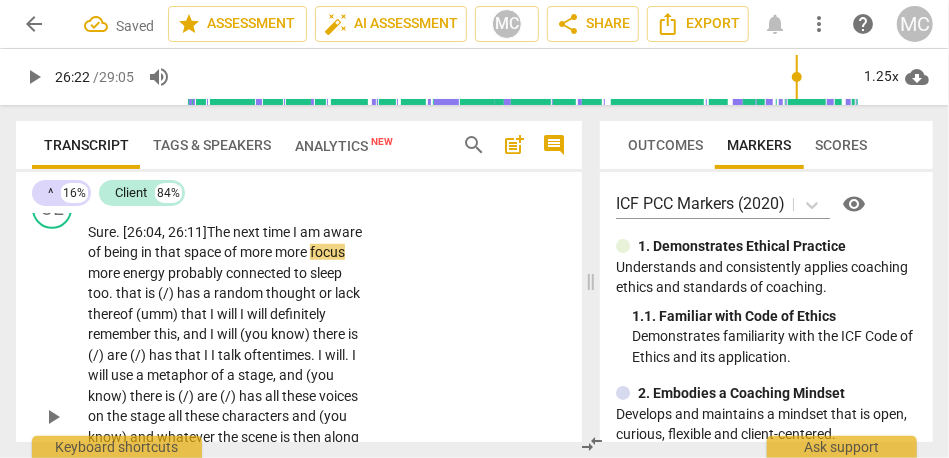 click on "more" at bounding box center [292, 252] 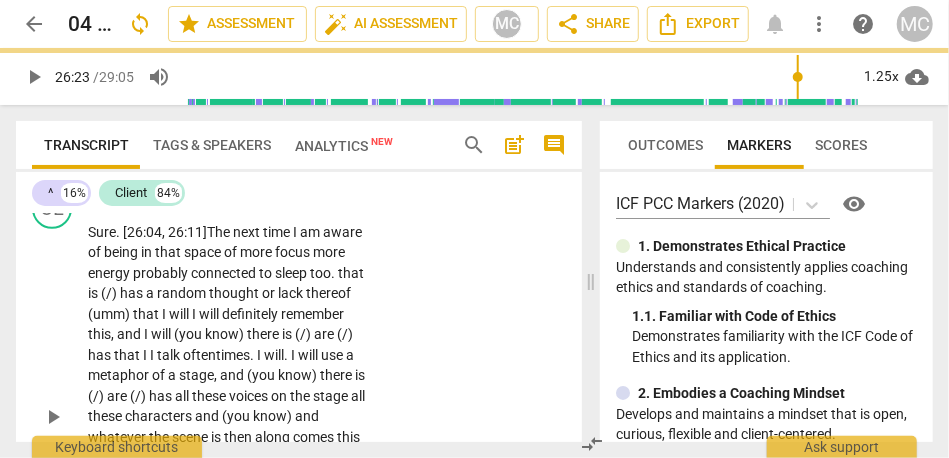 click on "Sure. [26:04, 26:11]  T he   next   time   I   am   aware   of   being   in   that   space   of   more   focus   more   energy   probably   connected   to   sleep   too .   that   is   (/)   has   a   random   thought   or   lack   thereof   (umm)   that   I   will   I   will   definitely   remember   this ,   and   I   will   (you   know)   there   is   (/)   are   (/)   has   that   I   I   talk   oftentimes .   I   will .   I   will   use   a   metaphor   of   a   stage ,   and   (you   know)   there   is   (/)   are   (/)   has   all   these   voices   on   the   stage   all   these   characters   and   (you   know)   and   whatever   the   scene   is   then   along   comes   this   other   character   onto   the   stage   and   that   is   (/)   has   the   (you   know)   whoa   watch   out .   (you   know)   slow   down ,   and   when   I   see   that   (you   know)   I   will   (umm)   (just)   say   welcome .   I   might   even   do   this ,   and   (umm)   take   a   couple   breaths .   [GEOGRAPHIC_DATA] ," at bounding box center (229, 417) 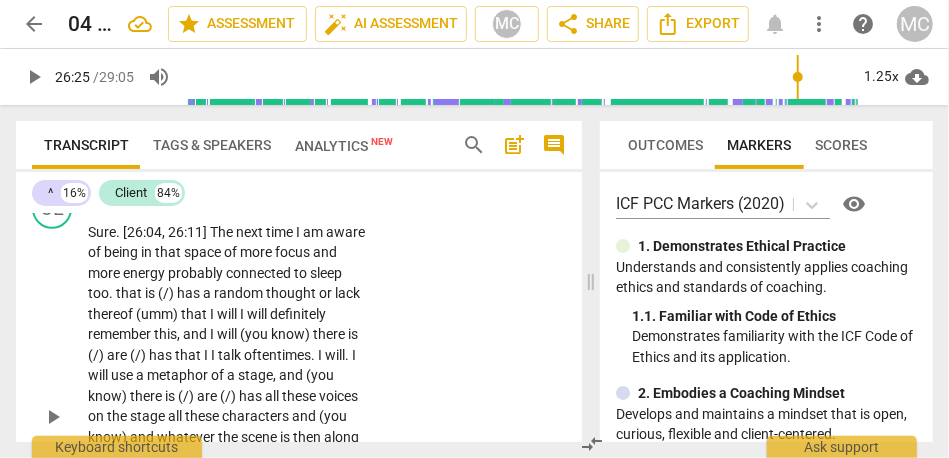 click on "next" at bounding box center (251, 232) 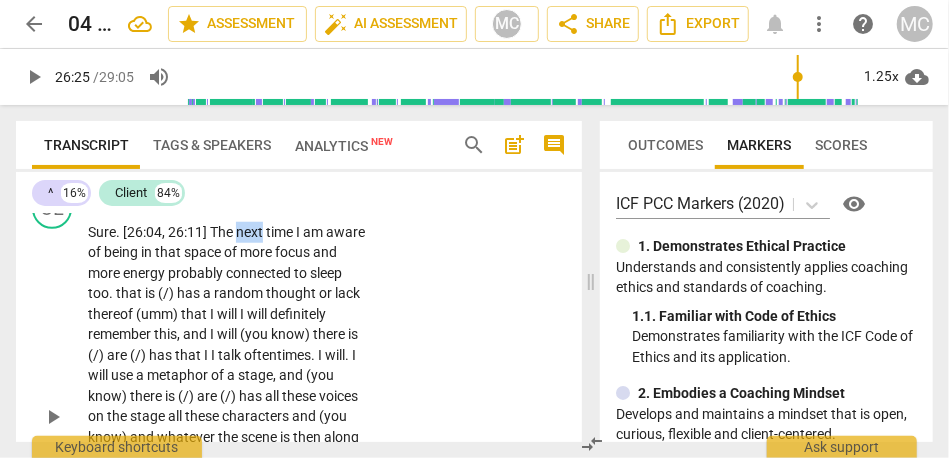 click on "next" at bounding box center (251, 232) 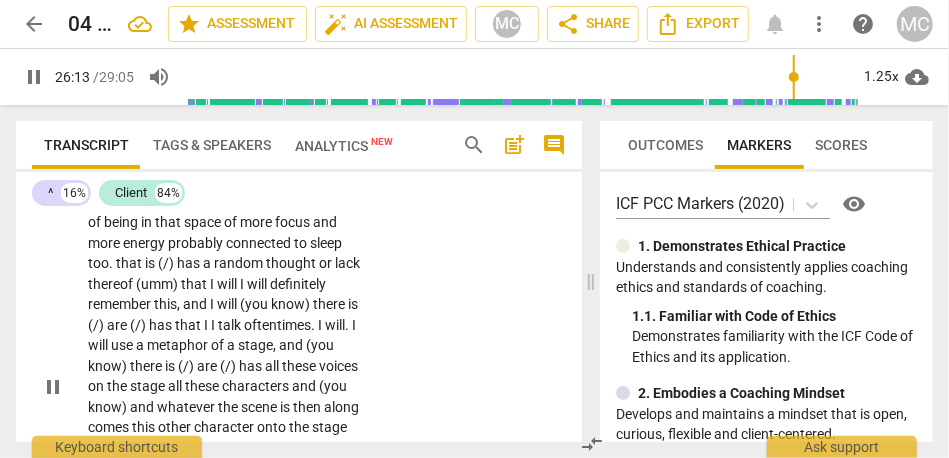 scroll, scrollTop: 9320, scrollLeft: 0, axis: vertical 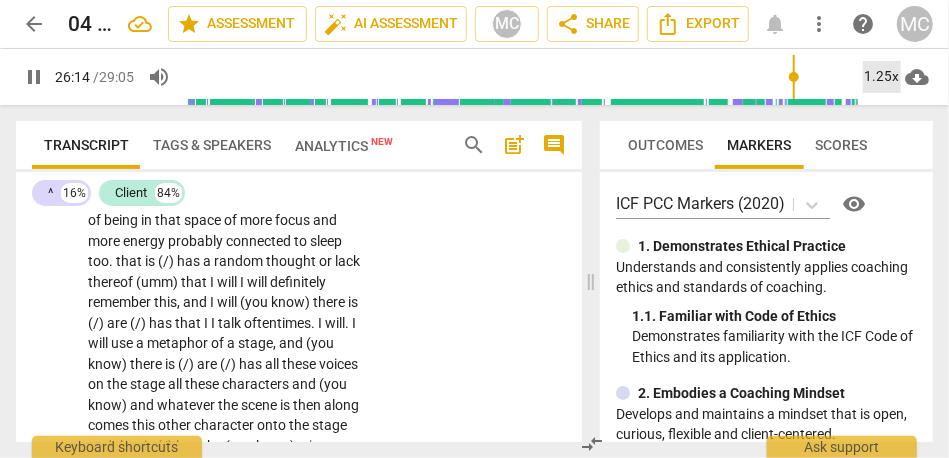 click on "1.25x" at bounding box center (882, 77) 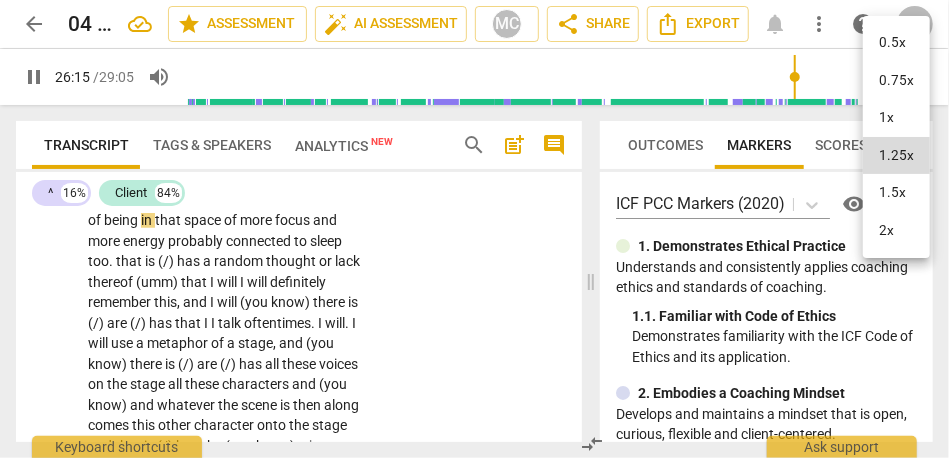 click on "1.5x" at bounding box center [896, 193] 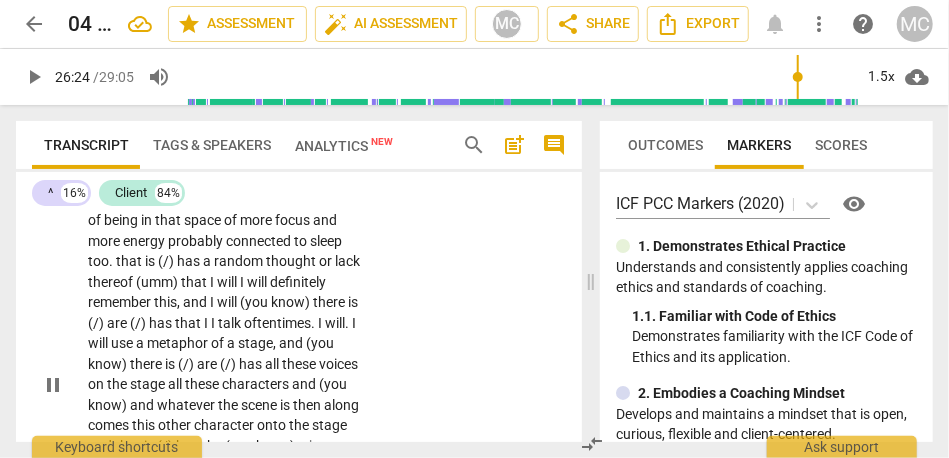 click on "space" at bounding box center [204, 220] 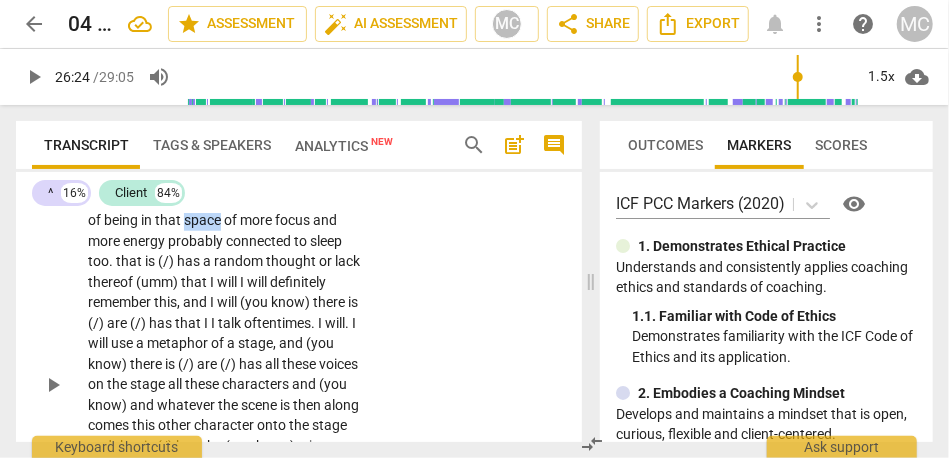 click on "space" at bounding box center [204, 220] 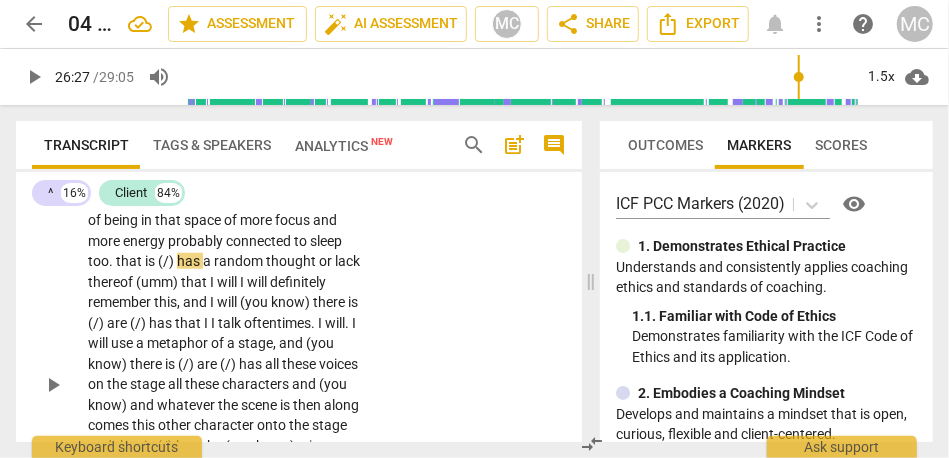 click on "energy" at bounding box center [145, 241] 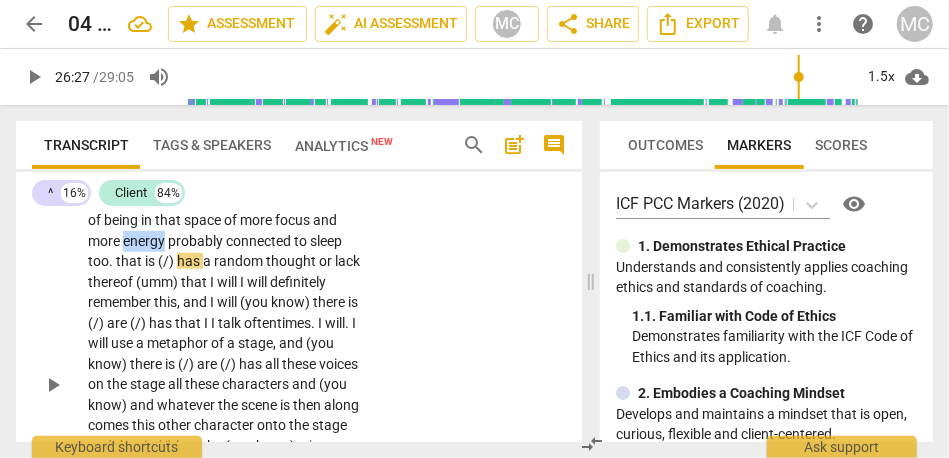 click on "energy" at bounding box center (145, 241) 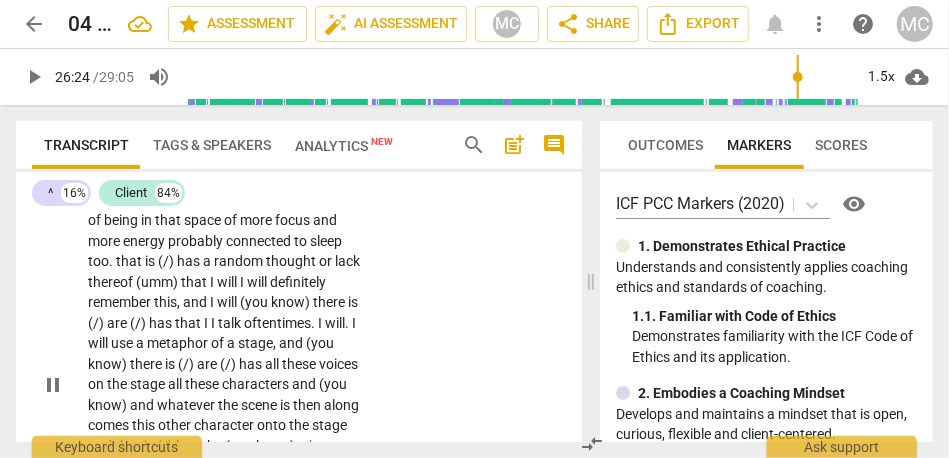 click on "probably" at bounding box center [197, 241] 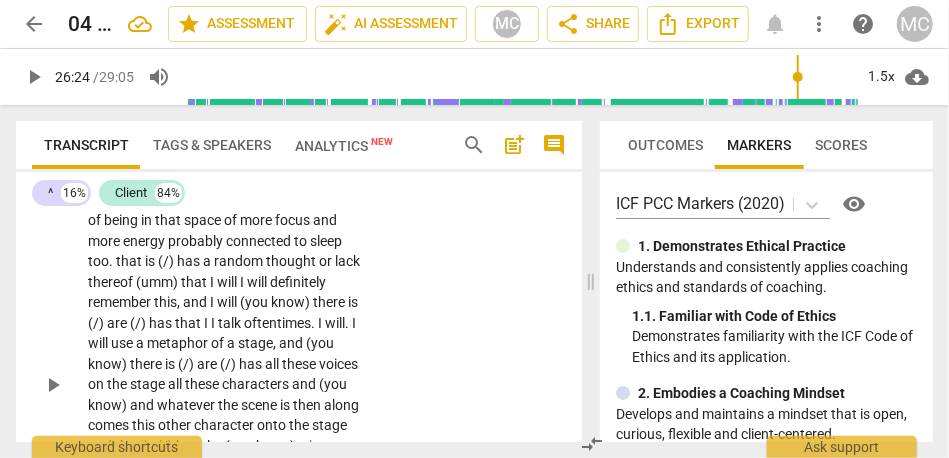 type 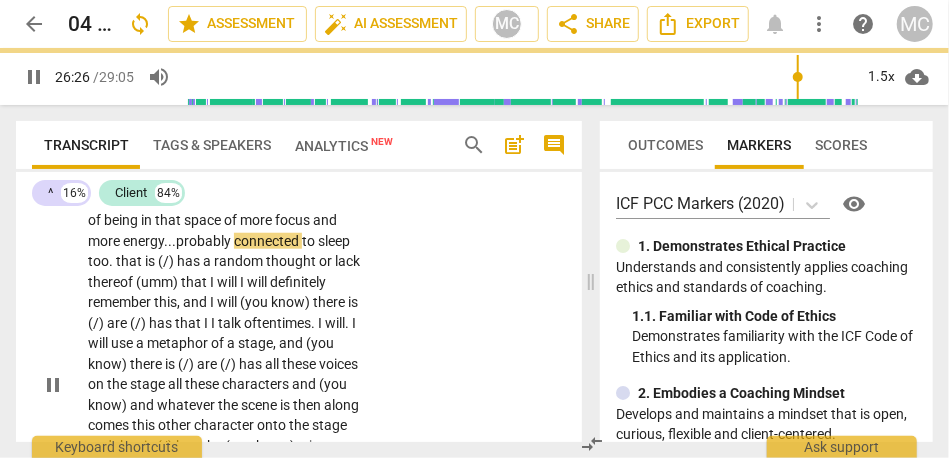 click on "sleep" at bounding box center (334, 241) 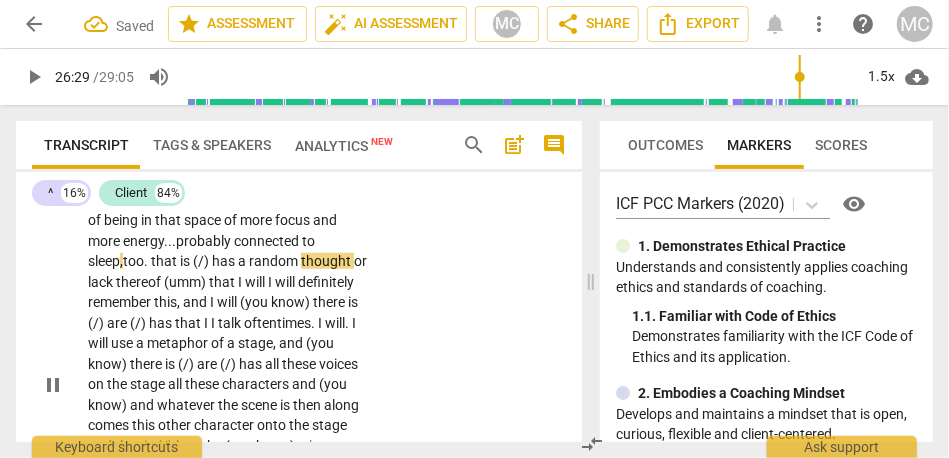 click on "that" at bounding box center [165, 261] 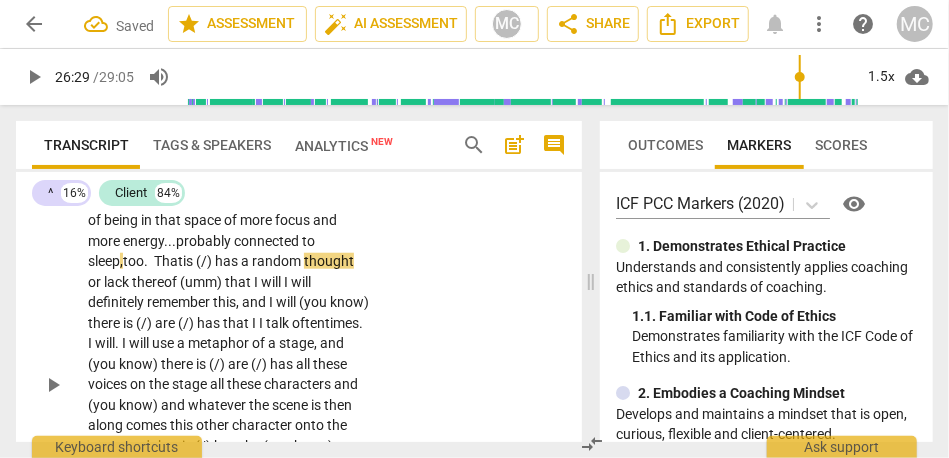 click on "CL play_arrow pause 26:01 + Add competency keyboard_arrow_right Sure .   [26:04 ,   26:11]   The   next   time   I   am   aware   of   being   in   that   space   of   more   focus   and   more   energy...  probably   connected   to   sleep ,  too.  T  hat  is   (/)   has   a   random   thought   or   lack   thereof   (umm)   that   I   will   I   will   definitely   remember   this ,   and   I   will   (you   know)   there   is   (/)   are   (/)   has   that   I   I   talk   oftentimes .   I   will .   I   will   use   a   metaphor   of   a   stage ,   and   (you   know)   there   is   (/)   are   (/)   has   all   these   voices   on   the   stage   all   these   characters   and   (you   know)   and   whatever   the   scene   is   then   along   comes   this   other   character   onto   the   stage   and   that   is   (/)   has   the   (you   know)   whoa   watch   out .   (you   know)   slow   down ,   and   when   I   see   that   (you   know)   I   will   (umm)   (just)   say   welcome .   I   might" at bounding box center [299, 368] 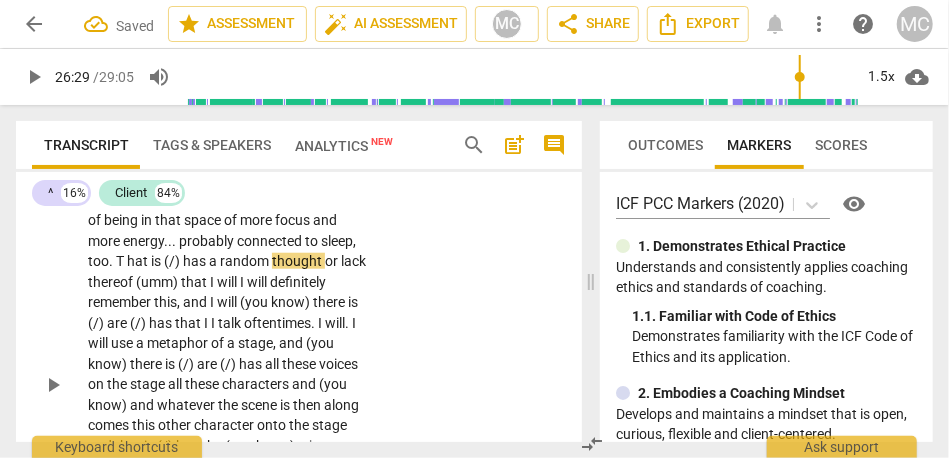 click on "T" at bounding box center [121, 261] 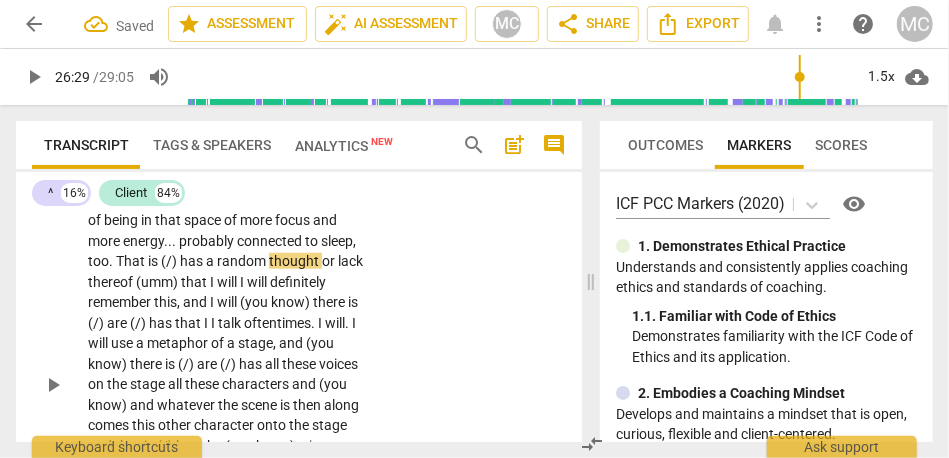 click on "hat" at bounding box center [136, 261] 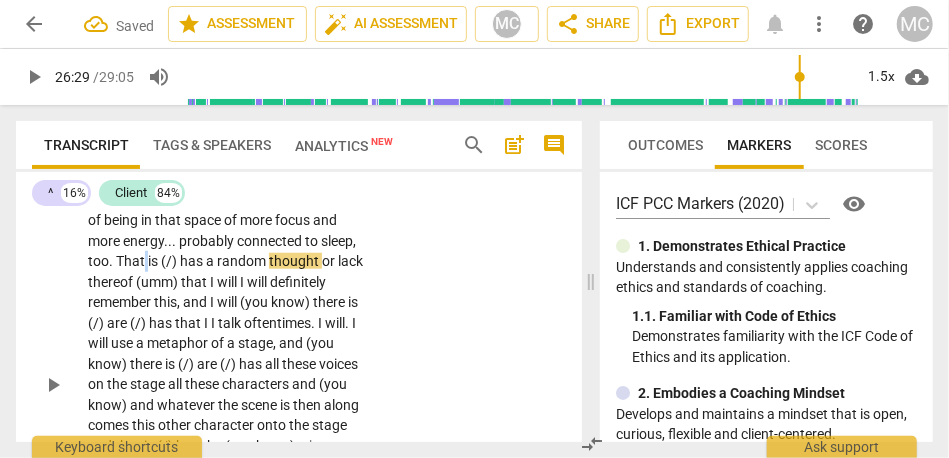 click on "hat" at bounding box center (136, 261) 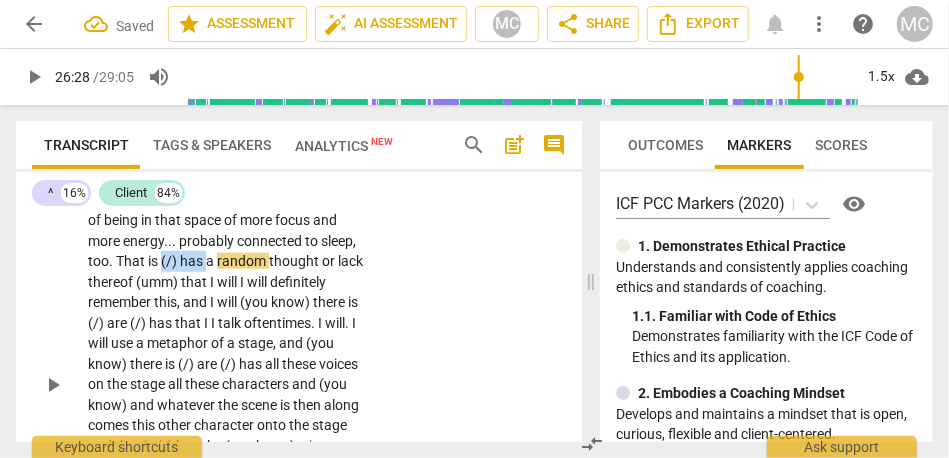drag, startPoint x: 201, startPoint y: 325, endPoint x: 246, endPoint y: 327, distance: 45.044422 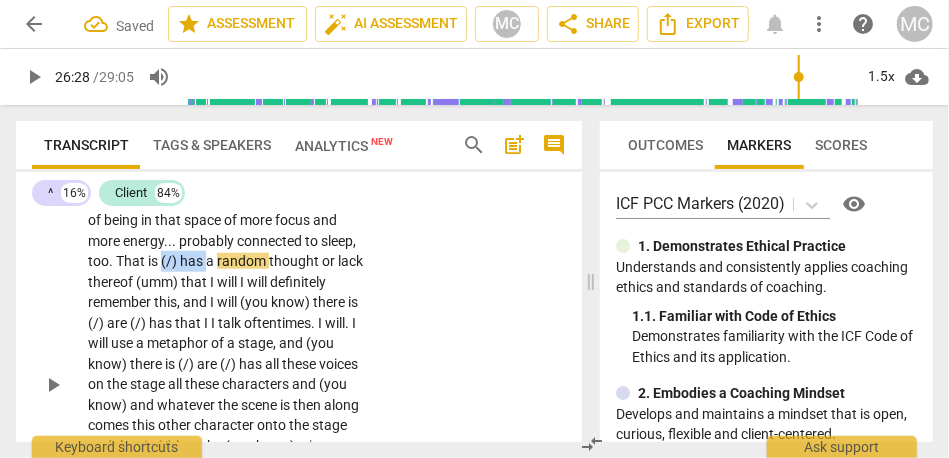 click on "Sure .   [26:04 ,   26:11]   The   next   time   I   am   aware   of   being   in   that   space   of   more   focus   and   more   energy . . .   probably   connected   to   sleep ,   too .   T hat   is   (/)   has   a   random   thought   or   lack   thereof   (umm)   that   I   will   I   will   definitely   remember   this ,   and   I   will   (you   know)   there   is   (/)   are   (/)   has   that   I   I   talk   oftentimes .   I   will .   I   will   use   a   metaphor   of   a   stage ,   and   (you   know)   there   is   (/)   are   (/)   has   all   these   voices   on   the   stage   all   these   characters   and   (you   know)   and   whatever   the   scene   is   then   along   comes   this   other   character   onto   the   stage   and   that   is   (/)   has   the   (you   know)   whoa   watch   out .   (you   know)   slow   down ,   and   when   I   see   that   (you   know)   I   will   (umm)   (just)   say   welcome .   I   might   even   do   this ,   and   (umm)   take   a   couple   ." at bounding box center [229, 385] 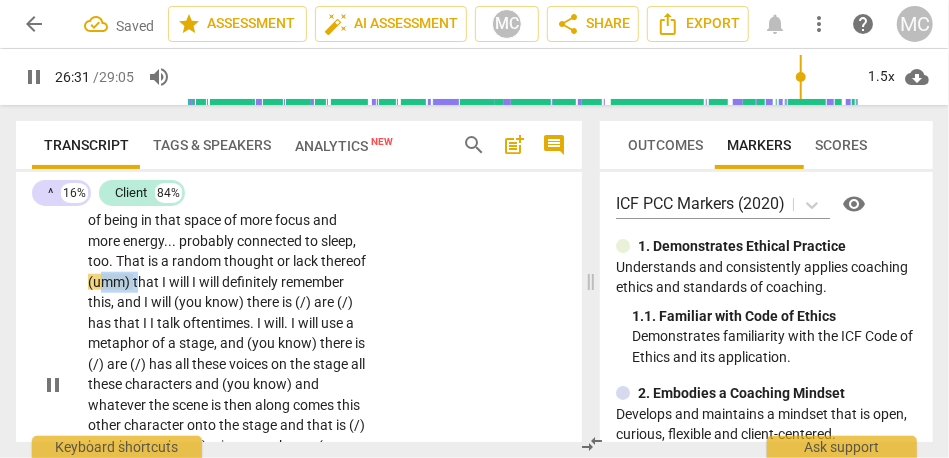 drag, startPoint x: 186, startPoint y: 345, endPoint x: 146, endPoint y: 345, distance: 40 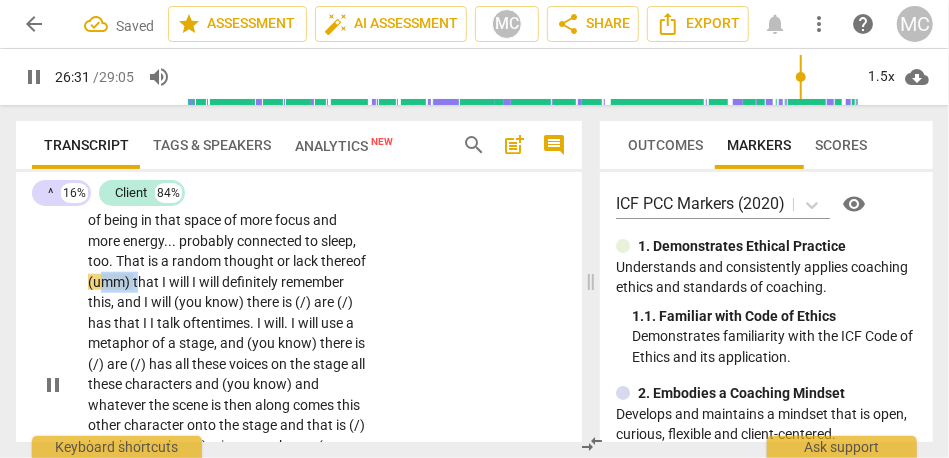 click on "Sure .   [26:04 ,   26:11]   The   next   time   I   am   aware   of   being   in   that   space   of   more   focus   and   more   energy . . .   probably   connected   to   sleep ,   too .   T hat   is   a   random   thought   or   lack   thereof   (umm)   that   I   will   I   will   definitely   remember   this ,   and   I   will   (you   know)   there   is   (/)   are   (/)   has   that   I   I   talk   oftentimes .   I   will .   I   will   use   a   metaphor   of   a   stage ,   and   (you   know)   there   is   (/)   are   (/)   has   all   these   voices   on   the   stage   all   these   characters   and   (you   know)   and   whatever   the   scene   is   then   along   comes   this   other   character   onto   the   stage   and   that   is   (/)   has   the   (you   know)   whoa   watch   out .   (you   know)   slow   down ,   and   when   I   see   that   (you   know)   I   will   (umm)   (just)   say   welcome .   I   might   even   do   this ,   and   (umm)   take   a   couple   breaths .   ," at bounding box center (229, 385) 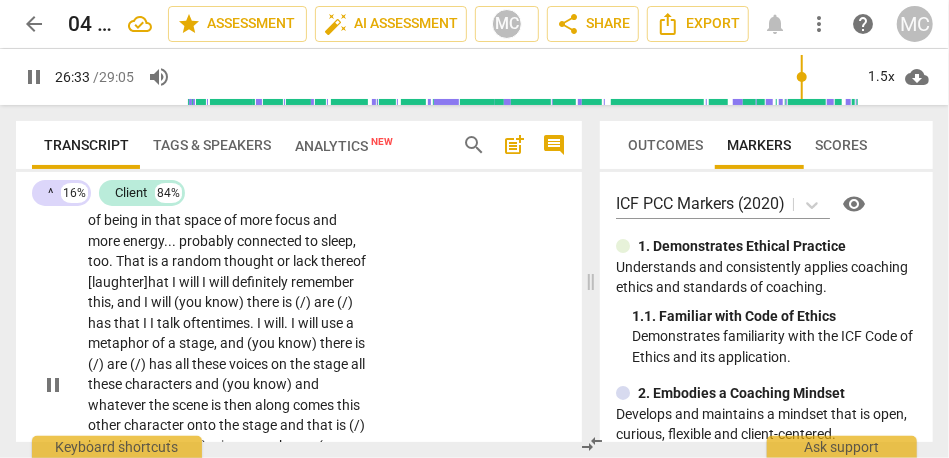 click on "hat" at bounding box center [160, 282] 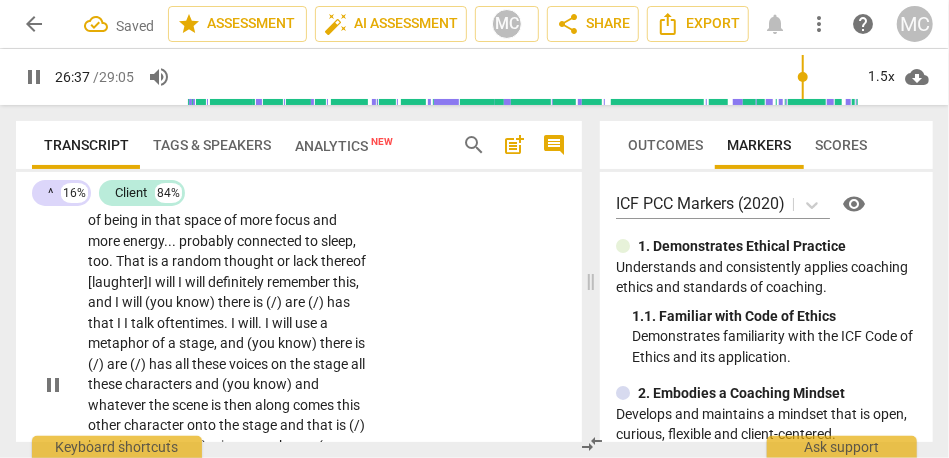 click on "thereof [laughter]" at bounding box center (227, 271) 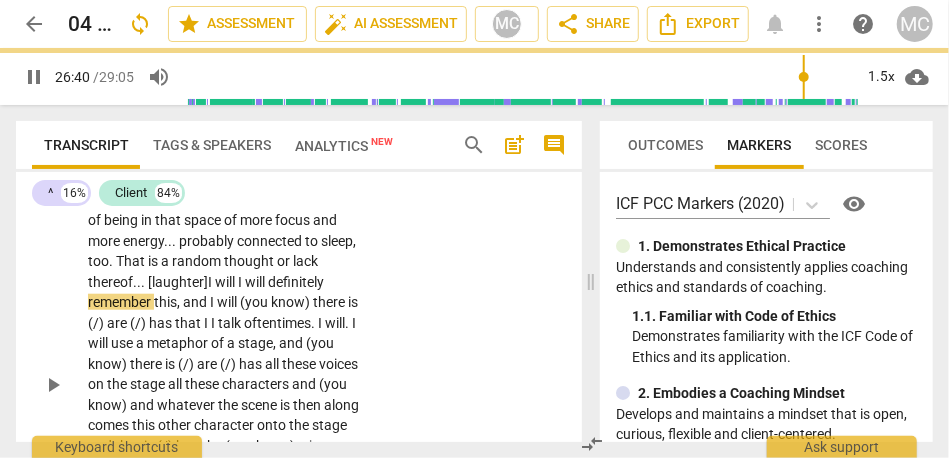click on "I" at bounding box center [241, 282] 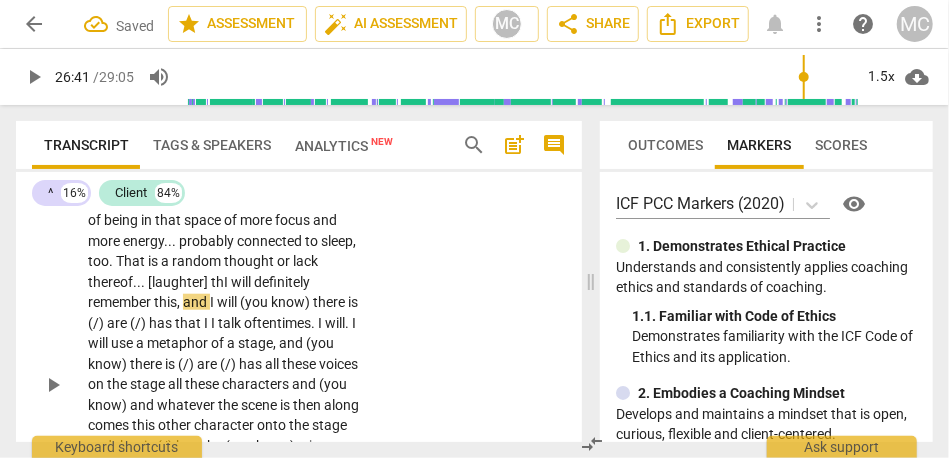 click on "or" at bounding box center (285, 261) 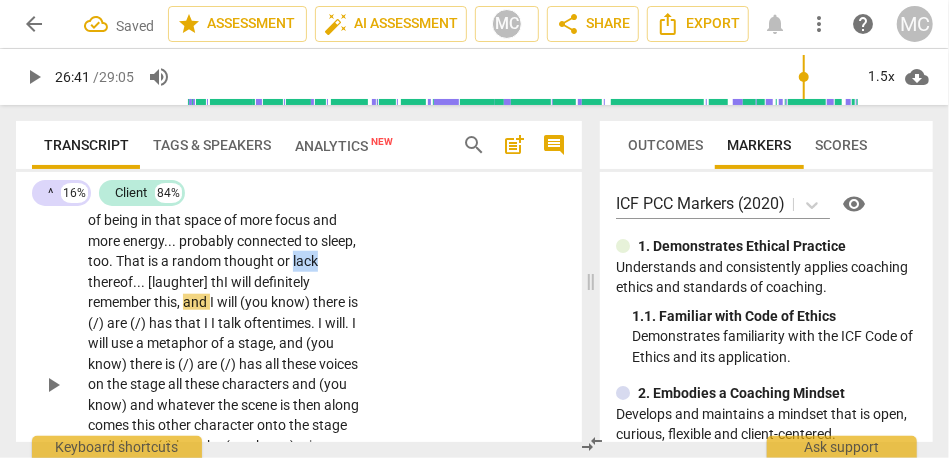 click on "or" at bounding box center [285, 261] 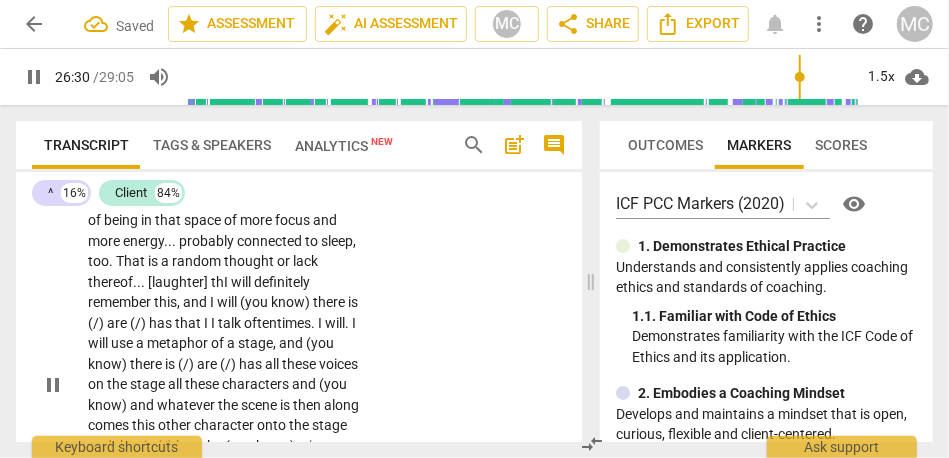 click on "thereof... [laughter] th" at bounding box center [156, 282] 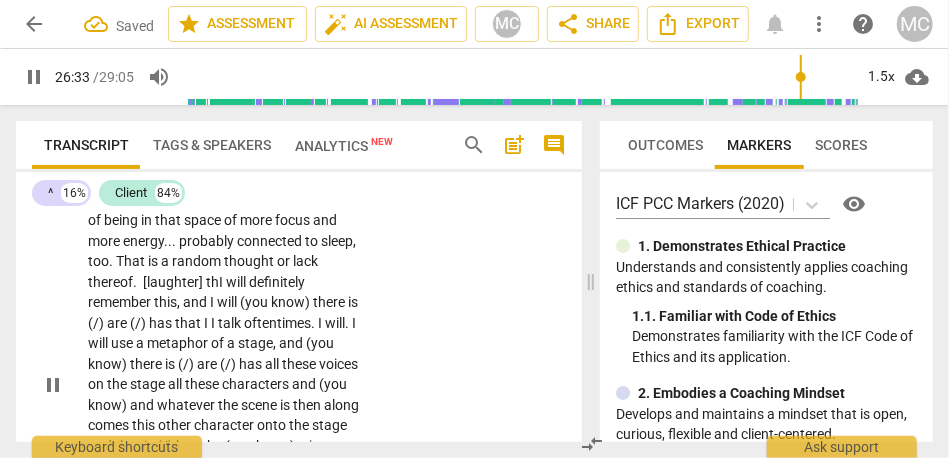 click on "will" at bounding box center (237, 282) 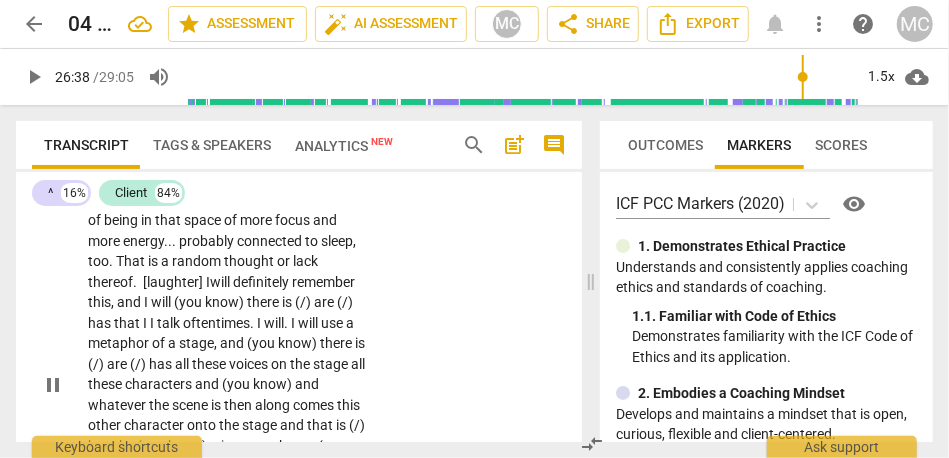 click on "thereof.  [laughter] I" at bounding box center (149, 282) 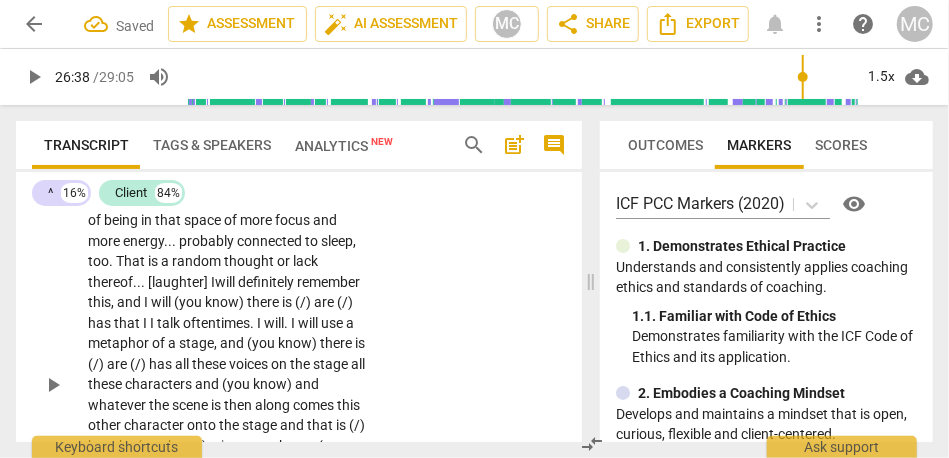 click on "thereof... [laughter] I" at bounding box center [151, 282] 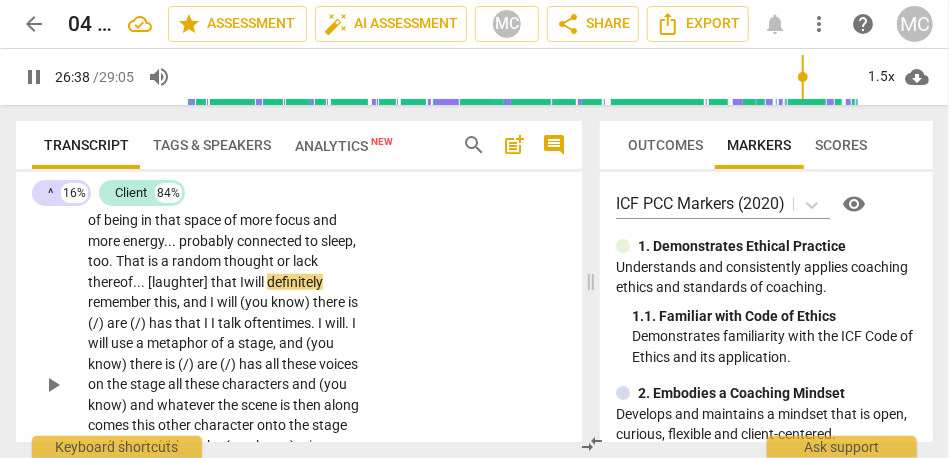 click on "is" at bounding box center [353, 302] 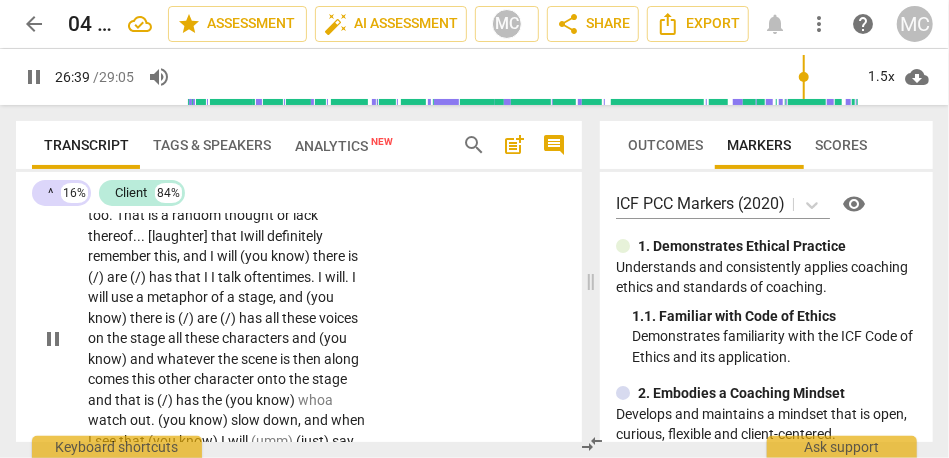 scroll, scrollTop: 9366, scrollLeft: 0, axis: vertical 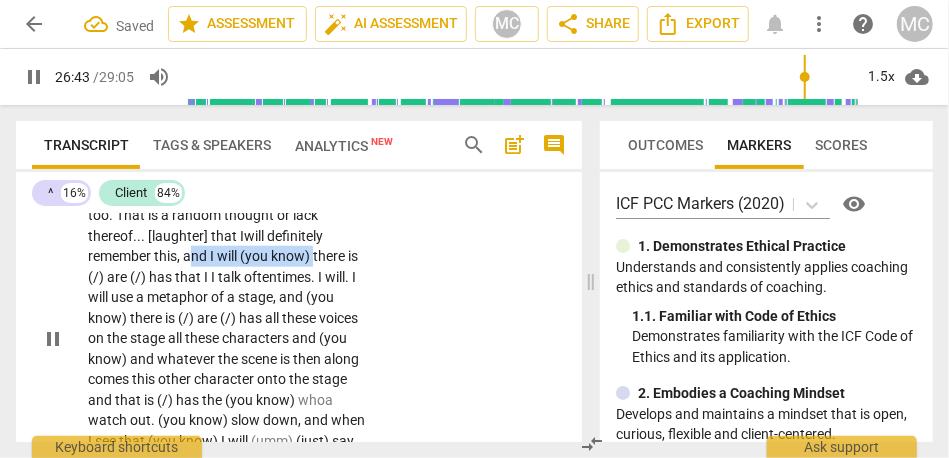 drag, startPoint x: 316, startPoint y: 319, endPoint x: 192, endPoint y: 318, distance: 124.004036 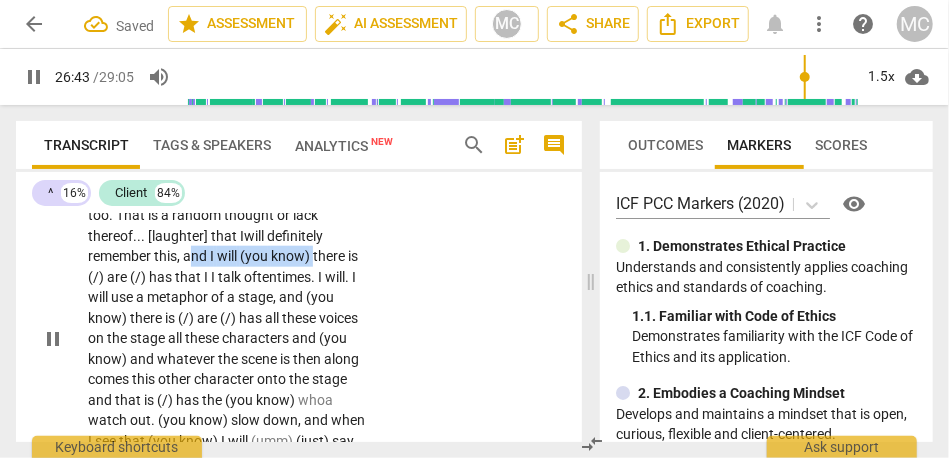 click on "Sure .   [26:04 ,   26:11]   The   next   time   I   am   aware   of   being   in   that   space   of   more   focus   and   more   energy . . .   probably   connected   to   sleep ,   too .   T hat   is   a   random   thought   or   lack   thereof... [laughter] that I  will   definitely   remember   this ,   and   I   will   (you   know)   there   is   (/)   are   (/)   has   that   I   I   talk   oftentimes .   I   will .   I   will   use   a   metaphor   of   a   stage ,   and   (you   know)   there   is   (/)   are   (/)   has   all   these   voices   on   the   stage   all   these   characters   and   (you   know)   and   whatever   the   scene   is   then   along   comes   this   other   character   onto   the   stage   and   that   is   (/)   has   the   (you   know)   whoa   watch   out .   (you   know)   slow   down ,   and   when   I   see   that   (you   know)   I   will   (umm)   (just)   say   welcome .   I   might   even   do   this ,   and   (umm)   take   a   couple   breaths .   Yeah ,   so" at bounding box center (229, 339) 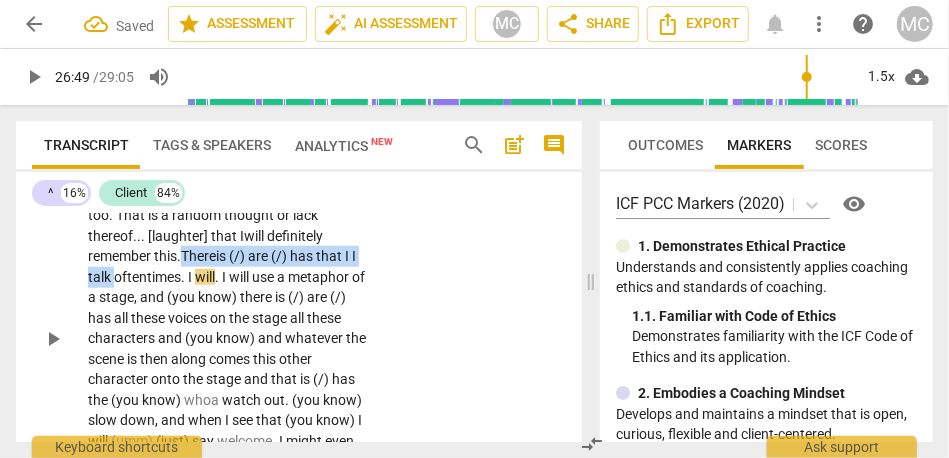drag, startPoint x: 113, startPoint y: 339, endPoint x: 189, endPoint y: 316, distance: 79.40403 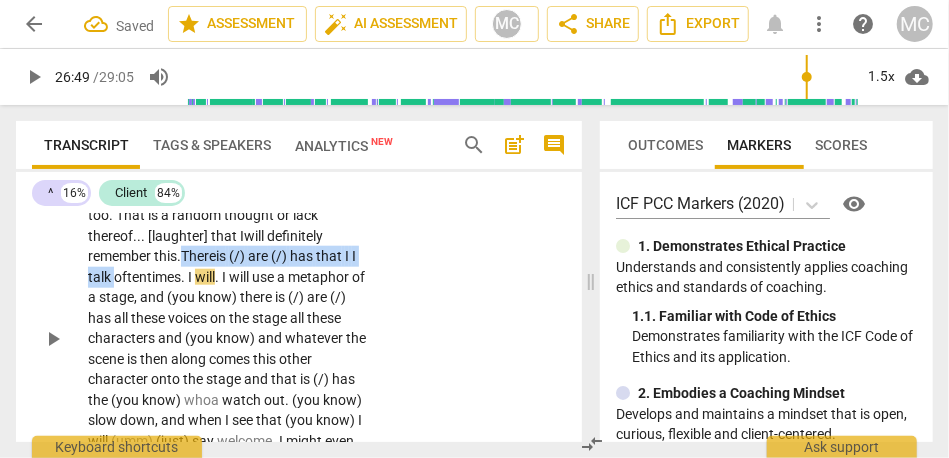 click on "Sure .   [26:04 ,   26:11]   The   next   time   I   am   aware   of   being   in   that   space   of   more   focus   and   more   energy . . .   probably   connected   to   sleep ,   too .   T hat   is   a   random   thought   or   lack   thereof... [laughter] that I  will   definitely   remember   this.  There  is   (/)   are   (/)   has   that   I   I   talk   oftentimes .   I   will .   I   will   use   a   metaphor   of   a   stage ,   and   (you   know)   there   is   (/)   are   (/)   has   all   these   voices   on   the   stage   all   these   characters   and   (you   know)   and   whatever   the   scene   is   then   along   comes   this   other   character   onto   the   stage   and   that   is   (/)   has   the   (you   know)   whoa   watch   out .   (you   know)   slow   down ,   and   when   I   see   that   (you   know)   I   will   (umm)   (just)   say   welcome .   I   might   even   do   this ,   and   (umm)   take   a   couple   breaths .   Yeah ,   so   I   can   see   that   (uh)   ." at bounding box center [229, 339] 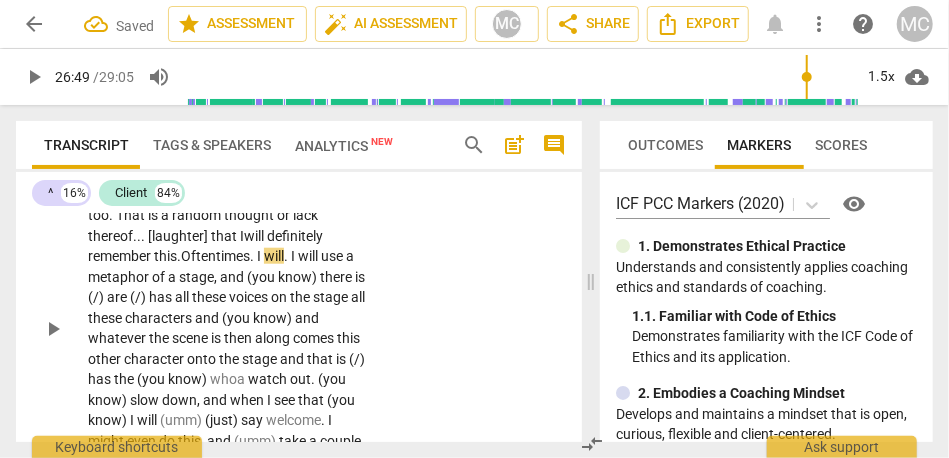 click on "Sure .   [26:04 ,   26:11]   The   next   time   I   am   aware   of   being   in   that   space   of   more   focus   and   more   energy . . .   probably   connected   to   sleep ,   too .   T hat   is   a   random   thought   or   lack   thereof... [laughter] that I  will   definitely   remember   this.  Oftentimes .   I   will .   I   will   use   a   metaphor   of   a   stage ,   and   (you   know)   there   is   (/)   are   (/)   has   all   these   voices   on   the   stage   all   these   characters   and   (you   know)   and   whatever   the   scene   is   then   along   comes   this   other   character   onto   the   stage   and   that   is   (/)   has   the   (you   know)   whoa   watch   out .   (you   know)   slow   down ,   and   when   I   see   that   (you   know)   I   will   (umm)   (just)   say   welcome .   I   might   even   do   this ,   and   (umm)   take   a   couple   breaths .   Yeah ,   so   I   can   see   that   (uh)   happening .   Definitely .   I   can   visualize   that ." at bounding box center (229, 328) 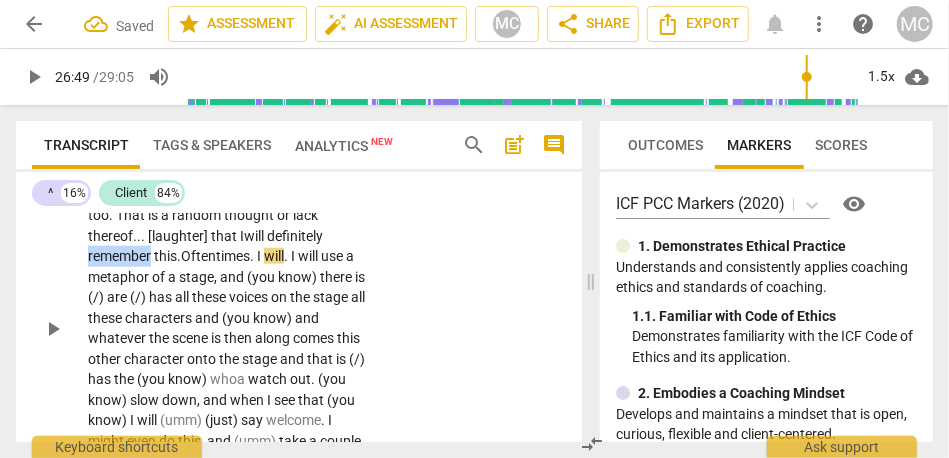 click on "Sure .   [26:04 ,   26:11]   The   next   time   I   am   aware   of   being   in   that   space   of   more   focus   and   more   energy . . .   probably   connected   to   sleep ,   too .   T hat   is   a   random   thought   or   lack   thereof... [laughter] that I  will   definitely   remember   this.  Oftentimes .   I   will .   I   will   use   a   metaphor   of   a   stage ,   and   (you   know)   there   is   (/)   are   (/)   has   all   these   voices   on   the   stage   all   these   characters   and   (you   know)   and   whatever   the   scene   is   then   along   comes   this   other   character   onto   the   stage   and   that   is   (/)   has   the   (you   know)   whoa   watch   out .   (you   know)   slow   down ,   and   when   I   see   that   (you   know)   I   will   (umm)   (just)   say   welcome .   I   might   even   do   this ,   and   (umm)   take   a   couple   breaths .   Yeah ,   so   I   can   see   that   (uh)   happening .   Definitely .   I   can   visualize   that ." at bounding box center (229, 328) 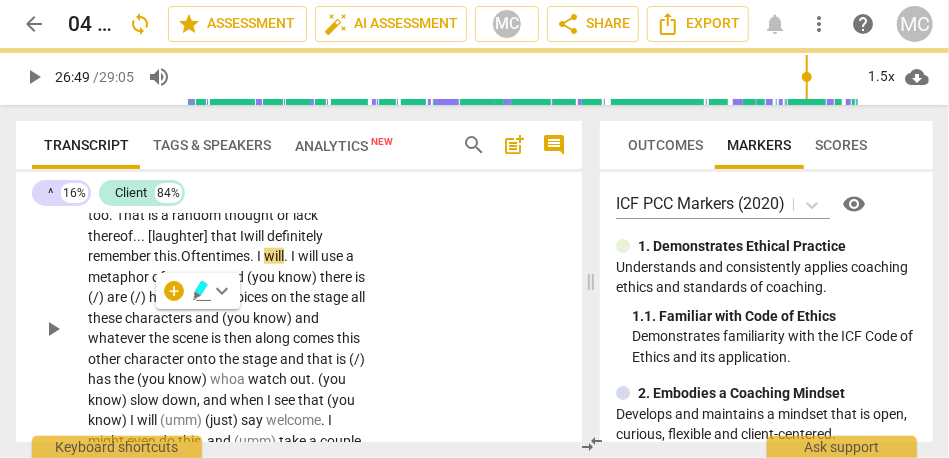 click on "Oftentimes" at bounding box center [215, 256] 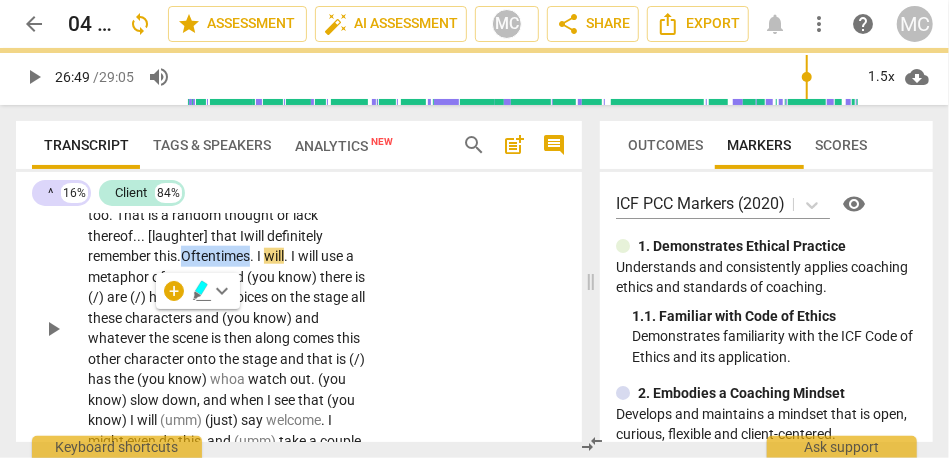 click on "Oftentimes" at bounding box center (215, 256) 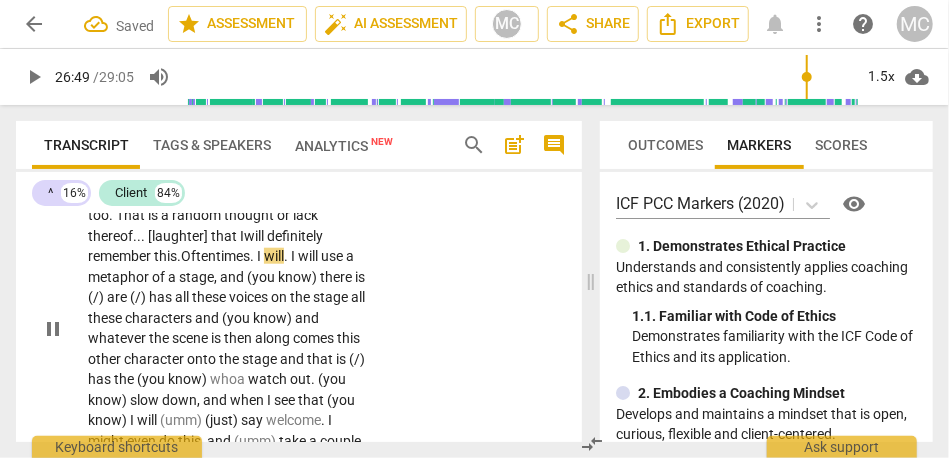 click on "." at bounding box center [287, 256] 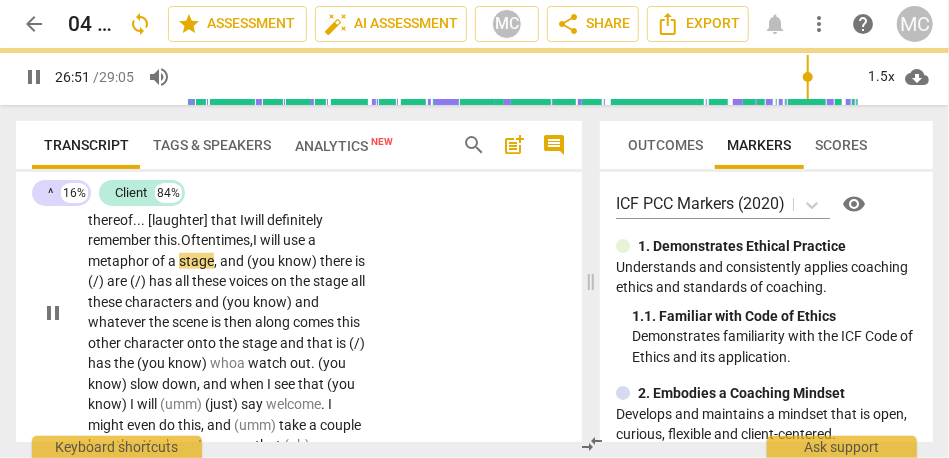 scroll, scrollTop: 9384, scrollLeft: 0, axis: vertical 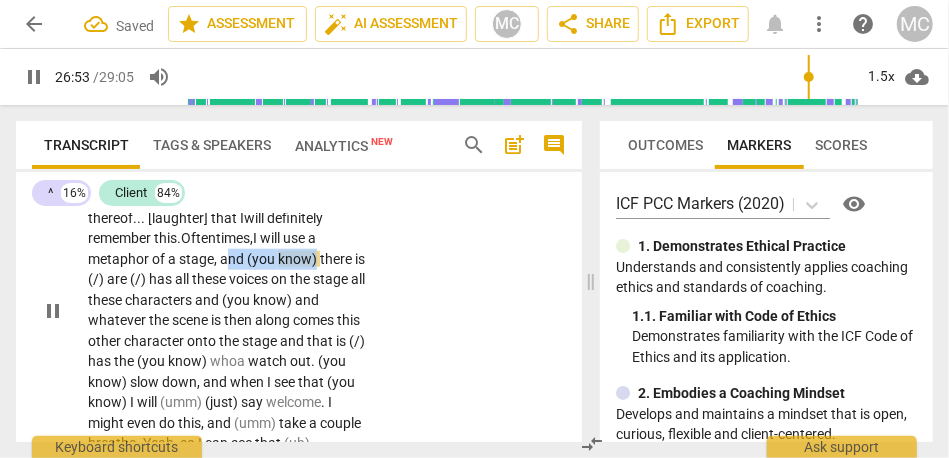 drag, startPoint x: 317, startPoint y: 320, endPoint x: 230, endPoint y: 320, distance: 87 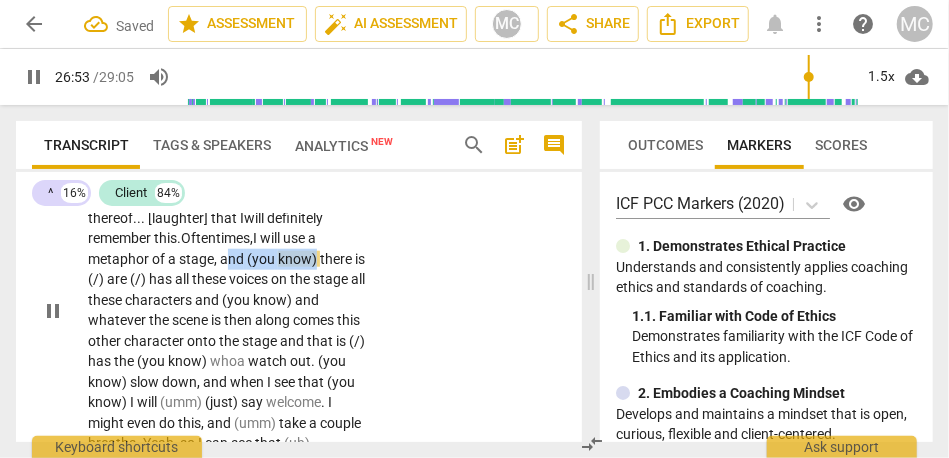 click on "Sure .   [26:04 ,   26:11]   The   next   time   I   am   aware   of   being   in   that   space   of   more   focus   and   more   energy . . .   probably   connected   to   sleep ,   too .   T hat   is   a   random   thought   or   lack   thereof... [laughter] that I  will   definitely   remember   this.  Oftentimes,  I   will   use   a   metaphor   of   a   stage ,   and   (you   know)   there   is   (/)   are   (/)   has   all   these   voices   on   the   stage   all   these   characters   and   (you   know)   and   whatever   the   scene   is   then   along   comes   this   other   character   onto   the   stage   and   that   is   (/)   has   the   (you   know)   whoa   watch   out .   (you   know)   slow   down ,   and   when   I   see   that   (you   know)   I   will   (umm)   (just)   say   welcome .   I   might   even   do   this ,   and   (umm)   take   a   couple   breaths .   Yeah ,   so   I   can   see   that   (uh)   happening .   Definitely .   I   can   visualize   that .   Mm-hmm .   ." at bounding box center [229, 310] 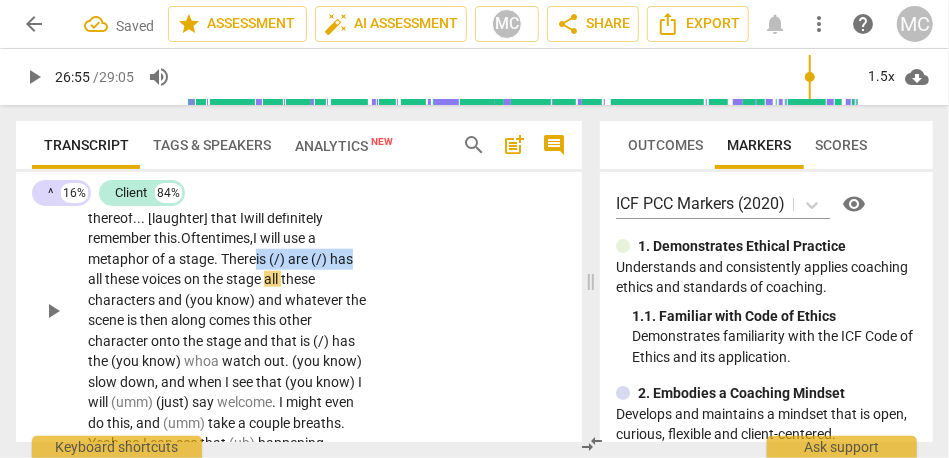 drag, startPoint x: 257, startPoint y: 316, endPoint x: 400, endPoint y: 318, distance: 143.01399 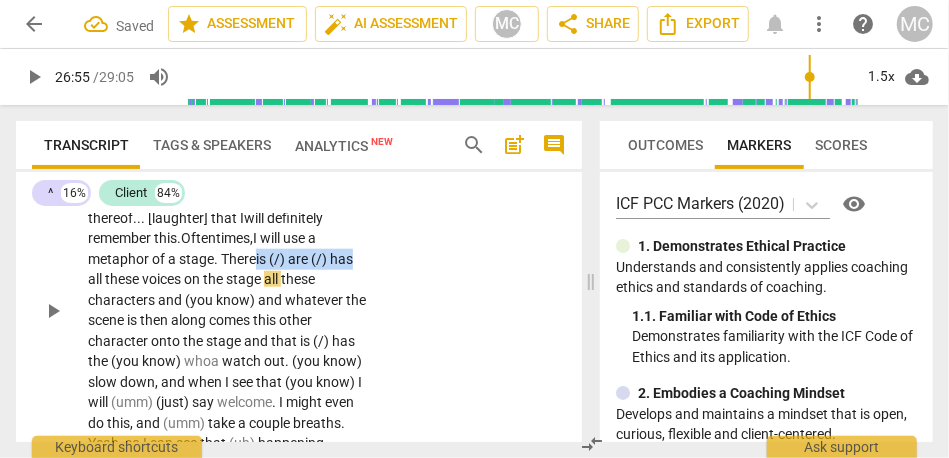 click on "CL play_arrow pause 26:01 + Add competency keyboard_arrow_right Sure .   [26:04 ,   26:11]   The   next   time   I   am   aware   of   being   in   that   space   of   more   focus   and   more   energy . . .   probably   connected   to   sleep ,   too .   T hat   is   a   random   thought   or   lack   thereof... [laughter] that I  will   definitely   remember   this.  Oftentimes,  I   will   use   a   metaphor   of   a   stage.   There  is   (/)   are   (/)   has   all   these   voices   on   the   stage   all   these   characters   and   (you   know)   and   whatever   the   scene   is   then   along   comes   this   other   character   onto   the   stage   and   that   is   (/)   has   the   (you   know)   whoa   watch   out .   (you   know)   slow   down ,   and   when   I   see   that   (you   know)   I   will   (umm)   (just)   say   welcome .   I   might   even   do   this ,   and   (umm)   take   a   couple   breaths .   Yeah ,   so   I   can   see   that   (uh)   happening .   Definitely .   I" at bounding box center (299, 294) 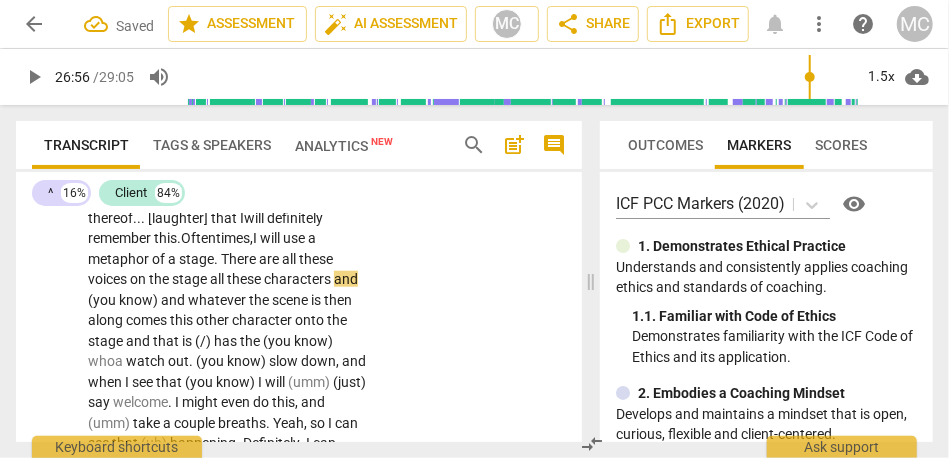 click on "all" at bounding box center [290, 259] 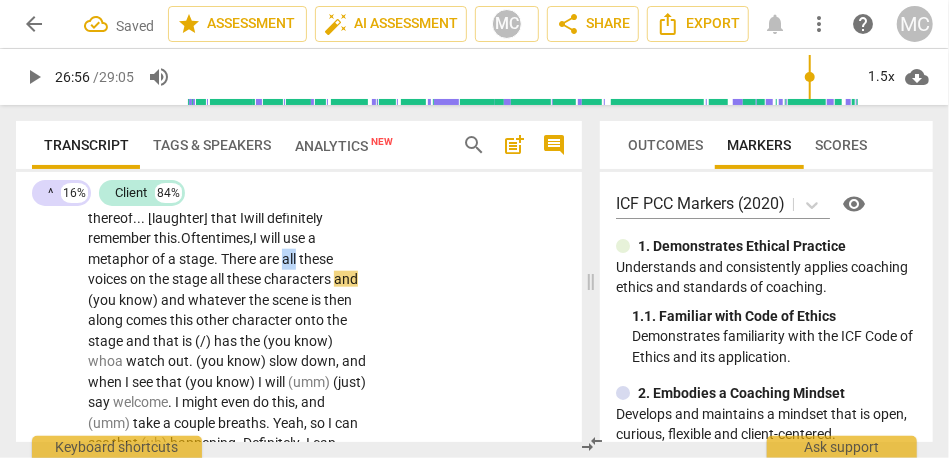 click on "all" at bounding box center [290, 259] 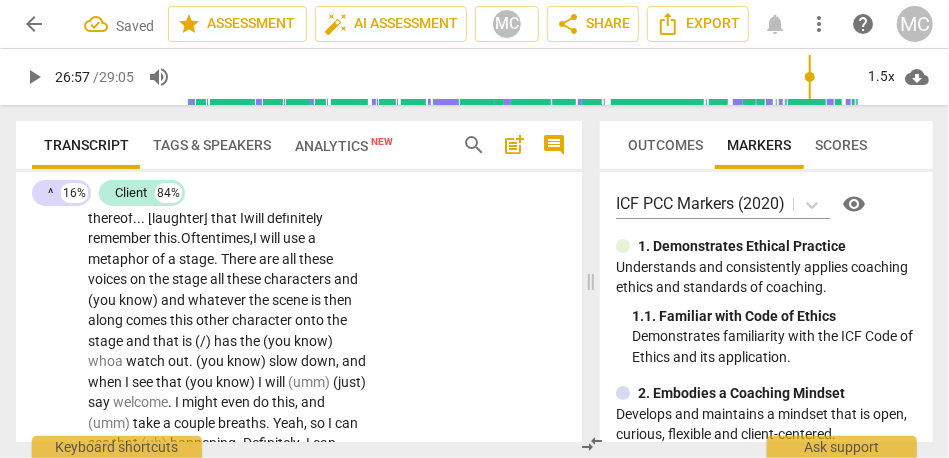 click on "all" at bounding box center [218, 279] 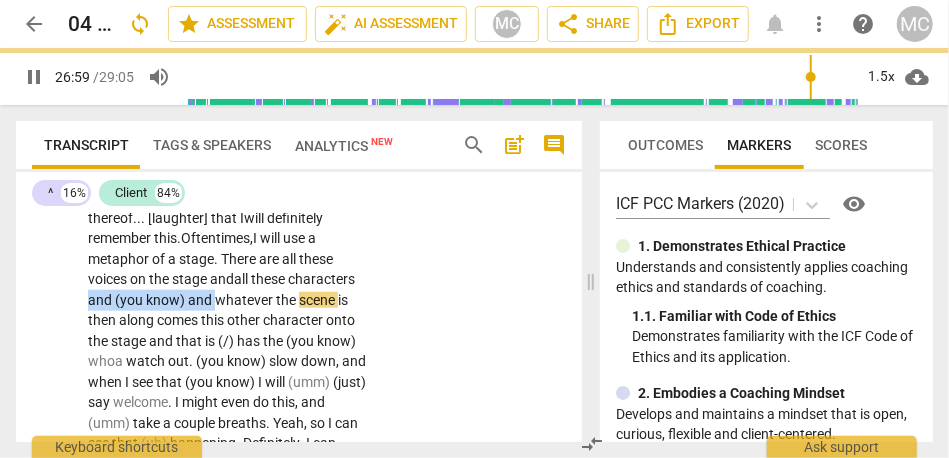 drag, startPoint x: 217, startPoint y: 363, endPoint x: 79, endPoint y: 363, distance: 138 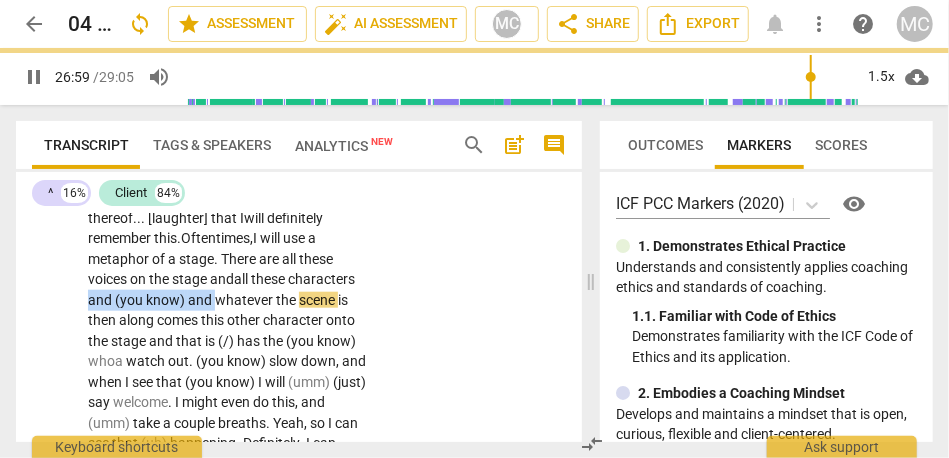 click on "CL play_arrow pause 26:01 + Add competency keyboard_arrow_right Sure .   [26:04 ,   26:11]   The   next   time   I   am   aware   of   being   in   that   space   of   more   focus   and   more   energy . . .   probably   connected   to   sleep ,   too .   T hat   is   a   random   thought   or   lack   thereof... [laughter] that I  will   definitely   remember   this.  Oftentimes,  I   will   use   a   metaphor   of   a   stage.   There are   all   these   voices   on   the   stage and  all   these   characters   and   (you   know)   and   whatever   the   scene   is   then   along   comes   this   other   character   onto   the   stage   and   that   is   (/)   has   the   (you   know)   whoa   watch   out .   (you   know)   slow   down ,   and   when   I   see   that   (you   know)   I   will   (umm)   (just)   say   welcome .   I   might   even   do   this ,   and   (umm)   take   a   couple   breaths .   Yeah ,   so   I   can   see   that   (uh)   happening .   Definitely .   I   can   visualize" at bounding box center [299, 284] 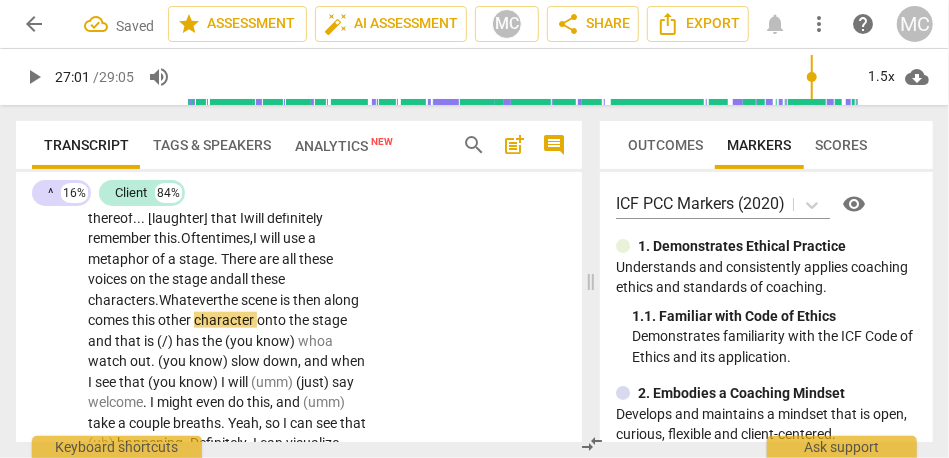 click on "then" at bounding box center (308, 300) 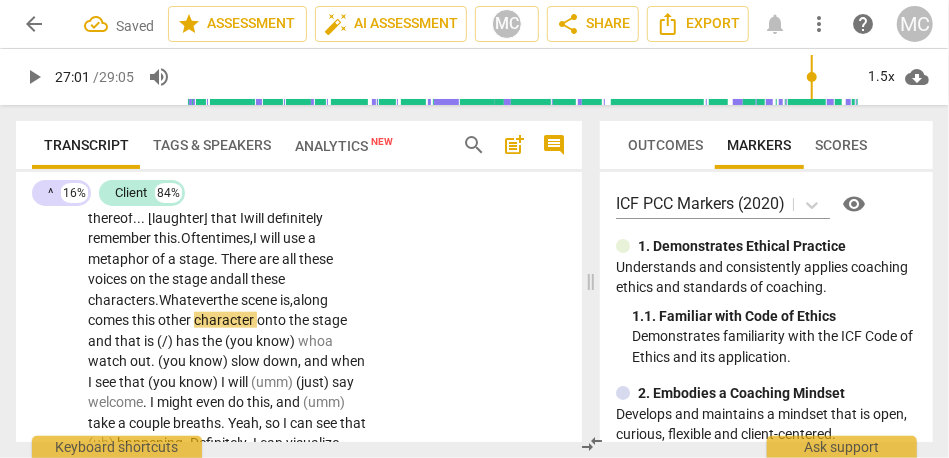 click on "is," at bounding box center [286, 300] 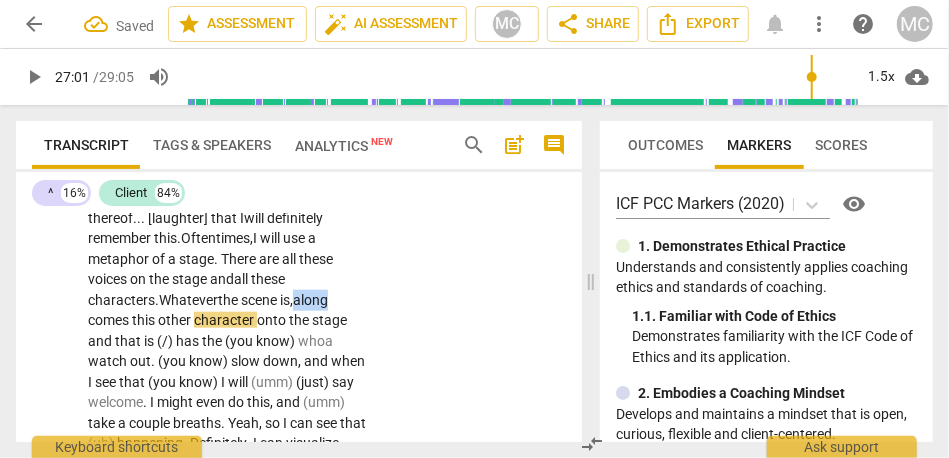 click on "is," at bounding box center [286, 300] 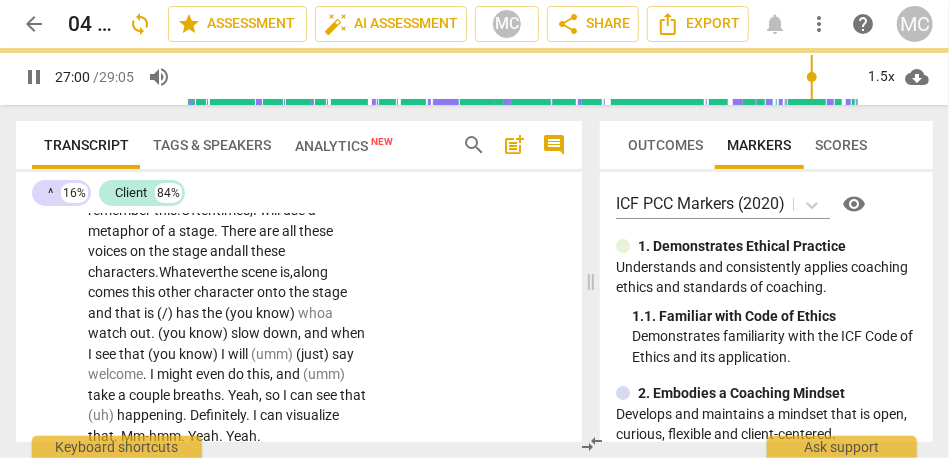 scroll, scrollTop: 9416, scrollLeft: 0, axis: vertical 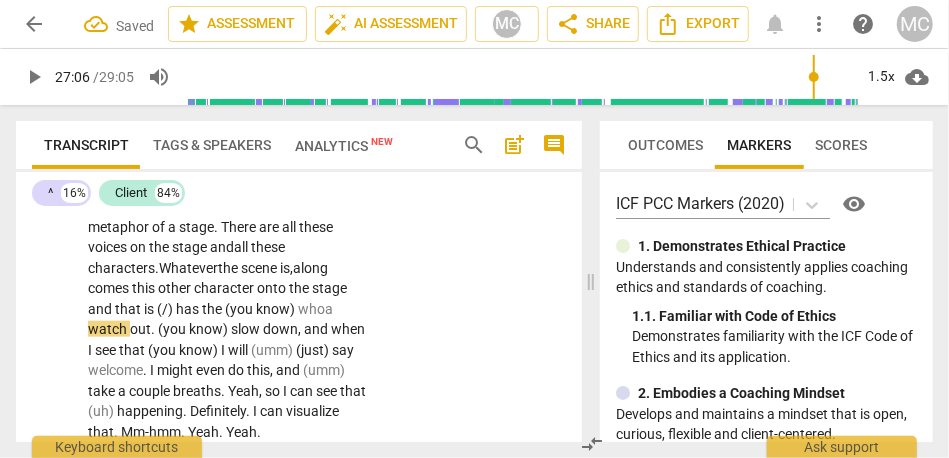 click on "the" at bounding box center [300, 288] 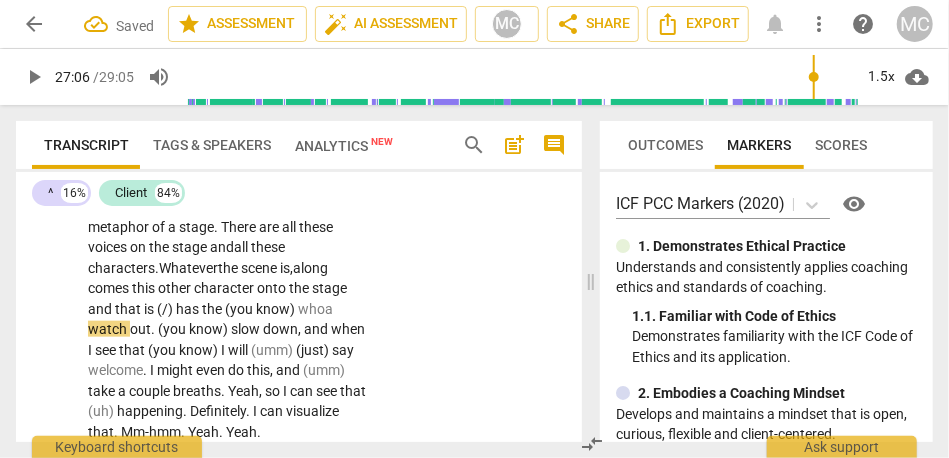 click on "the" at bounding box center (300, 288) 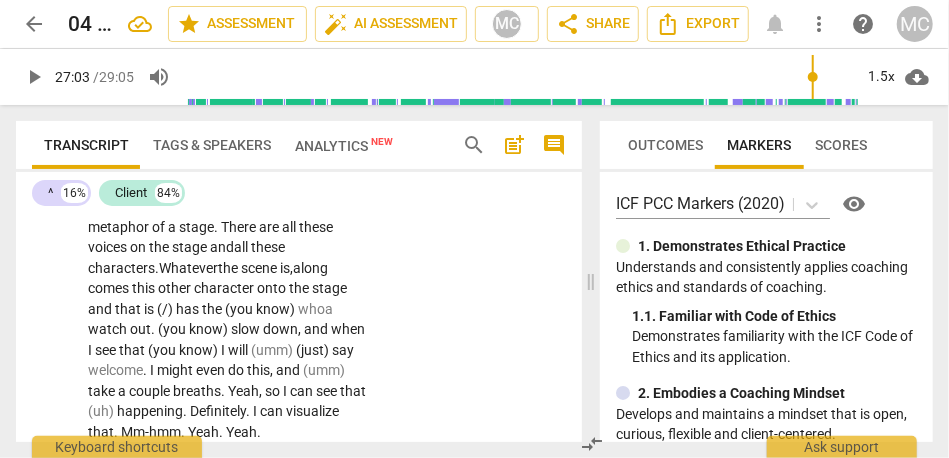 click on "(/)" at bounding box center (166, 309) 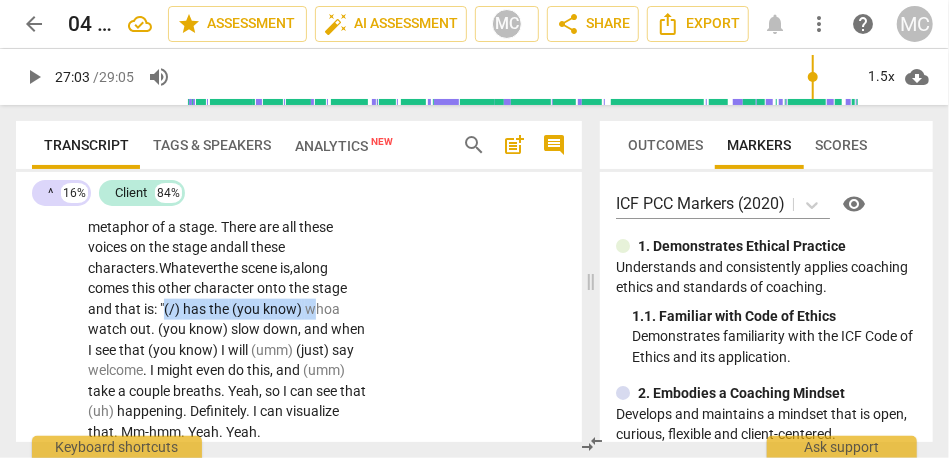 click on "whoa" at bounding box center (322, 309) 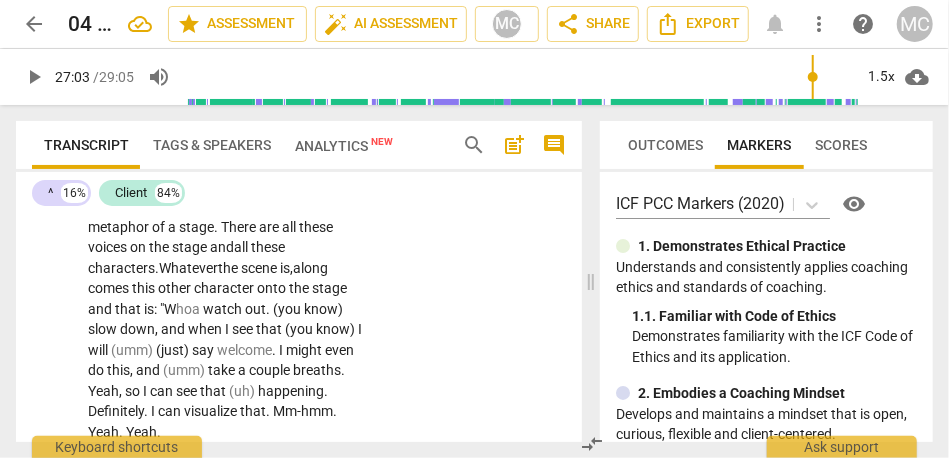 click on "Sure .   [26:04 ,   26:11]   The   next   time   I   am   aware   of   being   in   that   space   of   more   focus   and   more   energy . . .   probably   connected   to   sleep ,   too .   T hat   is   a   random   thought   or   lack   thereof... [laughter] that I  will   definitely   remember   this.  Oftentimes,  I   will   use   a   metaphor   of   a   stage.   There are   all   these   voices   on   the   stage and  all   these   characters.  Whatever  the   scene   is,  along   comes   this   other   character   onto   the   stage   and   that   is: "W hoa   watch   out .   (you   know)   slow   down ,   and   when   I   see   that   (you   know)   I   will   (umm)   (just)   say   welcome .   I   might   even   do   this ,   and   (umm)   take   a   couple   breaths .   Yeah ,   so   I   can   see   that   (uh)   happening .   Definitely .   I   can   visualize   that .   Mm-hmm .   Yeah .   Yeah ." at bounding box center (229, 268) 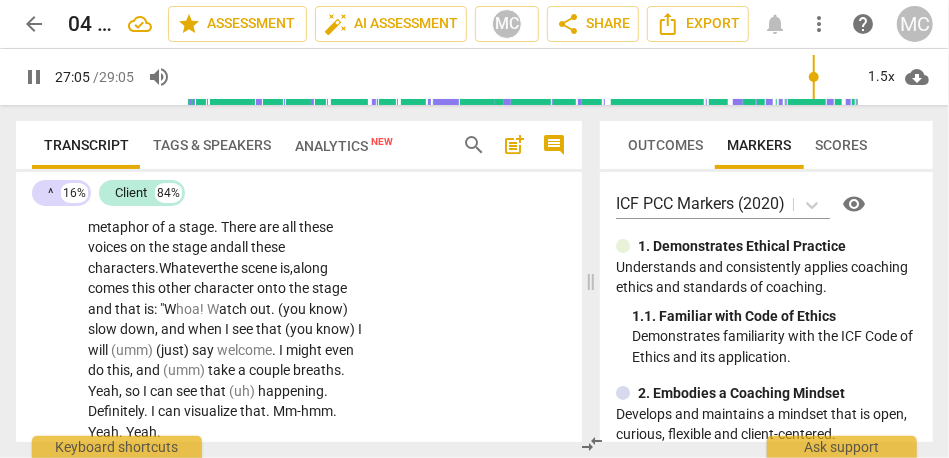 click on "." at bounding box center [274, 309] 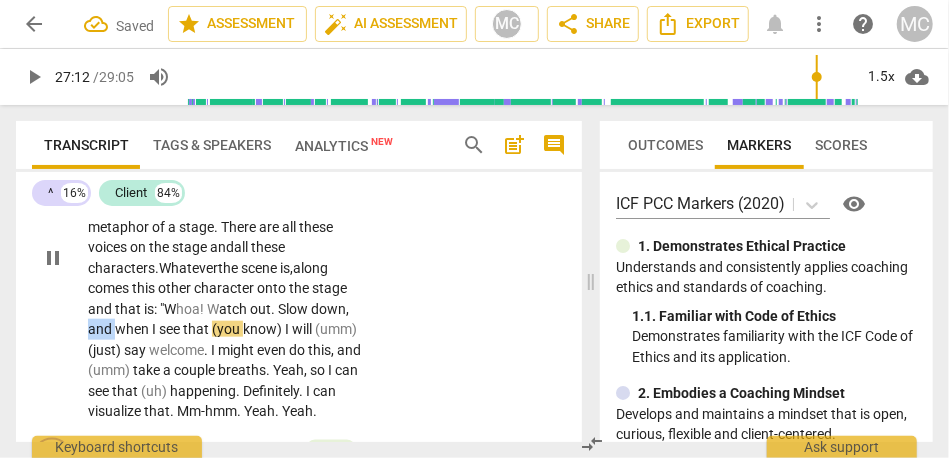 drag, startPoint x: 117, startPoint y: 392, endPoint x: 84, endPoint y: 392, distance: 33 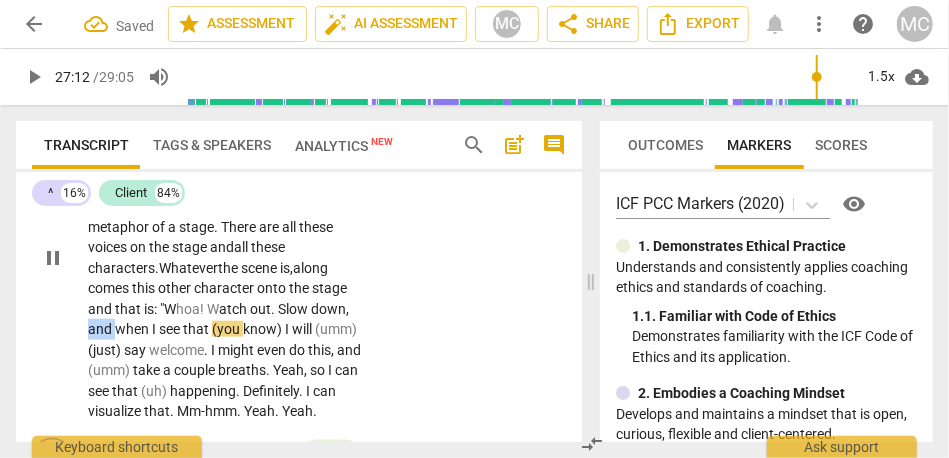 click on "CL play_arrow pause 26:01 + Add competency keyboard_arrow_right Sure .   [26:04 ,   26:11]   The   next   time   I   am   aware   of   being   in   that   space   of   more   focus   and   more   energy . . .   probably   connected   to   sleep ,   too .   T hat   is   a   random   thought   or   lack   thereof... [laughter] that I  will   definitely   remember   this.  Oftentimes,  I   will   use   a   metaphor   of   a   stage.   There are   all   these   voices   on   the   stage and  all   these   characters.  Whatever  the   scene   is,  along   comes   this   other   character   onto   the   stage   and   that   is: "W hoa! W atch   out. S low   down ,   and   when   I   see   that   (you   know)   I   will   (umm)   (just)   say   welcome .   I   might   even   do   this ,   and   (umm)   take   a   couple   breaths .   Yeah ,   so   I   can   see   that   (uh)   happening .   Definitely .   I   can   visualize   that .   Mm-hmm .   Yeah .   Yeah ." at bounding box center [299, 241] 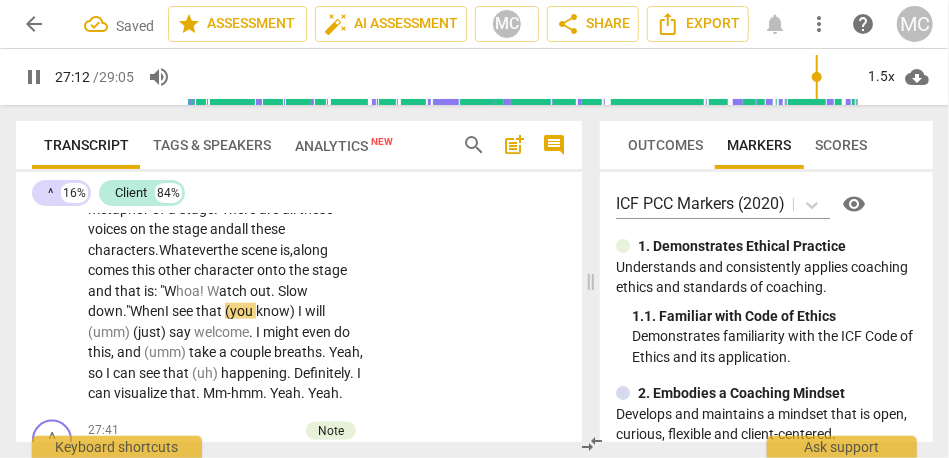 scroll, scrollTop: 9446, scrollLeft: 0, axis: vertical 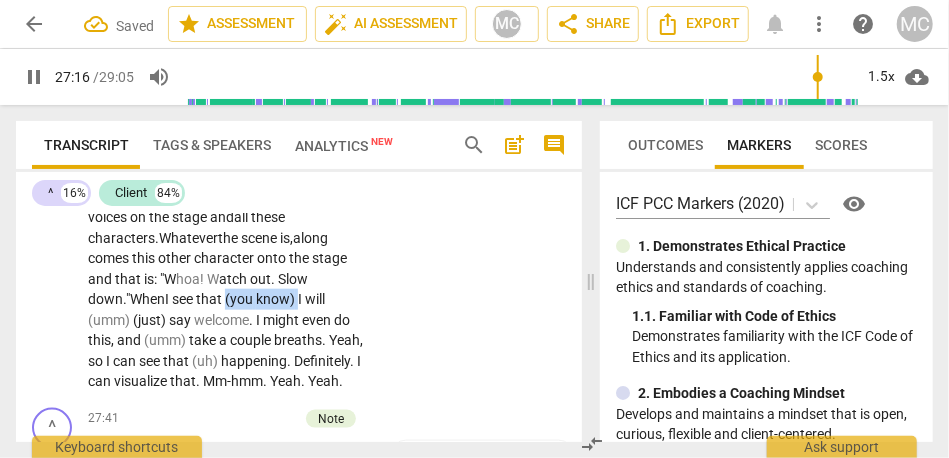 drag, startPoint x: 304, startPoint y: 361, endPoint x: 233, endPoint y: 358, distance: 71.063354 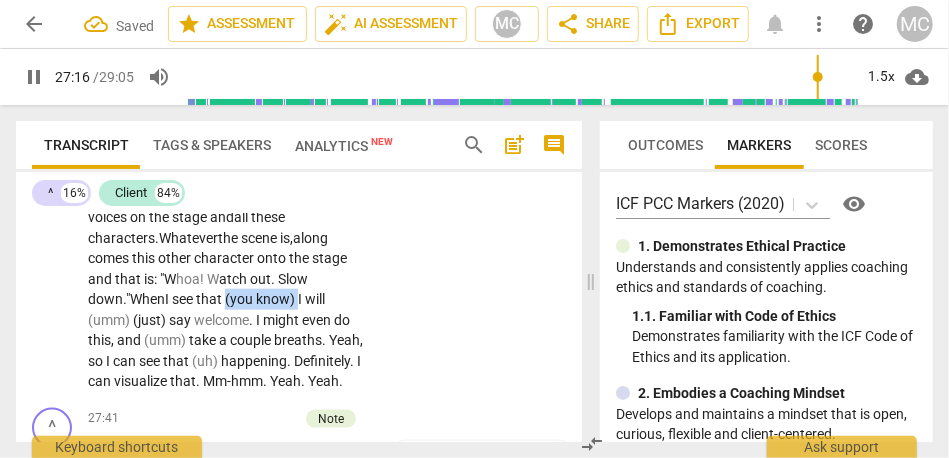 click on "Sure .   [26:04 ,   26:11]   The   next   time   I   am   aware   of   being   in   that   space   of   more   focus   and   more   energy . . .   probably   connected   to   sleep ,   too .   T hat   is   a   random   thought   or   lack   thereof... [laughter] that I  will   definitely   remember   this.  Oftentimes,  I   will   use   a   metaphor   of   a   stage.   There are   all   these   voices   on   the   stage and  all   these   characters.  Whatever  the   scene   is,  along   comes   this   other   character   onto   the   stage   and   that   is: "W hoa! W atch   out. S low   down."  When  I   see   that   (you   know)   I   will   (umm)   (just)   say   welcome .   I   might   even   do   this ,   and   (umm)   take   a   couple   breaths .   Yeah ,   so   I   can   see   that   (uh)   happening .   Definitely .   I   can   visualize   that .   Mm-hmm .   Yeah .   Yeah ." at bounding box center (229, 228) 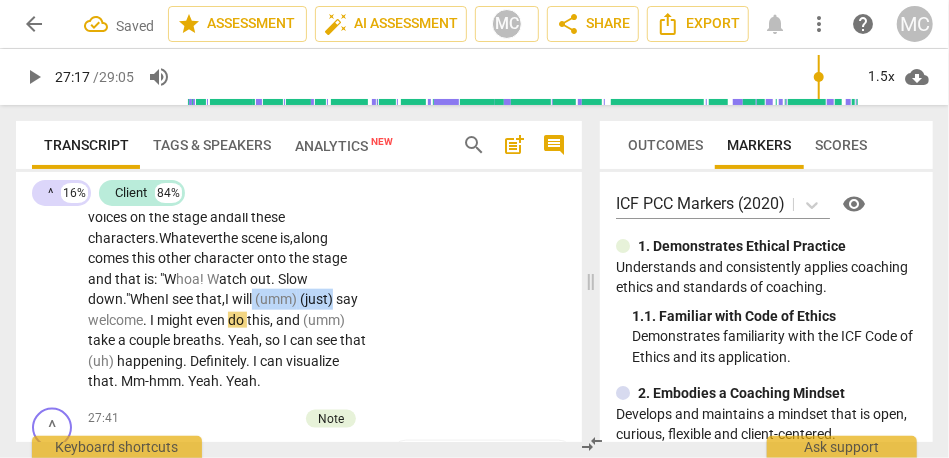 drag, startPoint x: 263, startPoint y: 361, endPoint x: 374, endPoint y: 362, distance: 111.0045 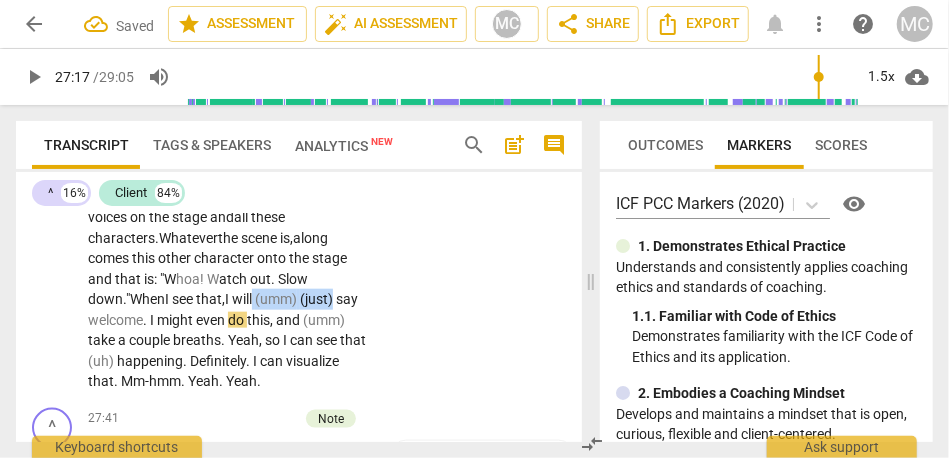 click on "Sure .   [26:04 ,   26:11]   The   next   time   I   am   aware   of   being   in   that   space   of   more   focus   and   more   energy . . .   probably   connected   to   sleep ,   too .   T hat   is   a   random   thought   or   lack   thereof... [laughter] that I  will   definitely   remember   this.  Oftentimes,  I   will   use   a   metaphor   of   a   stage.   There are   all   these   voices   on   the   stage and  all   these   characters.  Whatever  the   scene   is,  along   comes   this   other   character   onto   the   stage   and   that   is: "W hoa! W atch   out. S low   down."  When  I   see   that,  I   will   (umm)   (just)   say   welcome .   I   might   even   do   this ,   and   (umm)   take   a   couple   breaths .   Yeah ,   so   I   can   see   that   (uh)   happening .   Definitely .   I   can   visualize   that .   Mm-hmm .   Yeah .   Yeah ." at bounding box center [235, 228] 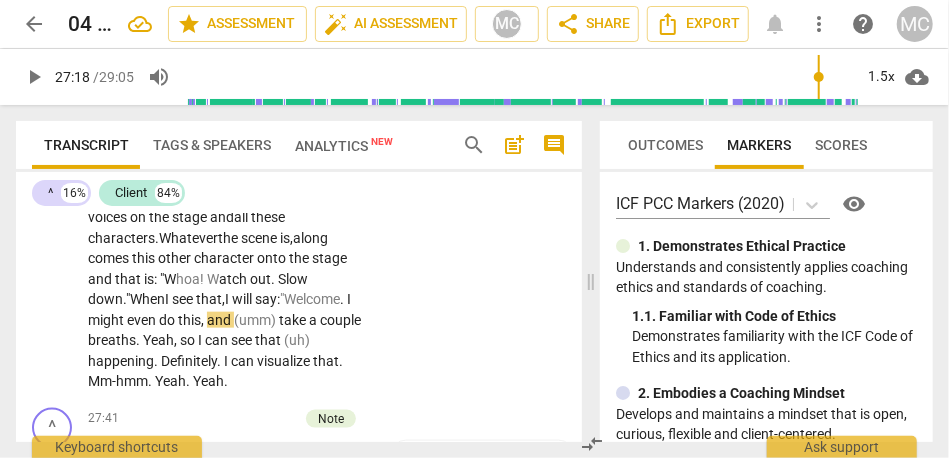 click on ""Welcome" at bounding box center [310, 299] 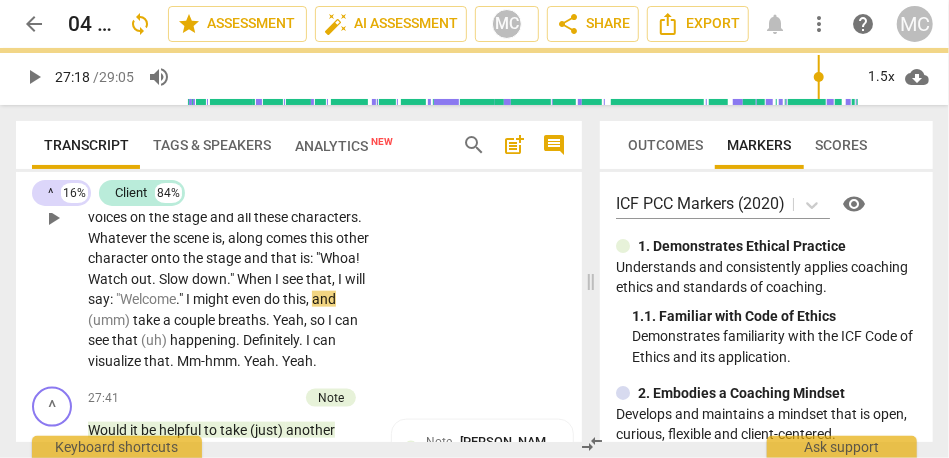 click on "CL play_arrow pause 26:01 + Add competency keyboard_arrow_right Sure .   [26:04 ,   26:11]   The   next   time   I   am   aware   of   being   in   that   space   of   more   focus   and   more   energy . . .   probably   connected   to   sleep ,   too .   That   is   a   random   thought   or   lack   thereof . . .   [laughter]   that   I   will   definitely   remember   this .   Oftentimes ,   I   will   use   a   metaphor   of   a   stage .   There   are   all   these   voices   on   the   stage   and   all   these   characters .   Whatever   the   scene   is ,   along   comes   this   other   character   onto   the   stage   and   that   is :   "Whoa !   Watch   out .   Slow   down . "   When   I   see   that ,   I   will   say :   "Welcome . "   I   might   even   do   this ,   and   (umm)   take   a   couple   breaths .   Yeah ,   so   I   can   see   that   (uh)   happening .   Definitely .   I   can   visualize   that .   Mm-hmm .   Yeah .   Yeah ." at bounding box center [299, 201] 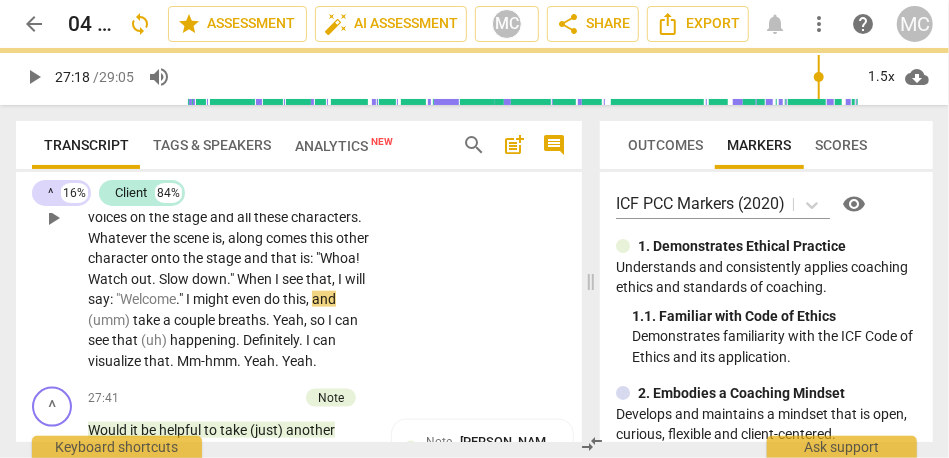 scroll, scrollTop: 9436, scrollLeft: 0, axis: vertical 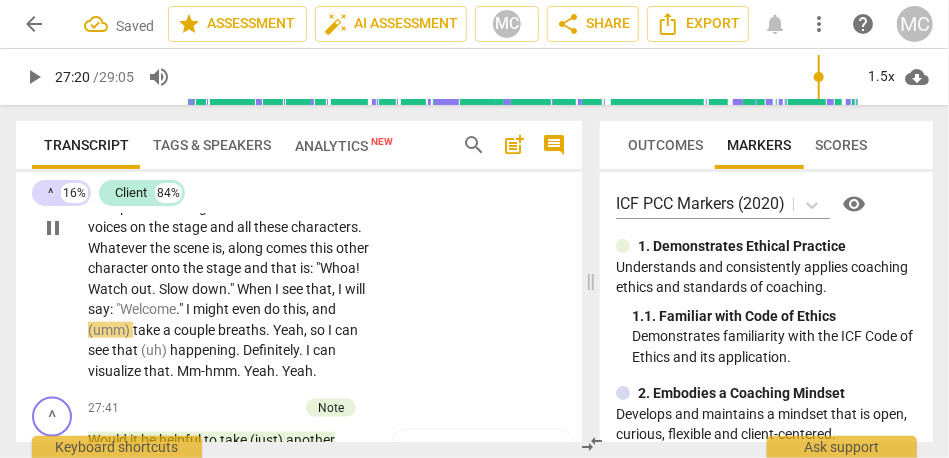 click on "I" at bounding box center (189, 309) 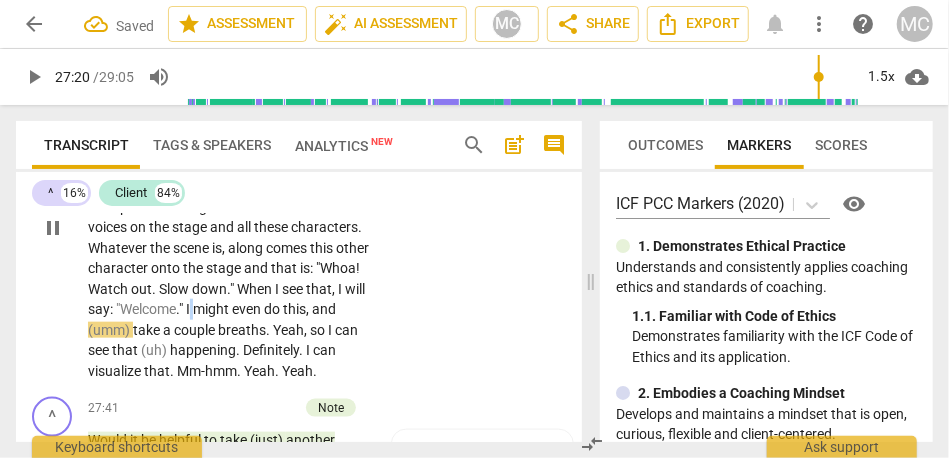 click on "I" at bounding box center [189, 309] 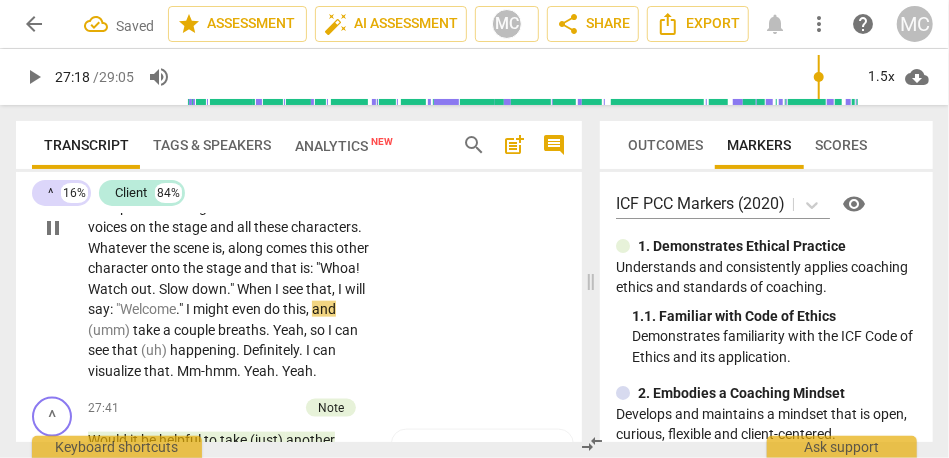 click on "," at bounding box center (309, 309) 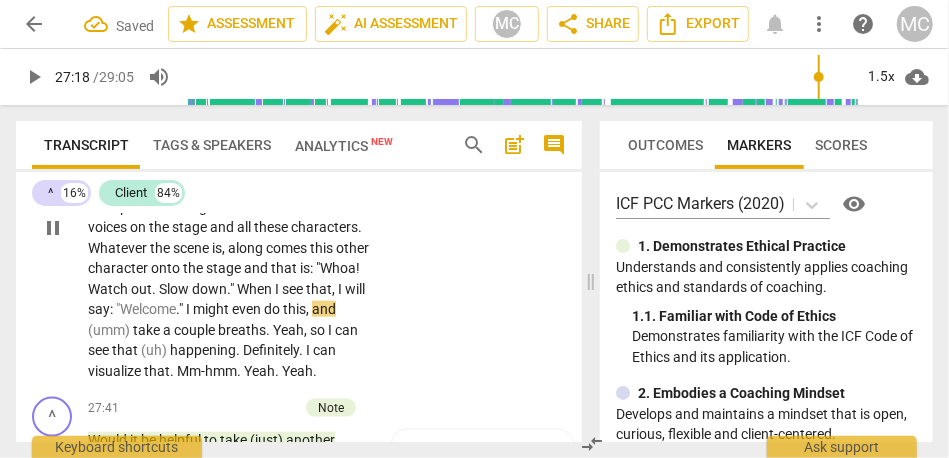 type on "1639" 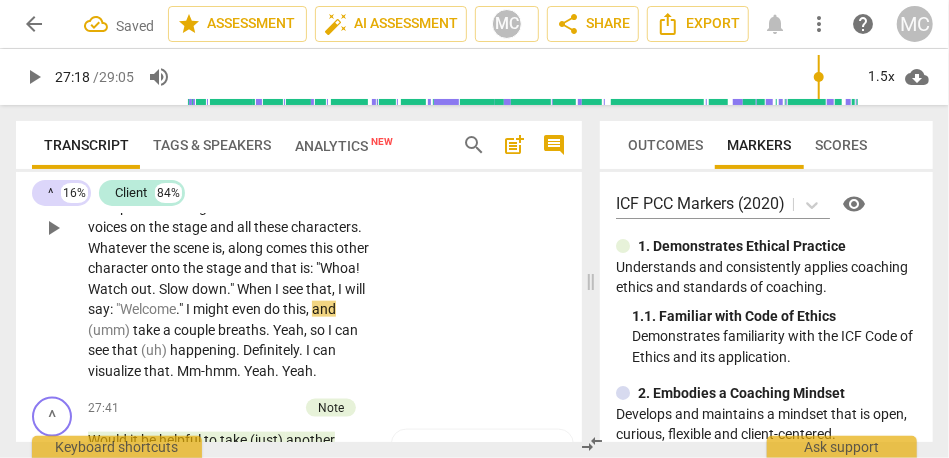 type 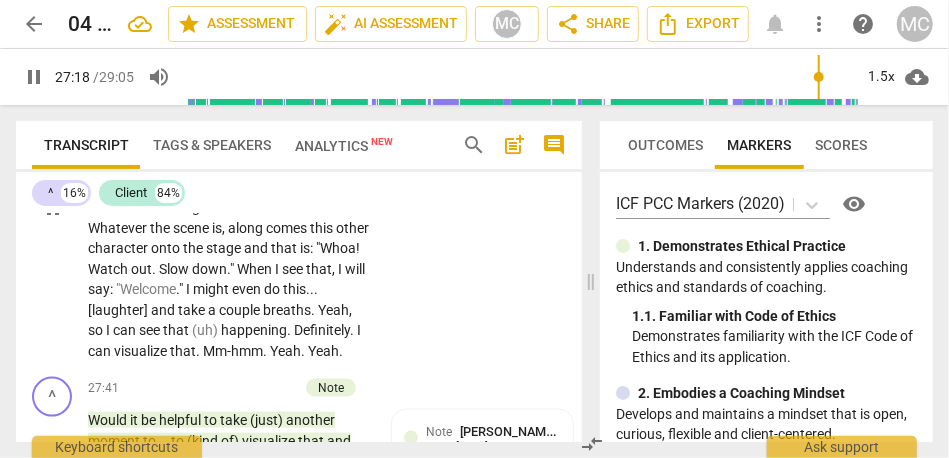 scroll, scrollTop: 9457, scrollLeft: 0, axis: vertical 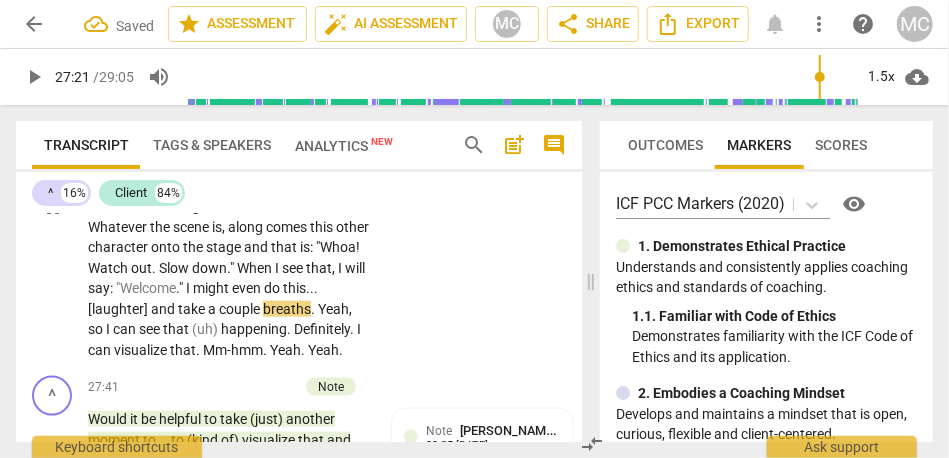 click on "this... [laughter] and t" at bounding box center [203, 298] 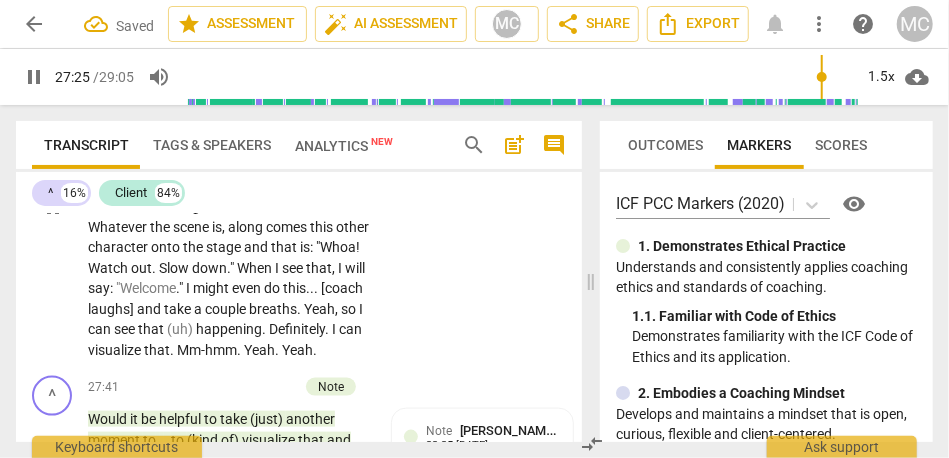 click on "this... [coach laughs] and t" at bounding box center (225, 298) 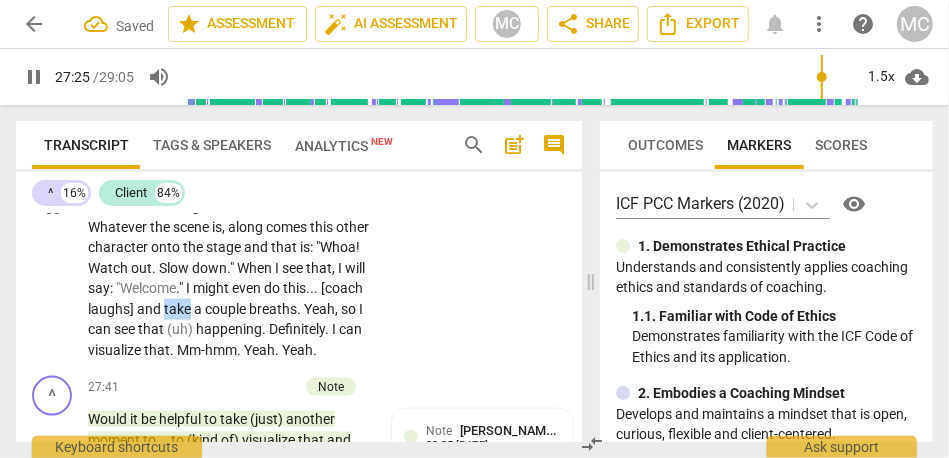 click on "this... [coach laughs] and t" at bounding box center (225, 298) 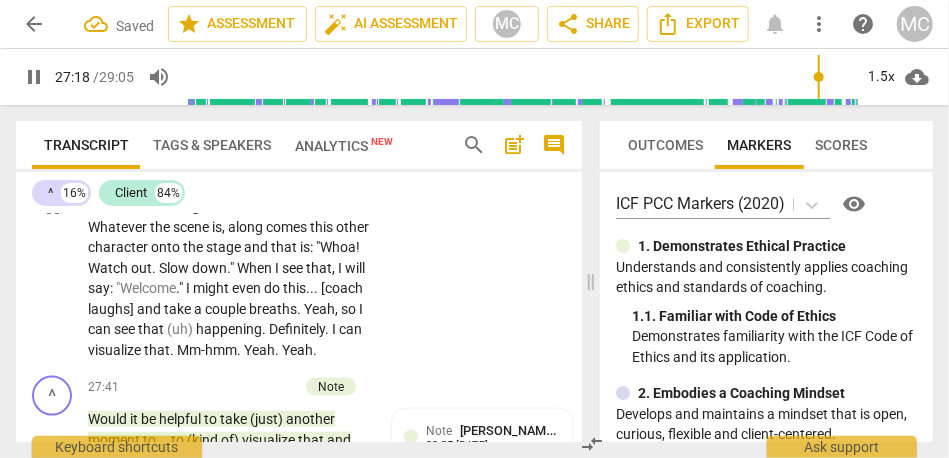 scroll, scrollTop: 9488, scrollLeft: 0, axis: vertical 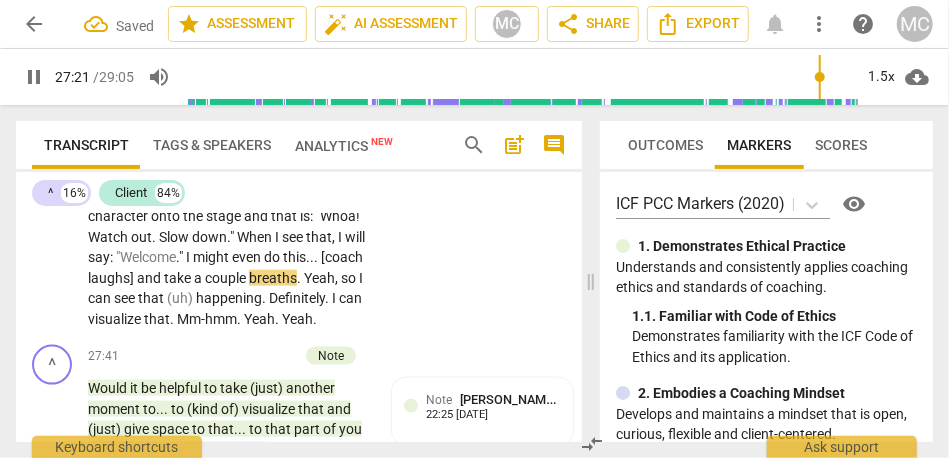 click on "I" at bounding box center (361, 278) 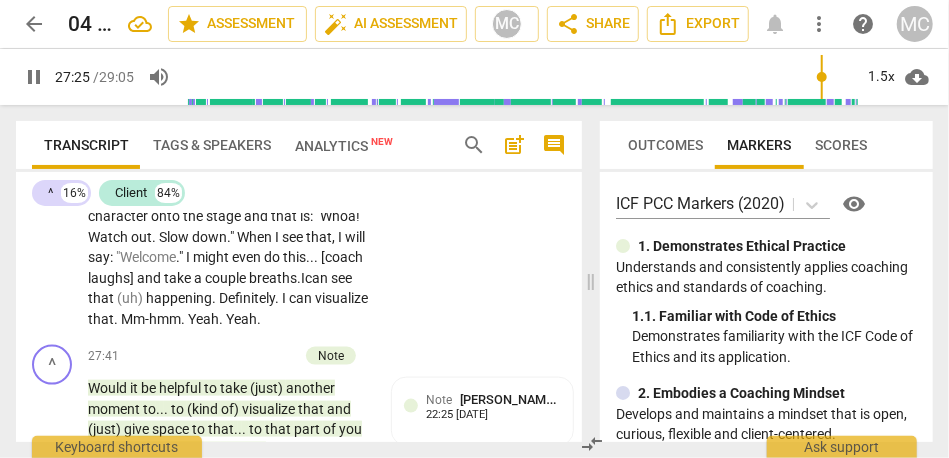 click on "happening" at bounding box center (179, 298) 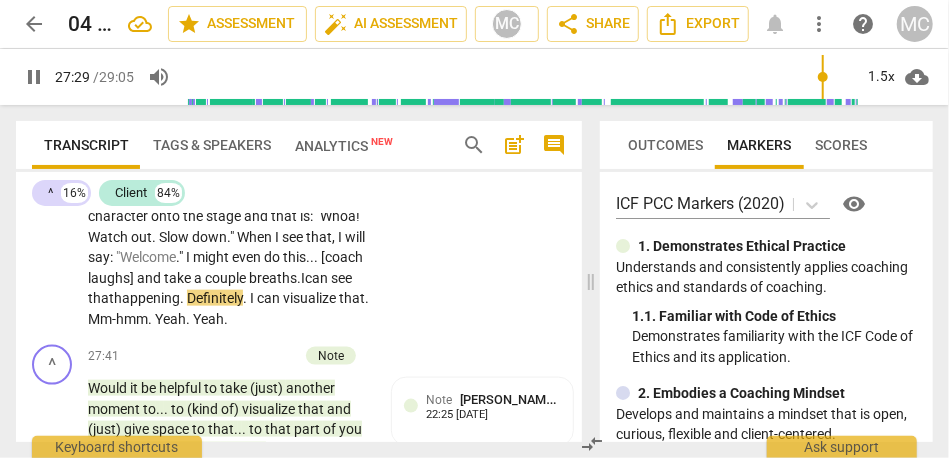 click on "Definitely" at bounding box center (215, 298) 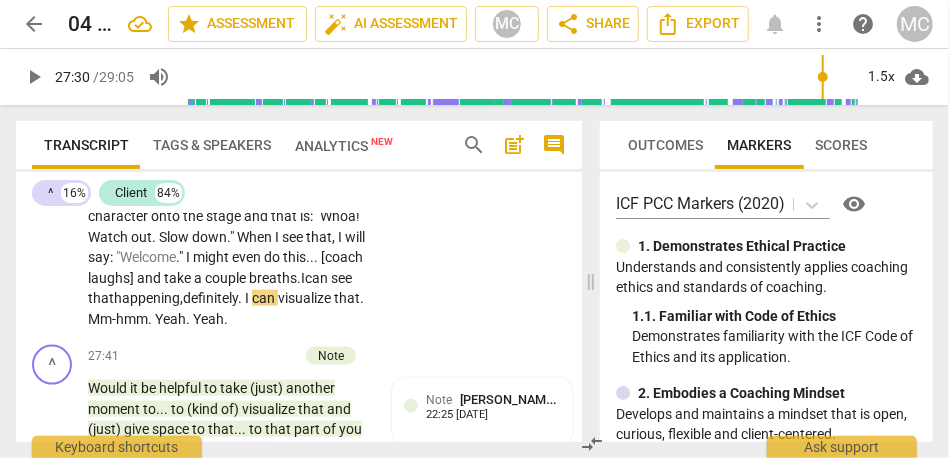click on "definitely" at bounding box center (210, 298) 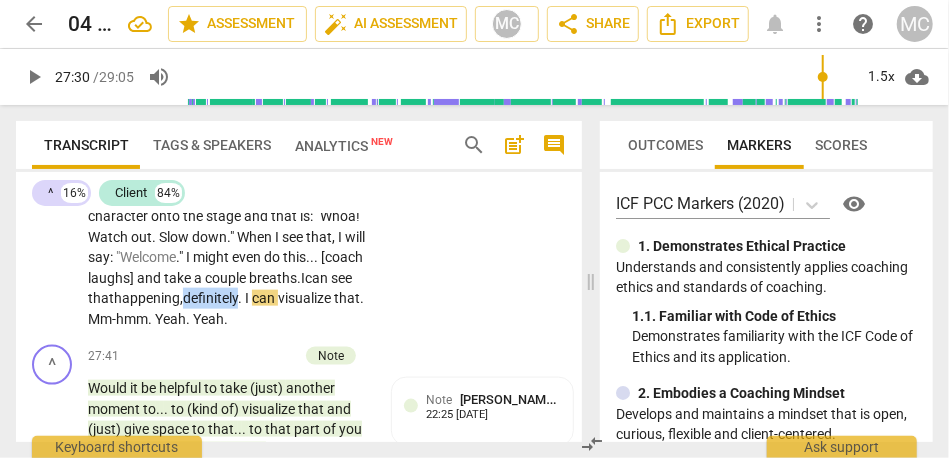 click on "definitely" at bounding box center (210, 298) 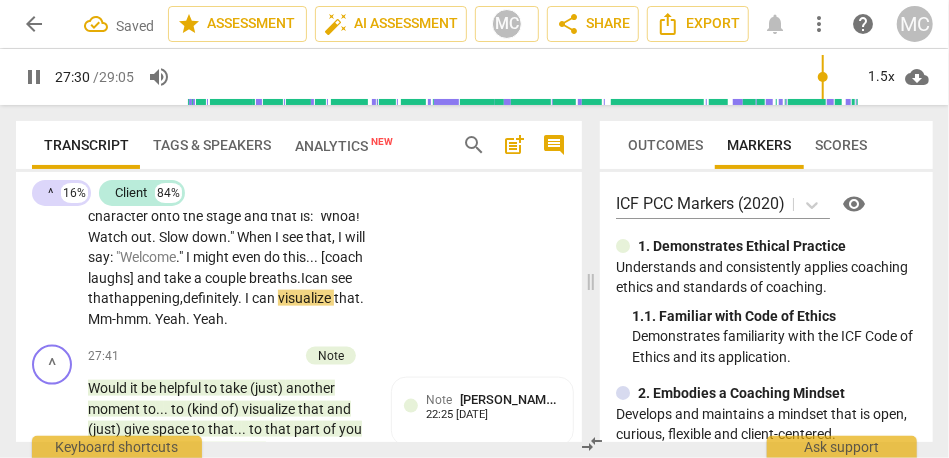 scroll, scrollTop: 9545, scrollLeft: 0, axis: vertical 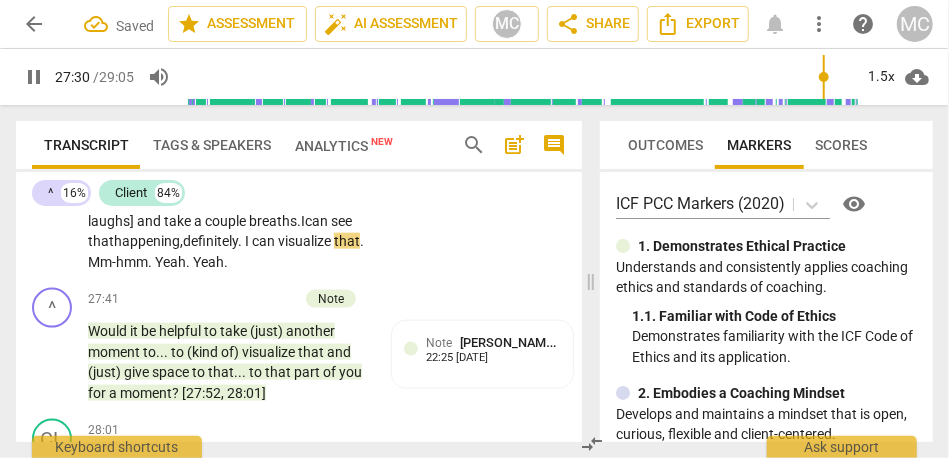 click on "CL play_arrow pause 26:01 + Add competency keyboard_arrow_right Sure .   [26:04 ,   26:11]   The   next   time   I   am   aware   of   being   in   that   space   of   more   focus   and   more   energy . . .   probably   connected   to   sleep ,   too .   That   is   a   random   thought   or   lack   thereof . . .   [laughter]   that   I   will   definitely   remember   this .   Oftentimes ,   I   will   use   a   metaphor   of   a   stage .   There   are   all   these   voices   on   the   stage   and   all   these   characters .   Whatever   the   scene   is ,   along   comes   this   other   character   onto   the   stage   and   that   is :   "Whoa !   Watch   out .   Slow   down . "   When   I   see   that ,   I   will   say :   "Welcome . "   I   might   even   do   this... [coach laughs] and t ake   a   couple   breaths.  I  can   see   that  happening,  definitely .   I   can   visualize   that .   Mm-hmm .   Yeah .   Yeah ." at bounding box center [299, 102] 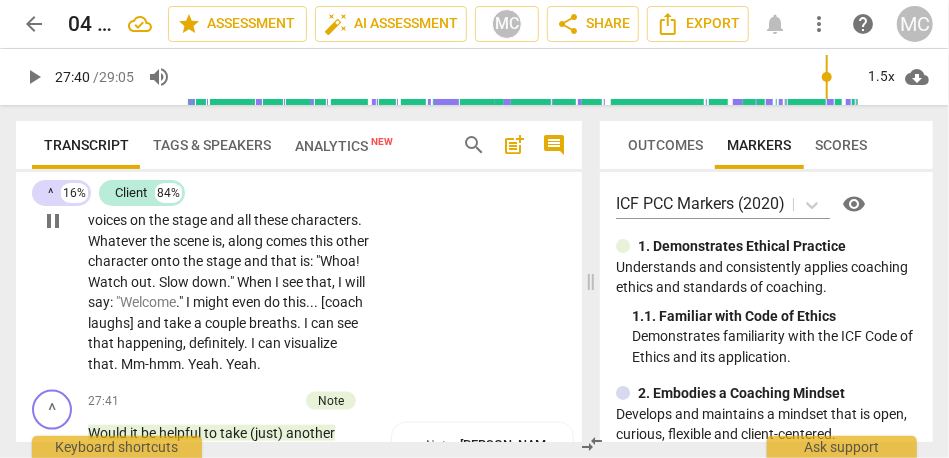 type on "1660" 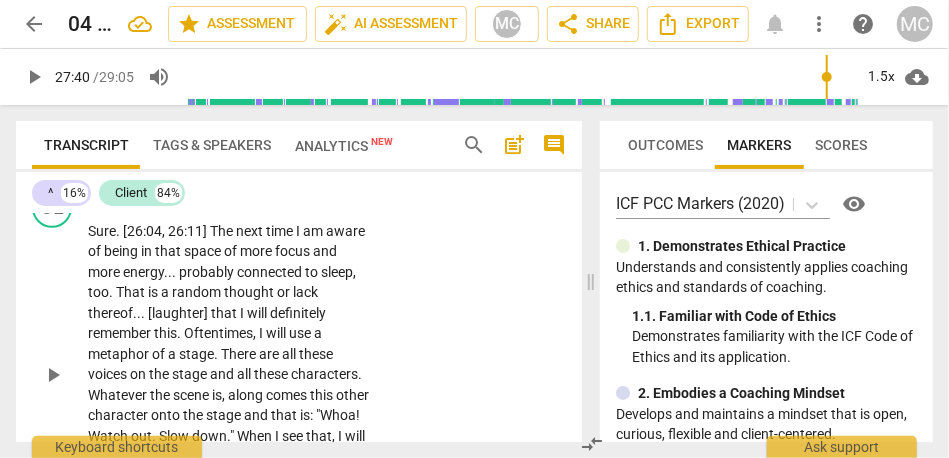 scroll, scrollTop: 9288, scrollLeft: 0, axis: vertical 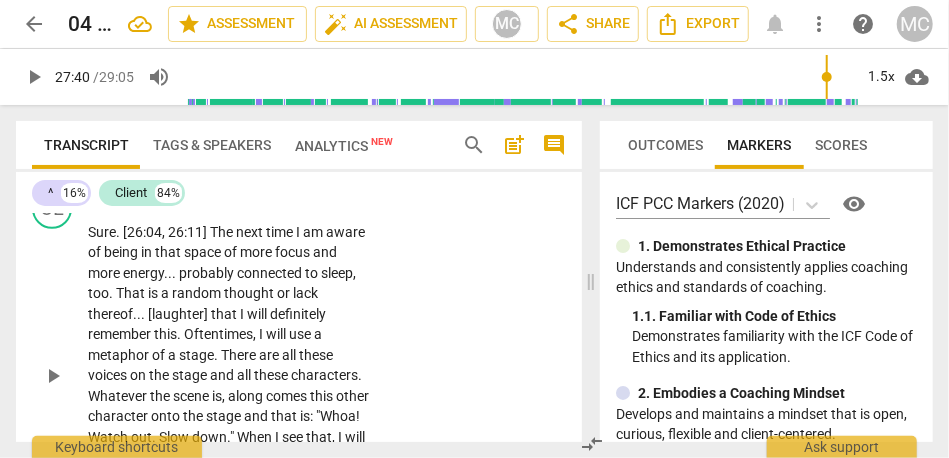 click on "Add competency" at bounding box center (308, 200) 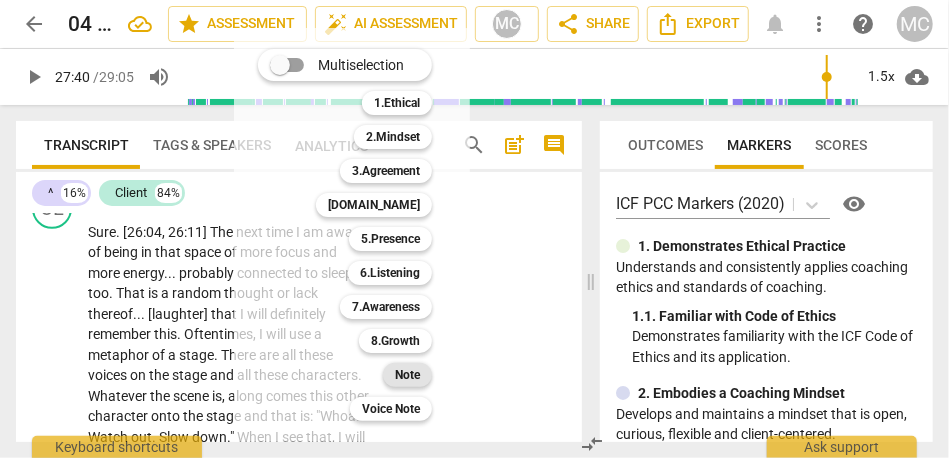 click on "Note" at bounding box center [407, 375] 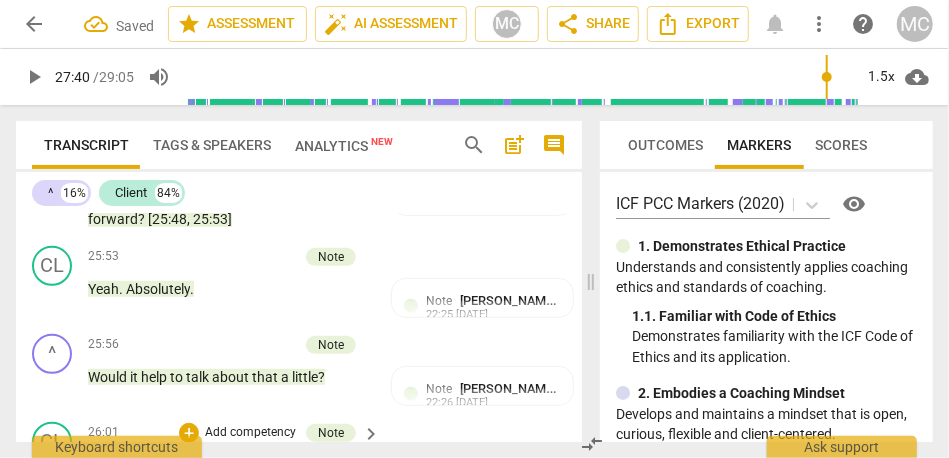 scroll, scrollTop: 9035, scrollLeft: 0, axis: vertical 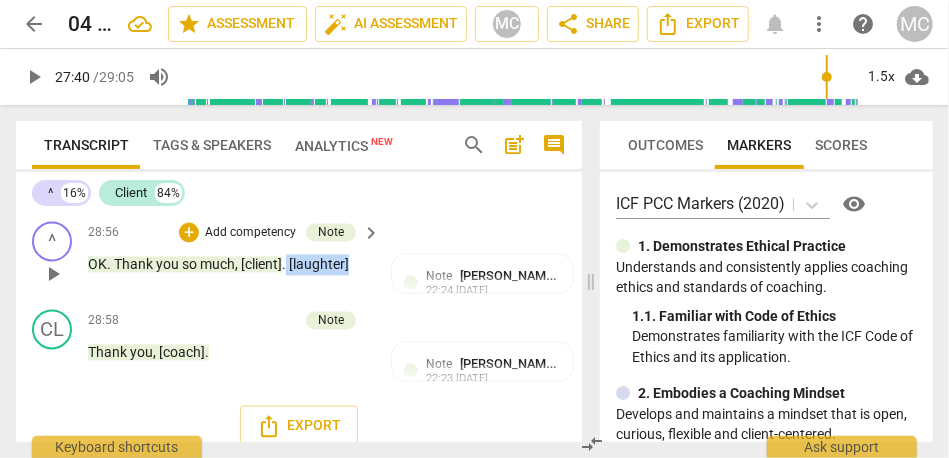 drag, startPoint x: 350, startPoint y: 325, endPoint x: 287, endPoint y: 325, distance: 63 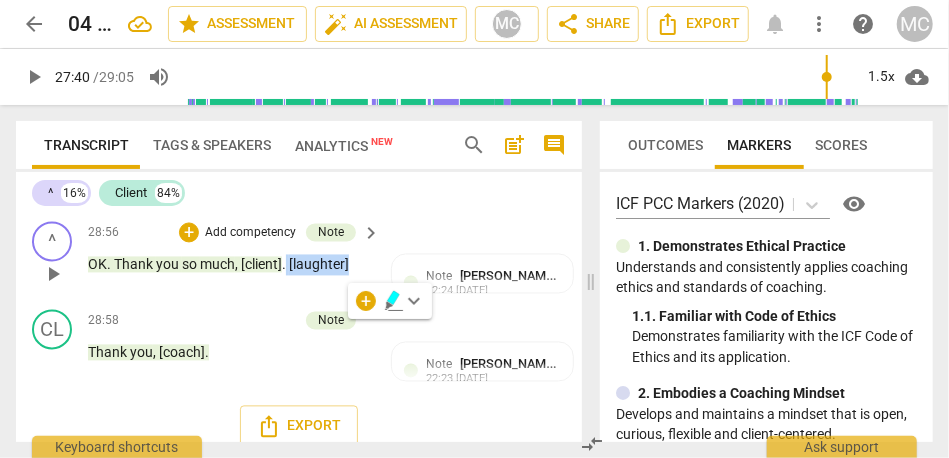 type 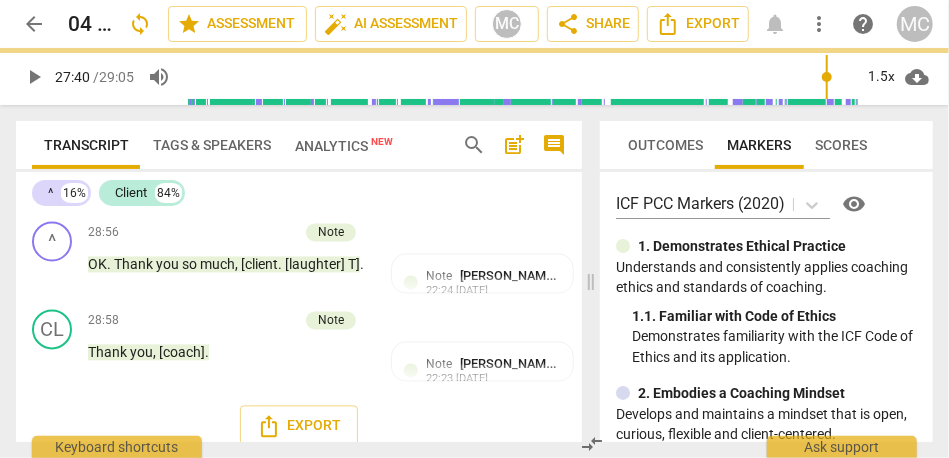 click on "CL play_arrow pause 28:47 + Add competency keyboard_arrow_right No .   This   has   been   really   helpful   and . . .   and   yeah   so   thank   you .   I   am .   (I   think)   I   am   (I   think)   I   am   good ." at bounding box center (299, 159) 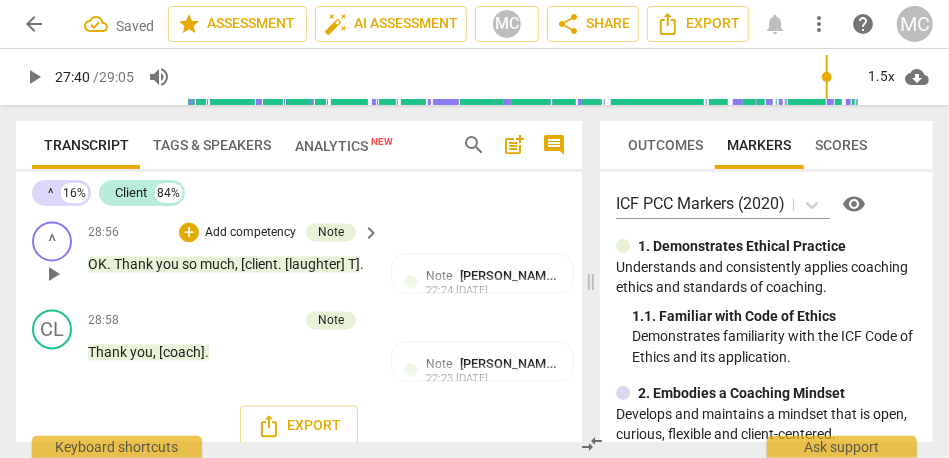 click on "OK .   Thank   you   so   much ,   [client .   [laughter]   T] ." at bounding box center (235, 265) 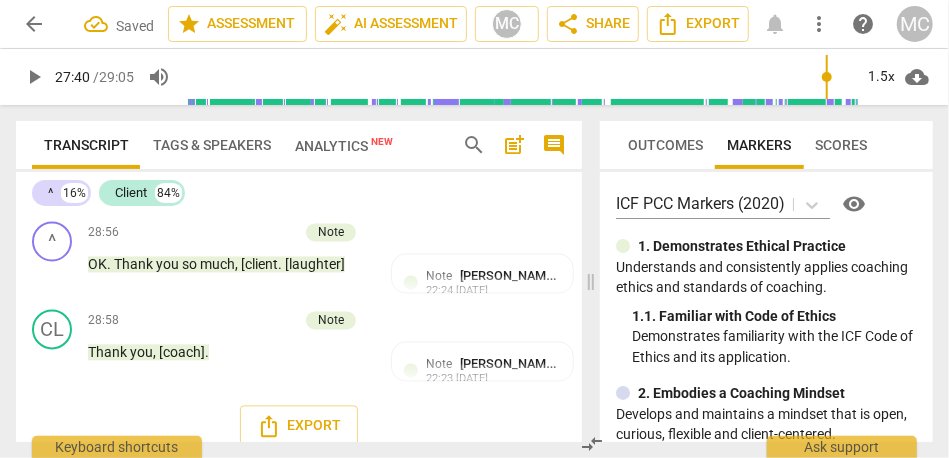 click on "CL play_arrow pause 28:47 + Add competency keyboard_arrow_right No .   This   has   been   really   helpful   and . . .   and   yeah   so   thank   you .   I   am .   (I   think)   I   am   (I   think)   I   am   good ." at bounding box center [299, 159] 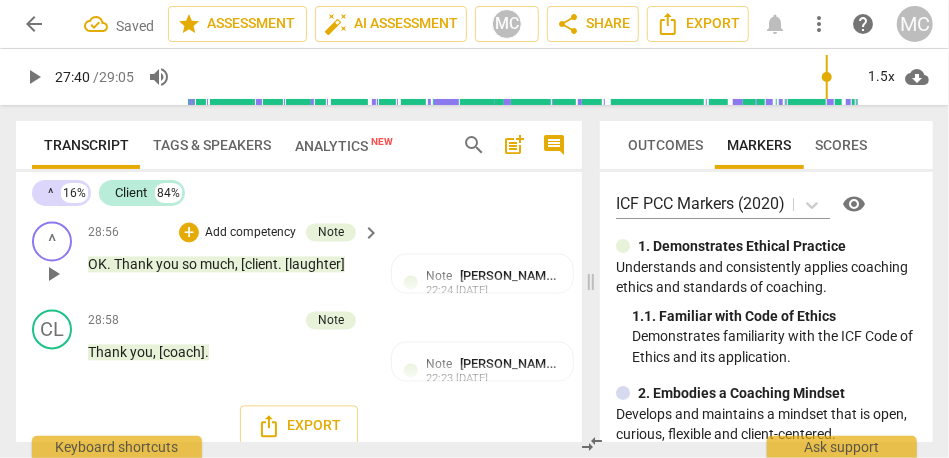 click on "[client" at bounding box center (259, 265) 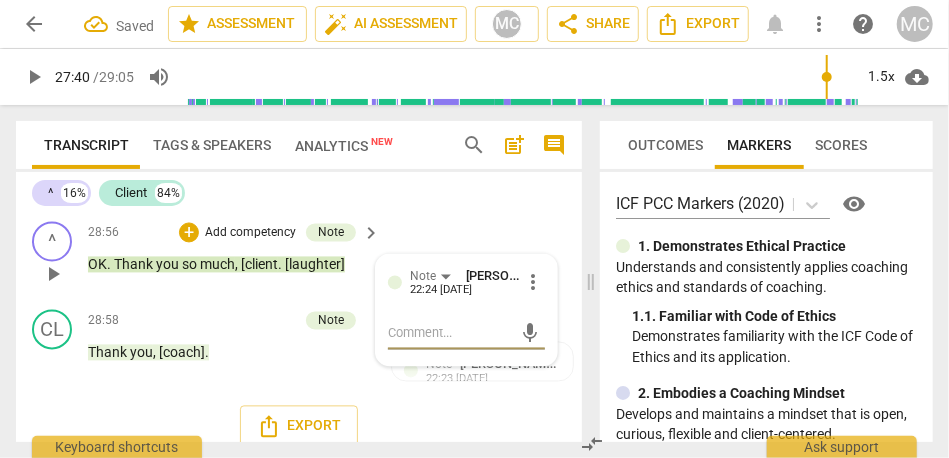 click on "[client" at bounding box center (259, 265) 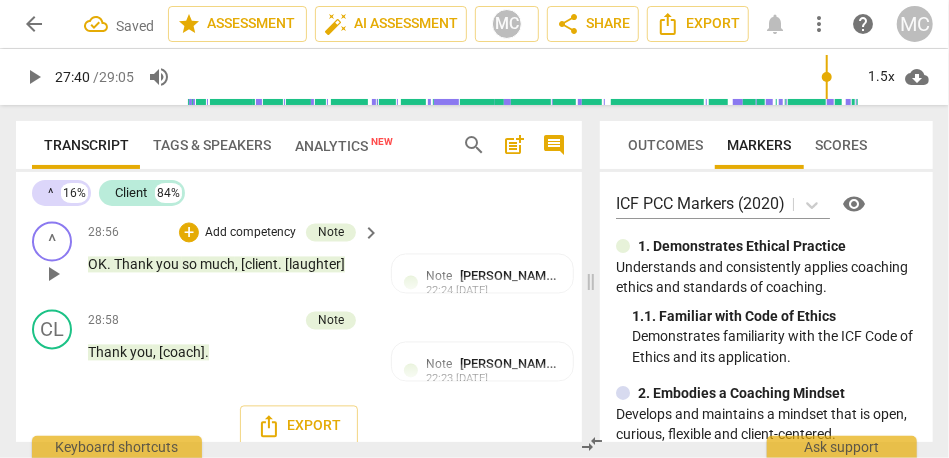 type 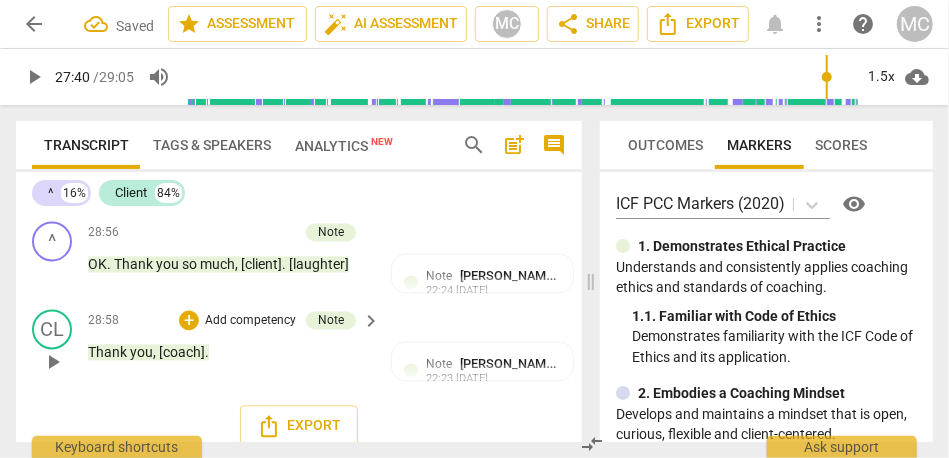 click on "Add competency" at bounding box center [250, 322] 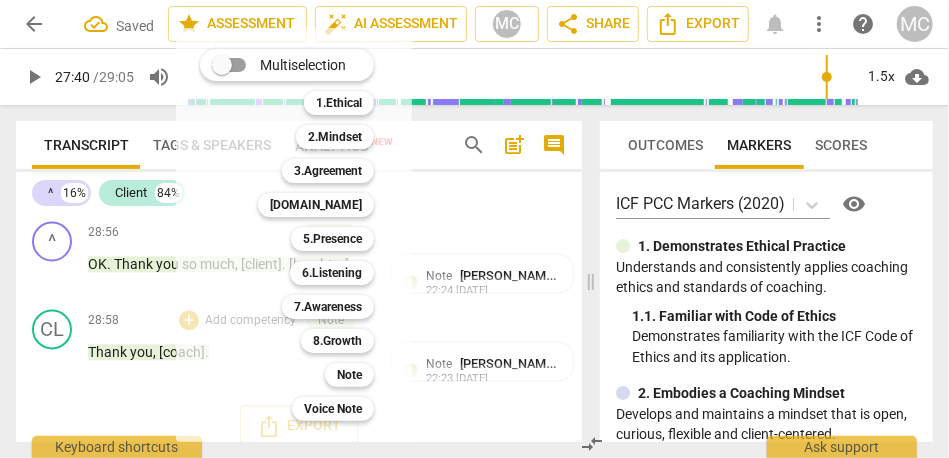 click at bounding box center (474, 229) 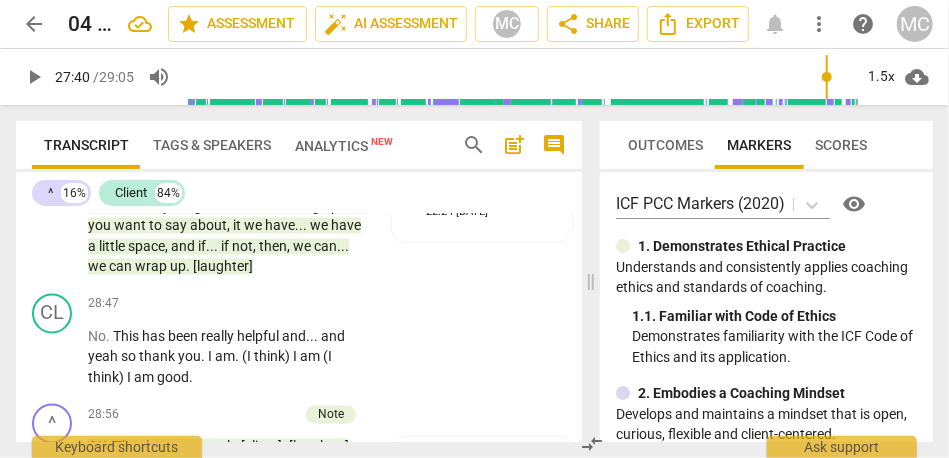 scroll, scrollTop: 9956, scrollLeft: 0, axis: vertical 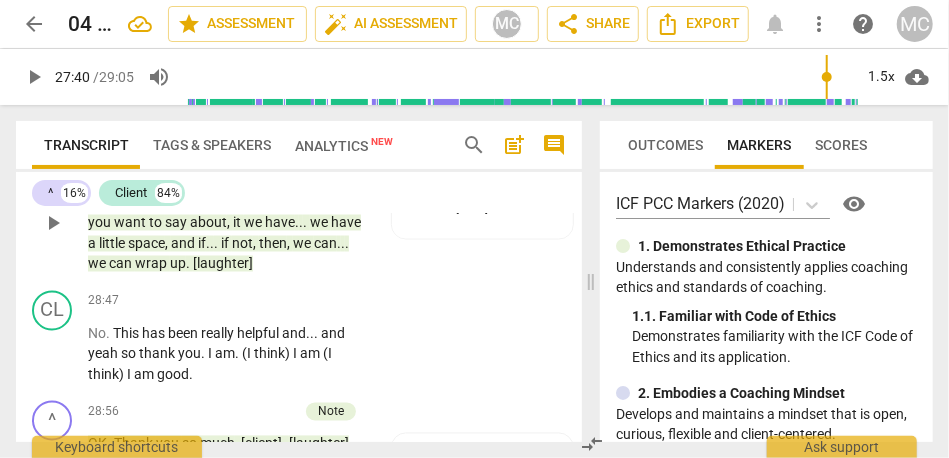 click on "up" at bounding box center [178, 264] 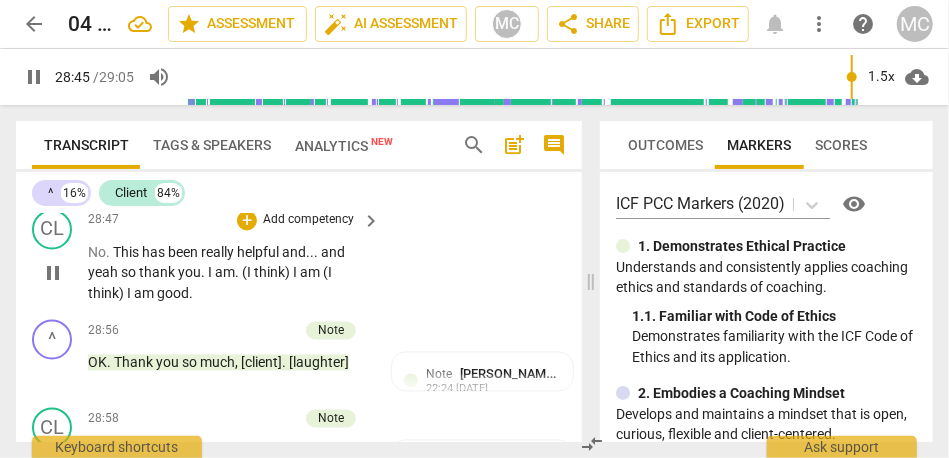 scroll, scrollTop: 10038, scrollLeft: 0, axis: vertical 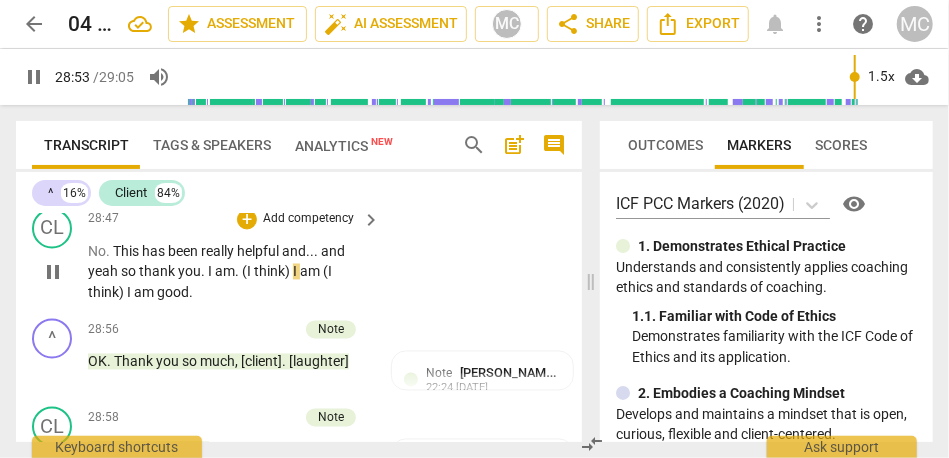 click on "has" at bounding box center (155, 252) 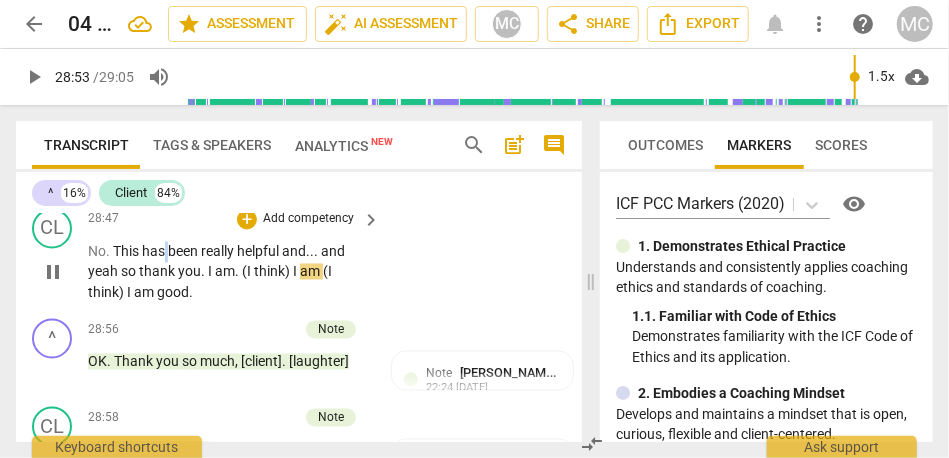 click on "has" at bounding box center (155, 252) 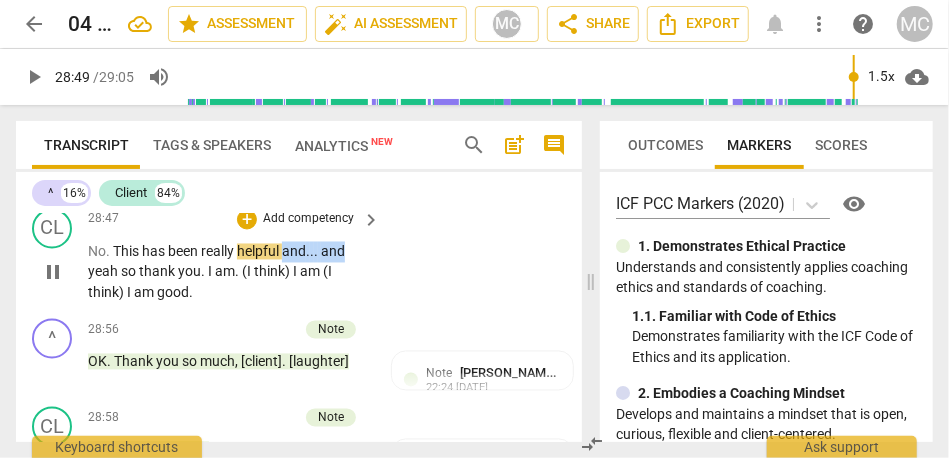 type on "1729" 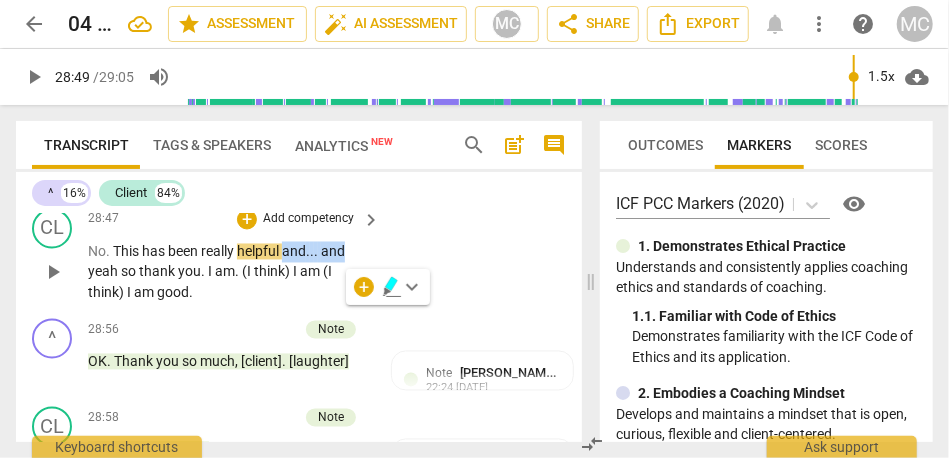 type 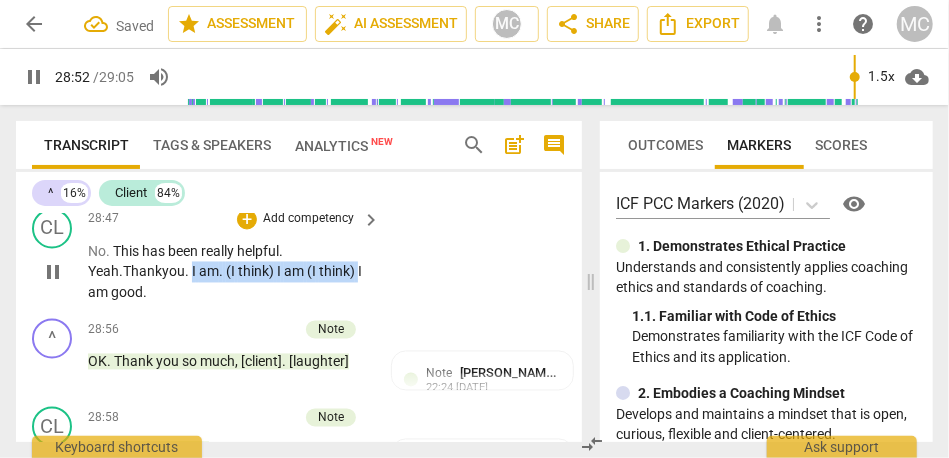 drag, startPoint x: 284, startPoint y: 332, endPoint x: 119, endPoint y: 327, distance: 165.07574 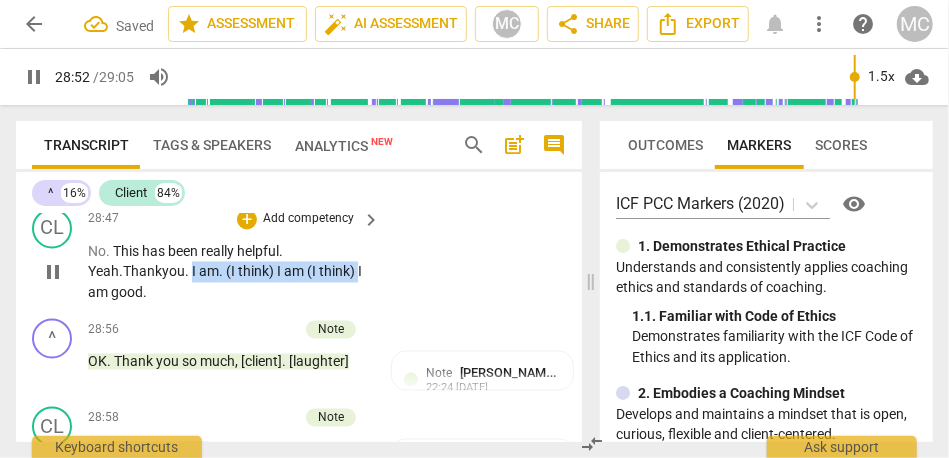 click on "No .   This   has   been   really   helpful. Yeah. Thank  you .   I   am .   (I   think)   I   am   (I   think)   I   am   good ." at bounding box center [229, 273] 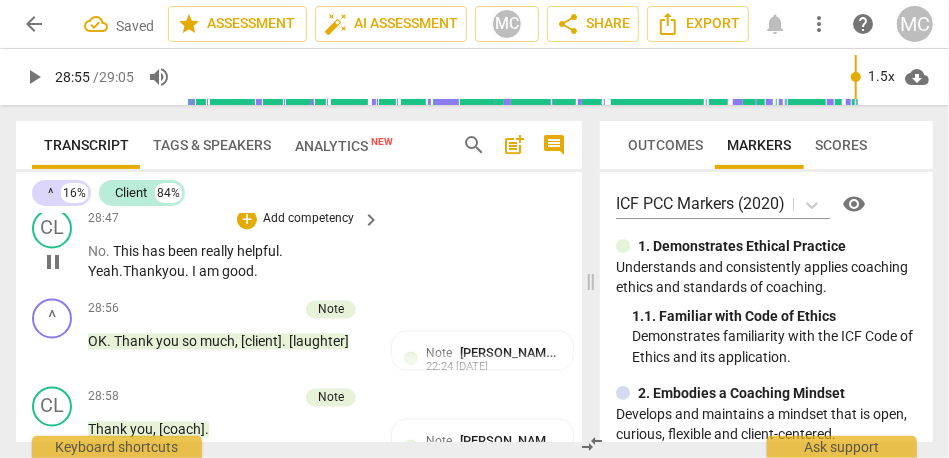 click on "Add competency" at bounding box center [308, 220] 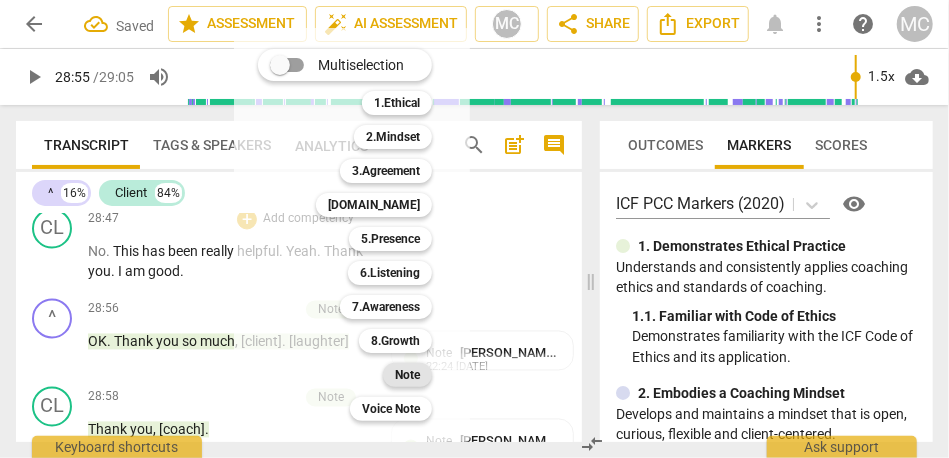 click on "Note" at bounding box center [407, 375] 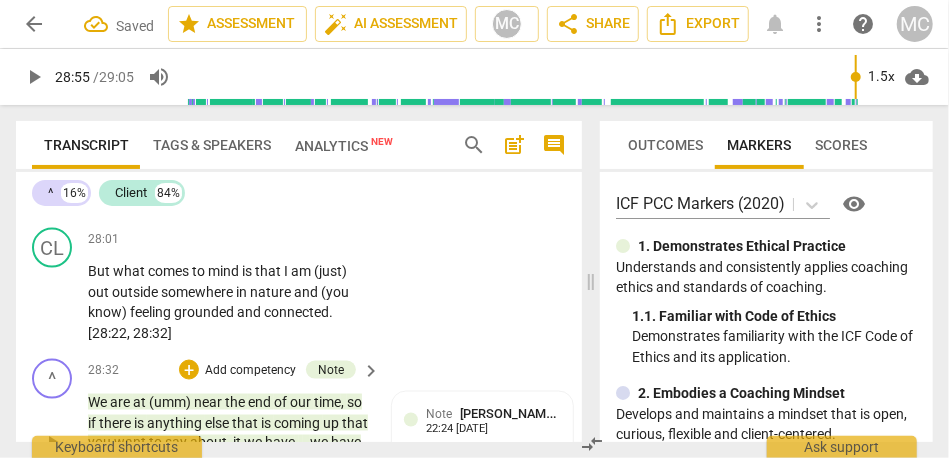 scroll, scrollTop: 9749, scrollLeft: 0, axis: vertical 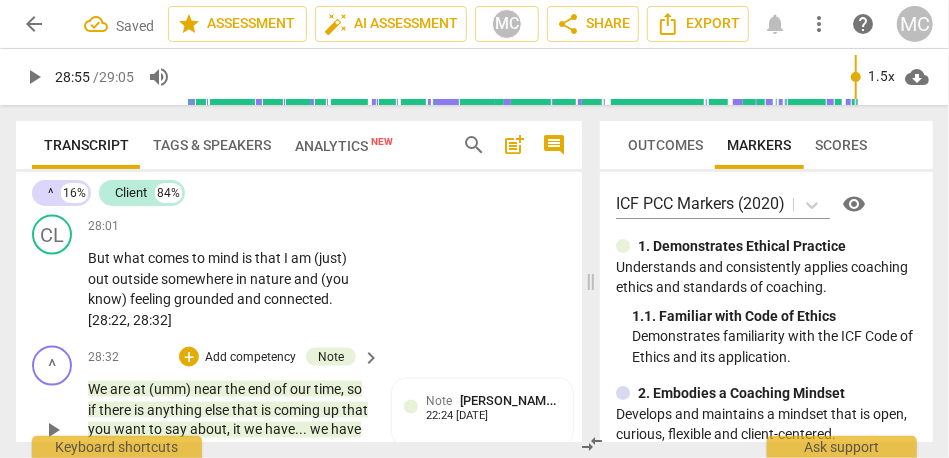click on "[27:52" at bounding box center [201, 189] 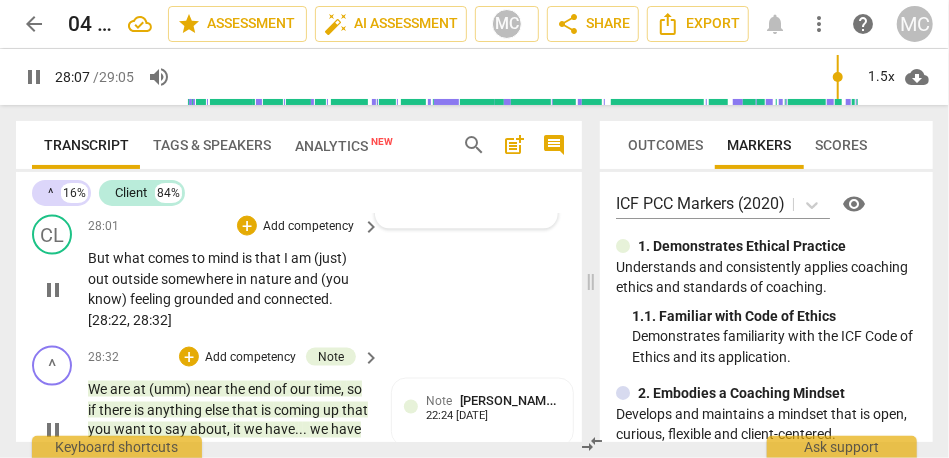 click on "But" at bounding box center (100, 258) 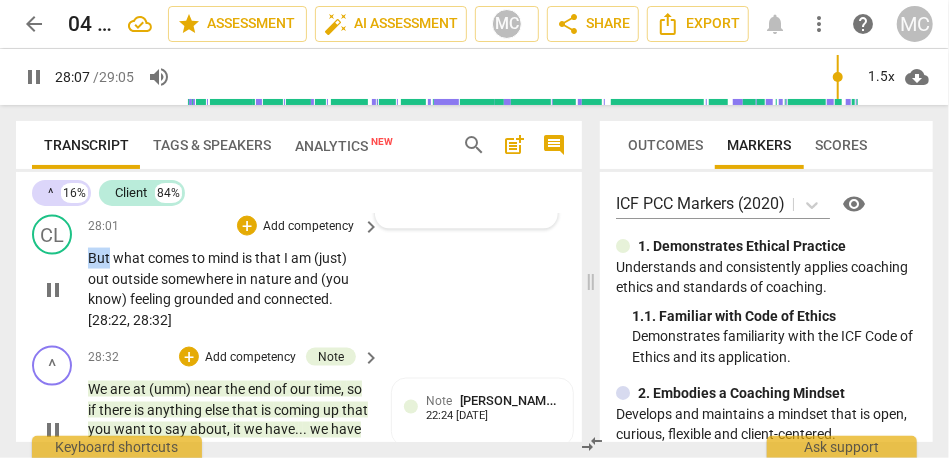 click on "But" at bounding box center (100, 258) 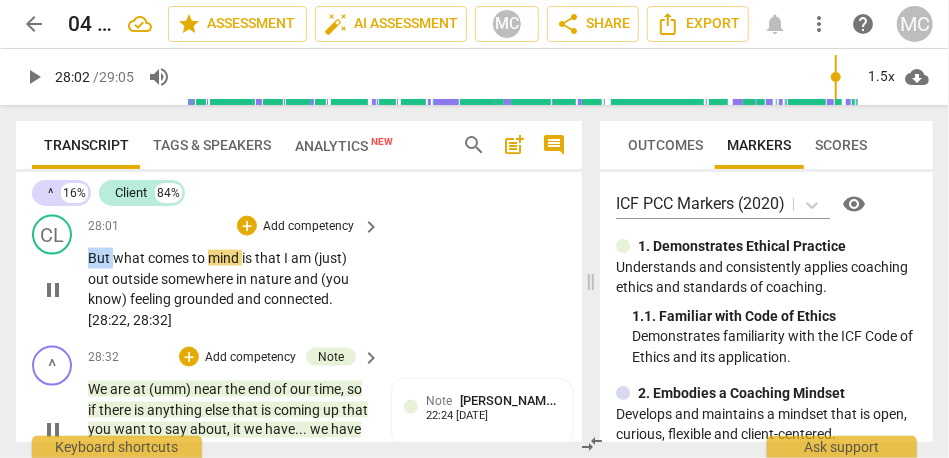 type on "1683" 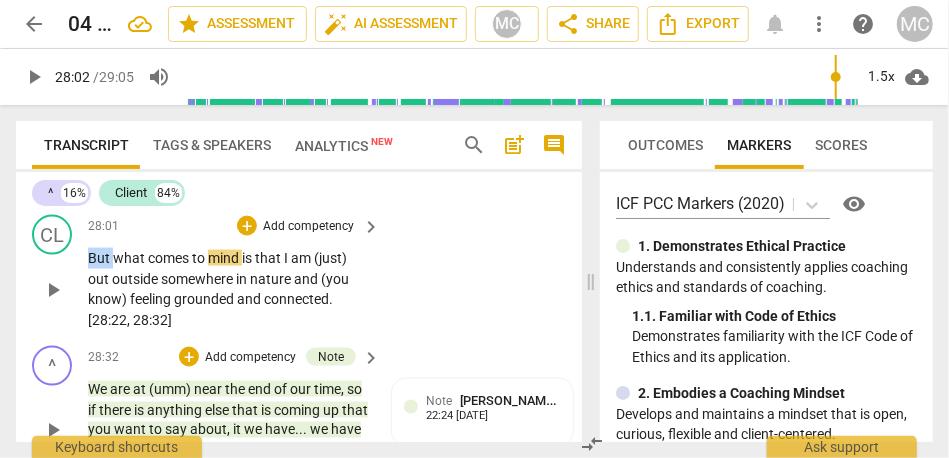 drag, startPoint x: 117, startPoint y: 319, endPoint x: 71, endPoint y: 318, distance: 46.010868 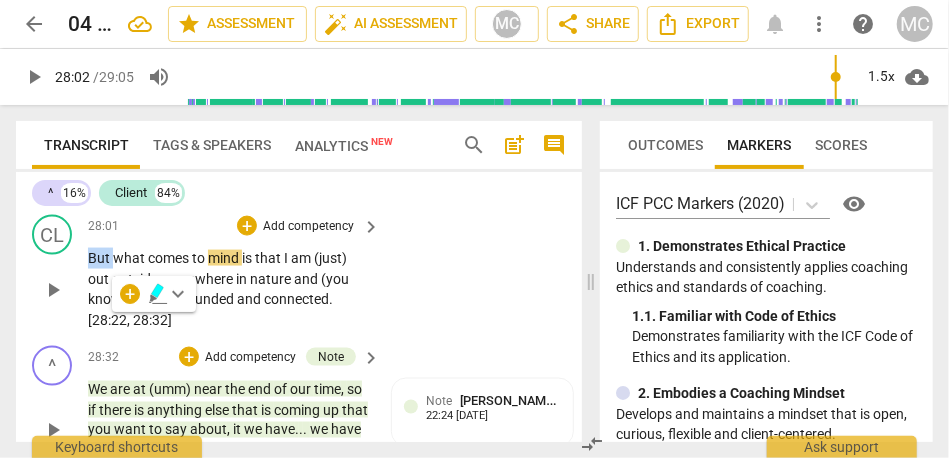 type 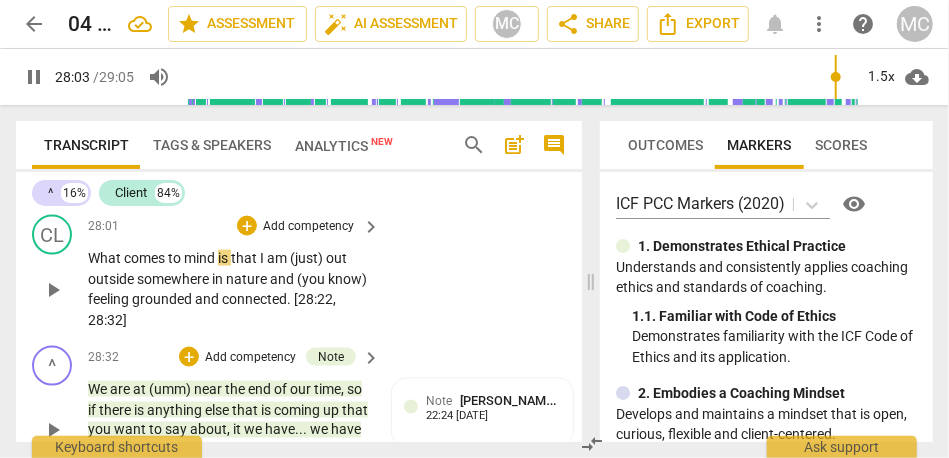 click on "CL play_arrow pause 28:01 + Add competency keyboard_arrow_right What   comes   to   mind   is   that   I   am   (just)   out   outside   somewhere   in   nature   and   (you   know)   feeling   grounded   and   connected .   [28:22 ,   28:32]" at bounding box center [299, 272] 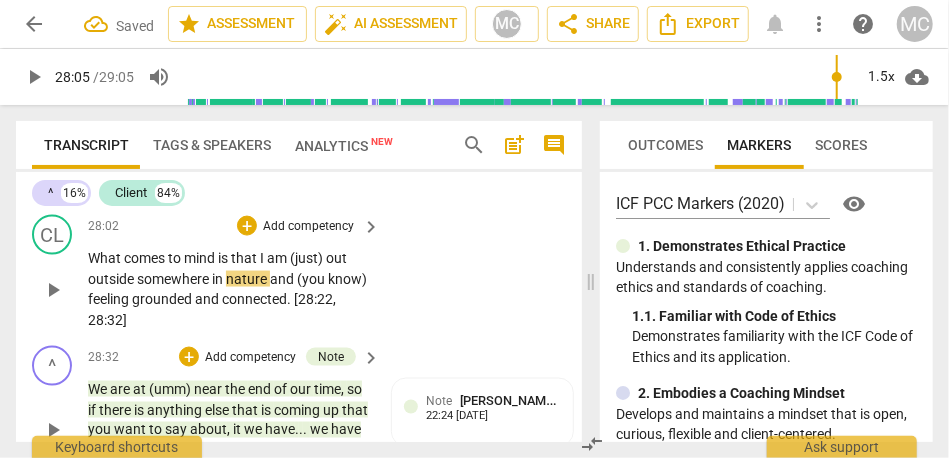 click on "mind" at bounding box center (201, 258) 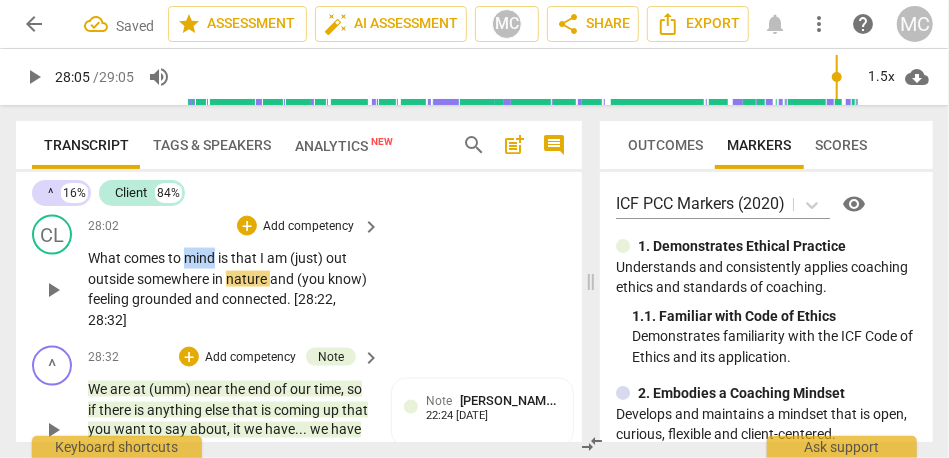 click on "mind" at bounding box center (201, 258) 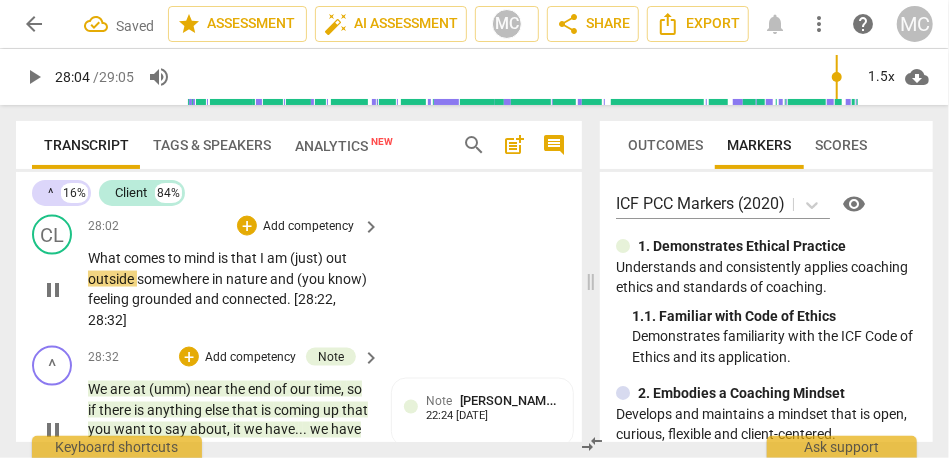 click on "out" at bounding box center (336, 258) 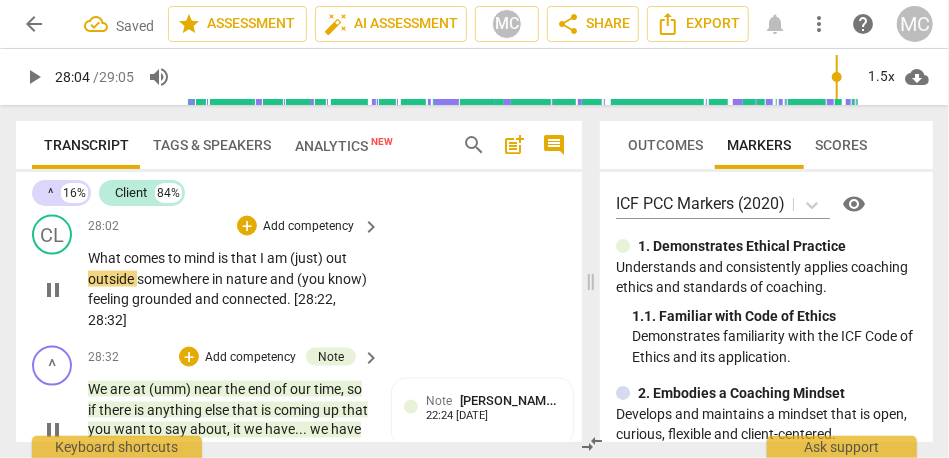 type on "1685" 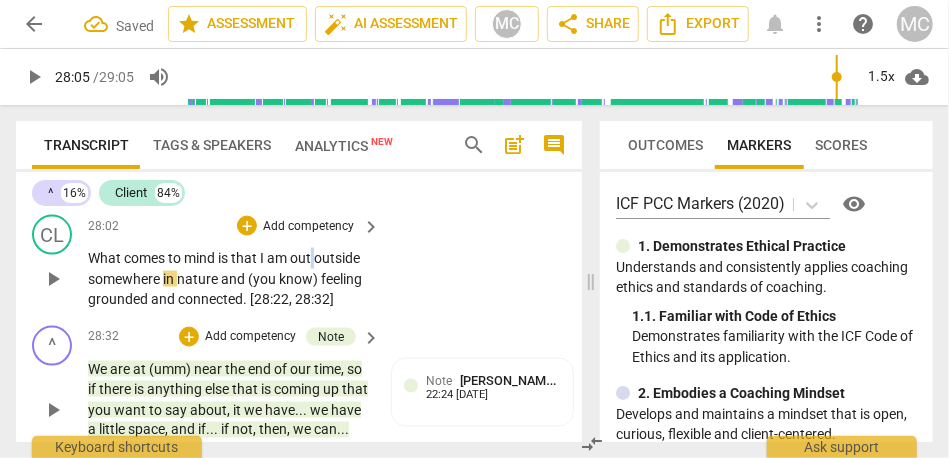 click on "What   comes   to   mind   is   that   I   am   out   outside   somewhere   in   nature   and   (you   know)   feeling   grounded   and   connected .   [28:22 ,   28:32]" at bounding box center [229, 279] 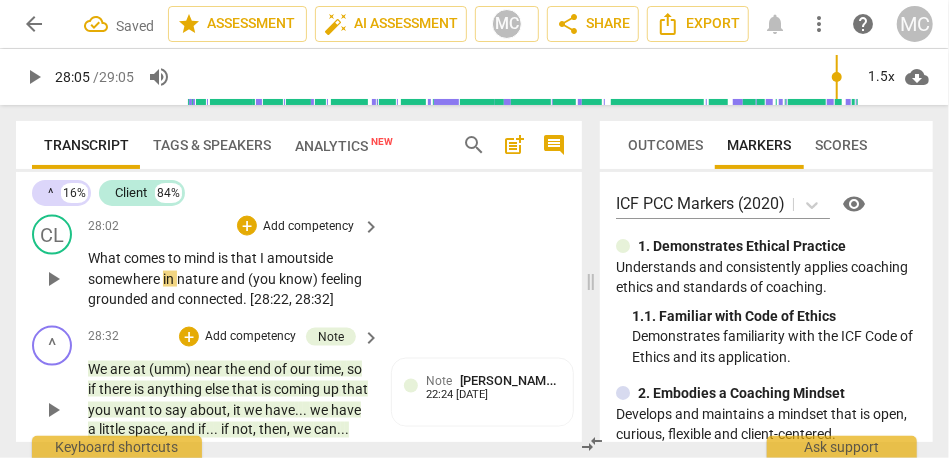 click on "outside" at bounding box center [310, 258] 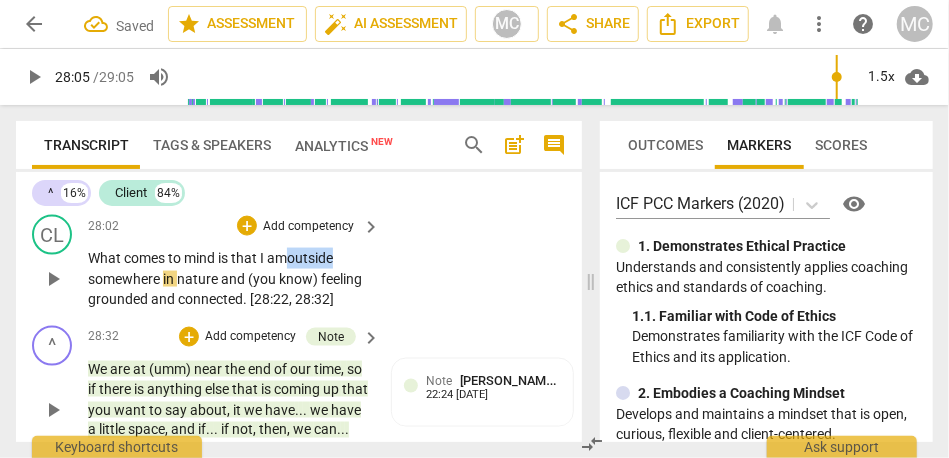 click on "outside" at bounding box center (310, 258) 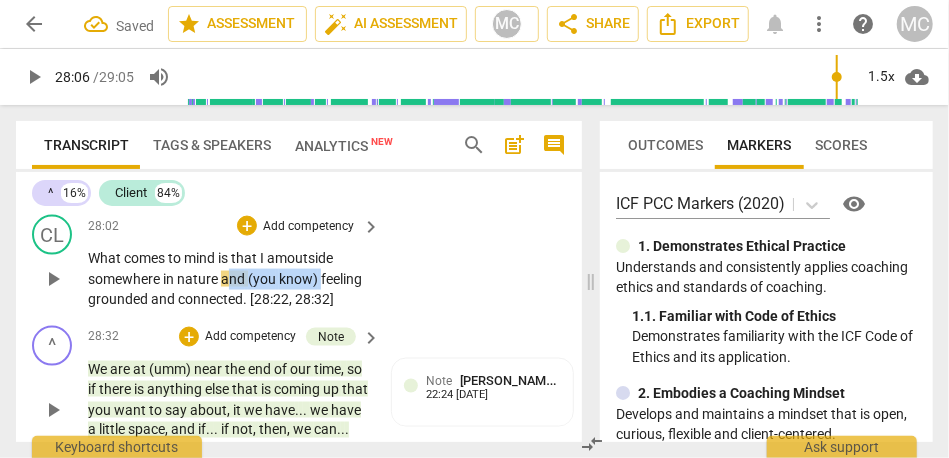 drag, startPoint x: 320, startPoint y: 338, endPoint x: 226, endPoint y: 333, distance: 94.13288 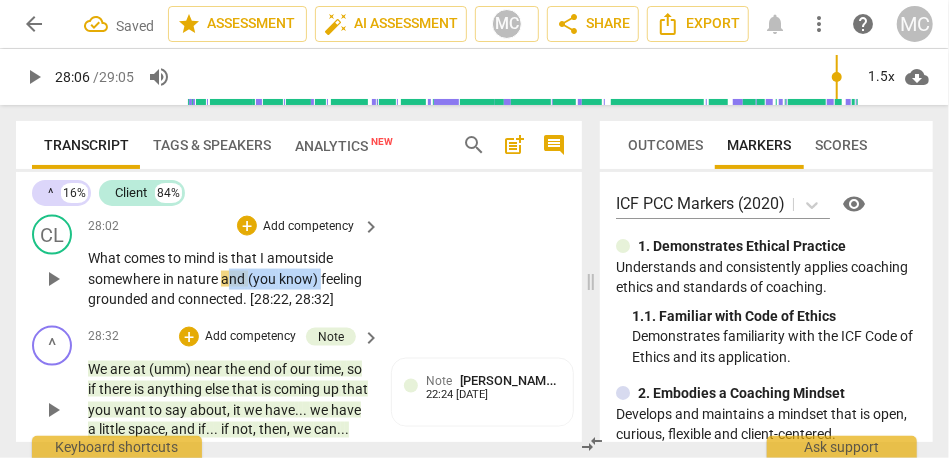 click on "What   comes   to   mind   is   that   I   am  outside   somewhere   in   nature   and   (you   know)   feeling   grounded   and   connected .   [28:22 ,   28:32]" at bounding box center [229, 279] 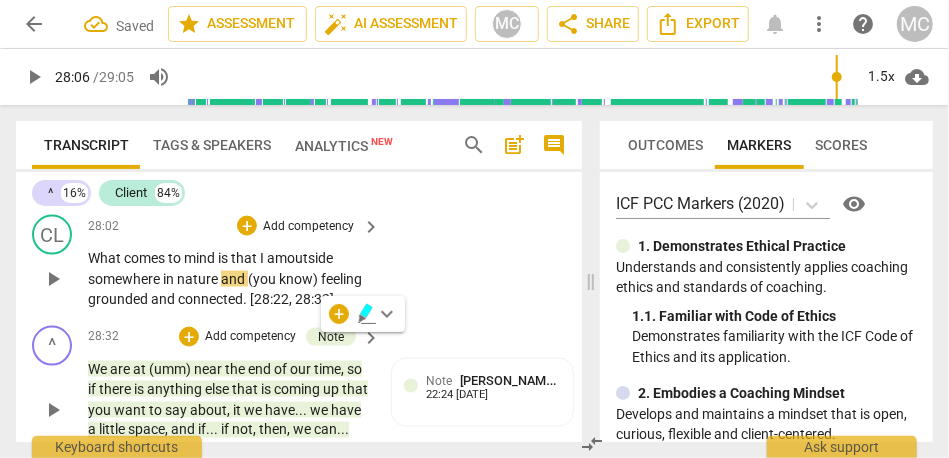 click on "(you" at bounding box center [263, 279] 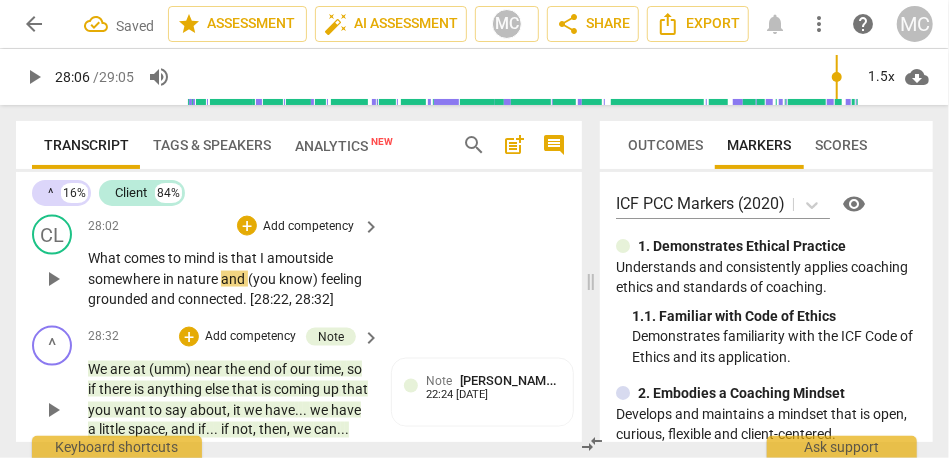 click on "nature" at bounding box center (199, 279) 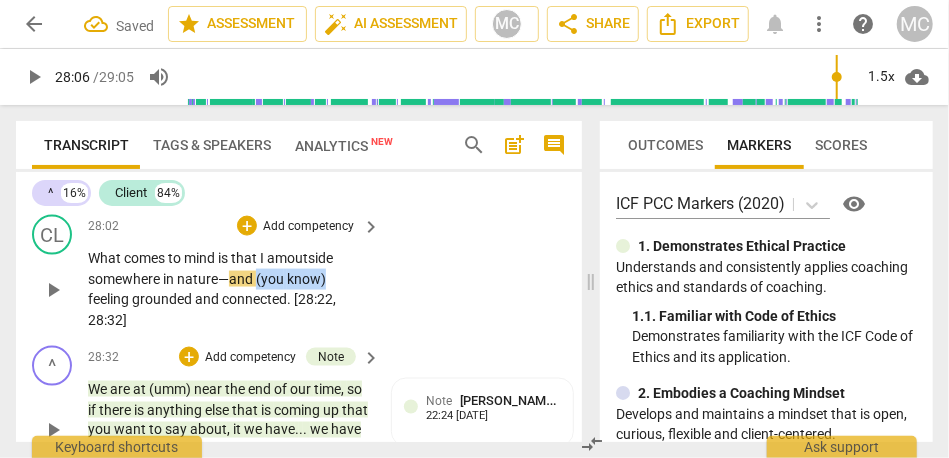 drag, startPoint x: 254, startPoint y: 342, endPoint x: 339, endPoint y: 342, distance: 85 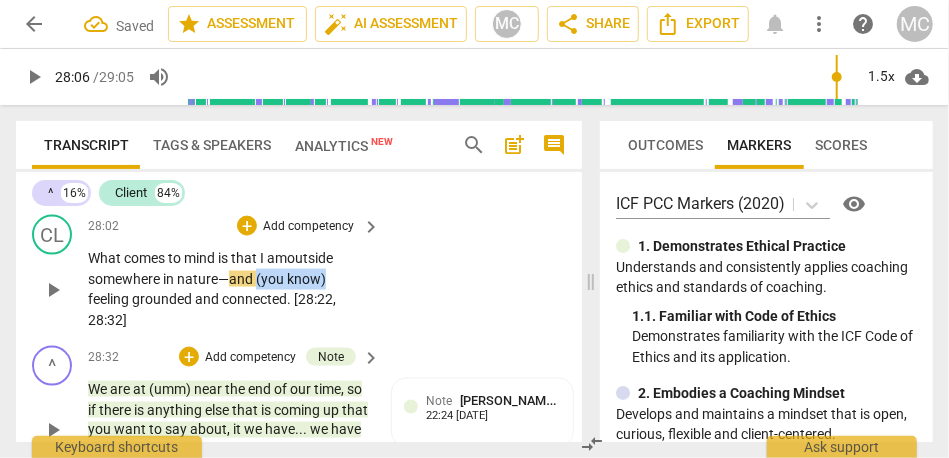 click on "What   comes   to   mind   is   that   I   am  outside   somewhere   in   nature— and   (you   know)   feeling   grounded   and   connected .   [28:22 ,   28:32]" at bounding box center (229, 289) 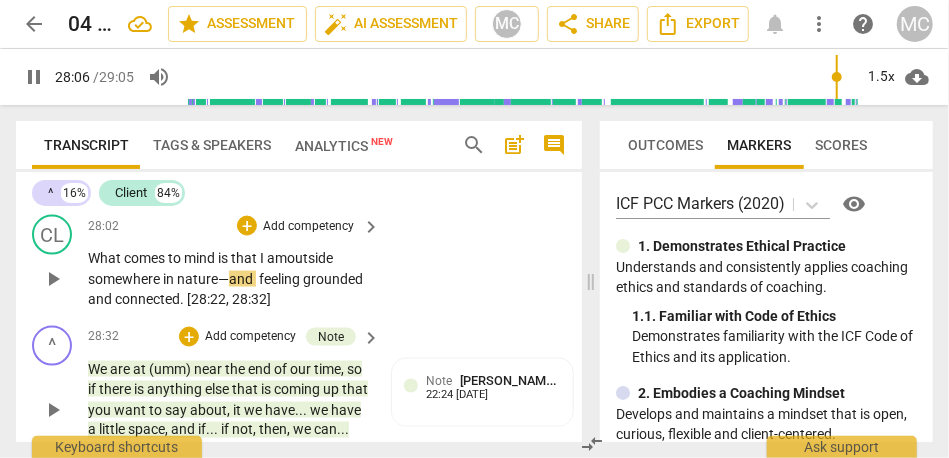 click on "CL play_arrow pause 28:02 + Add competency keyboard_arrow_right What   comes   to   mind   is   that   I   am  outside   somewhere   in   nature— and     feeling   grounded   and   connected .   [28:22 ,   28:32]" at bounding box center (299, 262) 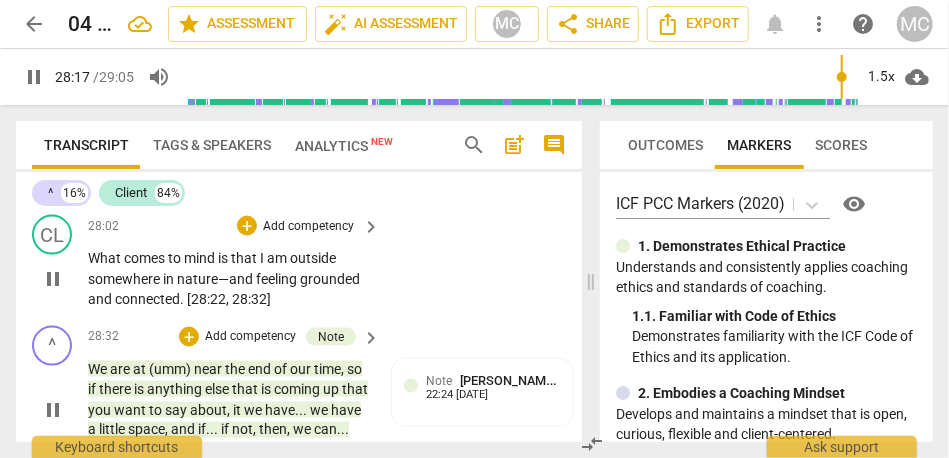 click on "nature—and" at bounding box center [216, 279] 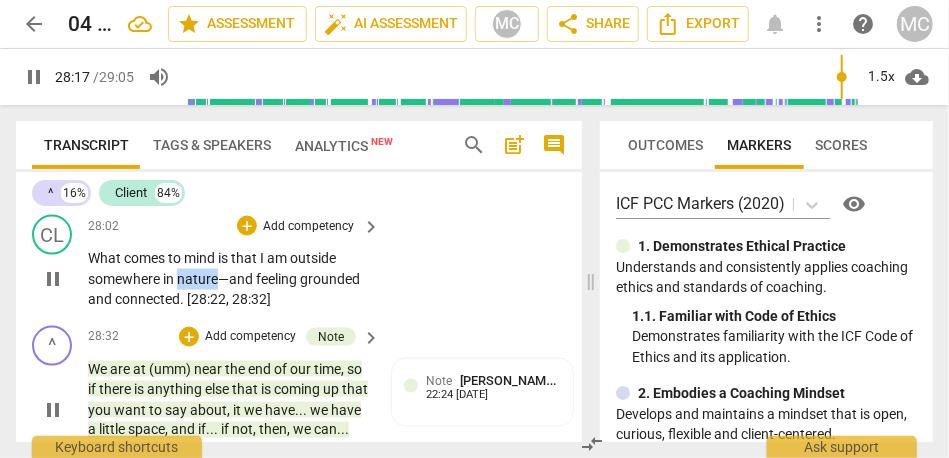 click on "nature—and" at bounding box center (216, 279) 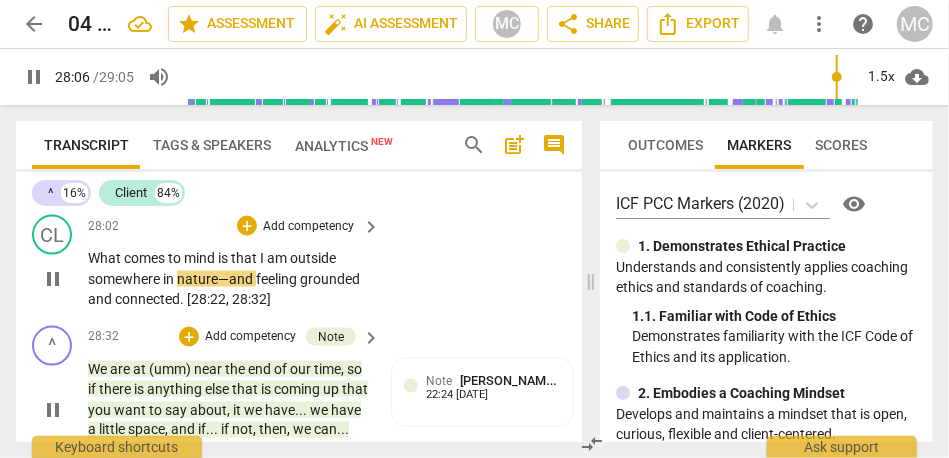 click on "feeling" at bounding box center (278, 279) 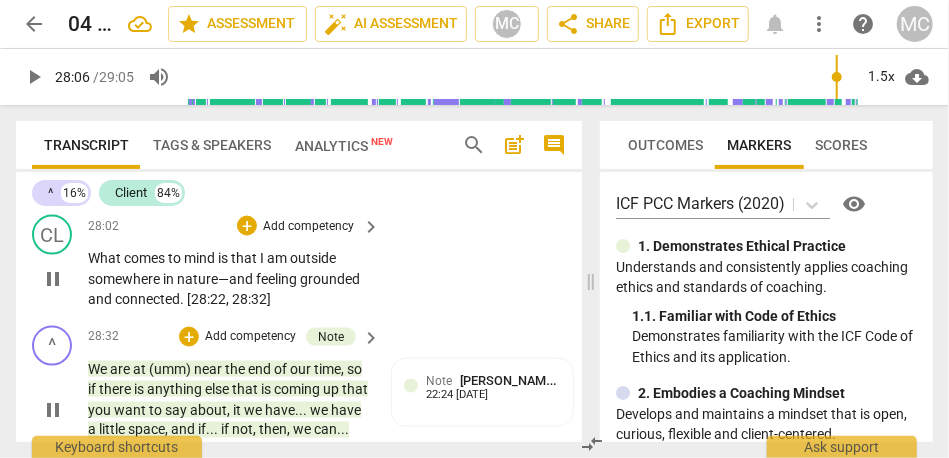 type on "1687" 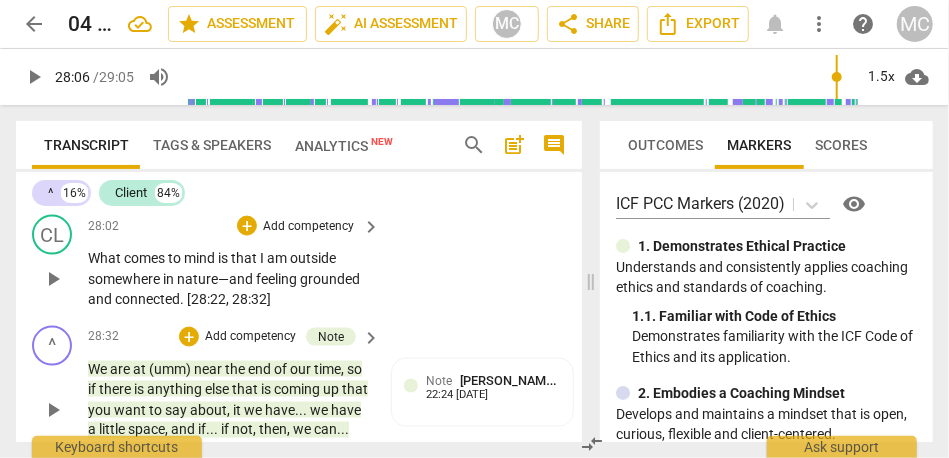 type 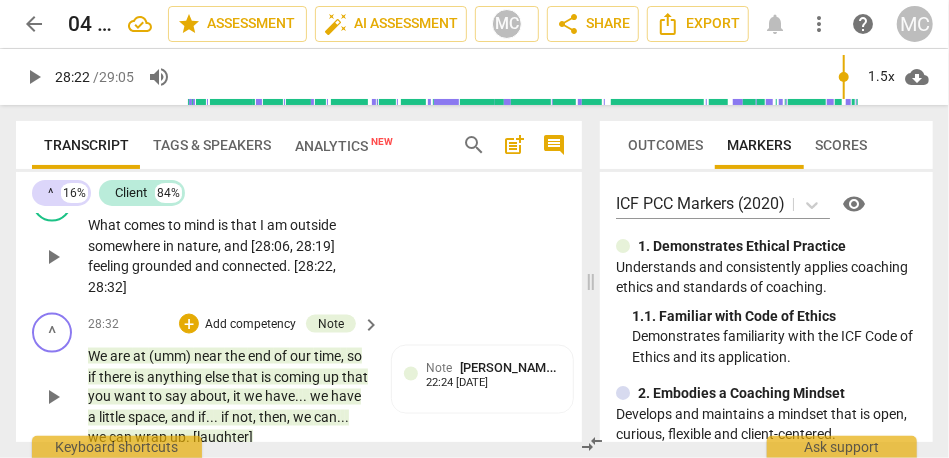 scroll, scrollTop: 9787, scrollLeft: 0, axis: vertical 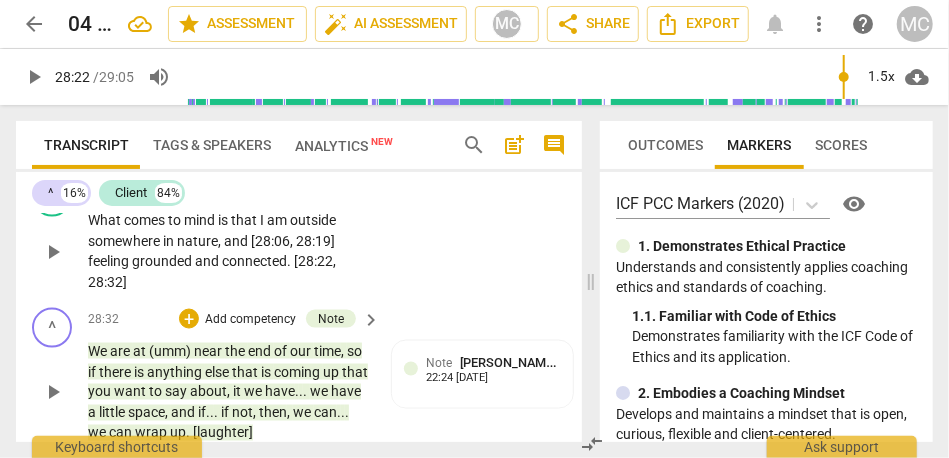 click on "Add competency" at bounding box center [308, 189] 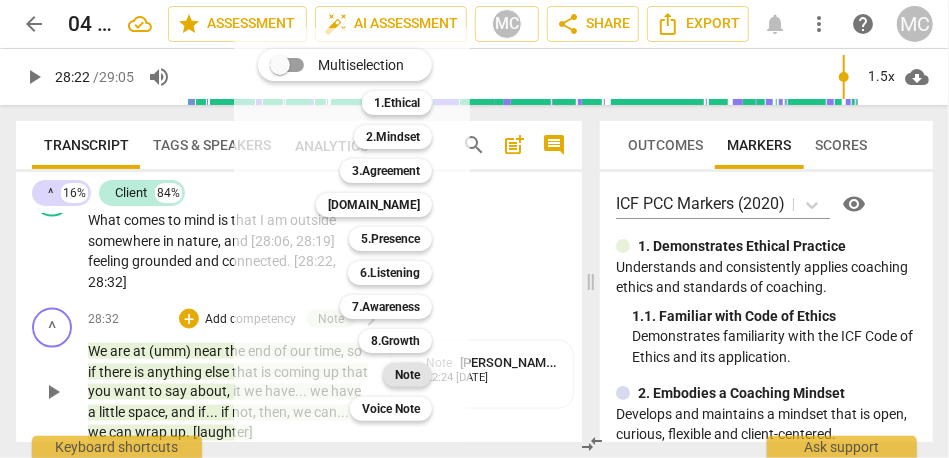 click on "Note" at bounding box center (407, 375) 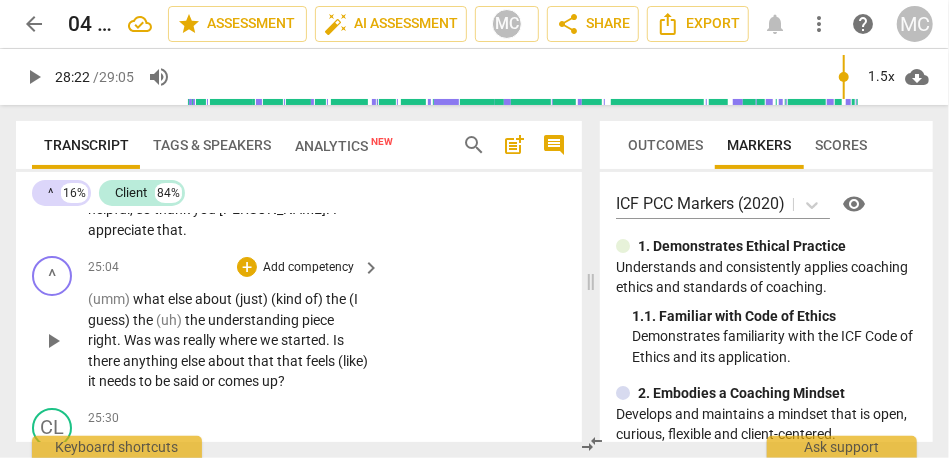 scroll, scrollTop: 8671, scrollLeft: 0, axis: vertical 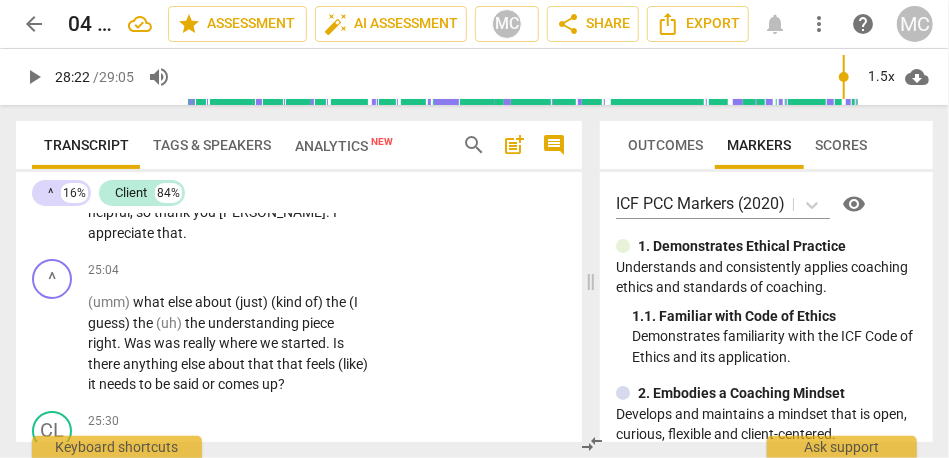 click on "you" at bounding box center [206, 212] 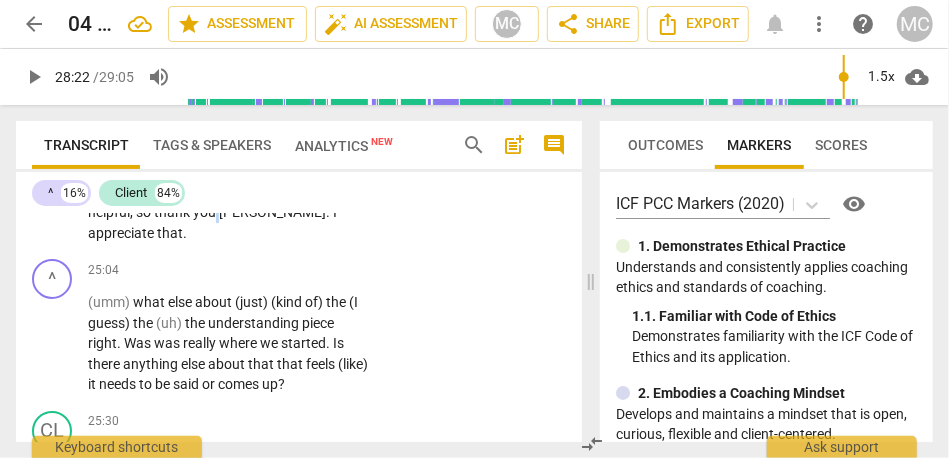 click on "you" at bounding box center (206, 212) 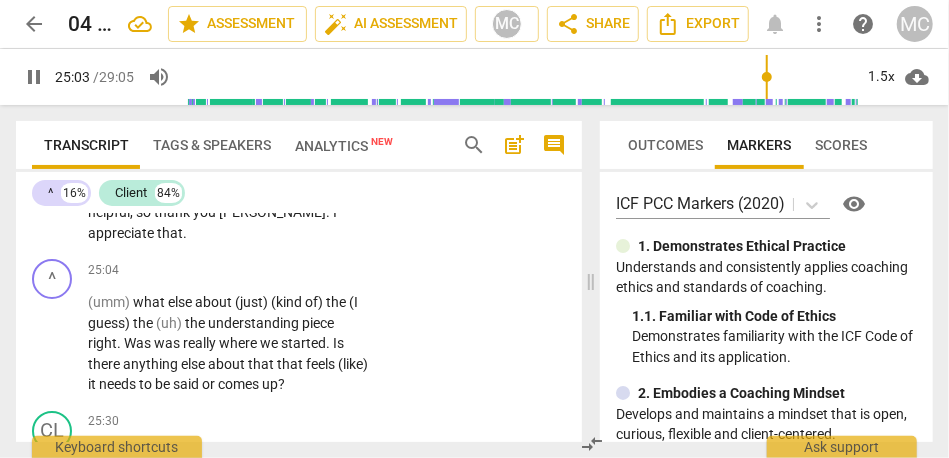 click on "thank" at bounding box center (173, 212) 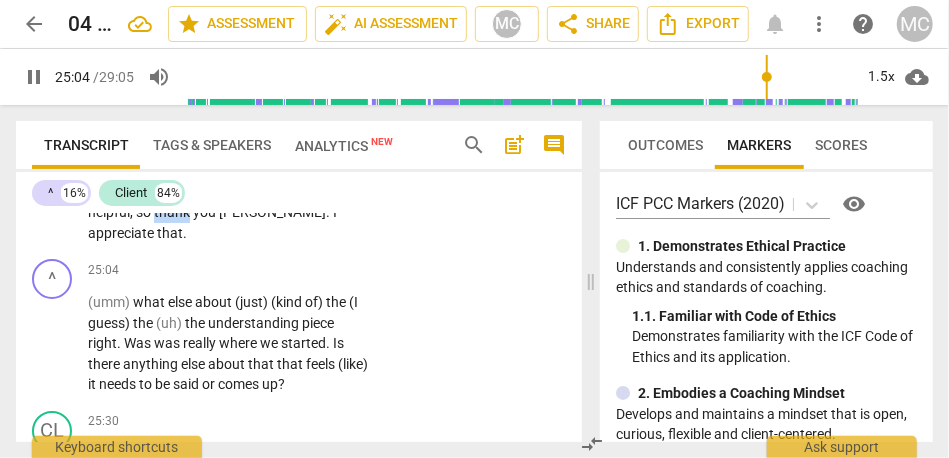 click on "thank" at bounding box center [173, 212] 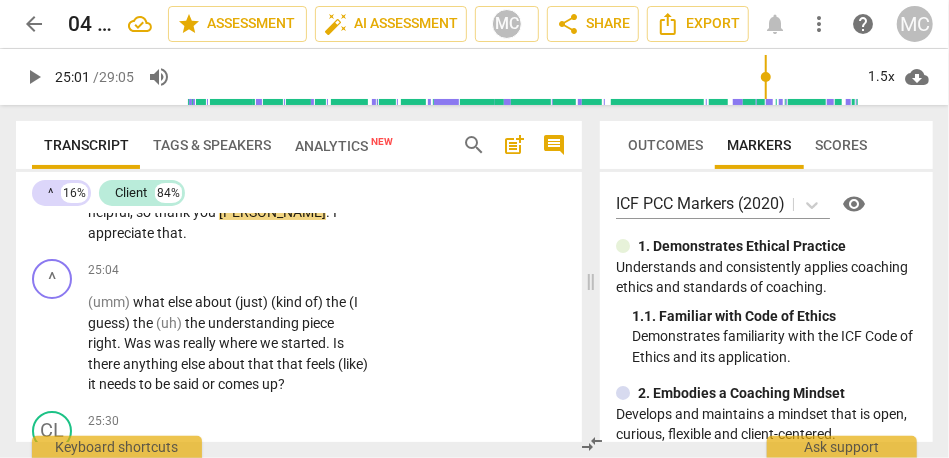 click on "[PERSON_NAME]" at bounding box center (272, 212) 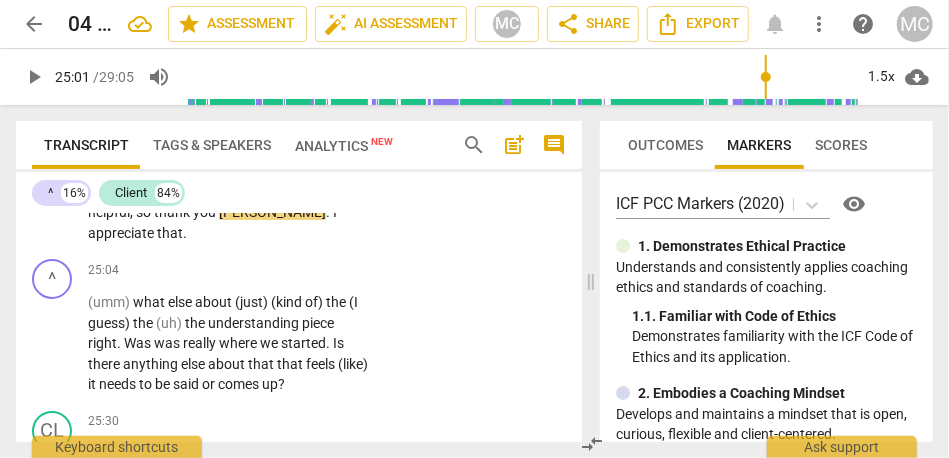 type 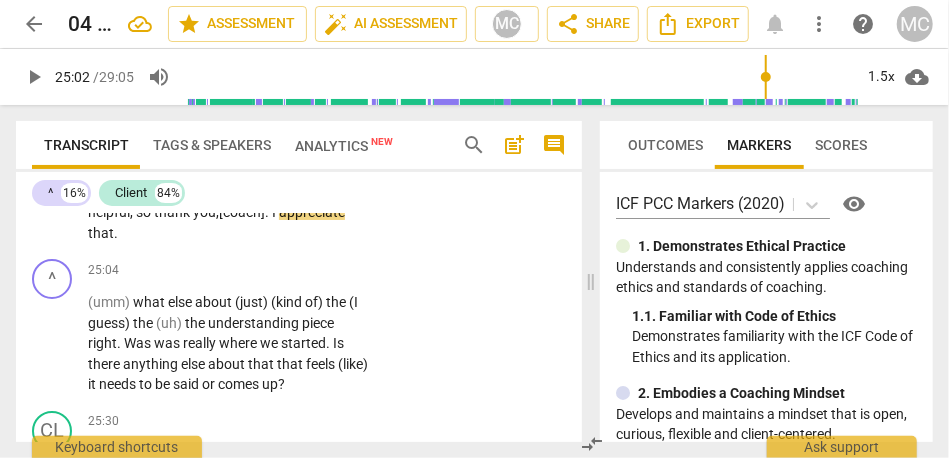 click on "appreciate" at bounding box center [312, 212] 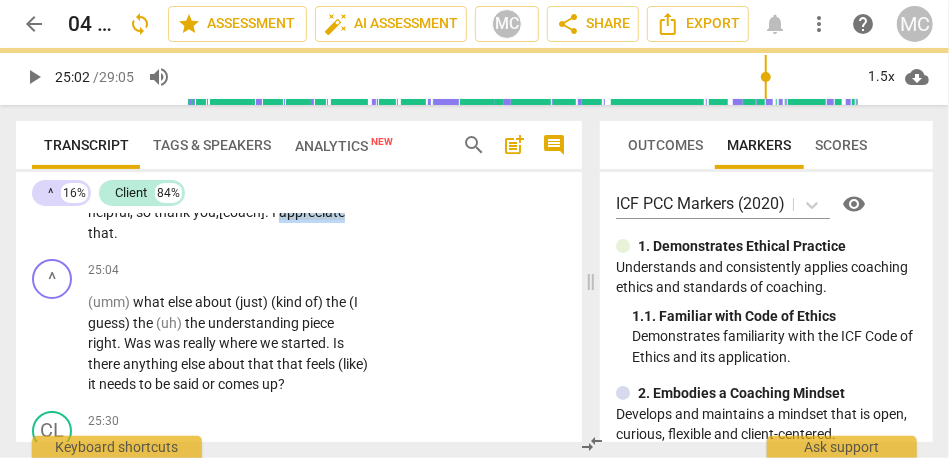 click on "appreciate" at bounding box center (312, 212) 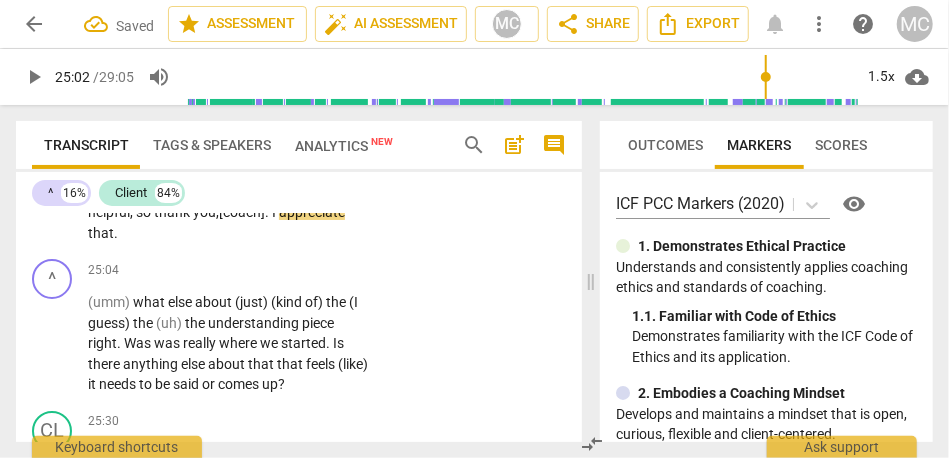 click on "Yeah .   Yeah .   Right .   Gift   of   anxiety   (umm)   yeah ,   so   yeah   feels   good   (umm)   I   am .   I   am .   Yeah   (I   think)   that .   That   this   has   been   really   helpful ,   so   thank   you,  [coach] .   I   appreciate   that ." at bounding box center [229, 192] 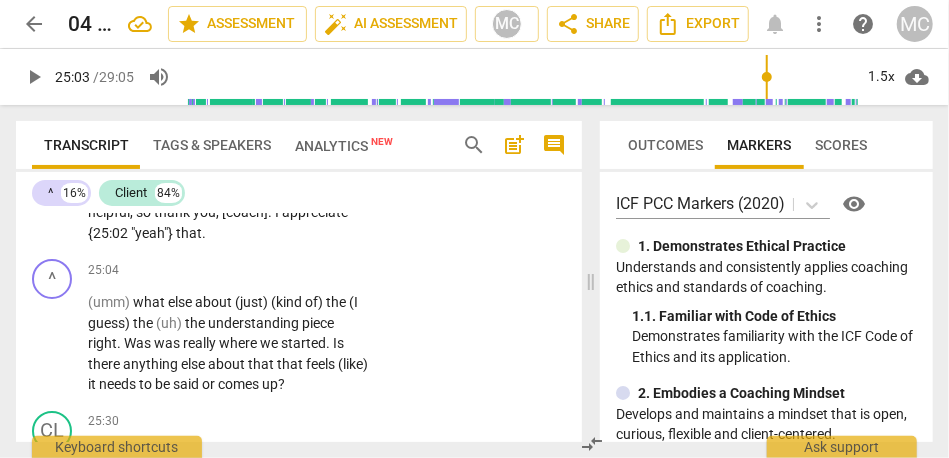 click on "Yeah .   Yeah .   Right .   Gift   of   anxiety   (umm)   yeah ,   so   yeah   feels   good   (umm)   I   am .   I   am .   Yeah   (I   think)   that .   That   this   has   been   really   helpful ,   so   thank   you ,   [coach] .   I   appreciate   {25:02   "yeah"}   that ." at bounding box center (229, 192) 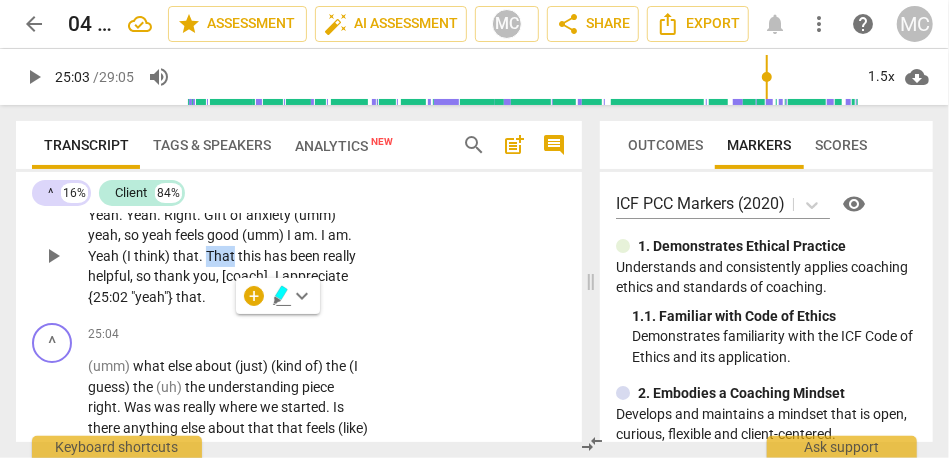 scroll, scrollTop: 8627, scrollLeft: 0, axis: vertical 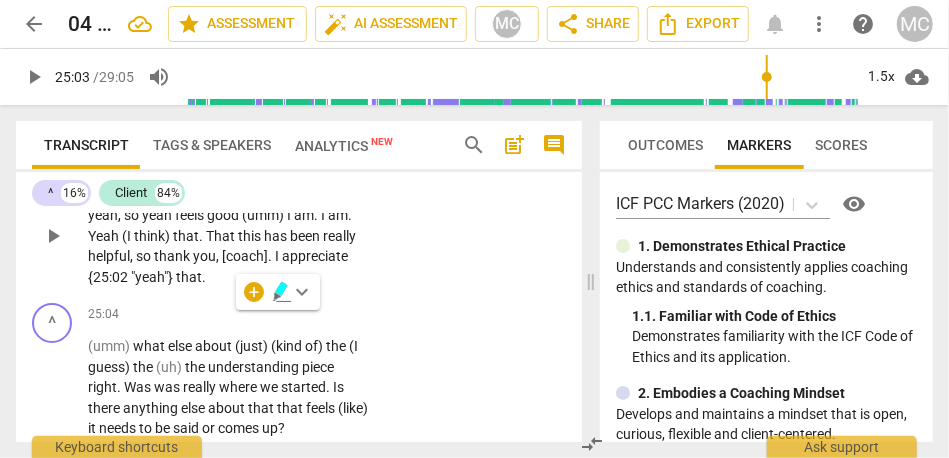 click on "[coach]" at bounding box center (245, 256) 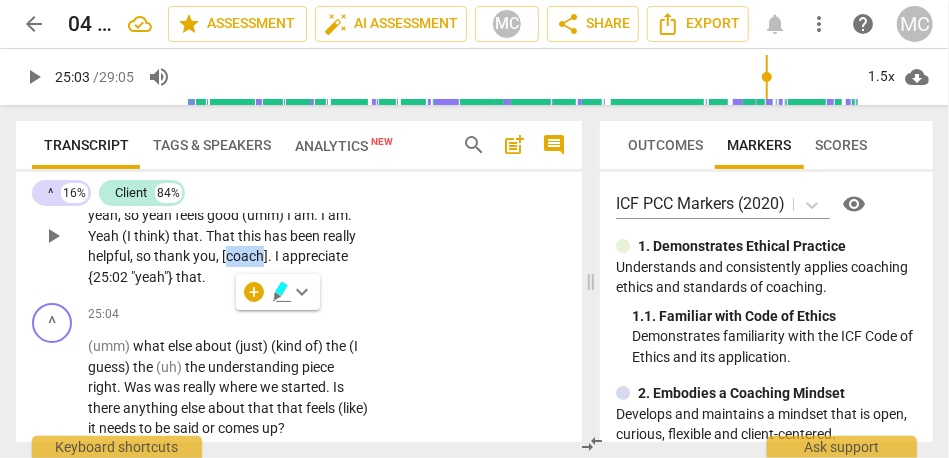 click on "[coach]" at bounding box center (245, 256) 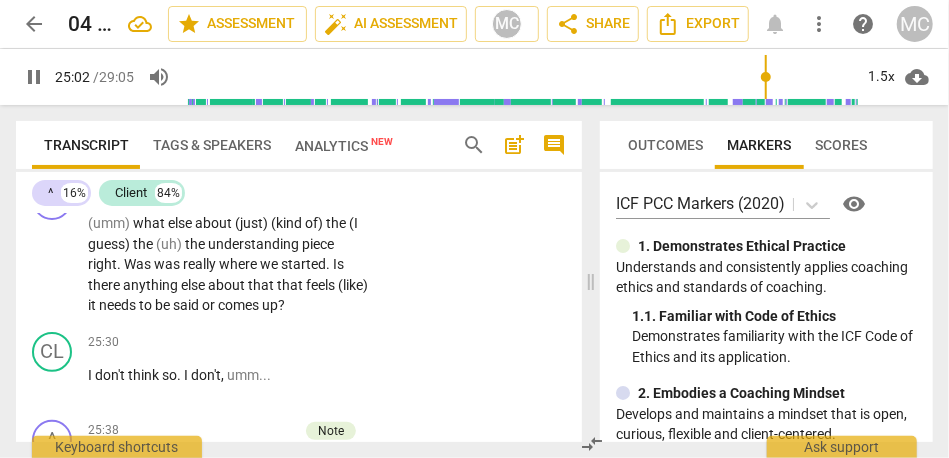 scroll, scrollTop: 8752, scrollLeft: 0, axis: vertical 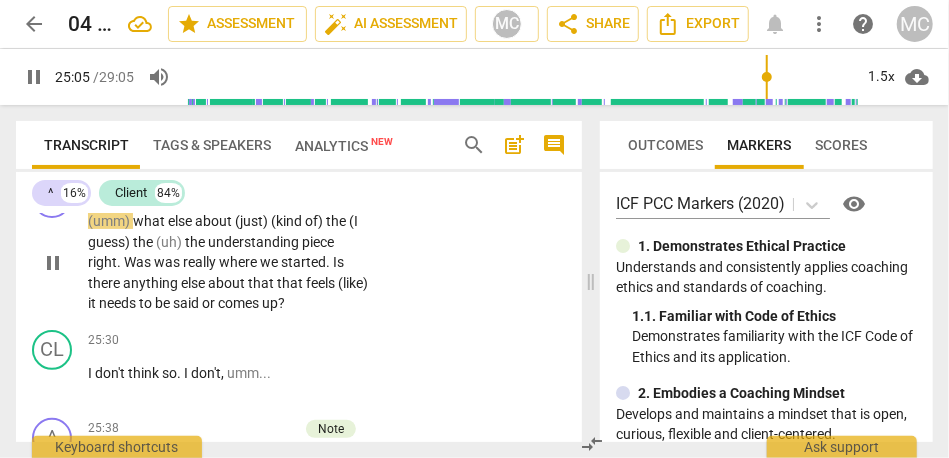 click on "what" at bounding box center (150, 221) 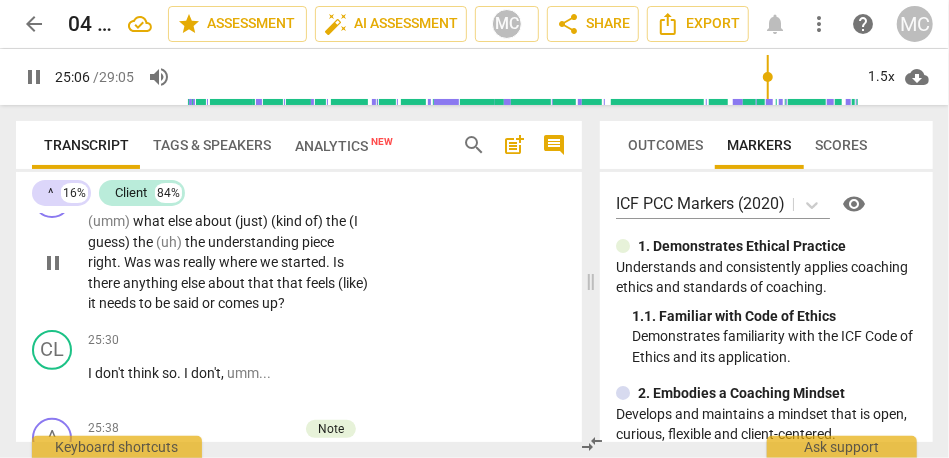 type on "1507" 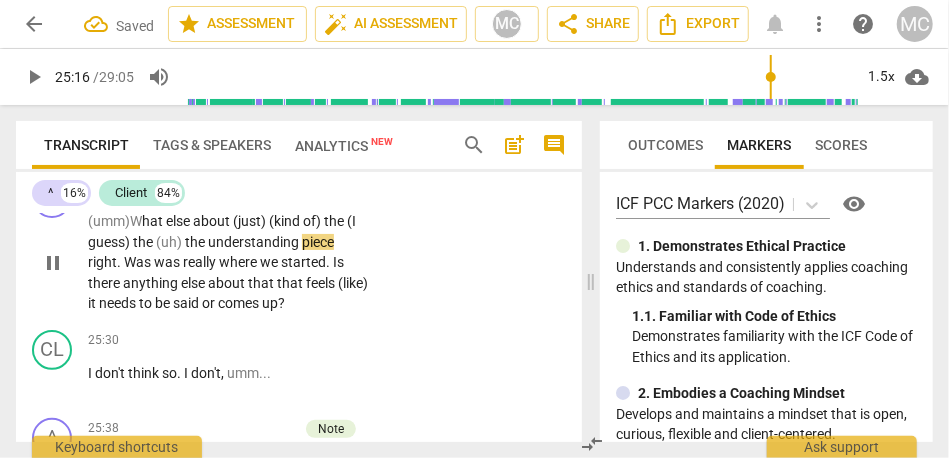 click on "the" at bounding box center (144, 242) 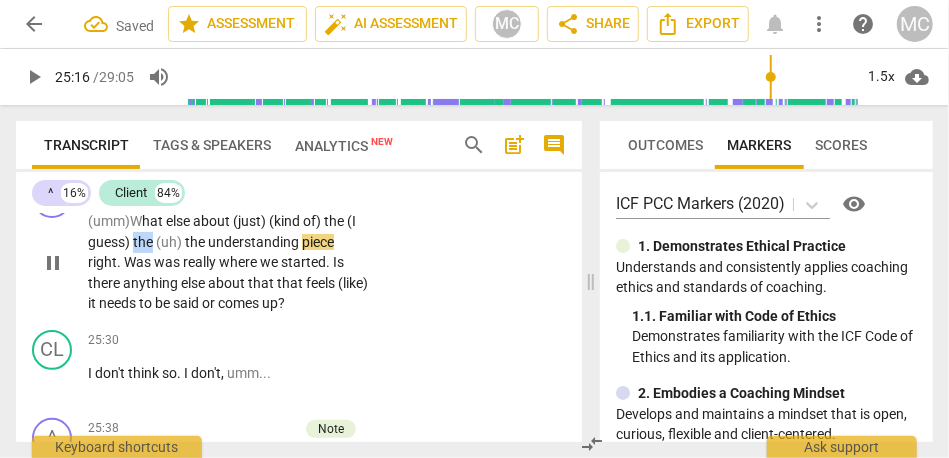 click on "the" at bounding box center (144, 242) 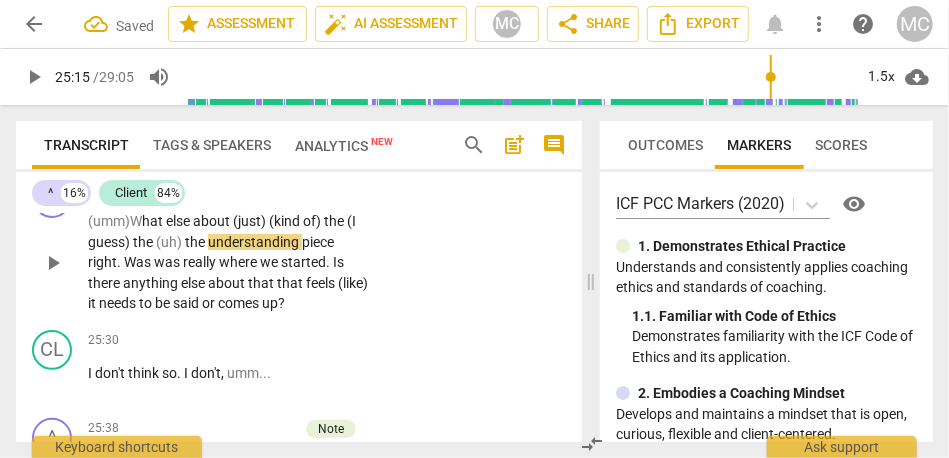 click on "the" at bounding box center (144, 242) 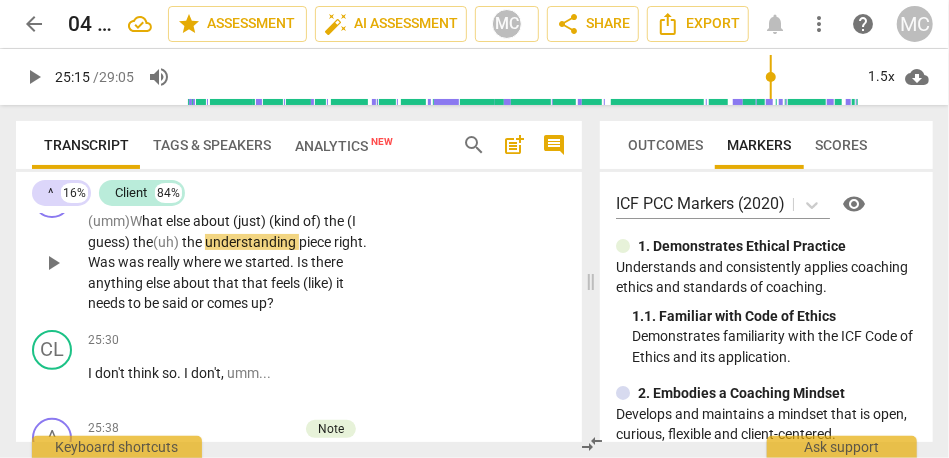 click on "the" at bounding box center (143, 242) 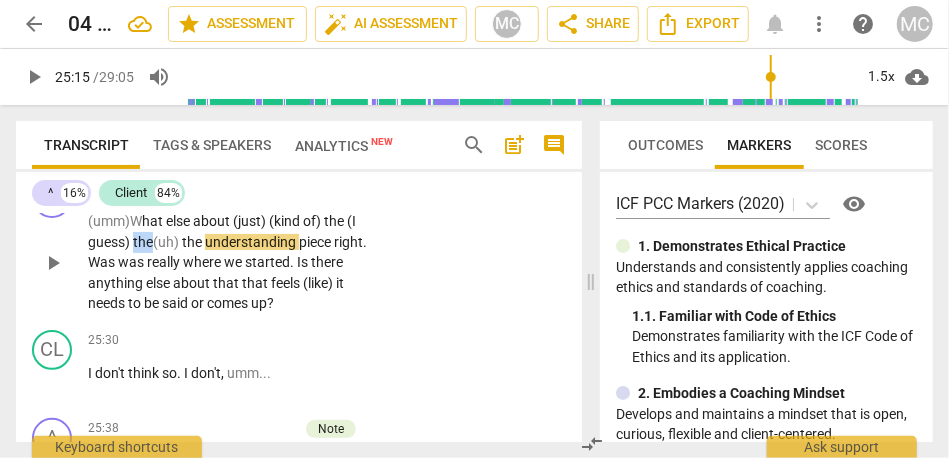click on "the" at bounding box center (143, 242) 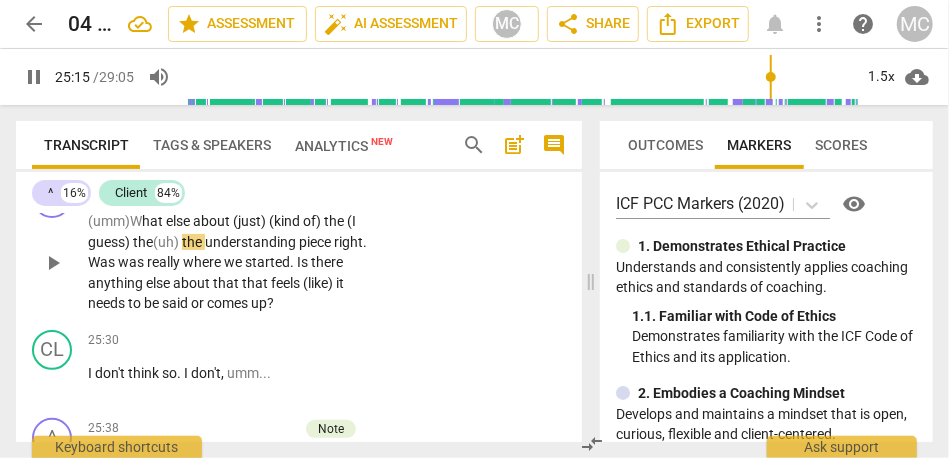 click on "(uh)" at bounding box center [167, 242] 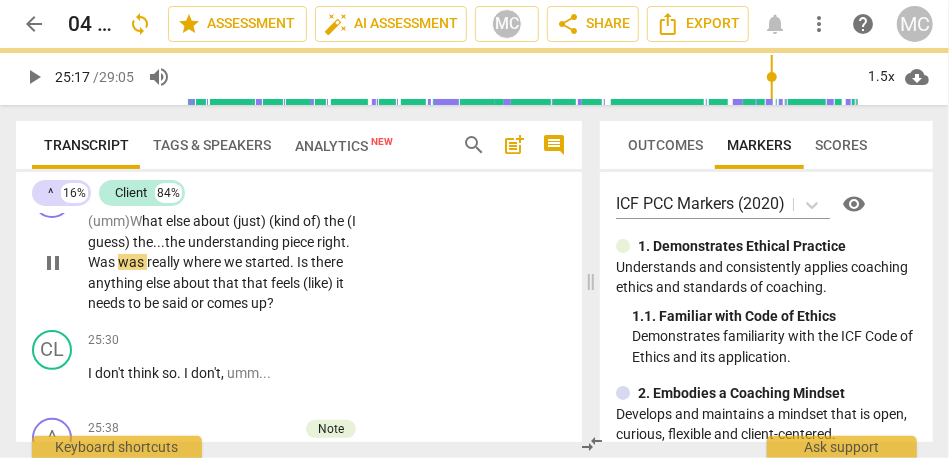 click on "right" at bounding box center [331, 242] 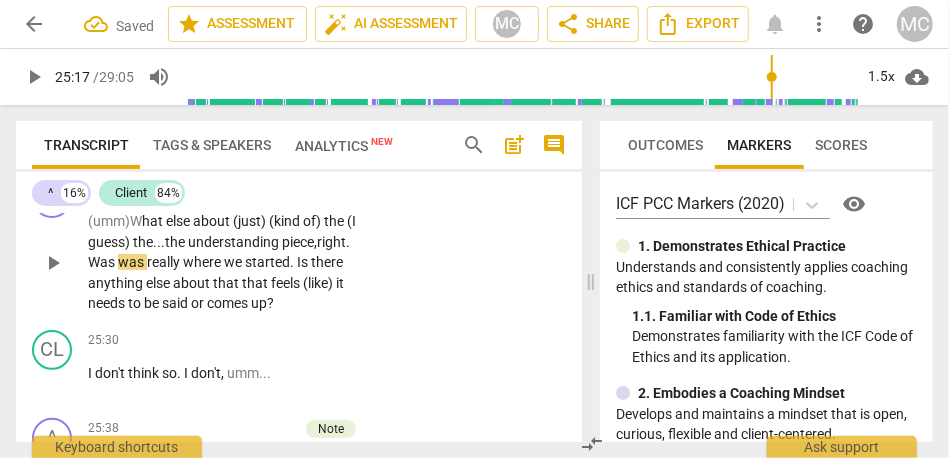 click on "Was" at bounding box center [103, 262] 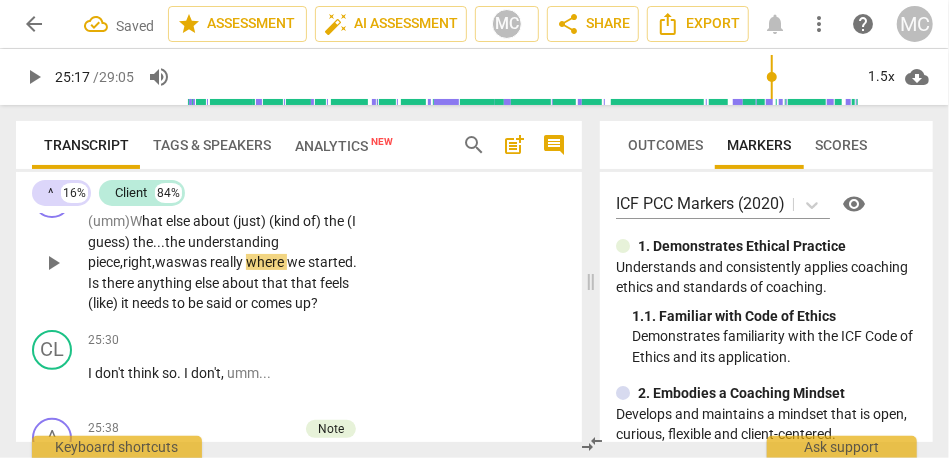 click on "piece," at bounding box center [105, 262] 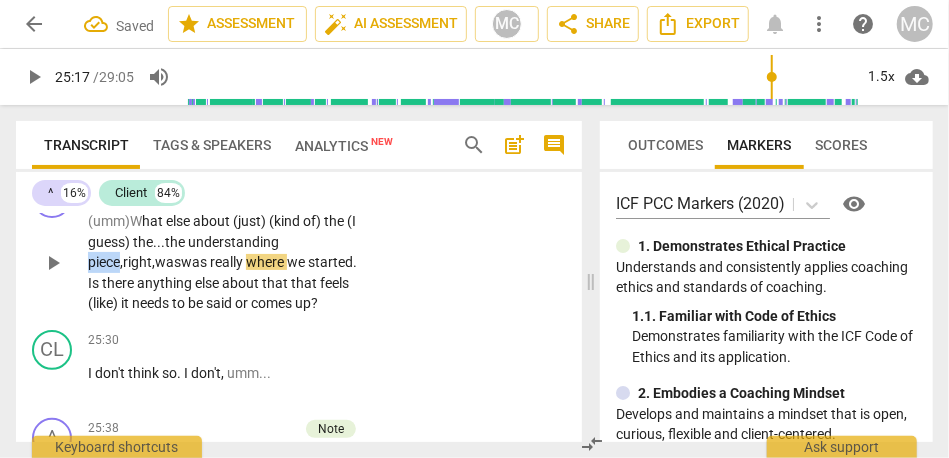 click on "piece," at bounding box center (105, 262) 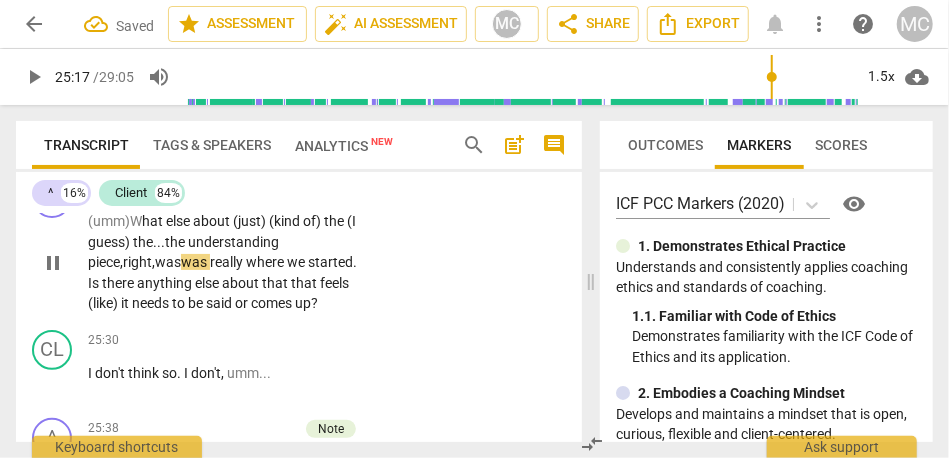 click on "was" at bounding box center [195, 262] 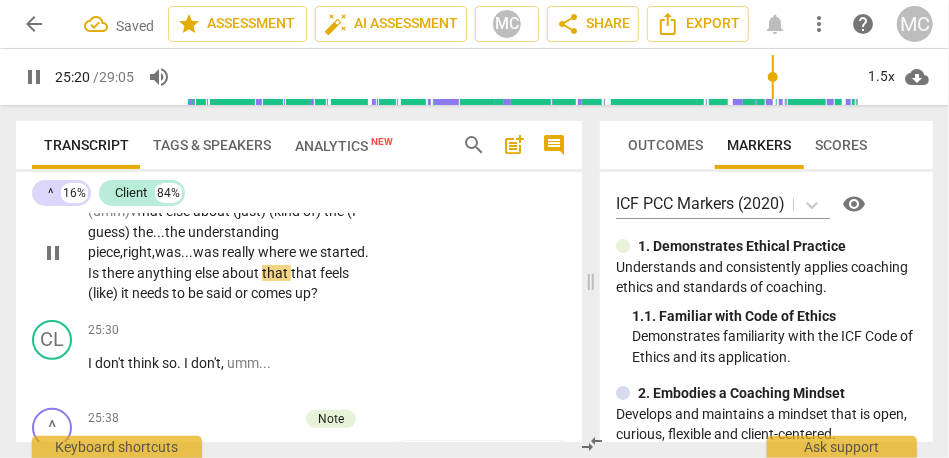 scroll, scrollTop: 8768, scrollLeft: 0, axis: vertical 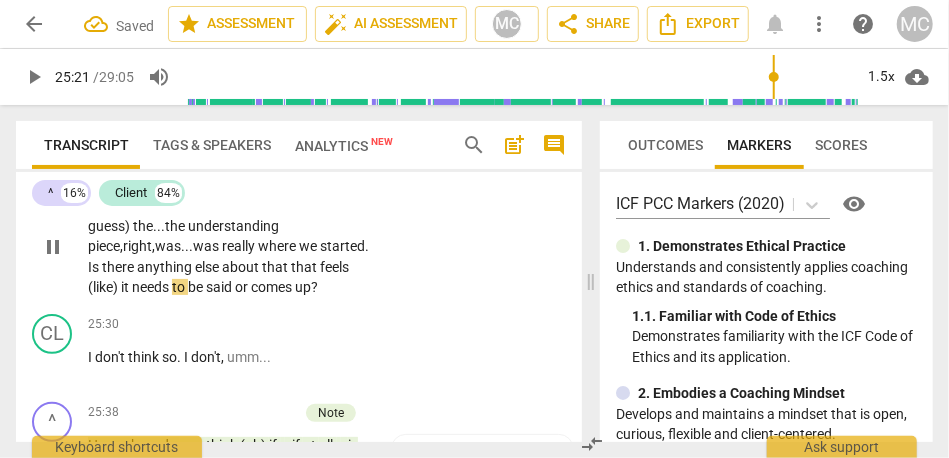 click on "(like)" at bounding box center (104, 287) 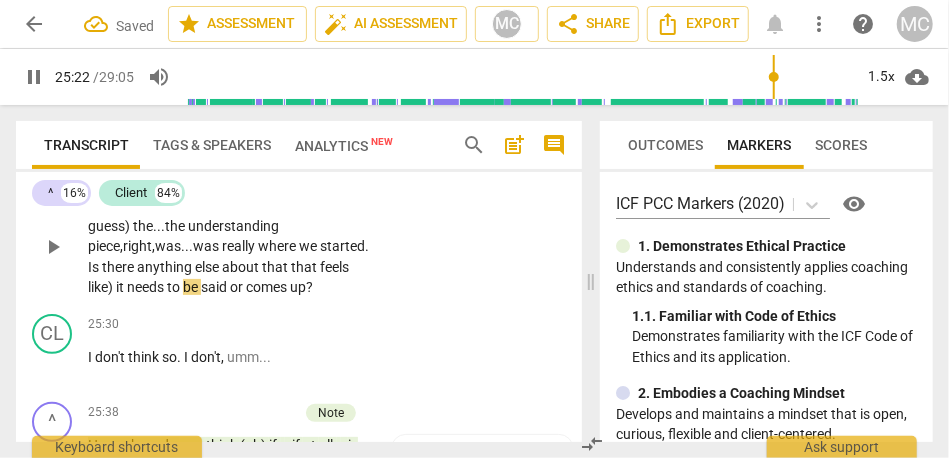 click on "like)" at bounding box center (102, 287) 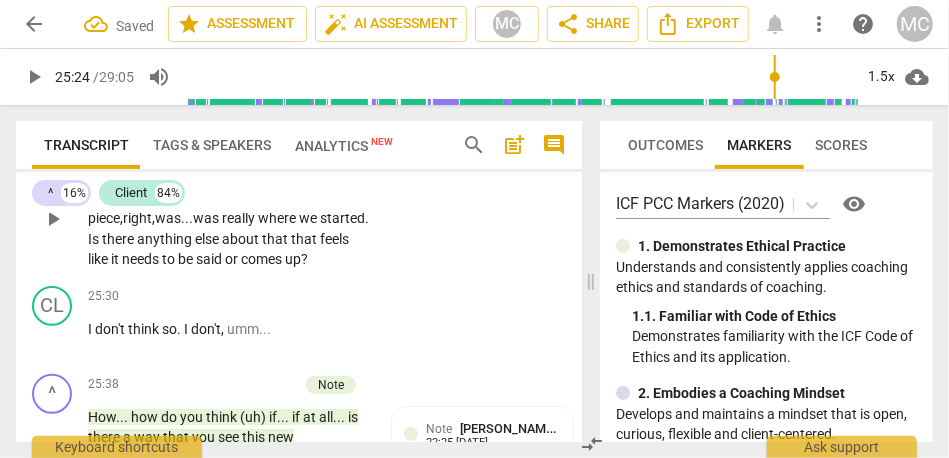 scroll, scrollTop: 8782, scrollLeft: 0, axis: vertical 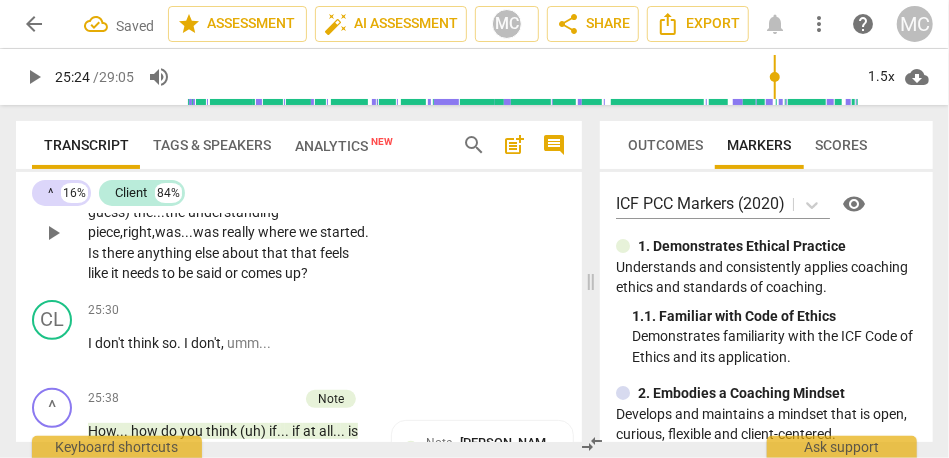 click on "up" at bounding box center [293, 273] 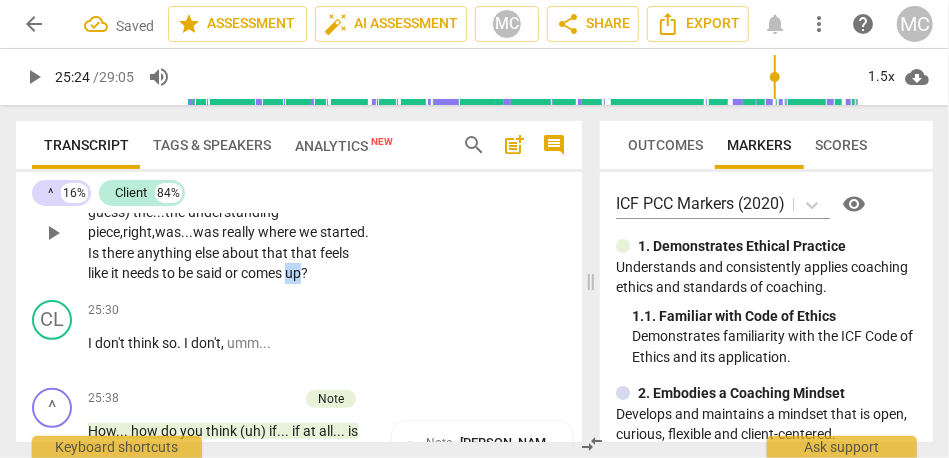 click on "up" at bounding box center (293, 273) 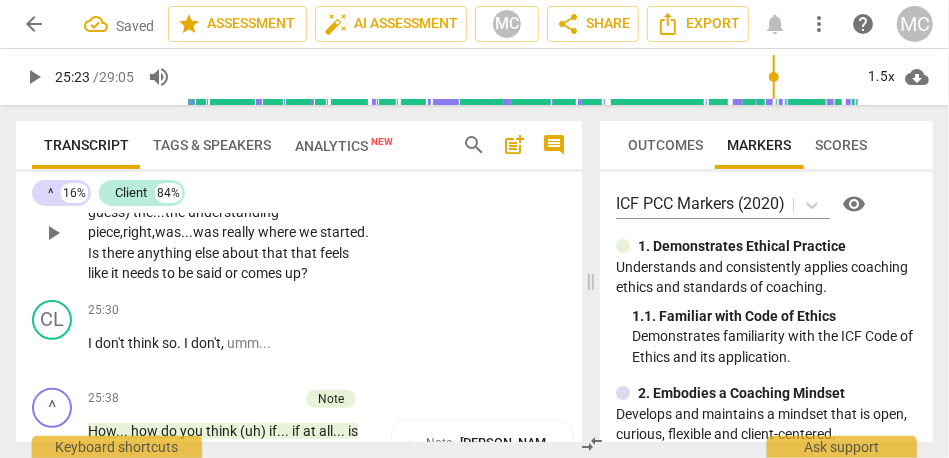 click on "up" at bounding box center (293, 273) 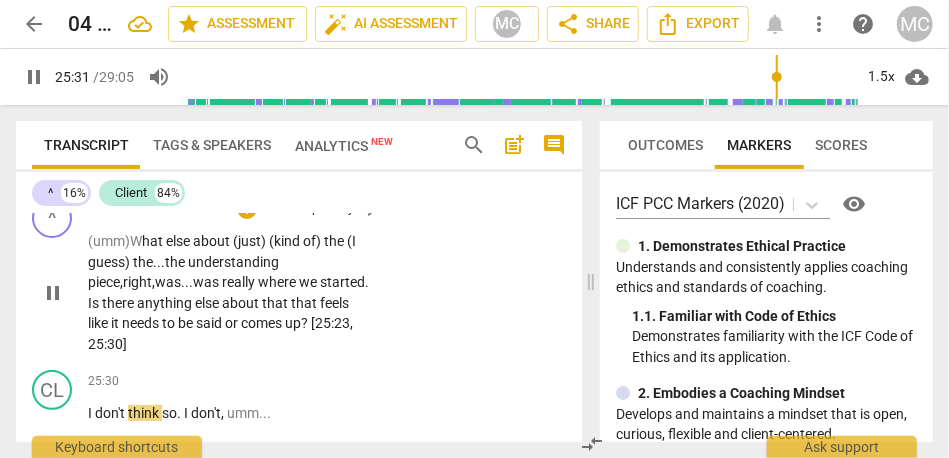 scroll, scrollTop: 8828, scrollLeft: 0, axis: vertical 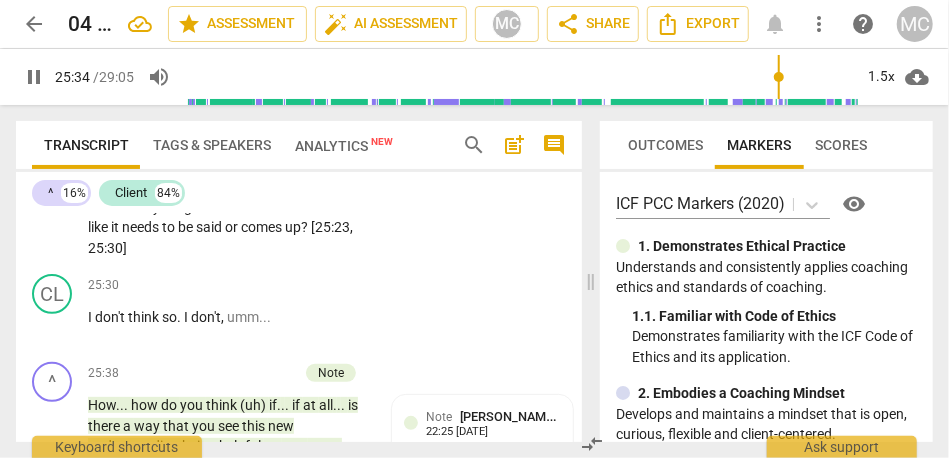 click on "pause" at bounding box center (34, 77) 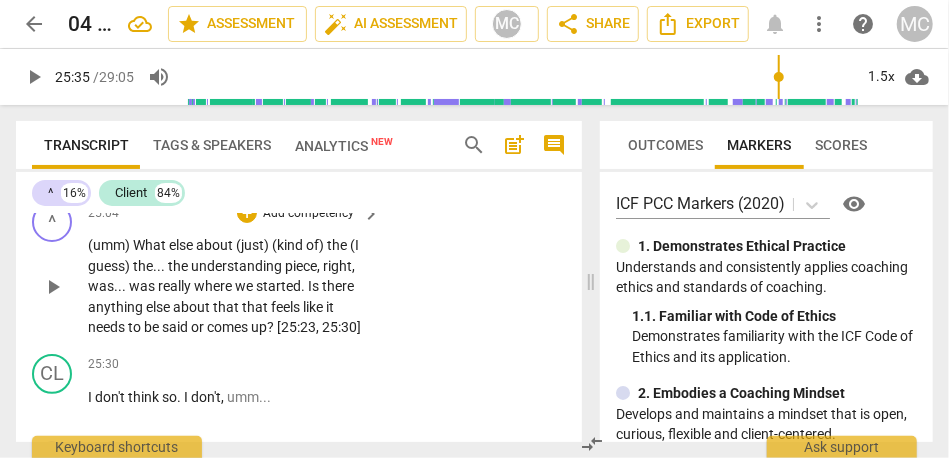 scroll, scrollTop: 8727, scrollLeft: 0, axis: vertical 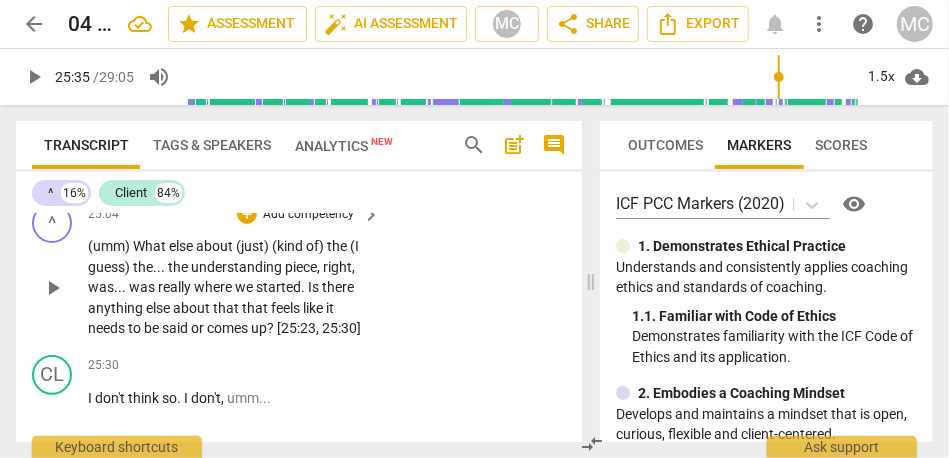 click on "Add competency" at bounding box center (308, 215) 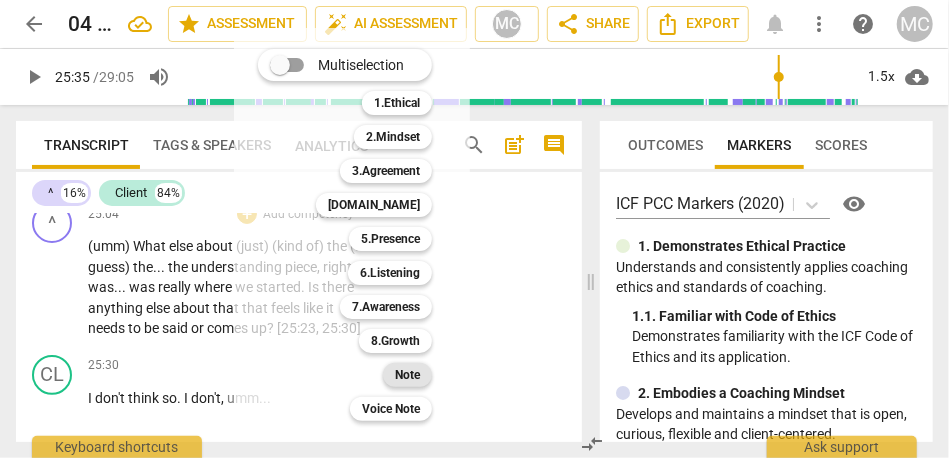 click on "Note" at bounding box center (407, 375) 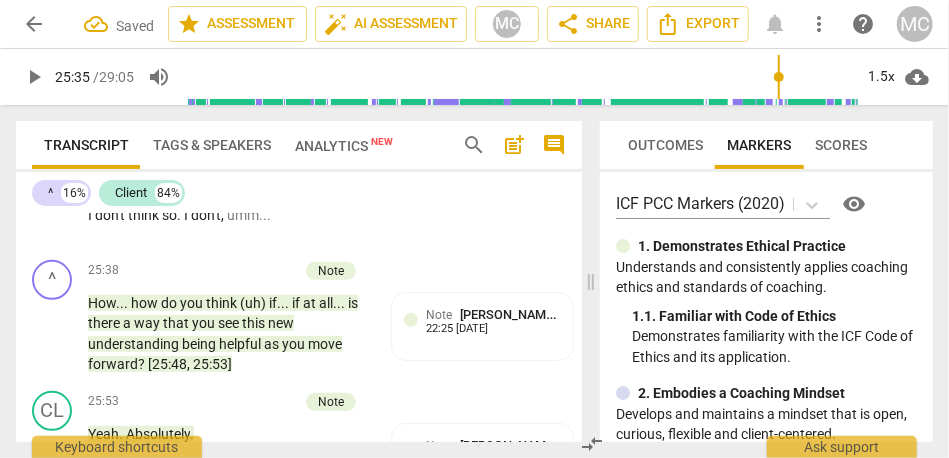 scroll, scrollTop: 8911, scrollLeft: 0, axis: vertical 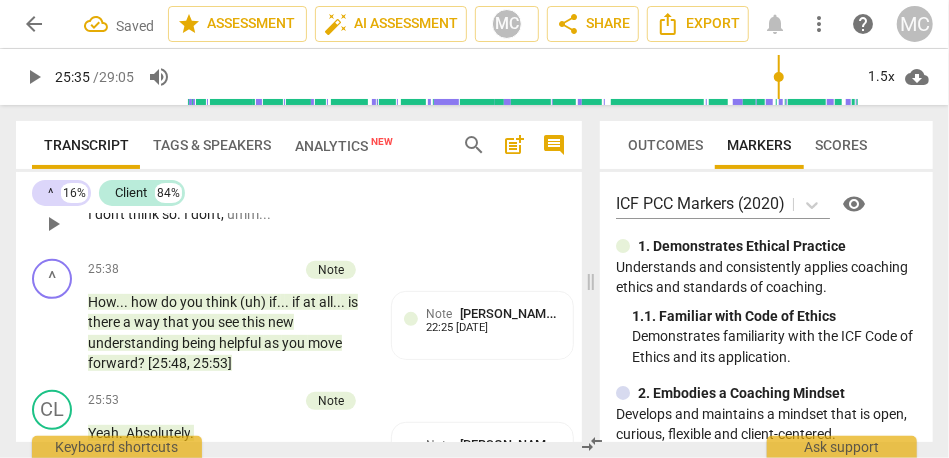 click on "Add competency" at bounding box center [308, 182] 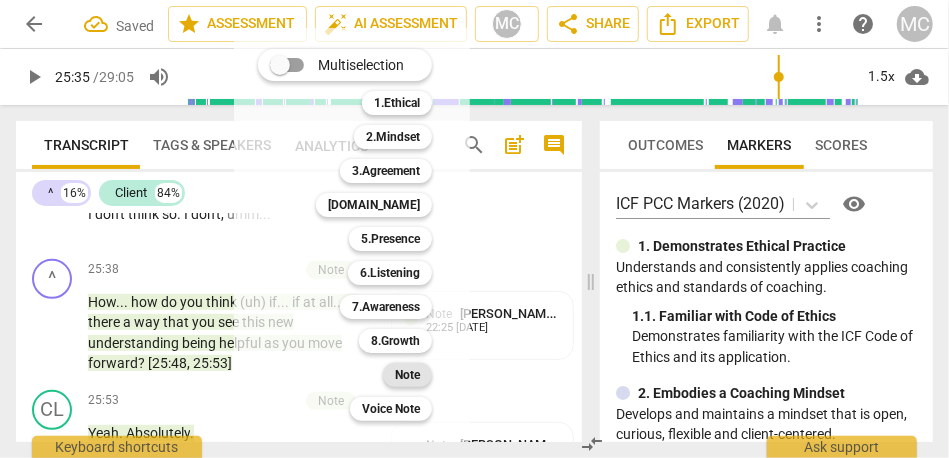 click on "Note" at bounding box center [407, 375] 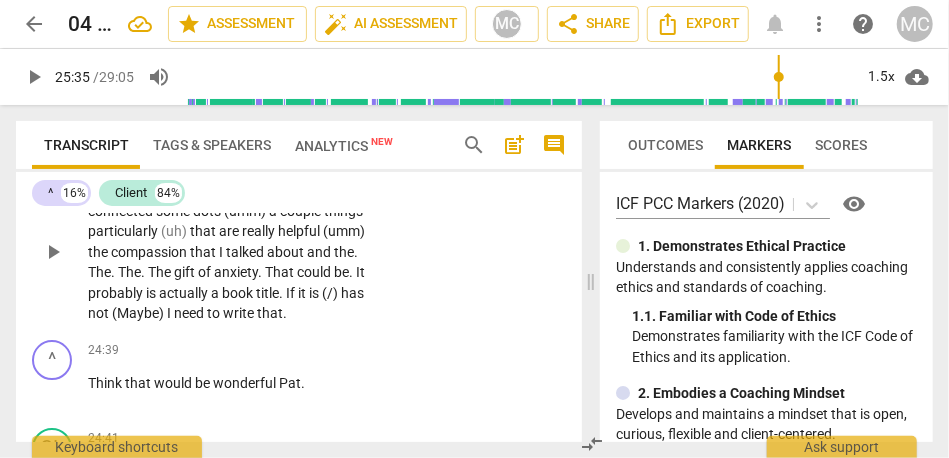 scroll, scrollTop: 8366, scrollLeft: 0, axis: vertical 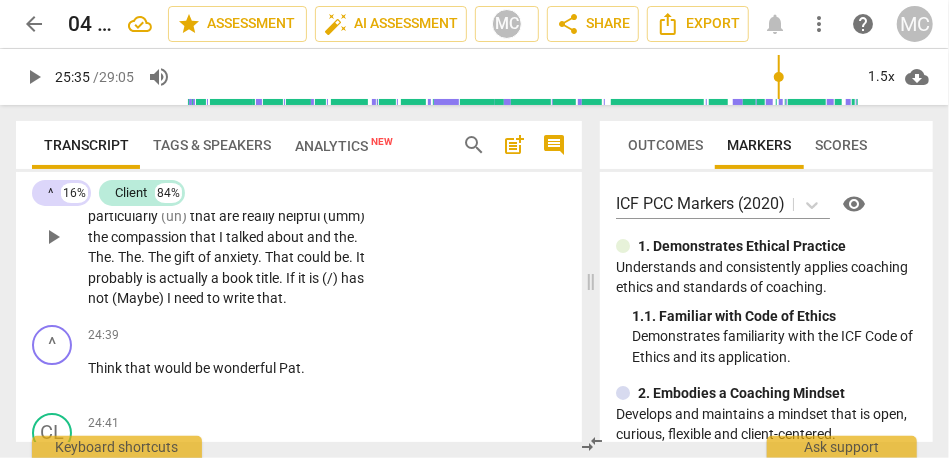 click on "OK .   Yeah   (I   think)   I   have .   (I   think)   I   have   connected   some   dots   (umm)   a   couple   things   particularly   (uh)   that   are   really   helpful   (umm)   the   compassion   that   I   talked   about   and   the .   The .   The .   The   gift   of   anxiety .   That   could   be .   It   probably   is   actually   a   book   title .   If   it   is   (/)   has   not   (Maybe)   I   need   to   write   that ." at bounding box center (229, 237) 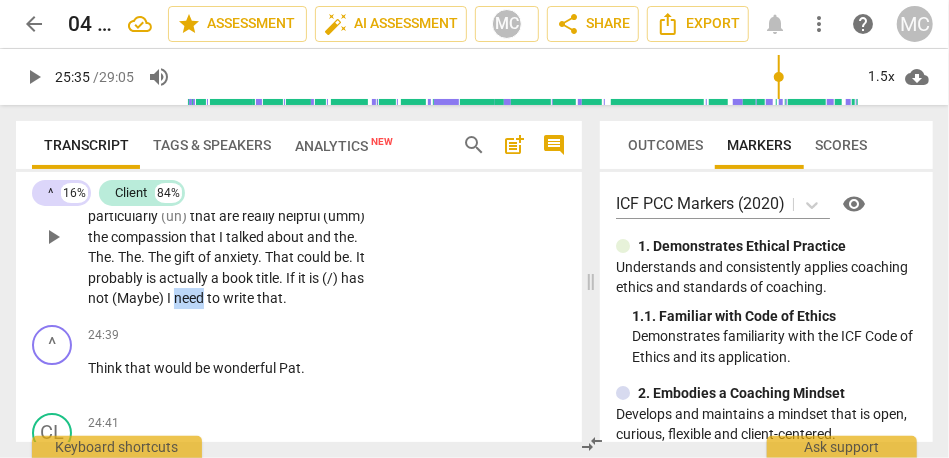 click on "OK .   Yeah   (I   think)   I   have .   (I   think)   I   have   connected   some   dots   (umm)   a   couple   things   particularly   (uh)   that   are   really   helpful   (umm)   the   compassion   that   I   talked   about   and   the .   The .   The .   The   gift   of   anxiety .   That   could   be .   It   probably   is   actually   a   book   title .   If   it   is   (/)   has   not   (Maybe)   I   need   to   write   that ." at bounding box center [229, 237] 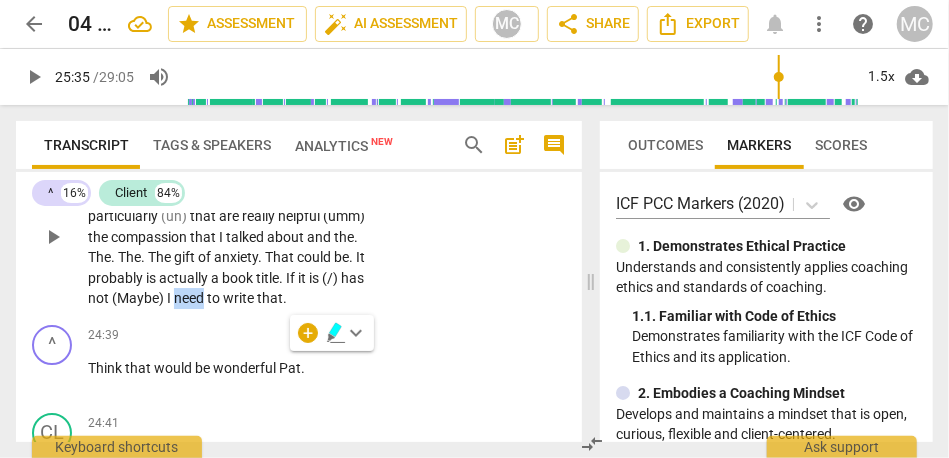 click on "need" at bounding box center (190, 298) 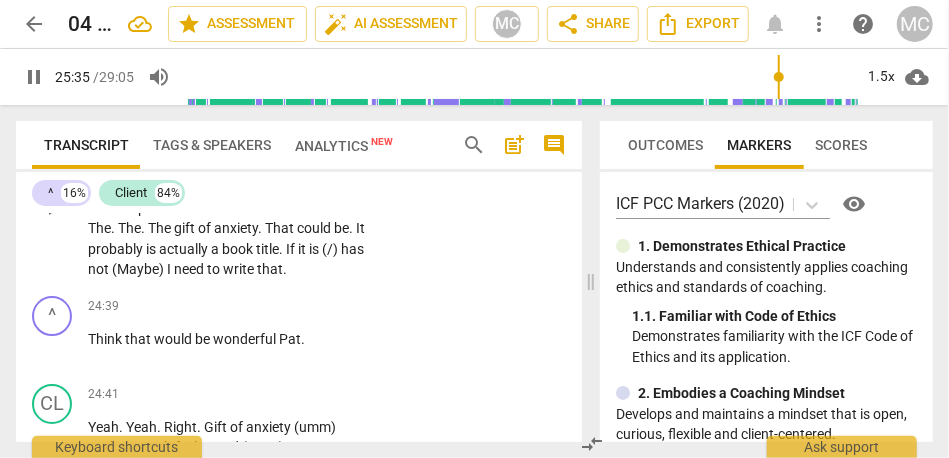 scroll, scrollTop: 8422, scrollLeft: 0, axis: vertical 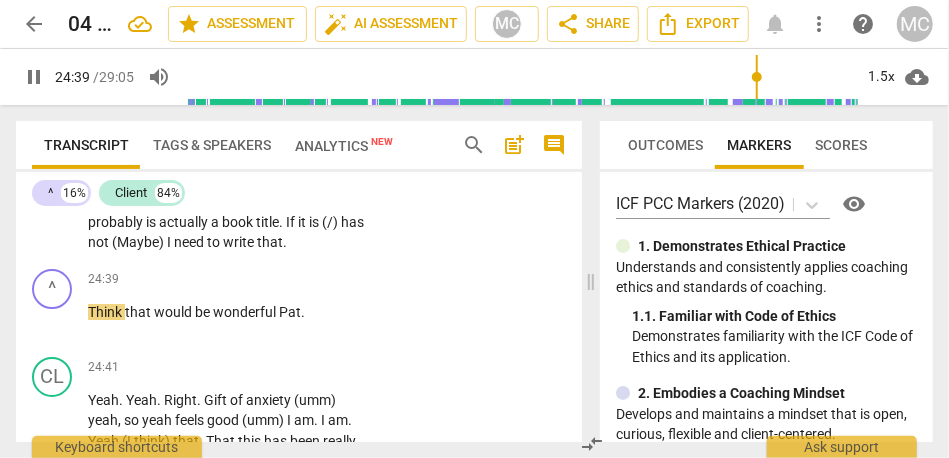 type on "1480" 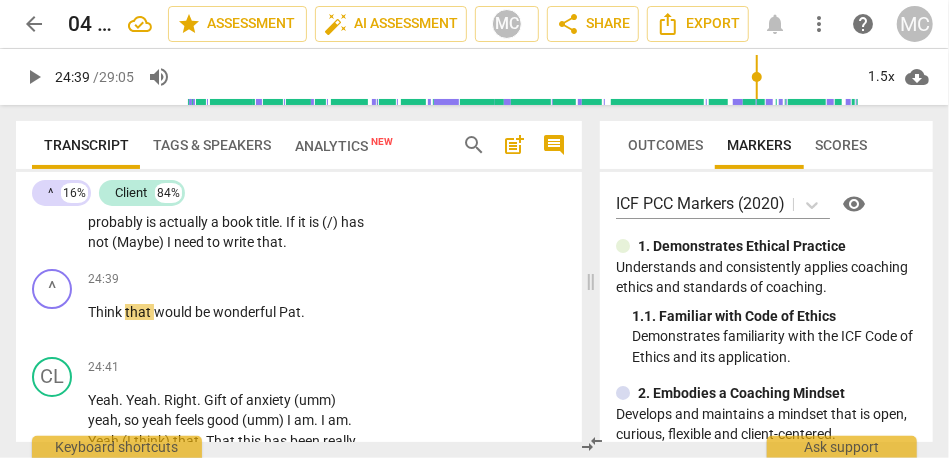 click on "OK .   Yeah   (I   think)   I   have .   (I   think)   I   have   connected   some   dots   (umm)   a   couple   things   particularly   (uh)   that   are   really   helpful   (umm)   the   compassion   that   I   talked   about   and   the .   The .   The .   The   gift   of   anxiety .   That   could   be .   It   probably   is   actually   a   book   title .   If   it   is   (/)   has   not   (Maybe)   I   need   to   write   that ." at bounding box center (229, 181) 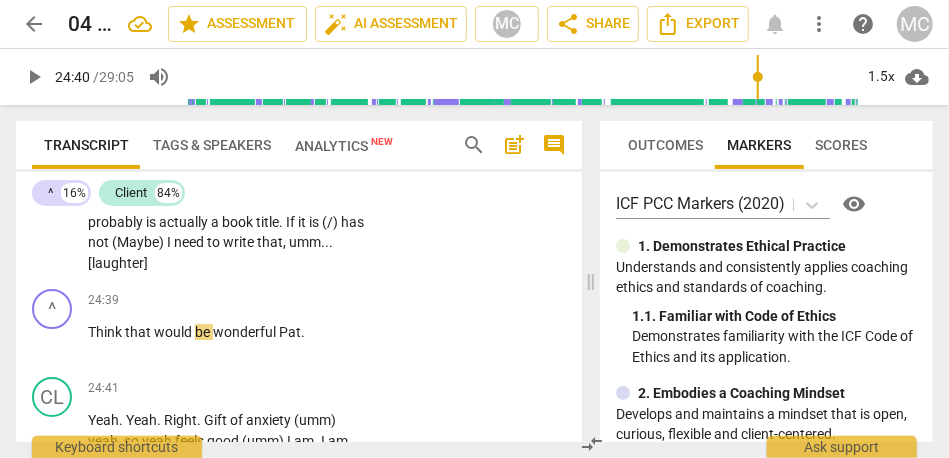 click on "that, umm... [laughter]" at bounding box center (210, 252) 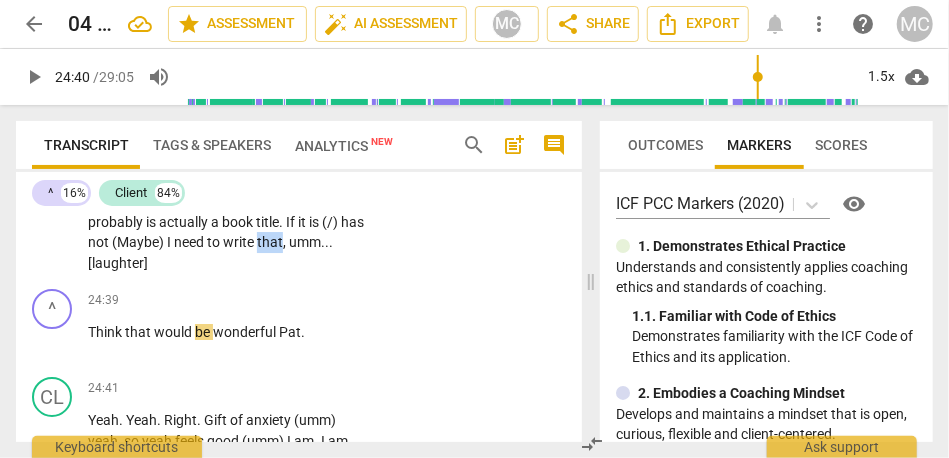 click on "that, umm... [laughter]" at bounding box center (210, 252) 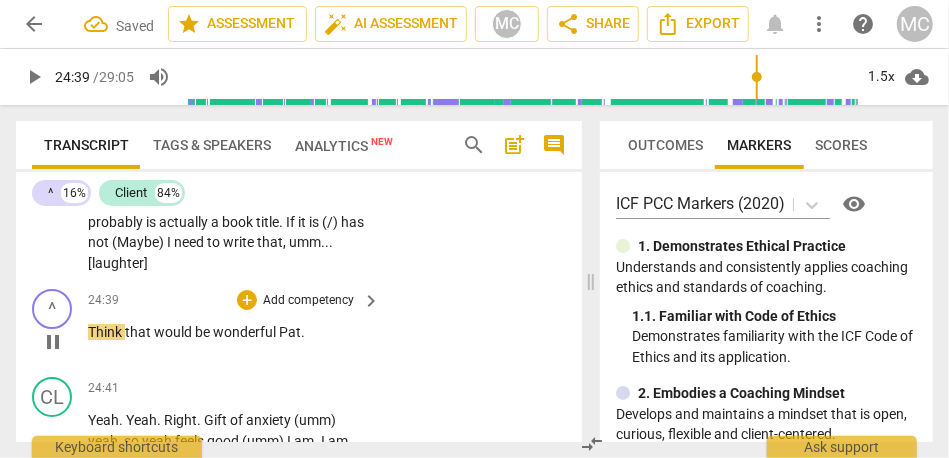type on "1480" 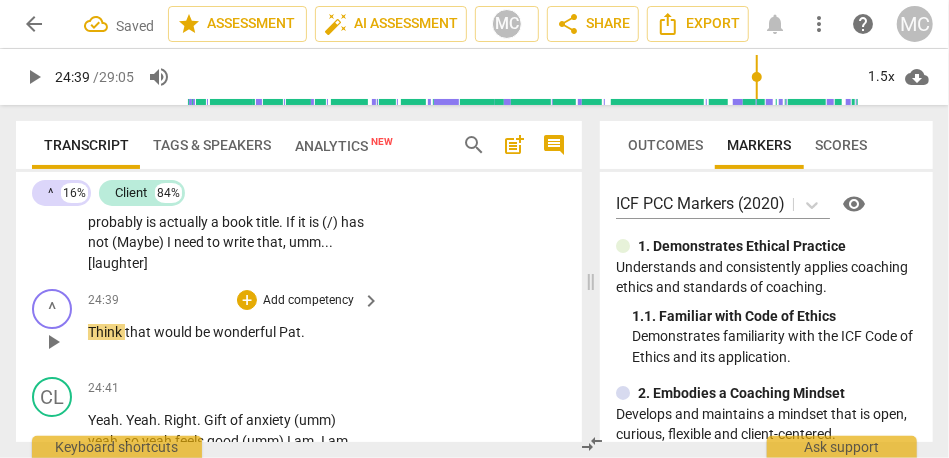 click on "Think" at bounding box center (106, 332) 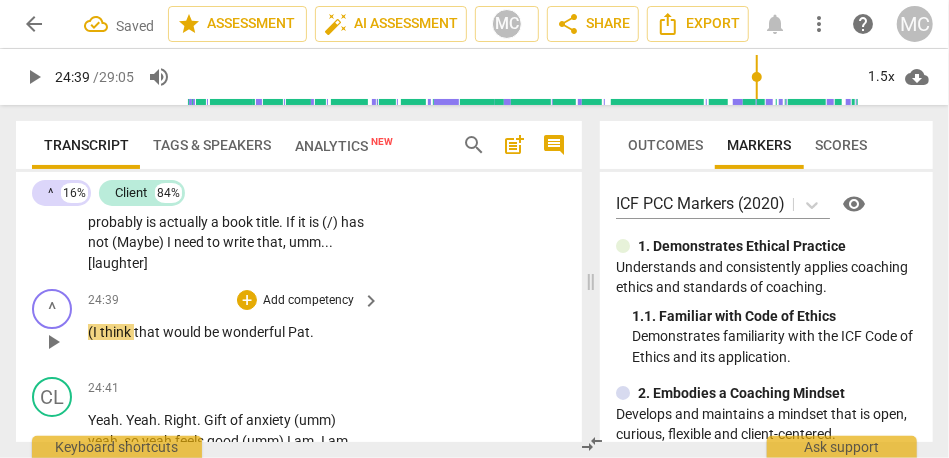 click on "(I think" at bounding box center (111, 332) 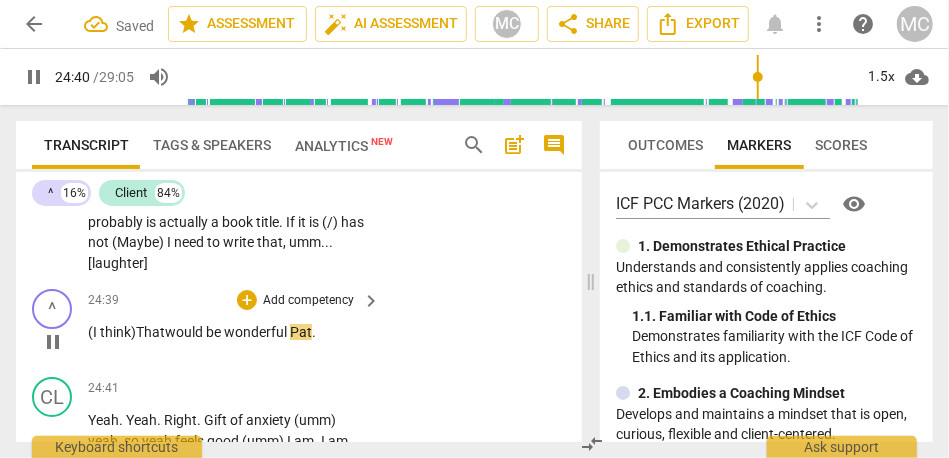 click on "wonderful" at bounding box center (257, 332) 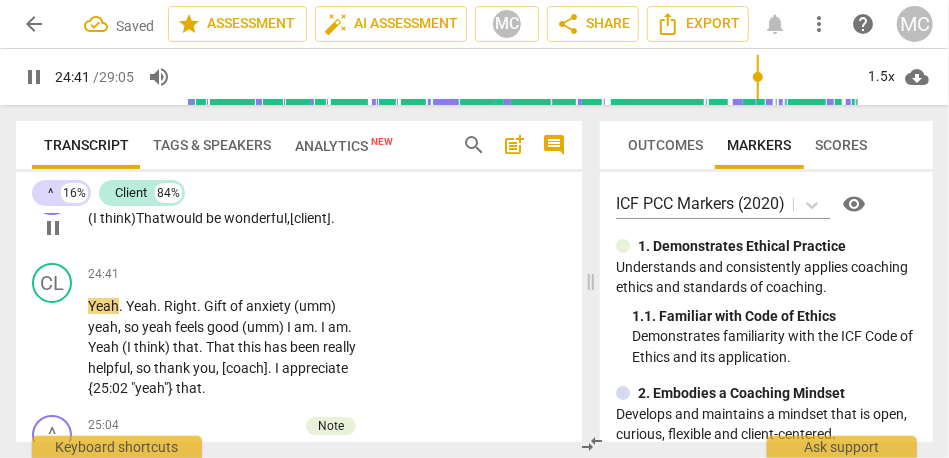 scroll, scrollTop: 8543, scrollLeft: 0, axis: vertical 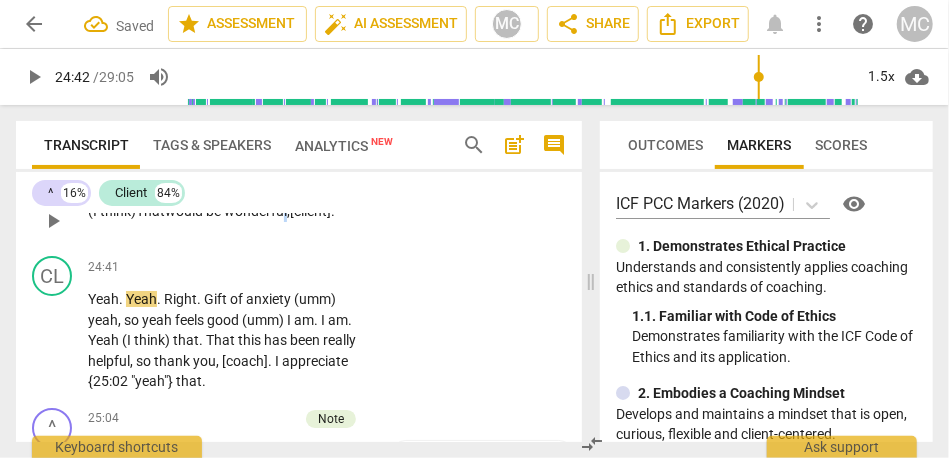 click on "wonderful," at bounding box center [257, 211] 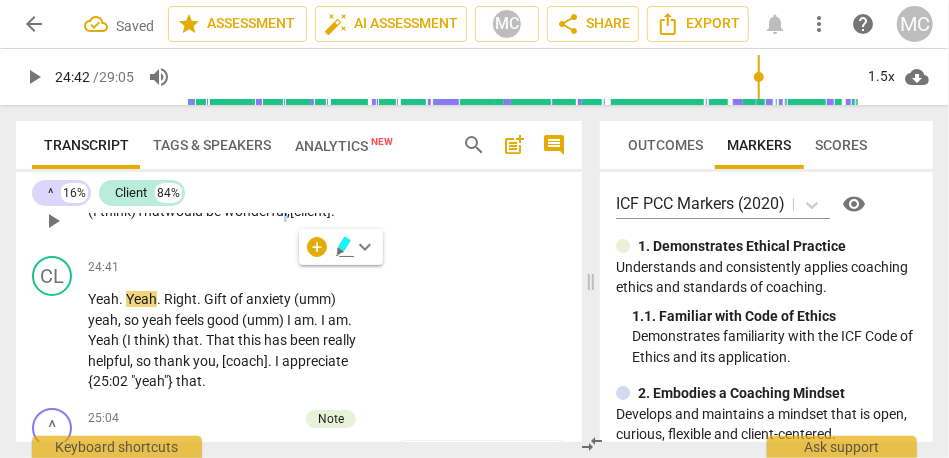 click on "wonderful," at bounding box center [257, 211] 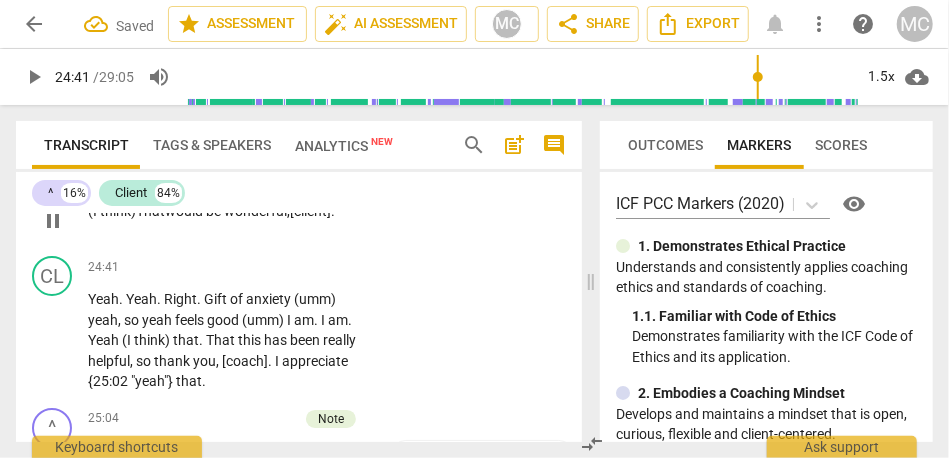 click on "[client]" at bounding box center (310, 211) 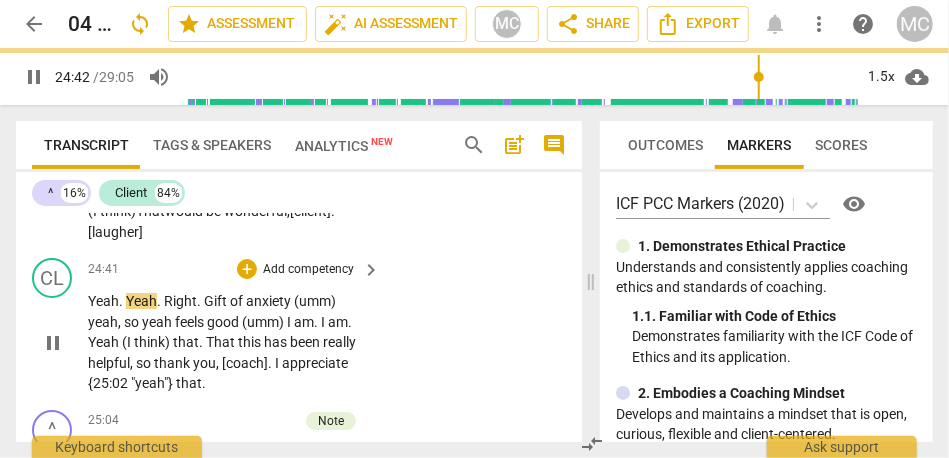 scroll, scrollTop: 8618, scrollLeft: 0, axis: vertical 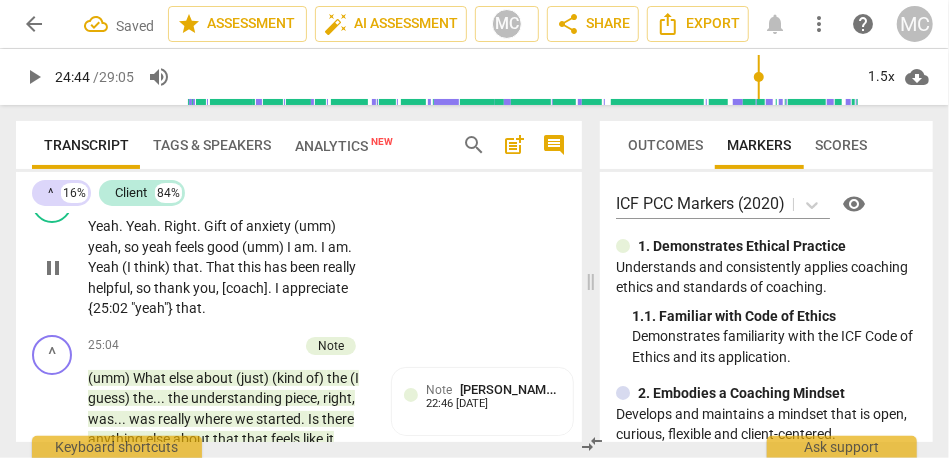 click on "Yeah" at bounding box center (103, 226) 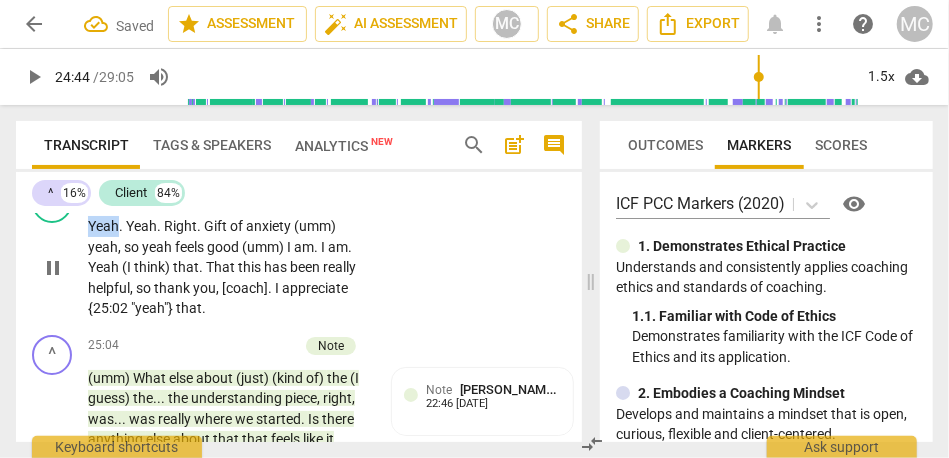 click on "Yeah" at bounding box center [103, 226] 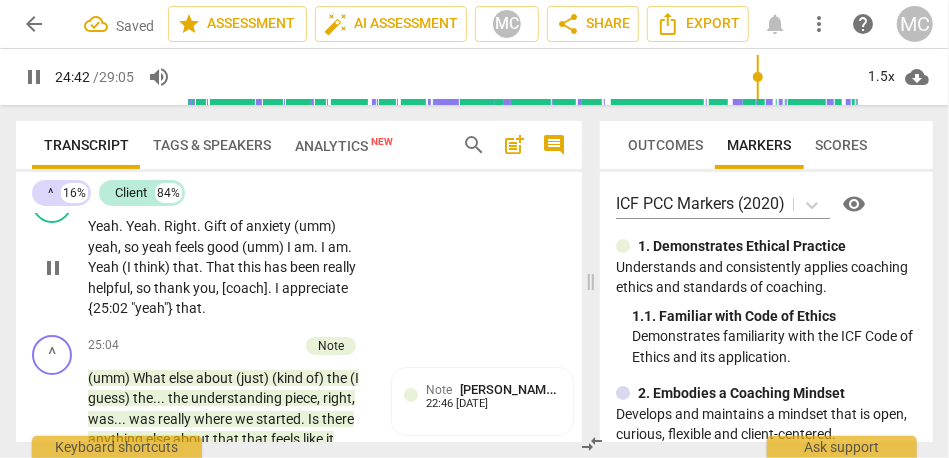 click on "Yeah" at bounding box center [103, 226] 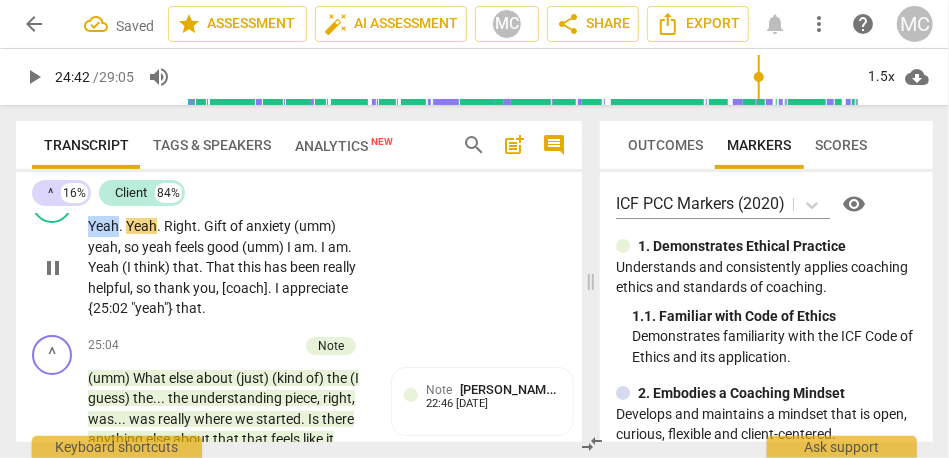 click on "Yeah" at bounding box center (103, 226) 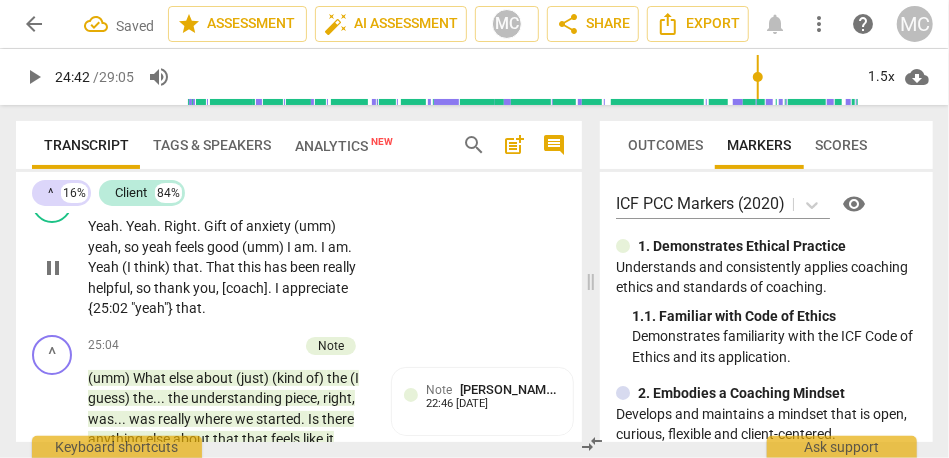 click on "Yeah" at bounding box center (141, 226) 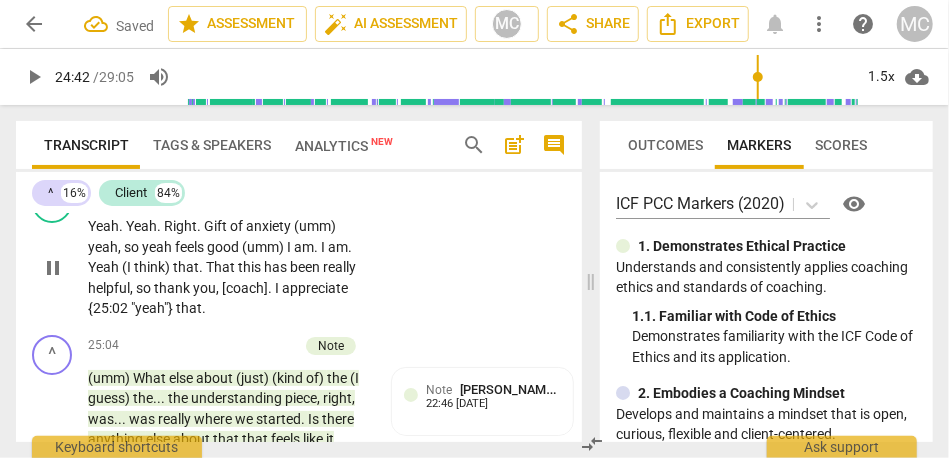 type on "1482" 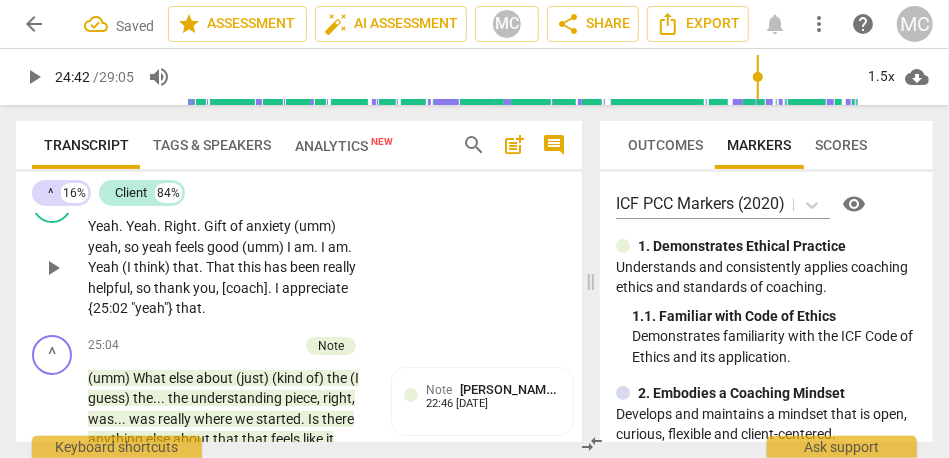 type 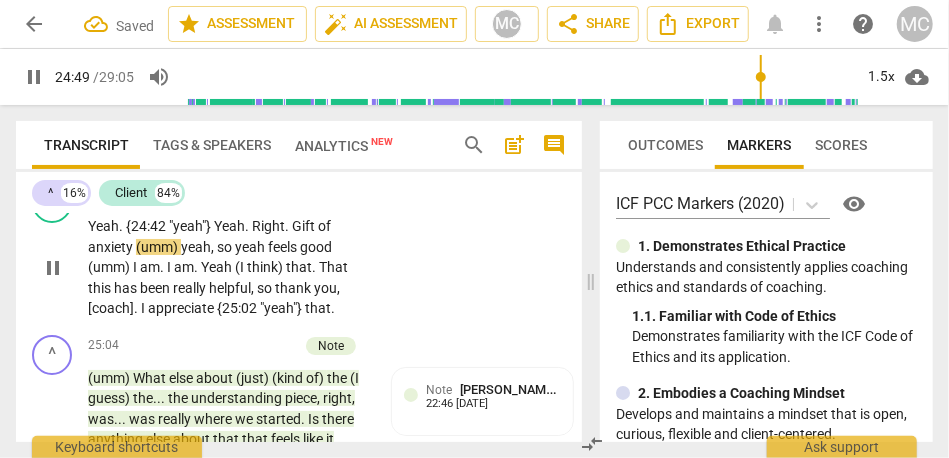 click on ""yeah"}" at bounding box center [191, 226] 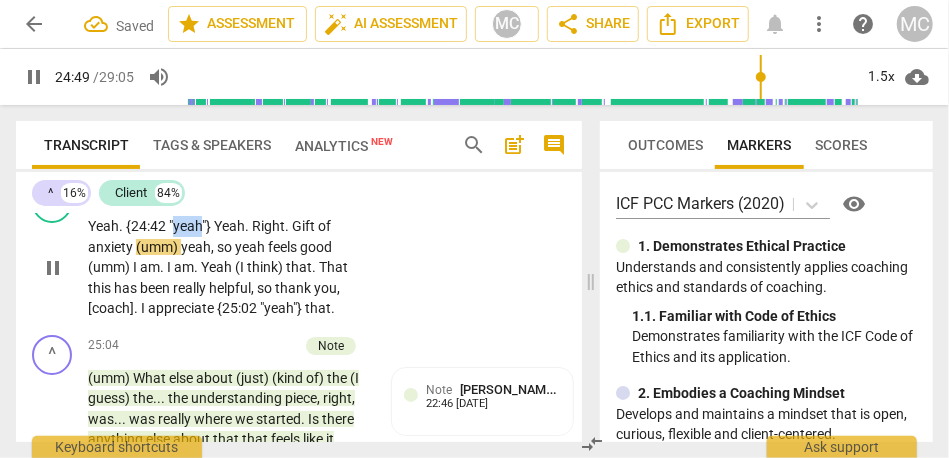 click on ""yeah"}" at bounding box center (191, 226) 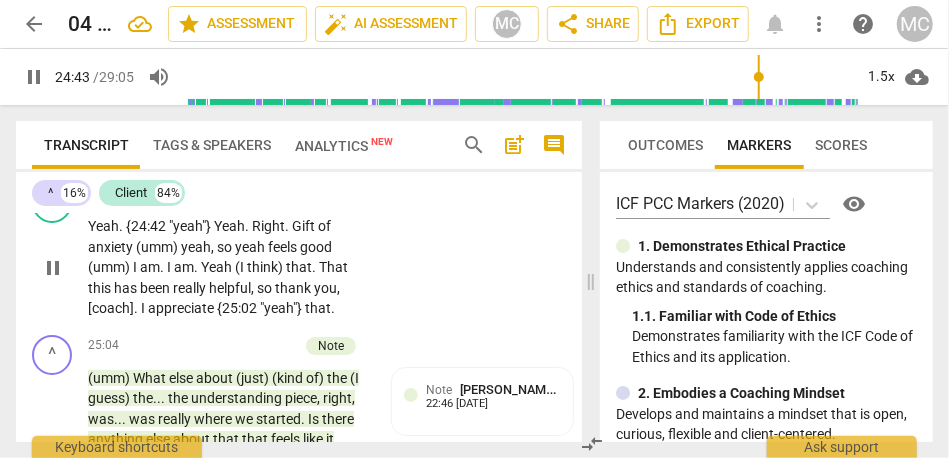 click on "Gift" at bounding box center [305, 226] 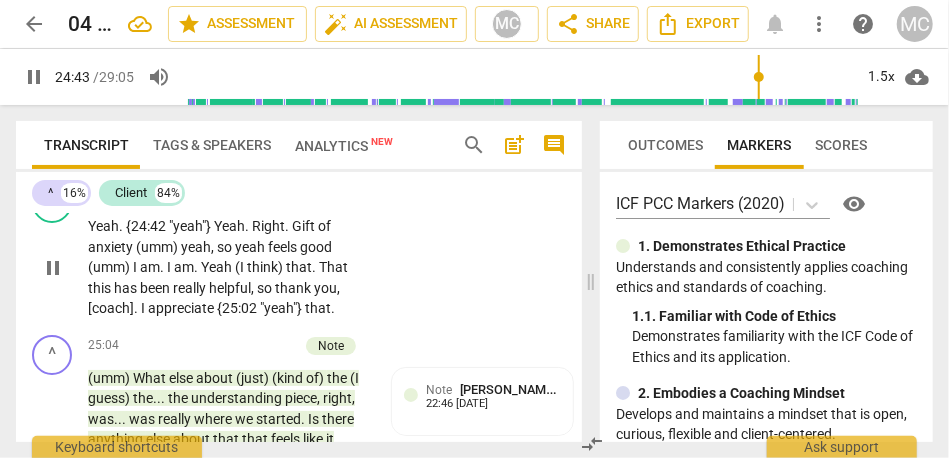 type on "1484" 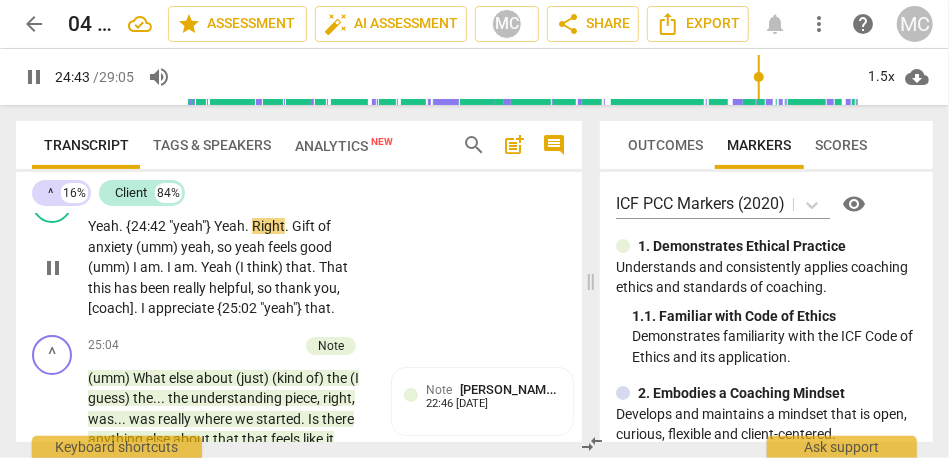 type 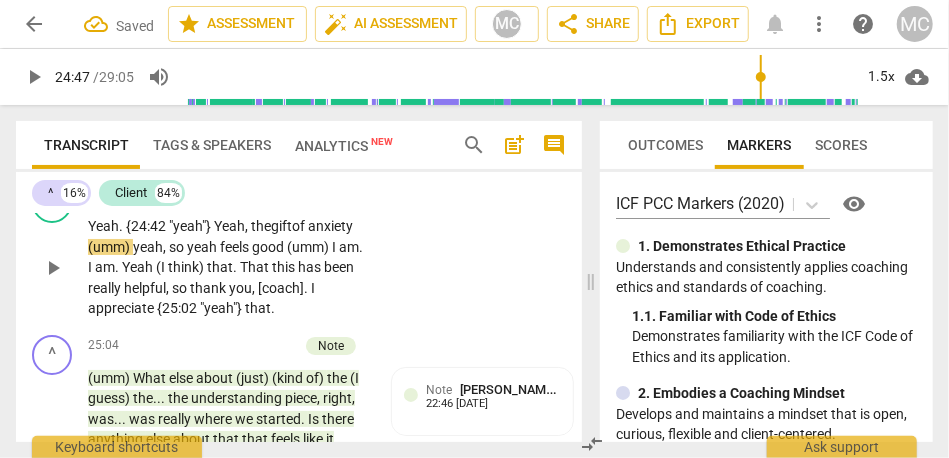 click on "Yeah, the" at bounding box center [242, 226] 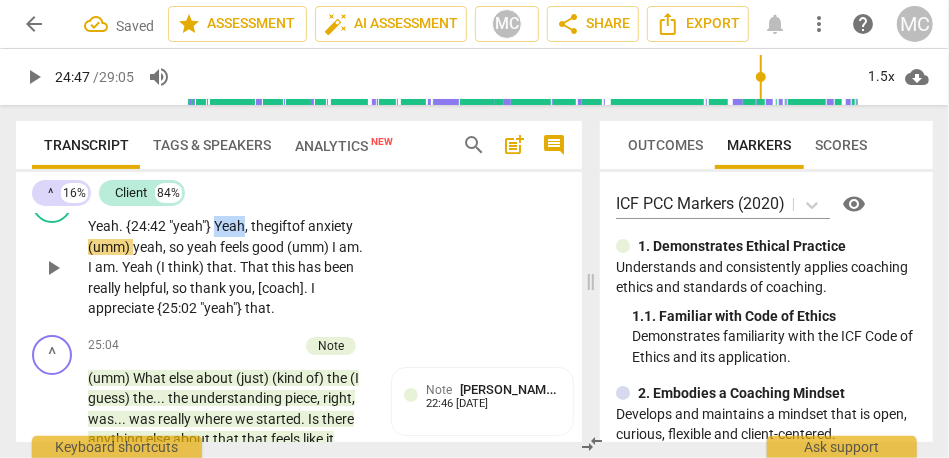click on "Yeah, the" at bounding box center [242, 226] 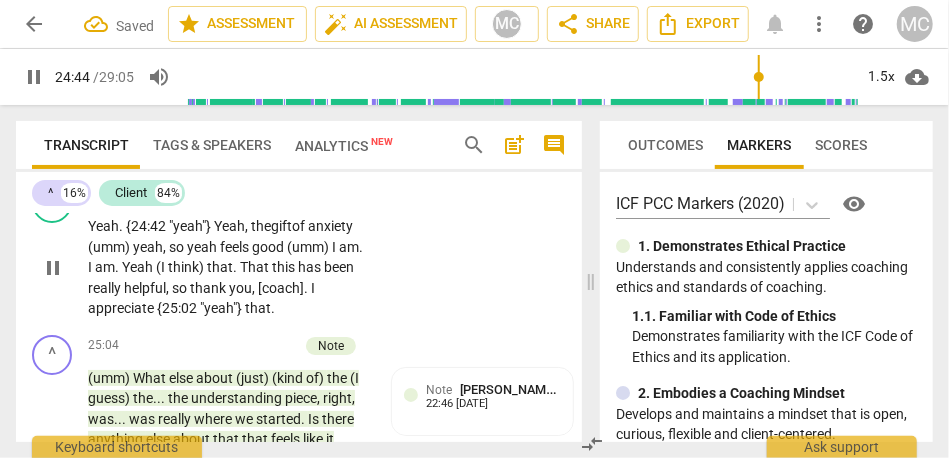 click on "anxiety" at bounding box center [330, 226] 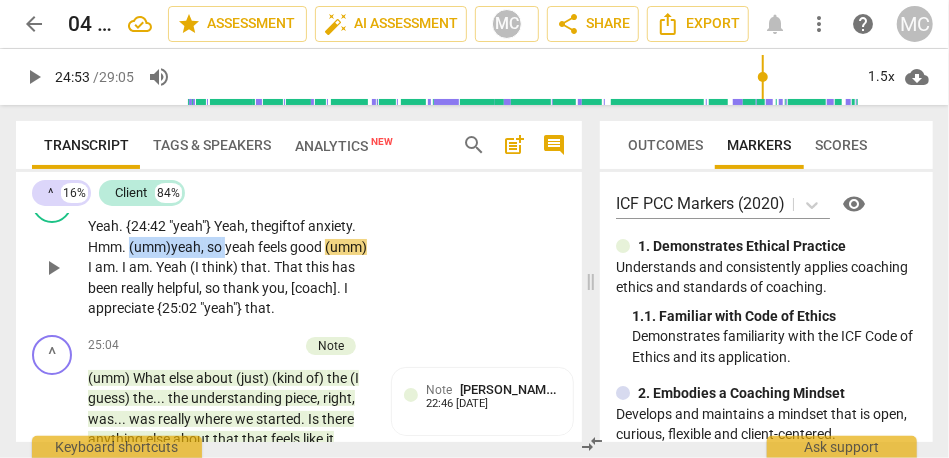 drag, startPoint x: 233, startPoint y: 310, endPoint x: 134, endPoint y: 304, distance: 99.18165 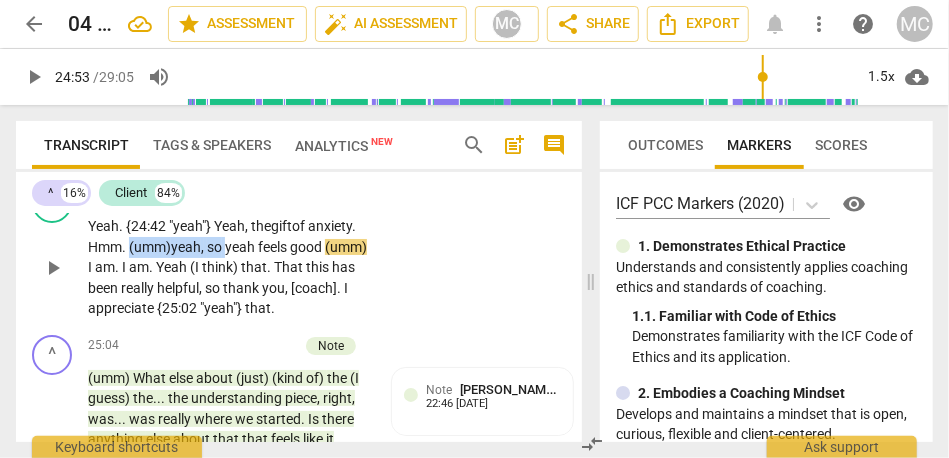 click on "Yeah .   {24:42   "yeah"}   Yeah, the  gift  of   anxiety. Hmm.    (umm)  yeah ,   so   yeah   feels   good   (umm)   I   am .   I   am .   Yeah   (I   think)   that .   That   this   has   been   really   helpful ,   so   thank   you ,   [coach] .   I   appreciate   {25:02   "yeah"}   that ." at bounding box center (229, 267) 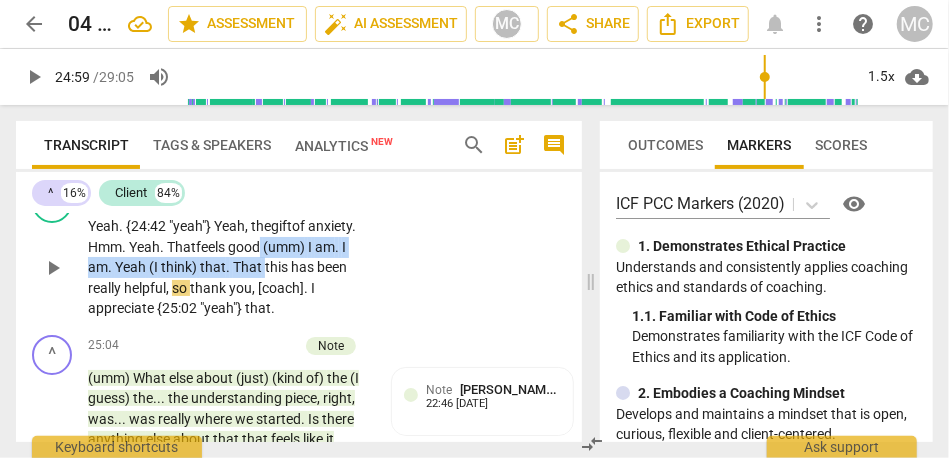 drag, startPoint x: 263, startPoint y: 310, endPoint x: 262, endPoint y: 330, distance: 20.024984 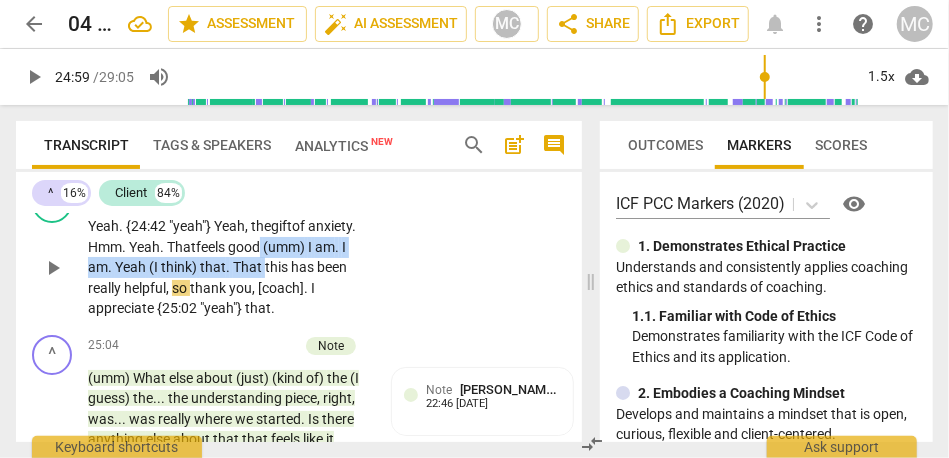 click on "Yeah .   {24:42   "yeah"}   Yeah, the  gift  of   anxiety. Hmm. Yeah. That  feels   good   (umm)   I   am .   I   am .   Yeah   (I   think)   that .   That   this   has   been   really   helpful ,   so   thank   you ,   [coach] .   I   appreciate   {25:02   "yeah"}   that ." at bounding box center [229, 267] 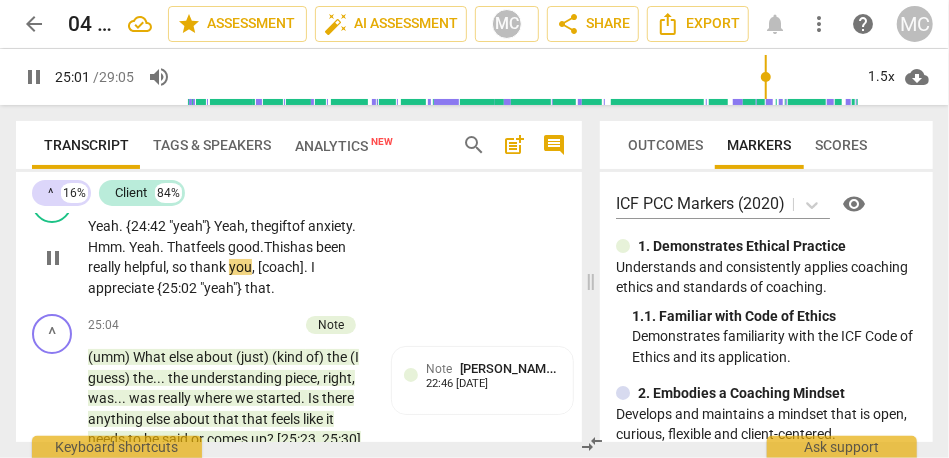 click on "thank" at bounding box center (209, 267) 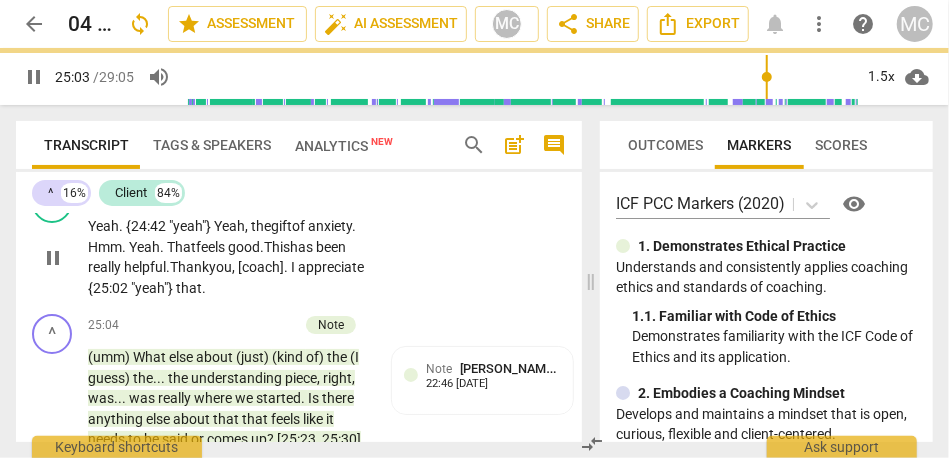 click on "Yeah, the" at bounding box center [242, 226] 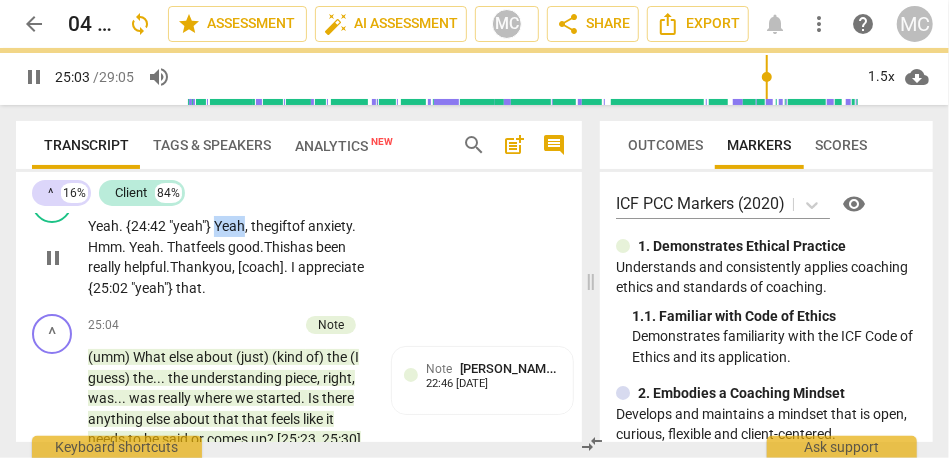 click on "Yeah, the" at bounding box center (242, 226) 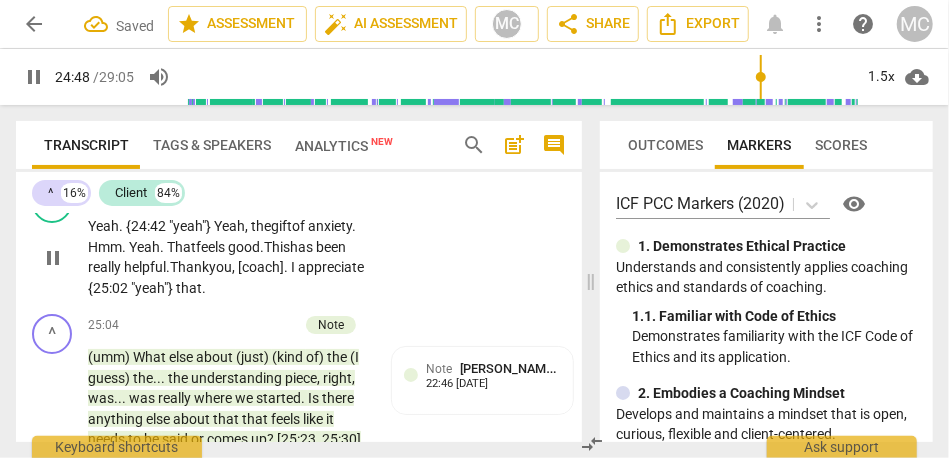 click on "Yeah, the" at bounding box center (242, 226) 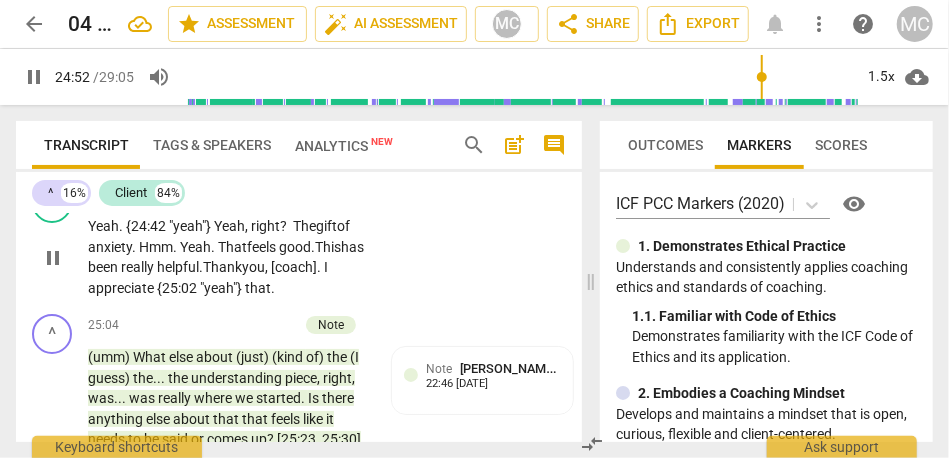click on "CL play_arrow pause 24:41 + Add competency keyboard_arrow_right Yeah .   {24:42   "yeah"}   Yeah, right?  The  gift  of   anxiety. Hmm. Yeah. That  feels   good.  This  has   been   really   helpful.  Thank  you ,   [coach] .   I   appreciate   {25:02   "yeah"}   that ." at bounding box center [299, 240] 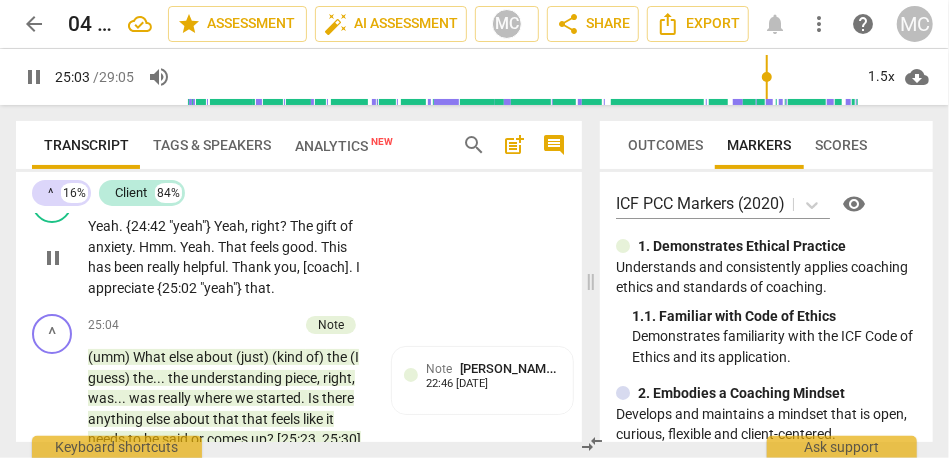 click on "Add competency" at bounding box center (308, 195) 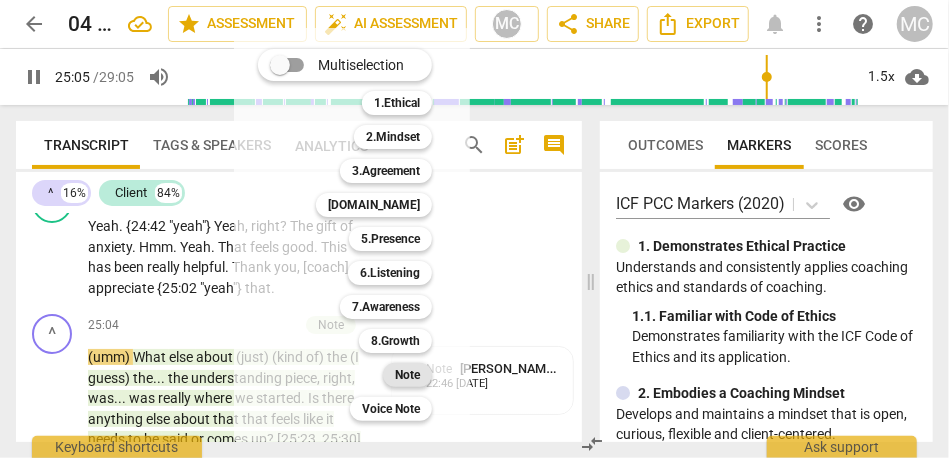 click on "Note" at bounding box center [407, 375] 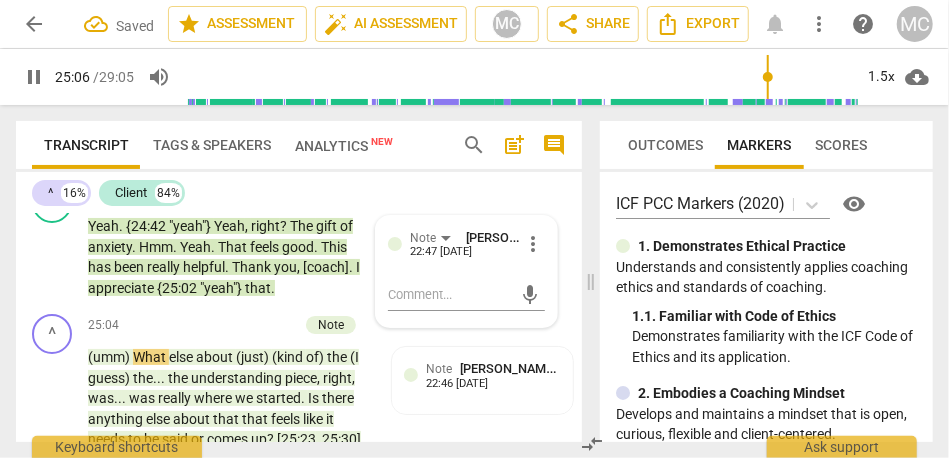 click on "pause" at bounding box center [34, 77] 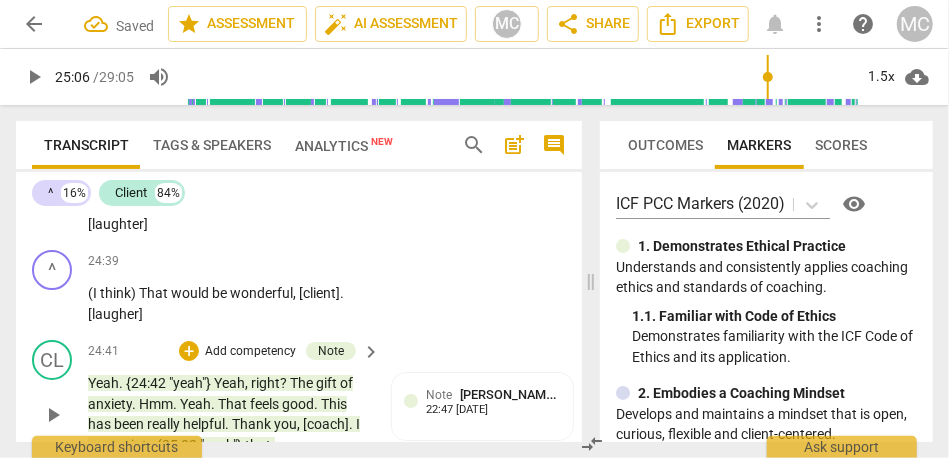 scroll, scrollTop: 8458, scrollLeft: 0, axis: vertical 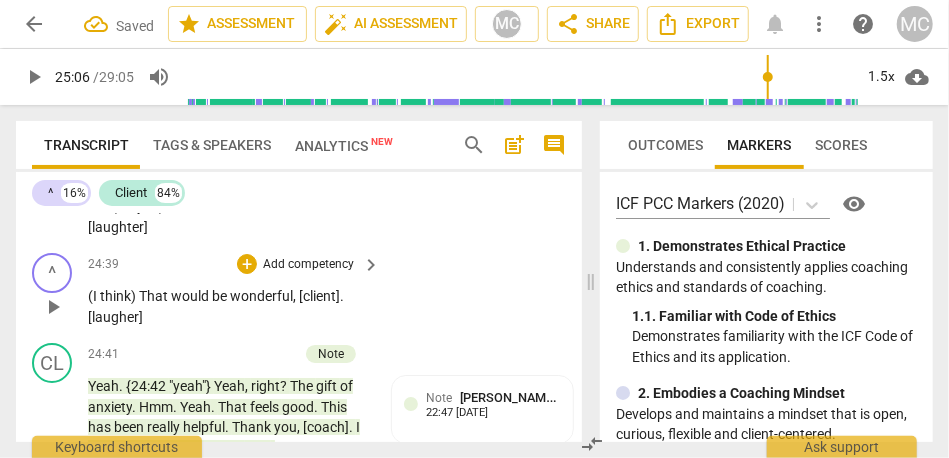 click on "Add competency" at bounding box center [308, 265] 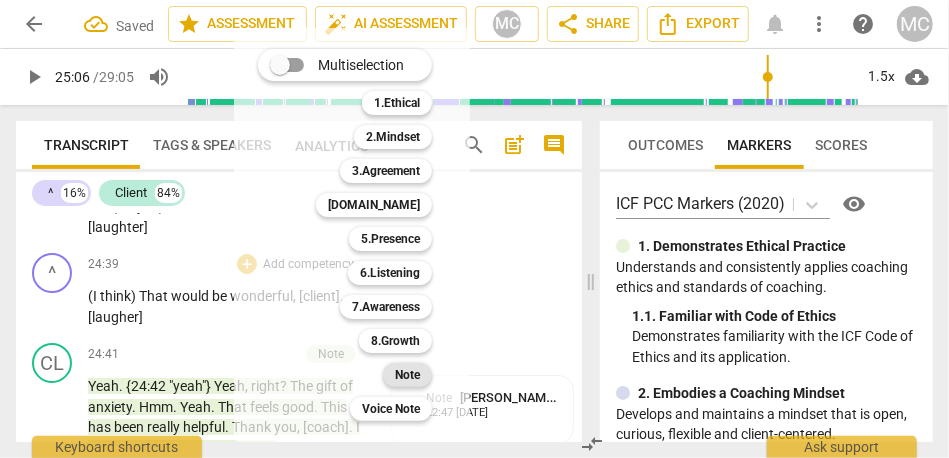 click on "Note" at bounding box center [407, 375] 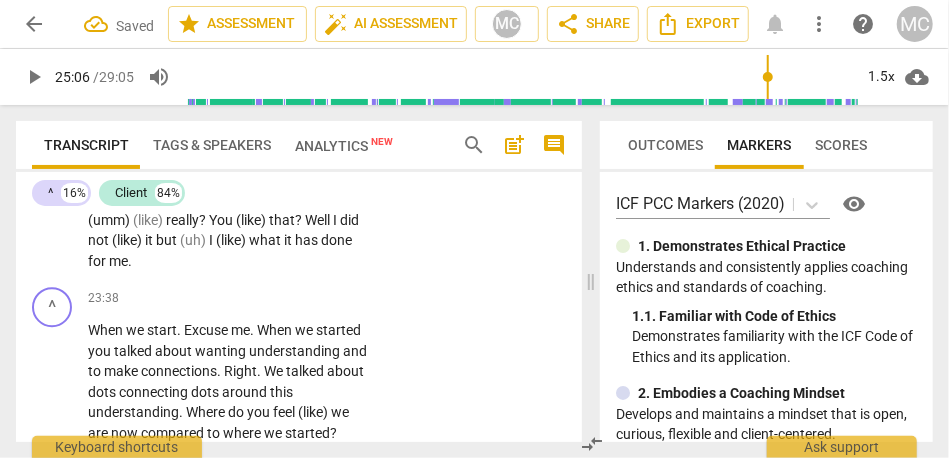 scroll, scrollTop: 7994, scrollLeft: 0, axis: vertical 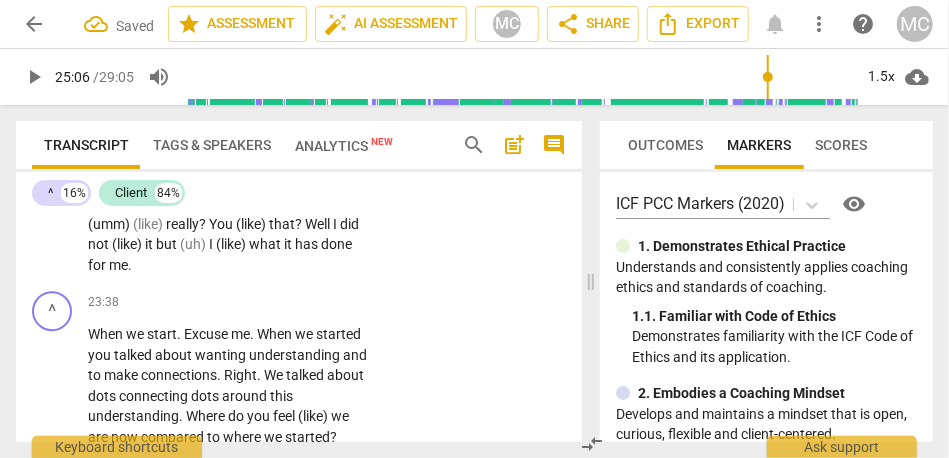 click on "has" at bounding box center [308, 244] 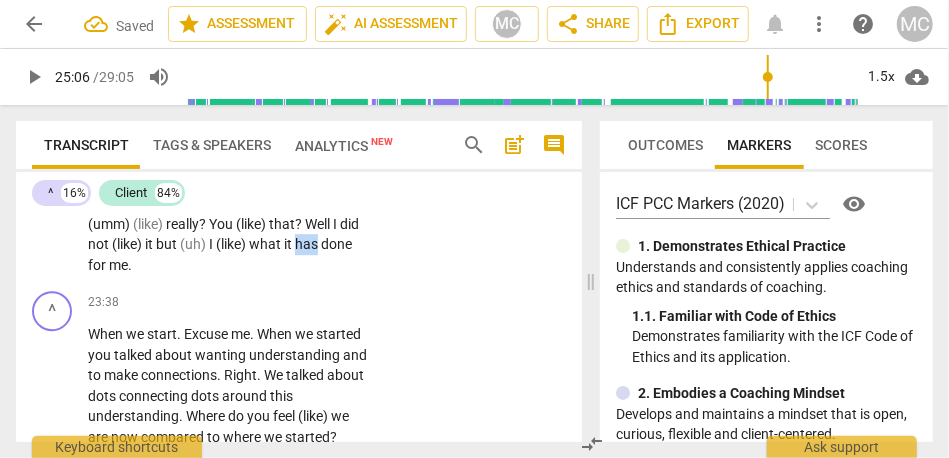click on "has" at bounding box center [308, 244] 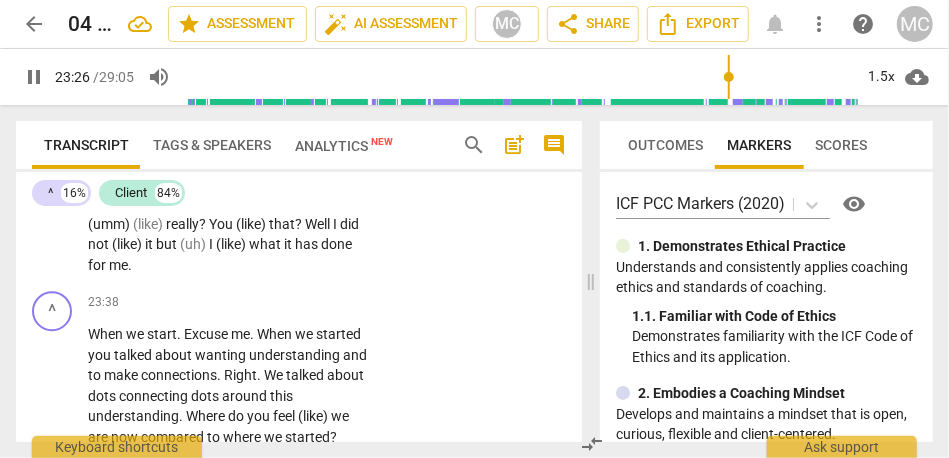 click on "it" at bounding box center [289, 244] 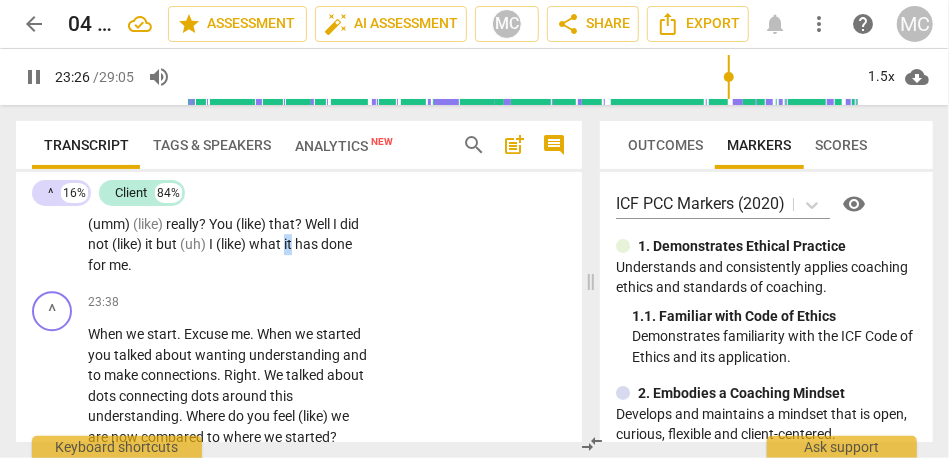 click on "it" at bounding box center [289, 244] 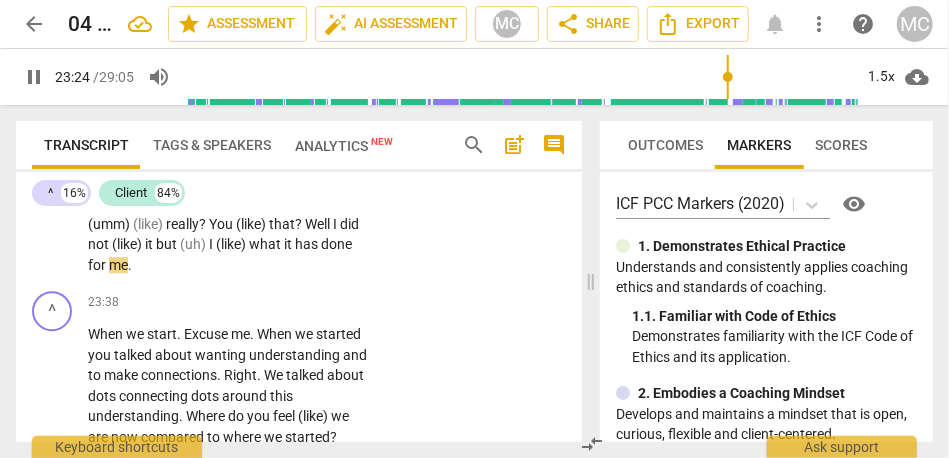 type on "1405" 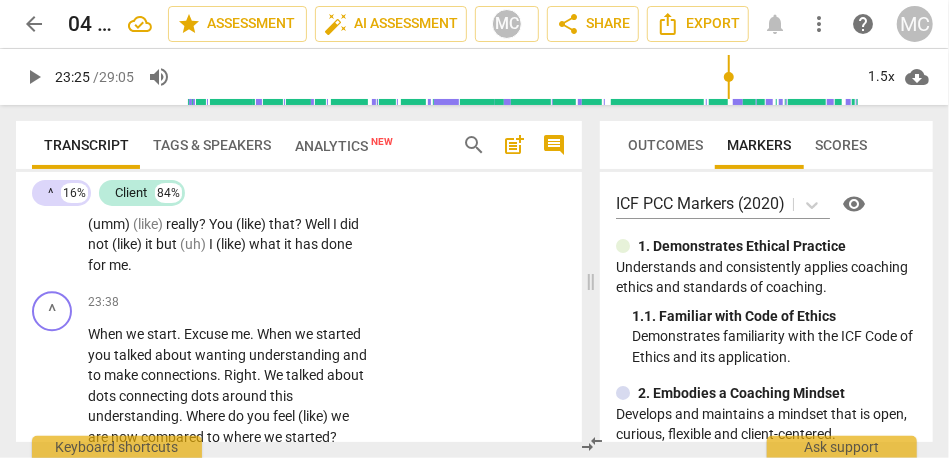 click on "Well   (I   think) .   (I   think)   the   reinforcing   or ,   or   the .   (Maybe)   even   the   (uh)   reframing   in   a   way   of   that   (you   know)   I   have   known   so   many   people   who   (umm)   (you   know)   talk   about   it   and   describe   meaning   intense   anxiety   (you   know)   that   as   such   an   awful   thing   and   the   worst   thing   ever ,   and ,   and   I   have   thought   that   certainly   (umm) ,   but   for   me   it   actually   has   been   a   really   good   thing ,   and   that   sounds   so   strange   (you   know)   saying   that   out   loud   (umm)   (like)   really ?   You   (like)   that ?   Well   I   did   not   (like)   it   but   (uh)   I   (like)   what   it   has   done   for   me ." at bounding box center [229, 142] 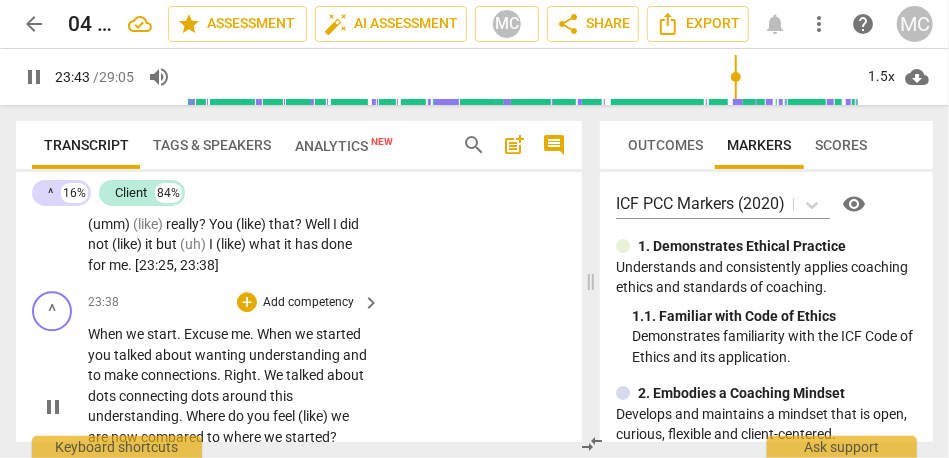 click on "When" at bounding box center [107, 334] 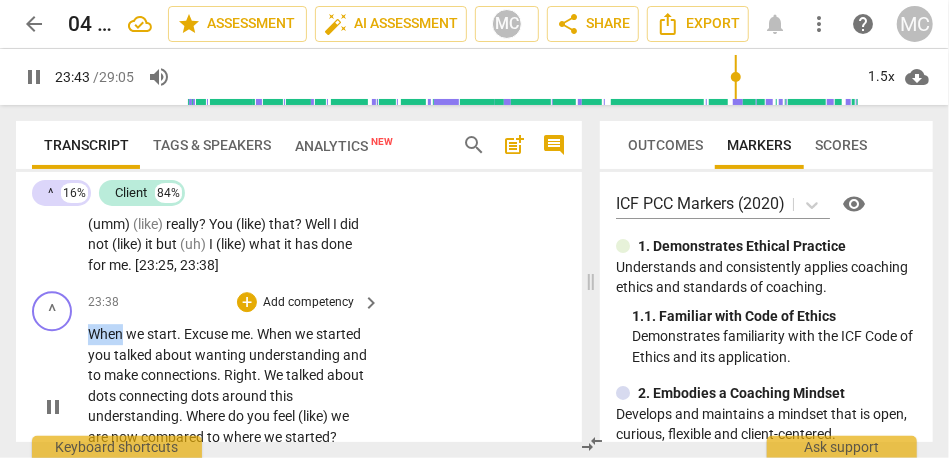 click on "When" at bounding box center (107, 334) 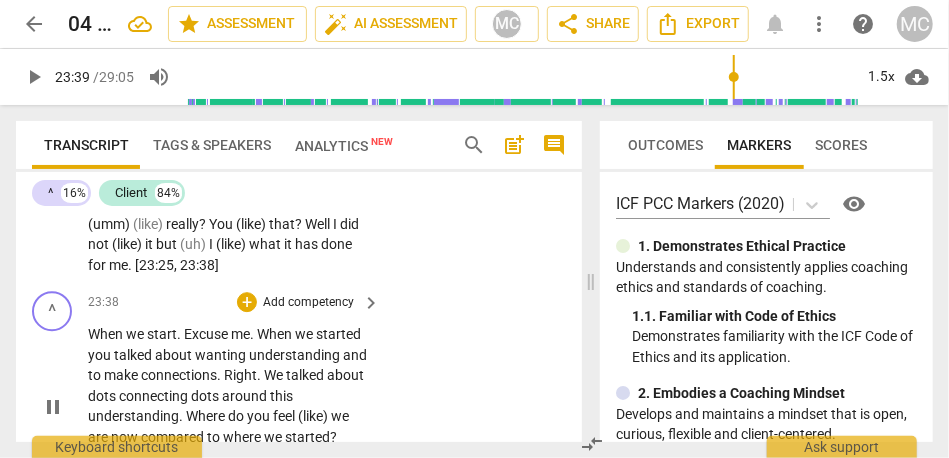 click on "." at bounding box center (180, 334) 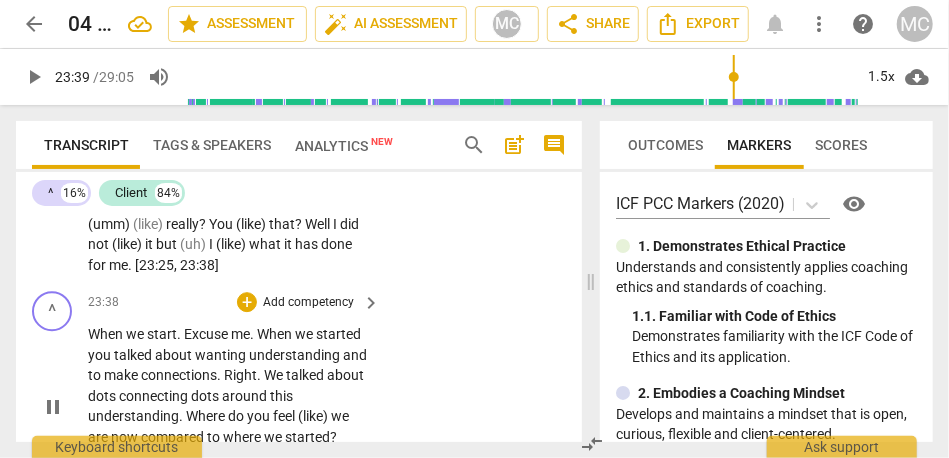 type on "1419" 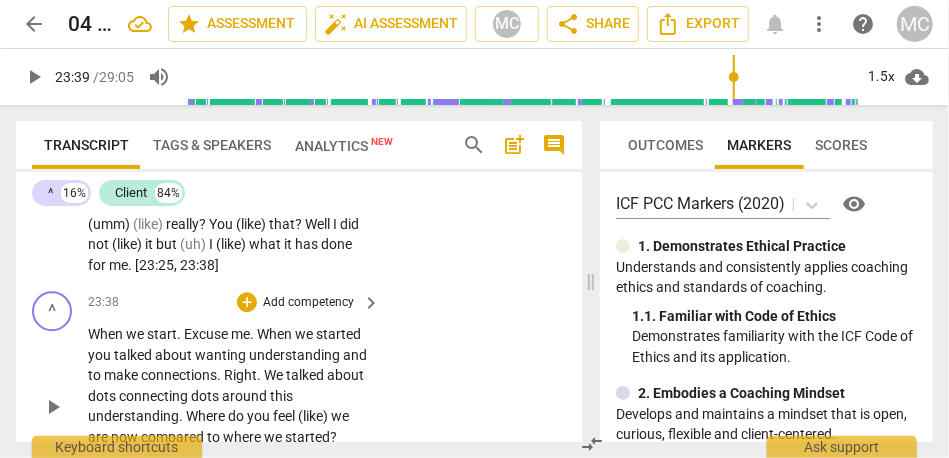 type 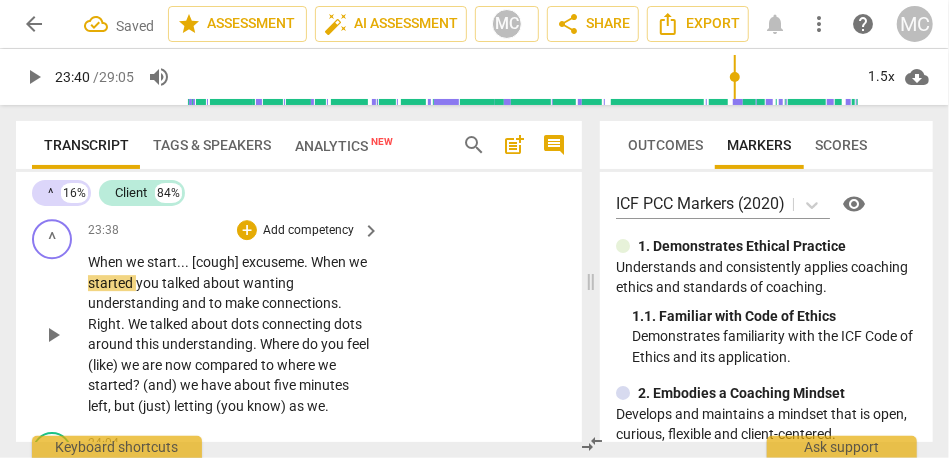 scroll, scrollTop: 8072, scrollLeft: 0, axis: vertical 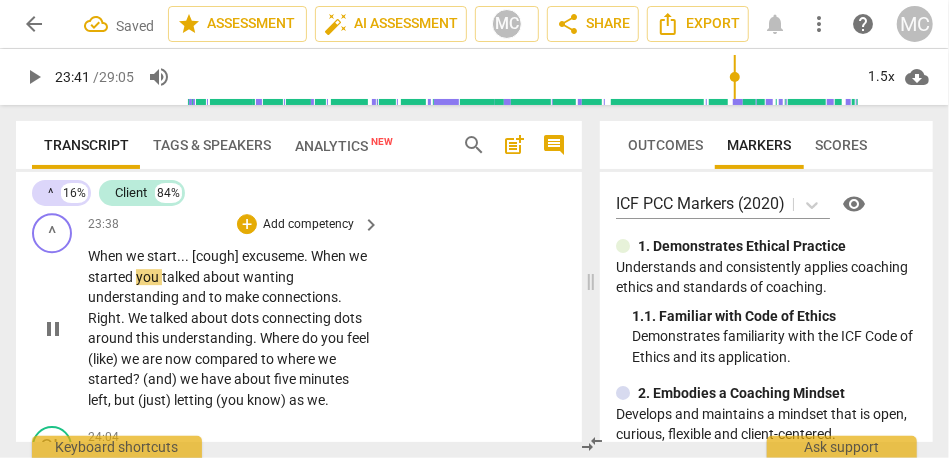 click on "you" at bounding box center [149, 277] 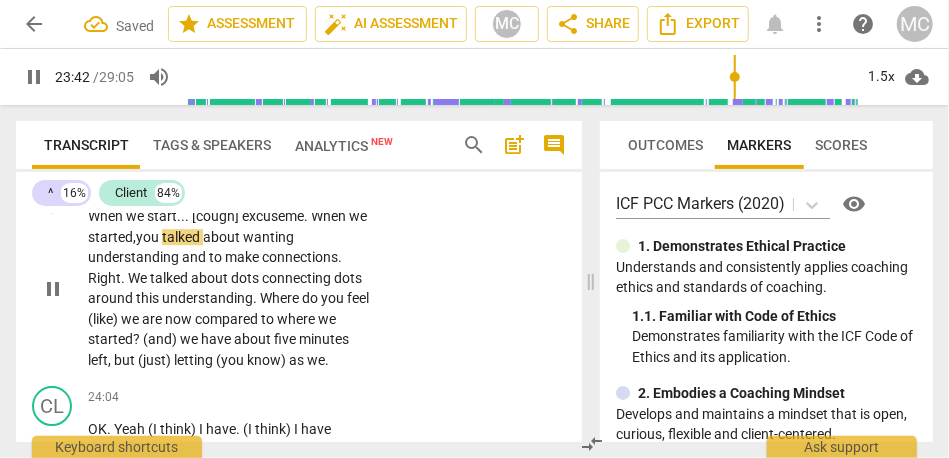 scroll, scrollTop: 8124, scrollLeft: 0, axis: vertical 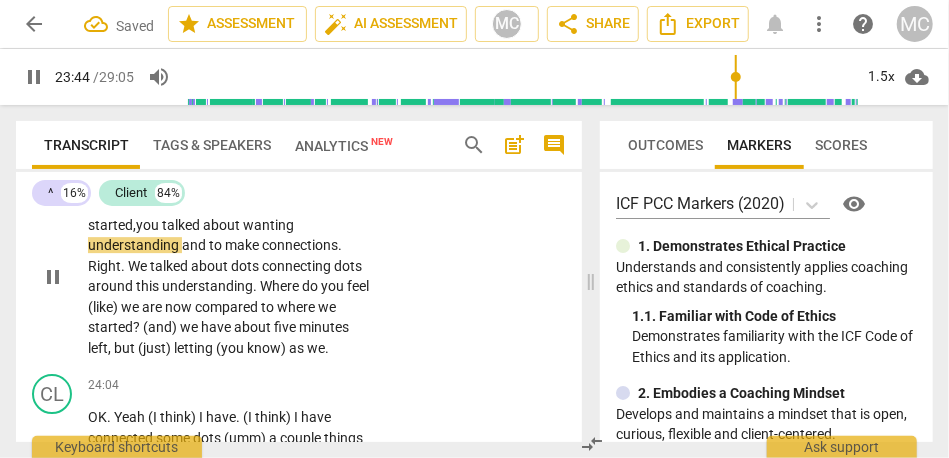 click on "When   we   start... [cough]   excuse  me .   When   we   started,  you   talked   about   wanting   understanding   and   to   make   connections .   Right .   We   talked   about   dots   connecting   dots   around   this   understanding .   Where   do   you   feel   (like)   we   are   now   compared   to   where   we   started ?   (and)   we   have   about   five   minutes   left ,   but   (just)   letting   (you   know)   as   we ." at bounding box center [229, 276] 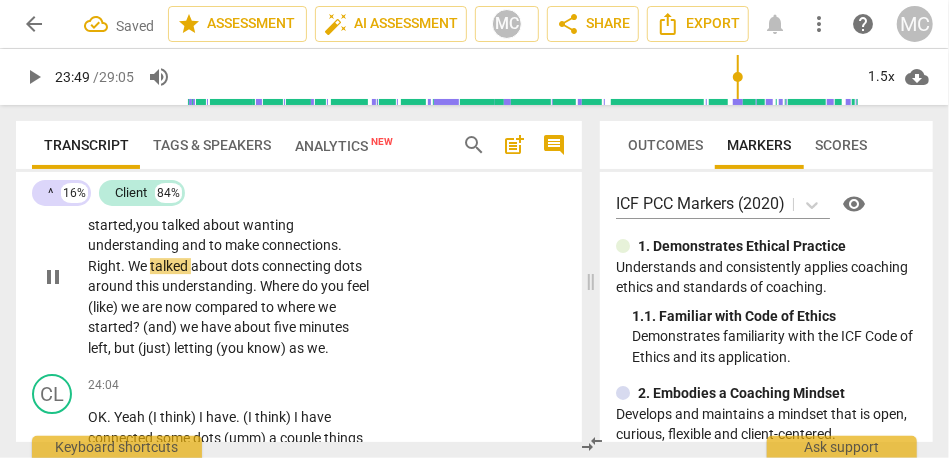 click on "Right" at bounding box center (104, 266) 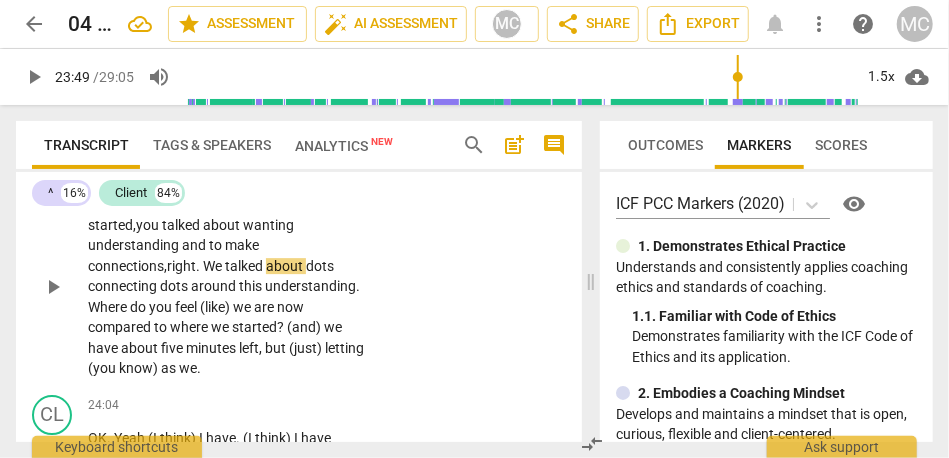 click on "." at bounding box center (199, 266) 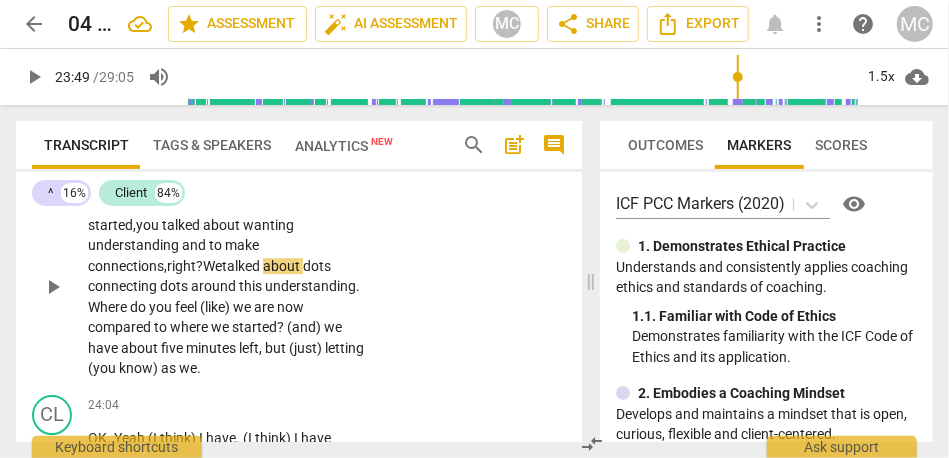 click on "right?" at bounding box center (185, 266) 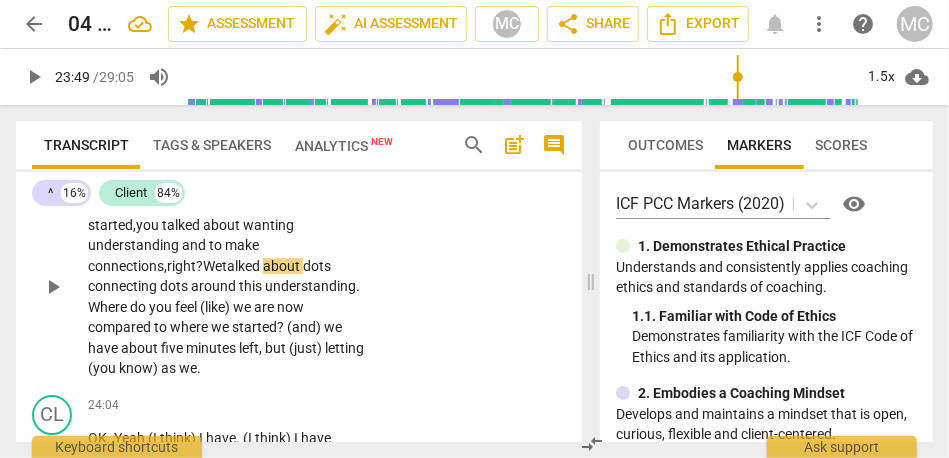 click on "right?" at bounding box center (185, 266) 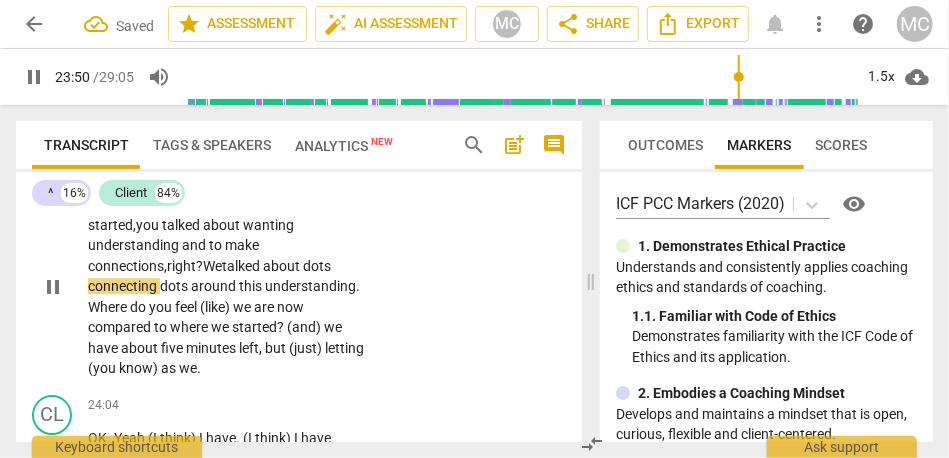 click on "connecting" at bounding box center [124, 286] 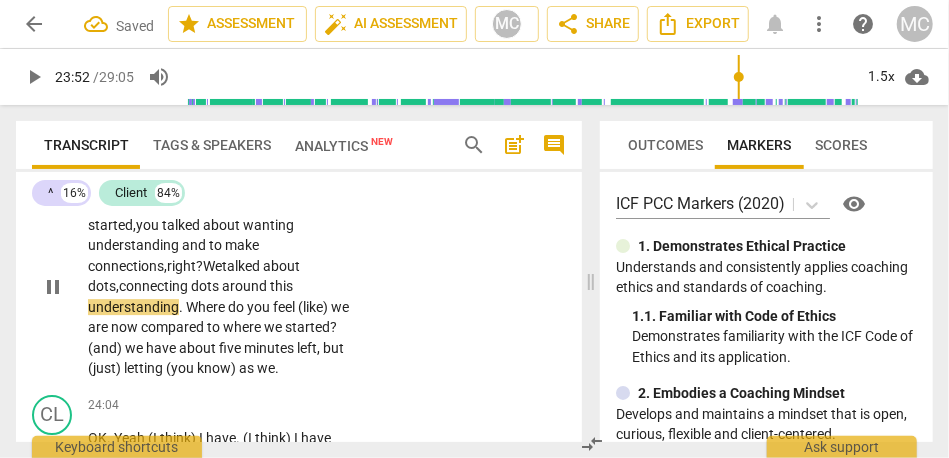 click on "connecting" at bounding box center (155, 286) 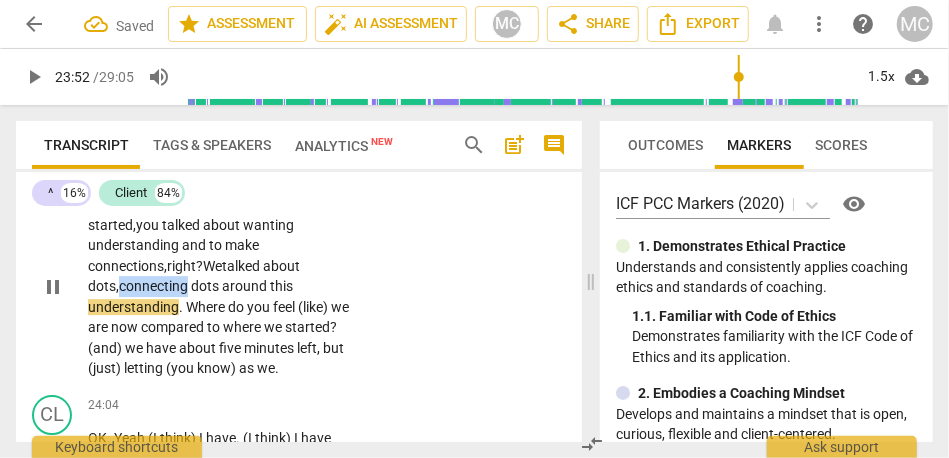 click on "connecting" at bounding box center (155, 286) 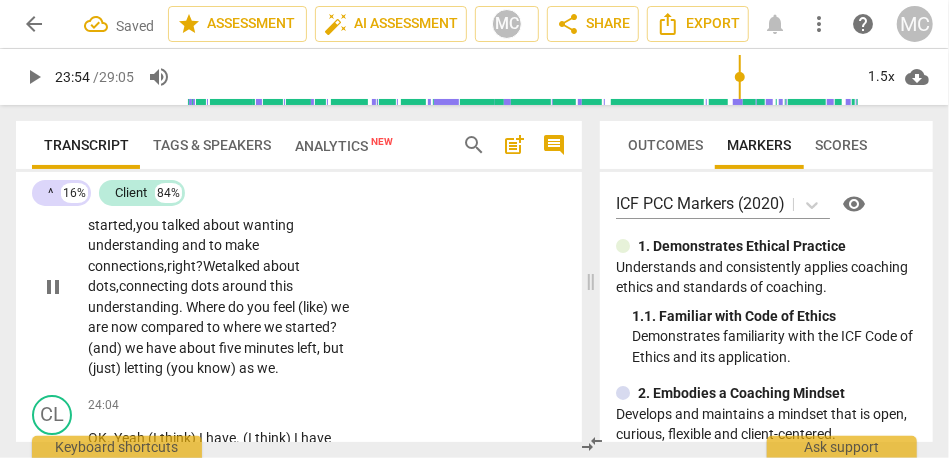 click on "connecting" at bounding box center [155, 286] 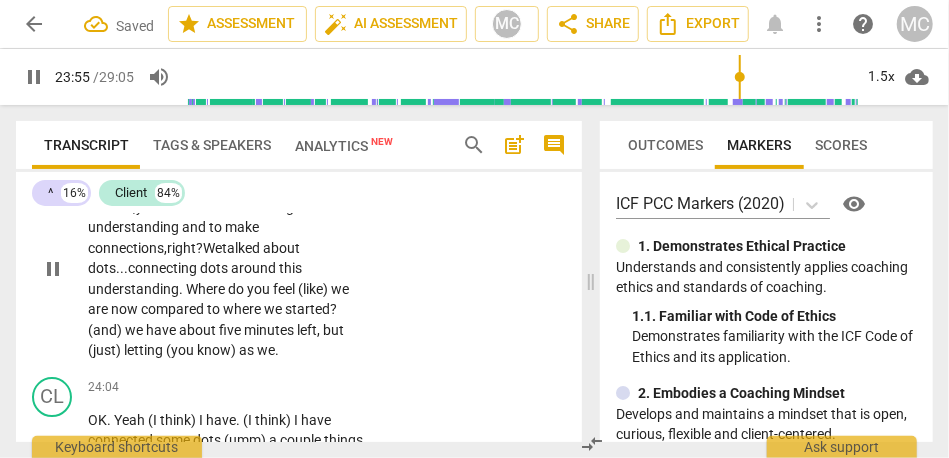 scroll, scrollTop: 8145, scrollLeft: 0, axis: vertical 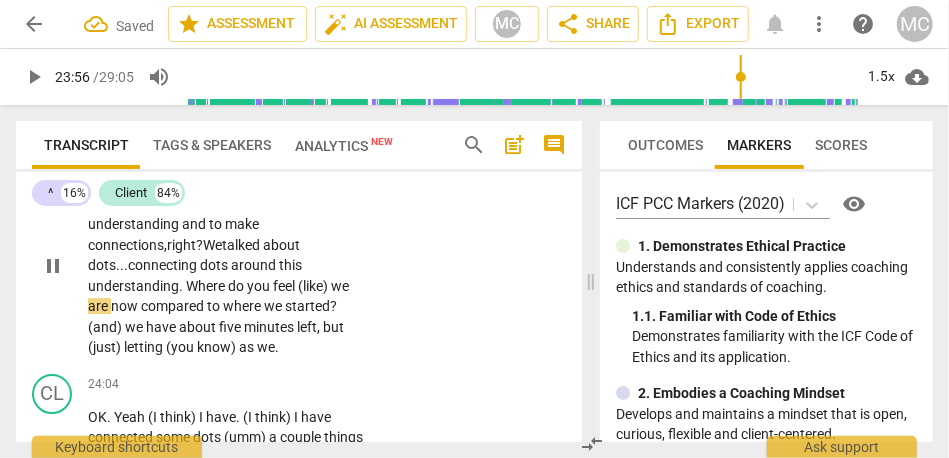 click on "we" at bounding box center [340, 286] 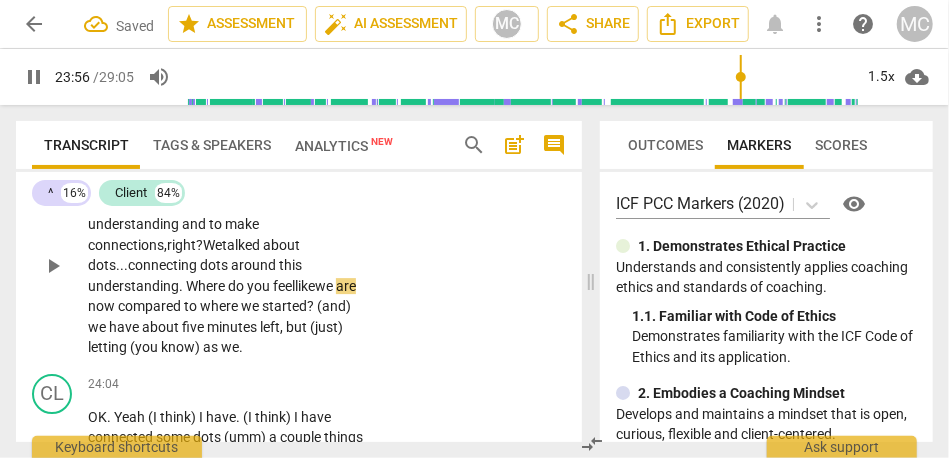click on "feel  like" at bounding box center [294, 286] 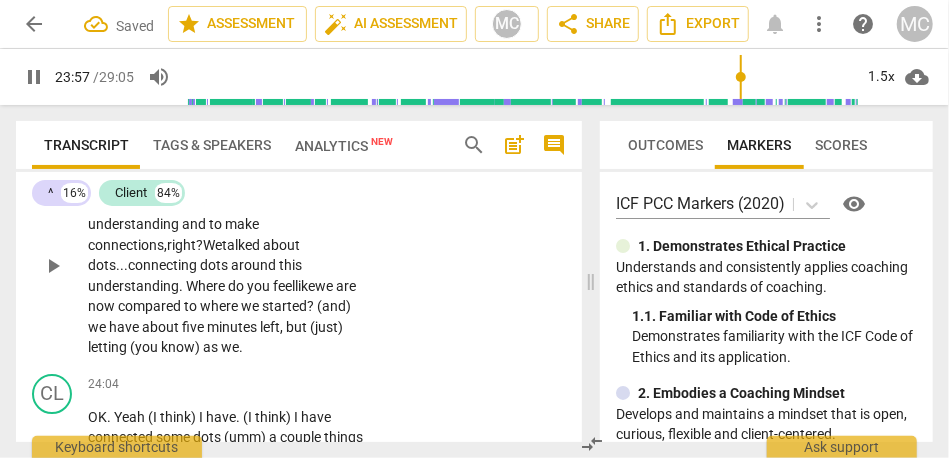 click on "feel  like" at bounding box center (294, 286) 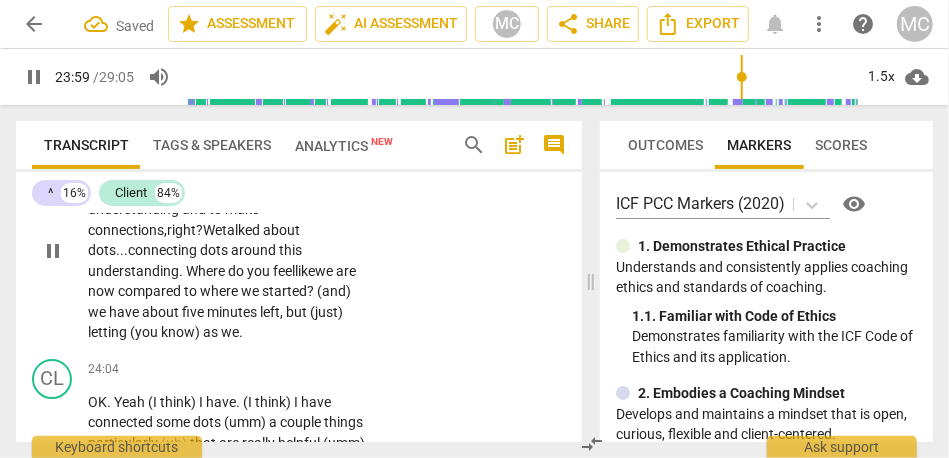 scroll, scrollTop: 8162, scrollLeft: 0, axis: vertical 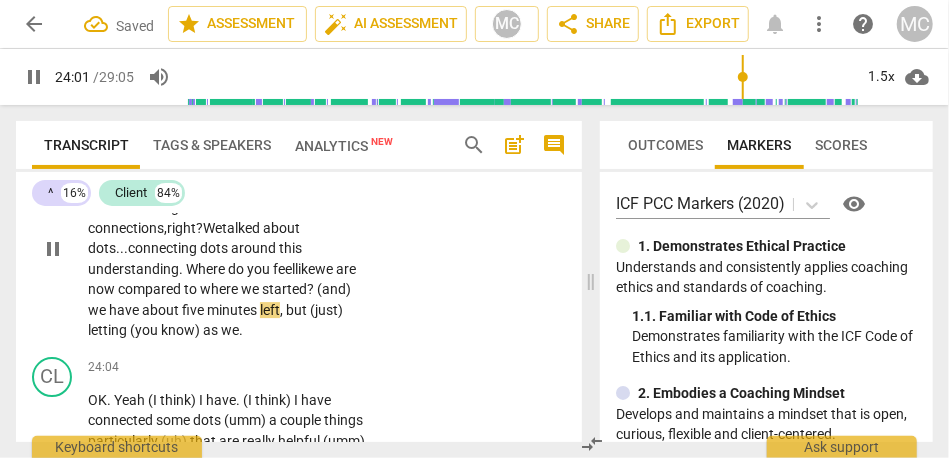 click on "started" at bounding box center [284, 289] 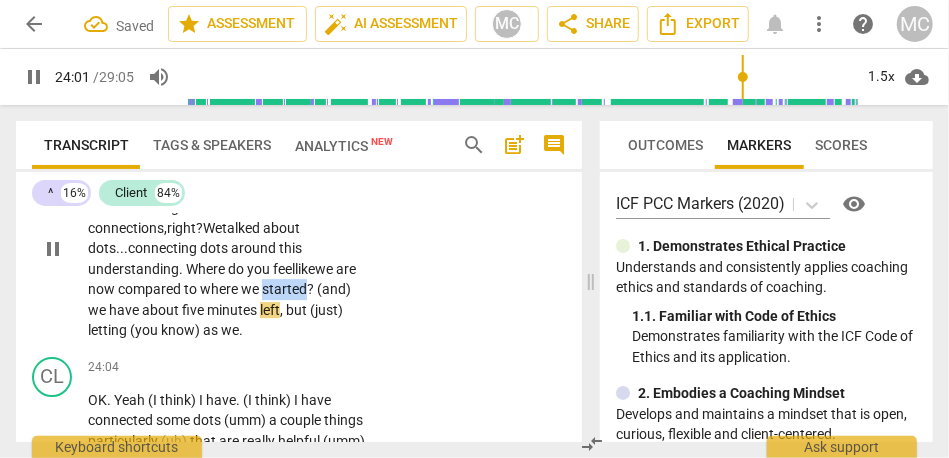 click on "started" at bounding box center (284, 289) 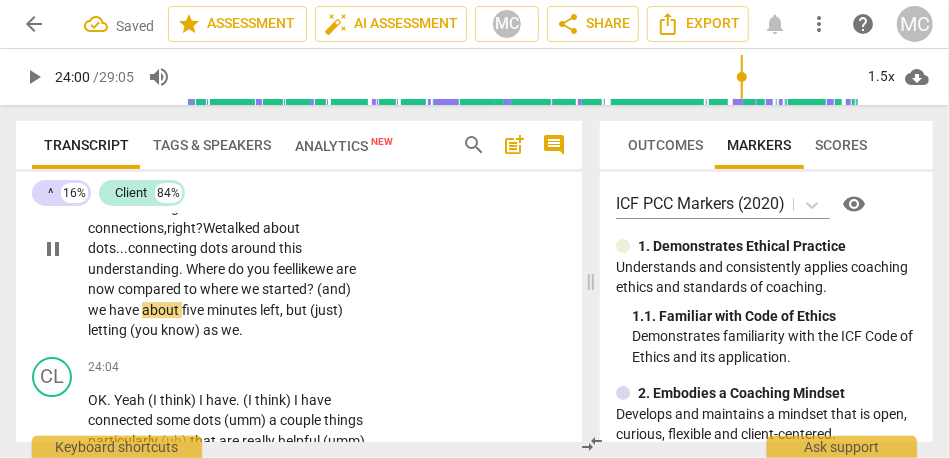 click on "we" at bounding box center [98, 310] 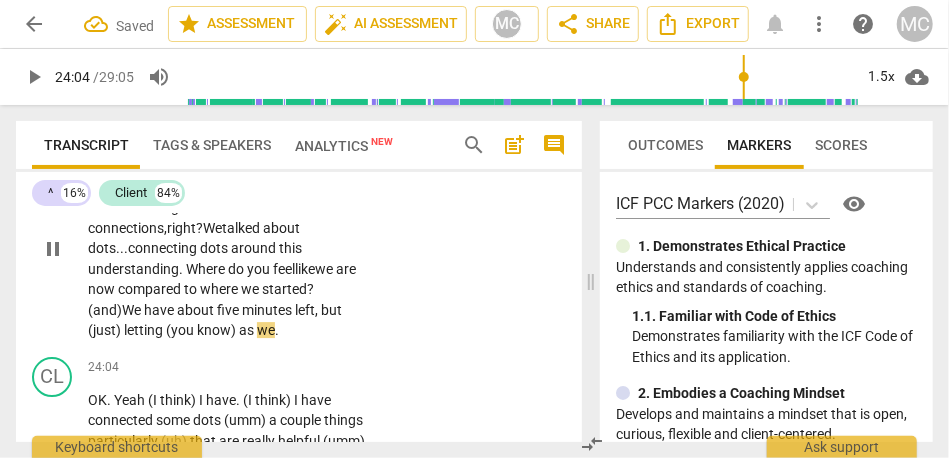 click on "have" at bounding box center (160, 310) 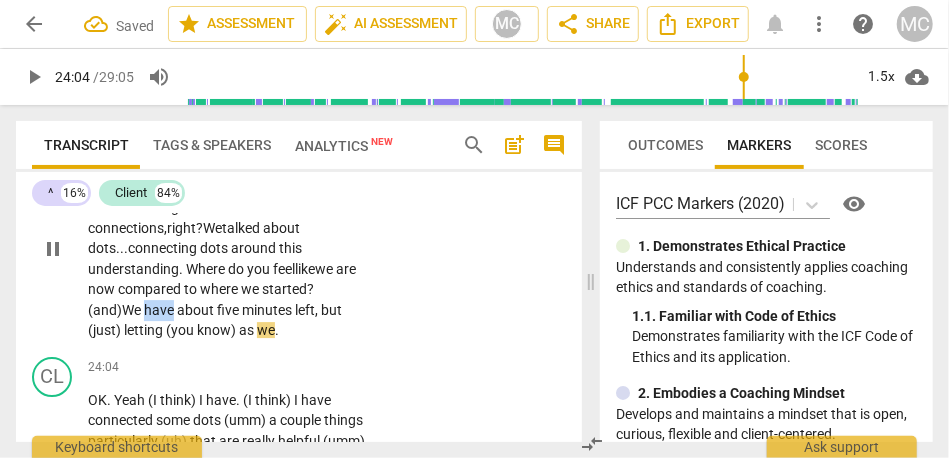 click on "have" at bounding box center [160, 310] 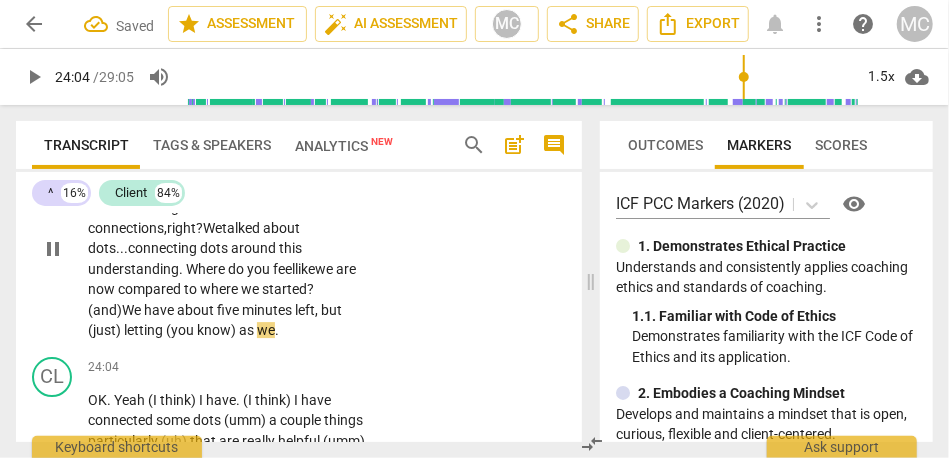 click on "(you" at bounding box center [181, 330] 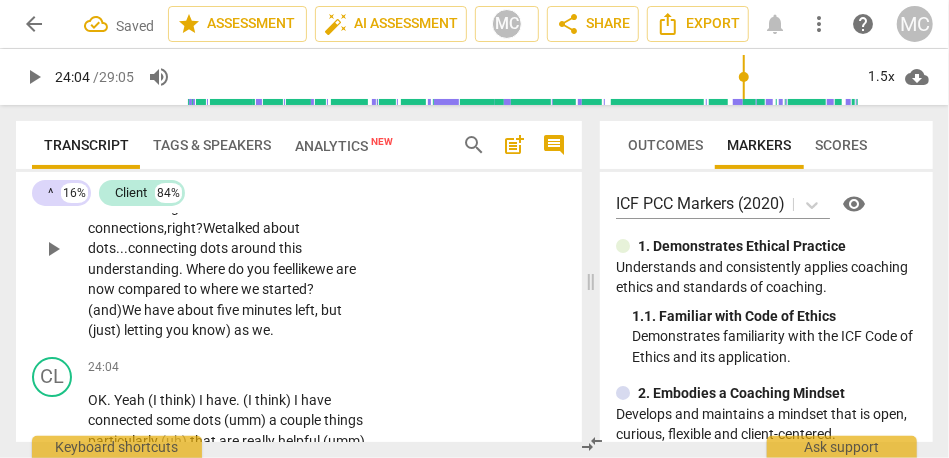 click on "know)" at bounding box center (213, 330) 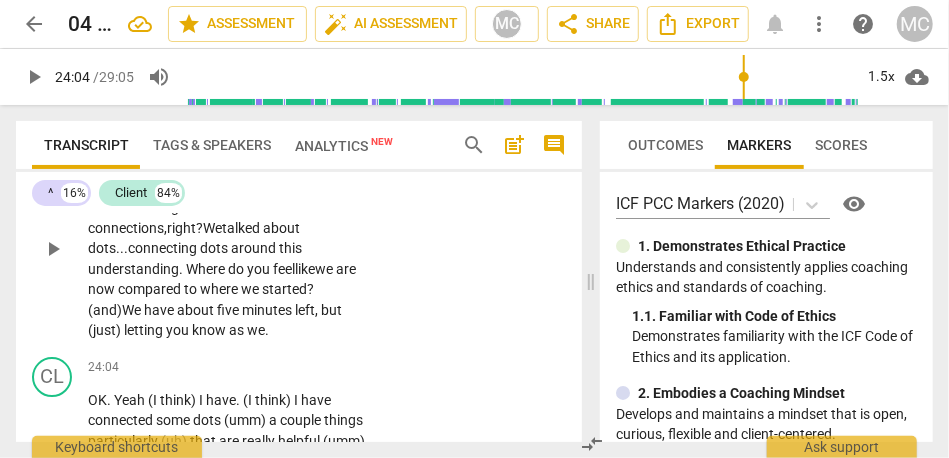 click on "you" at bounding box center (179, 330) 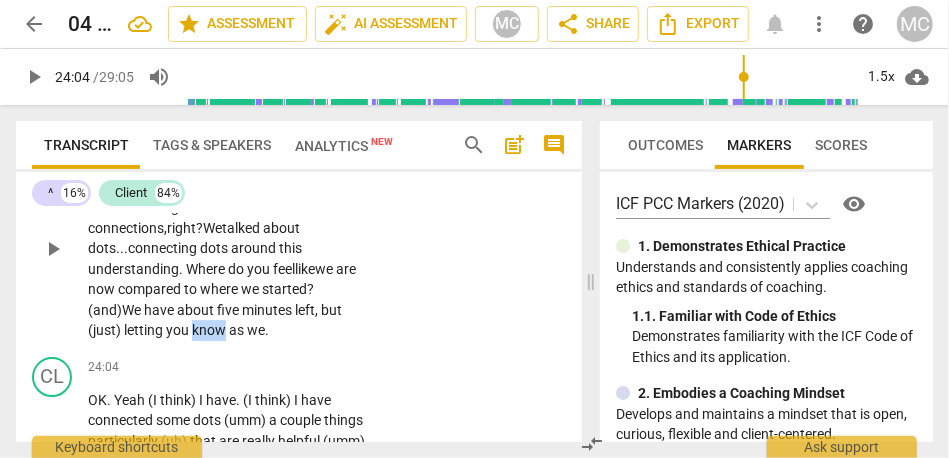 click on "you" at bounding box center (179, 330) 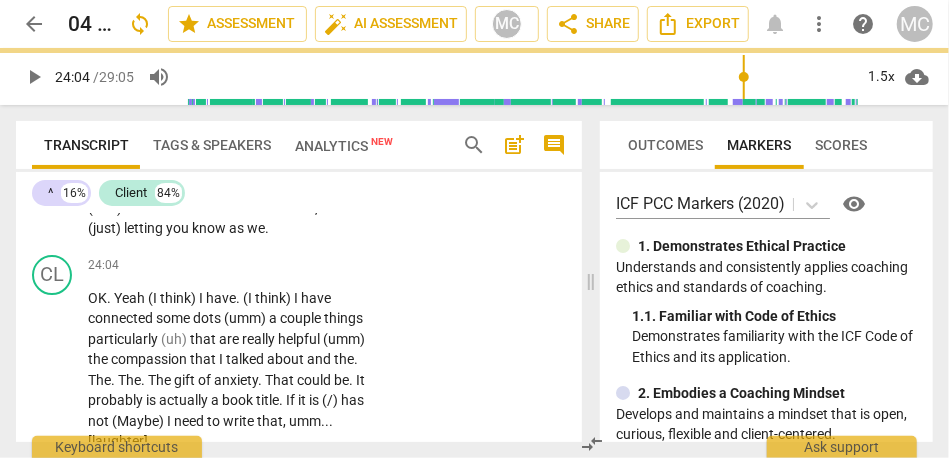 scroll, scrollTop: 8268, scrollLeft: 0, axis: vertical 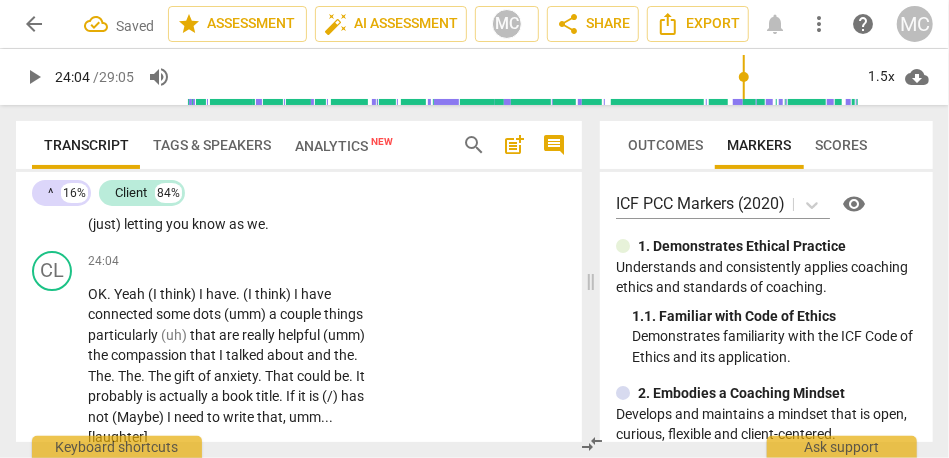 click on "we" at bounding box center [256, 224] 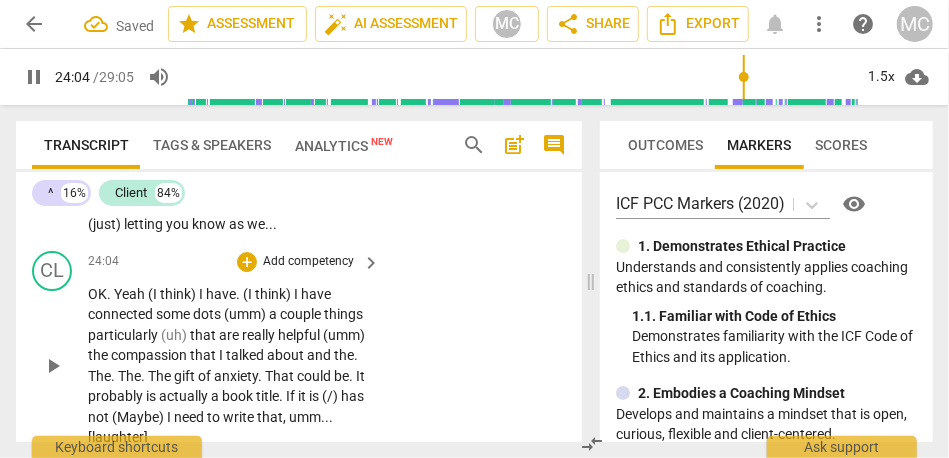 click on "OK .   Yeah   (I   think)   I   have .   (I   think)   I   have   connected   some   dots   (umm)   a   couple   things   particularly   (uh)   that   are   really   helpful   (umm)   the   compassion   that   I   talked   about   and   the .   The .   The .   The   gift   of   anxiety .   That   could   be .   It   probably   is   actually   a   book   title .   If   it   is   (/)   has   not   (Maybe)   I   need   to   write   that ,   umm . . .   [laughter]" at bounding box center [229, 366] 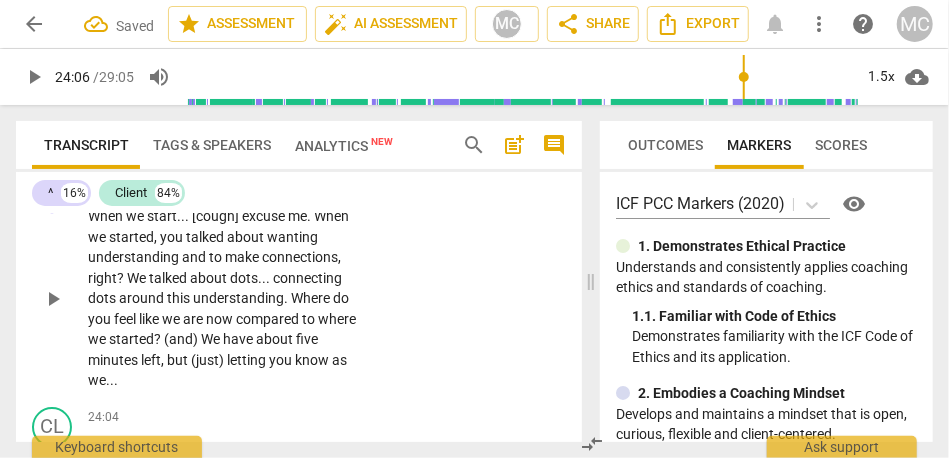 scroll, scrollTop: 8111, scrollLeft: 0, axis: vertical 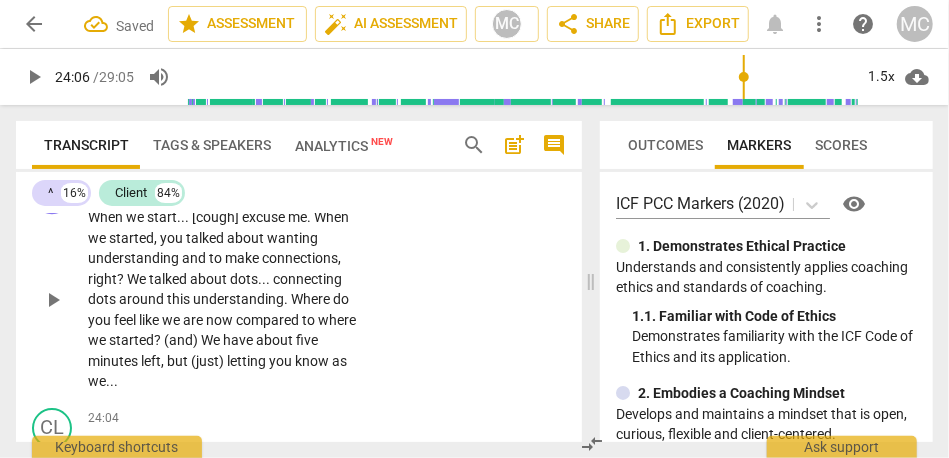 click on "Add competency" at bounding box center [308, 186] 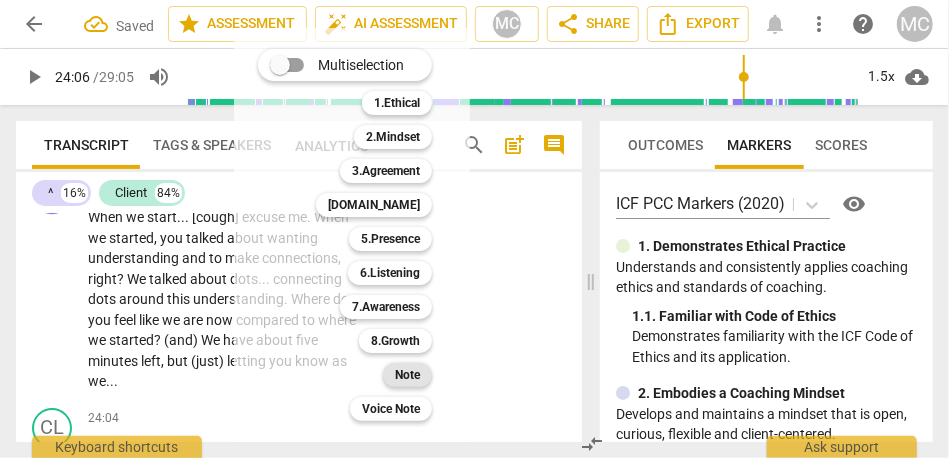 click on "Note" at bounding box center [407, 375] 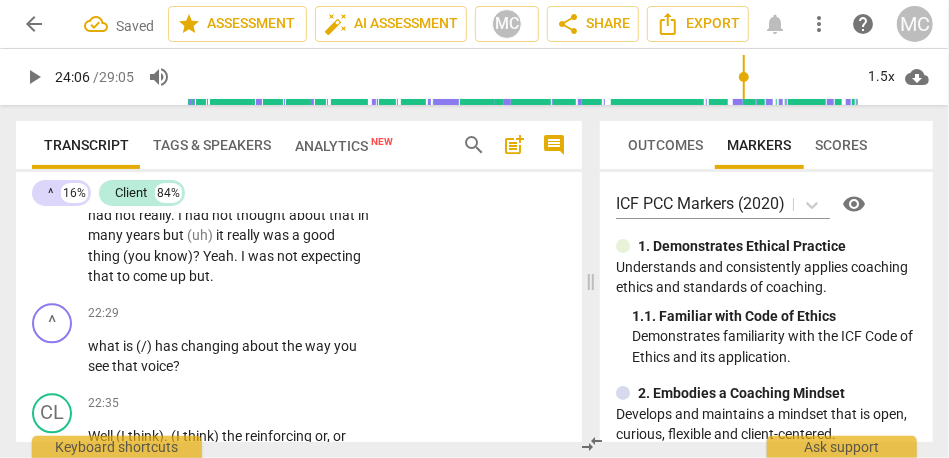 scroll, scrollTop: 7575, scrollLeft: 0, axis: vertical 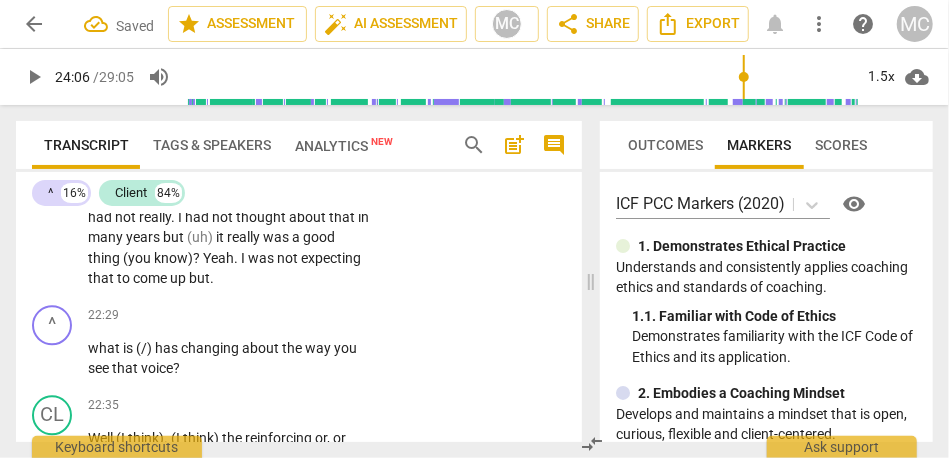 click on "come" at bounding box center [151, 278] 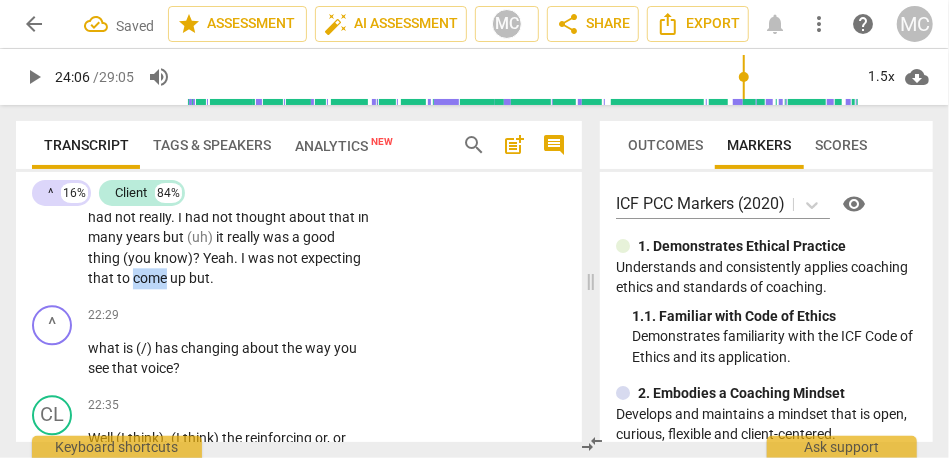 click on "come" at bounding box center (151, 278) 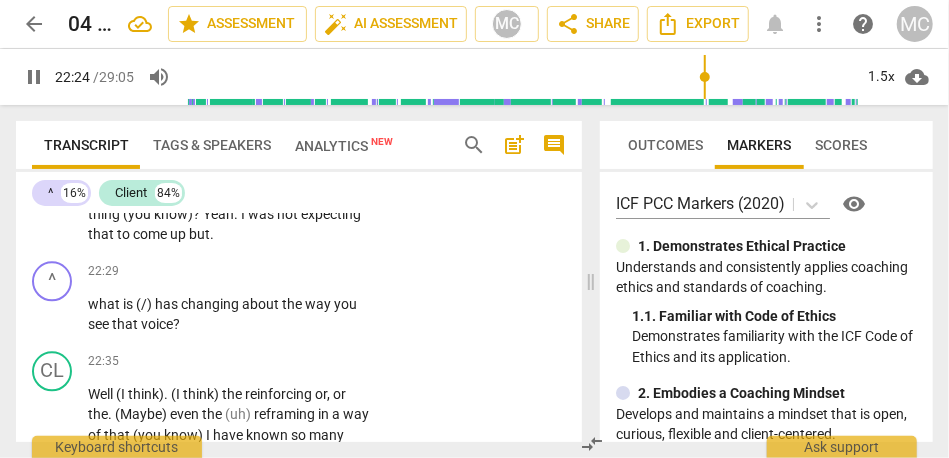 scroll, scrollTop: 7621, scrollLeft: 0, axis: vertical 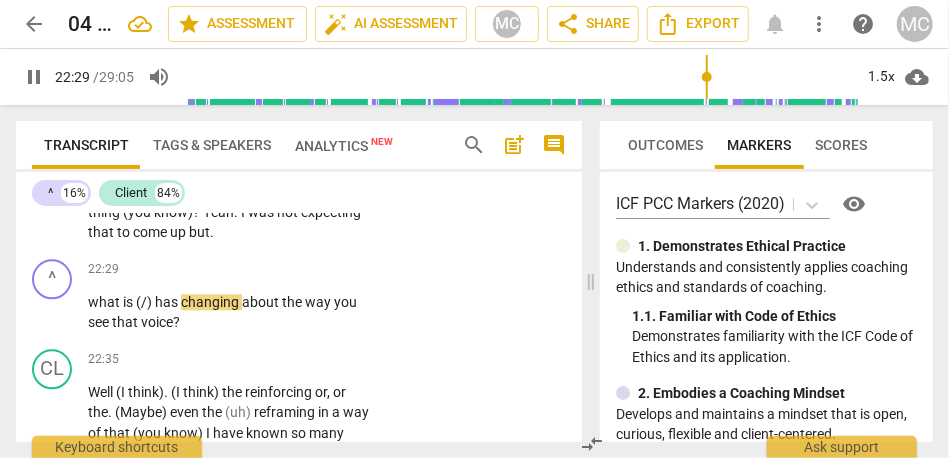 click on "to" at bounding box center [125, 232] 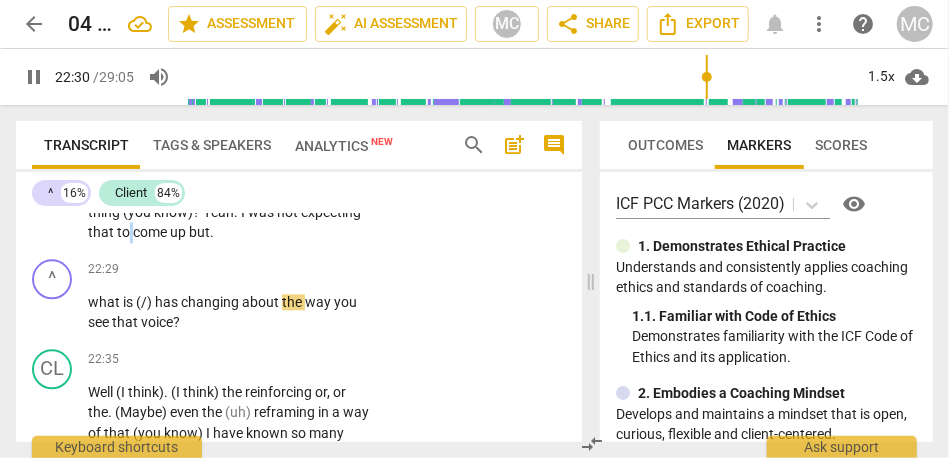 click on "to" at bounding box center [125, 232] 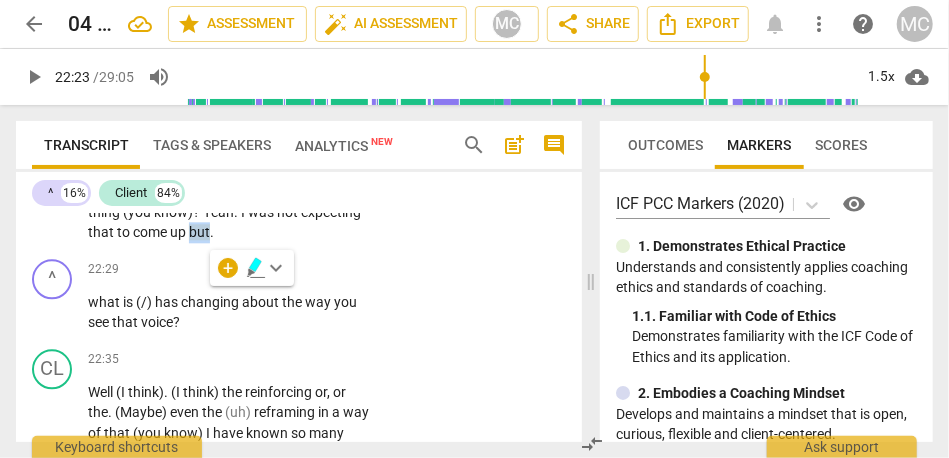 type on "1343" 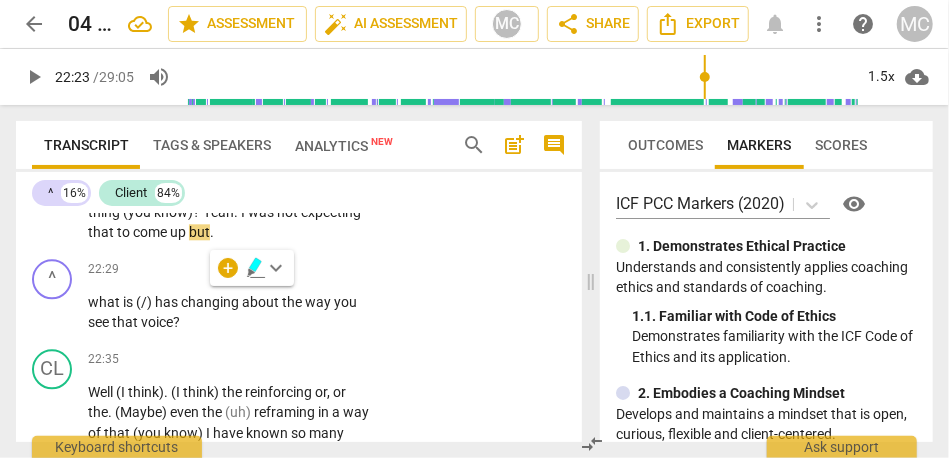 click on "but" at bounding box center [199, 232] 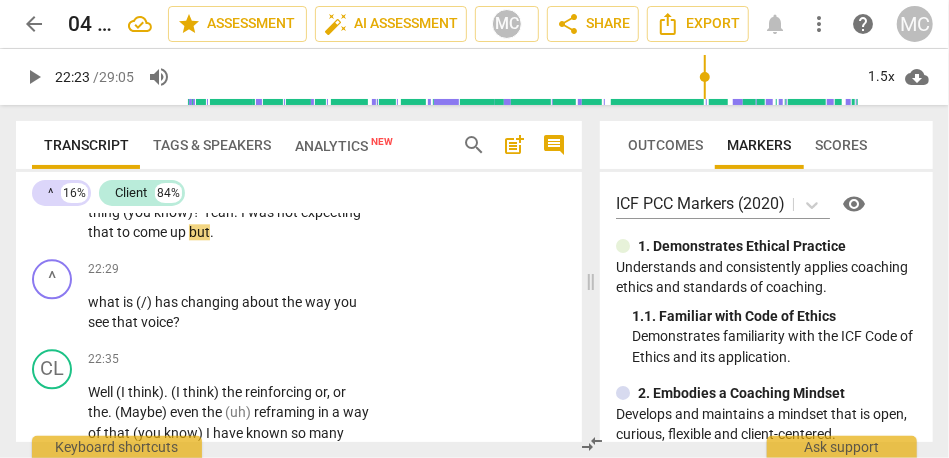 type 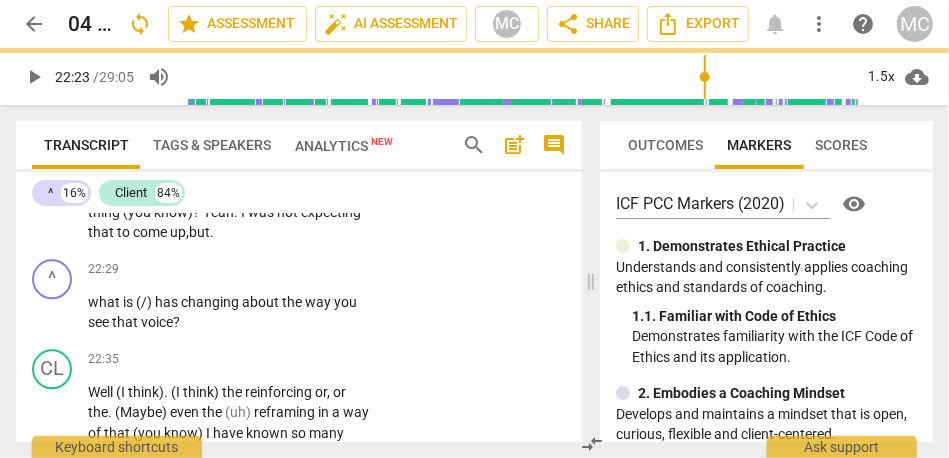 click on "but" at bounding box center [199, 232] 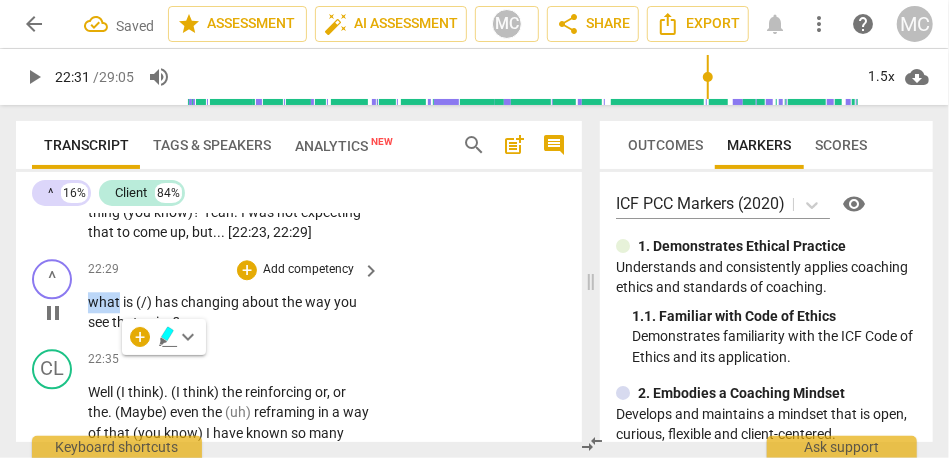 type on "1352" 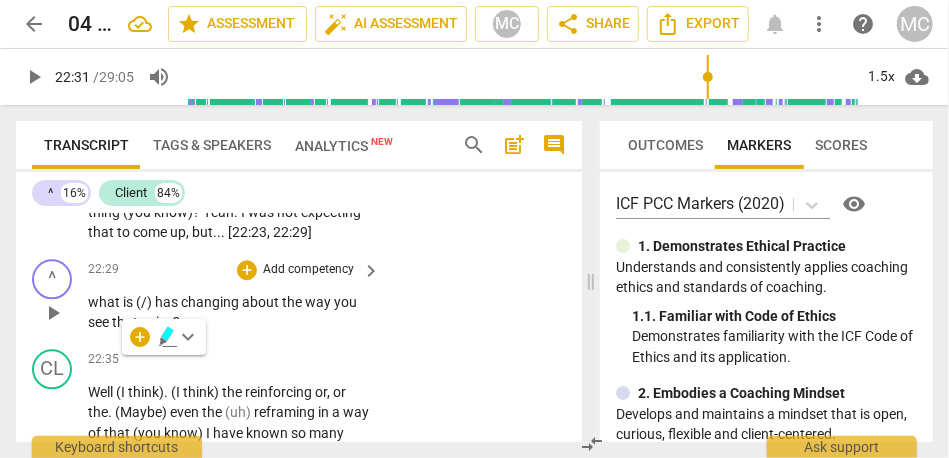 click on "what" at bounding box center [105, 302] 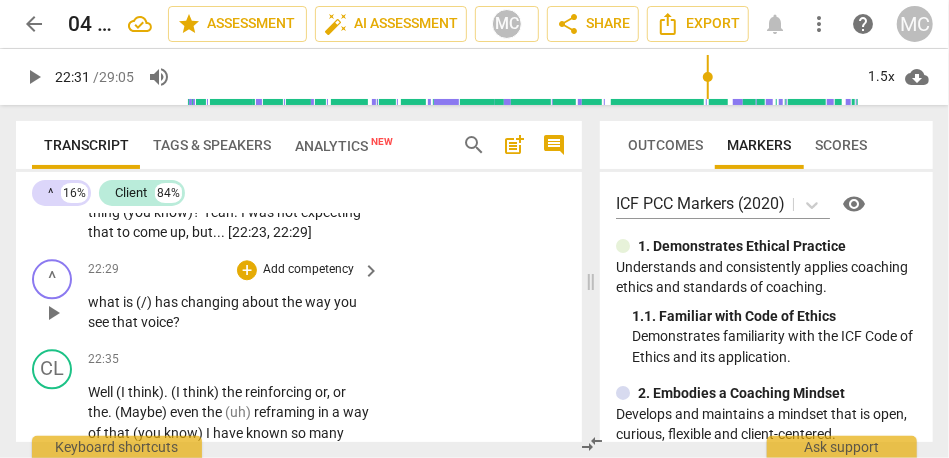 type 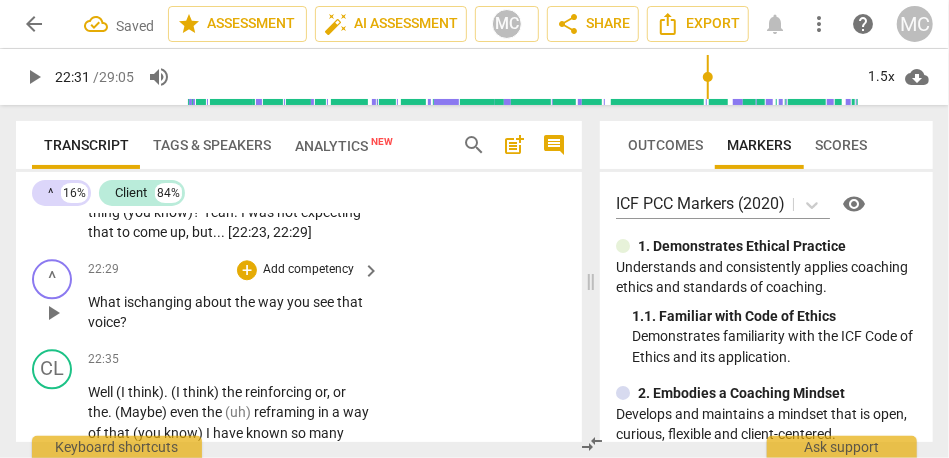 click on "What" at bounding box center (106, 302) 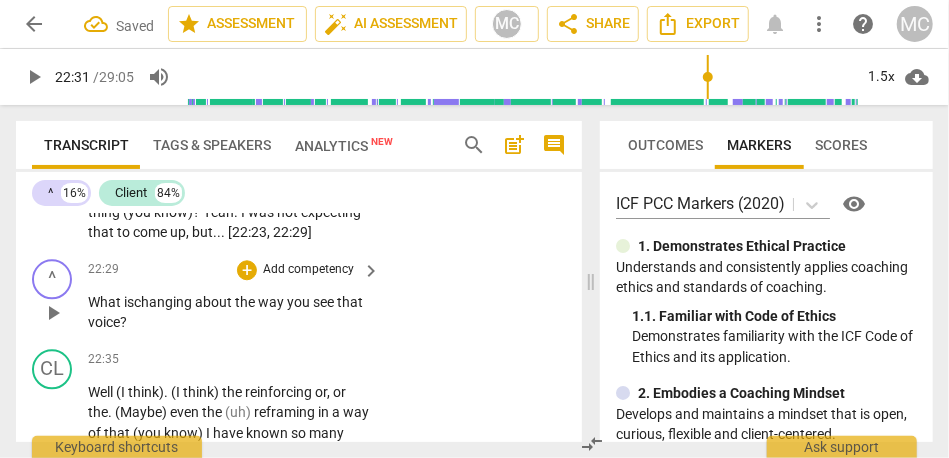 click on "changing" at bounding box center [164, 302] 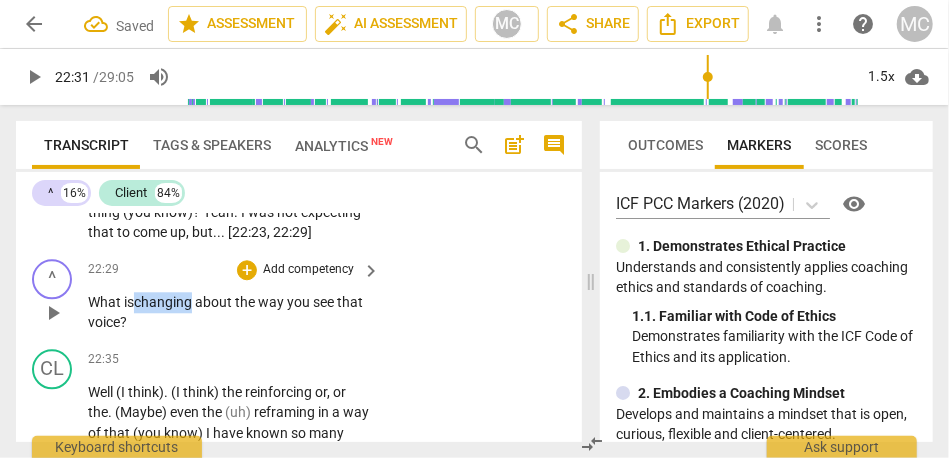 click on "changing" at bounding box center [164, 302] 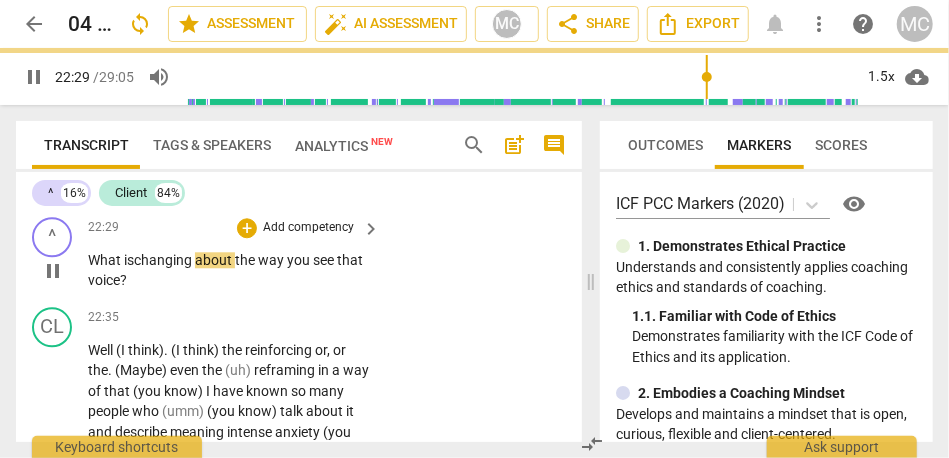 scroll, scrollTop: 7666, scrollLeft: 0, axis: vertical 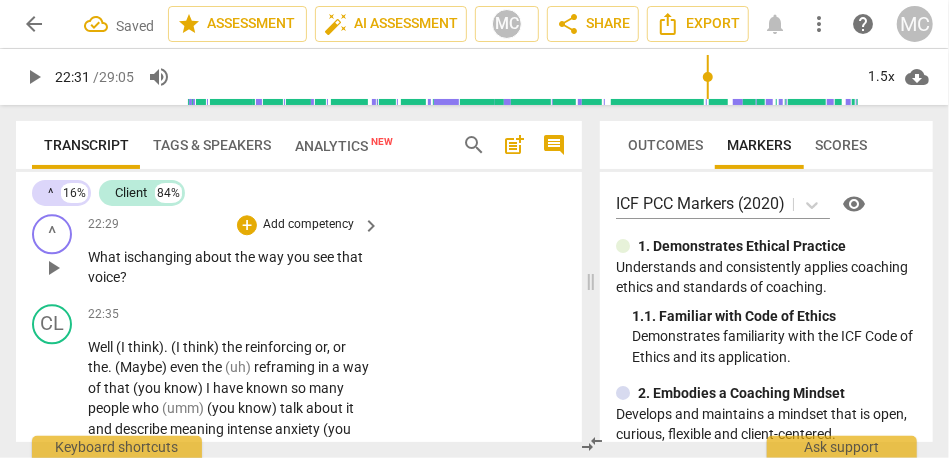click on "Add competency" at bounding box center [308, 225] 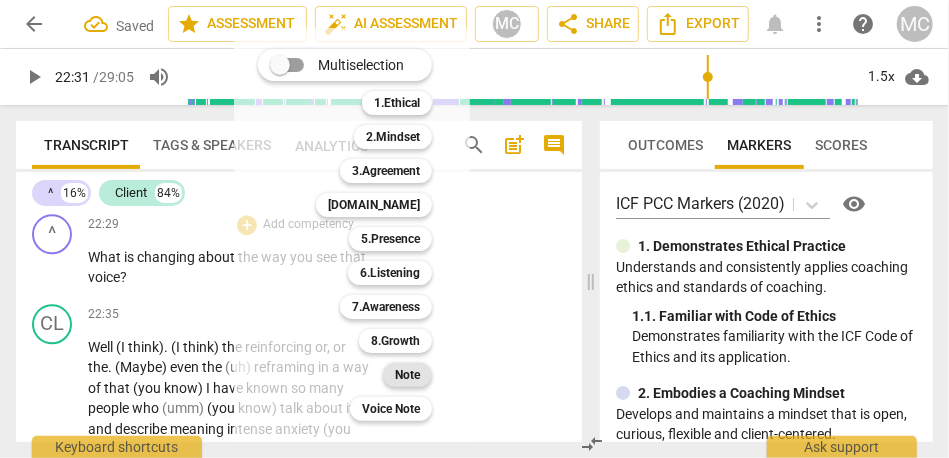 click on "Note" at bounding box center [407, 375] 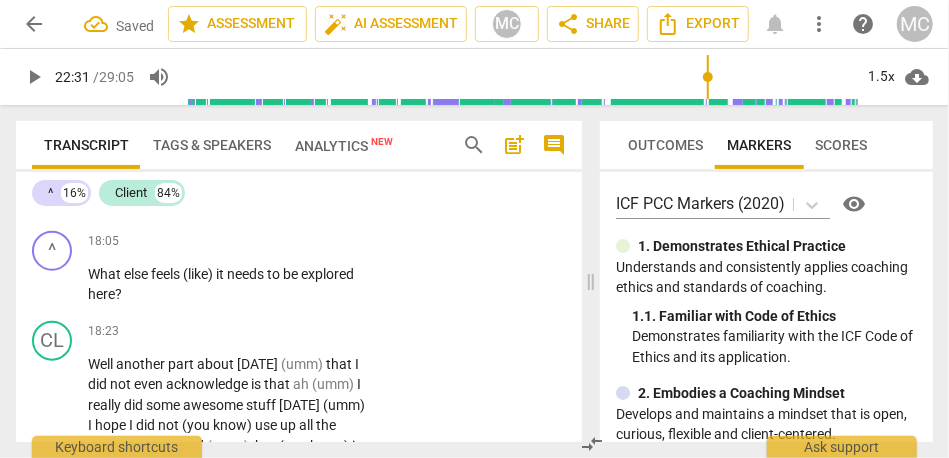 scroll, scrollTop: 6565, scrollLeft: 0, axis: vertical 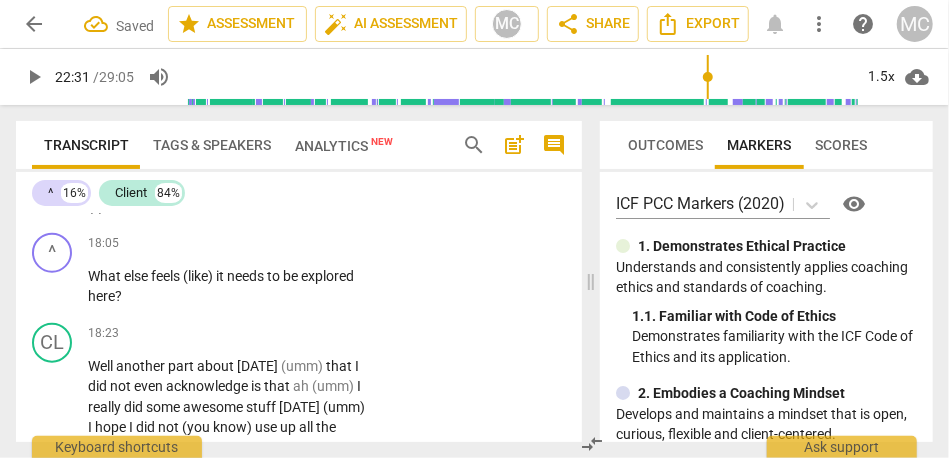 click on "nice" at bounding box center [145, 206] 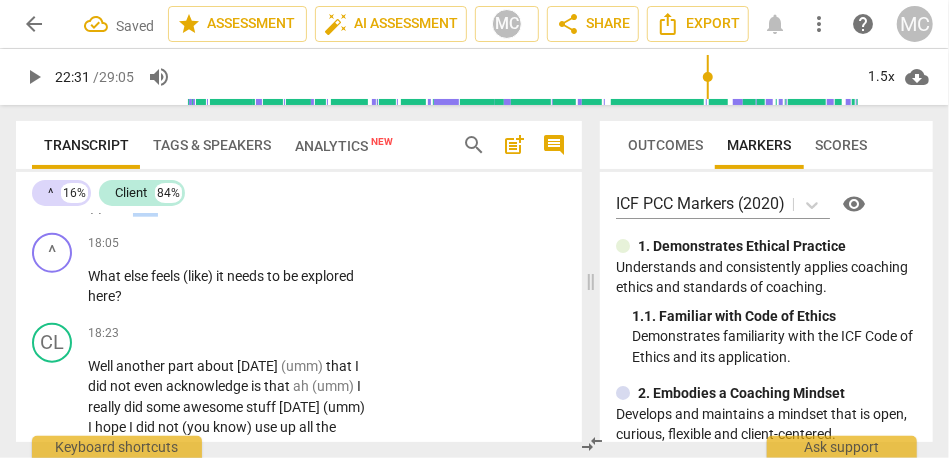 click on "nice" at bounding box center (145, 206) 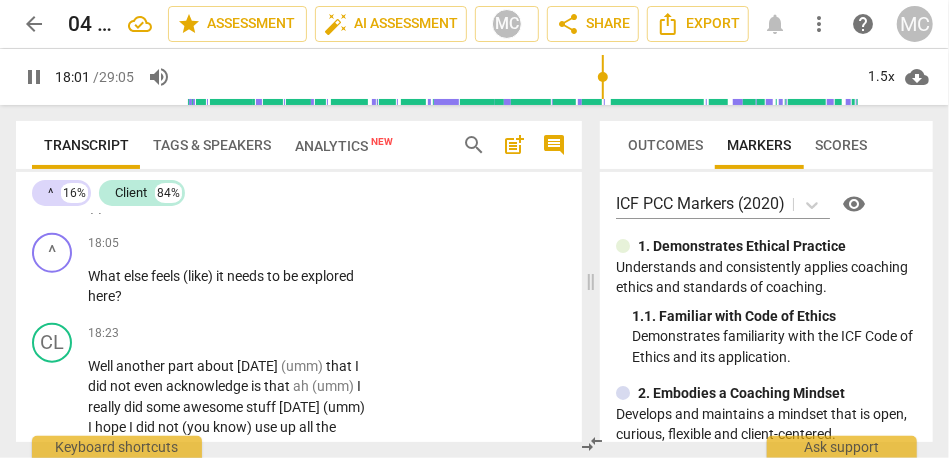 click on "has" at bounding box center [120, 206] 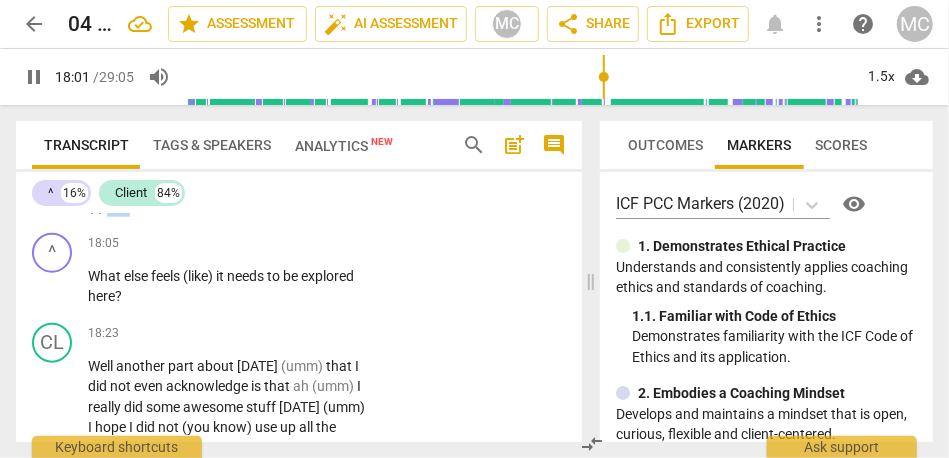 click on "has" at bounding box center (120, 206) 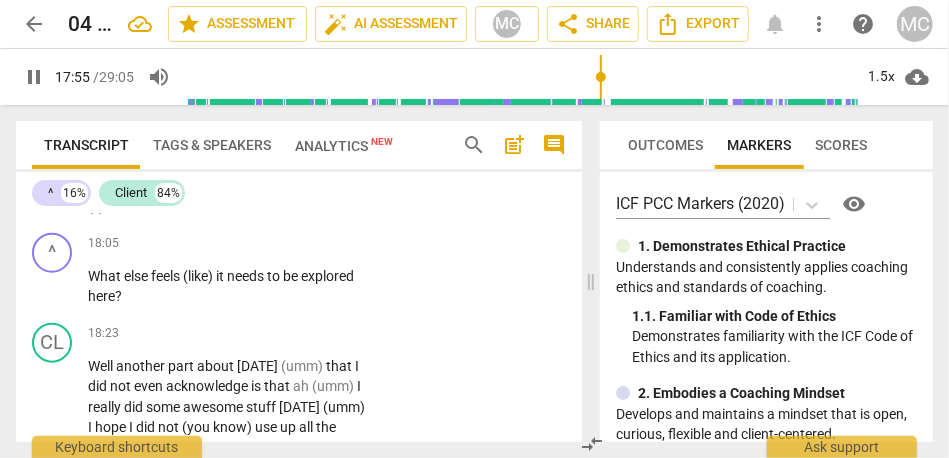click on "Yeah" at bounding box center (180, 206) 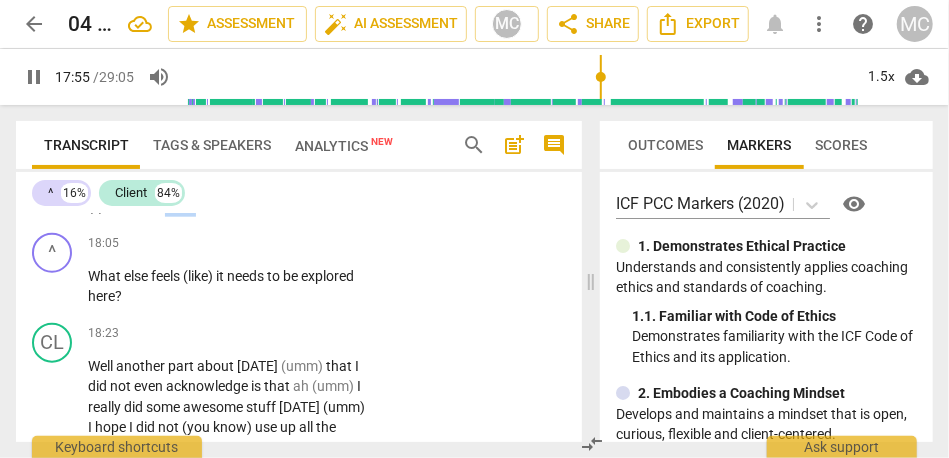 click on "Yeah" at bounding box center (180, 206) 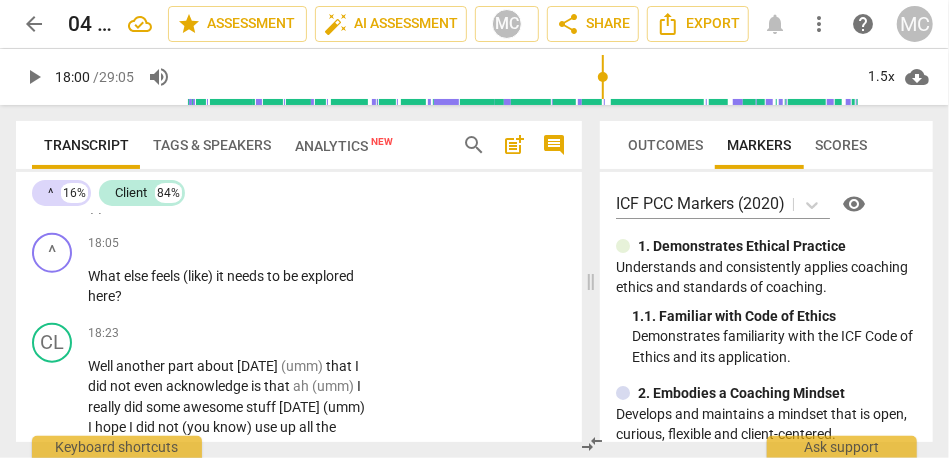 type on "1081" 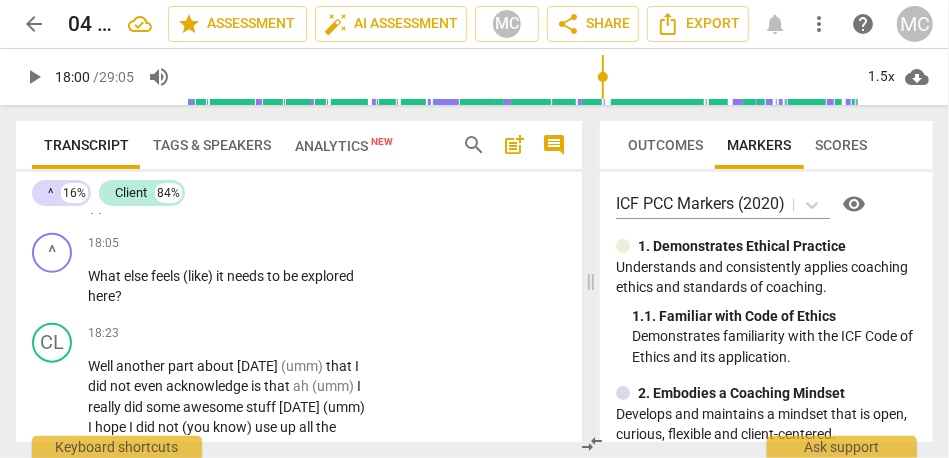 click on "Yeah" at bounding box center (180, 206) 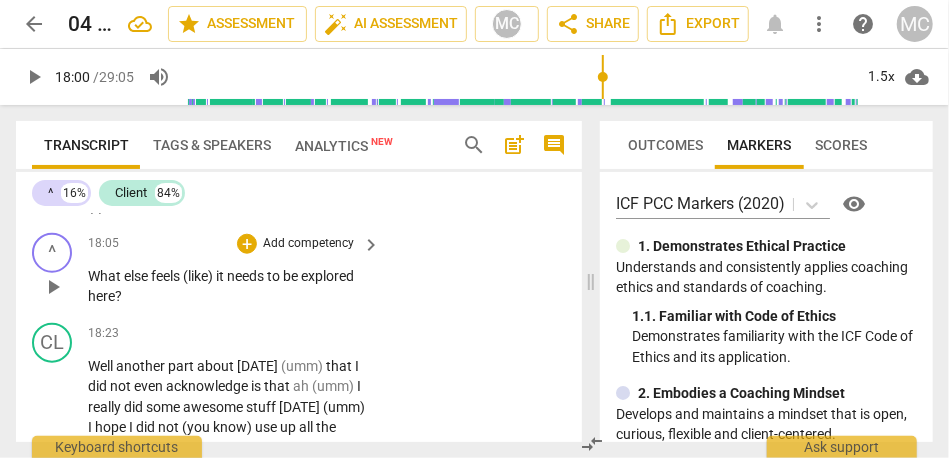 type 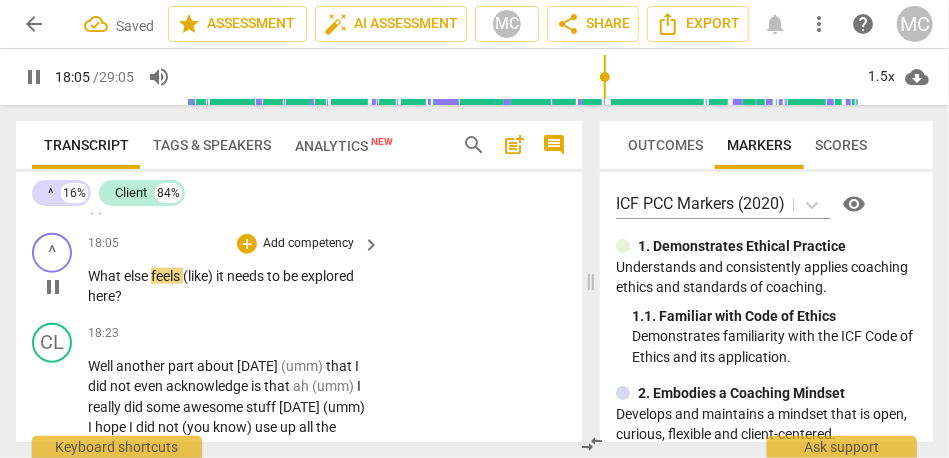 click on "(like)" at bounding box center (199, 276) 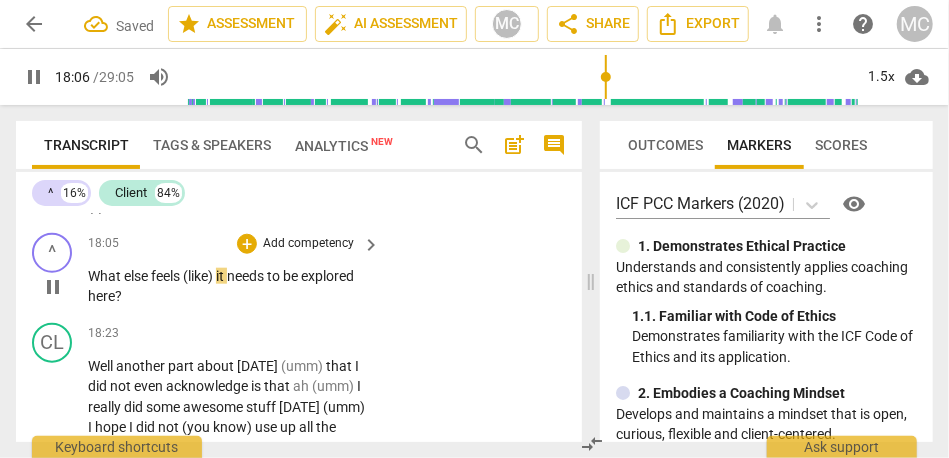 type on "1087" 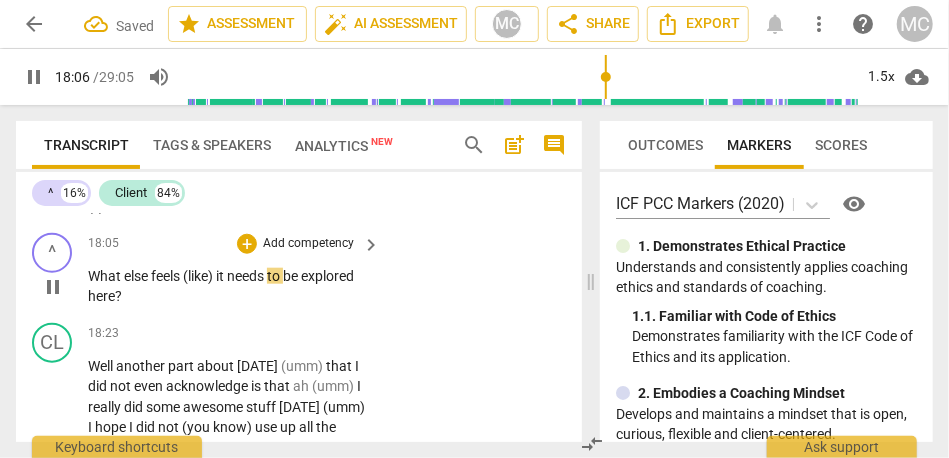 type 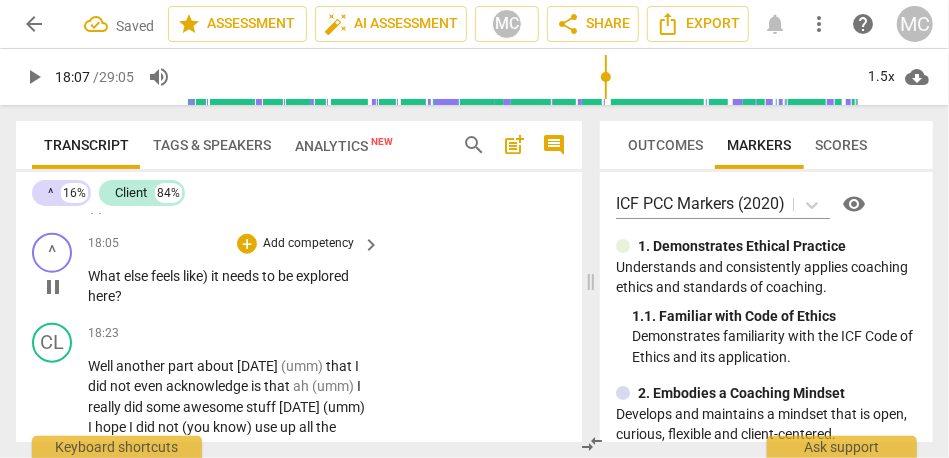 click on "like)" at bounding box center [197, 276] 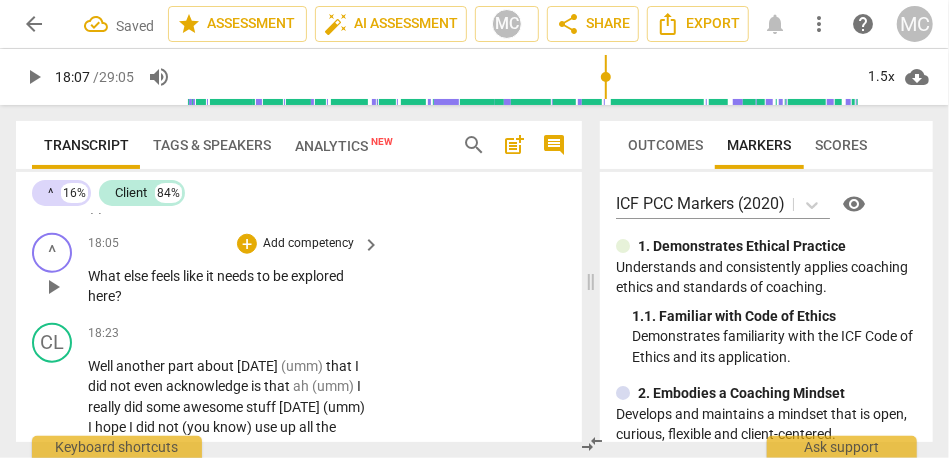 click on "it" at bounding box center (211, 276) 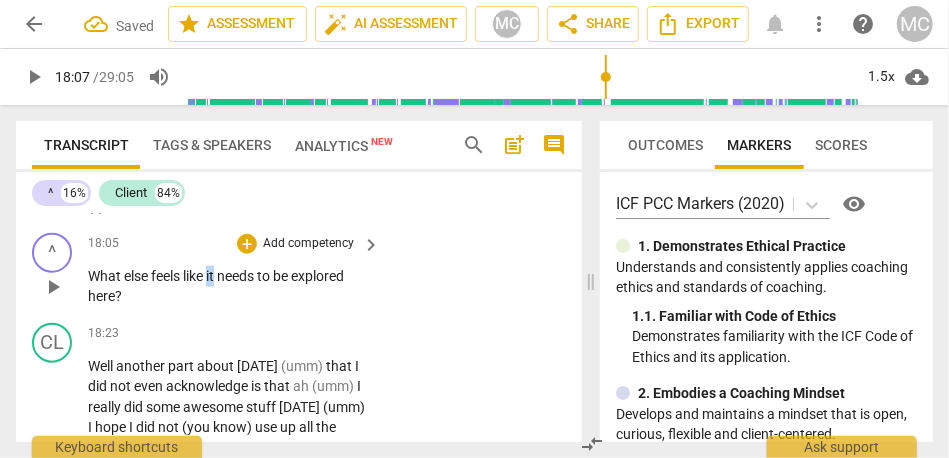 click on "it" at bounding box center (211, 276) 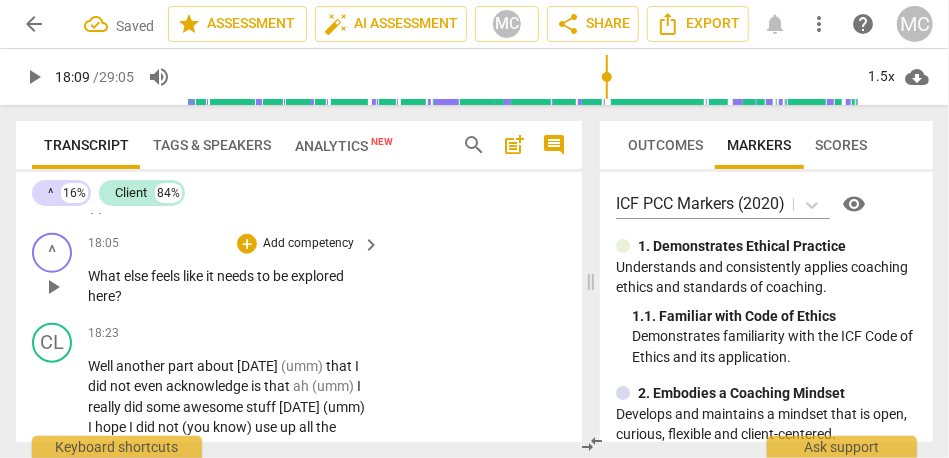 click on "here" at bounding box center [101, 296] 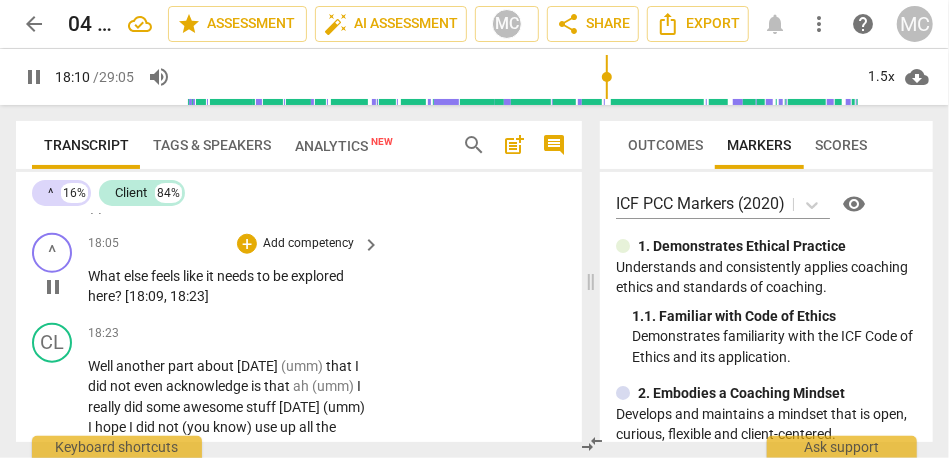 click on "Add competency" at bounding box center [308, 244] 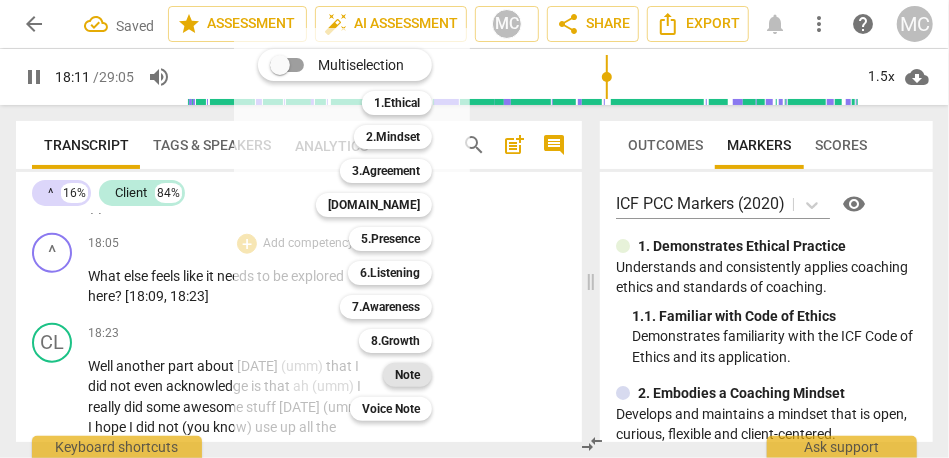 click on "Note" at bounding box center [407, 375] 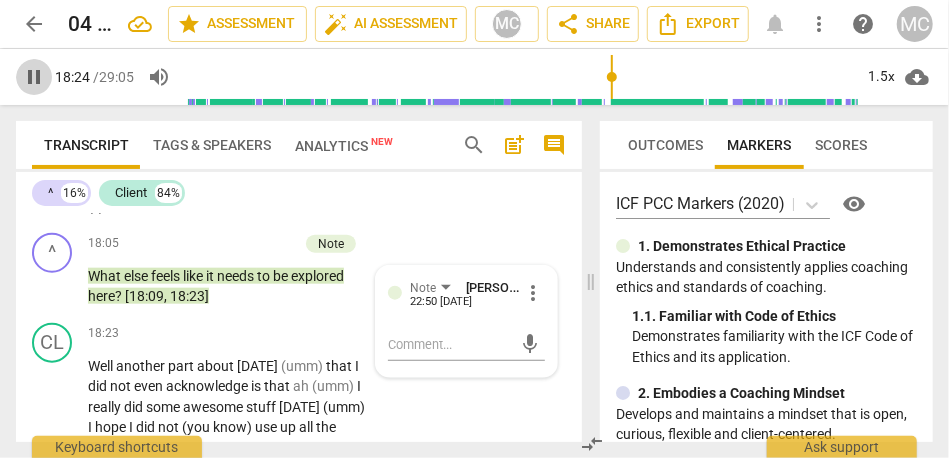 click on "pause" at bounding box center (34, 77) 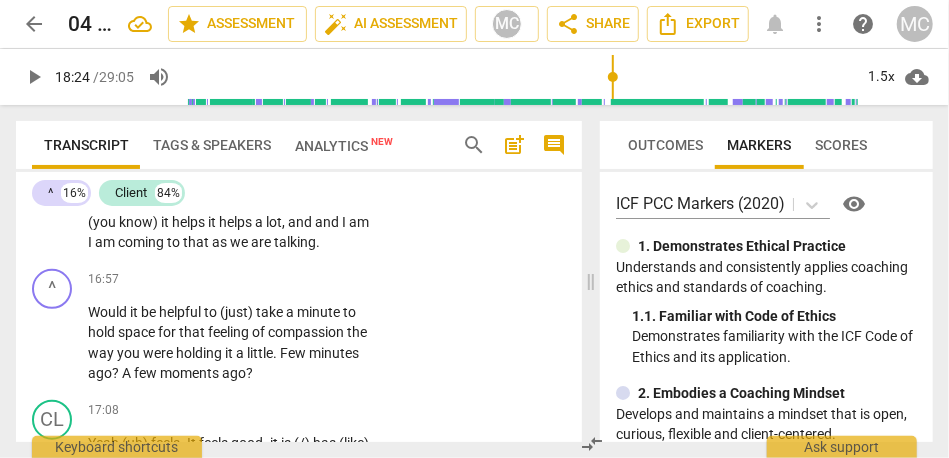 scroll, scrollTop: 6266, scrollLeft: 0, axis: vertical 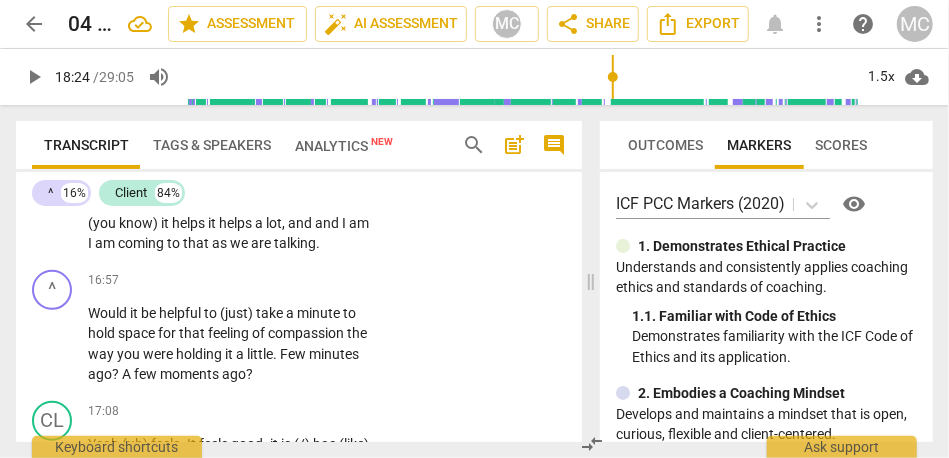 click on "are" at bounding box center (262, 243) 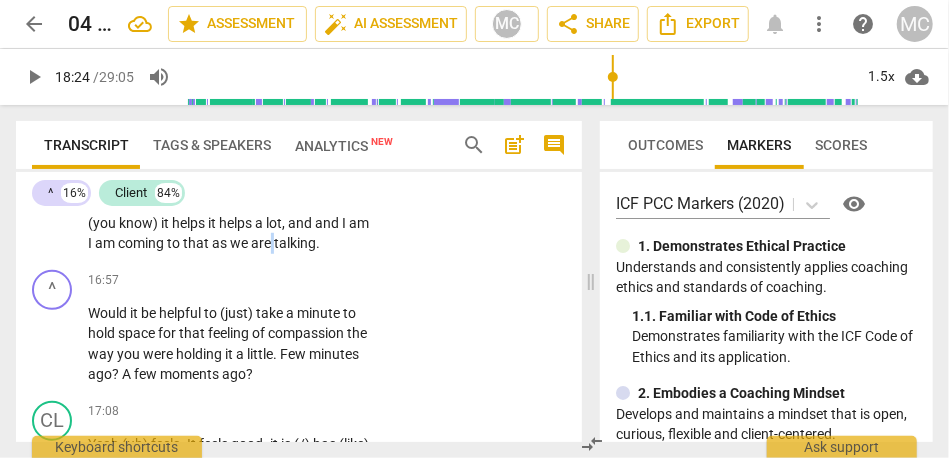 click on "are" at bounding box center [262, 243] 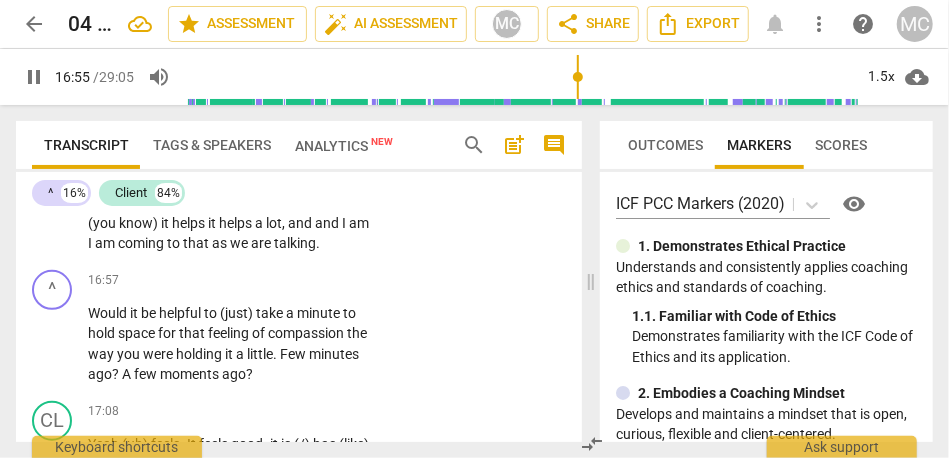 click on "are" at bounding box center (262, 243) 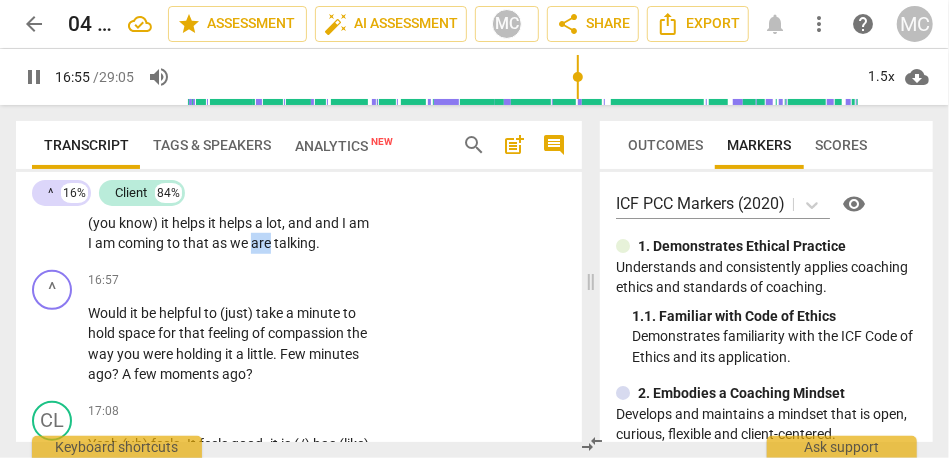 click on "are" at bounding box center [262, 243] 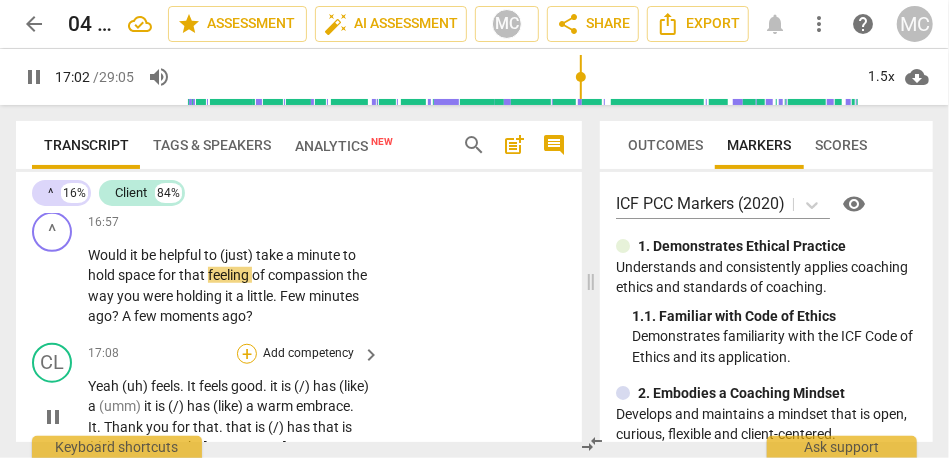 scroll, scrollTop: 6327, scrollLeft: 0, axis: vertical 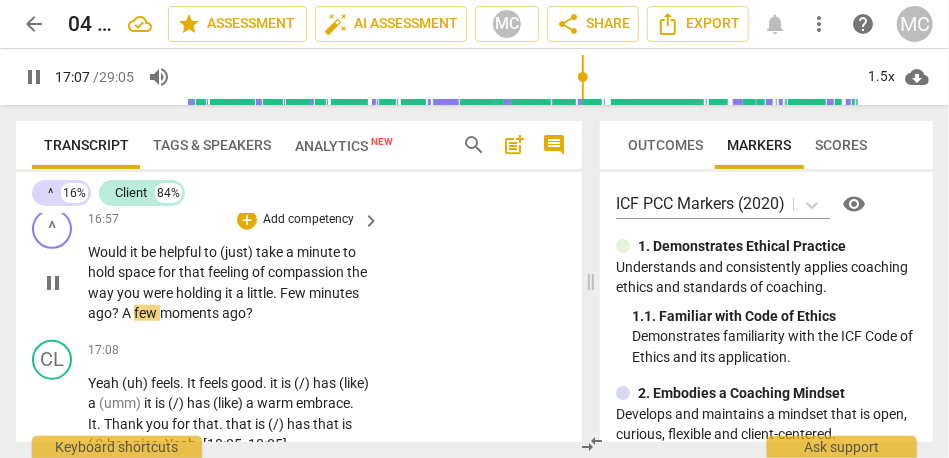 click on "it" at bounding box center [230, 293] 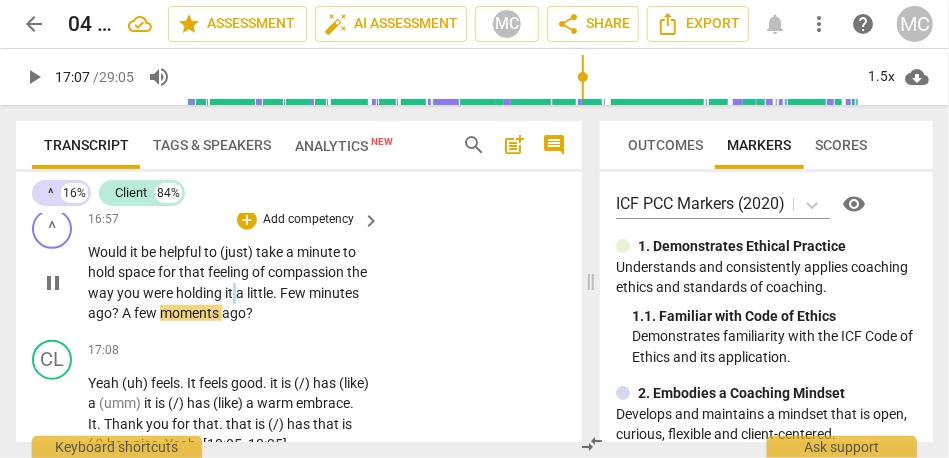 click on "it" at bounding box center (230, 293) 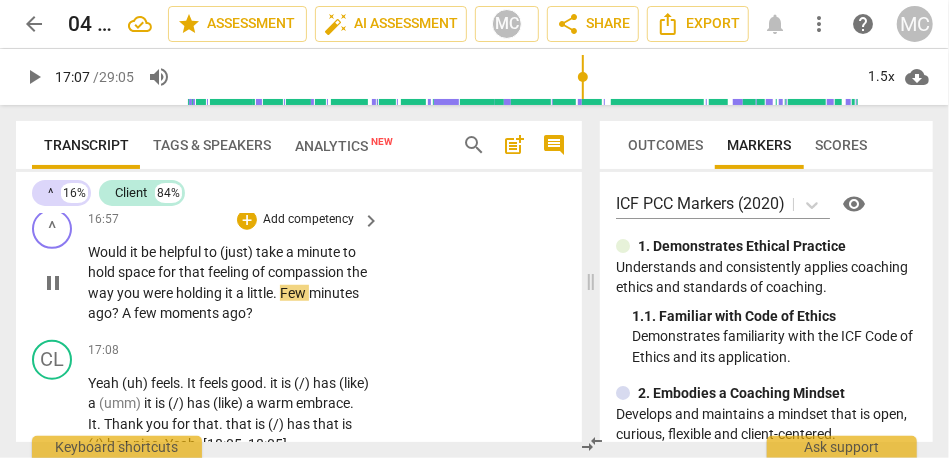 click on "Few" at bounding box center [294, 293] 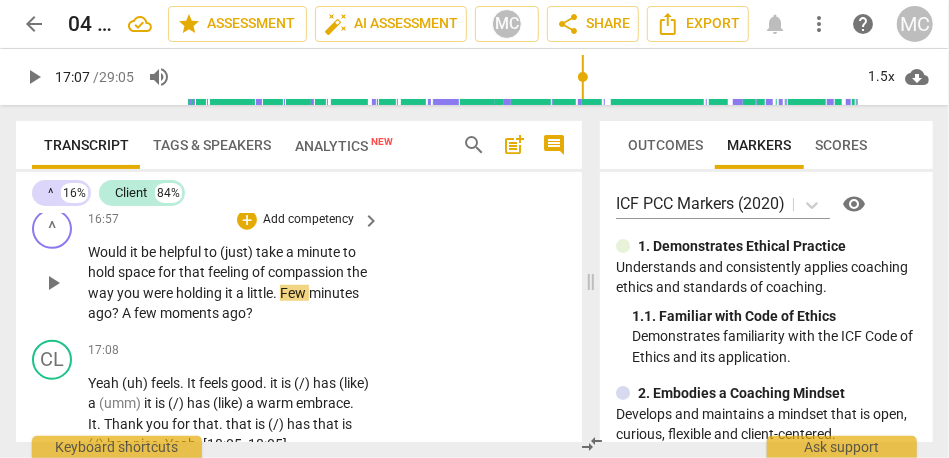 type 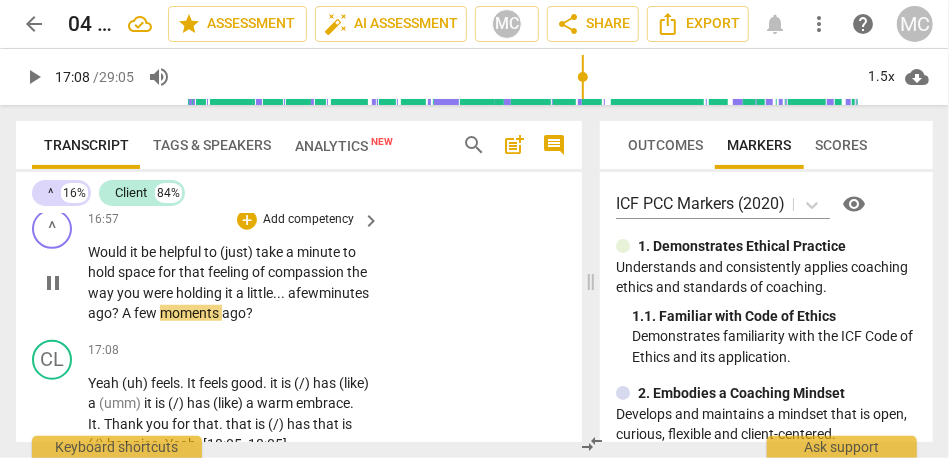 click on "?" at bounding box center (117, 313) 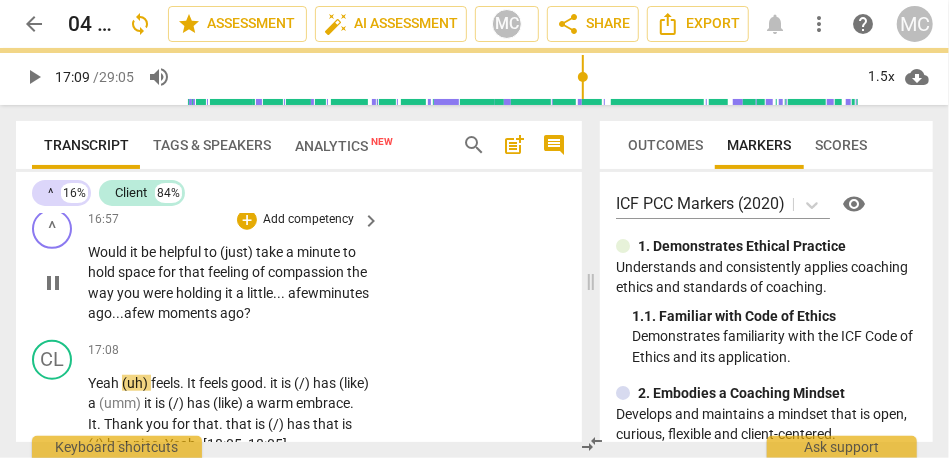 click on "Add competency" at bounding box center [308, 220] 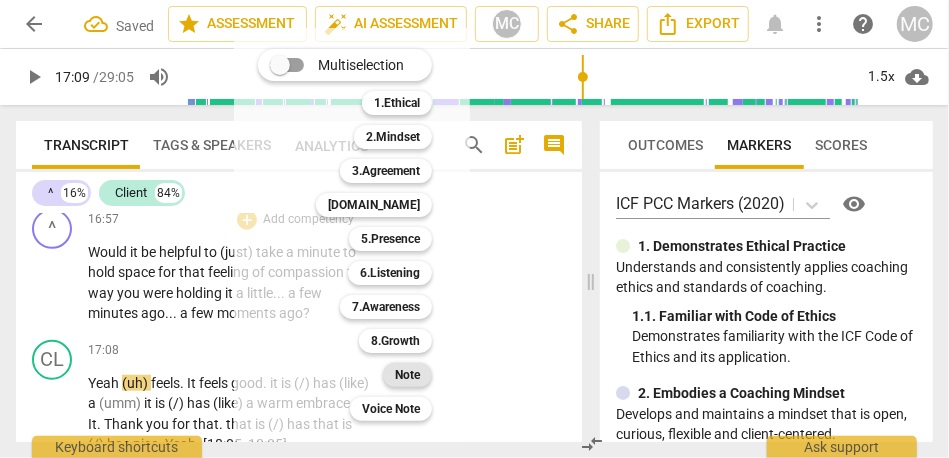 click on "Note" at bounding box center (407, 375) 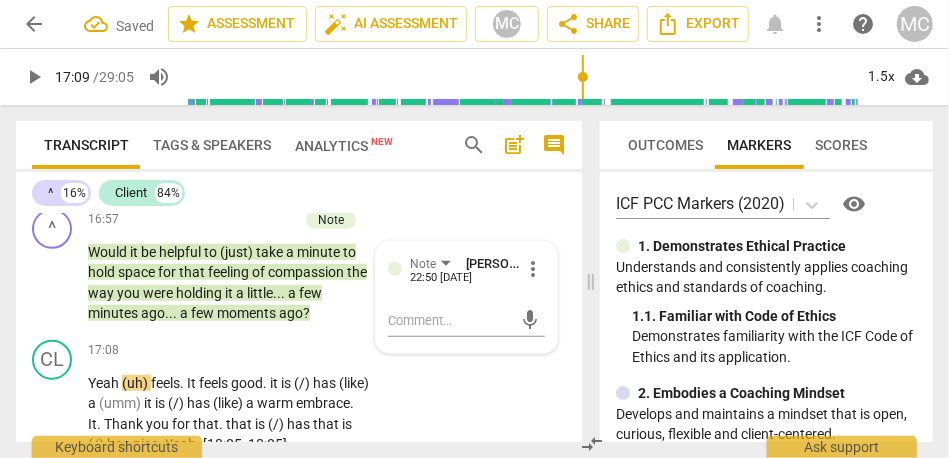 click on "moments" at bounding box center [248, 313] 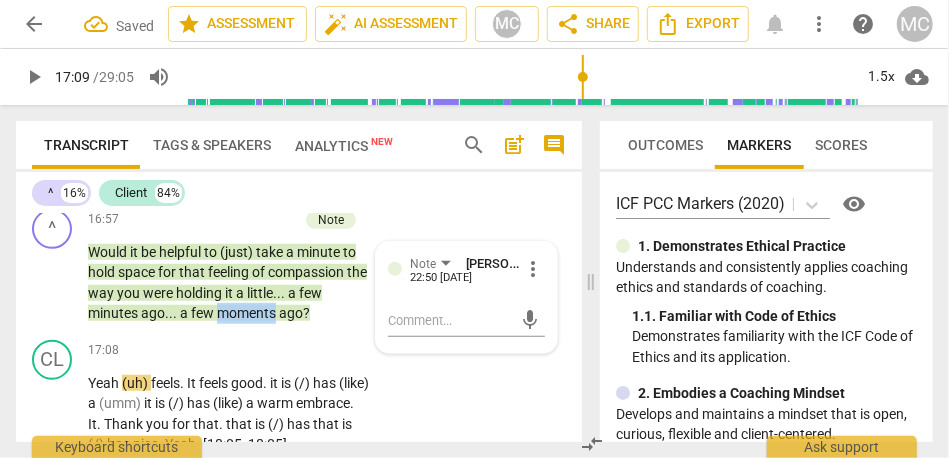click on "moments" at bounding box center [248, 313] 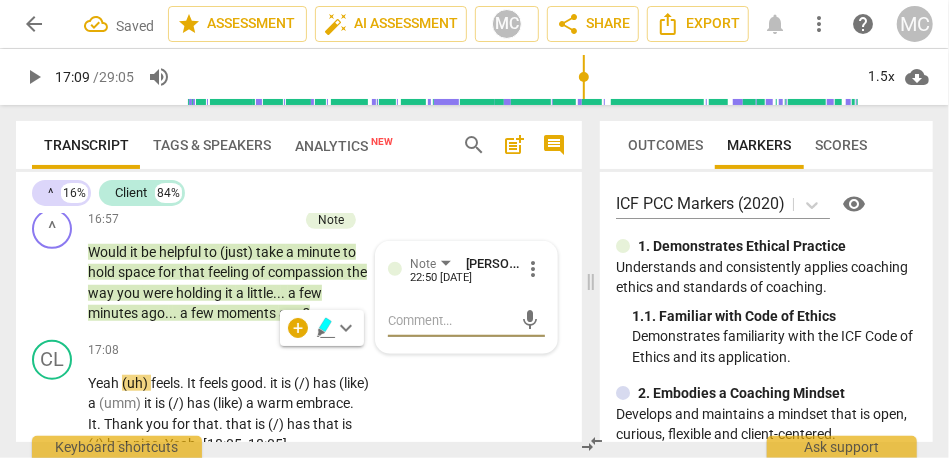 click on "moments" at bounding box center [248, 313] 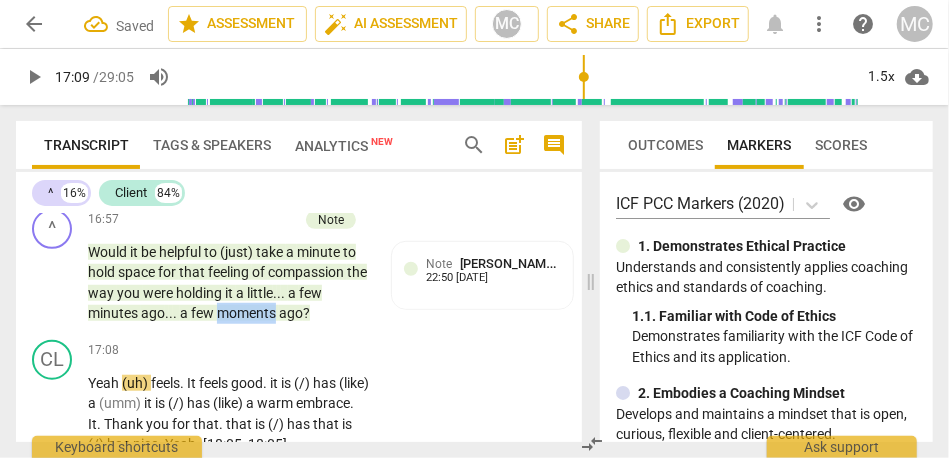 click on "moments" at bounding box center (248, 313) 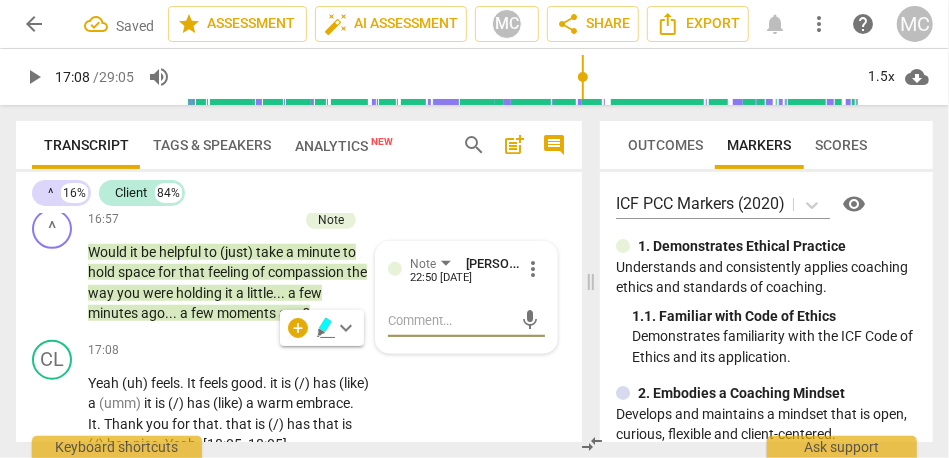 click on "ago" at bounding box center (291, 313) 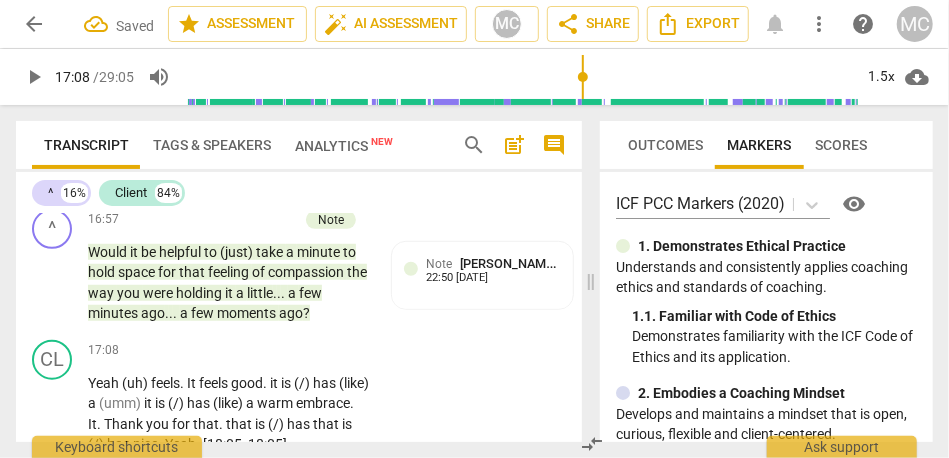 type on "1028" 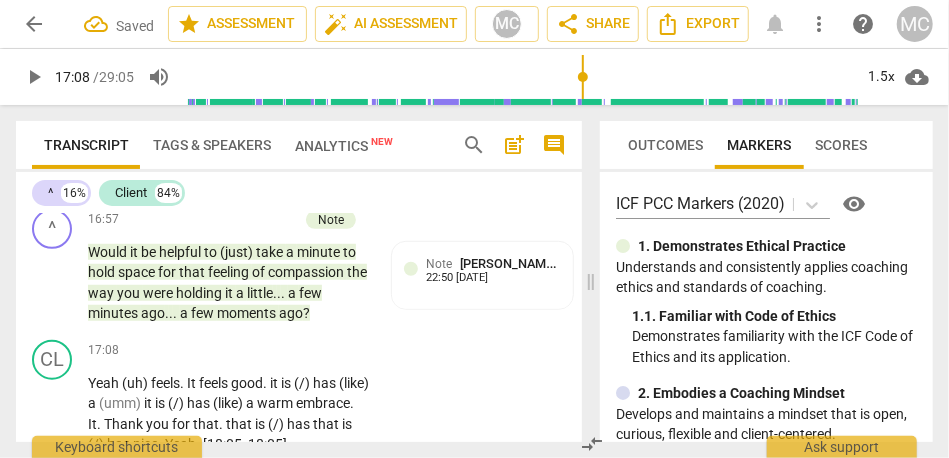 type 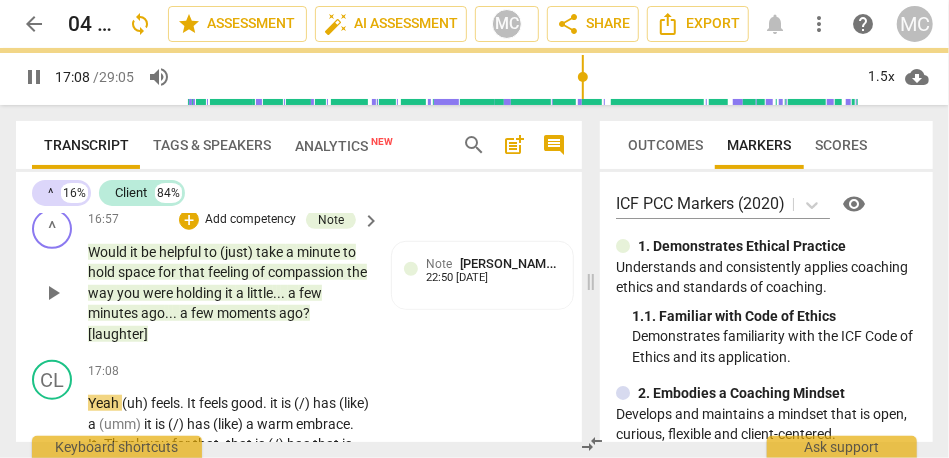 click on "^ play_arrow pause 16:57 + Add competency Note keyboard_arrow_right Would   it   be   helpful   to   (just)   take   a   minute   to   hold   space   for   that   feeling   of   compassion   the   way   you   were   holding   it   a   little . . .   a   few   minutes   ago . . .   a   few   moments   ago ?   [laughter] Note [PERSON_NAME] 22:50 [DATE]" at bounding box center [299, 277] 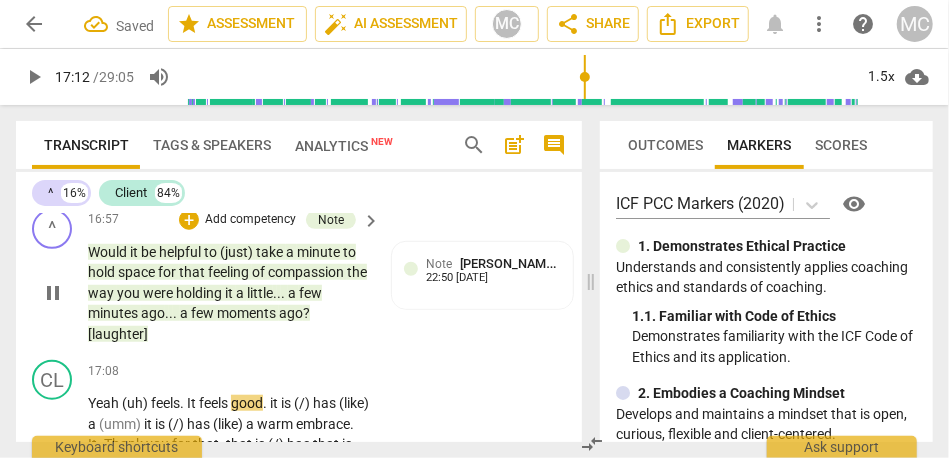 type on "1033" 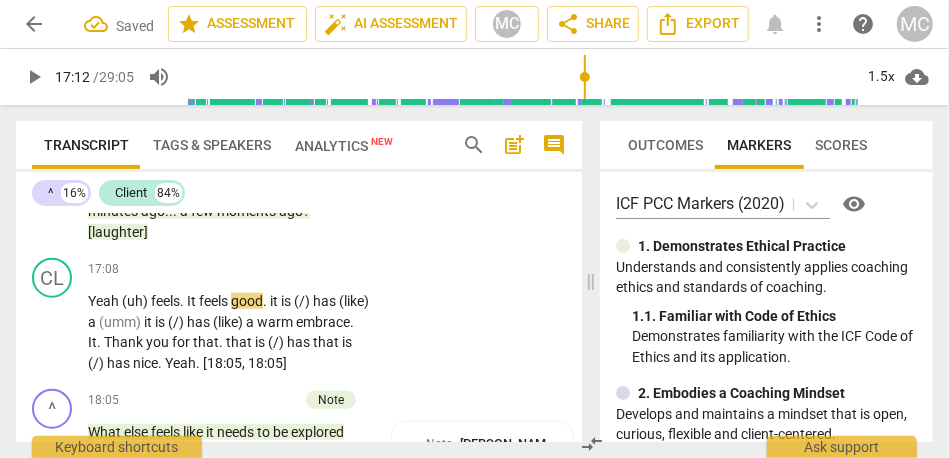 scroll, scrollTop: 6430, scrollLeft: 0, axis: vertical 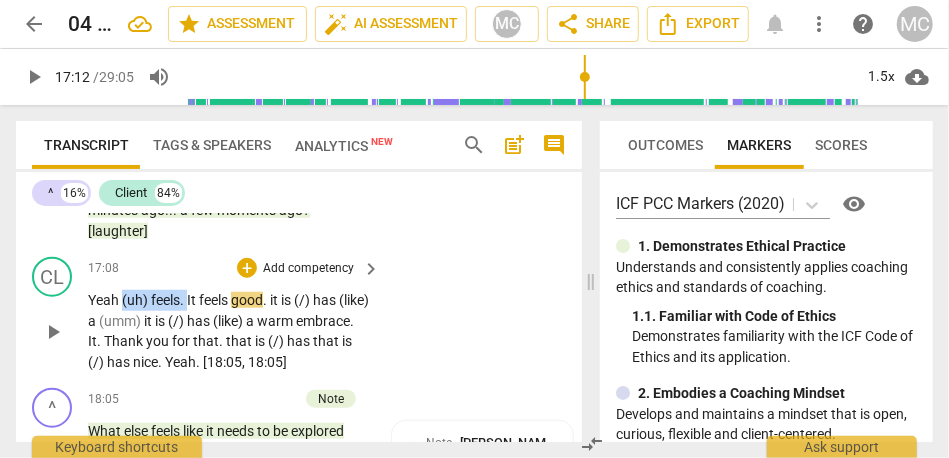 drag, startPoint x: 189, startPoint y: 342, endPoint x: 120, endPoint y: 341, distance: 69.00725 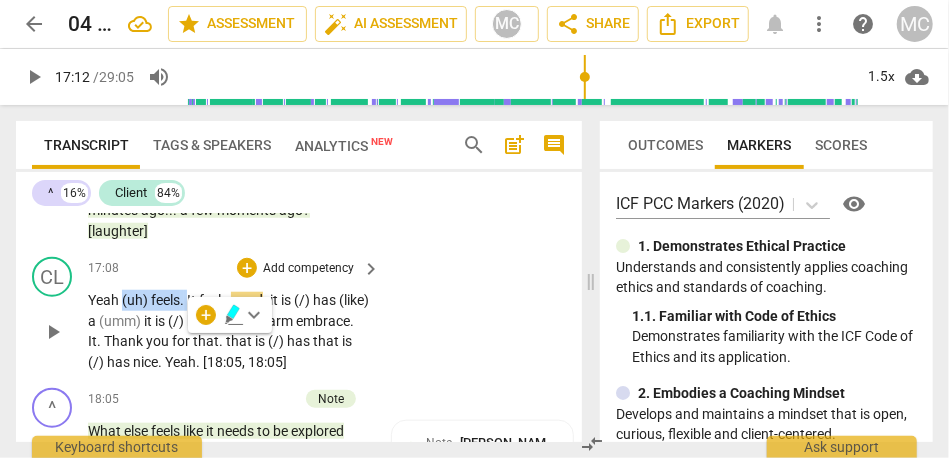 type 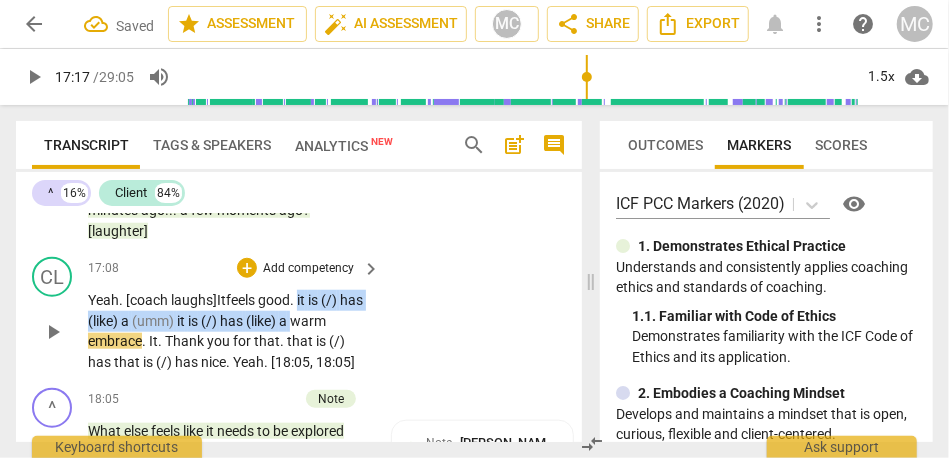 drag, startPoint x: 304, startPoint y: 339, endPoint x: 325, endPoint y: 370, distance: 37.44329 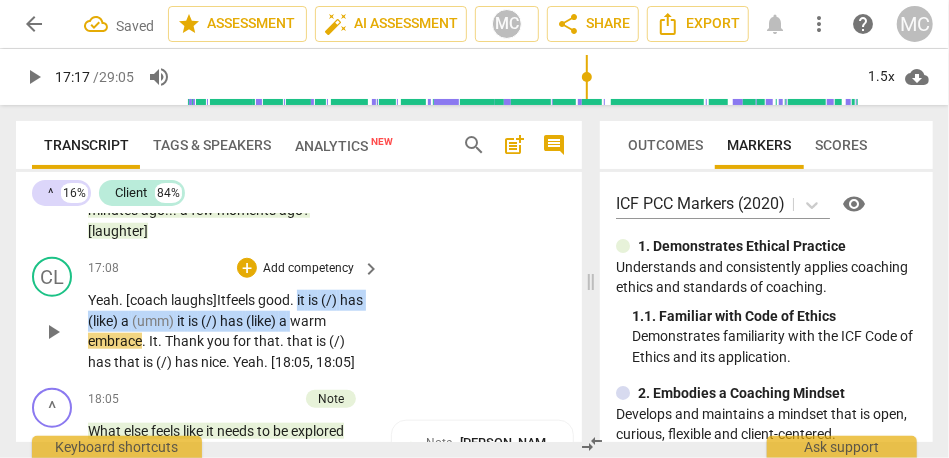 click on "Yeah. [coach laughs]  It  feels   good .   it   is   (/)   has   (like)   a   (umm)   it   is   (/)   has   (like)   a   warm   embrace .   It .   Thank   you   for   that .   that   is   (/)   has   that   is   (/)   has   nice .   Yeah .   [18:05 ,   18:05]" at bounding box center (229, 331) 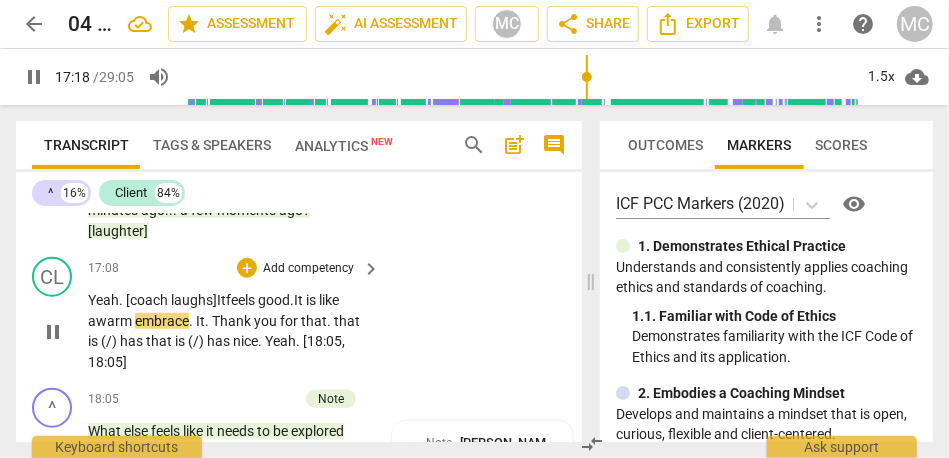 click on "." at bounding box center (208, 321) 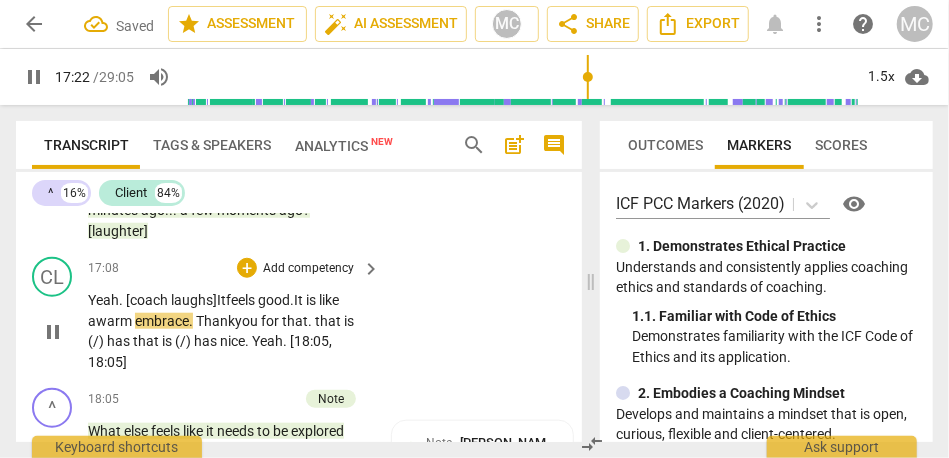 click on "Thank" at bounding box center [215, 321] 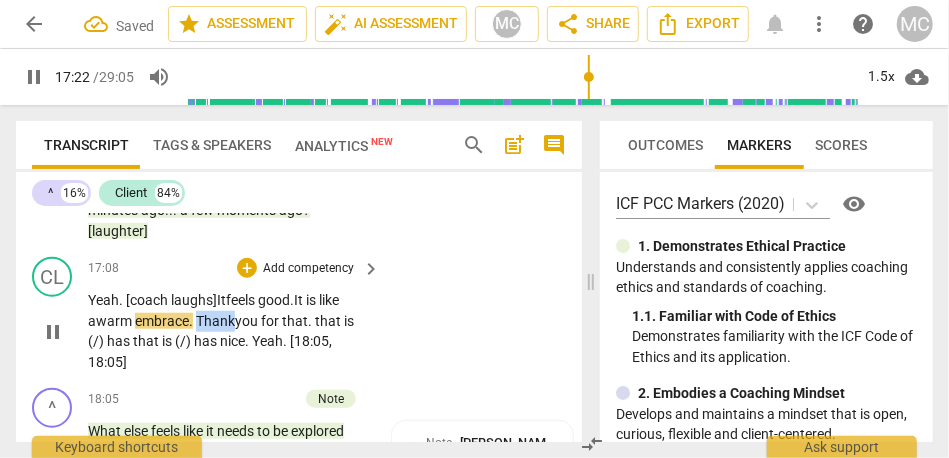 click on "Thank" at bounding box center [215, 321] 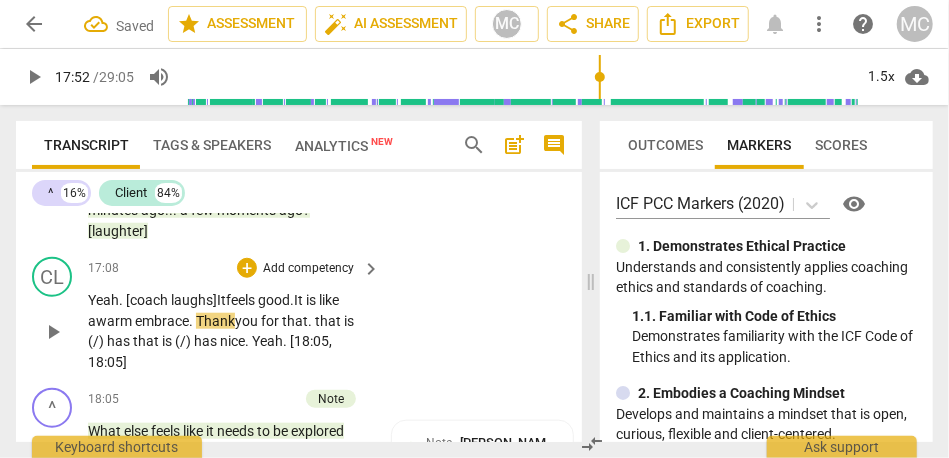 click on "embrace." at bounding box center (164, 321) 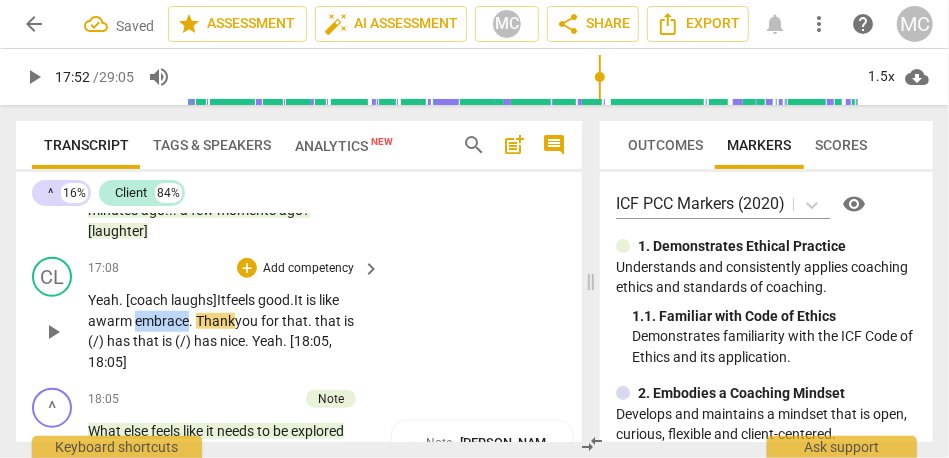 click on "embrace." at bounding box center [164, 321] 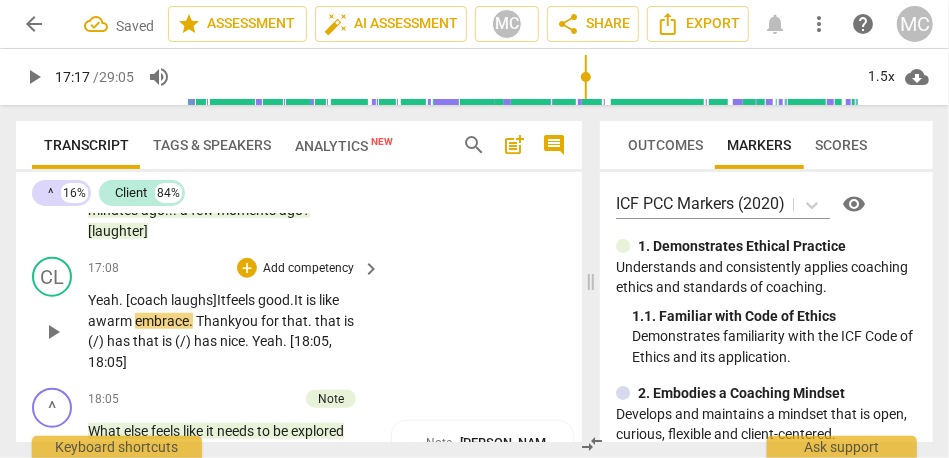 click on "embrace." at bounding box center [164, 321] 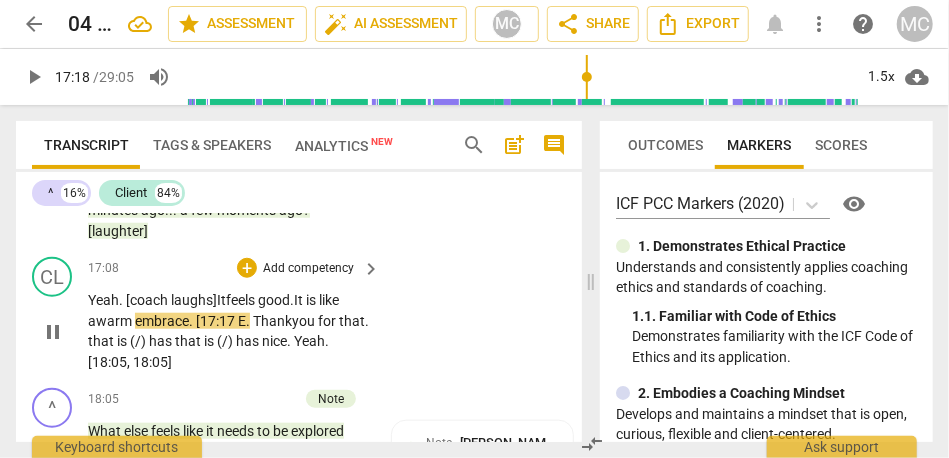 click on "Thank" at bounding box center [272, 321] 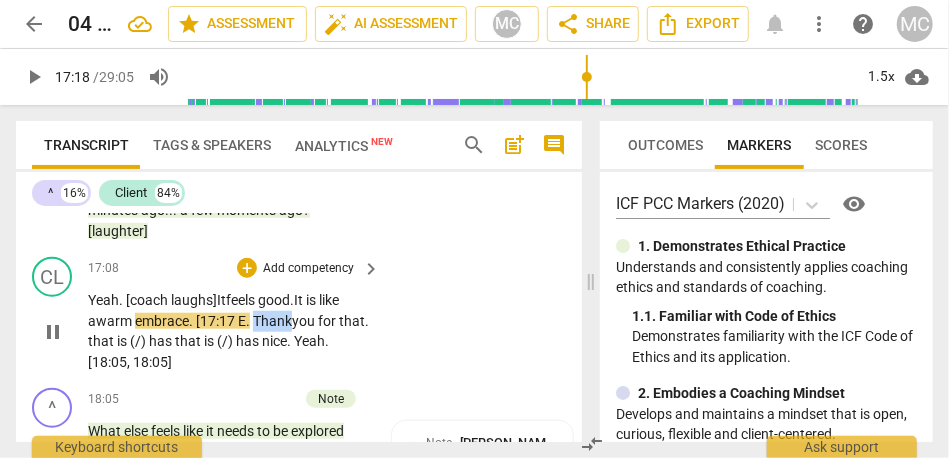 click on "Thank" at bounding box center (272, 321) 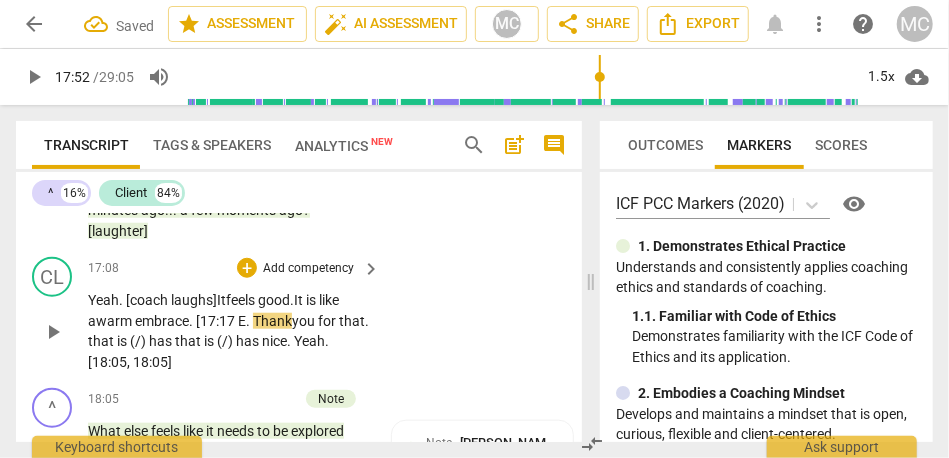 click on "embrace. [17:17 E." at bounding box center (192, 321) 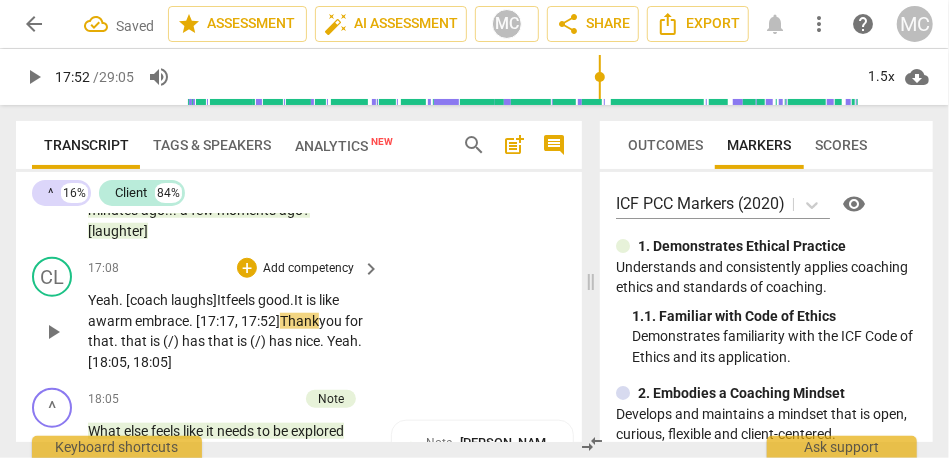 click on ".  It is like a" at bounding box center (213, 310) 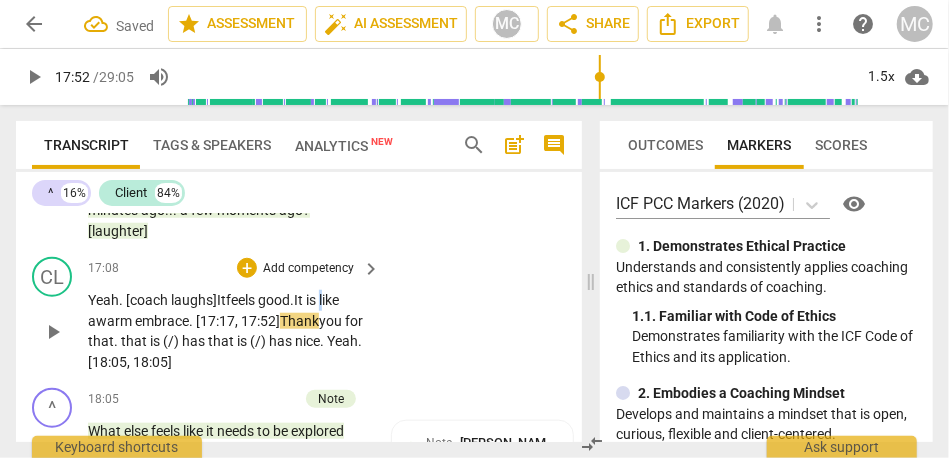 click on ".  It is like a" at bounding box center (213, 310) 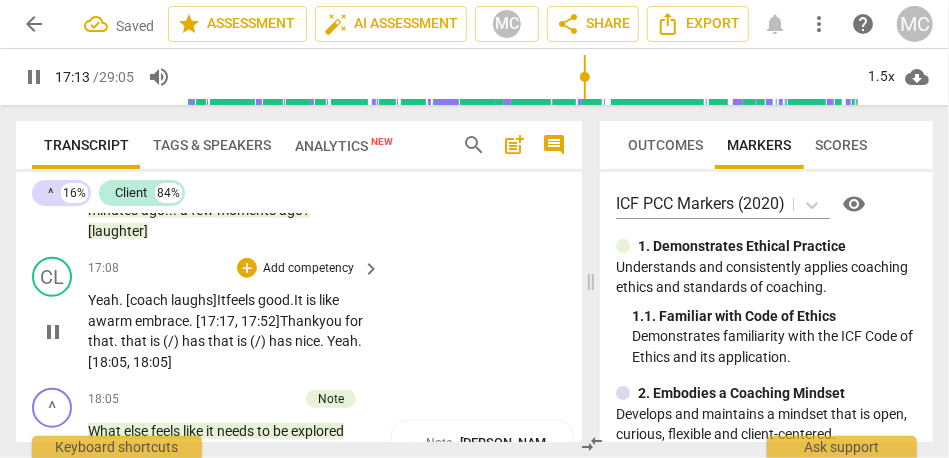 click on "feels" at bounding box center [242, 300] 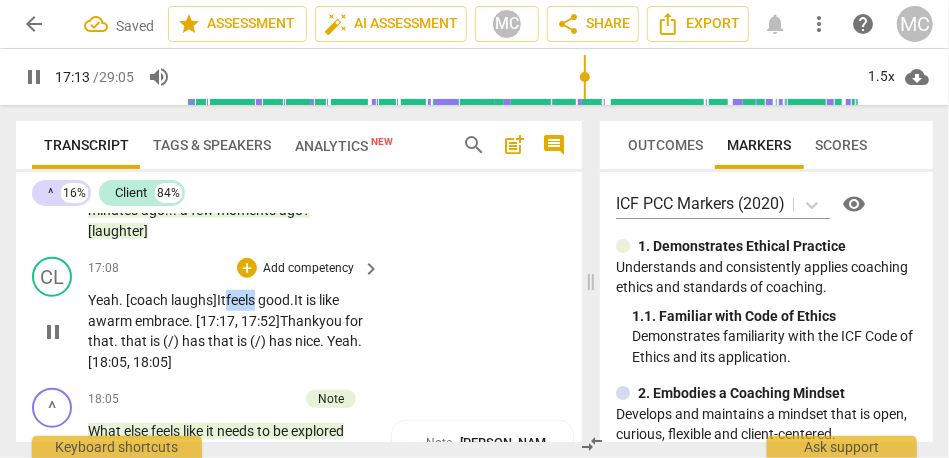 click on "feels" at bounding box center (242, 300) 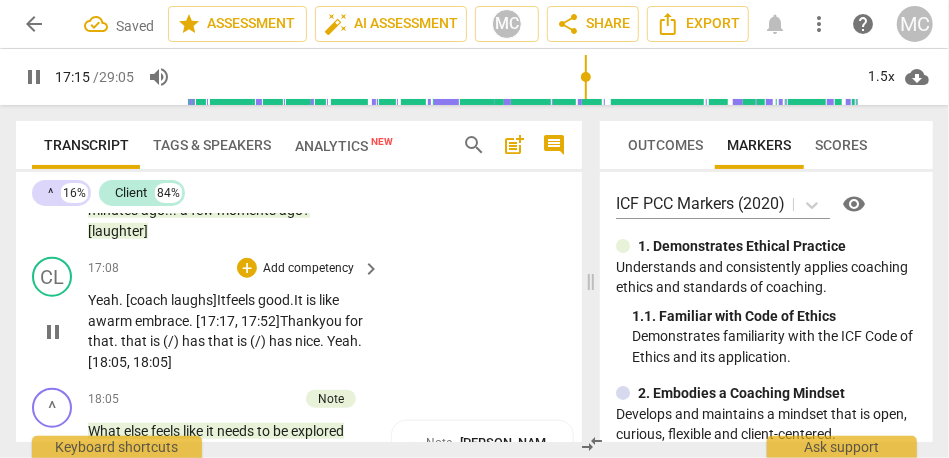 click on ".  It is like a" at bounding box center (213, 310) 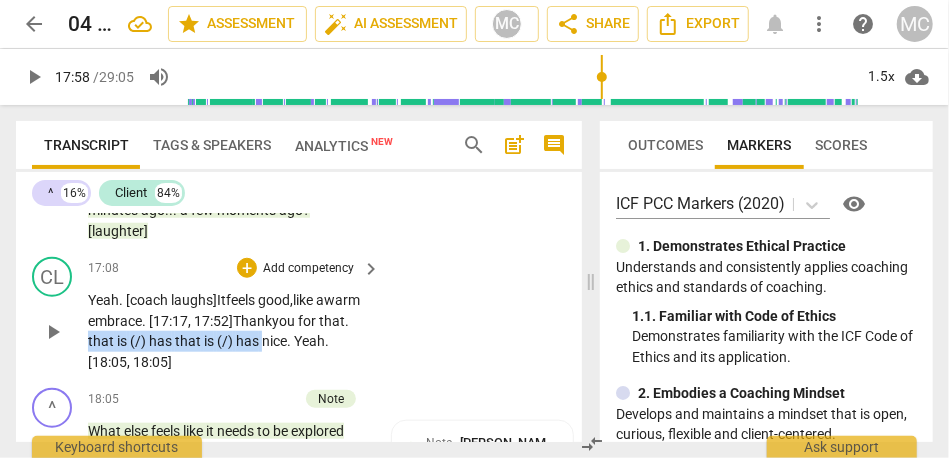 drag, startPoint x: 313, startPoint y: 383, endPoint x: 141, endPoint y: 383, distance: 172 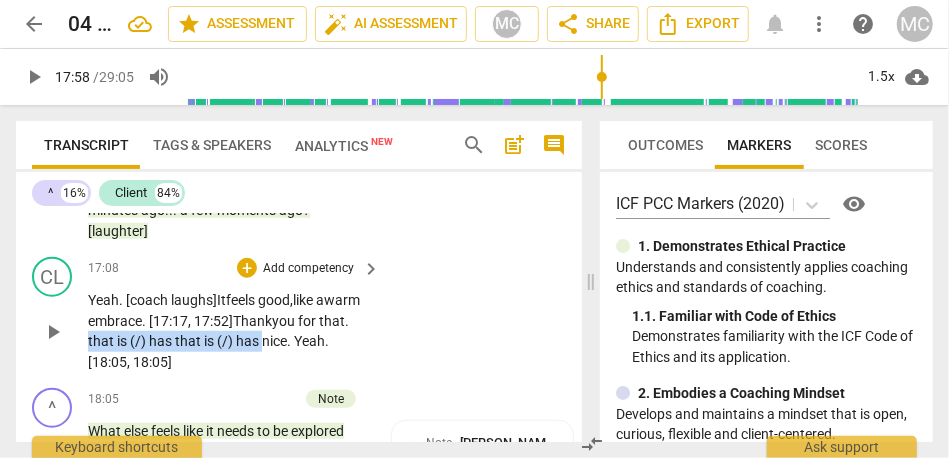 click on "Yeah. [coach laughs]  It  feels   good,  like a  warm   embrace. [17:17, 17:52]  Thank  you   for   that .   that   is   (/)   has   that   is   (/)   has   nice .   Yeah .   [18:05 ,   18:05]" at bounding box center [229, 331] 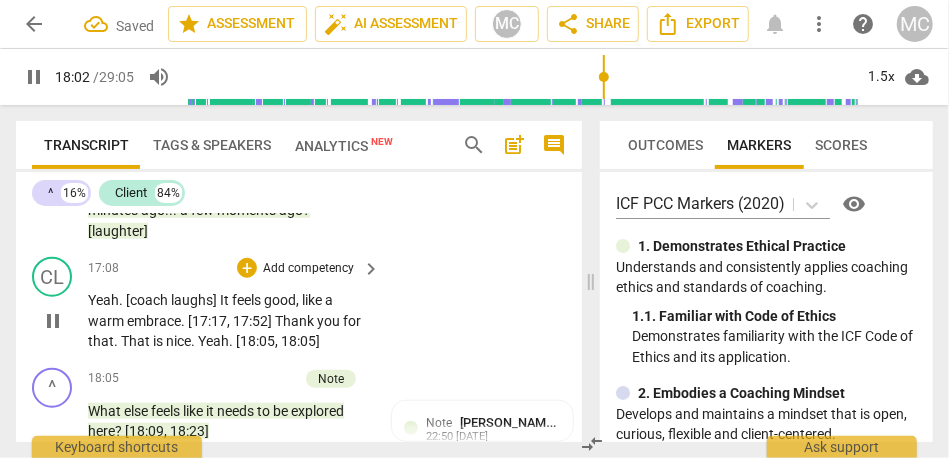 click on "Add competency" at bounding box center (308, 269) 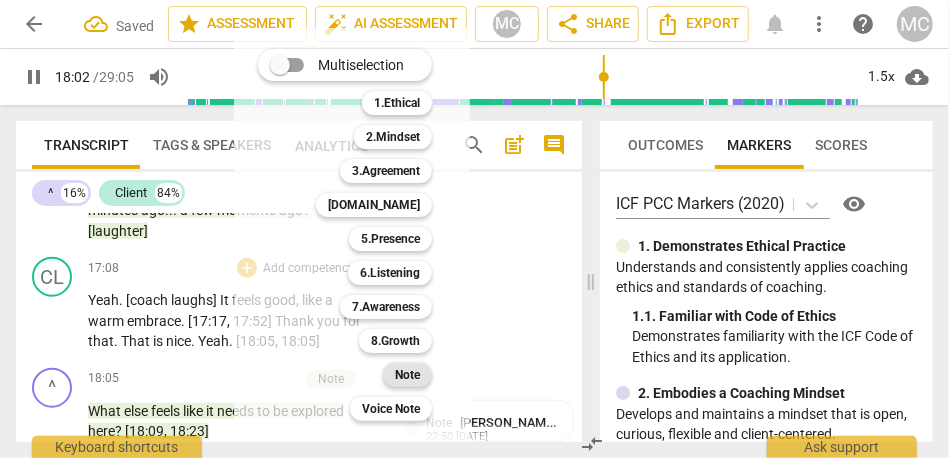 click on "Note" at bounding box center [407, 375] 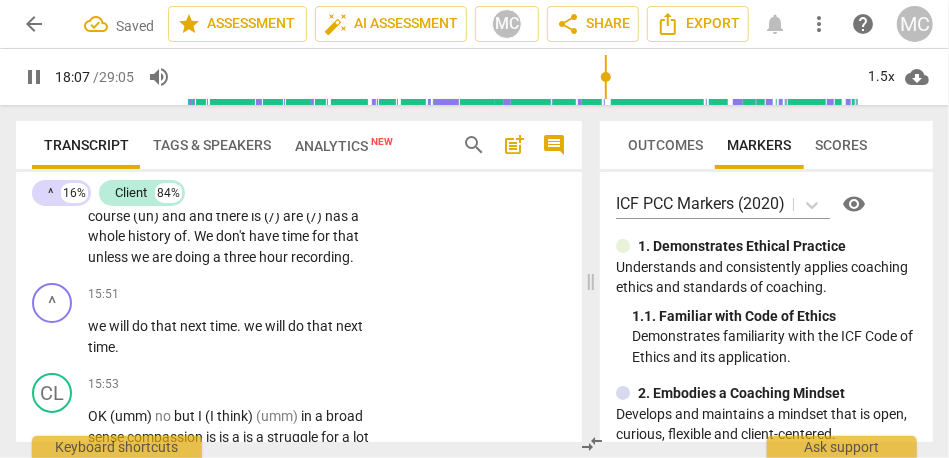 scroll, scrollTop: 5844, scrollLeft: 0, axis: vertical 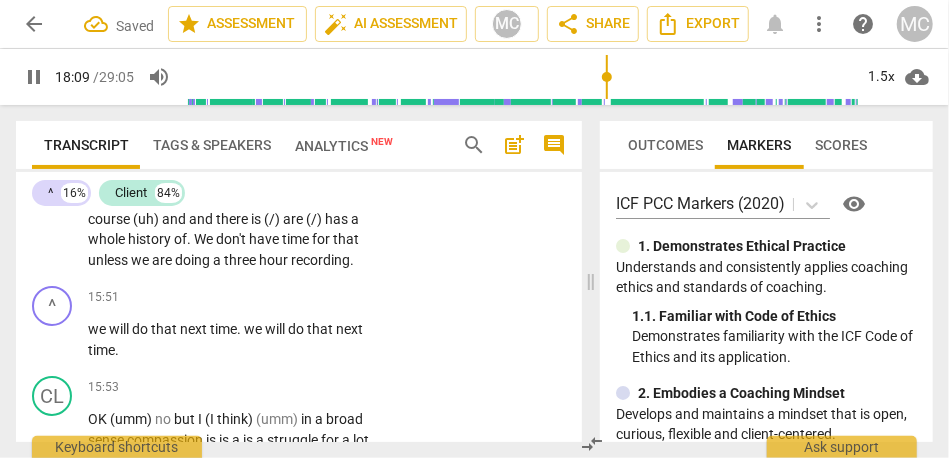 click on "three" at bounding box center (241, 260) 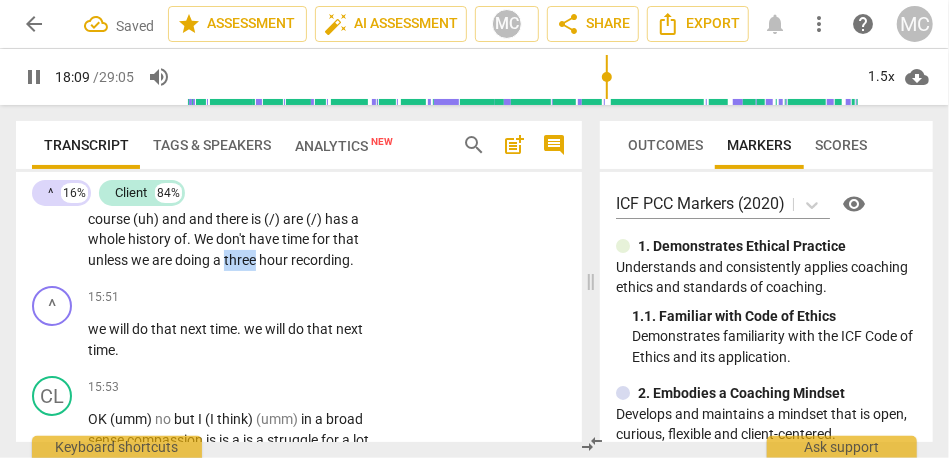 click on "three" at bounding box center [241, 260] 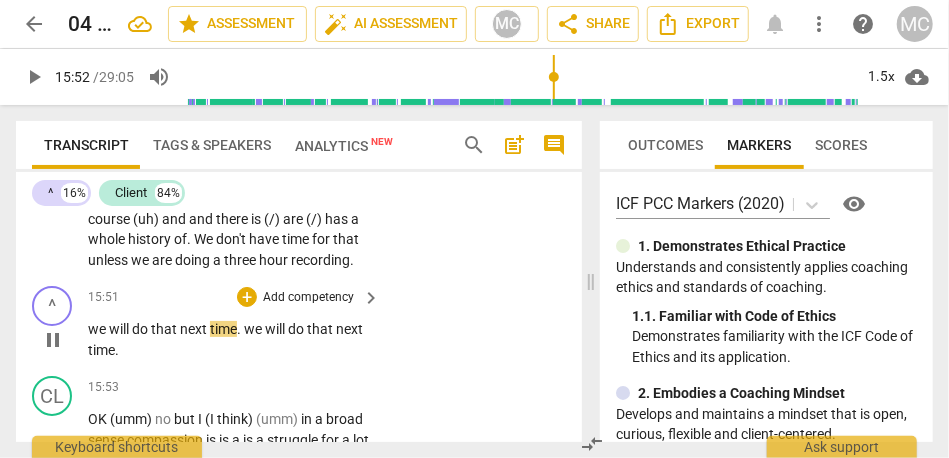 click on "we" at bounding box center (98, 329) 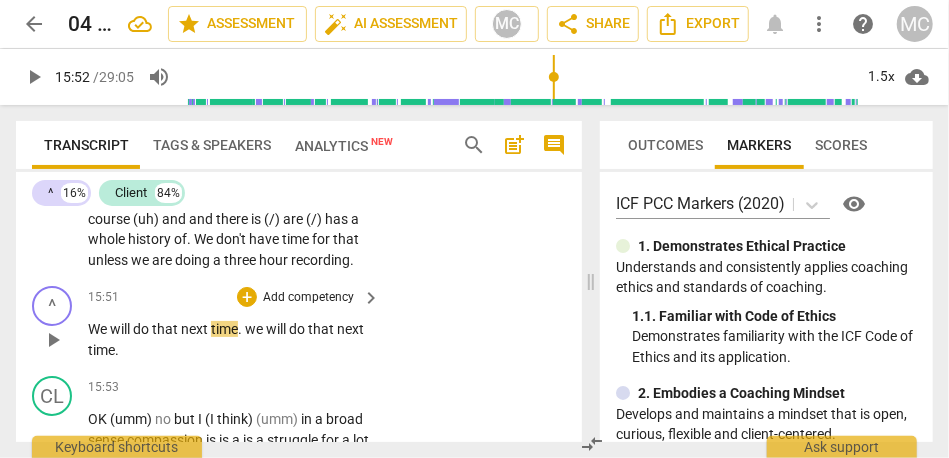 click on "will" at bounding box center (121, 329) 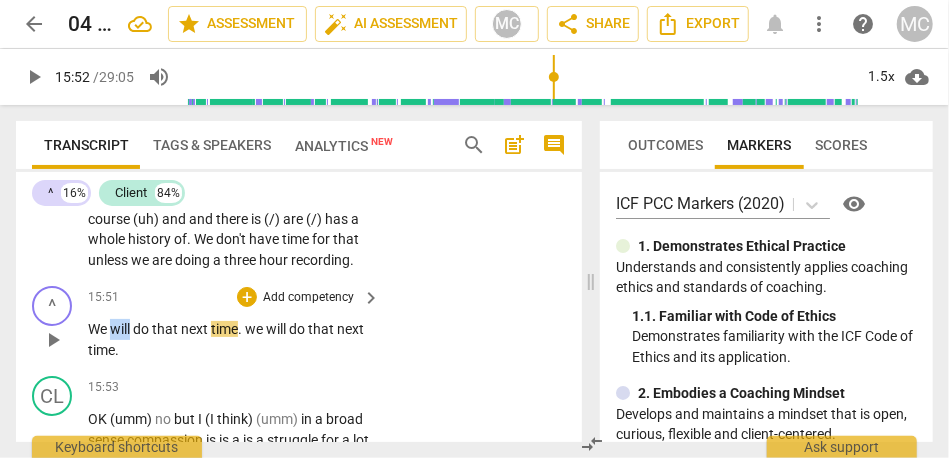 click on "will" at bounding box center (121, 329) 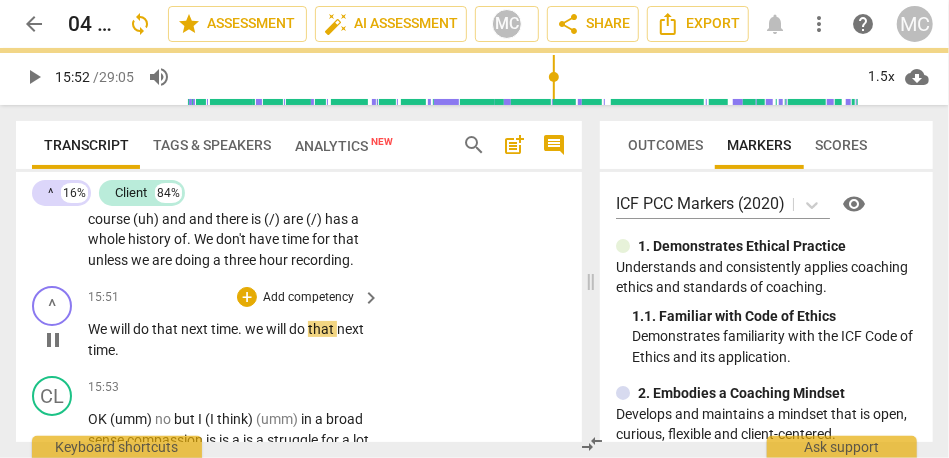 click on "we" at bounding box center (255, 329) 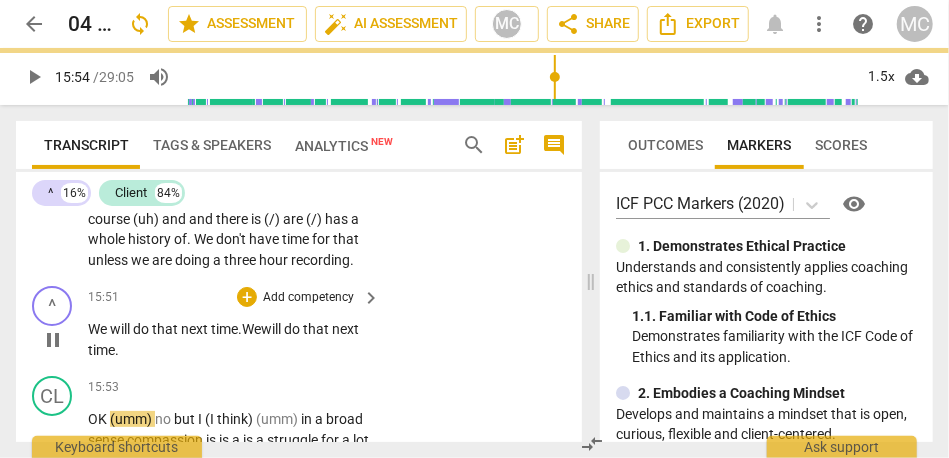 click on "Add competency" at bounding box center [308, 298] 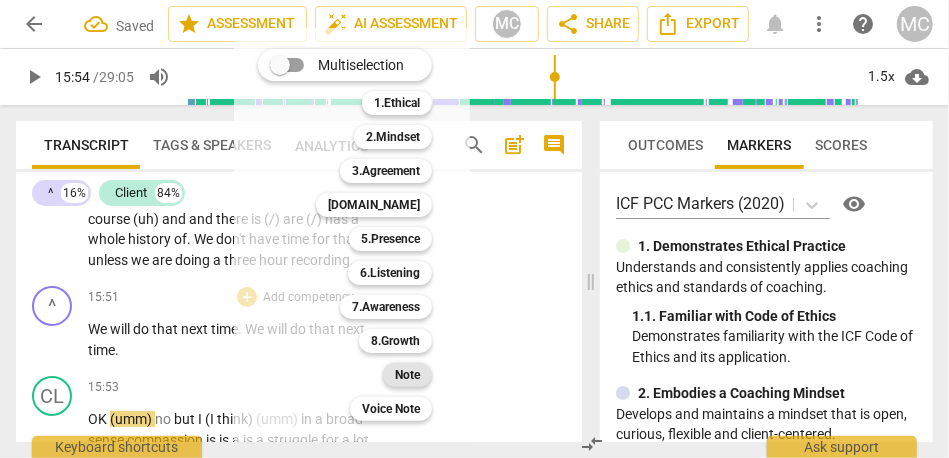 click on "Note" at bounding box center (407, 375) 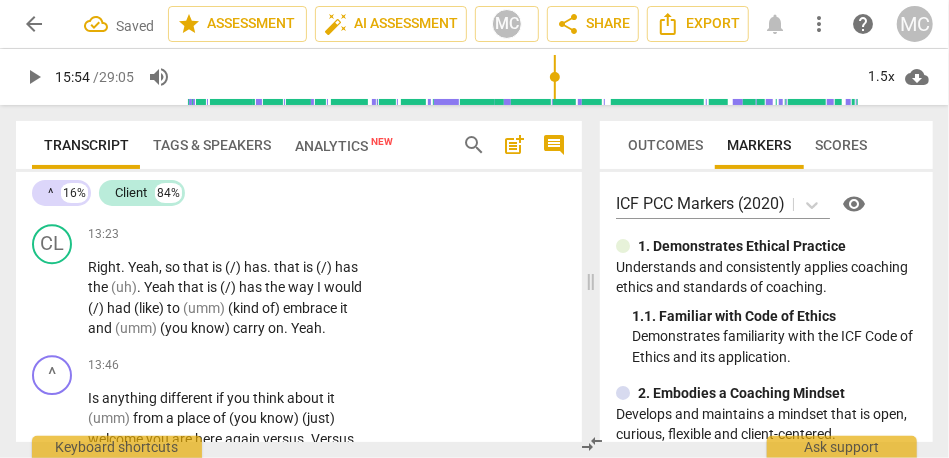 scroll, scrollTop: 5161, scrollLeft: 0, axis: vertical 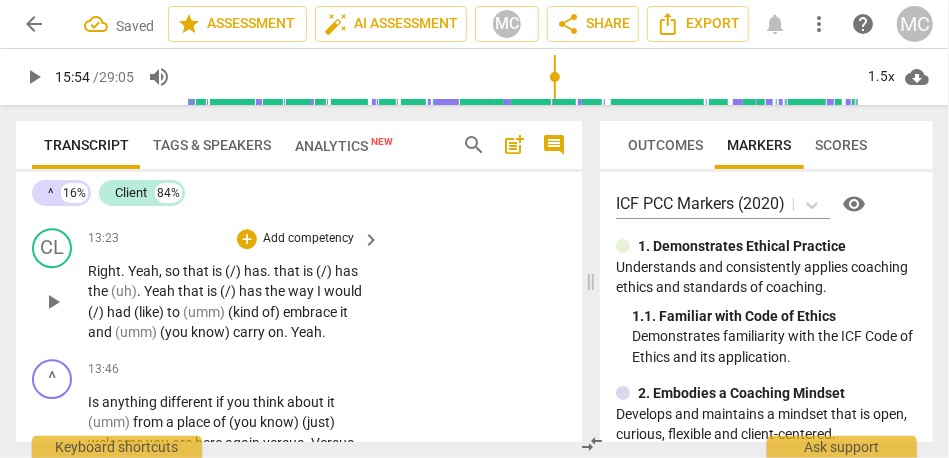 click on "know)" at bounding box center [212, 332] 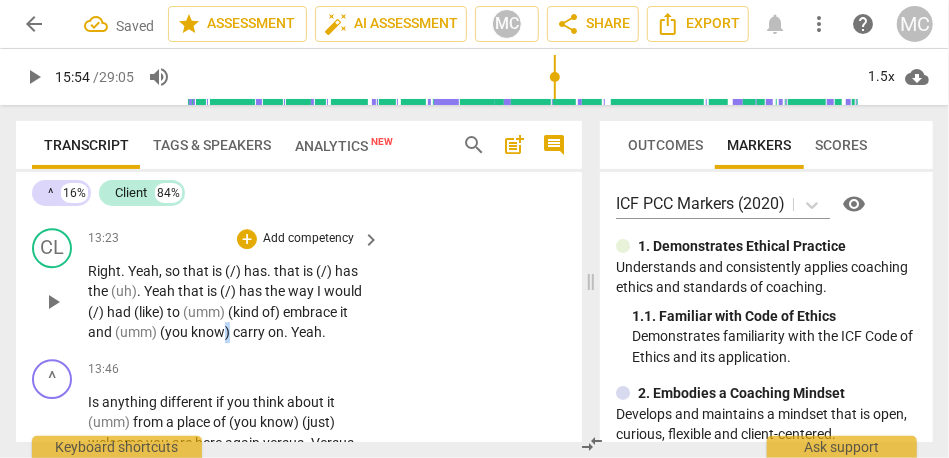 click on "know)" at bounding box center (212, 332) 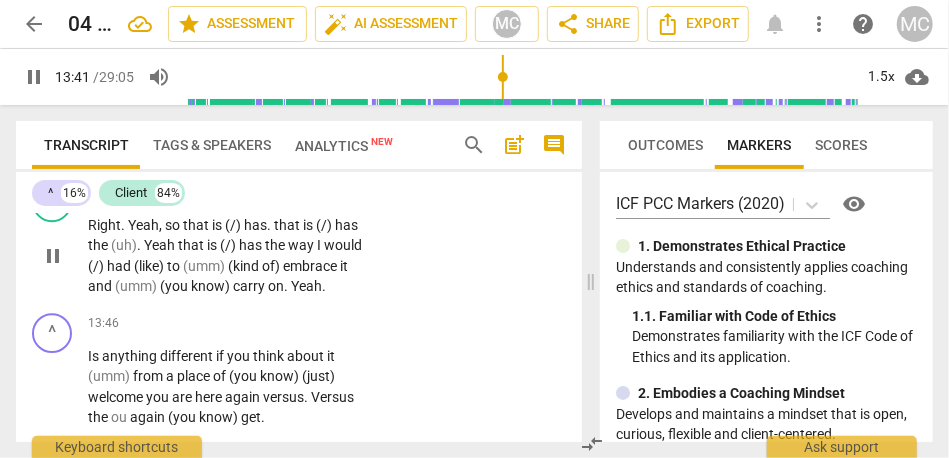 scroll, scrollTop: 5231, scrollLeft: 0, axis: vertical 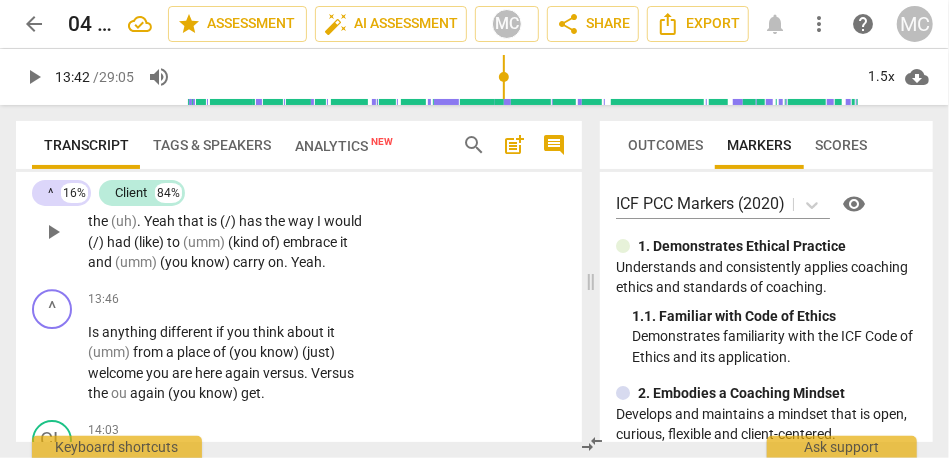 click on "know)" at bounding box center (212, 262) 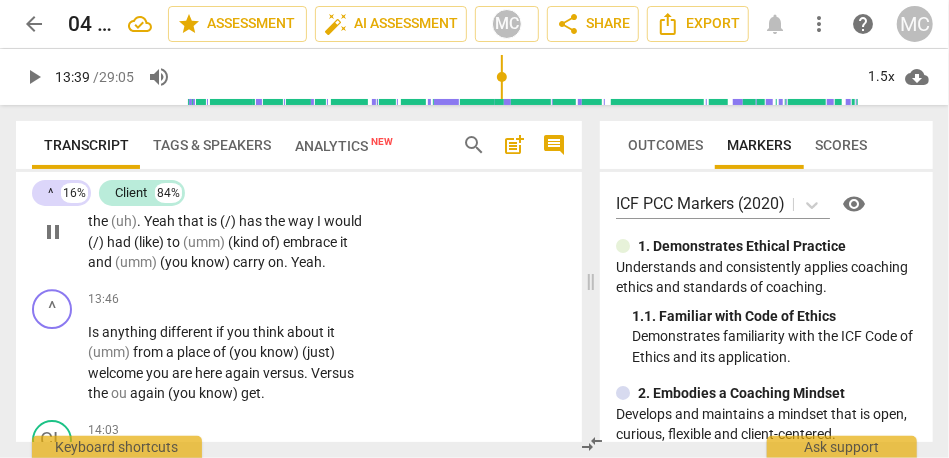 click on "know)" at bounding box center [212, 262] 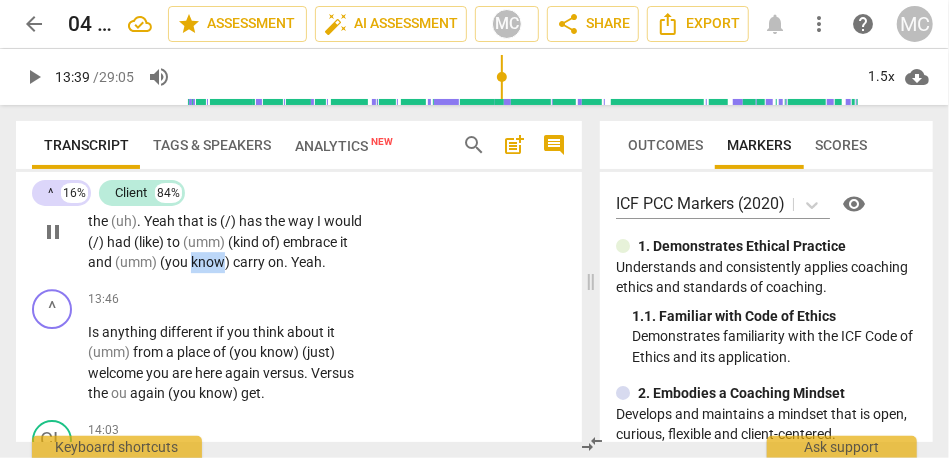 click on "know)" at bounding box center [212, 262] 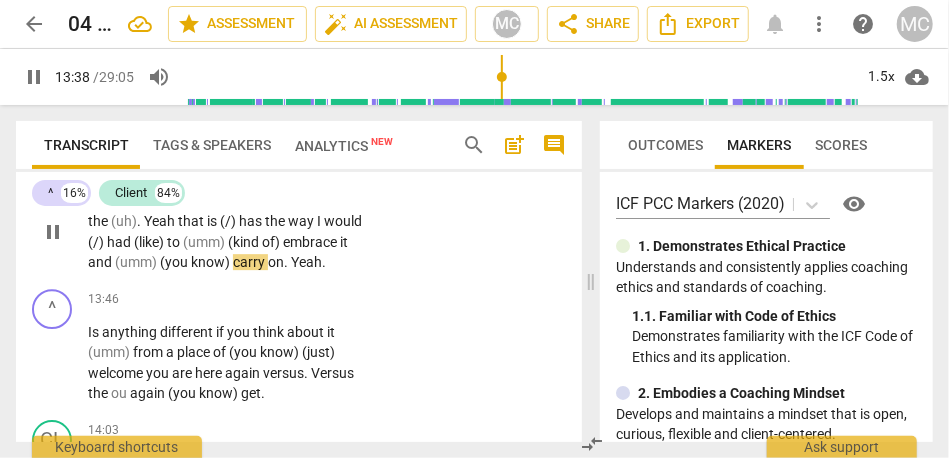 click on "Yeah" at bounding box center [306, 262] 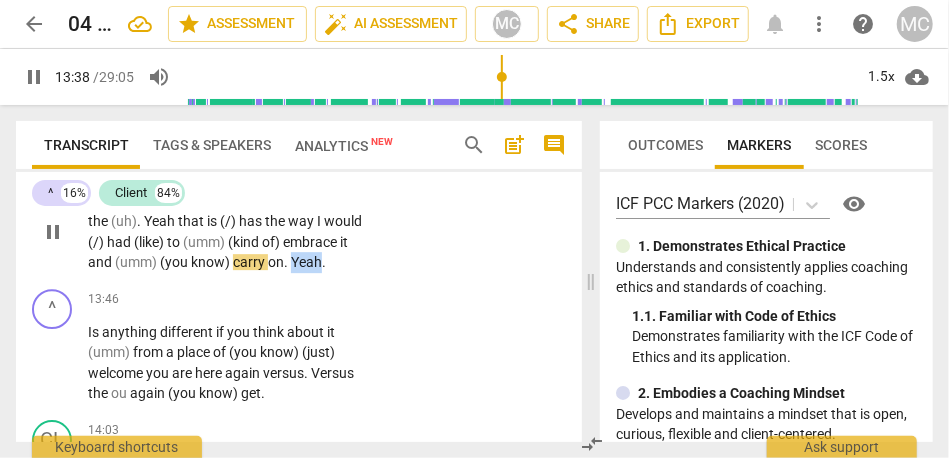click on "Yeah" at bounding box center [306, 262] 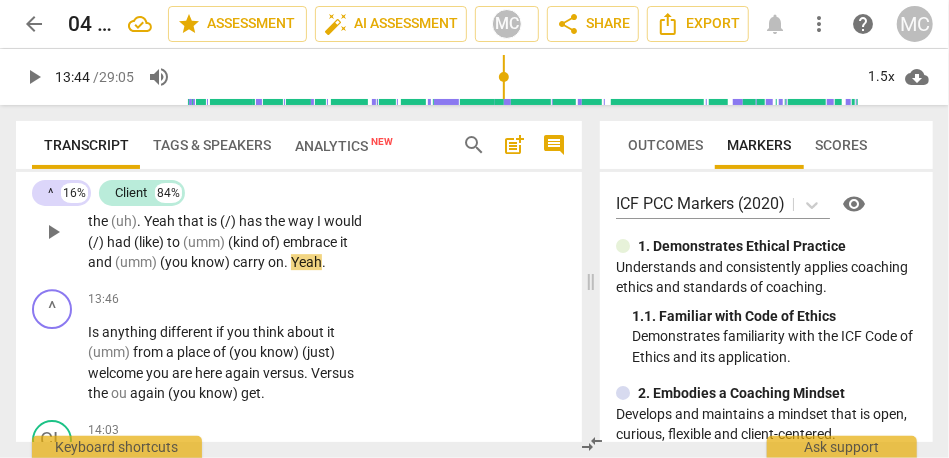 click on "know)" at bounding box center (212, 262) 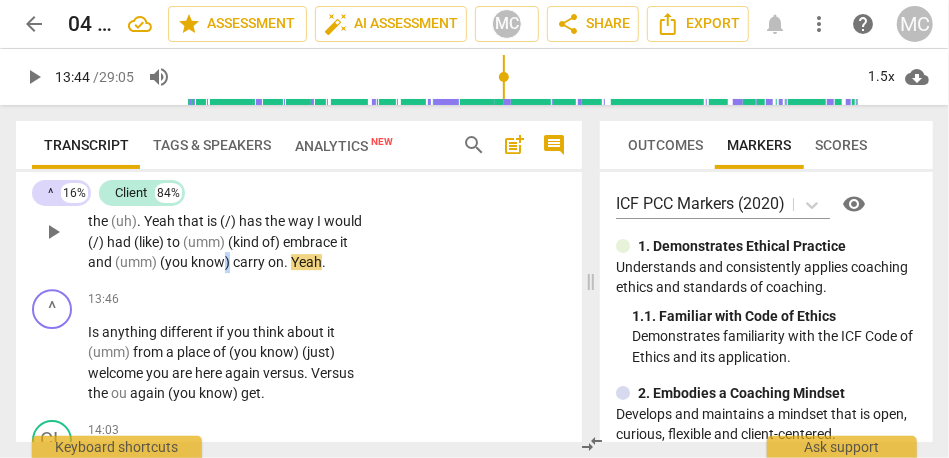 click on "know)" at bounding box center [212, 262] 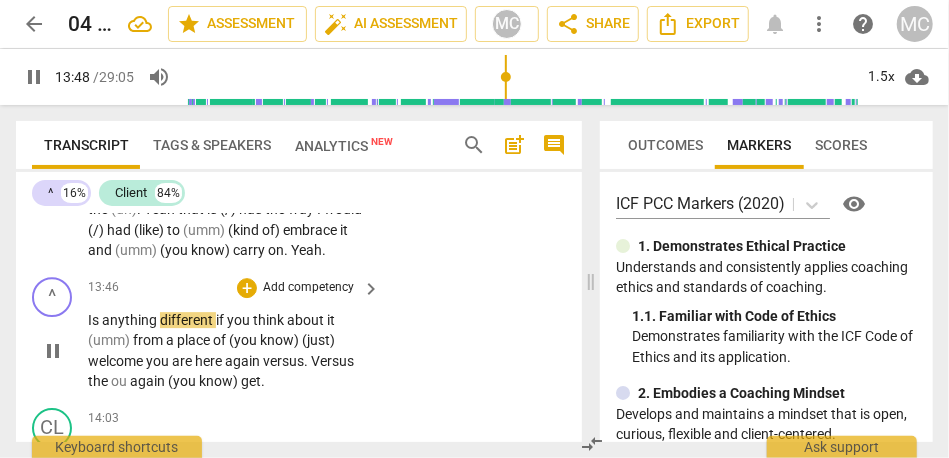 scroll, scrollTop: 5247, scrollLeft: 0, axis: vertical 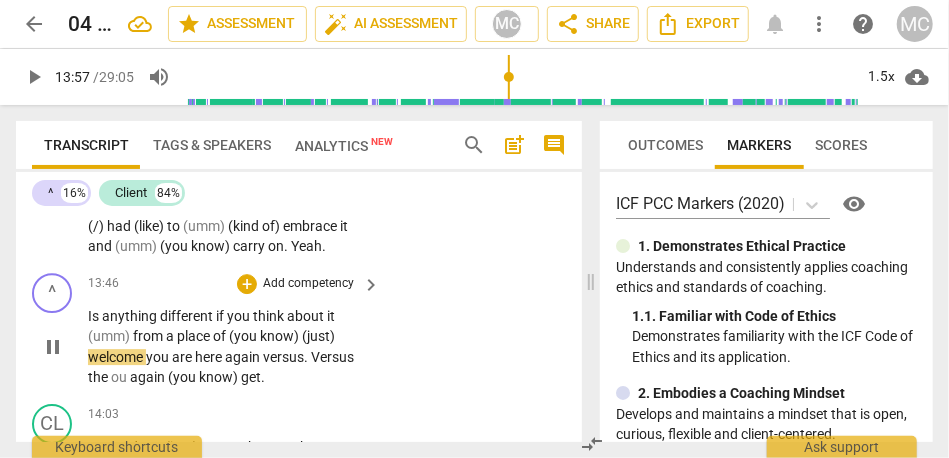 click on "place" at bounding box center [195, 336] 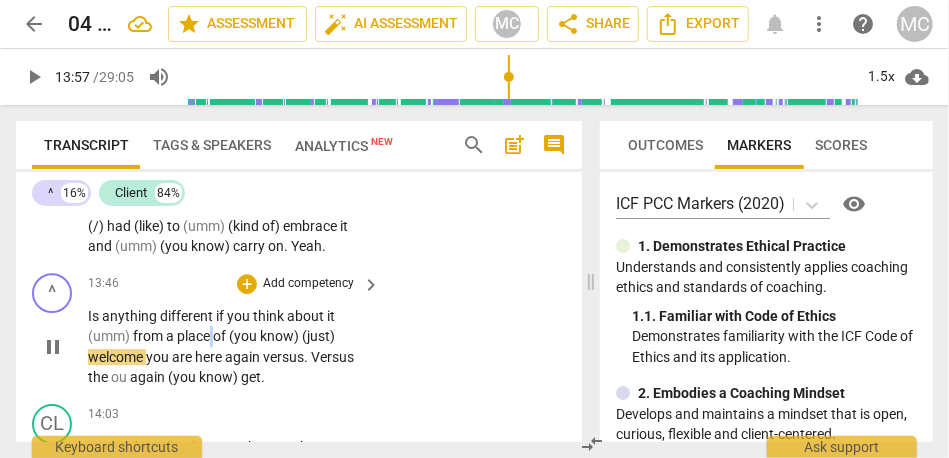 click on "place" at bounding box center (195, 336) 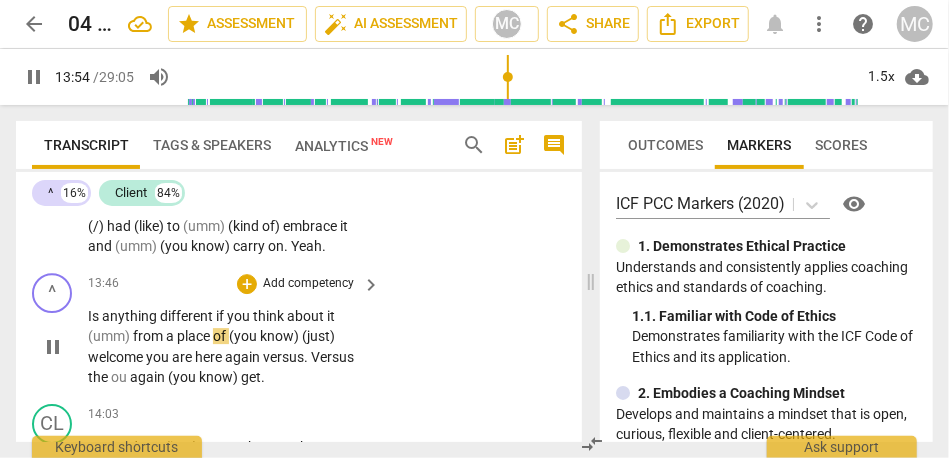 click on "(you" at bounding box center [244, 336] 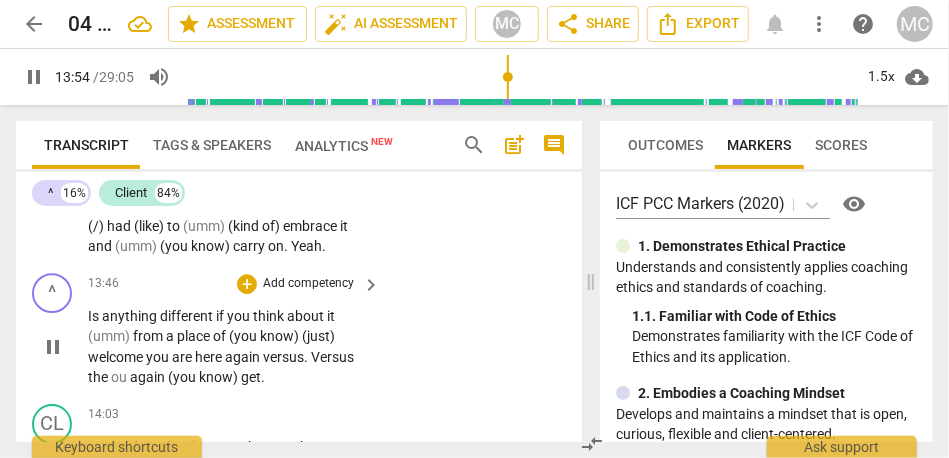 type on "835" 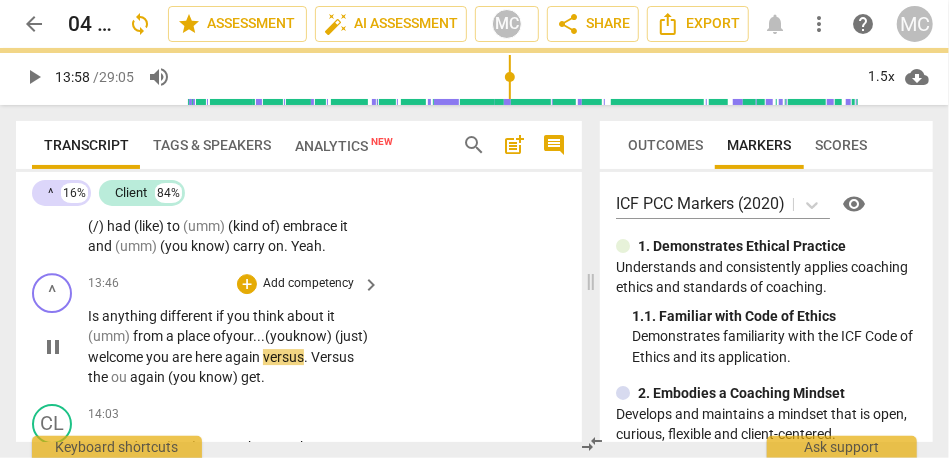 click on "of  your..." at bounding box center [239, 336] 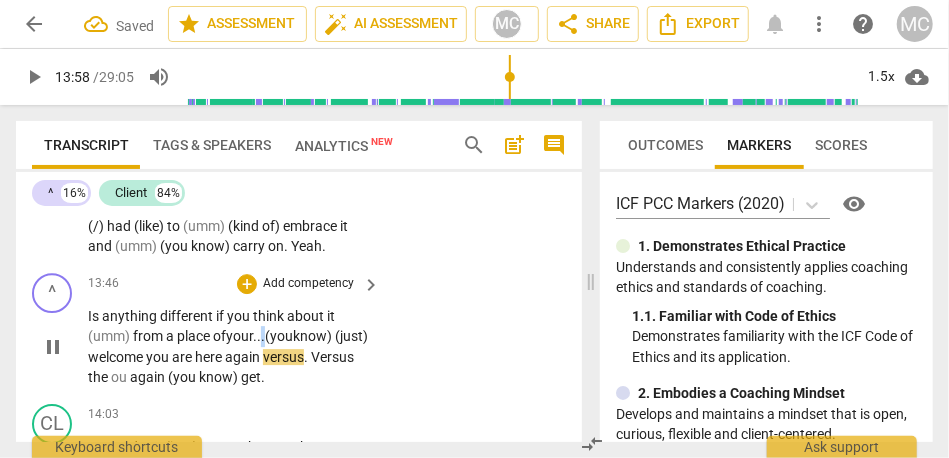 click on "of  your..." at bounding box center (239, 336) 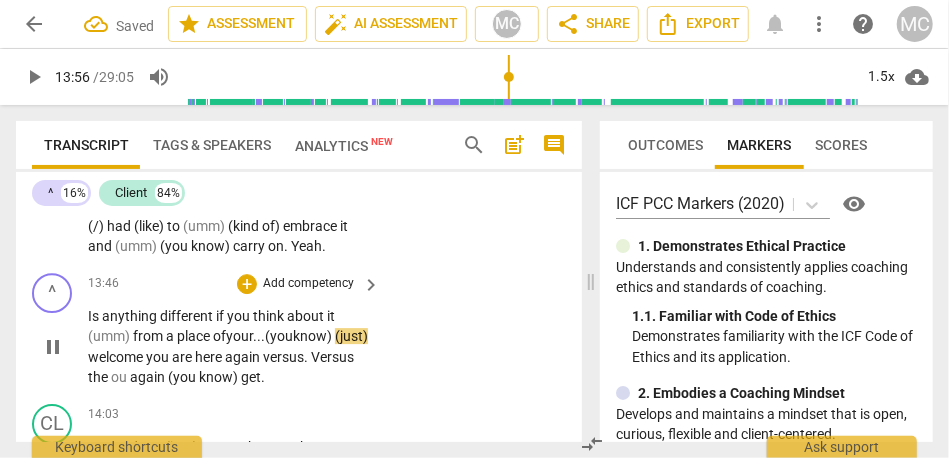 click on "welcome" at bounding box center [117, 357] 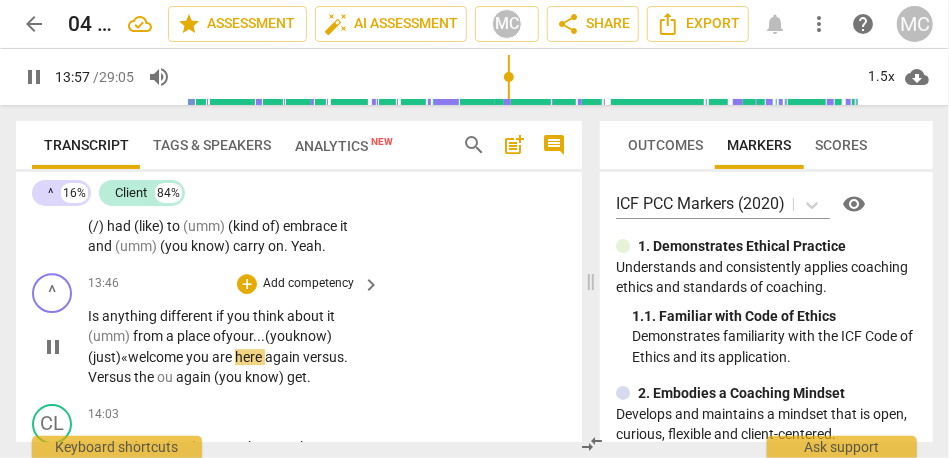 click on "you" at bounding box center (199, 357) 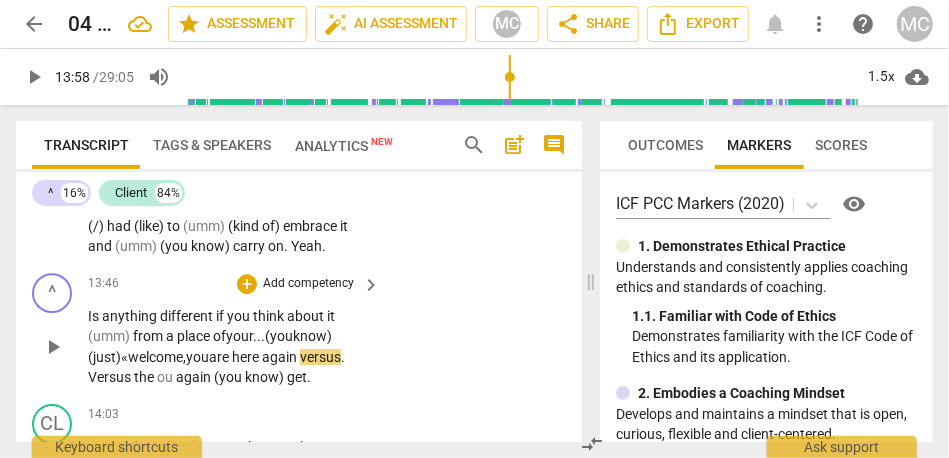 click on "again" at bounding box center (281, 357) 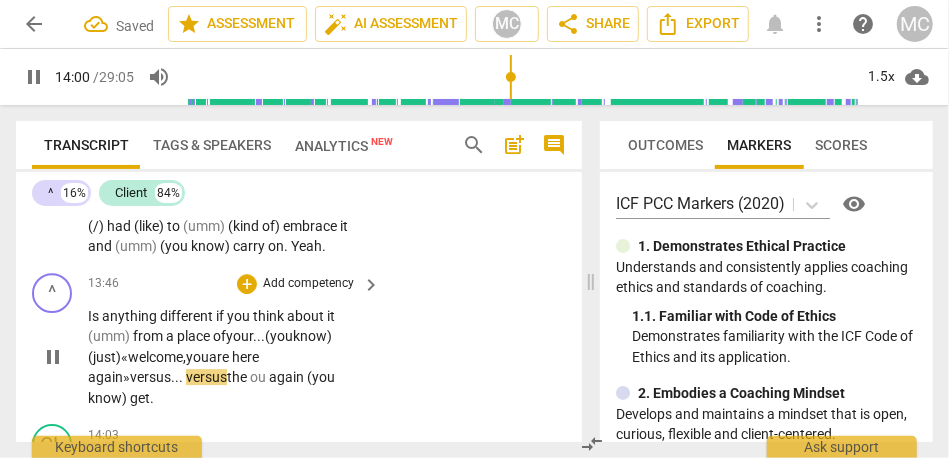 click on "^ play_arrow pause 13:46 + Add competency keyboard_arrow_right Is   anything   different   if   you   think   about   it   (umm)   from   a   place   of  your...  (you  know)   (just)  « welcome,  you  are   here   again»  versus...    versus  the   ou   again   (you   know)   get ." at bounding box center [299, 341] 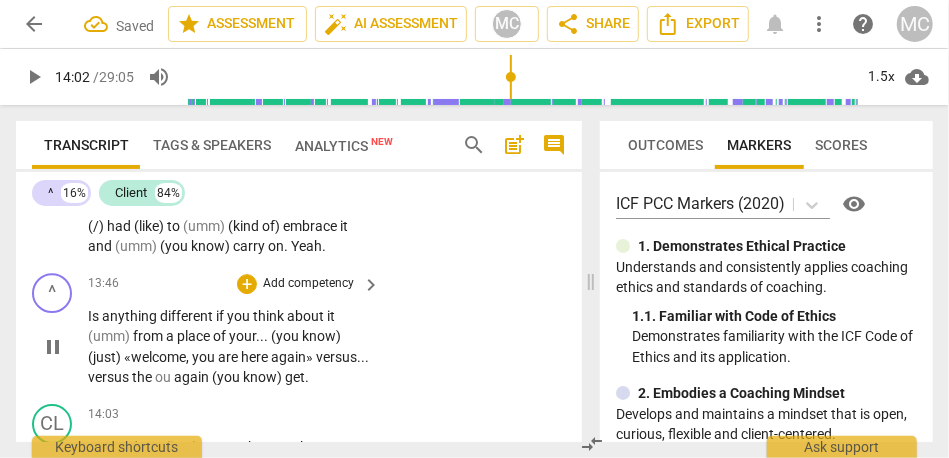 click on "versus" at bounding box center [110, 377] 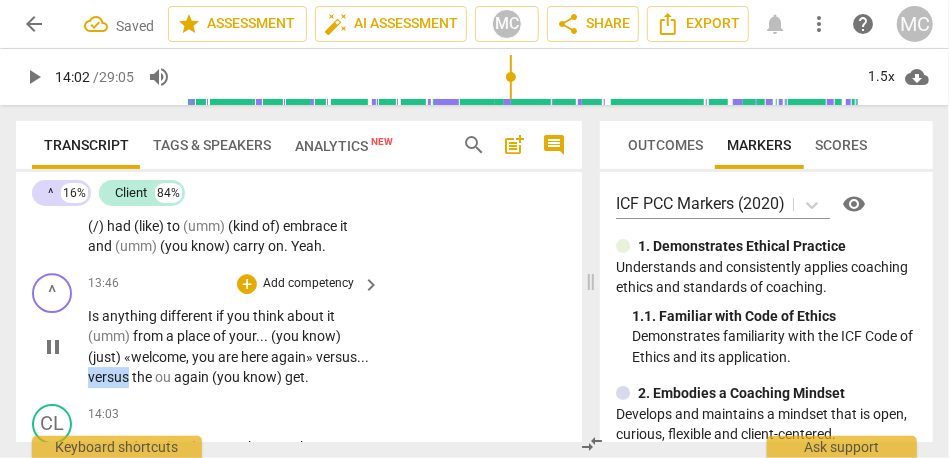 click on "versus" at bounding box center (110, 377) 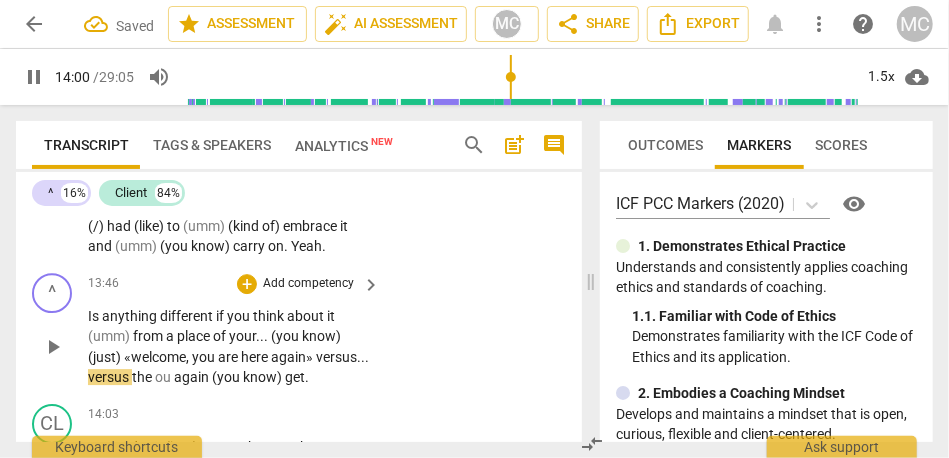 type on "841" 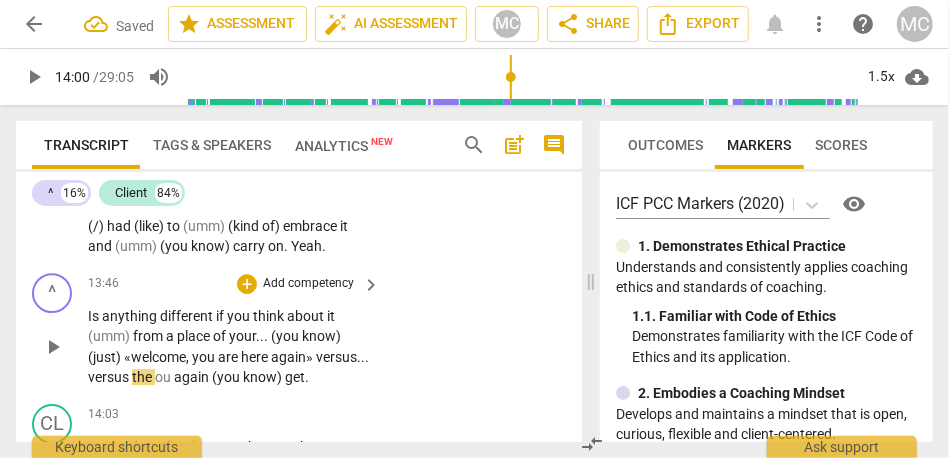 click on "the" at bounding box center [143, 377] 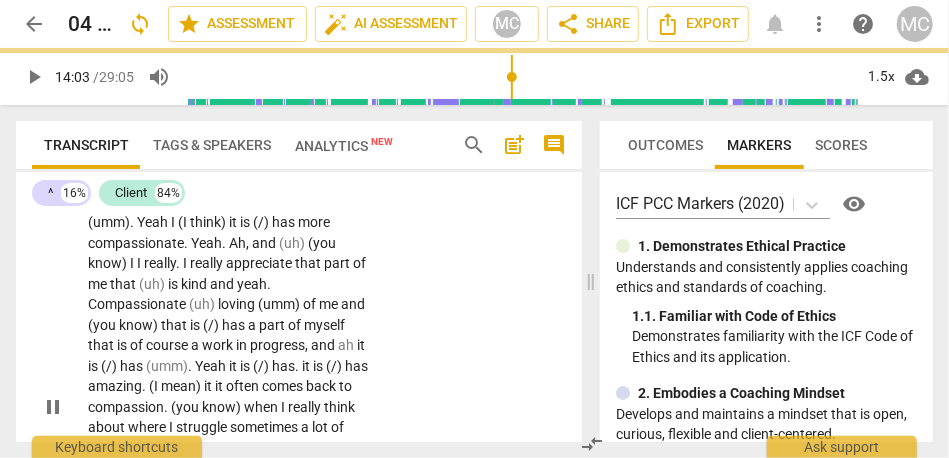 click on "Out   and   not   (just)   get   out   but   get   that   (umm) .   Yeah   I   (I   think)   it   is   (/)   has   more   compassionate .   Yeah .   Ah ,   and   (uh)   (you   know)   I   I   really .   I   really   appreciate   that   part   of   me   that   (uh)   is   kind   and   yeah .   Compassionate   (uh)   loving   (umm)   of   me   and   (you   know)   that   is   (/)   has   a   part   of   myself   that   is   of   course   a   work   in   progress ,   and   ah   it   is   (/)   has   (umm) .   Yeah   it   is   (/)   has .   it   is   (/)   has   amazing .   (I   mean)   it   it   often   comes   back   to   compassion .   (you   know)   when   I   really   think   about   where   I   struggle   sometimes   a   lot   of   times   it   is   (/)   has   about   compassion ,   and   when   I   come   back   to   that   it   is   (/)   has   (like)   it   is   (/)   has   (like)   that   (you   know)   it   is   (/)   has   that   (umm)   that   love   and   caring   and   that   is   (umm)   that" at bounding box center (229, 407) 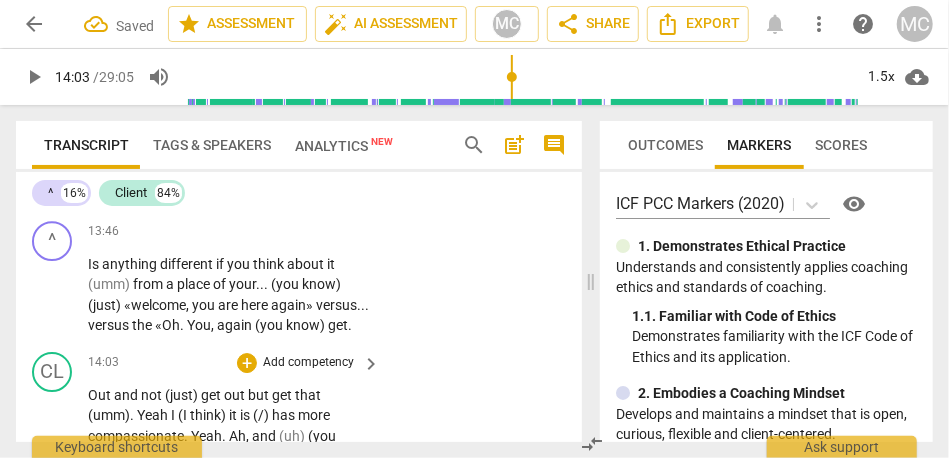 scroll, scrollTop: 5292, scrollLeft: 0, axis: vertical 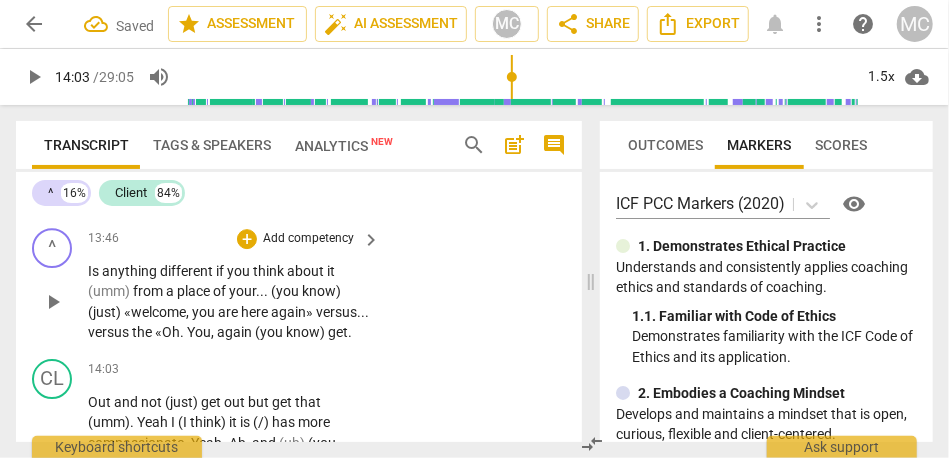 click on "Is   anything   different   if   you   think   about   it   (umm)   from   a   place   of   your . . .   (you   know)   (just)   «welcome ,   you   are   here   again»   versus . . .   versus   the   «Oh .   You ,   again   (you   know)   get ." at bounding box center (229, 302) 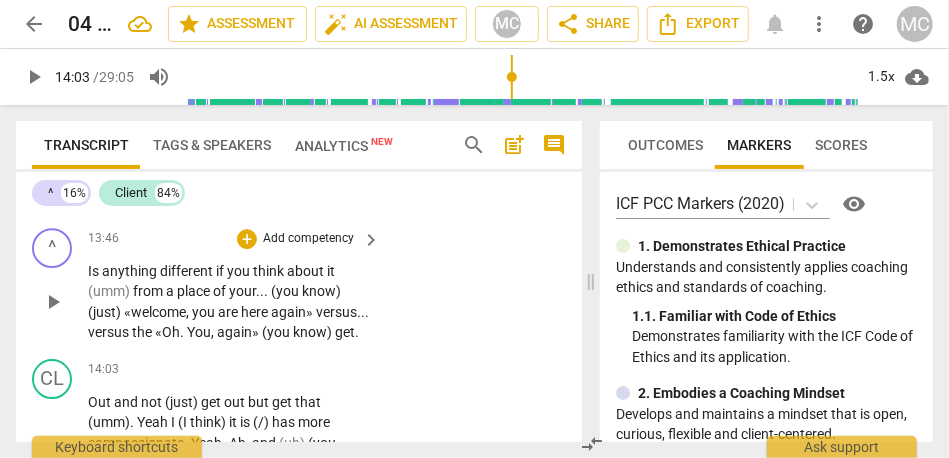 click on "get" at bounding box center [345, 332] 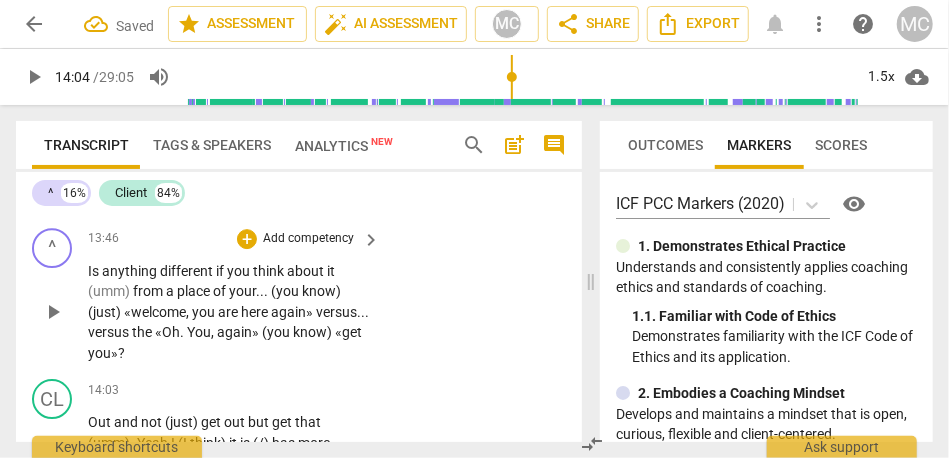 click on "Add competency" at bounding box center (308, 239) 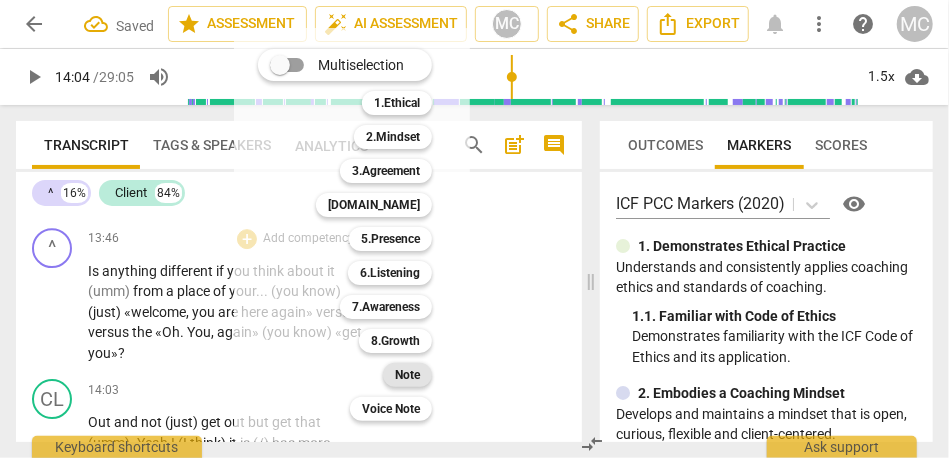 click on "Note" at bounding box center [407, 375] 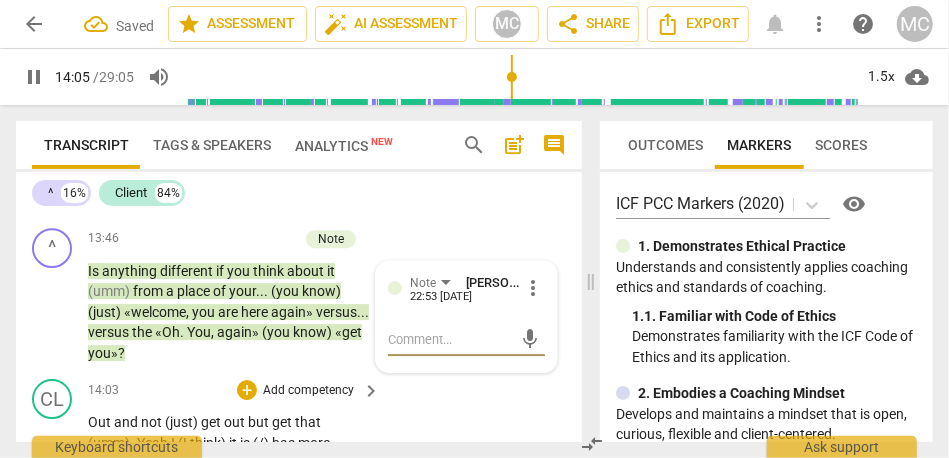 scroll, scrollTop: 5370, scrollLeft: 0, axis: vertical 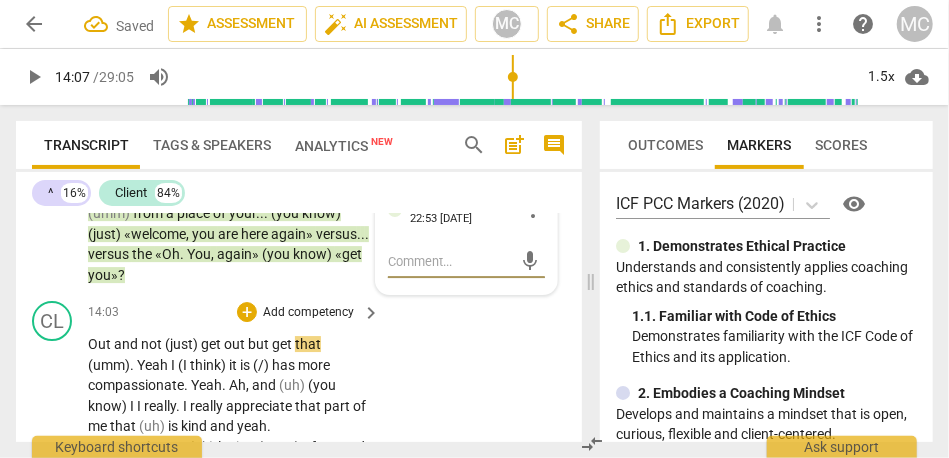 type on "848" 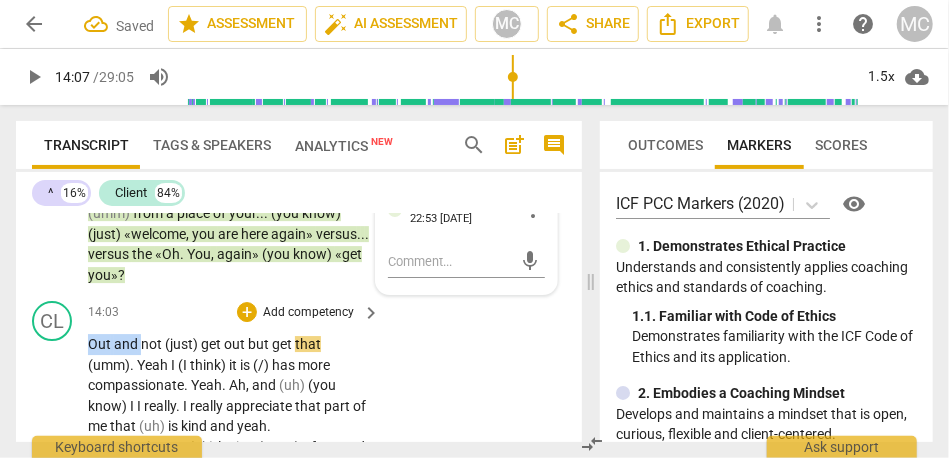 drag, startPoint x: 139, startPoint y: 344, endPoint x: 71, endPoint y: 344, distance: 68 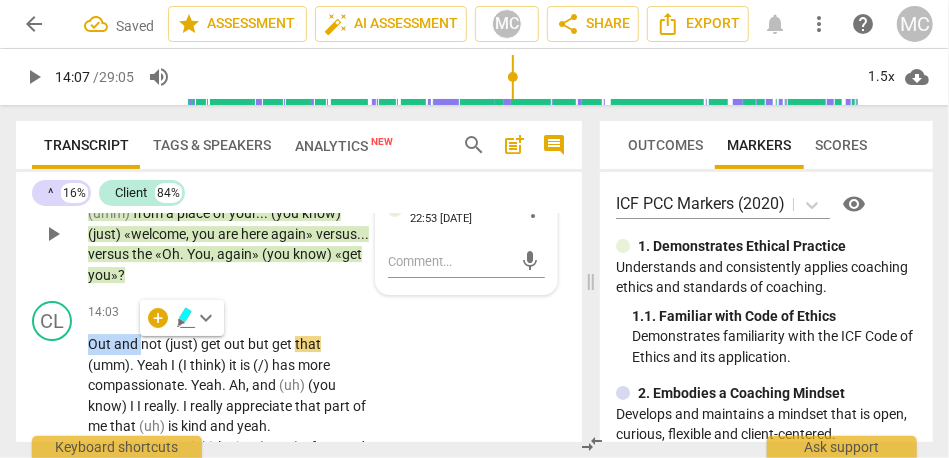 type 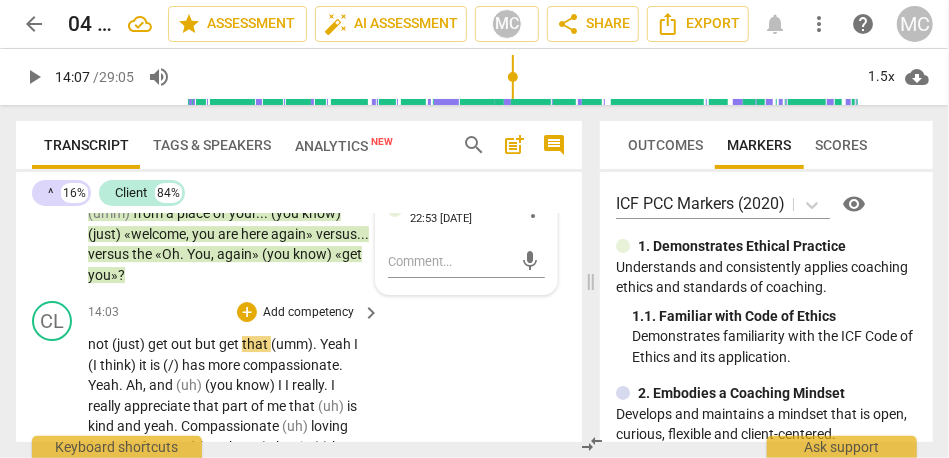 click on "CL play_arrow pause 14:03 + Add competency keyboard_arrow_right not   (just)   get   out   but   get   that   (umm) .   Yeah   I   (I   think)   it   is   (/)   has   more   compassionate .   Yeah .   Ah ,   and   (uh)   (you   know)   I   I   really .   I   really   appreciate   that   part   of   me   that   (uh)   is   kind   and   yeah .   Compassionate   (uh)   loving   (umm)   of   me   and   (you   know)   that   is   (/)   has   a   part   of   myself   that   is   of   course   a   work   in   progress ,   and   ah   it   is   (/)   has   (umm) .   Yeah   it   is   (/)   has .   it   is   (/)   has   amazing .   (I   mean)   it   it   often   comes   back   to   compassion .   (you   know)   when   I   really   think   about   where   I   struggle   sometimes   a   lot   of   times   it   is   (/)   has   about   compassion ,   and   when   I   come   back   to   that   it   is   (/)   has   (like)   it   is   (/)   has   (like)   that   (you   know)   it   is   (/)   has   that   (umm)   that   love" at bounding box center [299, 533] 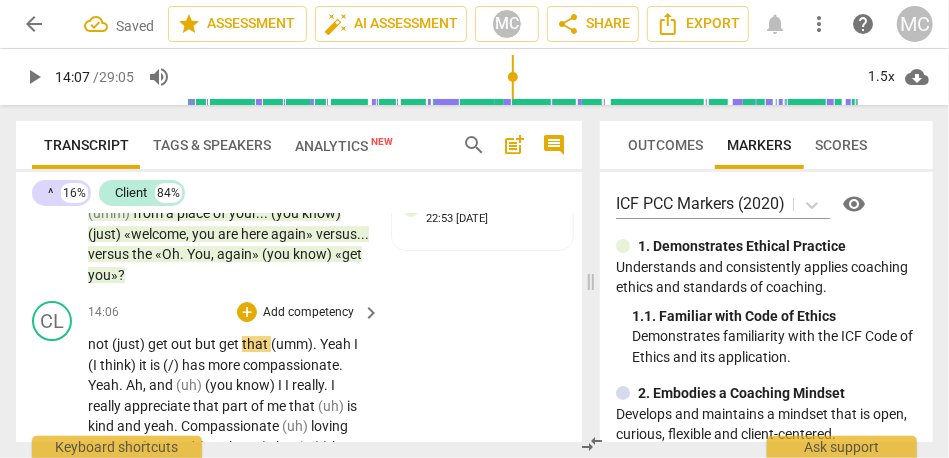 click on "not" at bounding box center (100, 344) 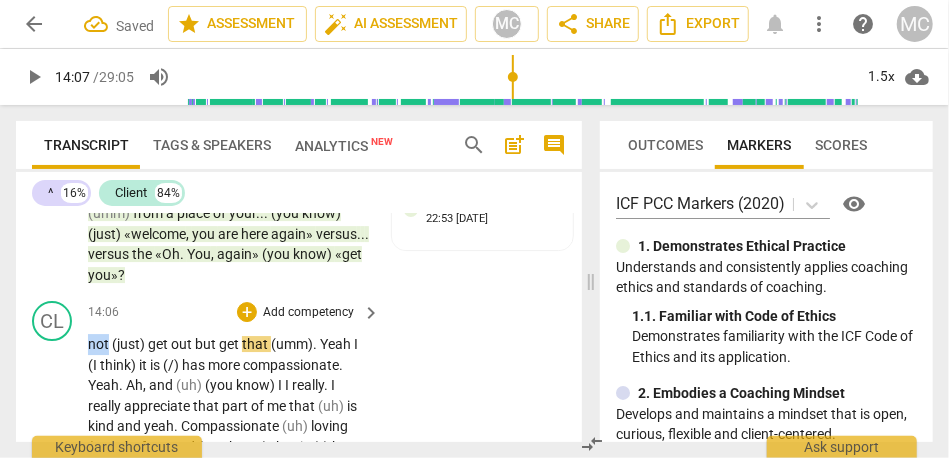 click on "not" at bounding box center (100, 344) 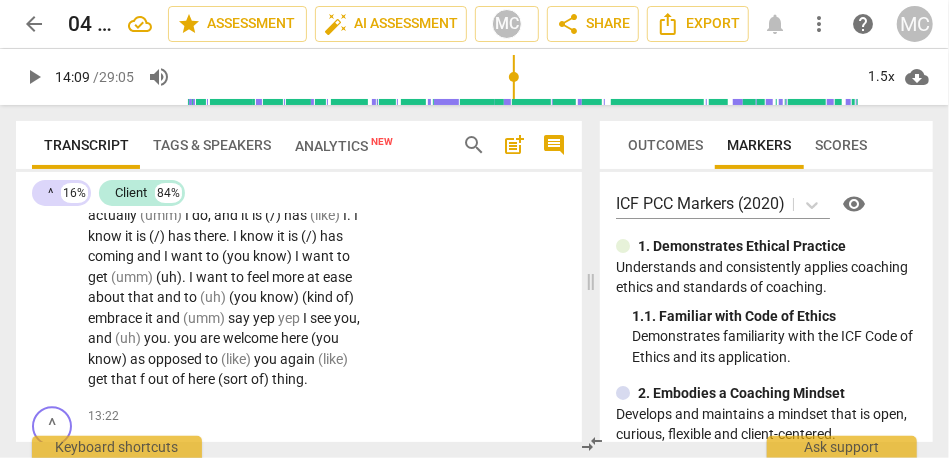 scroll, scrollTop: 4894, scrollLeft: 0, axis: vertical 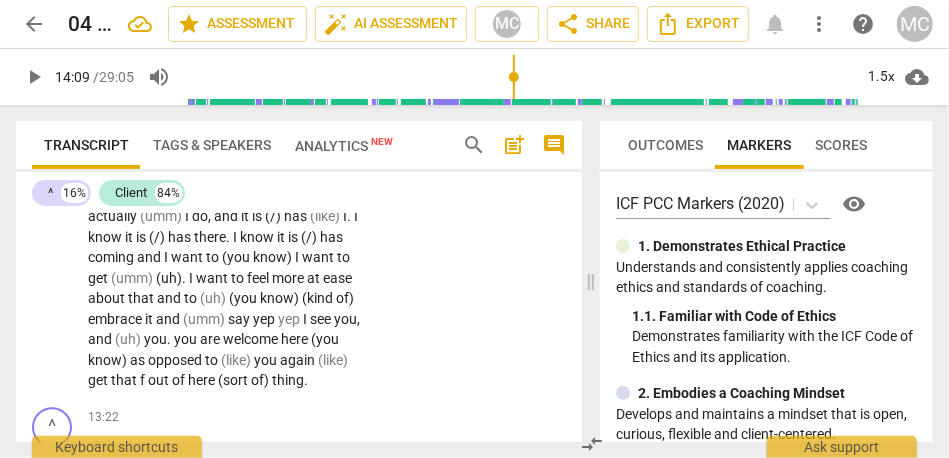 click on "out" at bounding box center [160, 380] 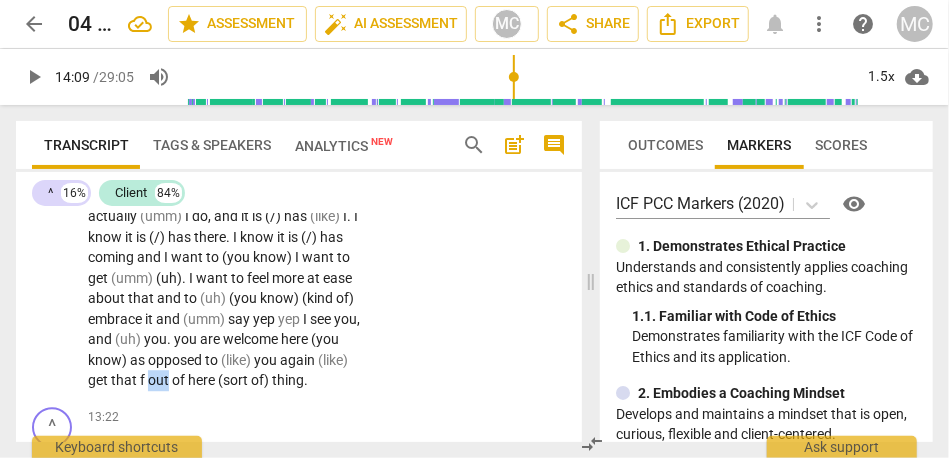 click on "out" at bounding box center (160, 380) 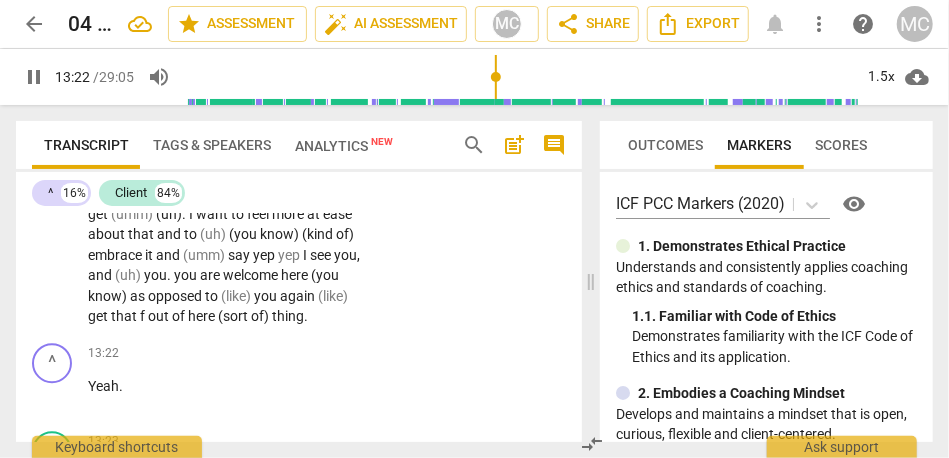 scroll, scrollTop: 4969, scrollLeft: 0, axis: vertical 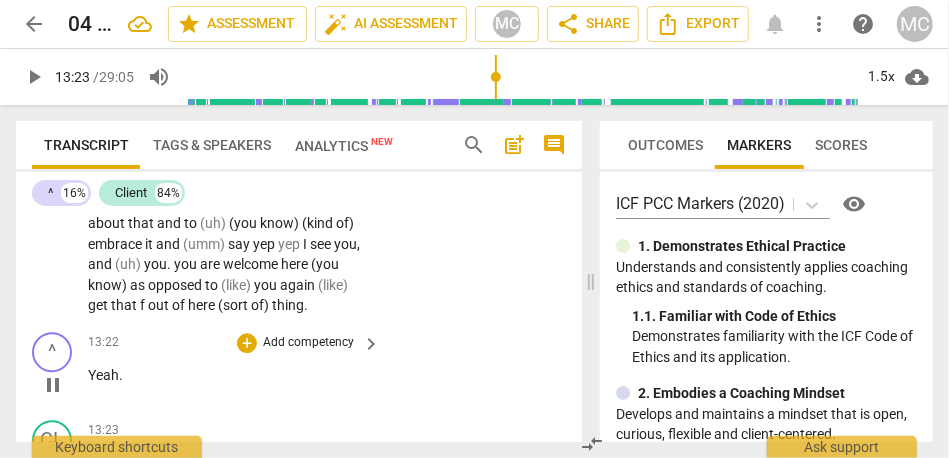 click on "Yeah" at bounding box center [103, 375] 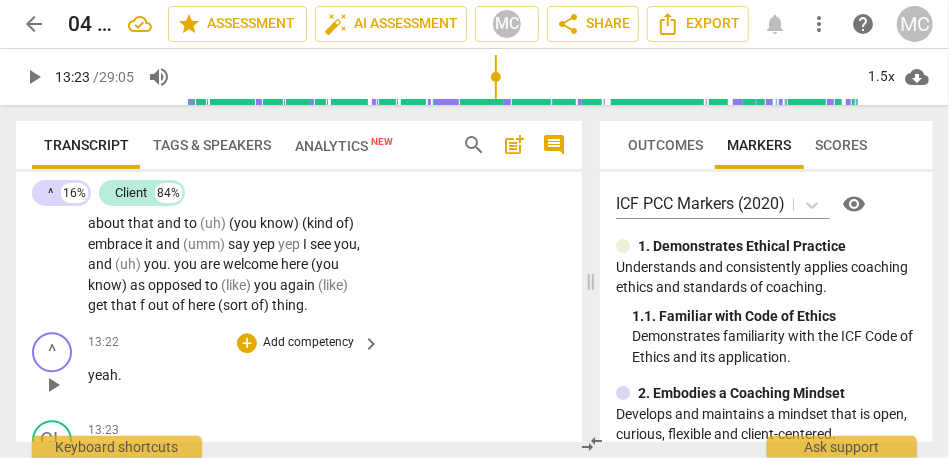 type 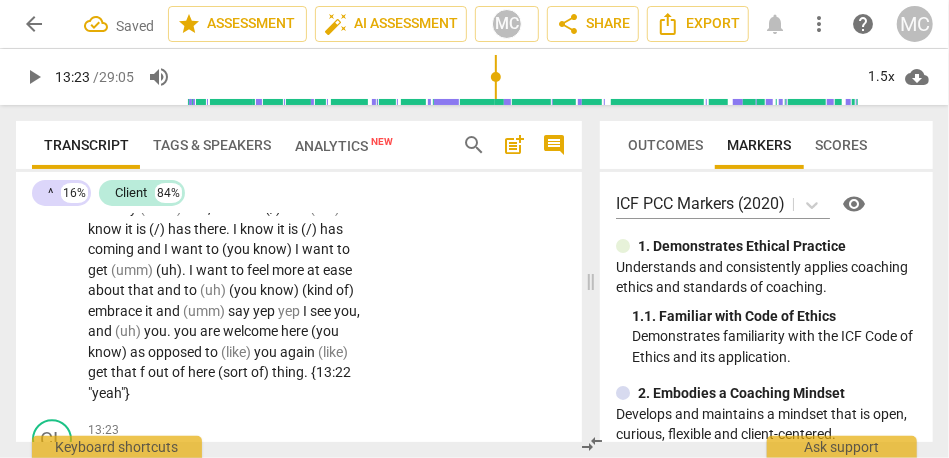 scroll, scrollTop: 4984, scrollLeft: 0, axis: vertical 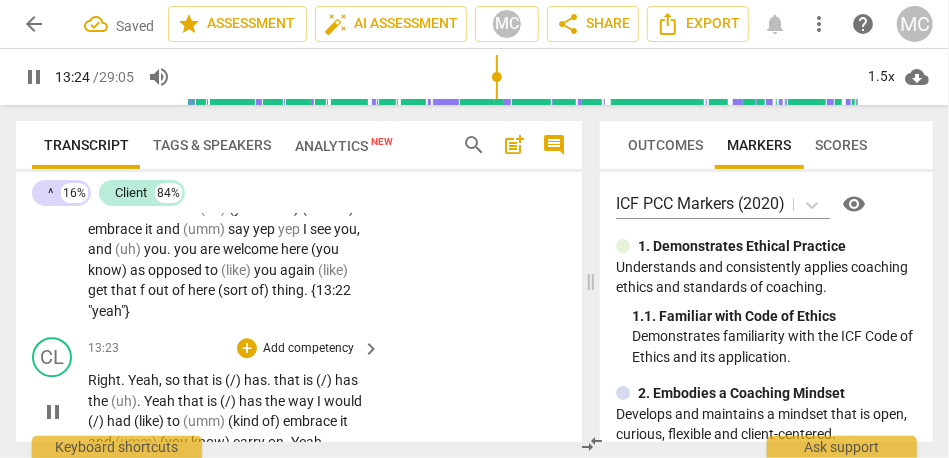 click on "Right" at bounding box center (104, 380) 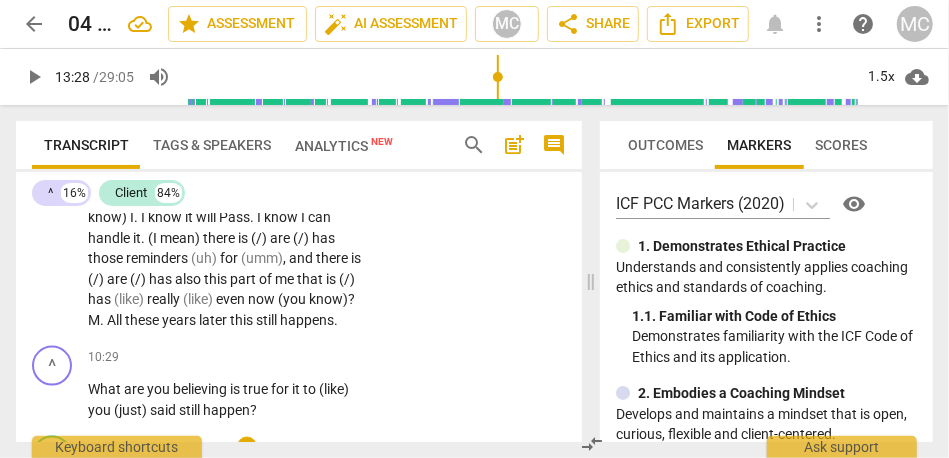 scroll, scrollTop: 4004, scrollLeft: 0, axis: vertical 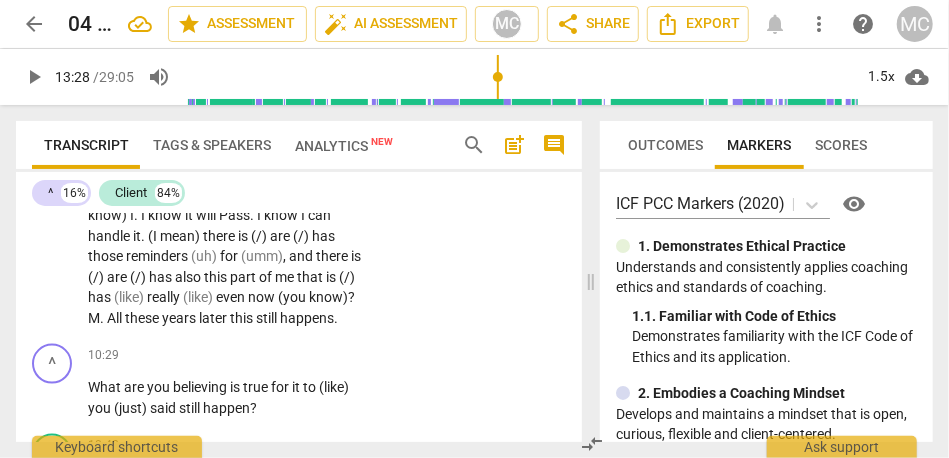 click on "later" at bounding box center (214, 318) 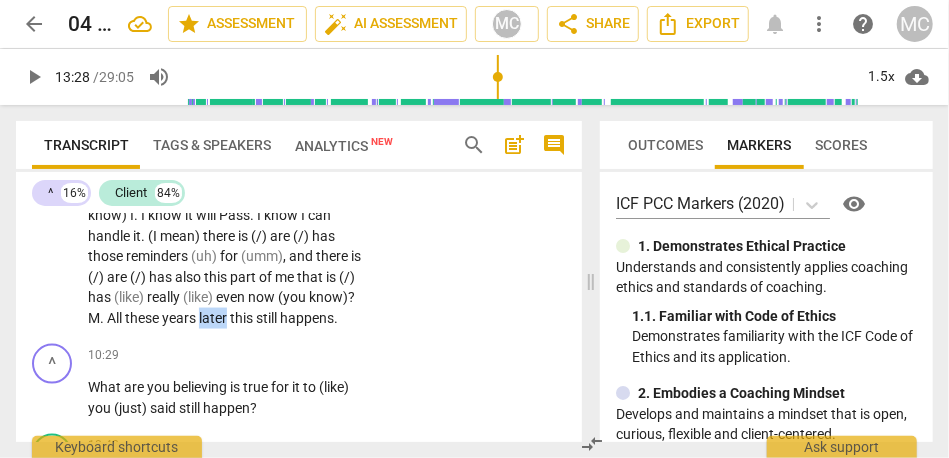 click on "later" at bounding box center [214, 318] 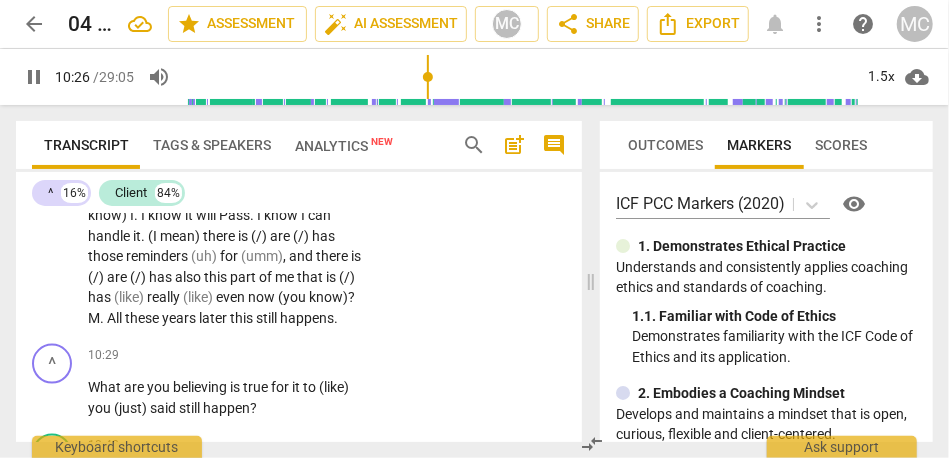 click on "years" at bounding box center (180, 318) 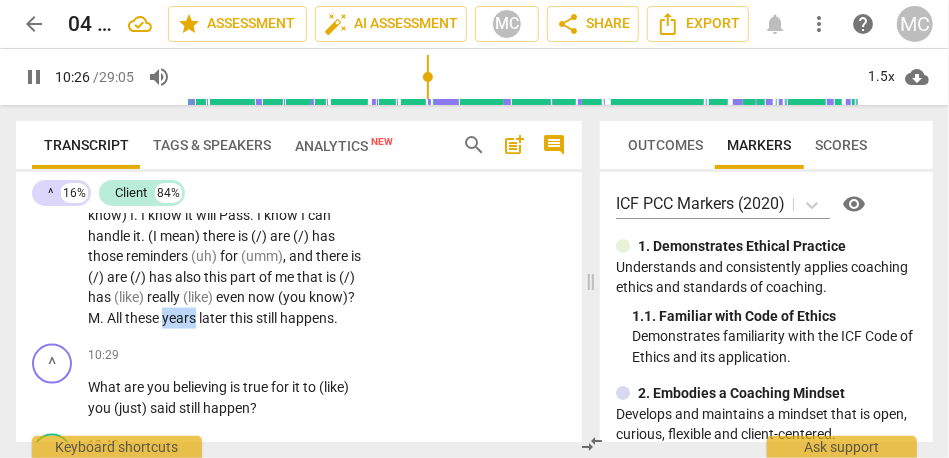 click on "years" at bounding box center (180, 318) 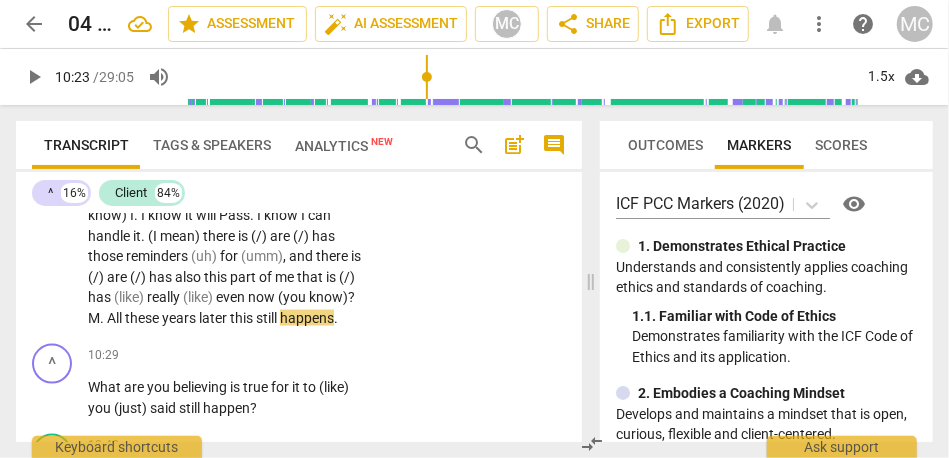 type on "624" 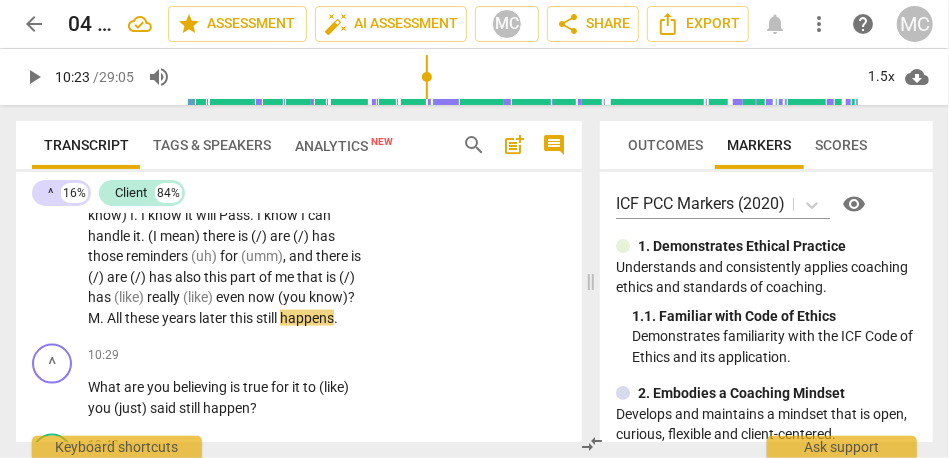 click on "later" at bounding box center (214, 318) 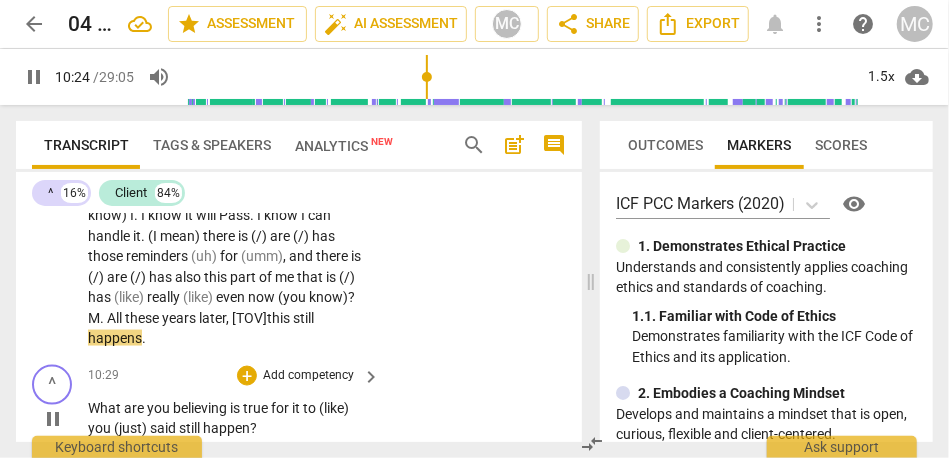 click on "10:29 + Add competency keyboard_arrow_right" at bounding box center [235, 376] 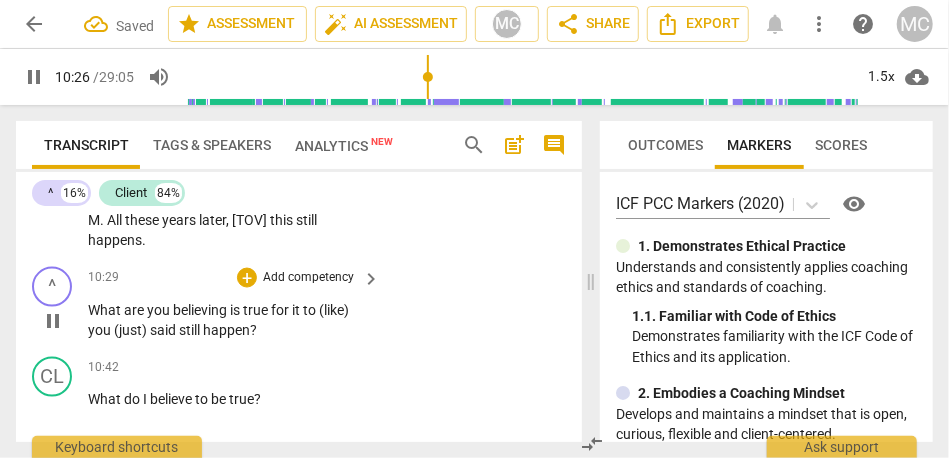 scroll, scrollTop: 4103, scrollLeft: 0, axis: vertical 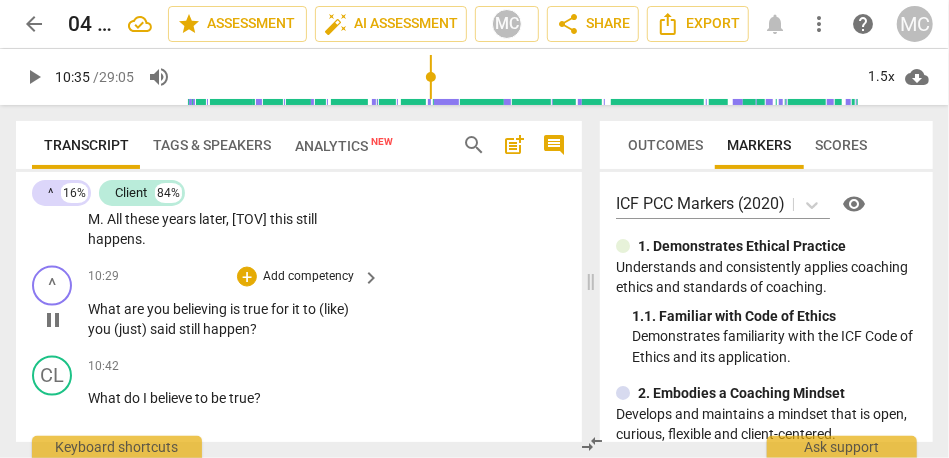 click on "(like)" at bounding box center [334, 309] 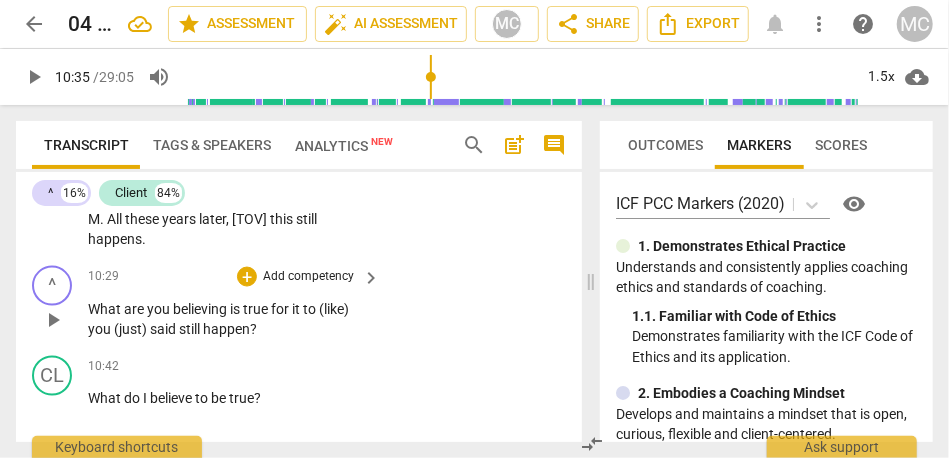type 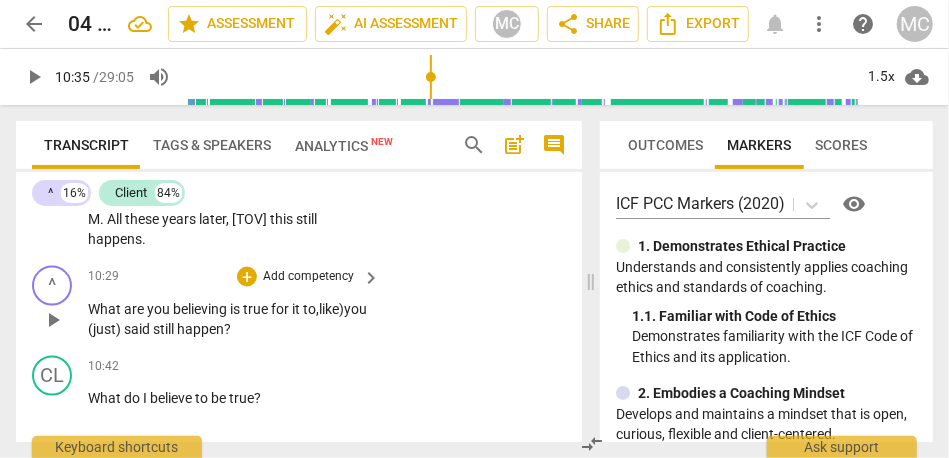 click on "(just)" at bounding box center [106, 329] 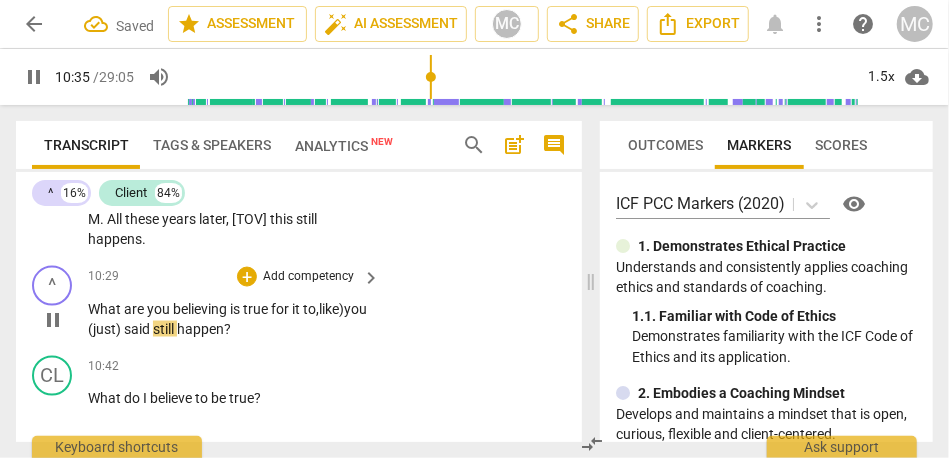 click on "still" at bounding box center (165, 329) 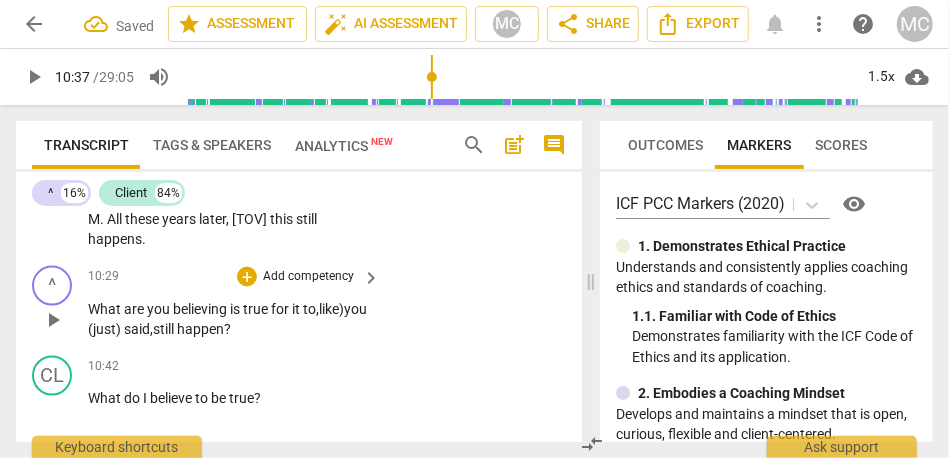 click on "happen" at bounding box center [200, 329] 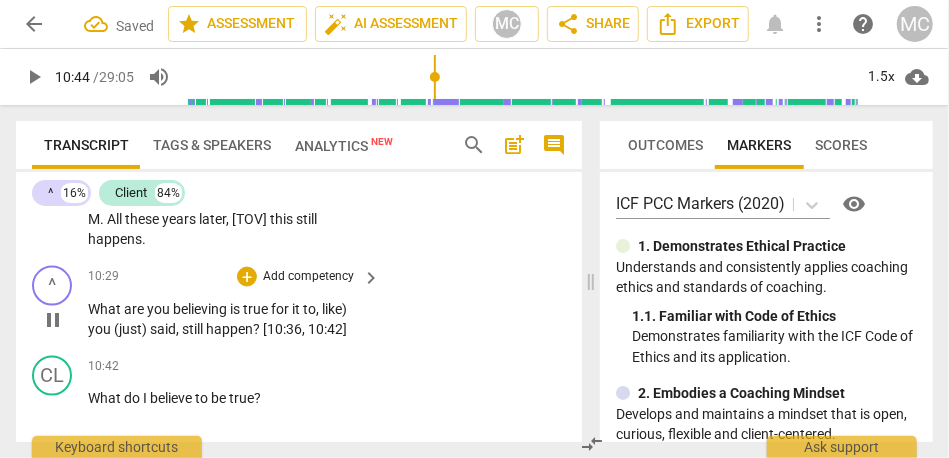 click on "Add competency" at bounding box center [308, 277] 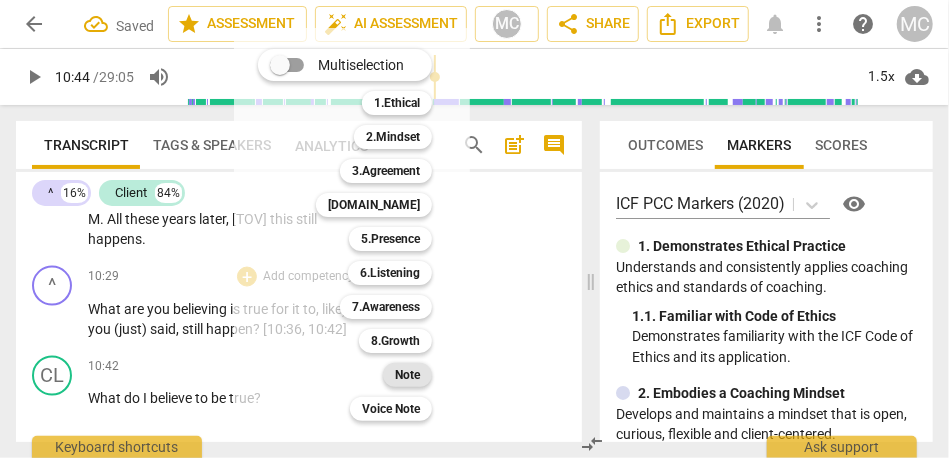 click on "Note" at bounding box center [407, 375] 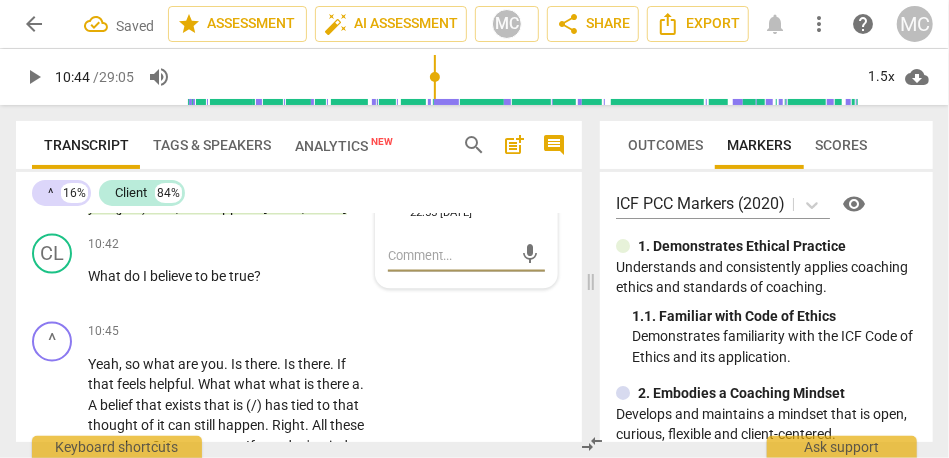 scroll, scrollTop: 4226, scrollLeft: 0, axis: vertical 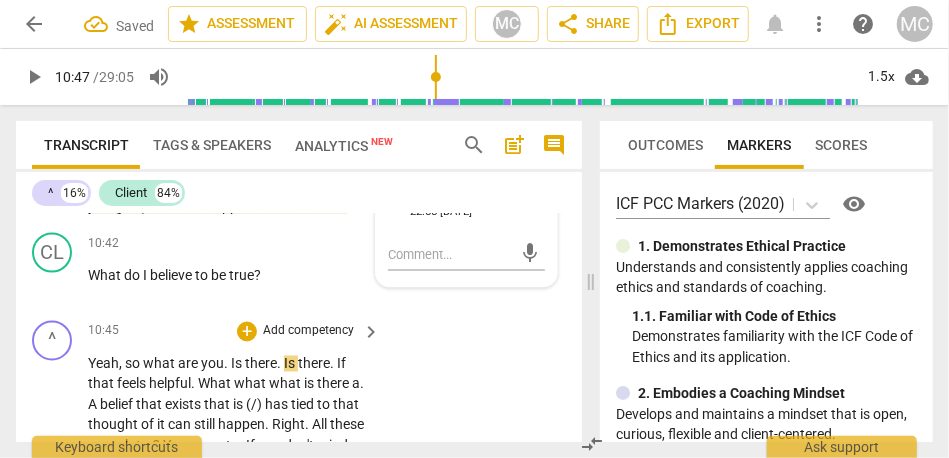 click on "Is" at bounding box center (238, 364) 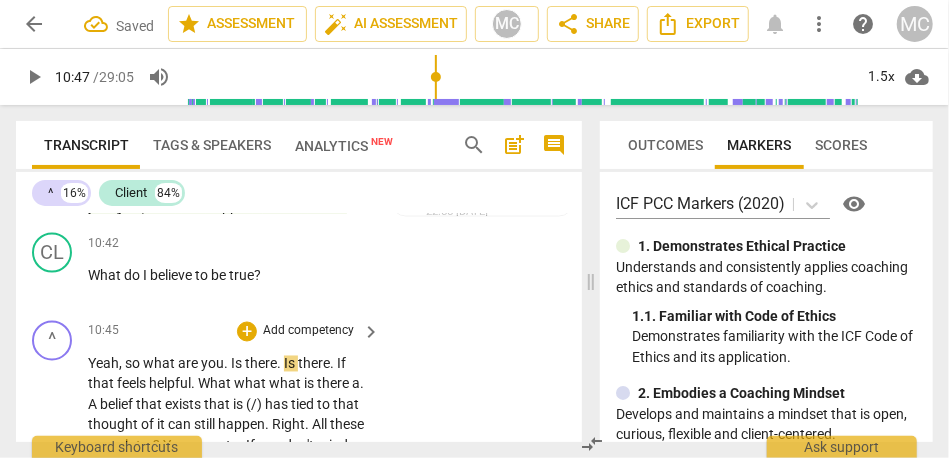 type on "647" 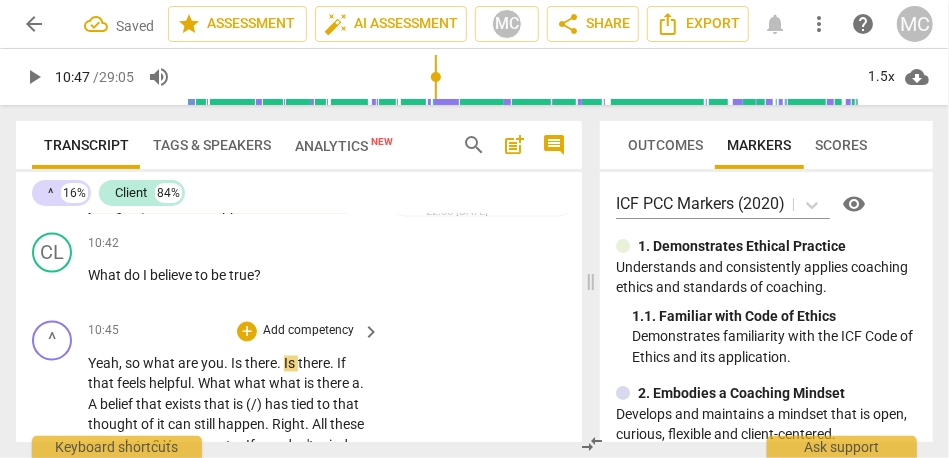 type 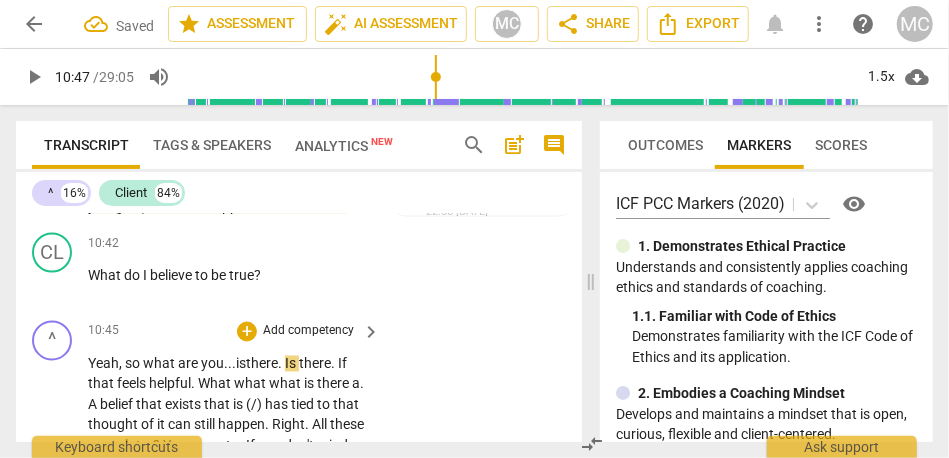 click on "are" at bounding box center [189, 364] 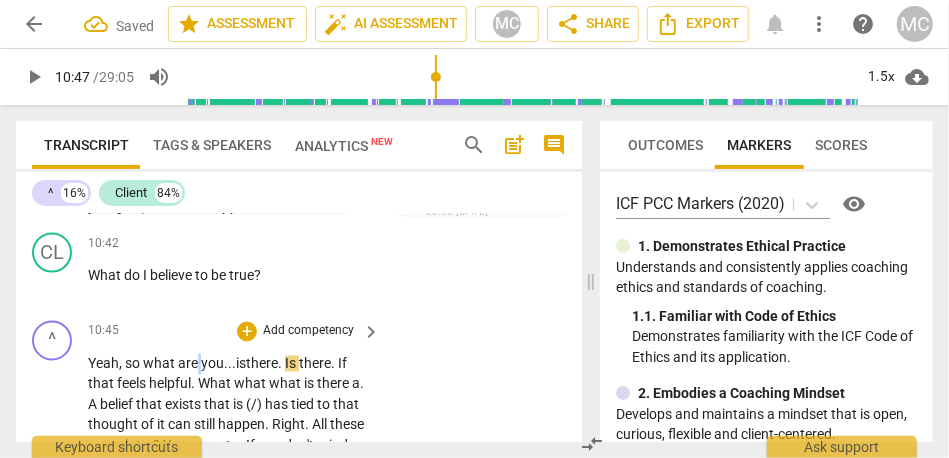 click on "are" at bounding box center [189, 364] 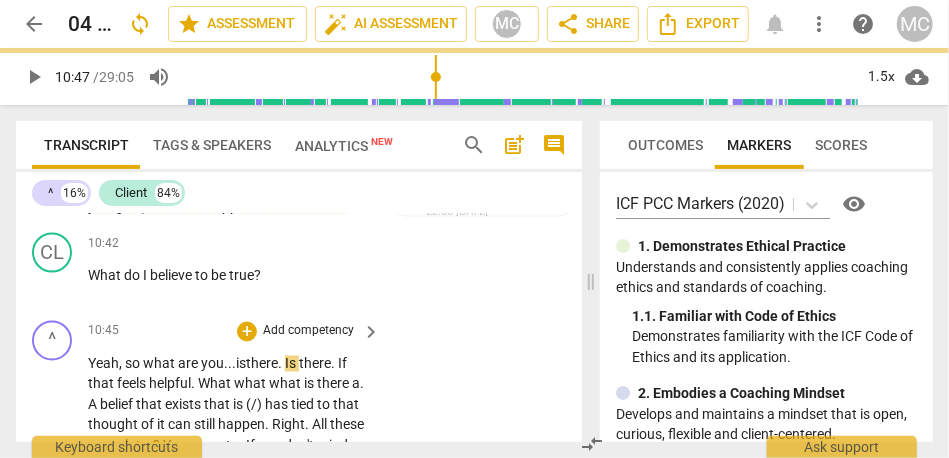 click on "." at bounding box center [281, 364] 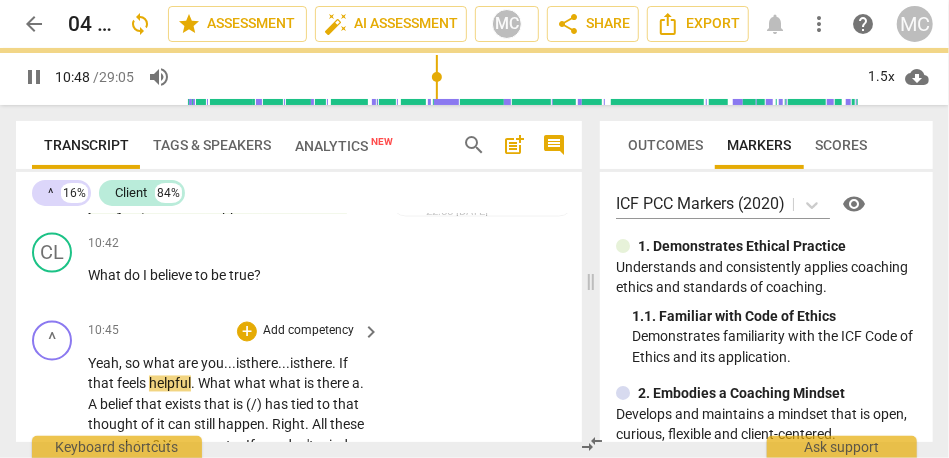click on "there" at bounding box center (316, 364) 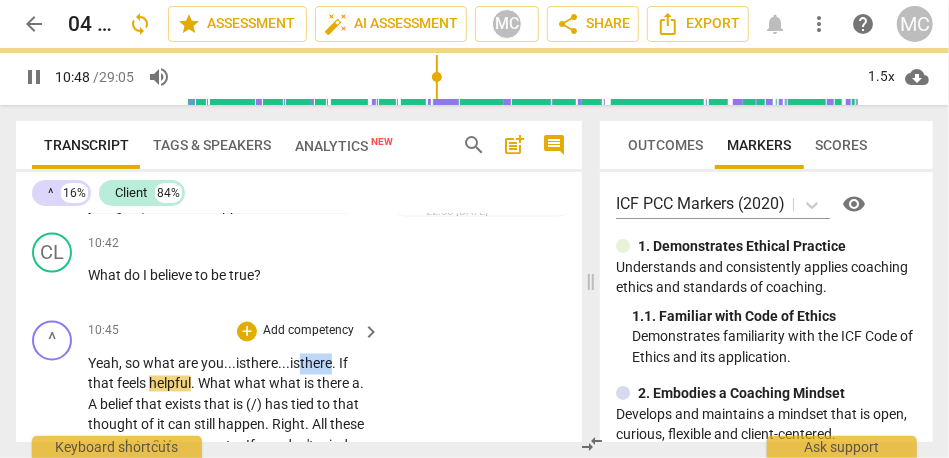 click on "there" at bounding box center [316, 364] 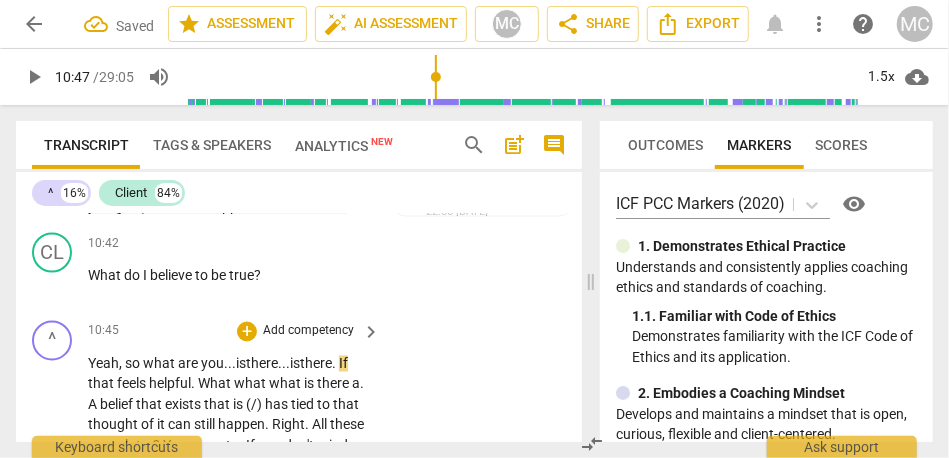 click on "." at bounding box center [335, 364] 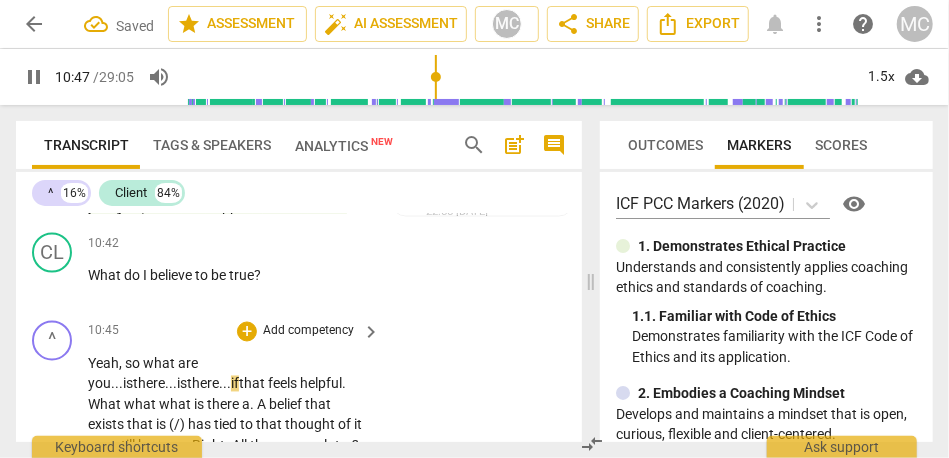 scroll, scrollTop: 4288, scrollLeft: 0, axis: vertical 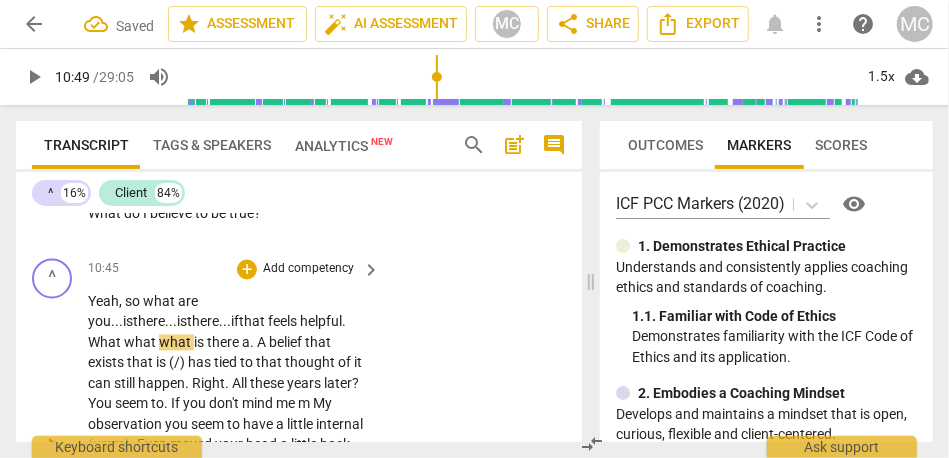 click on "helpful" at bounding box center [321, 322] 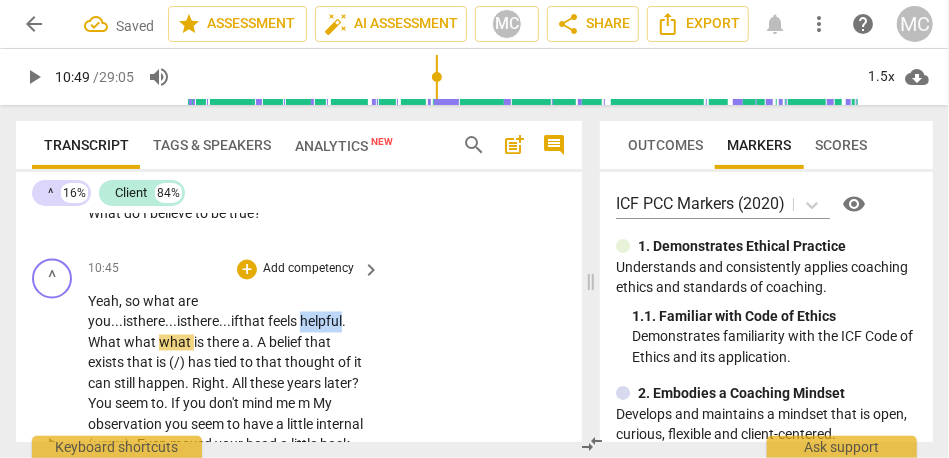 click on "helpful" at bounding box center [321, 322] 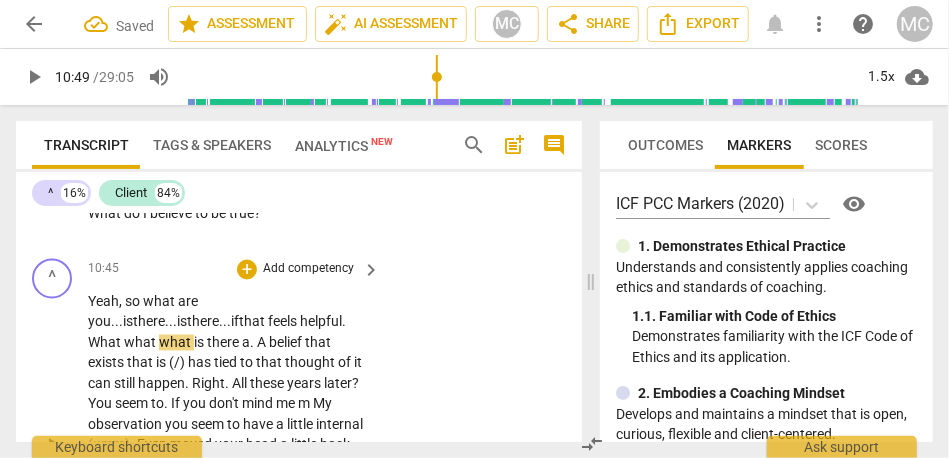 click on "helpful" at bounding box center [321, 322] 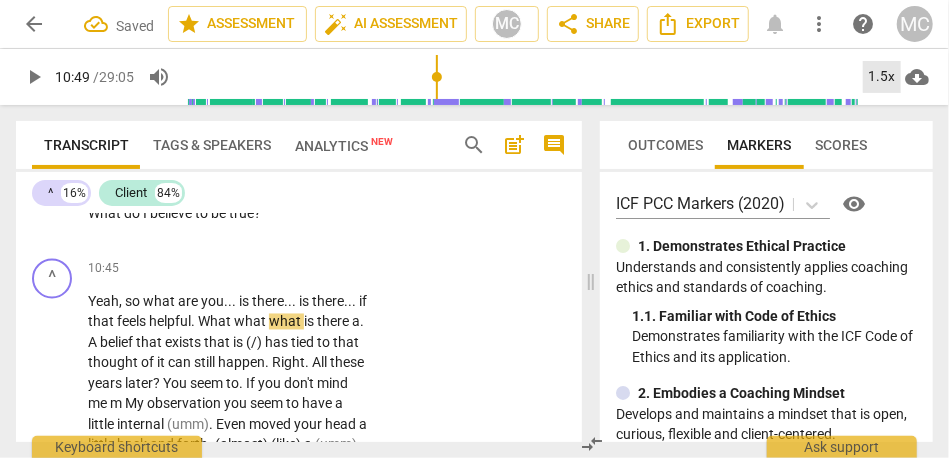 click on "1.5x" at bounding box center (882, 77) 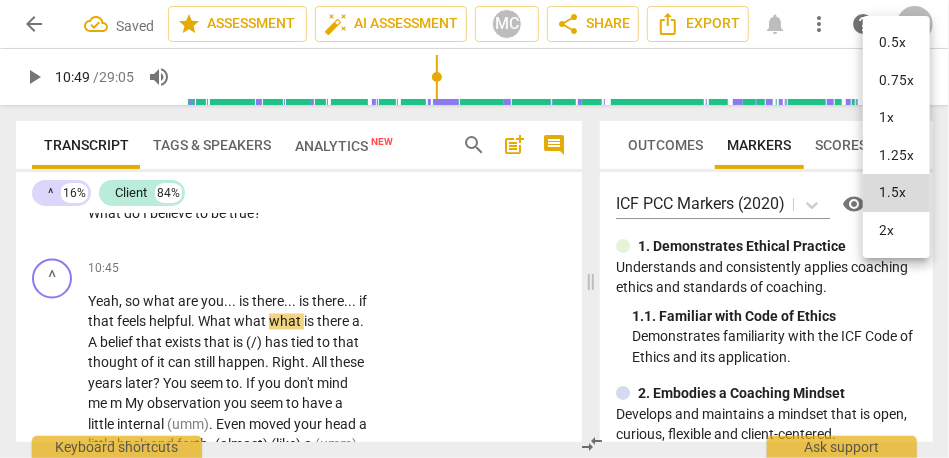 click on "0.75x" at bounding box center [896, 81] 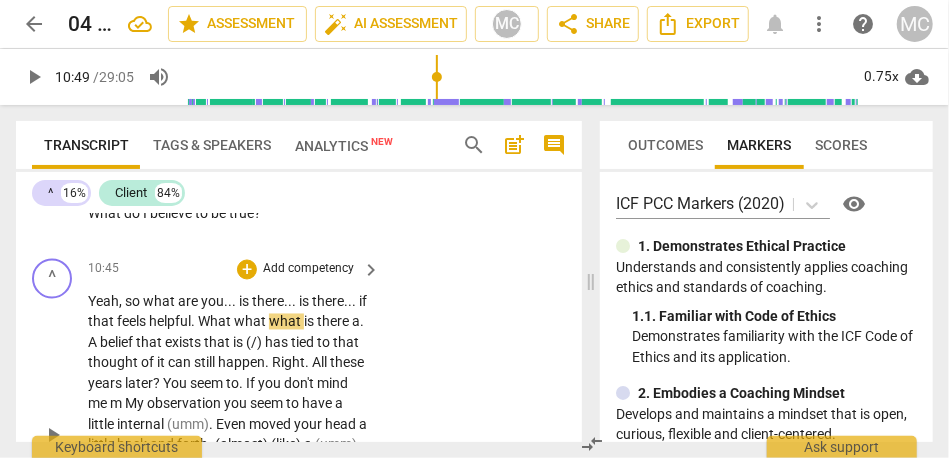 click on "helpful" at bounding box center [170, 322] 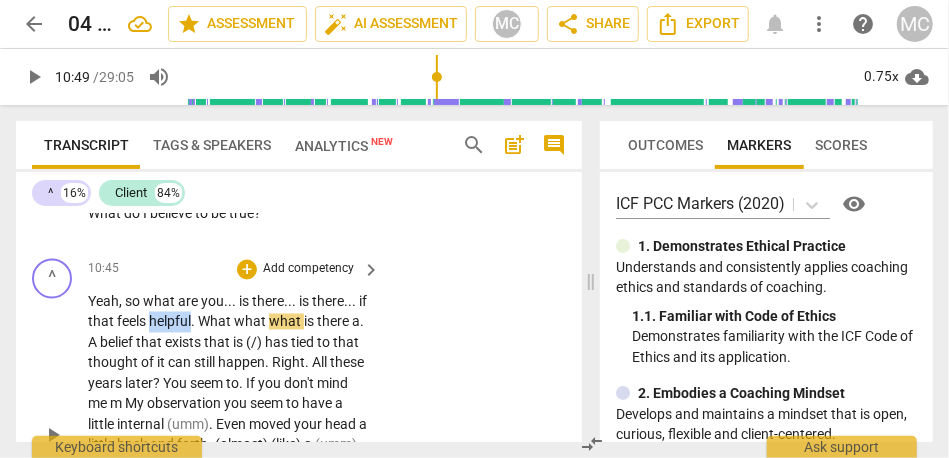 click on "helpful" at bounding box center [170, 322] 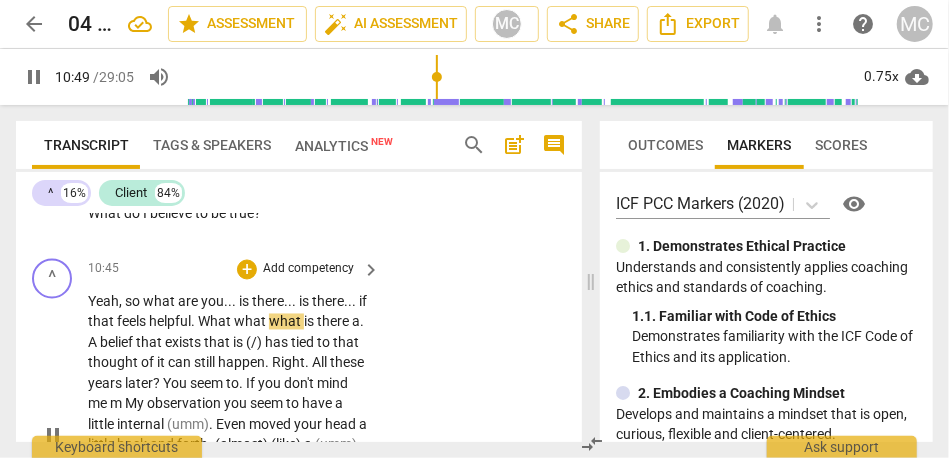 click on "helpful" at bounding box center [170, 322] 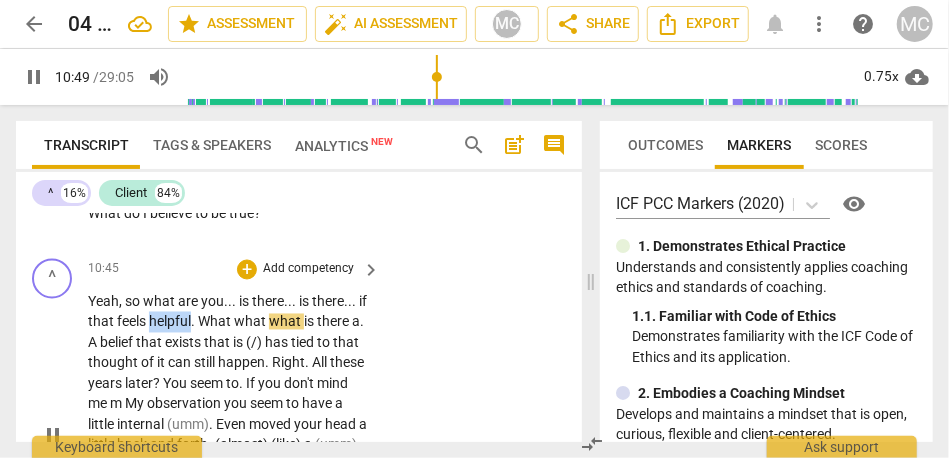 click on "helpful" at bounding box center [170, 322] 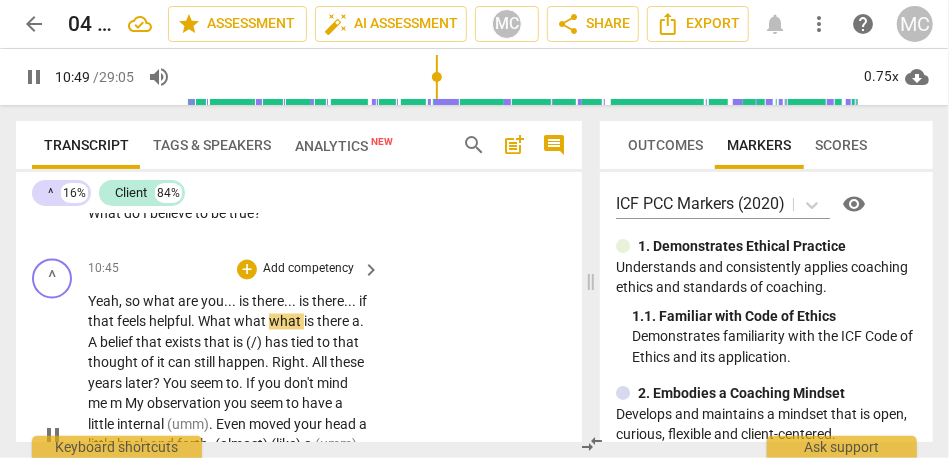 click on "helpful" at bounding box center (170, 322) 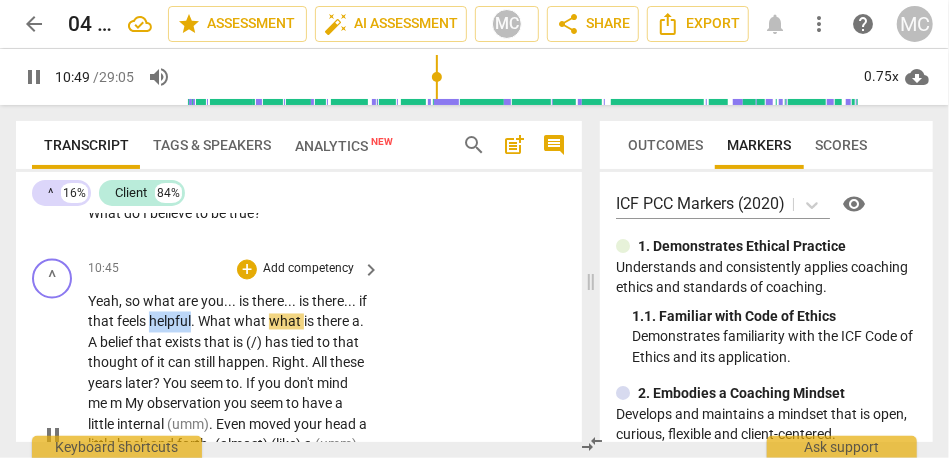 click on "helpful" at bounding box center [170, 322] 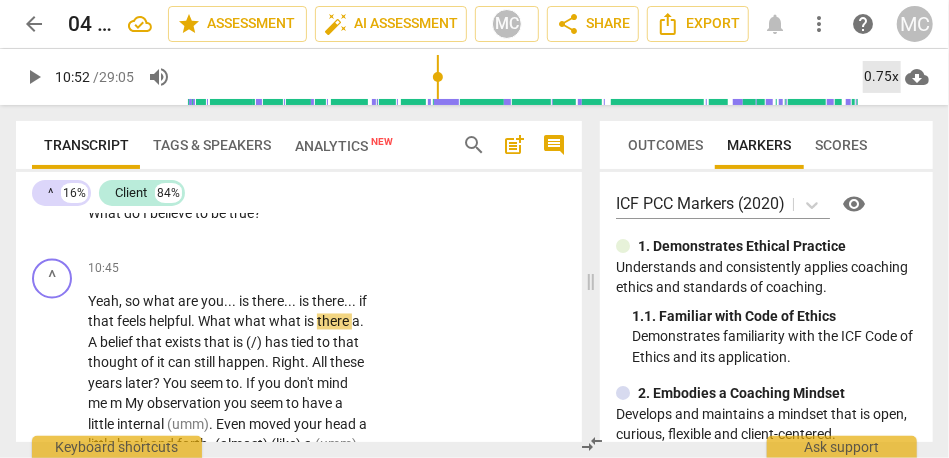 click on "0.75x" at bounding box center (882, 77) 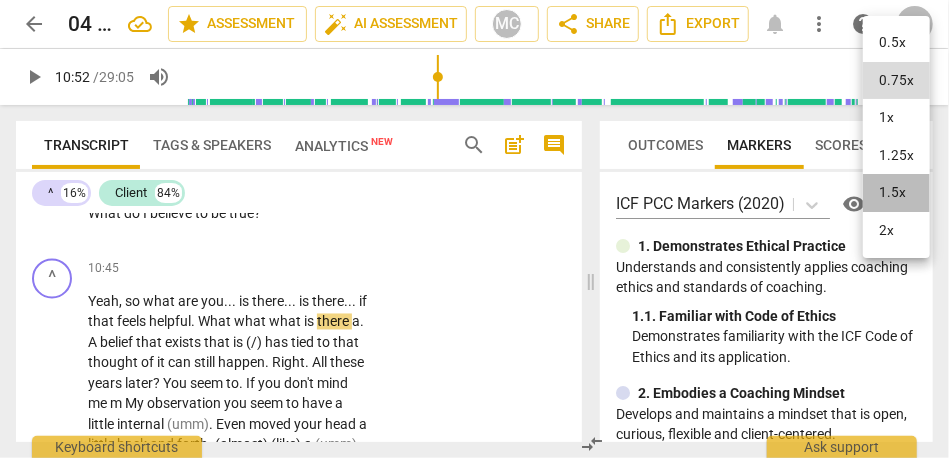 click on "1.5x" at bounding box center [896, 193] 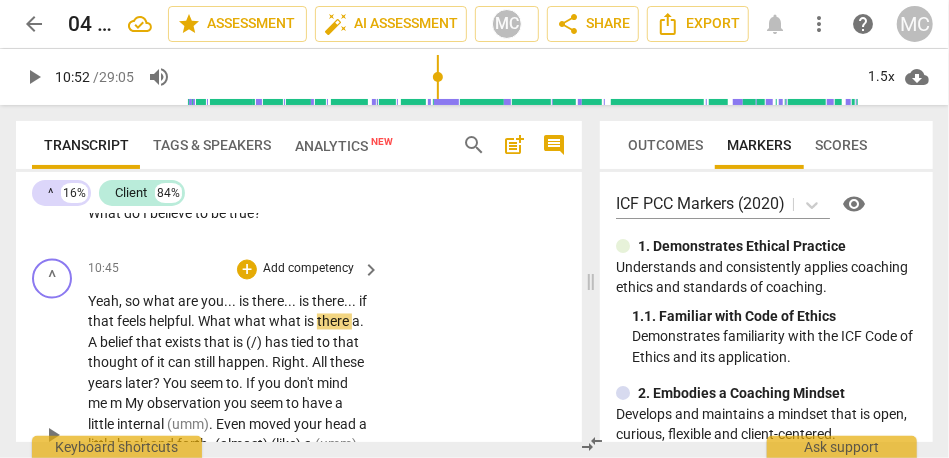 click on "what" at bounding box center (251, 322) 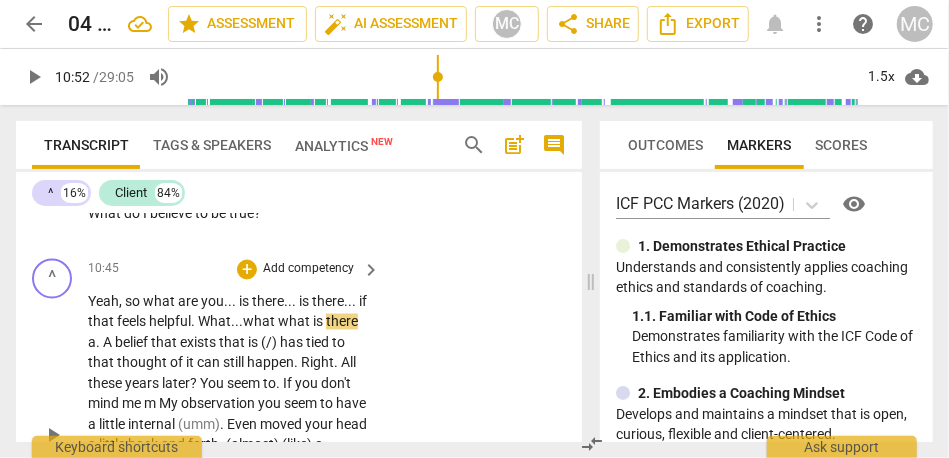 click on "what" at bounding box center [295, 322] 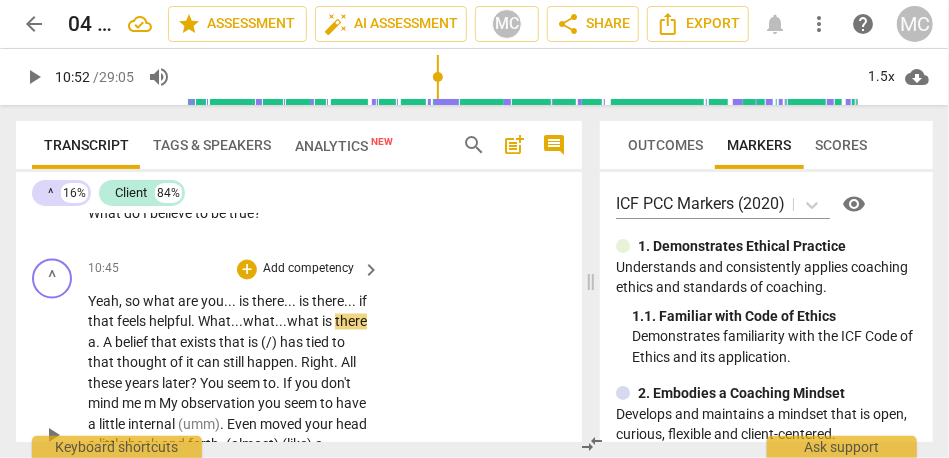click on "is" at bounding box center [328, 322] 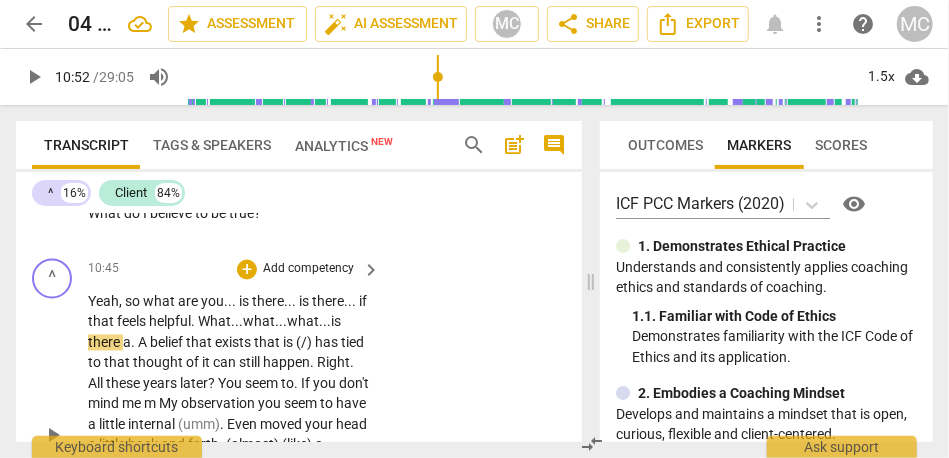 click on "what..." at bounding box center (309, 322) 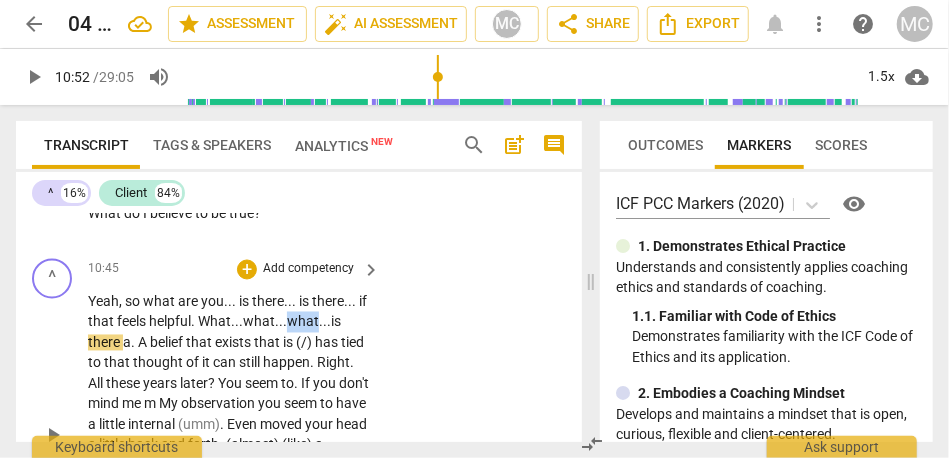 click on "what..." at bounding box center [309, 322] 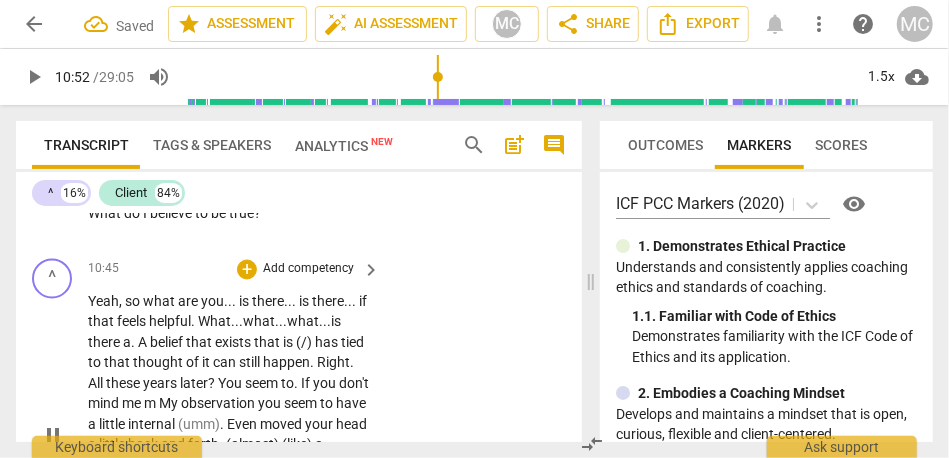 click on "A" at bounding box center [144, 343] 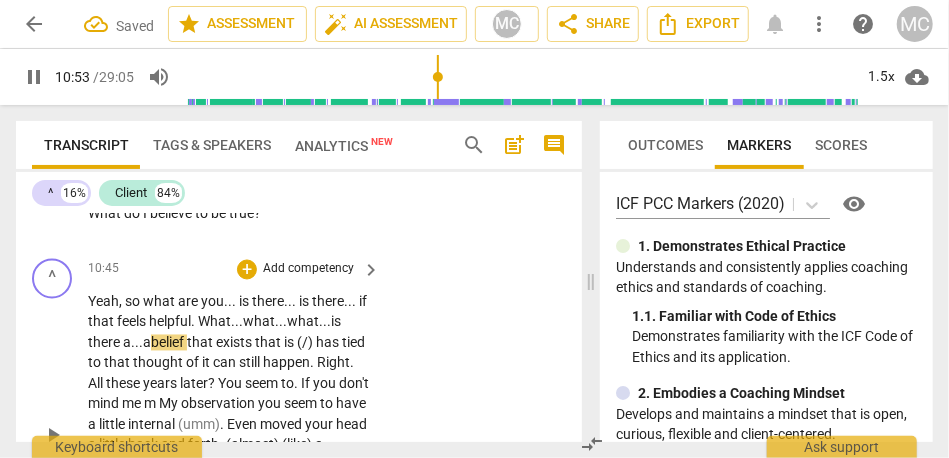 scroll, scrollTop: 4328, scrollLeft: 0, axis: vertical 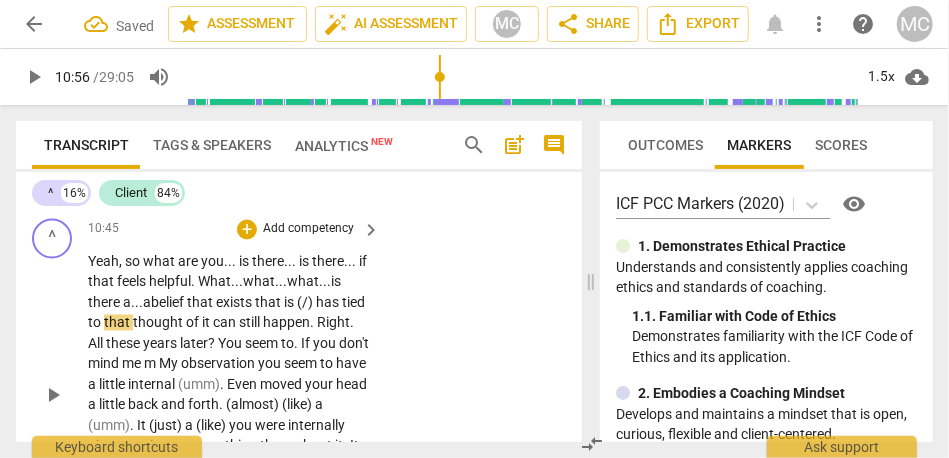 click on "that" at bounding box center [269, 303] 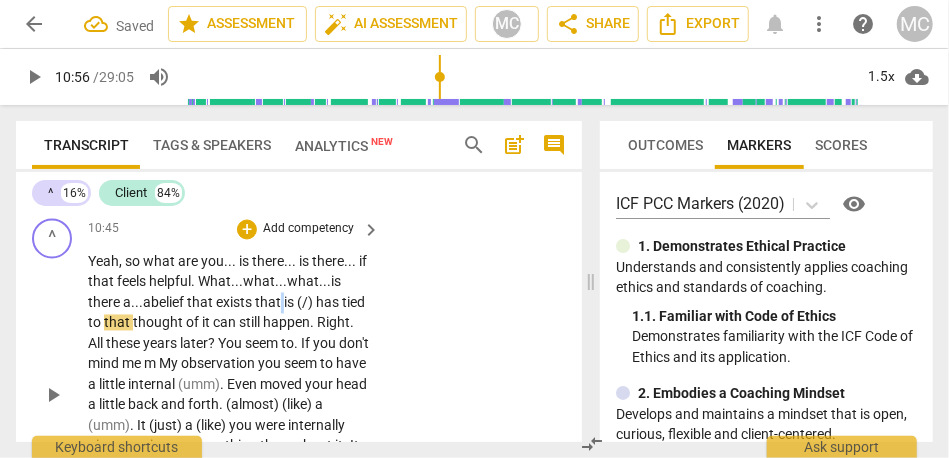 click on "that" at bounding box center (269, 303) 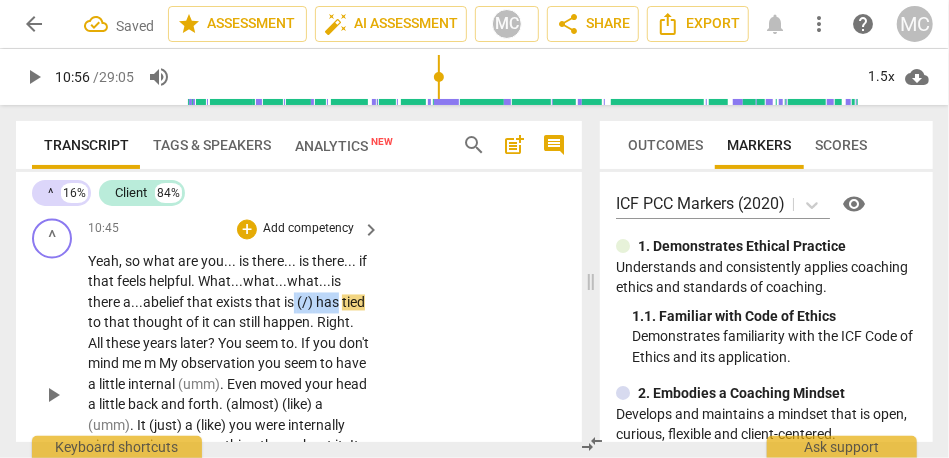 drag, startPoint x: 302, startPoint y: 306, endPoint x: 384, endPoint y: 307, distance: 82.006096 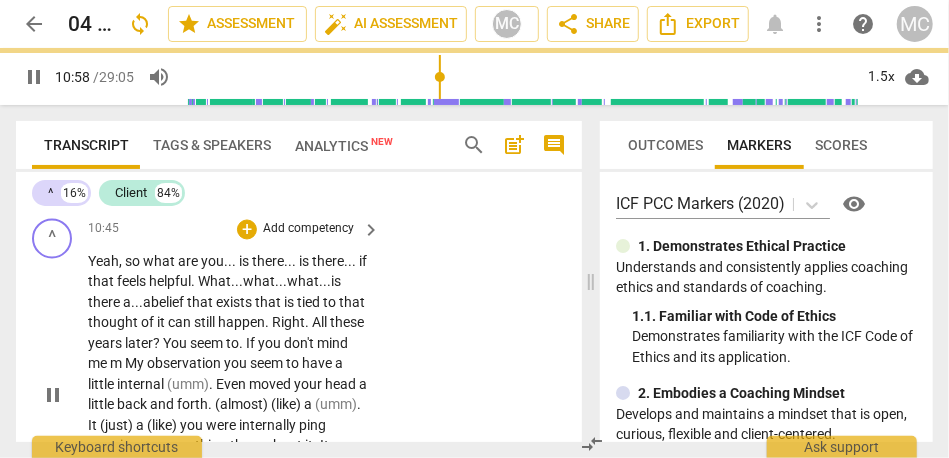 click on "tied" at bounding box center (310, 303) 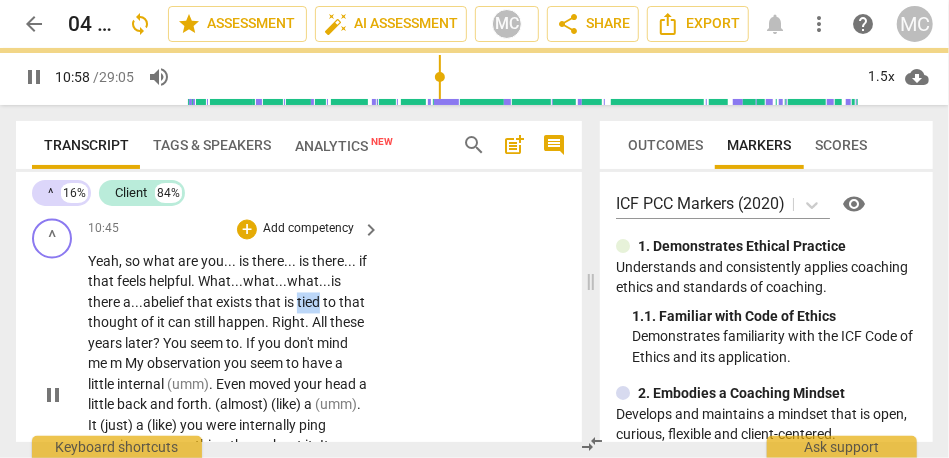 click on "tied" at bounding box center [310, 303] 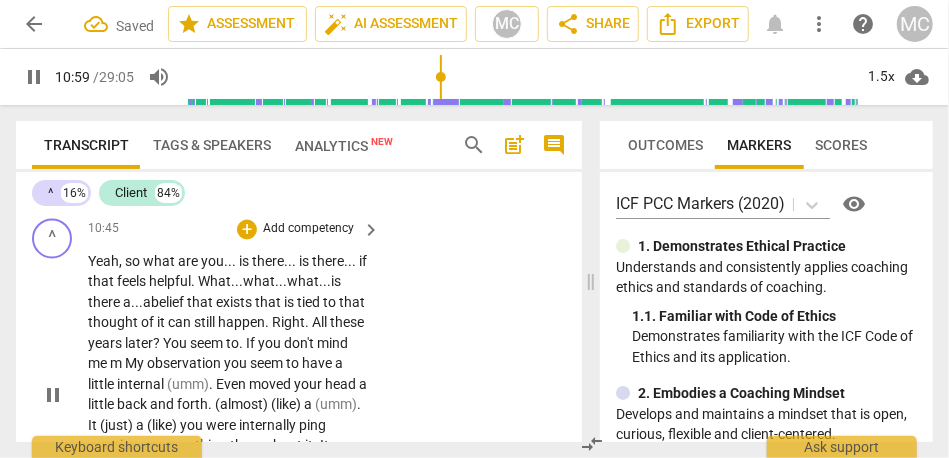 click on "of" at bounding box center [149, 323] 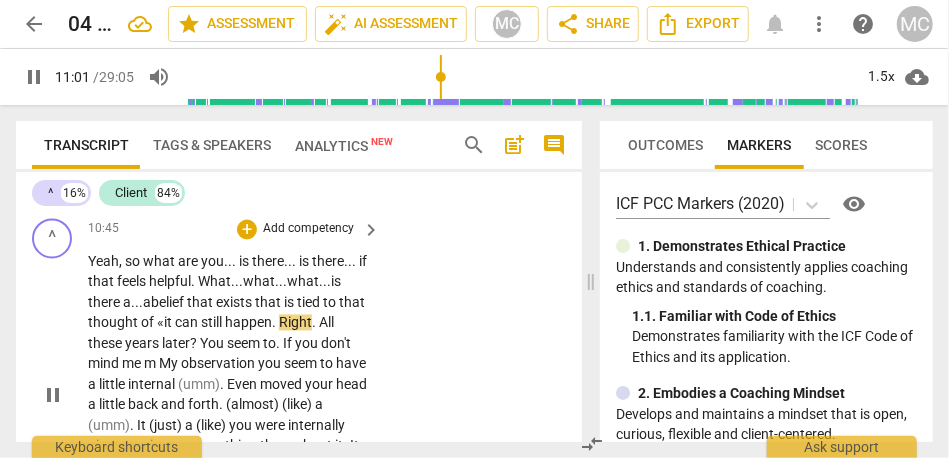 click on "." at bounding box center [275, 323] 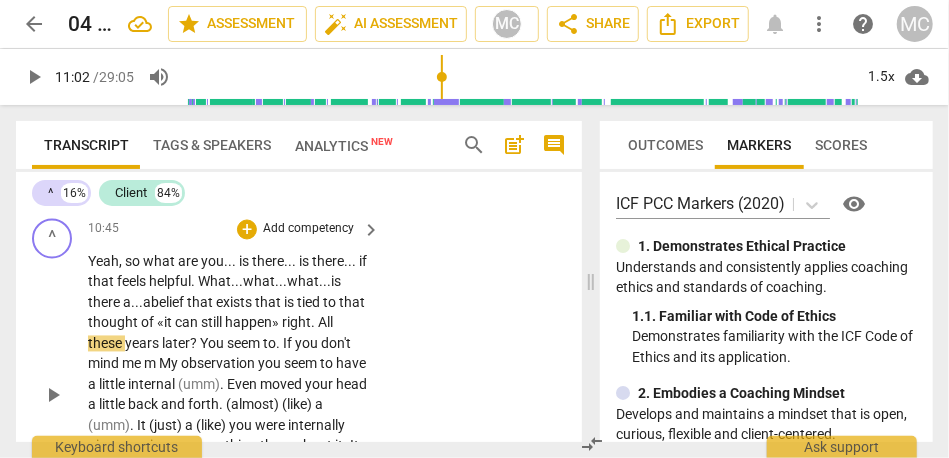click on "." at bounding box center (314, 323) 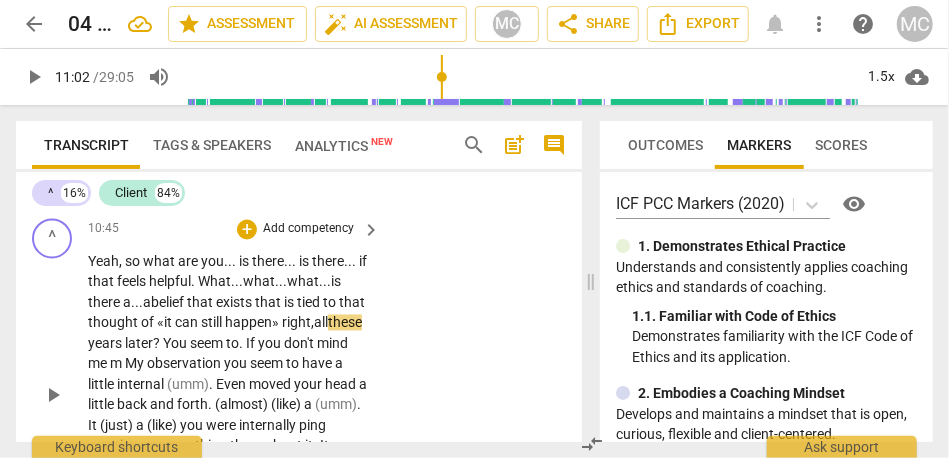 click on "right," at bounding box center (298, 323) 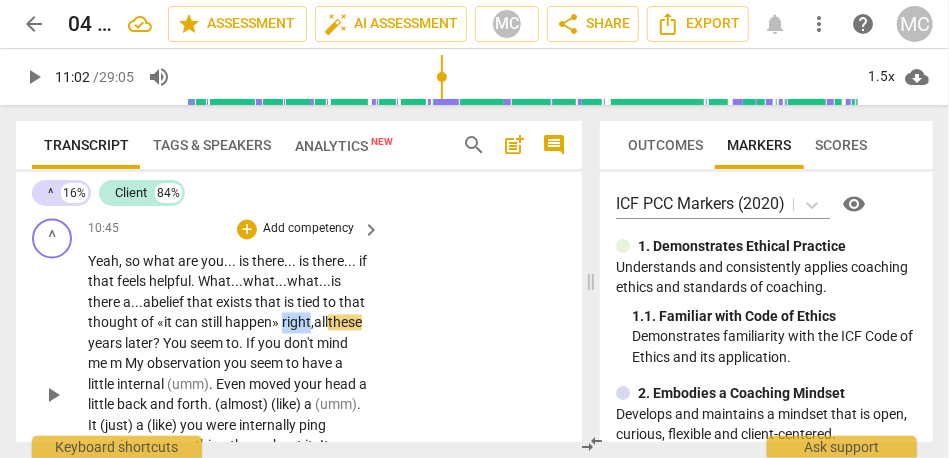 click on "right," at bounding box center (298, 323) 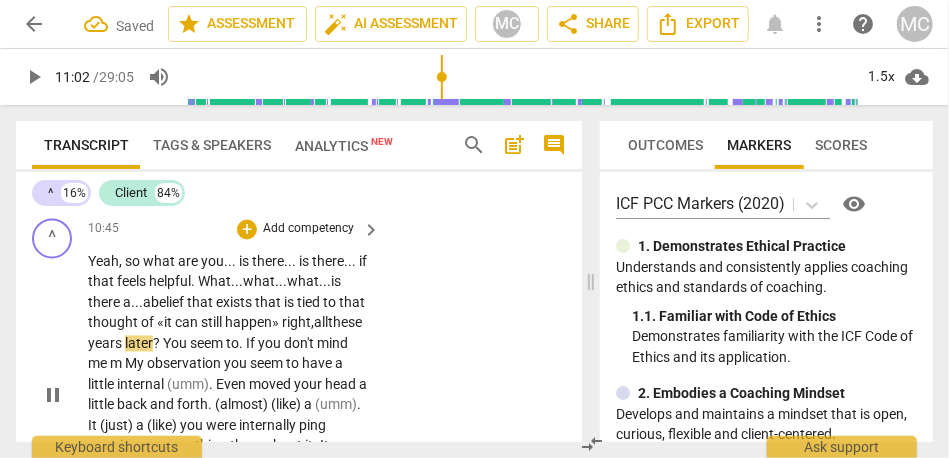 click on "Yeah ,   so   what   are   you . . .   is   there . . .   is   there . . .   if   that   feels   helpful .   What...  what...  what...  is   there   a...  a  belief   that   exists   that   is   tied   to   that   thought   of « it   can   still   happen»   right,  all  these   years   later ?   You   seem   to .   If   you   don't   mind   me   m   My   observation   you   seem   to   have   a   little   internal   (umm) .   Even   moved   your   head   a   little   back   and   forth .   (almost)   (like)   a   (umm) .   It   (just)   a   (like)   you   were   internally   ping   ponging   on   something   there   about   it .   It   happening   still   even   after   all   these   years ,   so   yeah   if   it   is   (/)   has   helpful .   Is   there .   Is   there   something .   Is   there   a   belief   tied   to   that   that   you   can   identify ?" at bounding box center (229, 395) 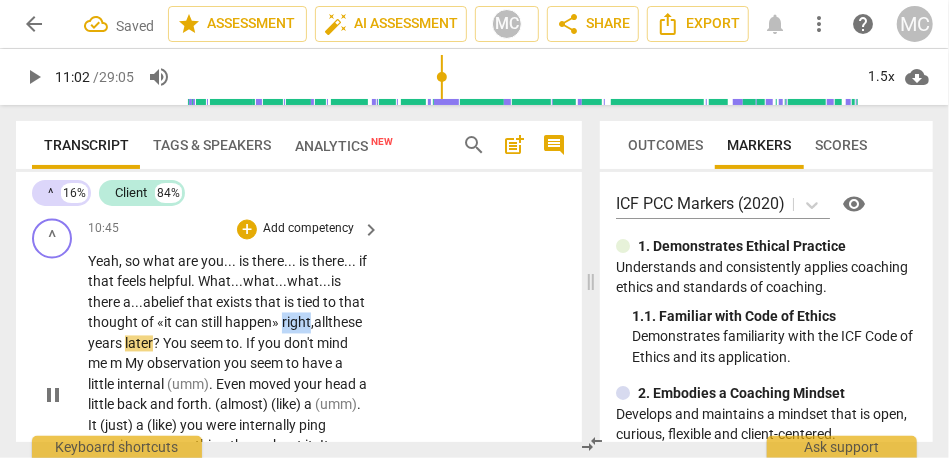 click on "Yeah ,   so   what   are   you . . .   is   there . . .   is   there . . .   if   that   feels   helpful .   What...  what...  what...  is   there   a...  a  belief   that   exists   that   is   tied   to   that   thought   of « it   can   still   happen»   right,  all  these   years   later ?   You   seem   to .   If   you   don't   mind   me   m   My   observation   you   seem   to   have   a   little   internal   (umm) .   Even   moved   your   head   a   little   back   and   forth .   (almost)   (like)   a   (umm) .   It   (just)   a   (like)   you   were   internally   ping   ponging   on   something   there   about   it .   It   happening   still   even   after   all   these   years ,   so   yeah   if   it   is   (/)   has   helpful .   Is   there .   Is   there   something .   Is   there   a   belief   tied   to   that   that   you   can   identify ?" at bounding box center [229, 395] 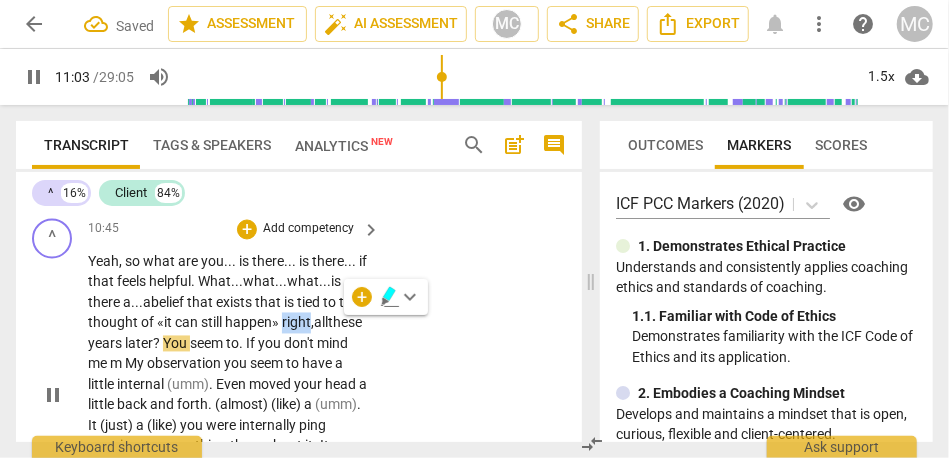 click on "right," at bounding box center (298, 323) 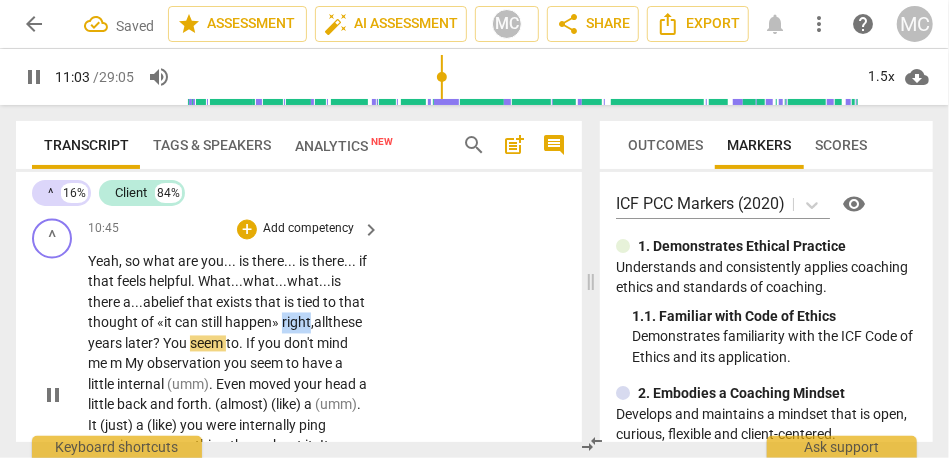 click on "right," at bounding box center (298, 323) 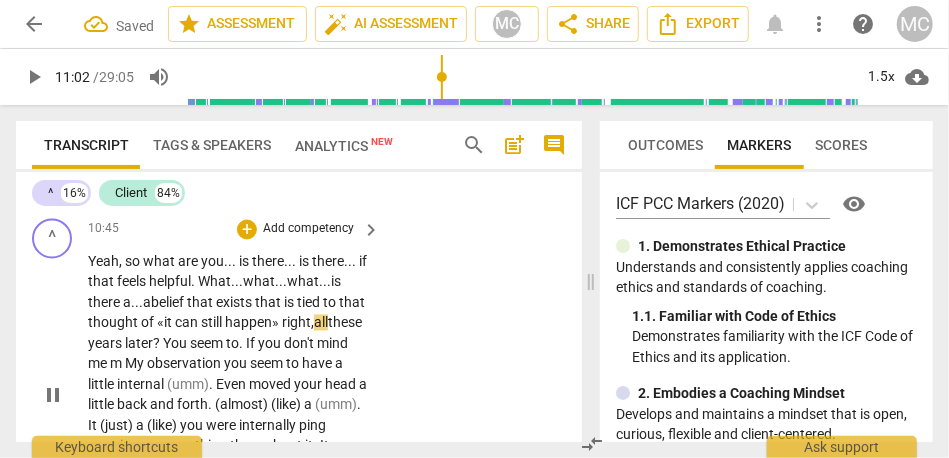 click on "all" at bounding box center (321, 323) 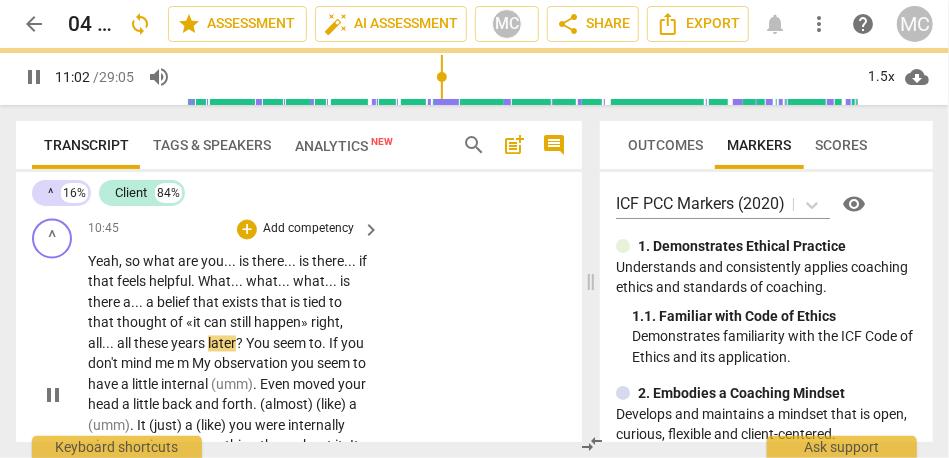 click on "Yeah ,   so   what   are   you . . .   is   there . . .   is   there . . .   if   that   feels   helpful .   What . . .   what . . .   what . . .   is   there   a . . .   a   belief   that   exists   that   is   tied   to   that   thought   of   «it   can   still   happen»   right ,   all . . .   all   these   years   later ?   You   seem   to .   If   you   don't   mind   me   m   My   observation   you   seem   to   have   a   little   internal   (umm) .   Even   moved   your   head   a   little   back   and   forth .   (almost)   (like)   a   (umm) .   It   (just)   a   (like)   you   were   internally   ping   ponging   on   something   there   about   it .   It   happening   still   even   after   all   these   years ,   so   yeah   if   it   is   (/)   has   helpful .   Is   there .   Is   there   something .   Is   there   a   belief   tied   to   that   that   you   can   identify ?" at bounding box center (235, 395) 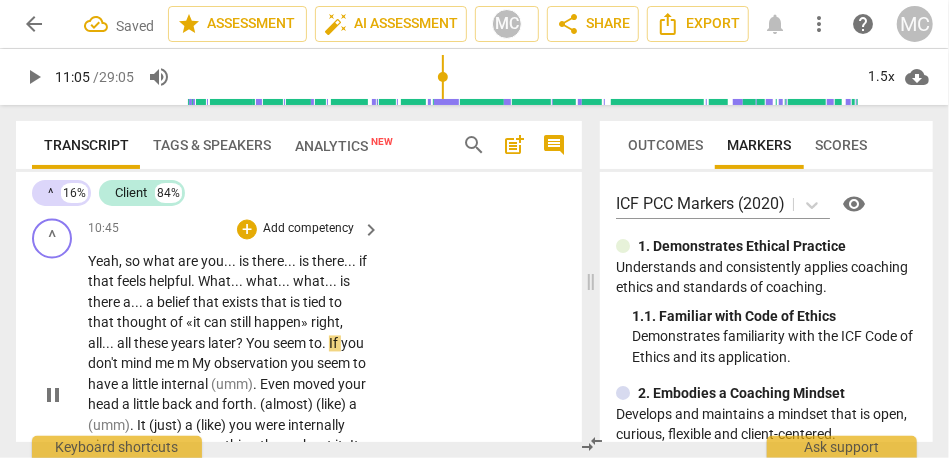 click on "." at bounding box center (325, 344) 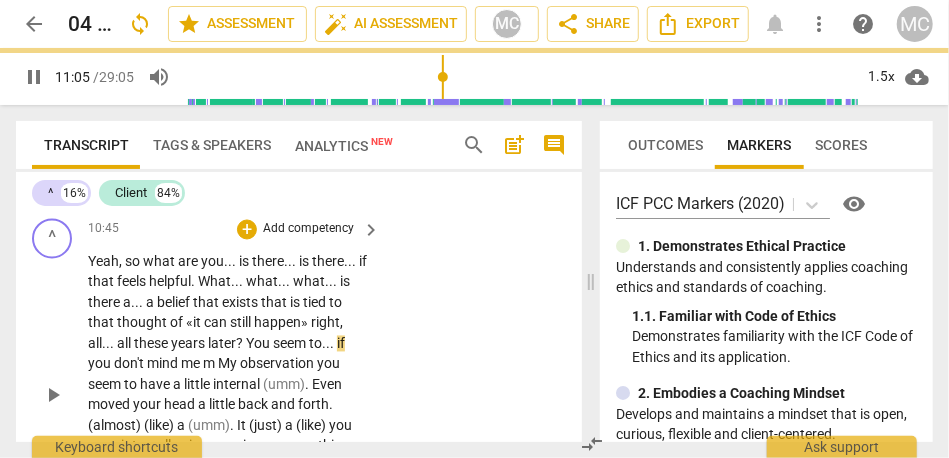click on "^ play_arrow pause 10:45 + Add competency keyboard_arrow_right Yeah ,   so   what   are   you . . .   is   there . . .   is   there . . .   if   that   feels   helpful .   What . . .   what . . .   what . . .   is   there   a . . .   a   belief   that   exists   that   is   tied   to   that   thought   of   «it   can   still   happen»   right ,   all . . .   all   these   years   later ?   You   seem   to . . .   if   you   don't   mind   me   m   My   observation   you   seem   to   have   a   little   internal   (umm) .   Even   moved   your   head   a   little   back   and   forth .   (almost)   (like)   a   (umm) .   It   (just)   a   (like)   you   were   internally   ping   ponging   on   something   there   about   it .   It   happening   still   even   after   all   these   years ,   so   yeah   if   it   is   (/)   has   helpful .   Is   there .   Is   there   something .   Is   there   a   belief   tied   to   that   that   you   can   identify ?" at bounding box center [299, 379] 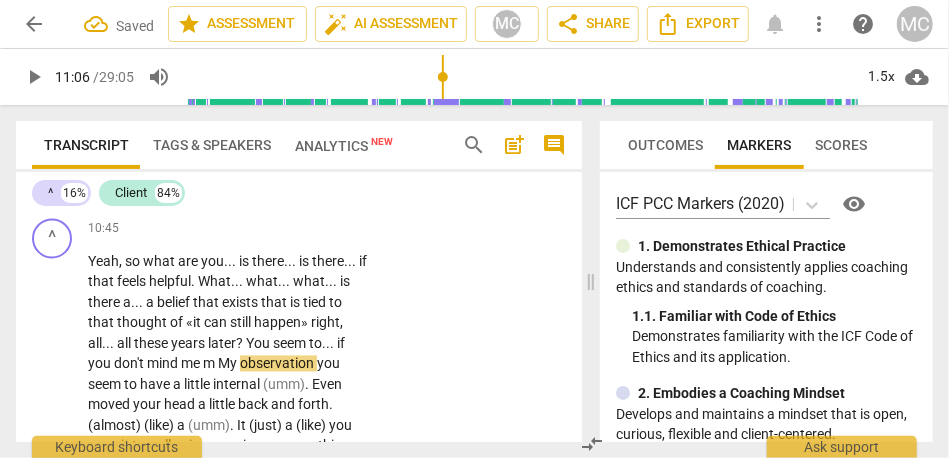 click on "you" at bounding box center [101, 364] 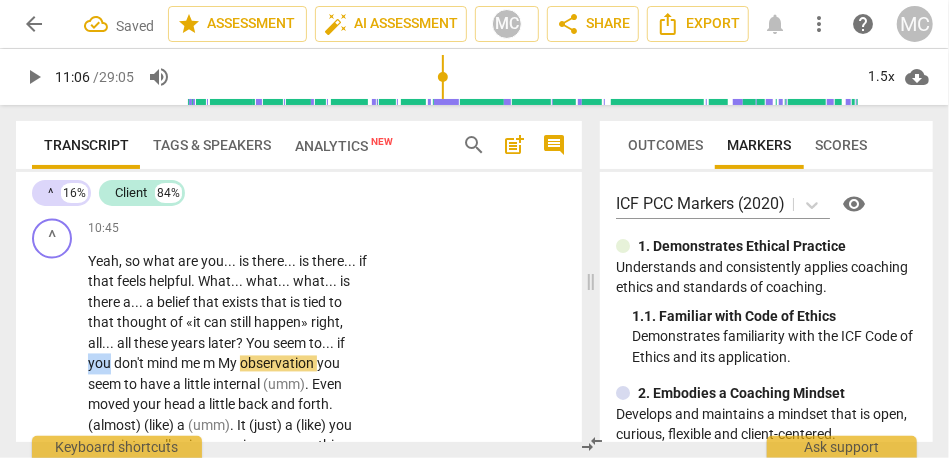 click on "you" at bounding box center (101, 364) 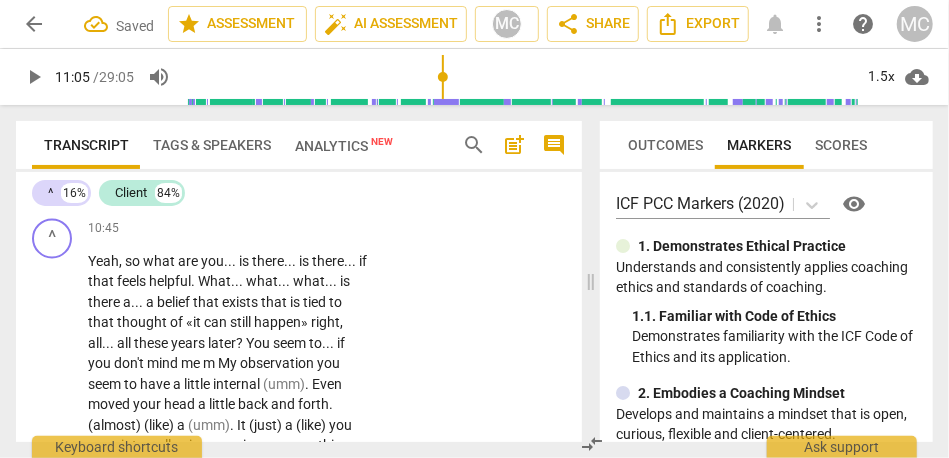 click on "mind" at bounding box center [164, 364] 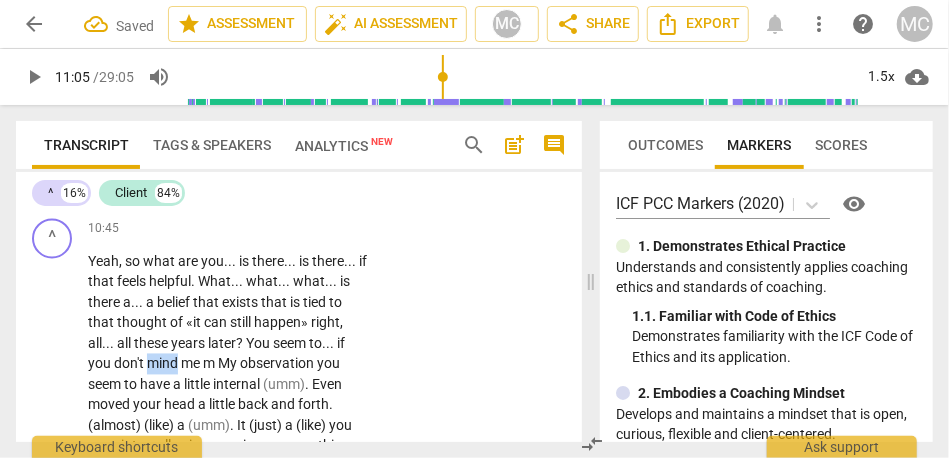 click on "mind" at bounding box center (164, 364) 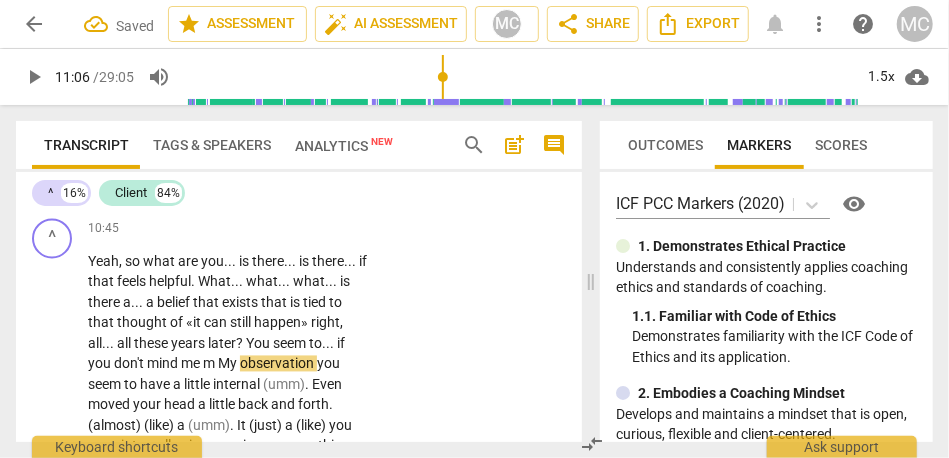 click on "mind" at bounding box center (164, 364) 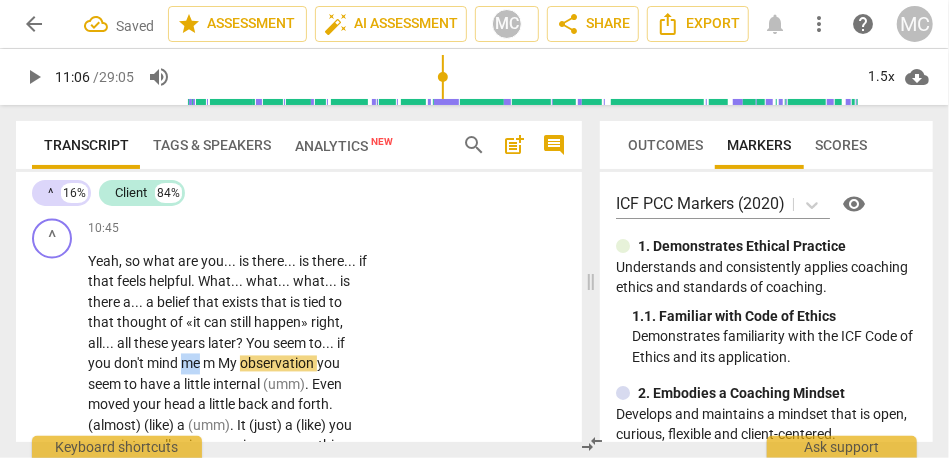 click on "mind" at bounding box center (164, 364) 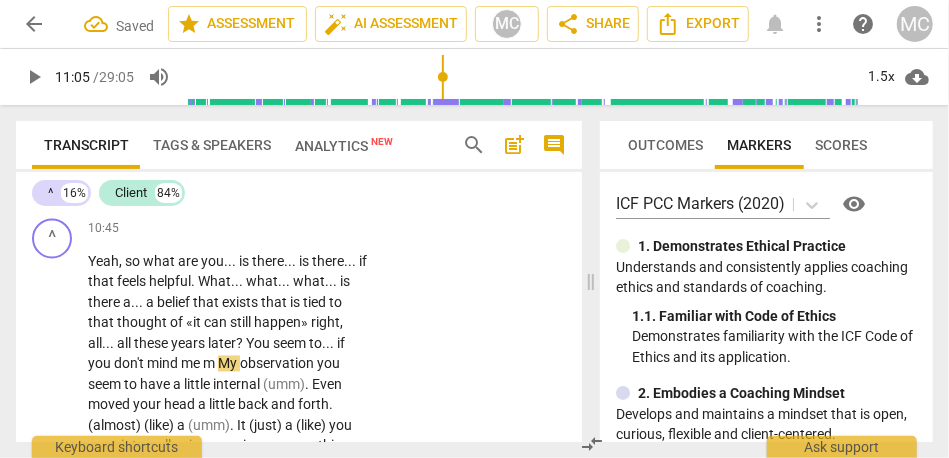 click on "mind" at bounding box center [164, 364] 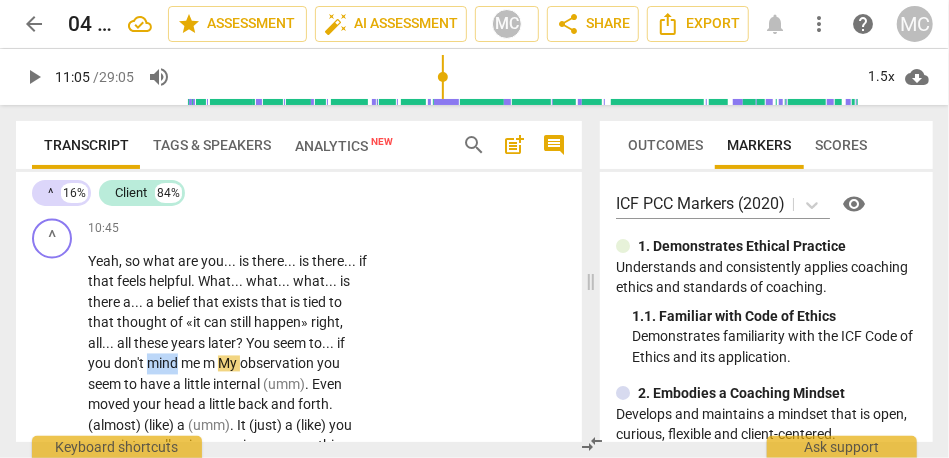 click on "mind" at bounding box center (164, 364) 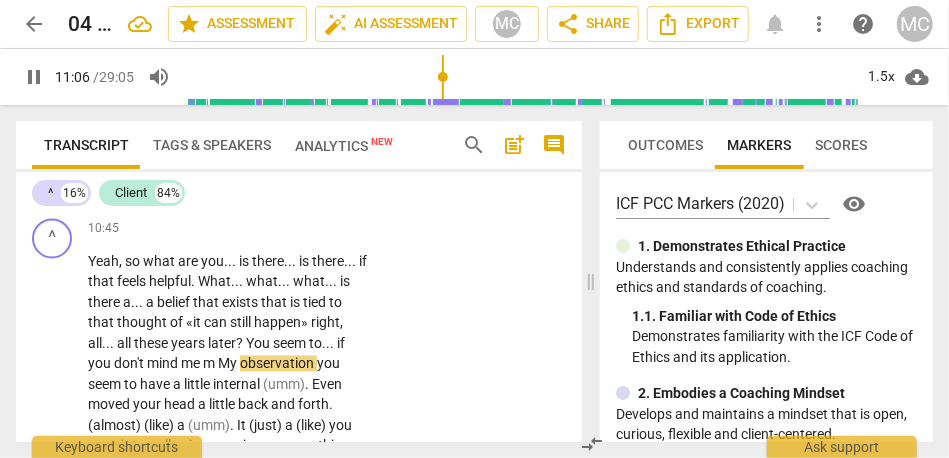 click on "don't" at bounding box center (130, 364) 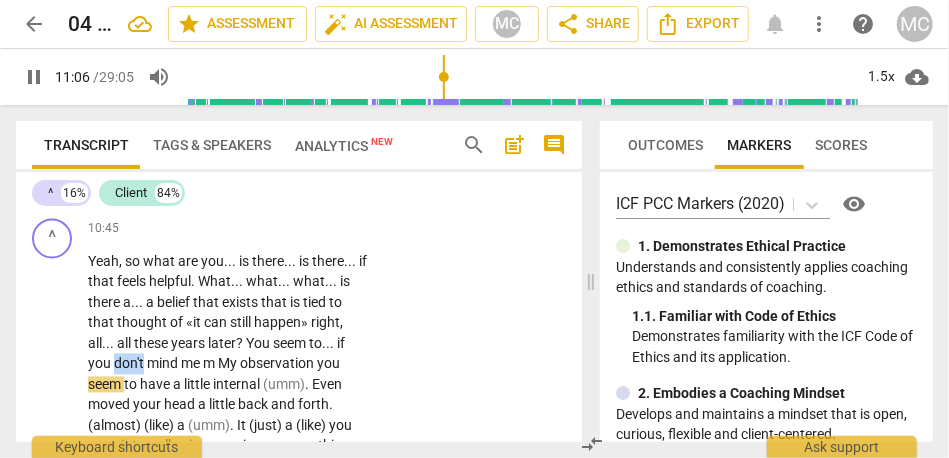 click on "don't" at bounding box center (130, 364) 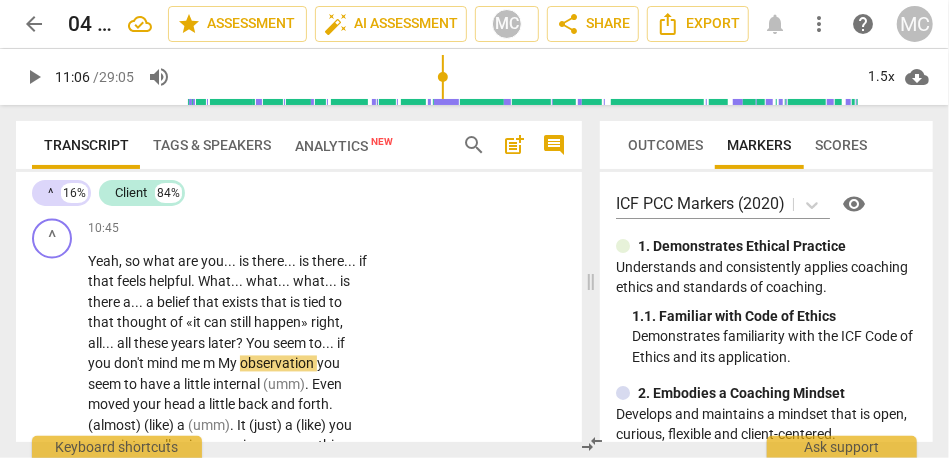 click on "My" at bounding box center (229, 364) 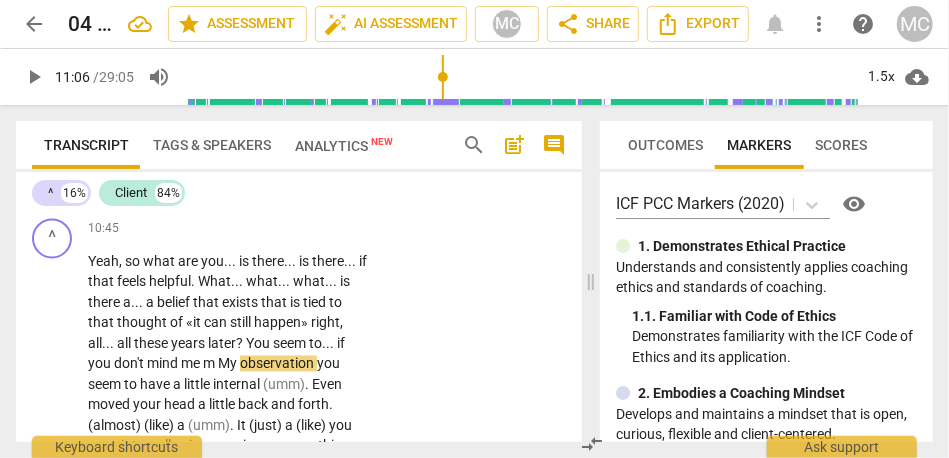 click on "mind" at bounding box center (164, 364) 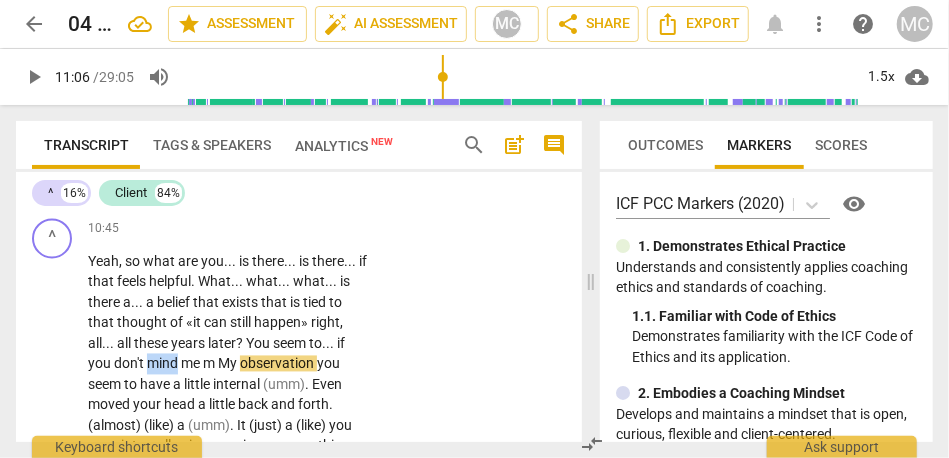 click on "mind" at bounding box center [164, 364] 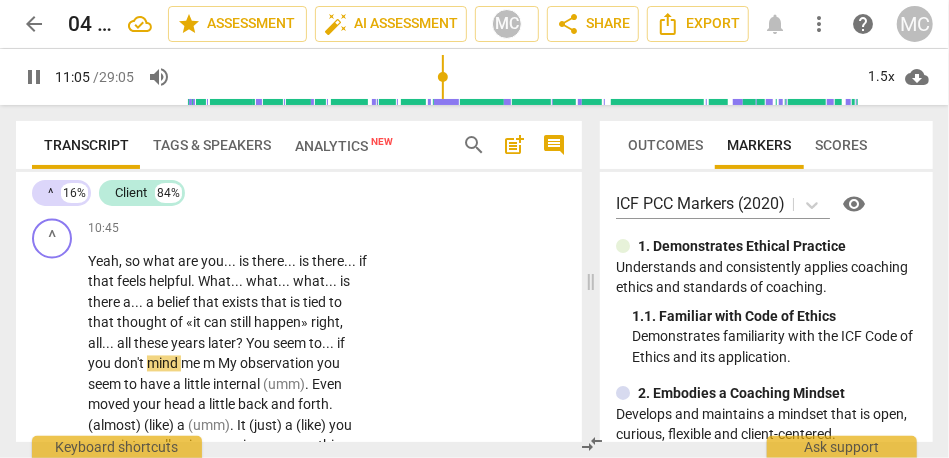type on "666" 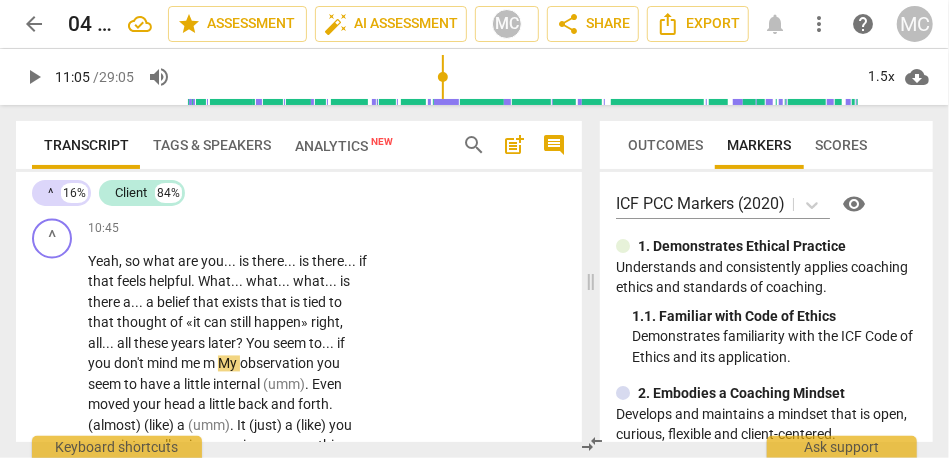click on "My" at bounding box center (229, 364) 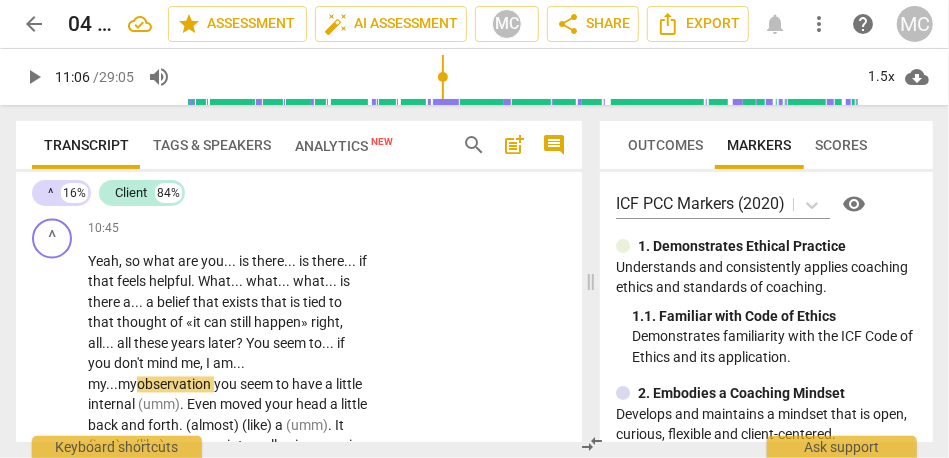 click on "Yeah ,   so   what   are   you . . .   is   there . . .   is   there . . .   if   that   feels   helpful .   What . . .   what . . .   what . . .   is   there   a . . .   a   belief   that   exists   that   is   tied   to   that   thought   of   «it   can   still   happen»   right ,   all . . .   all   these   years   later ?   You   seem   to . . .   if   you   don't   mind   me, I am... my...  my  observation   you   seem   to   have   a   little   internal   (umm) .   Even   moved   your   head   a   little   back   and   forth .   (almost)   (like)   a   (umm) .   It   (just)   a   (like)   you   were   internally   ping   ponging   on   something   there   about   it .   It   happening   still   even   after   all   these   years ,   so   yeah   if   it   is   (/)   has   helpful .   Is   there .   Is   there   something .   Is   there   a   belief   tied   to   that   that   you   can   identify ?" at bounding box center (235, 406) 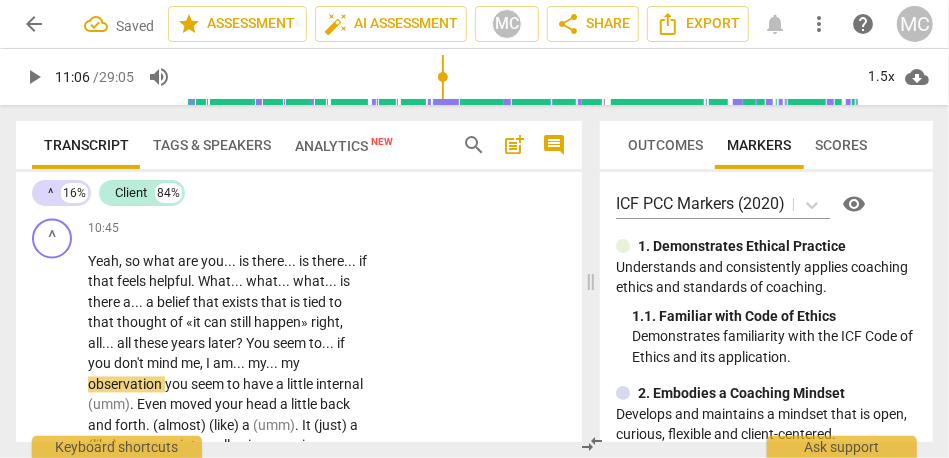 click on "seem" at bounding box center [291, 344] 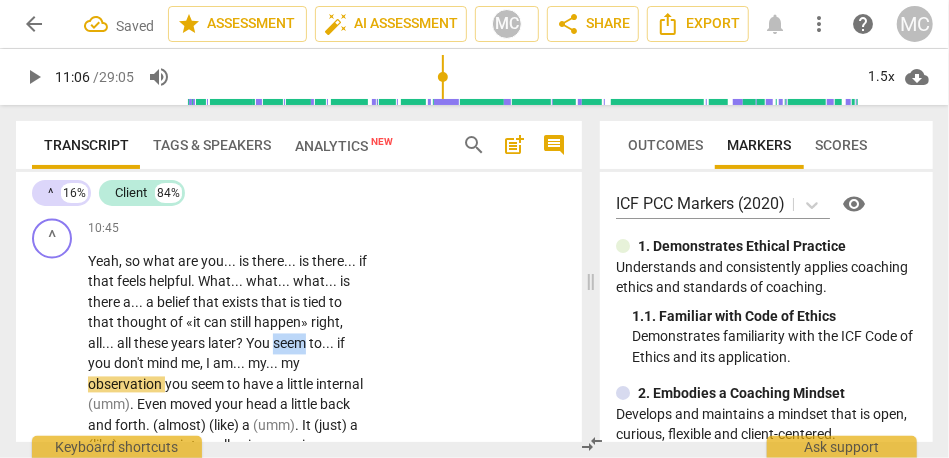 click on "seem" at bounding box center (291, 344) 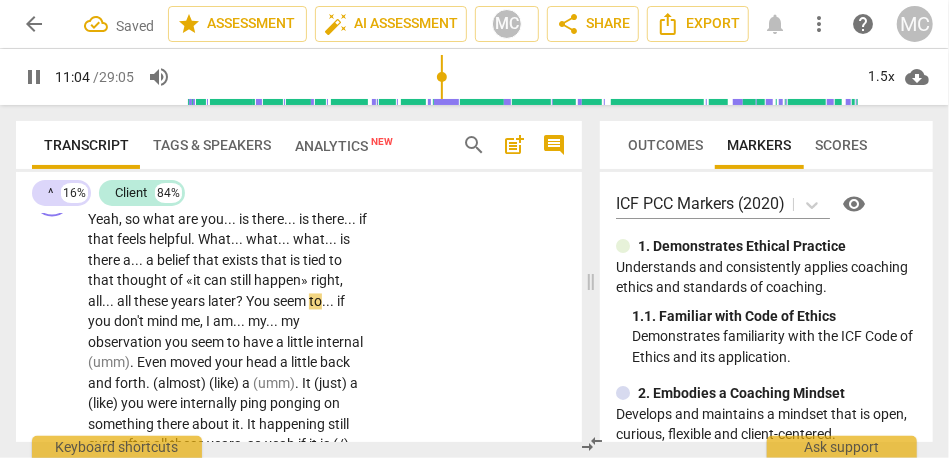 scroll, scrollTop: 4374, scrollLeft: 0, axis: vertical 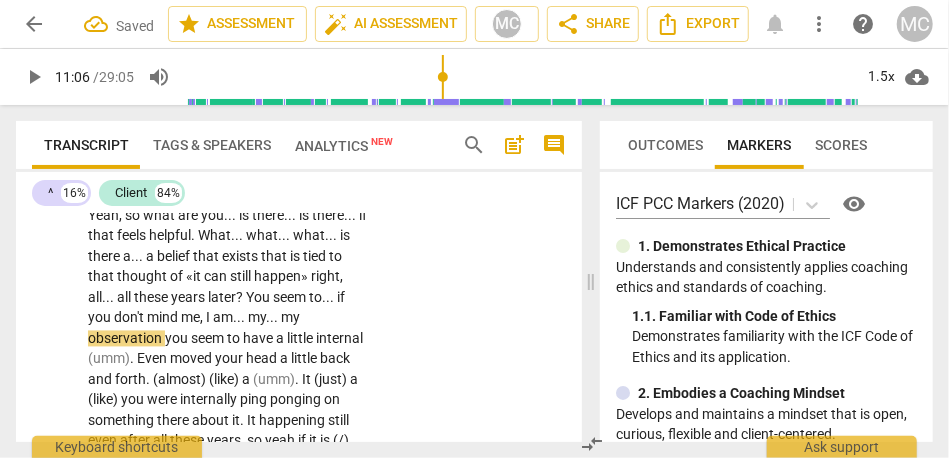 click on "mind" at bounding box center [164, 318] 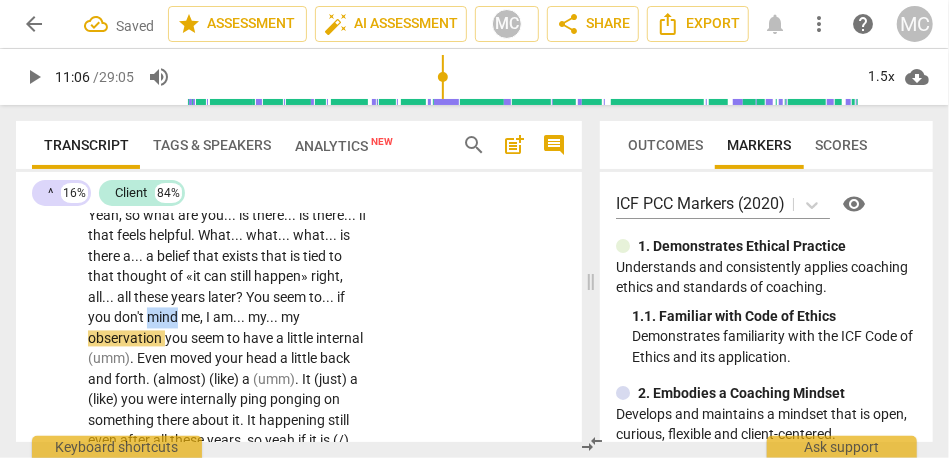 click on "mind" at bounding box center [164, 318] 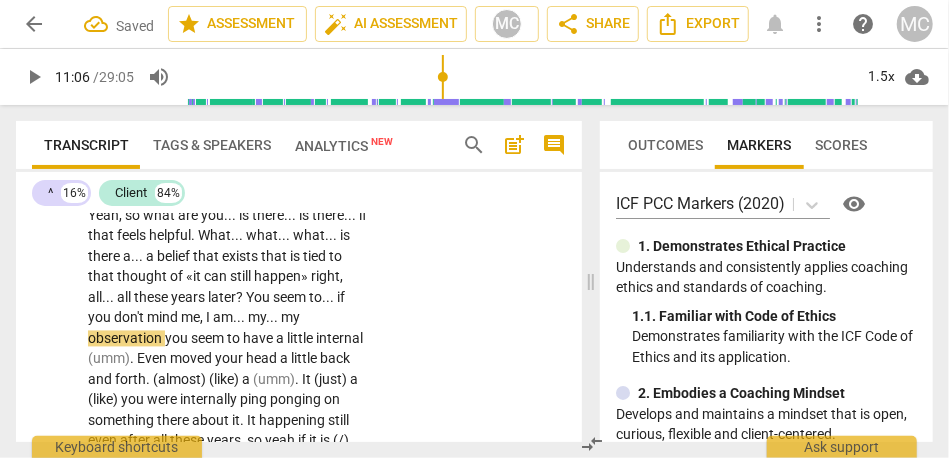 click on "mind" at bounding box center (164, 318) 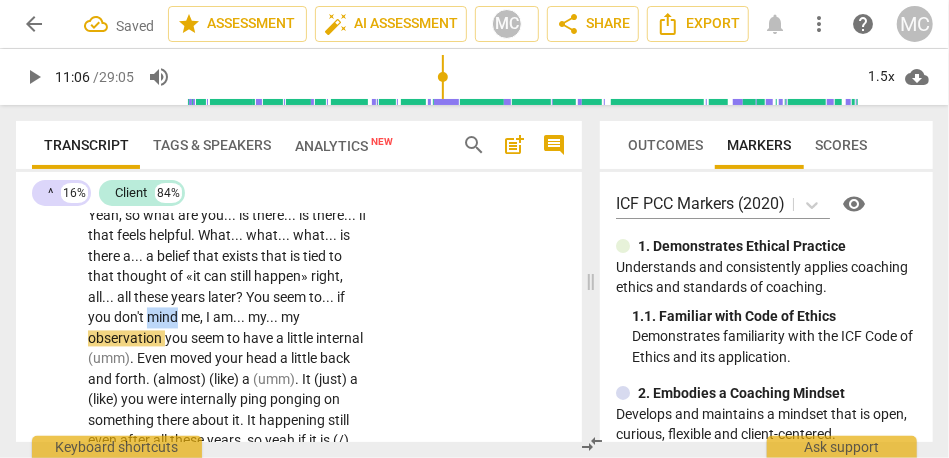click on "mind" at bounding box center (164, 318) 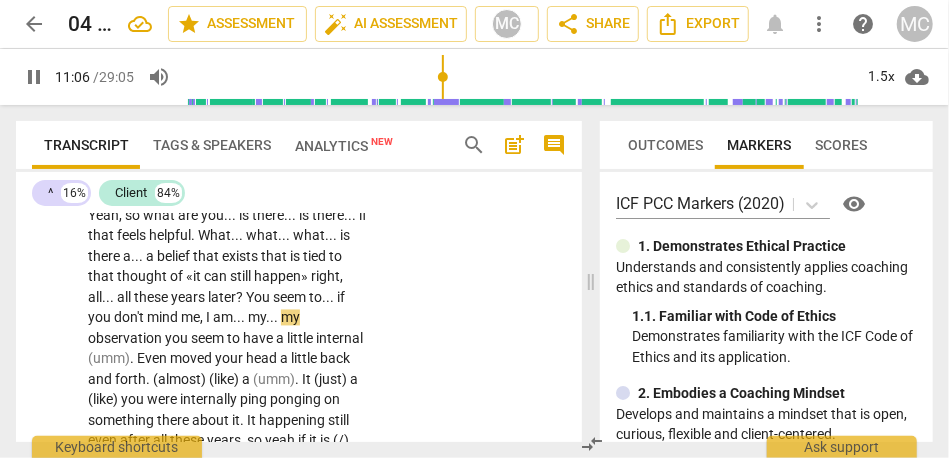 type on "667" 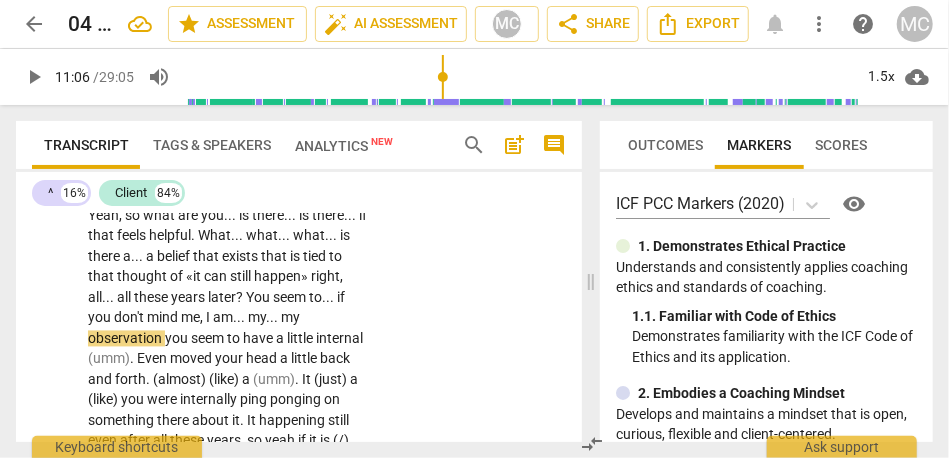 click on "." at bounding box center (277, 318) 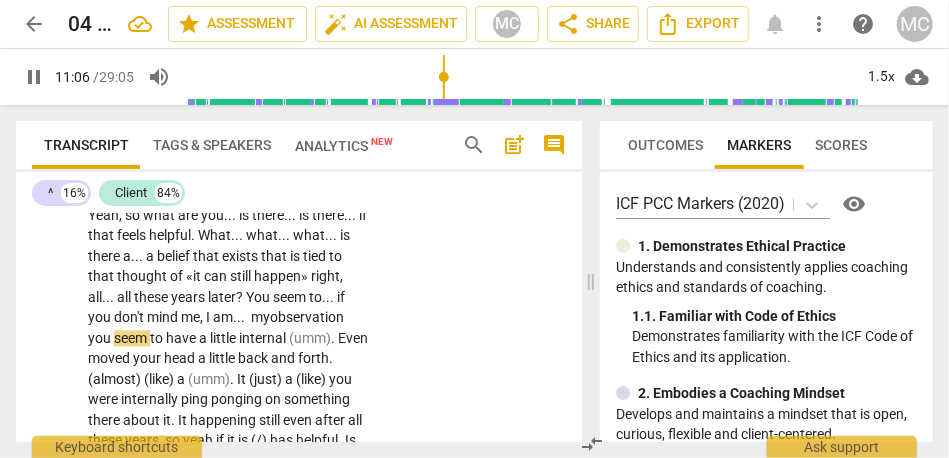 click on "^ play_arrow pause 10:45 + Add competency keyboard_arrow_right Yeah ,   so   what   are   you . . .   is   there . . .   is   there . . .   if   that   feels   helpful .   What . . .   what . . .   what . . .   is   there   a . . .   a   belief   that   exists   that   is   tied   to   that   thought   of   «it   can   still   happen»   right ,   all . . .   all   these   years   later ?   You   seem   to . . .   if   you   don't   mind   me ,   I   am . . .     my  observation   you   seem   to   have   a   little   internal   (umm) .   Even   moved   your   head   a   little   back   and   forth .   (almost)   (like)   a   (umm) .   It   (just)   a   (like)   you   were   internally   ping   ponging   on   something   there   about   it .   It   happening   still   even   after   all   these   years ,   so   yeah   if   it   is   (/)   has   helpful .   Is   there .   Is   there   something .   Is   there   a   belief   tied   to   that   that   you   can   identify ?" at bounding box center (299, 333) 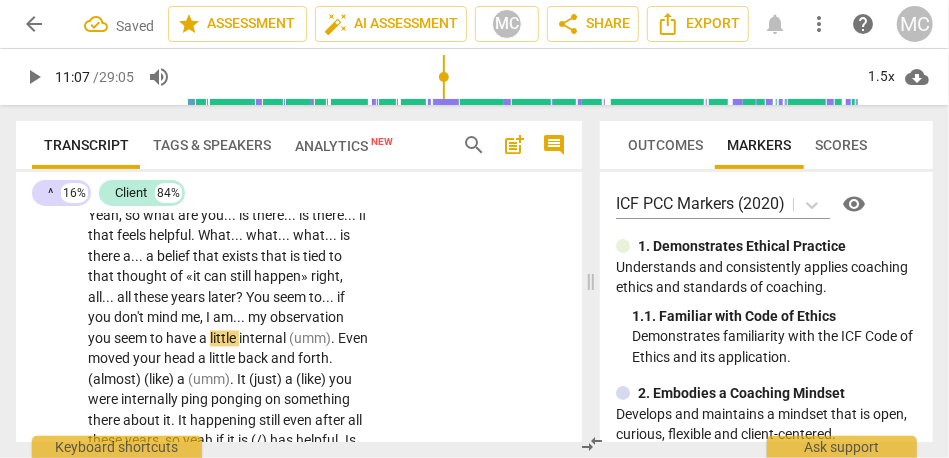 click on "Yeah ,   so   what   are   you . . .   is   there . . .   is   there . . .   if   that   feels   helpful .   What . . .   what . . .   what . . .   is   there   a . . .   a   belief   that   exists   that   is   tied   to   that   thought   of   «it   can   still   happen»   right ,   all . . .   all   these   years   later ?   You   seem   to . . .   if   you   don't   mind   me ,   I   am . . .   my   observation   you   seem   to   have   a   little   internal   (umm) .   Even   moved   your   head   a   little   back   and   forth .   (almost)   (like)   a   (umm) .   It   (just)   a   (like)   you   were   internally   ping   ponging   on   something   there   about   it .   It   happening   still   even   after   all   these   years ,   so   yeah   if   it   is   (/)   has   helpful .   Is   there .   Is   there   something .   Is   there   a   belief   tied   to   that   that   you   can   identify ?" at bounding box center (229, 349) 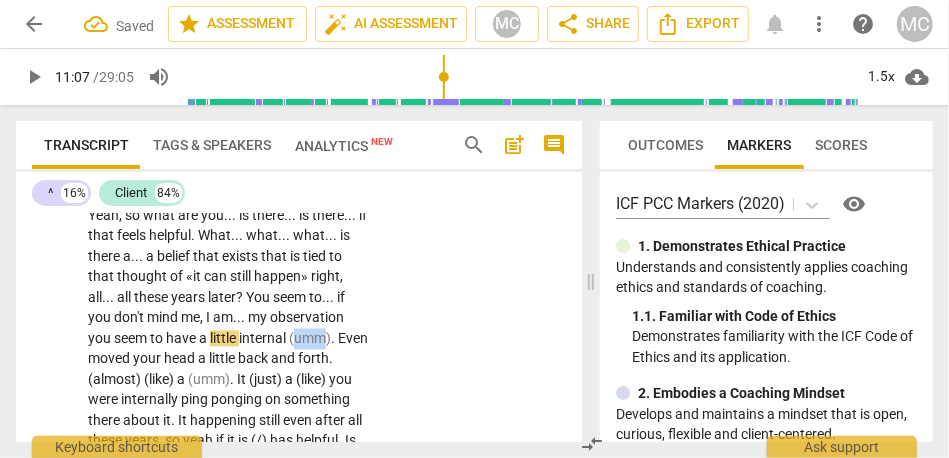 click on "Yeah ,   so   what   are   you . . .   is   there . . .   is   there . . .   if   that   feels   helpful .   What . . .   what . . .   what . . .   is   there   a . . .   a   belief   that   exists   that   is   tied   to   that   thought   of   «it   can   still   happen»   right ,   all . . .   all   these   years   later ?   You   seem   to . . .   if   you   don't   mind   me ,   I   am . . .   my   observation   you   seem   to   have   a   little   internal   (umm) .   Even   moved   your   head   a   little   back   and   forth .   (almost)   (like)   a   (umm) .   It   (just)   a   (like)   you   were   internally   ping   ponging   on   something   there   about   it .   It   happening   still   even   after   all   these   years ,   so   yeah   if   it   is   (/)   has   helpful .   Is   there .   Is   there   something .   Is   there   a   belief   tied   to   that   that   you   can   identify ?" at bounding box center (229, 349) 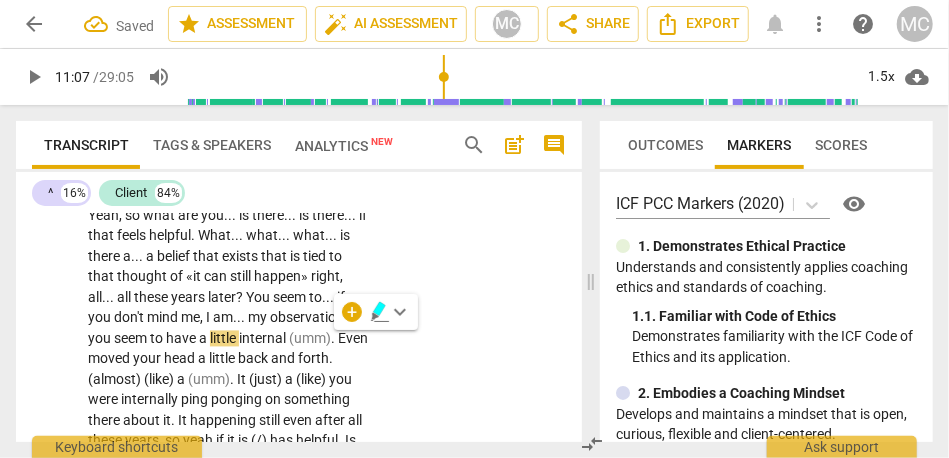 click on "observation" at bounding box center (307, 318) 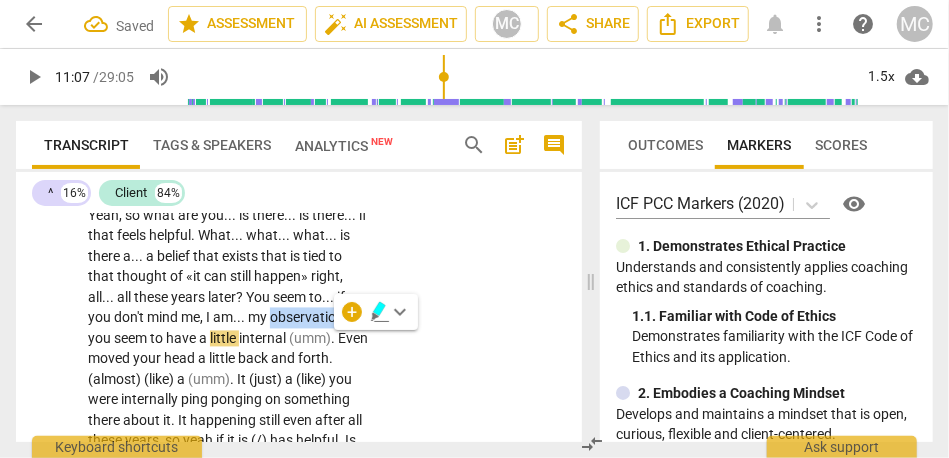 click on "observation" at bounding box center (307, 318) 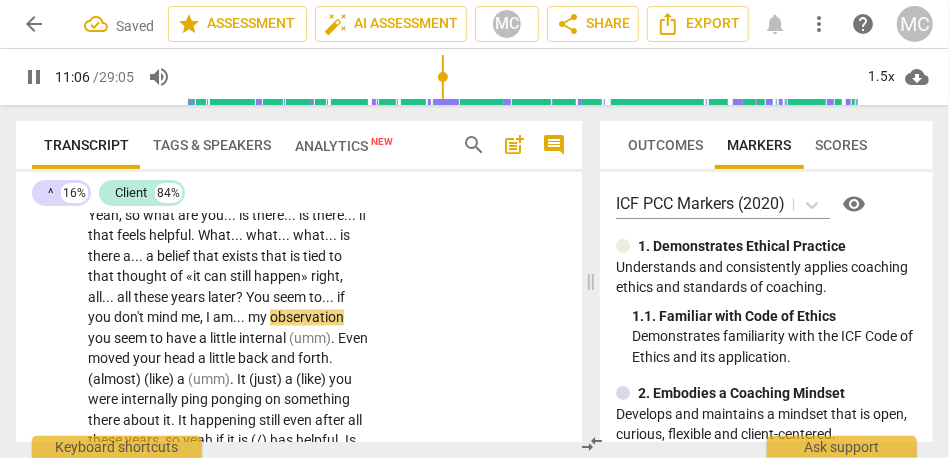 type on "666" 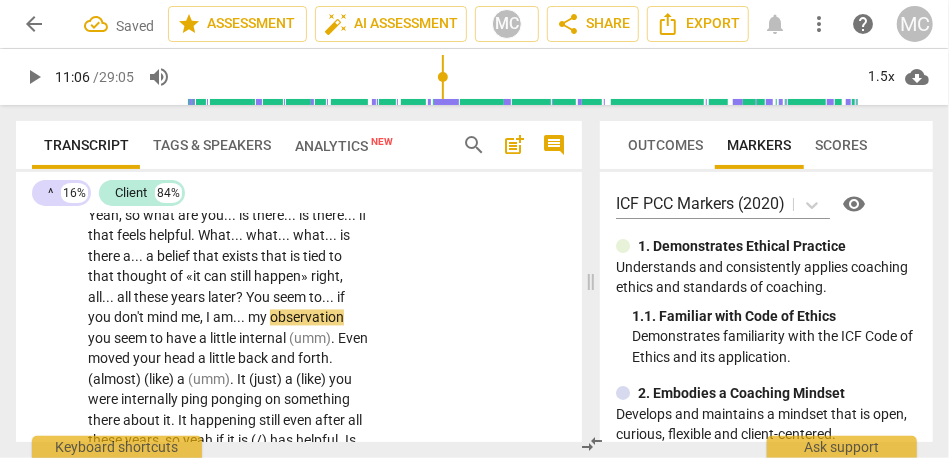paste 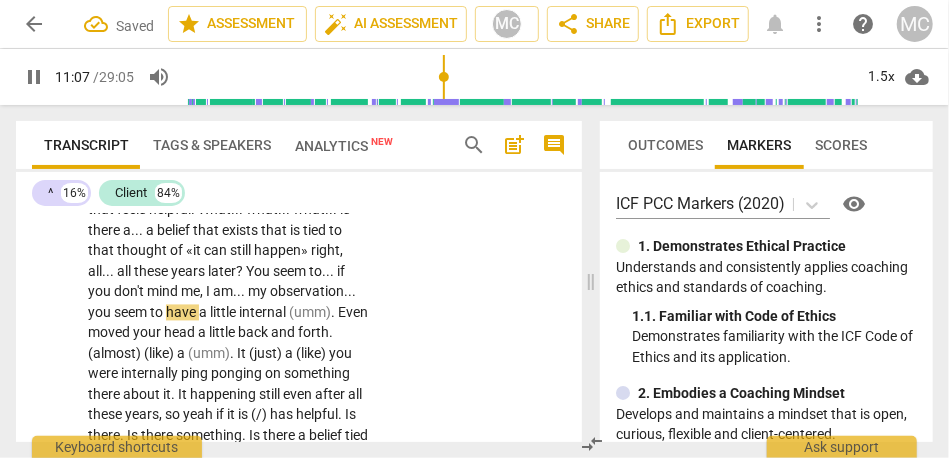 scroll, scrollTop: 4410, scrollLeft: 0, axis: vertical 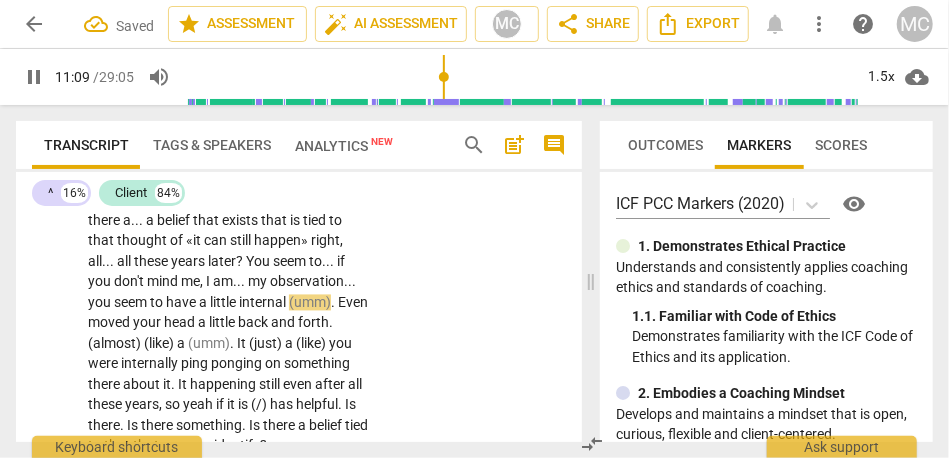 click on "Even" at bounding box center [353, 303] 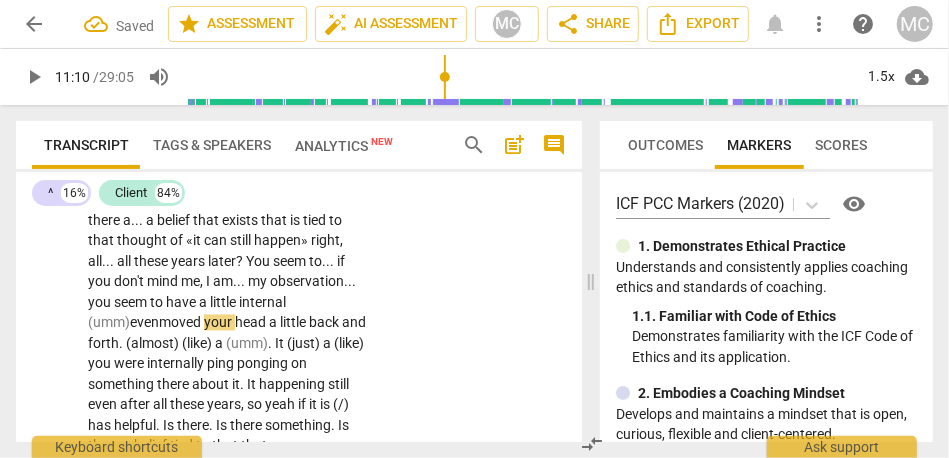 click on "Yeah ,   so   what   are   you . . .   is   there . . .   is   there . . .   if   that   feels   helpful .   What . . .   what . . .   what . . .   is   there   a . . .   a   belief   that   exists   that   is   tied   to   that   thought   of   «it   can   still   happen»   right ,   all . . .   all   these   years   later ?   You   seem   to . . .   if   you   don't   mind   me ,   I   am . . .   my   observation...    you   seem   to   have   a   little   internal   (umm)  even  moved   your   head   a   little   back   and   forth .   (almost)   (like)   a   (umm) .   It   (just)   a   (like)   you   were   internally   ping   ponging   on   something   there   about   it .   It   happening   still   even   after   all   these   years ,   so   yeah   if   it   is   (/)   has   helpful .   Is   there .   Is   there   something .   Is   there   a   belief   tied   to   that   that   you   can   identify ?" at bounding box center [229, 324] 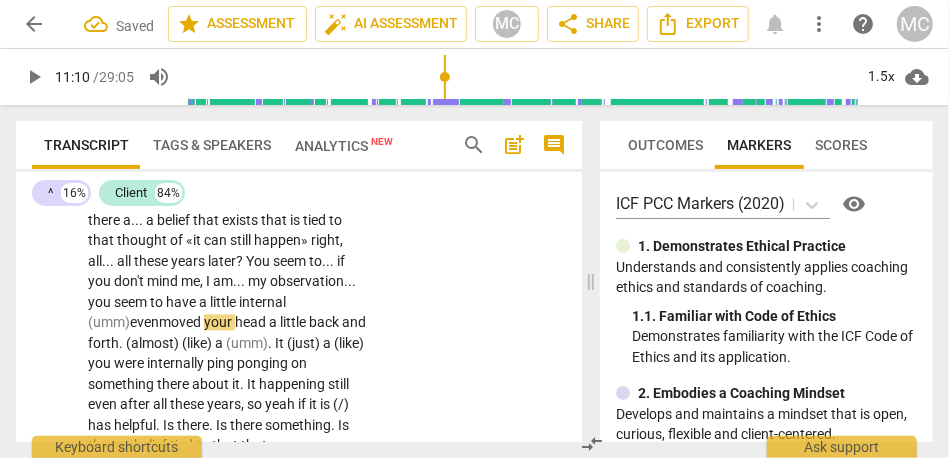 click on "^ play_arrow pause 10:45 + Add competency keyboard_arrow_right Yeah ,   so   what   are   you . . .   is   there . . .   is   there . . .   if   that   feels   helpful .   What . . .   what . . .   what . . .   is   there   a . . .   a   belief   that   exists   that   is   tied   to   that   thought   of   «it   can   still   happen»   right ,   all . . .   all   these   years   later ?   You   seem   to . . .   if   you   don't   mind   me ,   I   am . . .   my   observation...    you   seem   to   have   a   little   internal   (umm)  even  moved   your   head   a   little   back   and   forth .   (almost)   (like)   a   (umm) .   It   (just)   a   (like)   you   were   internally   ping   ponging   on   something   there   about   it .   It   happening   still   even   after   all   these   years ,   so   yeah   if   it   is   (/)   has   helpful .   Is   there .   Is   there   something .   Is   there   a   belief   tied   to   that   that   you   can   identify ?" at bounding box center [299, 307] 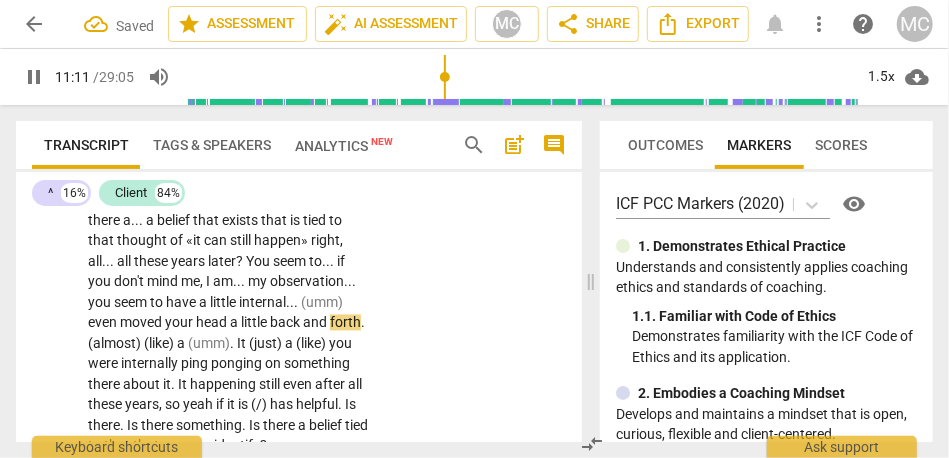 click on "your" at bounding box center [180, 323] 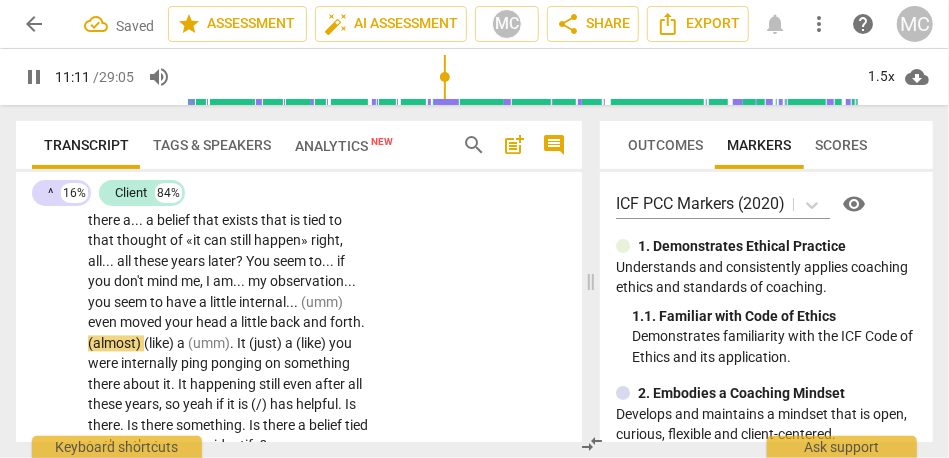 click on "your" at bounding box center (180, 323) 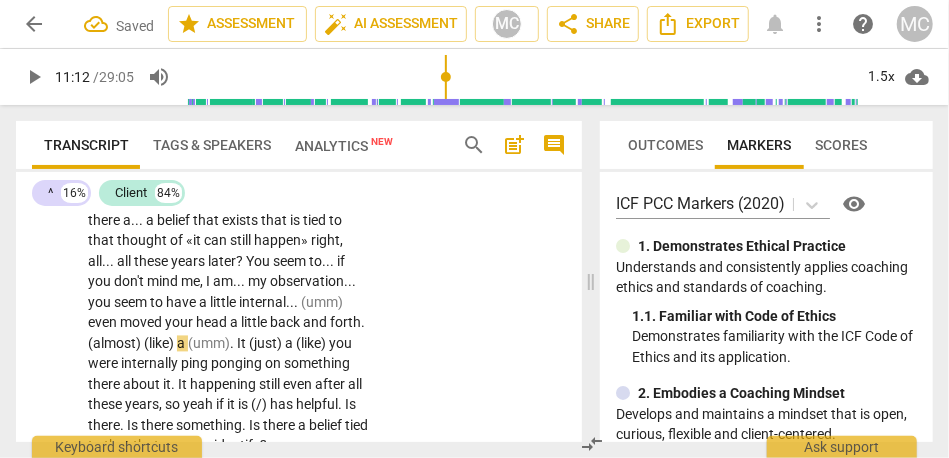 click on "." at bounding box center (363, 323) 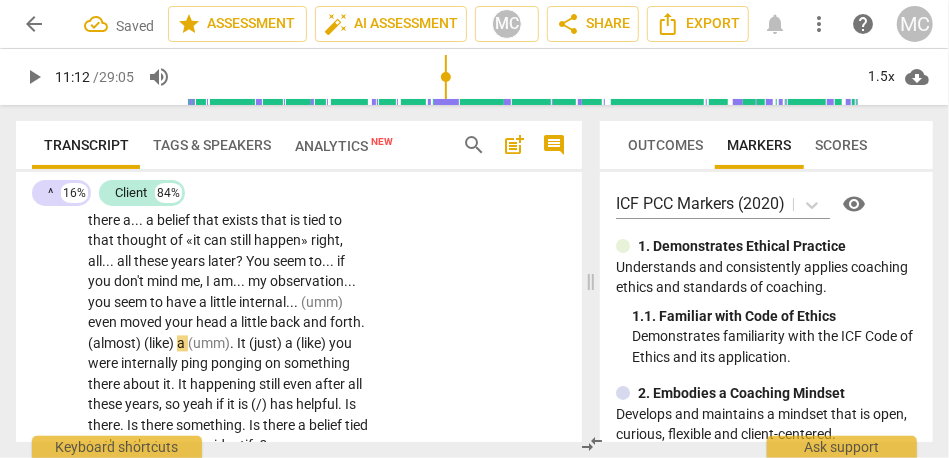 type on "672" 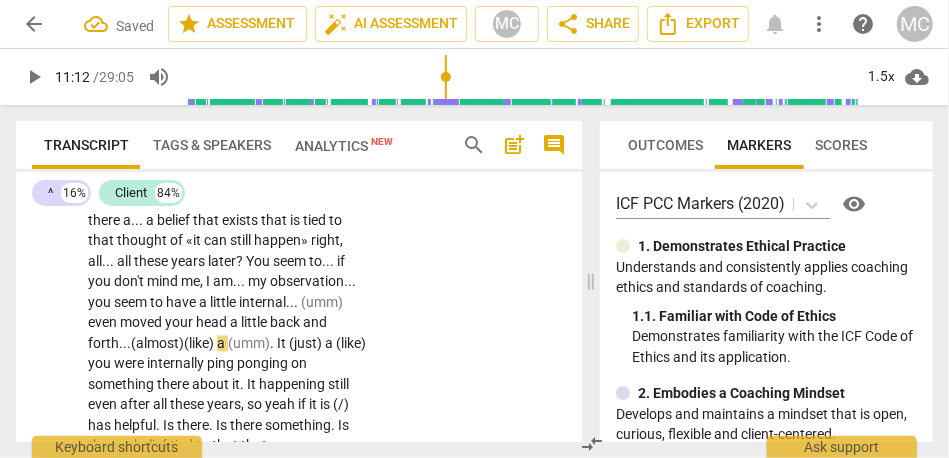 click on "forth..." at bounding box center [109, 344] 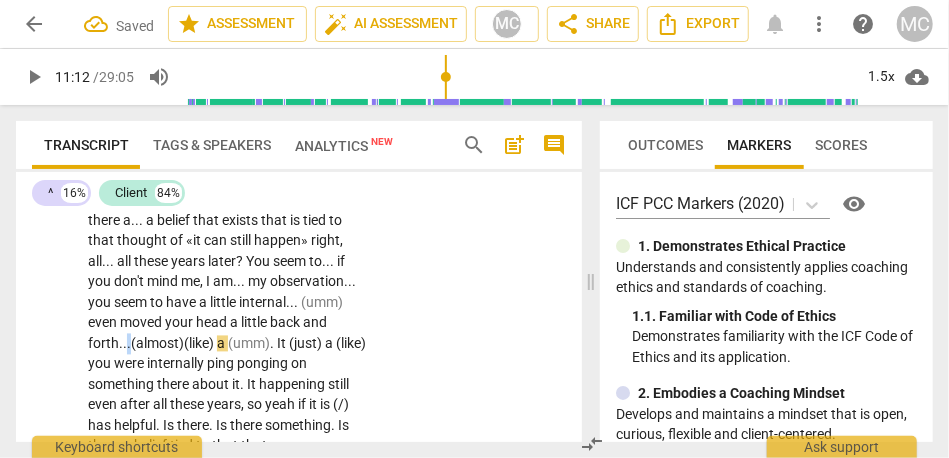 click on "forth..." at bounding box center [109, 344] 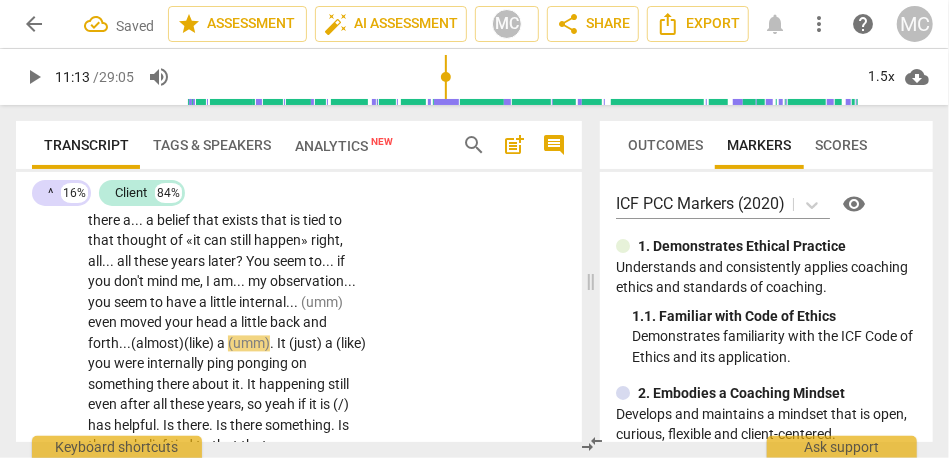 click on "Yeah ,   so   what   are   you . . .   is   there . . .   is   there . . .   if   that   feels   helpful .   What . . .   what . . .   what . . .   is   there   a . . .   a   belief   that   exists   that   is   tied   to   that   thought   of   «it   can   still   happen»   right ,   all . . .   all   these   years   later ?   You   seem   to . . .   if   you   don't   mind   me ,   I   am . . .   my   observation . . .   you   seem   to   have   a   little   internal . . .   (umm)   even   moved   your   head   a   little   back   and   forth...  (almost)  (like)   a   (umm) .   It   (just)   a   (like)   you   were   internally   ping   ponging   on   something   there   about   it .   It   happening   still   even   after   all   these   years ,   so   yeah   if   it   is   (/)   has   helpful .   Is   there .   Is   there   something .   Is   there   a   belief   tied   to   that   that   you   can   identify ?" at bounding box center (229, 324) 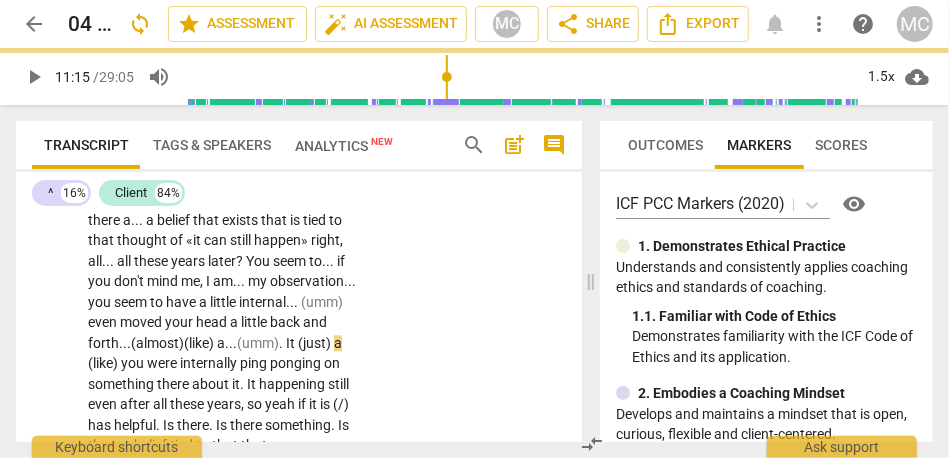 click on "." at bounding box center (282, 344) 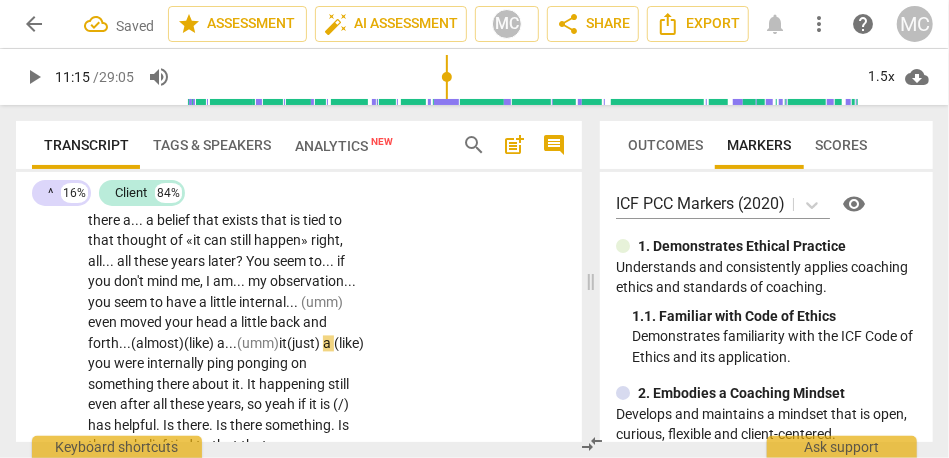 click on "(umm)" at bounding box center [258, 344] 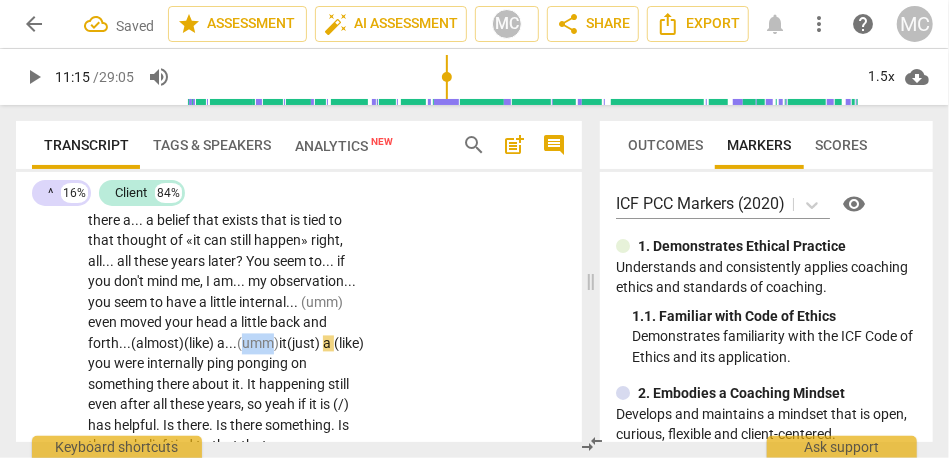 click on "(umm)" at bounding box center (258, 344) 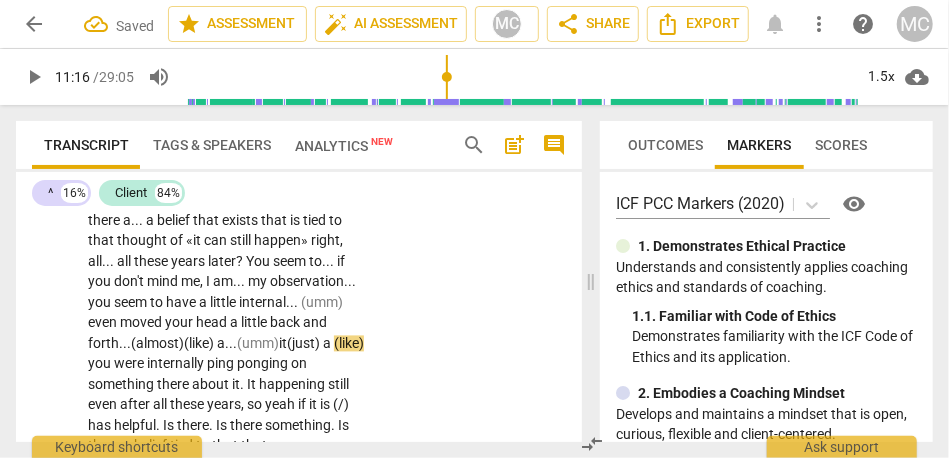 click on "(umm)" at bounding box center (258, 344) 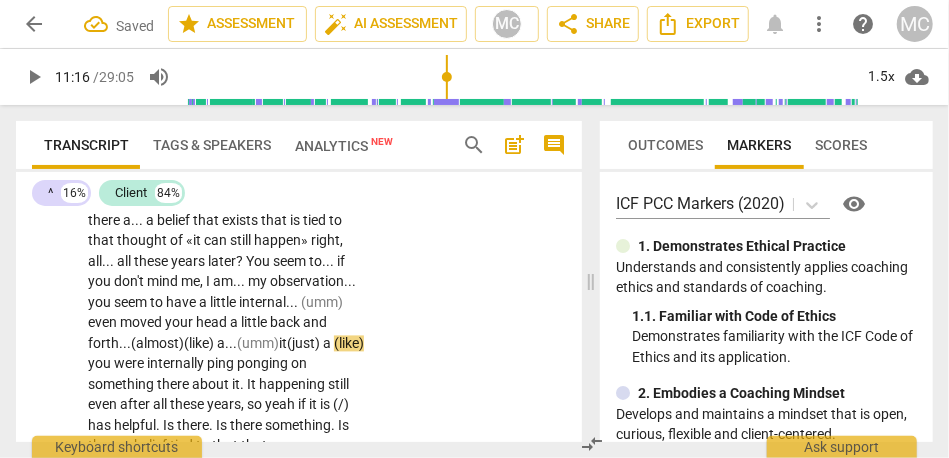 click on "(umm)" at bounding box center (258, 344) 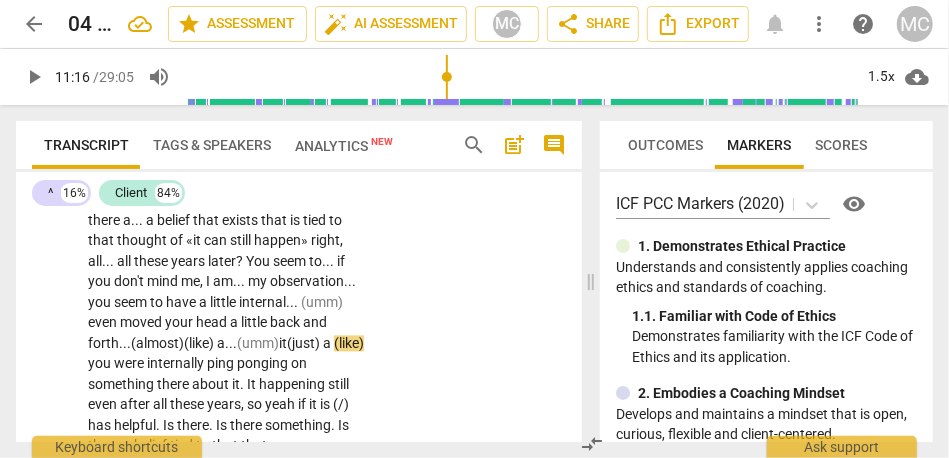 click on "it" at bounding box center [283, 344] 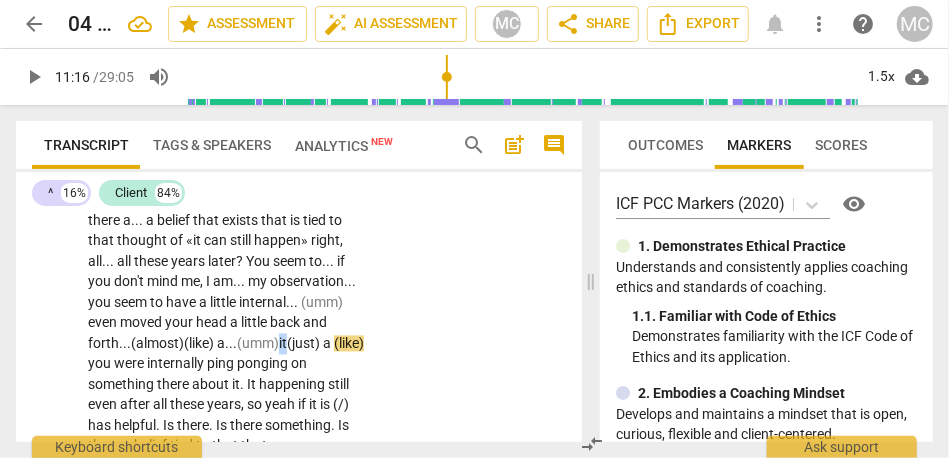 click on "it" at bounding box center [283, 344] 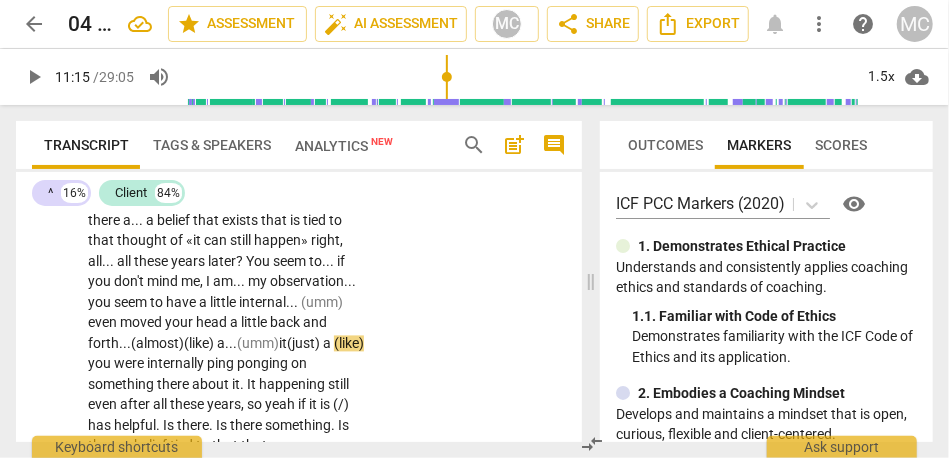 click on "a" at bounding box center (328, 344) 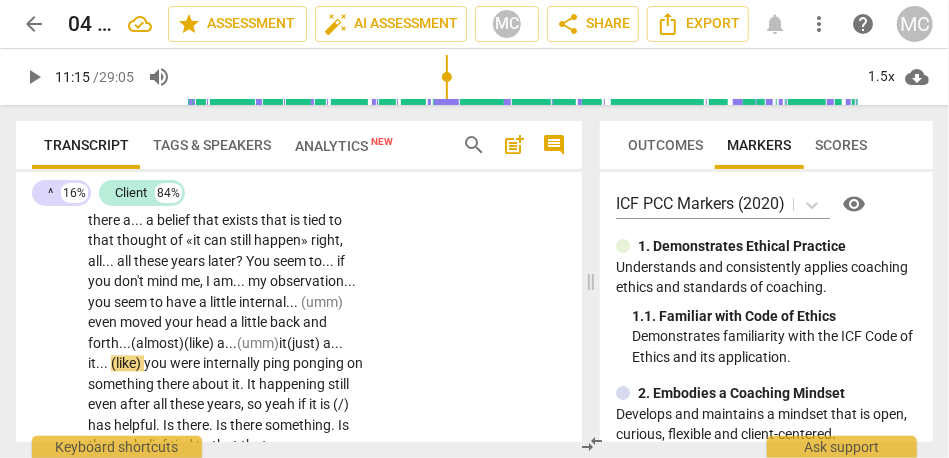 click on "^ play_arrow pause 10:45 + Add competency keyboard_arrow_right Yeah ,   so   what   are   you . . .   is   there . . .   is   there . . .   if   that   feels   helpful .   What . . .   what . . .   what . . .   is   there   a . . .   a   belief   that   exists   that   is   tied   to   that   thought   of   «it   can   still   happen»   right ,   all . . .   all   these   years   later ?   You   seem   to . . .   if   you   don't   mind   me ,   I   am . . .   my   observation . . .   you   seem   to   have   a   little   internal . . .   (umm)   even   moved   your   head   a   little   back   and   forth...  (almost)  (like)   a...  (umm)  it  (just)   a... it...    (like)   you   were   internally   ping   ponging   on   something   there   about   it .   It   happening   still   even   after   all   these   years ,   so   yeah   if   it   is   (/)   has   helpful .   Is   there .   Is   there   something .   Is   there   a   belief   tied   to   that   that   you   can   identify ?" at bounding box center [299, 307] 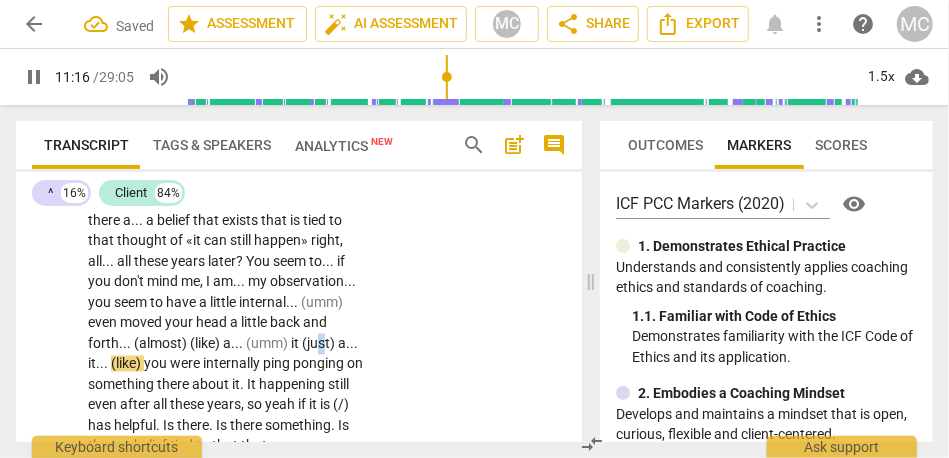 click on "(just)" at bounding box center [320, 344] 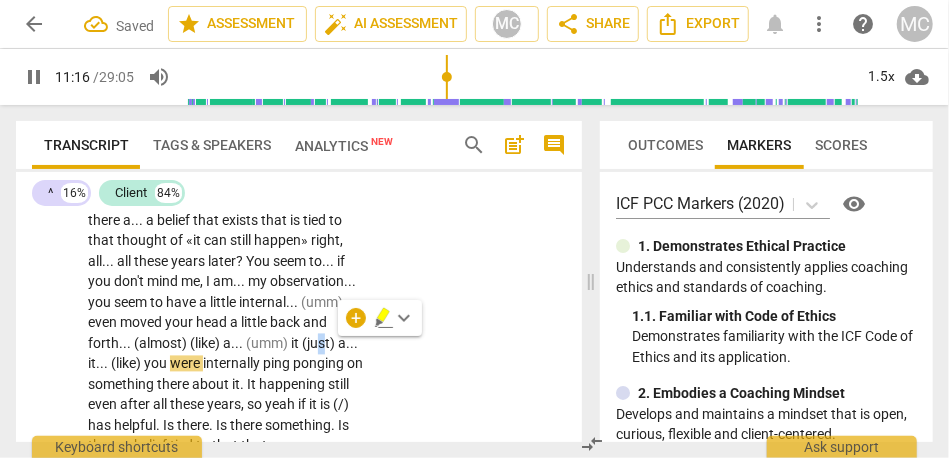 click on "(just)" at bounding box center (320, 344) 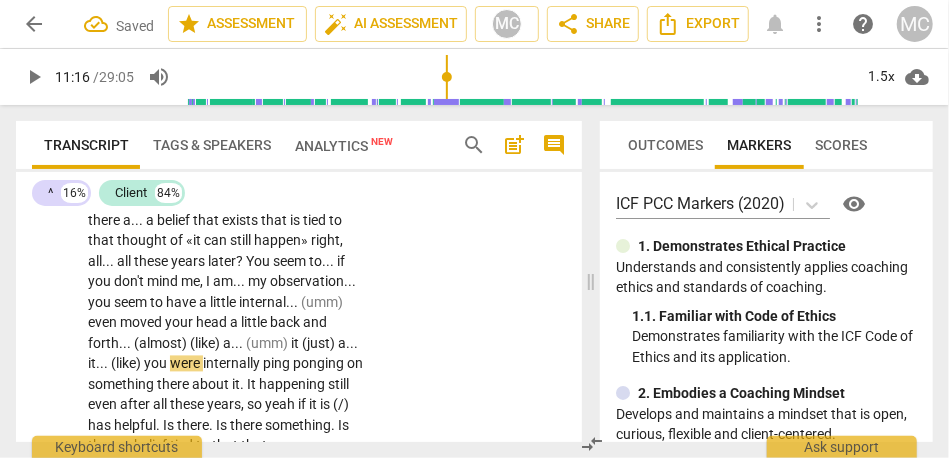 click on "Yeah ,   so   what   are   you . . .   is   there . . .   is   there . . .   if   that   feels   helpful .   What . . .   what . . .   what . . .   is   there   a . . .   a   belief   that   exists   that   is   tied   to   that   thought   of   «it   can   still   happen»   right ,   all . . .   all   these   years   later ?   You   seem   to . . .   if   you   don't   mind   me ,   I   am . . .   my   observation . . .   you   seem   to   have   a   little   internal . . .   (umm)   even   moved   your   head   a   little   back   and   forth . . .   (almost)   (like)   a . . .   (umm)   it   (just)   a . . .   it . . .   (like)   you   were   internally   ping   ponging   on   something   there   about   it .   It   happening   still   even   after   all   these   years ,   so   yeah   if   it   is   (/)   has   helpful .   Is   there .   Is   there   something .   Is   there   a   belief   tied   to   that   that   you   can   identify ?" at bounding box center (229, 324) 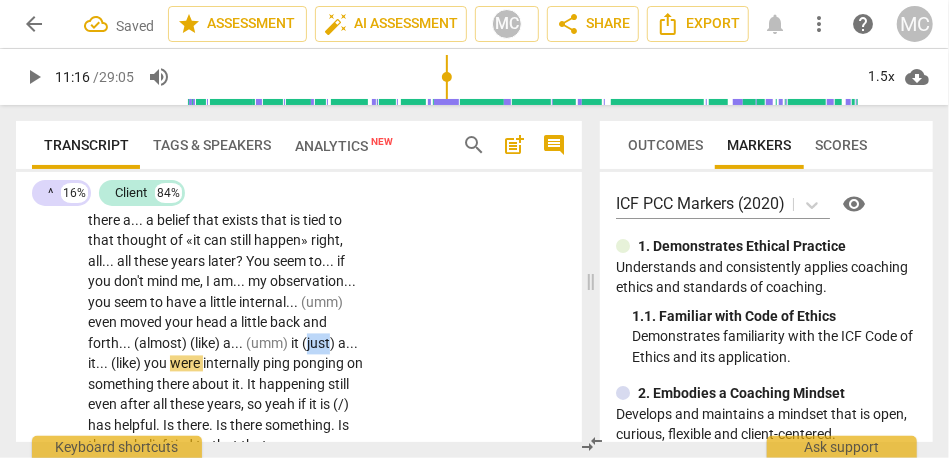 click on "Yeah ,   so   what   are   you . . .   is   there . . .   is   there . . .   if   that   feels   helpful .   What . . .   what . . .   what . . .   is   there   a . . .   a   belief   that   exists   that   is   tied   to   that   thought   of   «it   can   still   happen»   right ,   all . . .   all   these   years   later ?   You   seem   to . . .   if   you   don't   mind   me ,   I   am . . .   my   observation . . .   you   seem   to   have   a   little   internal . . .   (umm)   even   moved   your   head   a   little   back   and   forth . . .   (almost)   (like)   a . . .   (umm)   it   (just)   a . . .   it . . .   (like)   you   were   internally   ping   ponging   on   something   there   about   it .   It   happening   still   even   after   all   these   years ,   so   yeah   if   it   is   (/)   has   helpful .   Is   there .   Is   there   something .   Is   there   a   belief   tied   to   that   that   you   can   identify ?" at bounding box center [229, 324] 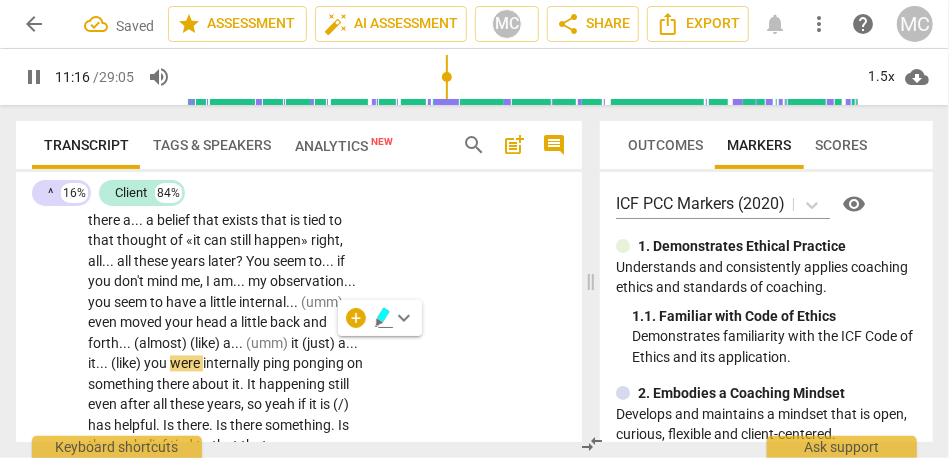click on "(just)" at bounding box center [320, 344] 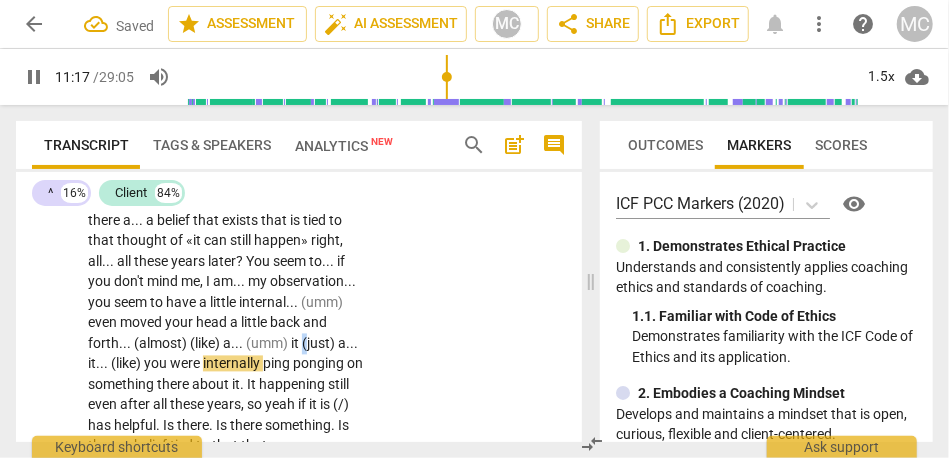 click on "(just)" at bounding box center [320, 344] 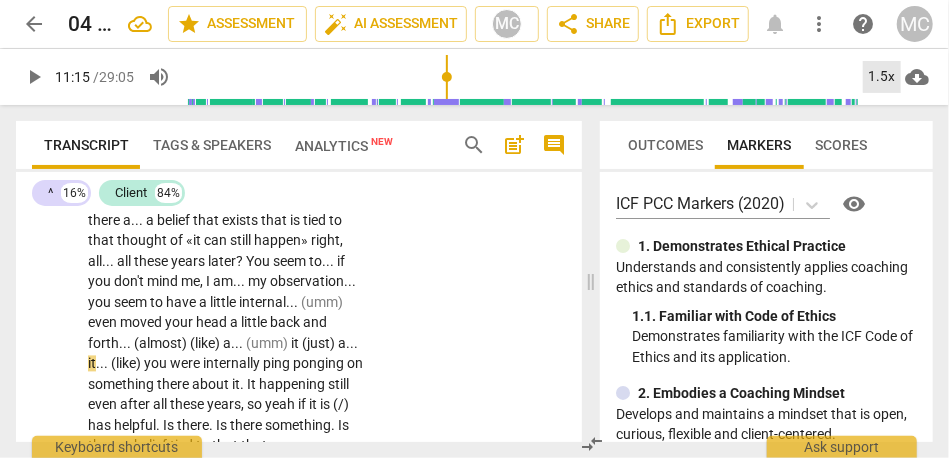 click on "1.5x" at bounding box center [882, 77] 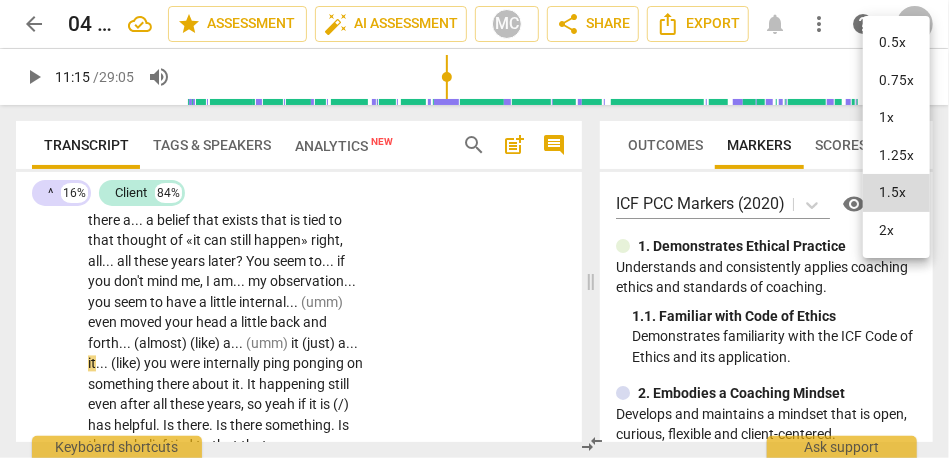 click on "1.25x" at bounding box center (896, 156) 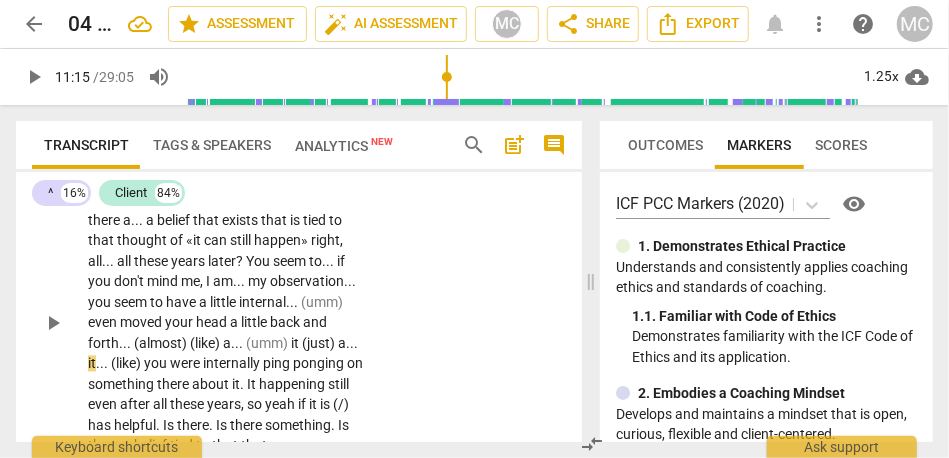 click on "(umm)" at bounding box center (268, 344) 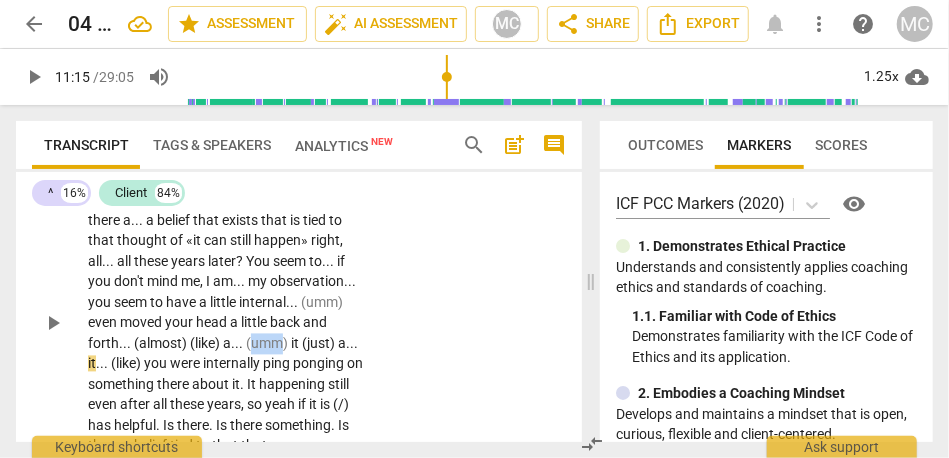 click on "(umm)" at bounding box center [268, 344] 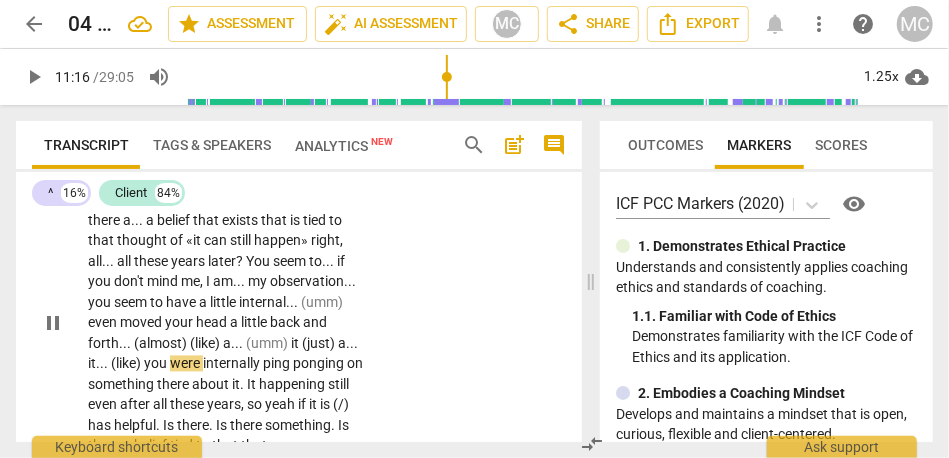 type on "677" 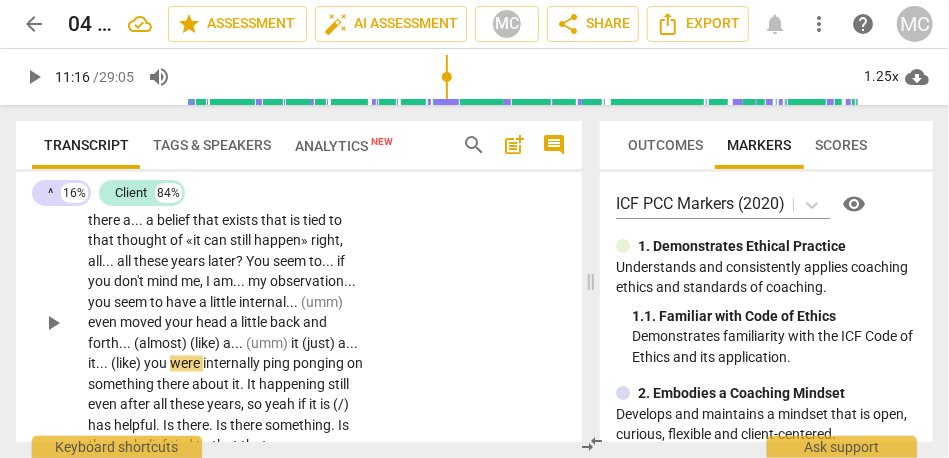 click on "." at bounding box center [107, 364] 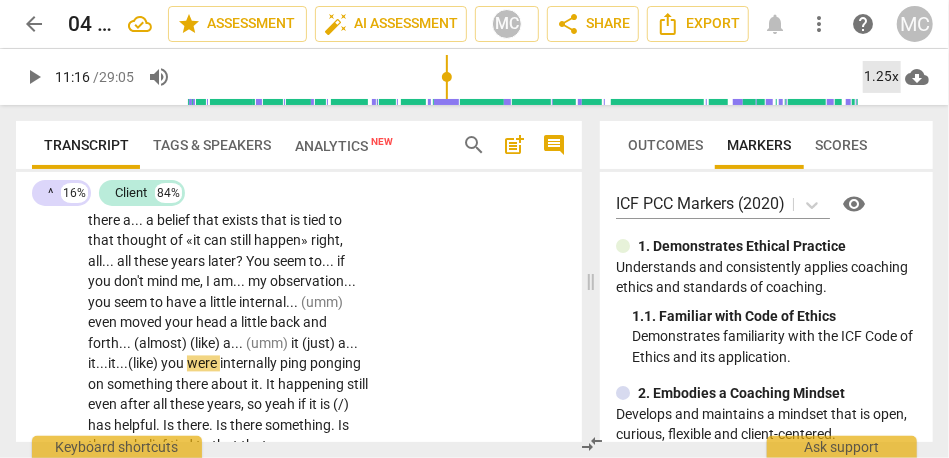 click on "1.25x" at bounding box center (882, 77) 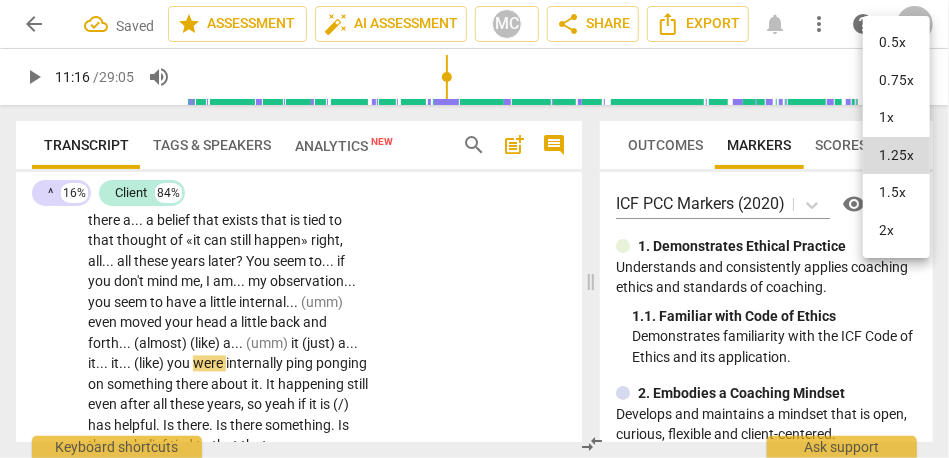 click on "1.5x" at bounding box center [896, 193] 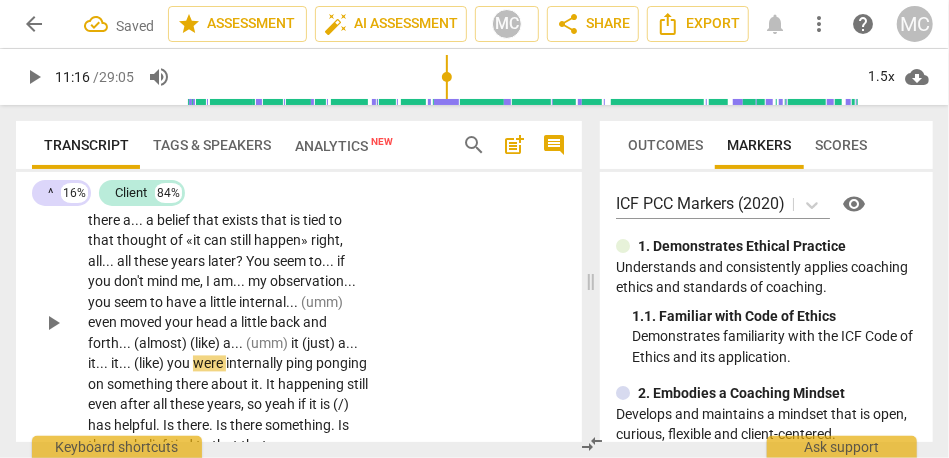 click on "Yeah ,   so   what   are   you . . .   is   there . . .   is   there . . .   if   that   feels   helpful .   What . . .   what . . .   what . . .   is   there   a . . .   a   belief   that   exists   that   is   tied   to   that   thought   of   «it   can   still   happen»   right ,   all . . .   all   these   years   later ?   You   seem   to . . .   if   you   don't   mind   me ,   I   am . . .   my   observation . . .   you   seem   to   have   a   little   internal . . .   (umm)   even   moved   your   head   a   little   back   and   forth . . .   (almost)   (like)   a . . .   (umm)   it   (just)   a . . .   it . . .   it . . .   (like)   you   were   internally   ping   ponging   on   something   there   about   it .   It   happening   still   even   after   all   these   years ,   so   yeah   if   it   is   (/)   has   helpful .   Is   there .   Is   there   something .   Is   there   a   belief   tied   to   that   that   you   can   identify ?" at bounding box center (229, 324) 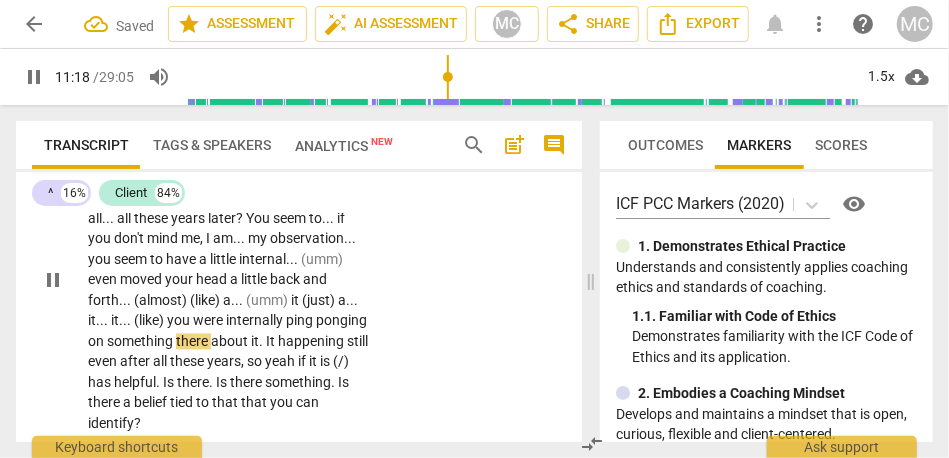 scroll, scrollTop: 4463, scrollLeft: 0, axis: vertical 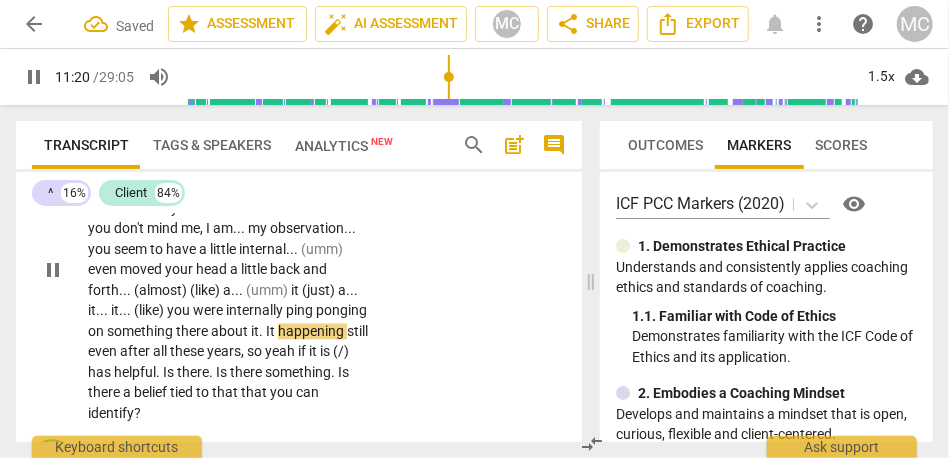 click on "It" at bounding box center [272, 332] 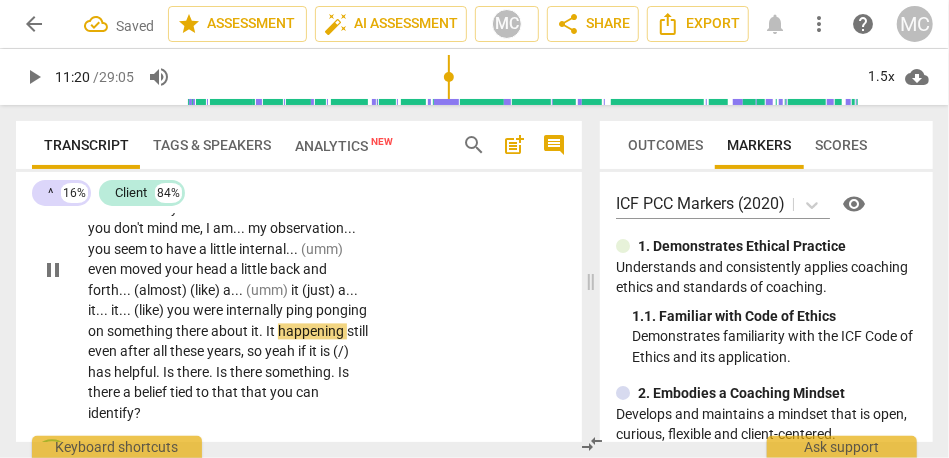 type on "681" 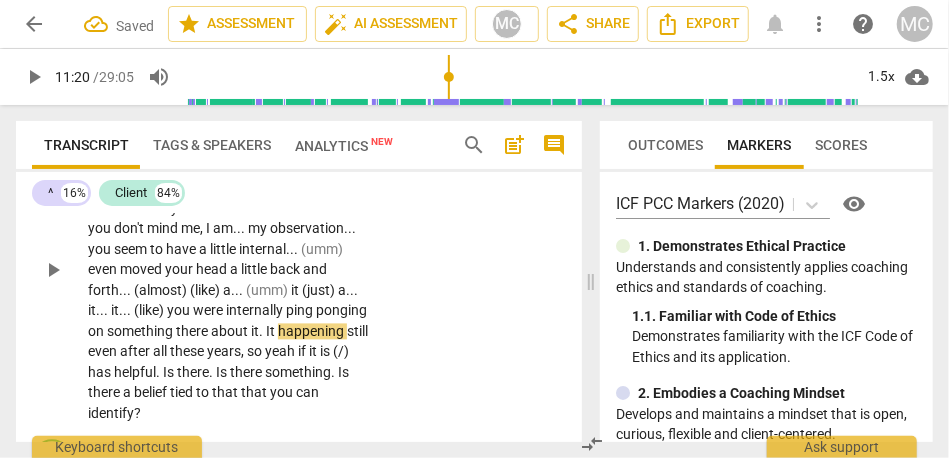 type 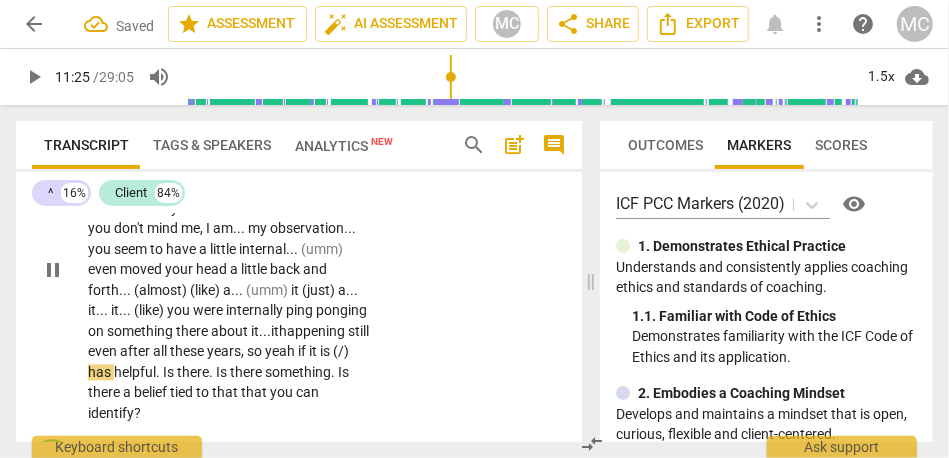 click on "yeah" at bounding box center [281, 352] 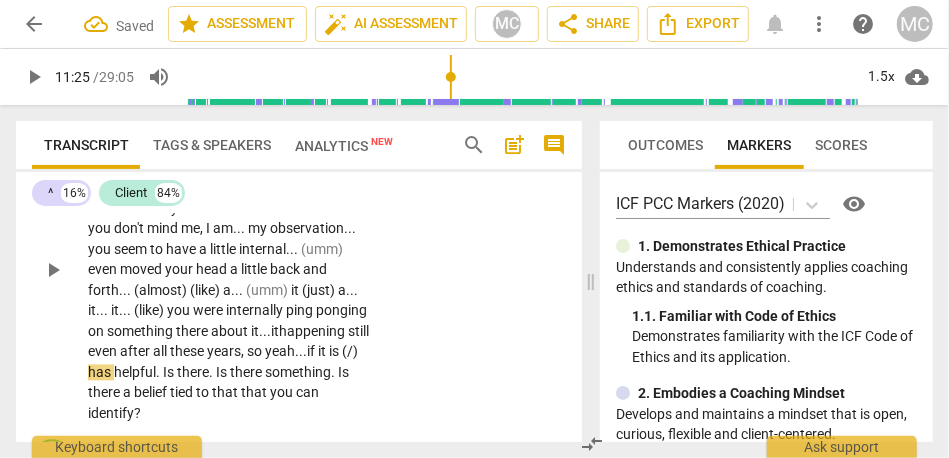 click on "is" at bounding box center (335, 352) 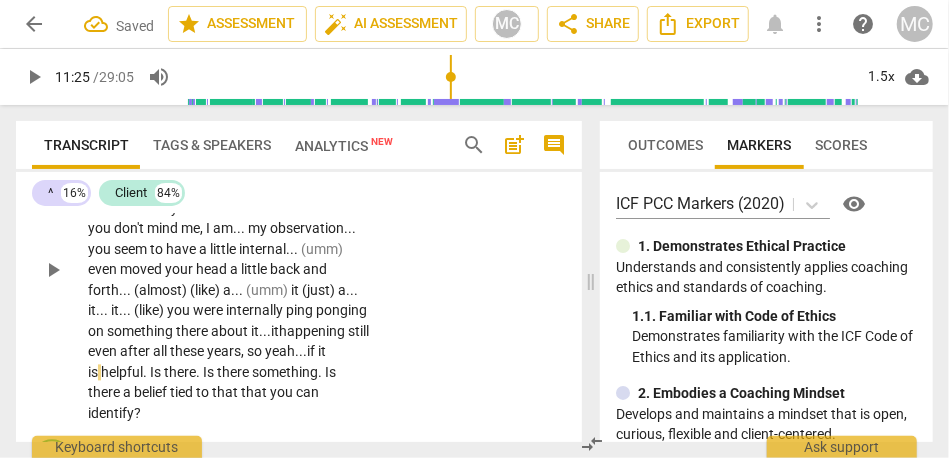 click on "Yeah ,   so   what   are   you . . .   is   there . . .   is   there . . .   if   that   feels   helpful .   What . . .   what . . .   what . . .   is   there   a . . .   a   belief   that   exists   that   is   tied   to   that   thought   of   «it   can   still   happen»   right ,   all . . .   all   these   years   later ?   You   seem   to . . .   if   you   don't   mind   me ,   I   am . . .   my   observation . . .   you   seem   to   have   a   little   internal . . .   (umm)   even   moved   your   head   a   little   back   and   forth . . .   (almost)   (like)   a . . .   (umm)   it   (just)   a . . .   it . . .   it . . .   (like)   you   were   internally   ping   ponging   on   something   there   about   it...  it  happening   still   even   after   all   these   years ,   so   yeah...  if   it   is   helpful .   Is   there .   Is   there   something .   Is   there   a   belief   tied   to   that   that   you   can   identify ?" at bounding box center [229, 271] 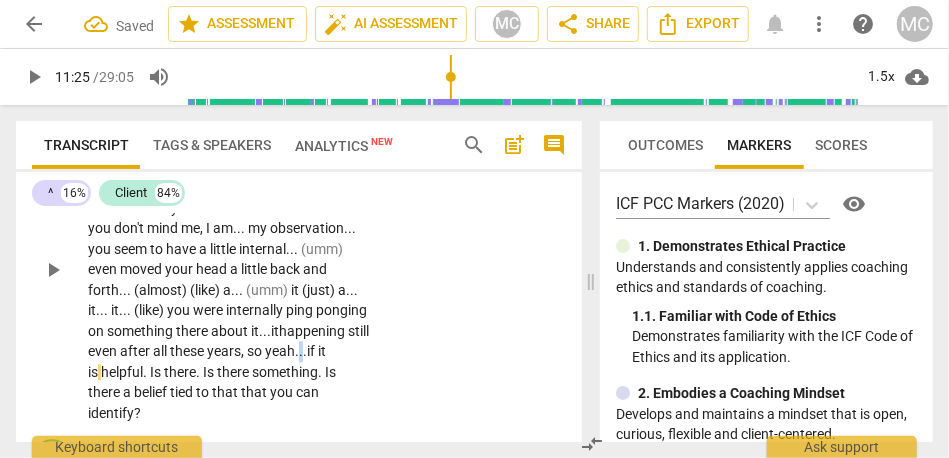 click on "Yeah ,   so   what   are   you . . .   is   there . . .   is   there . . .   if   that   feels   helpful .   What . . .   what . . .   what . . .   is   there   a . . .   a   belief   that   exists   that   is   tied   to   that   thought   of   «it   can   still   happen»   right ,   all . . .   all   these   years   later ?   You   seem   to . . .   if   you   don't   mind   me ,   I   am . . .   my   observation . . .   you   seem   to   have   a   little   internal . . .   (umm)   even   moved   your   head   a   little   back   and   forth . . .   (almost)   (like)   a . . .   (umm)   it   (just)   a . . .   it . . .   it . . .   (like)   you   were   internally   ping   ponging   on   something   there   about   it...  it  happening   still   even   after   all   these   years ,   so   yeah...  if   it   is   helpful .   Is   there .   Is   there   something .   Is   there   a   belief   tied   to   that   that   you   can   identify ?" at bounding box center [229, 271] 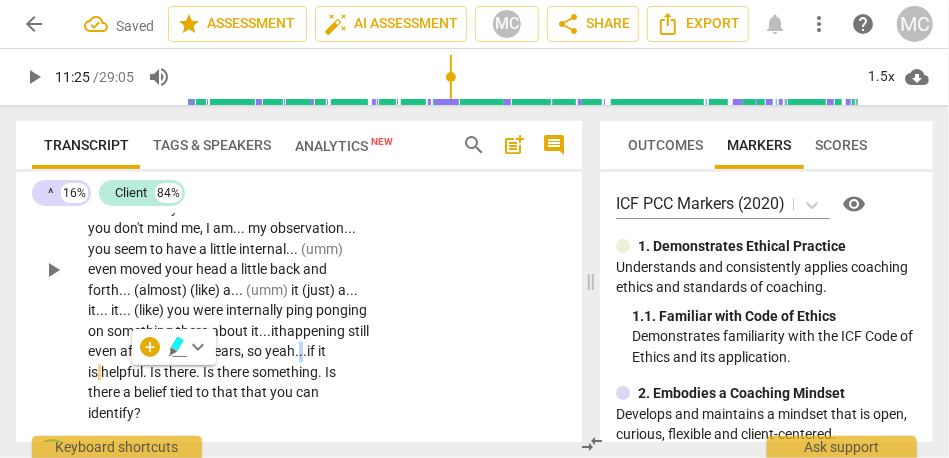 click on "yeah..." at bounding box center (286, 352) 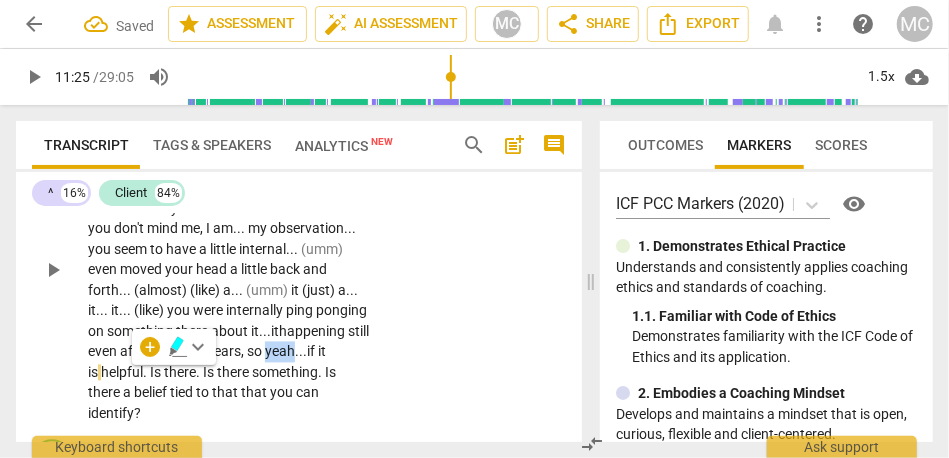 click on "yeah..." at bounding box center [286, 352] 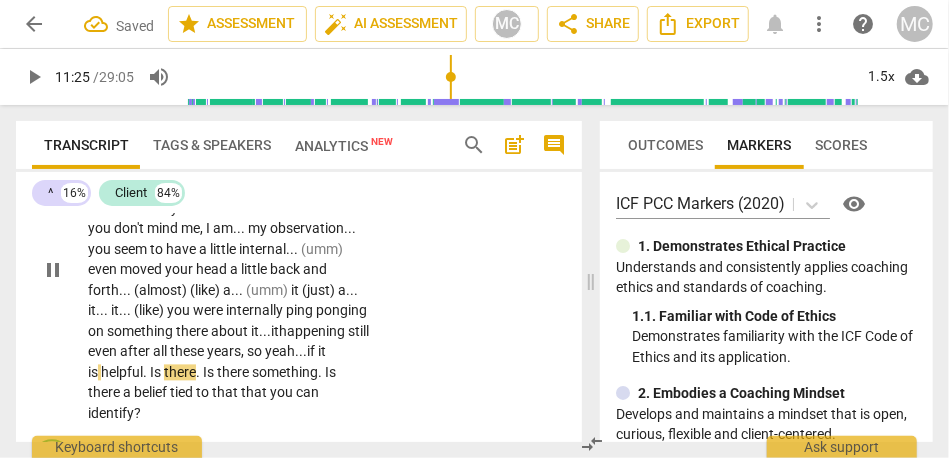 click on "Is" at bounding box center [157, 373] 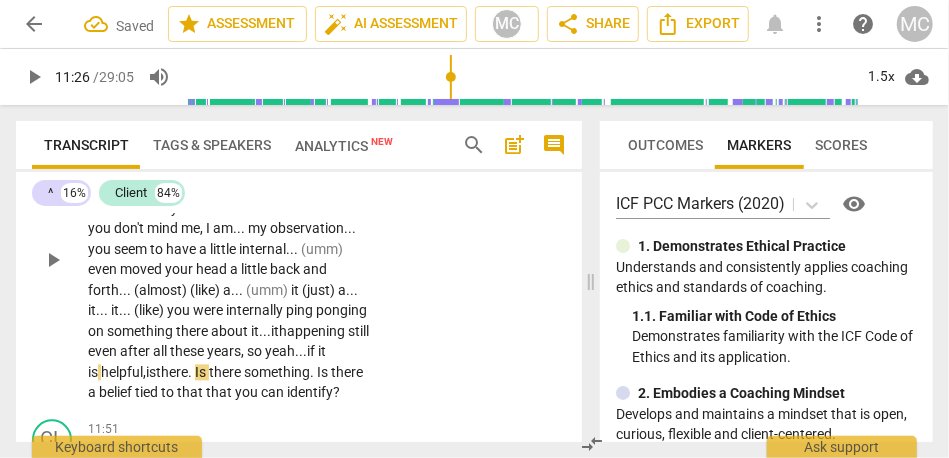 click on "Is" at bounding box center [202, 373] 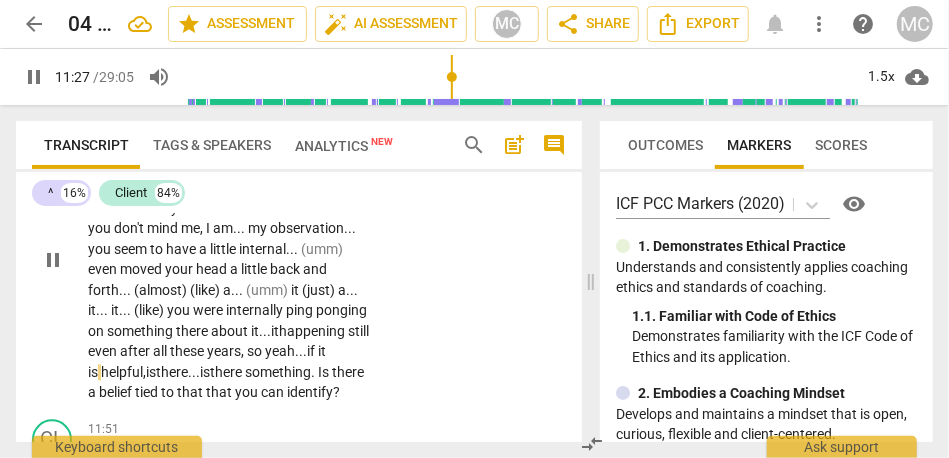 click on "Is" at bounding box center (325, 373) 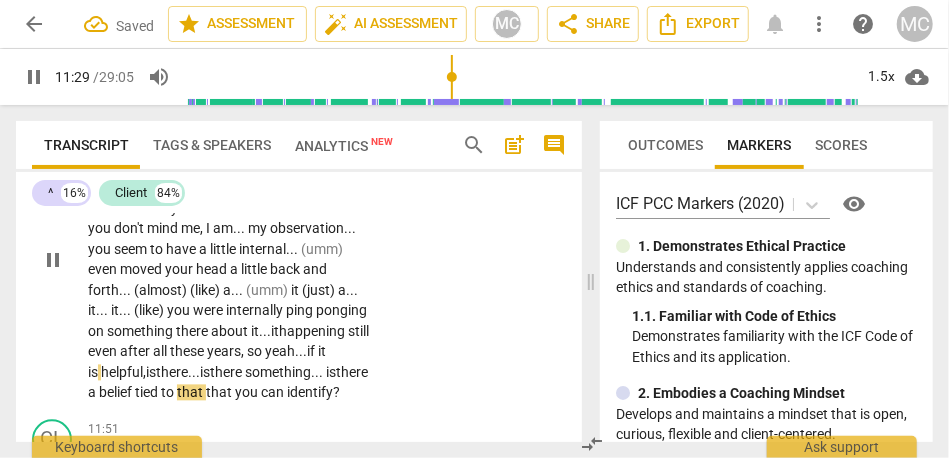 click on "^ play_arrow pause 10:45 + Add competency keyboard_arrow_right Yeah ,   so   what   are   you . . .   is   there . . .   is   there . . .   if   that   feels   helpful .   What . . .   what . . .   what . . .   is   there   a . . .   a   belief   that   exists   that   is   tied   to   that   thought   of   «it   can   still   happen»   right ,   all . . .   all   these   years   later ?   You   seem   to . . .   if   you   don't   mind   me ,   I   am . . .   my   observation . . .   you   seem   to   have   a   little   internal . . .   (umm)   even   moved   your   head   a   little   back   and   forth . . .   (almost)   (like)   a . . .   (umm)   it   (just)   a . . .   it . . .   it . . .   (like)   you   were   internally   ping   ponging   on   something   there   about   it...  it  happening   still   even   after   all   these   years ,   so   yeah...  if   it   is   helpful,  is  there...  is  there   something... i s  there   a   belief   tied   to   that   that   you   can   identify ?" at bounding box center (299, 244) 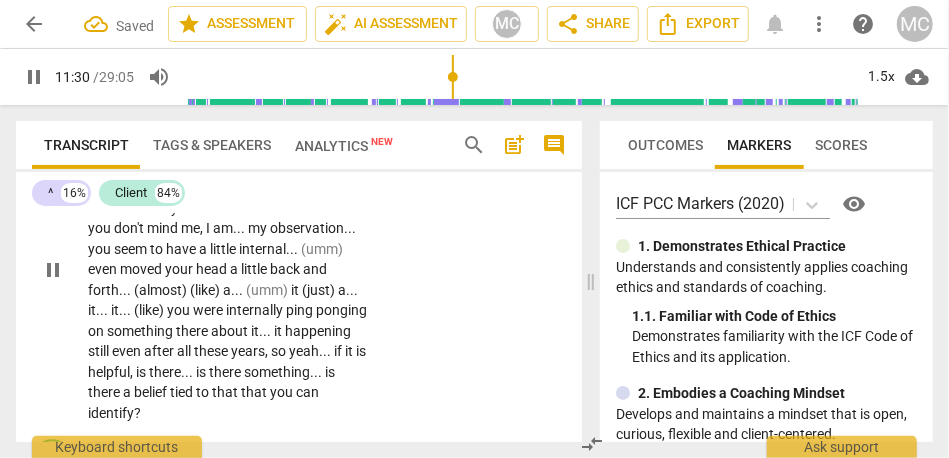 scroll, scrollTop: 4558, scrollLeft: 0, axis: vertical 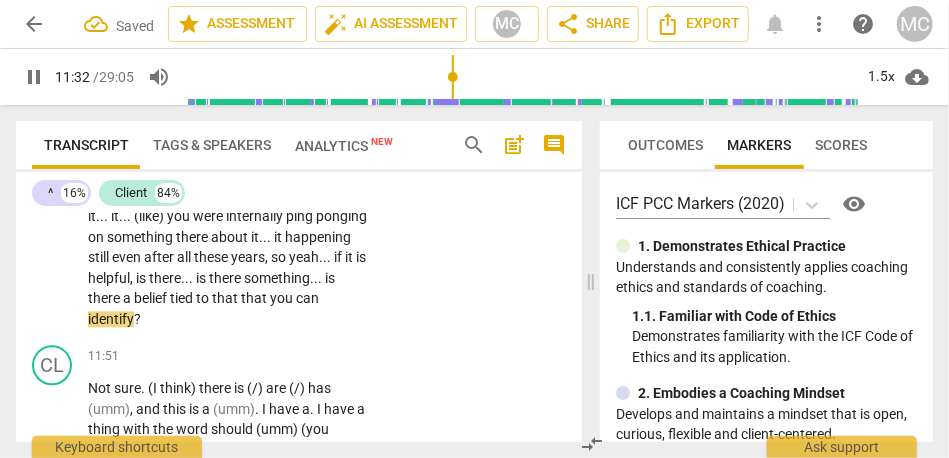 click on "to" at bounding box center [204, 298] 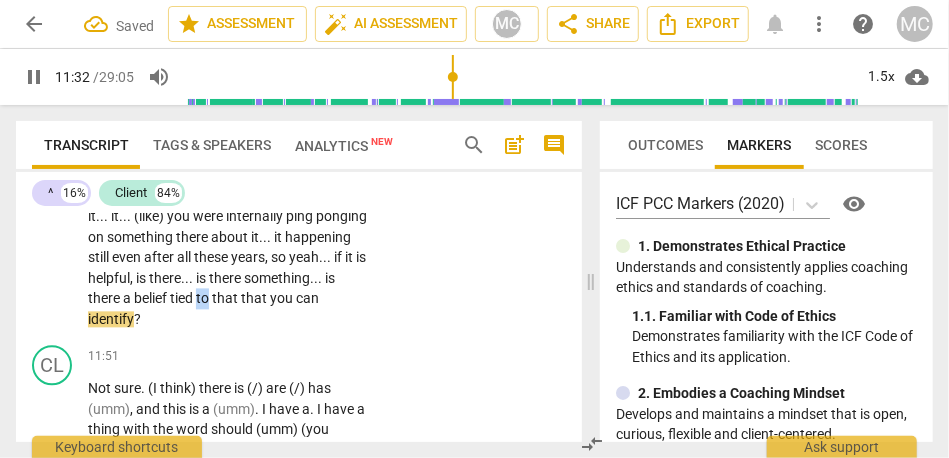 click on "to" at bounding box center [204, 298] 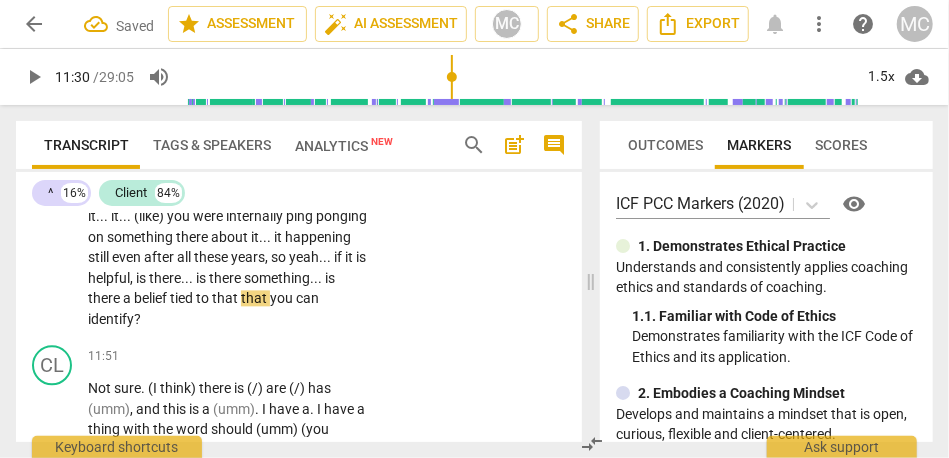 click on "that" at bounding box center (255, 298) 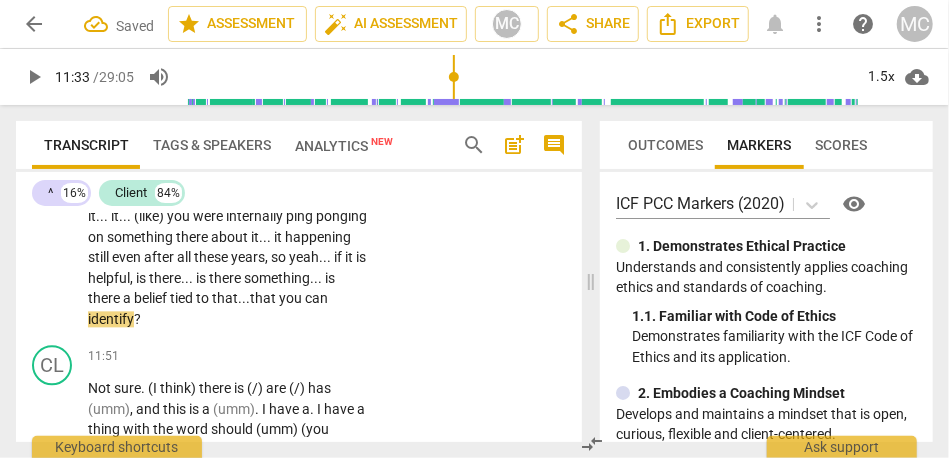 click on "a" at bounding box center (128, 298) 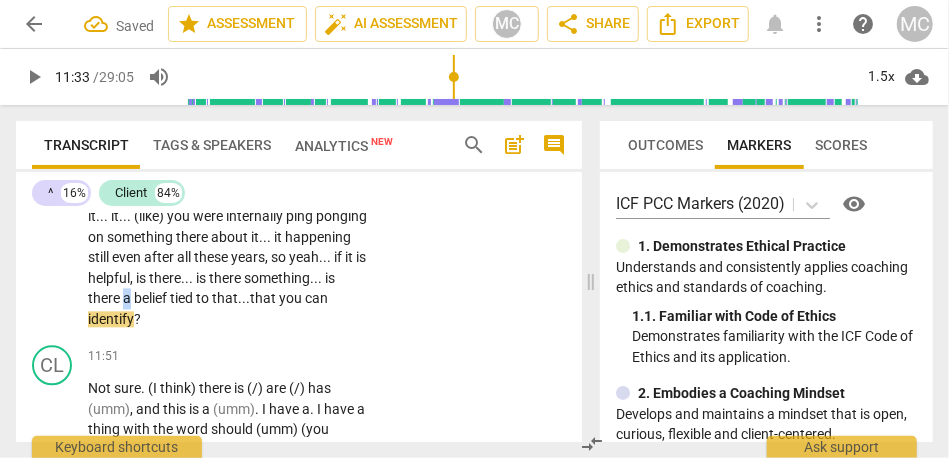 click on "a" at bounding box center (128, 298) 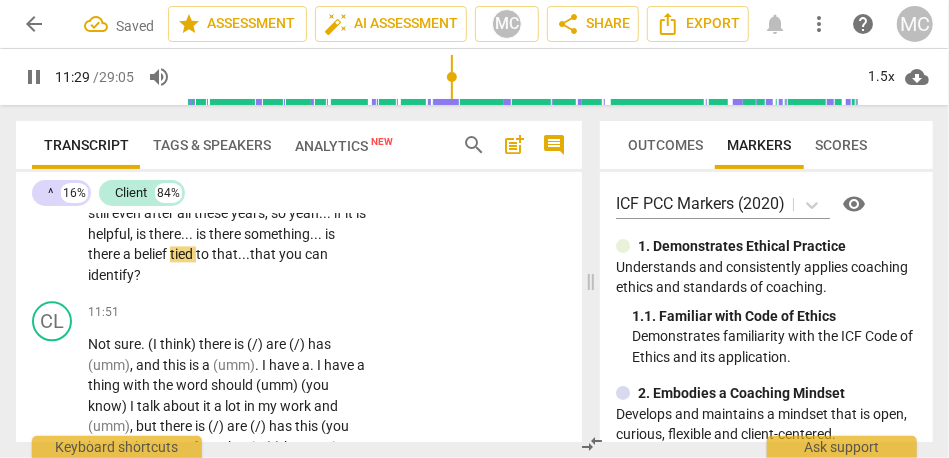scroll, scrollTop: 4614, scrollLeft: 0, axis: vertical 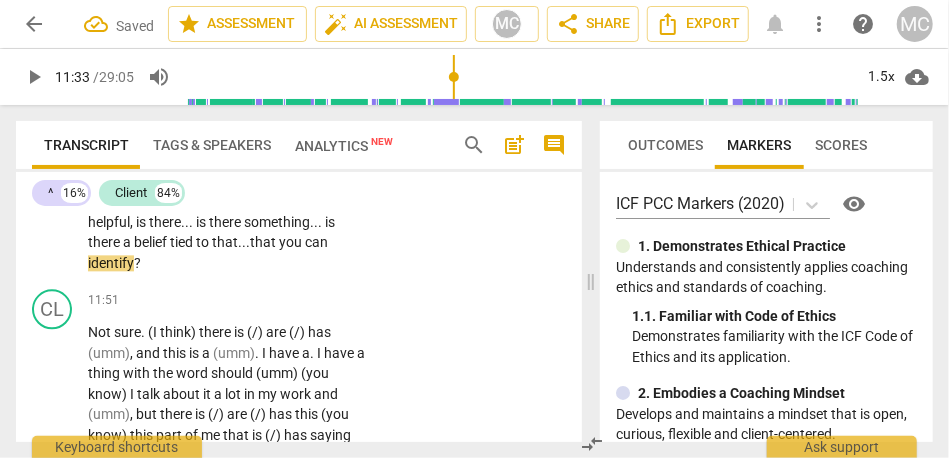 click on "identify" at bounding box center [111, 263] 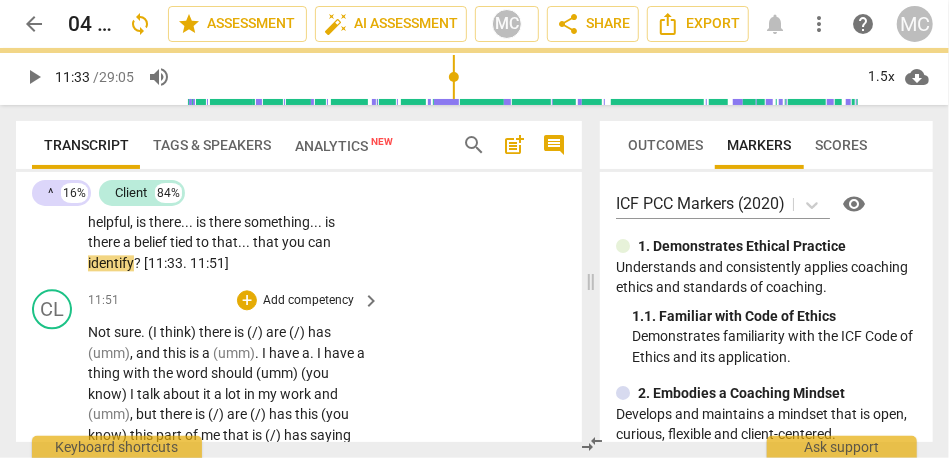 click on "CL play_arrow pause 11:51 + Add competency keyboard_arrow_right Not   sure .   (I   think)   there   is   (/)   are   (/)   has   (umm) ,   and   this   is   a   (umm) .   I   have   a .   I   have   a   thing   with   the   word   should   (umm)   (you   know)   I   talk   about   it   a   lot   in   my   work   and   (umm) ,   but   there   is   (/)   are   (/)   has   this   (you   know)   this   part   of   me   that   is   (/)   has   saying   (you   know)   I   should   be   able   to   not   have   that   and   saying   that   out   loud   feels   a   bit   silly   (umm)   because   why   would   not   I   have   that ?   I .   (I   mean)   yeah   so   I   should   not   have   that .   Well   actually   (umm)   I   do ,   and   it   is   (/)   has   (like)   I .   I   know   it   is   (/)   has   there .   I   know   it   is   (/)   has   coming   and   I   want   to   (you   know)   I   want   to   get   (umm)   (uh) .   I   want   to   feel   more   at   ease   about   that   and   to   (uh)   (you" at bounding box center (299, 551) 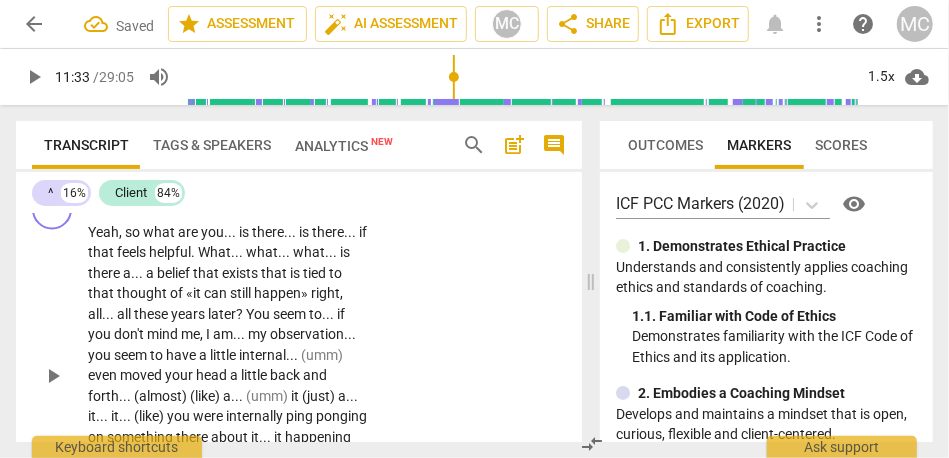scroll, scrollTop: 4194, scrollLeft: 0, axis: vertical 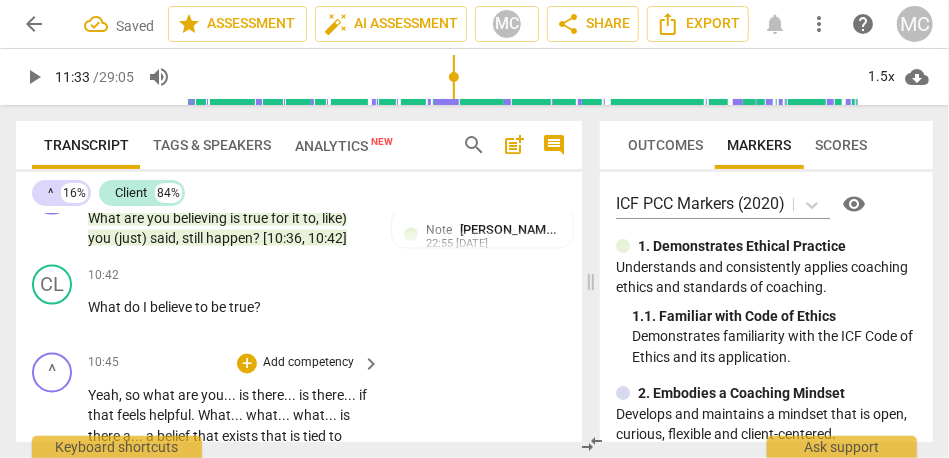 click on "+ Add competency keyboard_arrow_right" at bounding box center [307, 364] 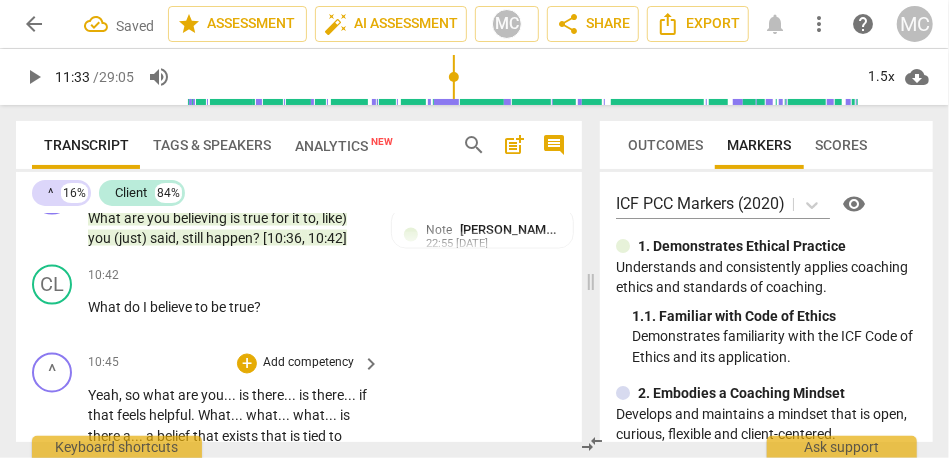 click on "Add competency" at bounding box center (308, 364) 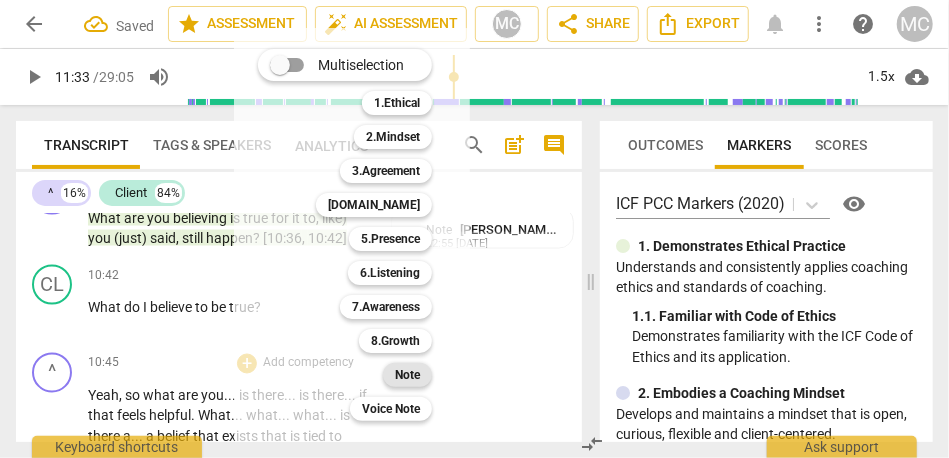 click on "Note" at bounding box center [407, 375] 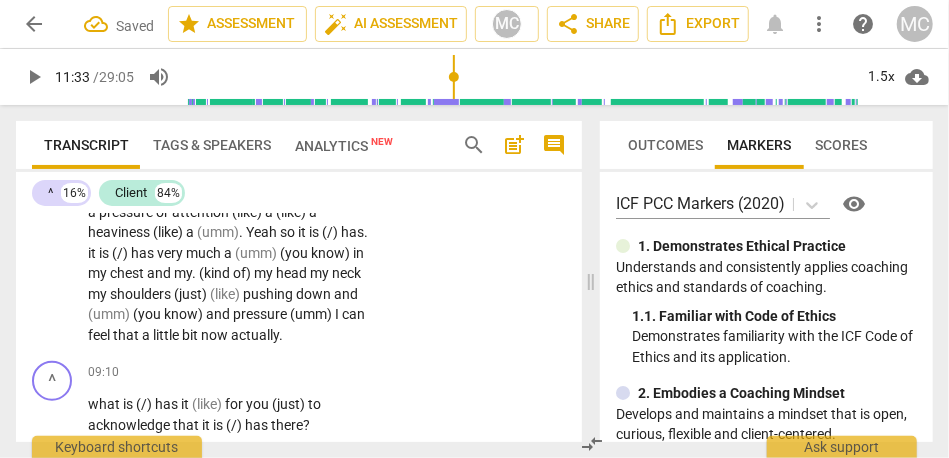 scroll, scrollTop: 3602, scrollLeft: 0, axis: vertical 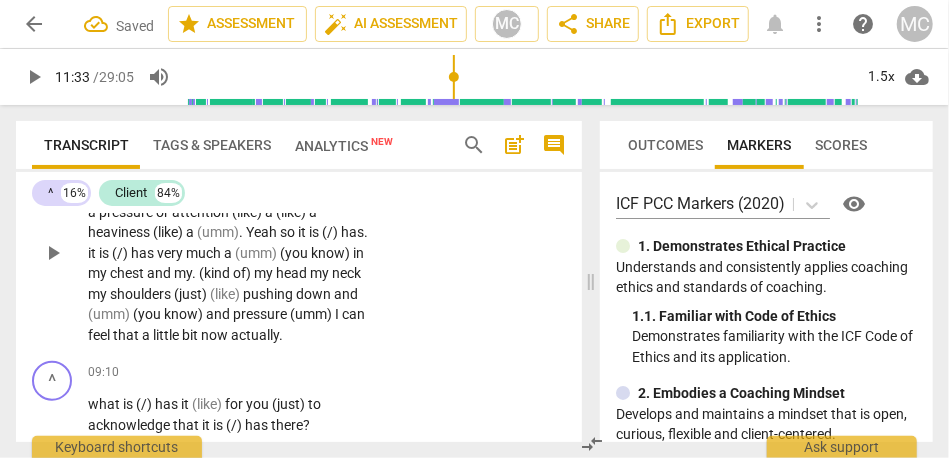 click on "little" at bounding box center (167, 335) 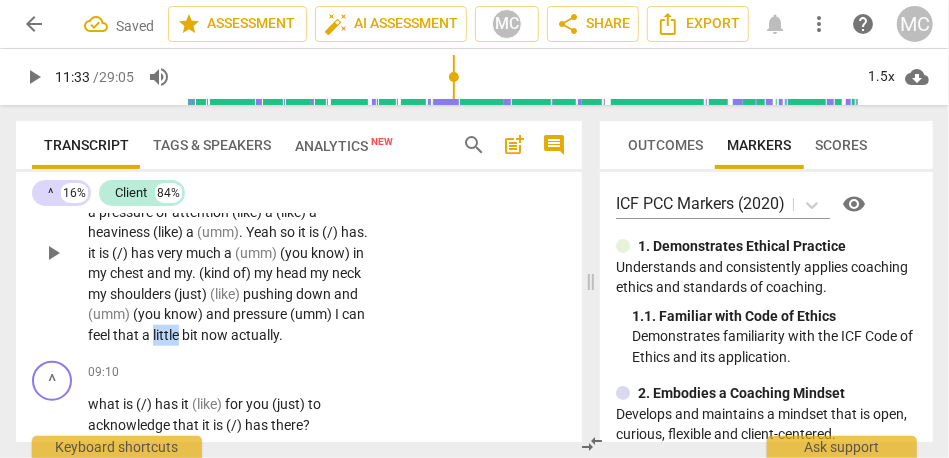 click on "little" at bounding box center (167, 335) 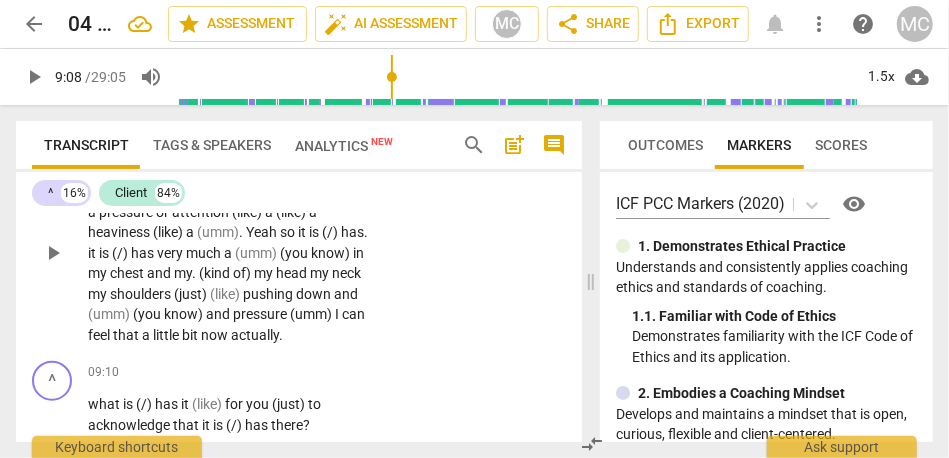click on "feel" at bounding box center (100, 335) 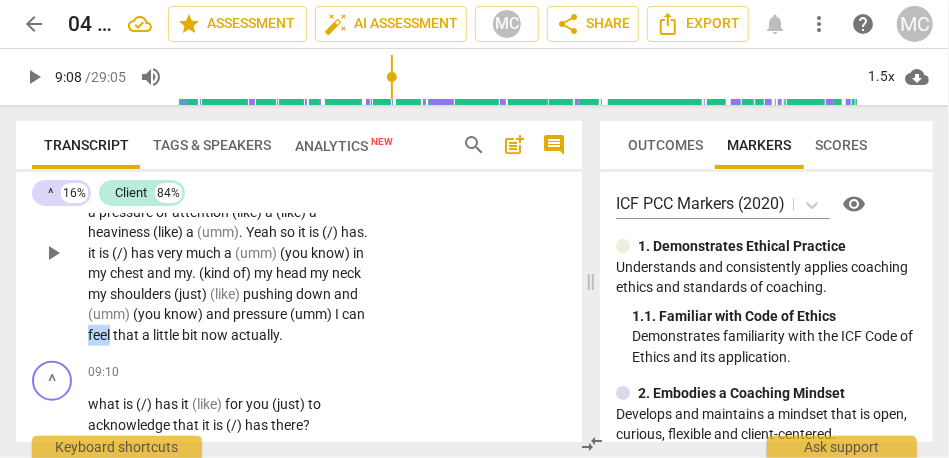 click on "feel" at bounding box center [100, 335] 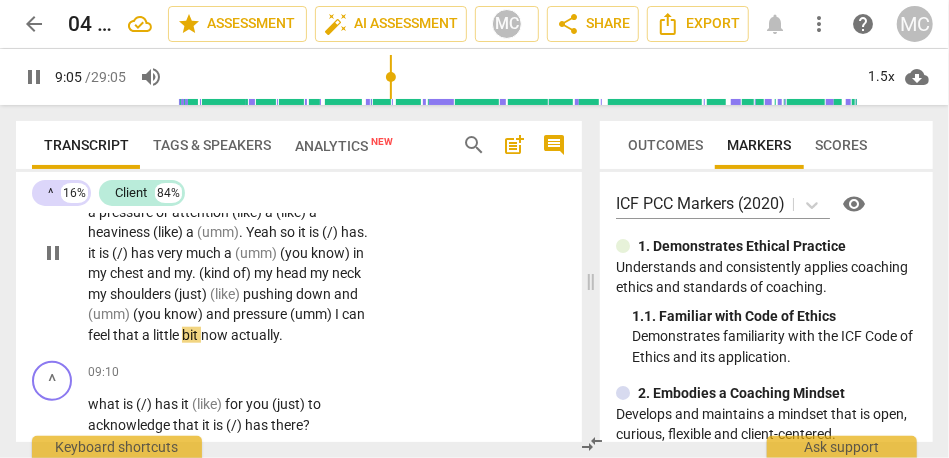 scroll, scrollTop: 3682, scrollLeft: 0, axis: vertical 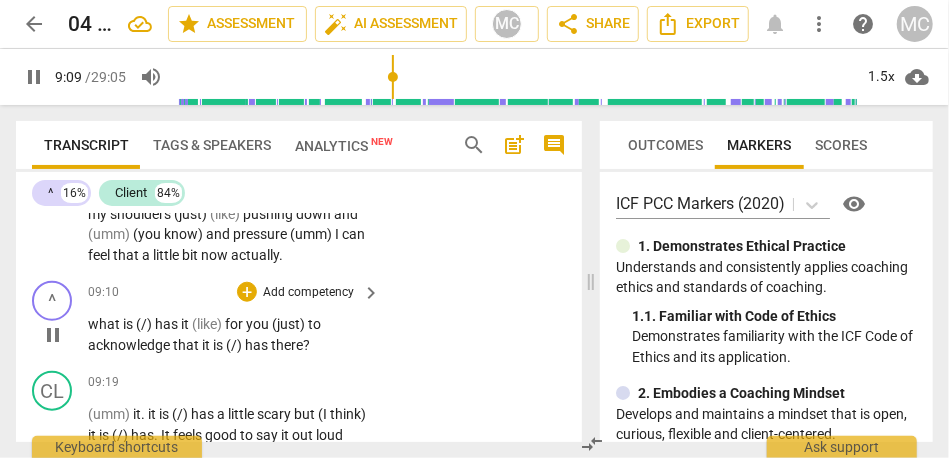 click on "what" at bounding box center [105, 324] 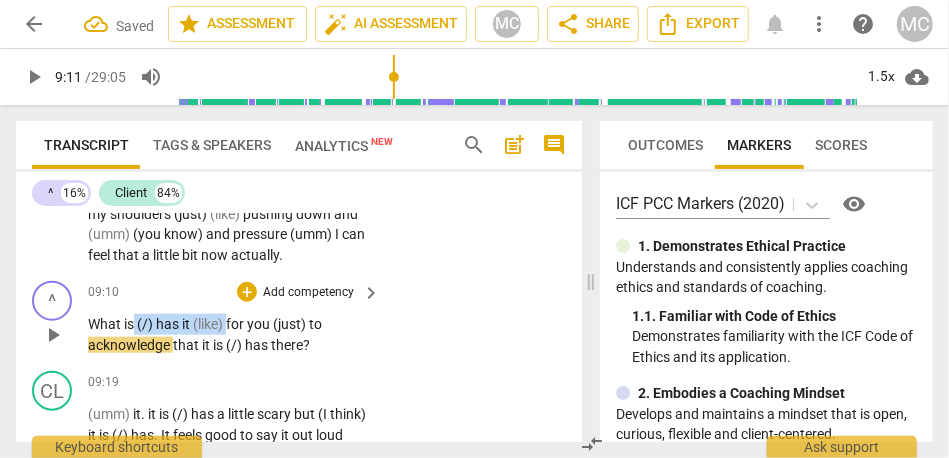 drag, startPoint x: 134, startPoint y: 324, endPoint x: 228, endPoint y: 328, distance: 94.08507 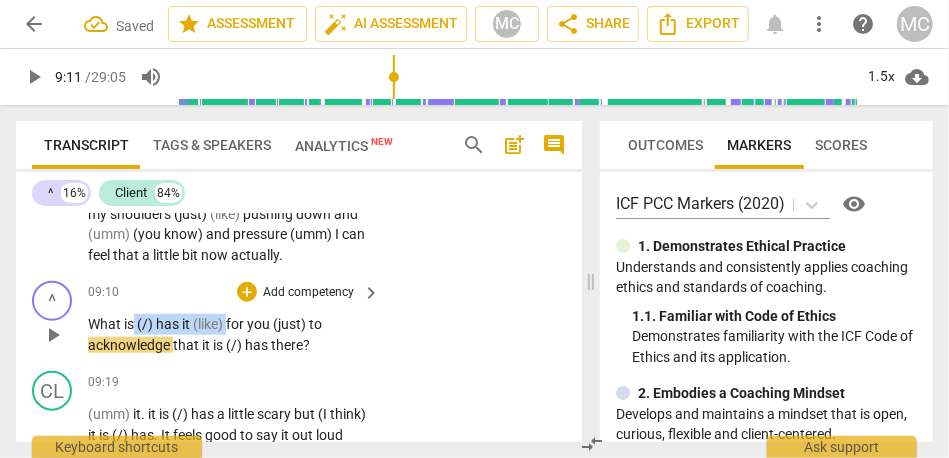 click on "What   is   (/)   has   it   (like)   for   you   (just)   to   acknowledge   that   it   is   (/)   has   there ?" at bounding box center [229, 334] 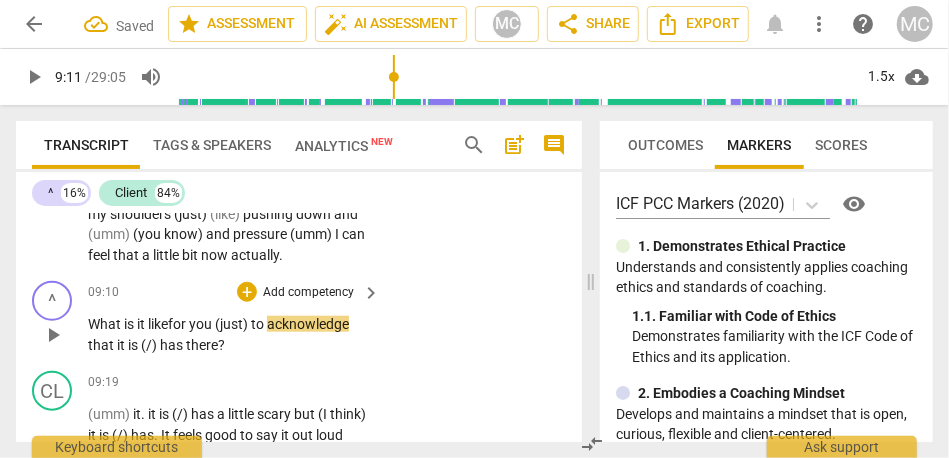 click on "you" at bounding box center [202, 324] 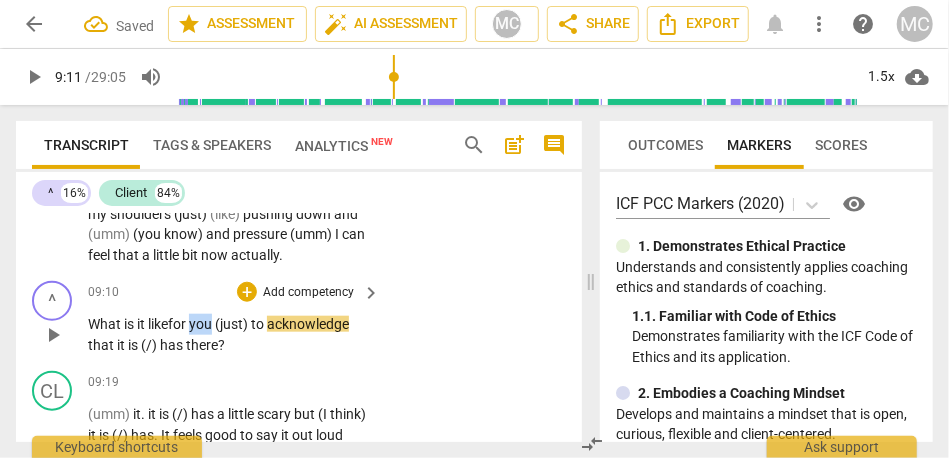 click on "you" at bounding box center (202, 324) 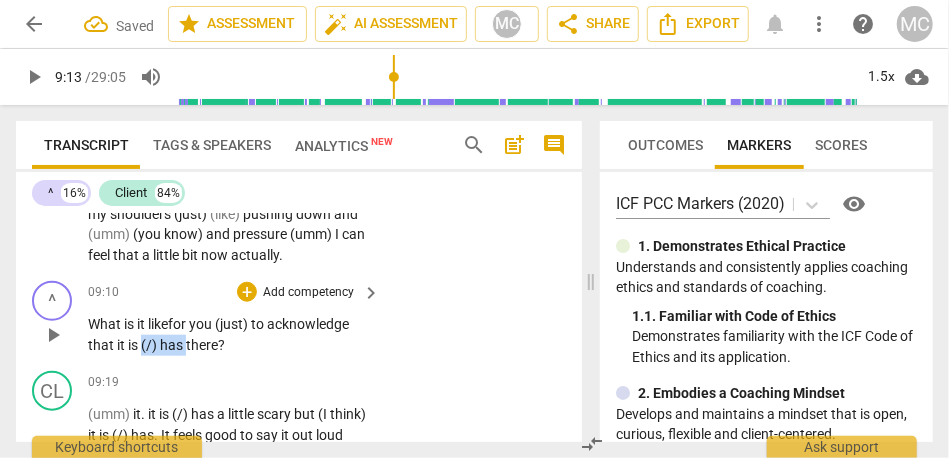 drag, startPoint x: 141, startPoint y: 348, endPoint x: 185, endPoint y: 348, distance: 44 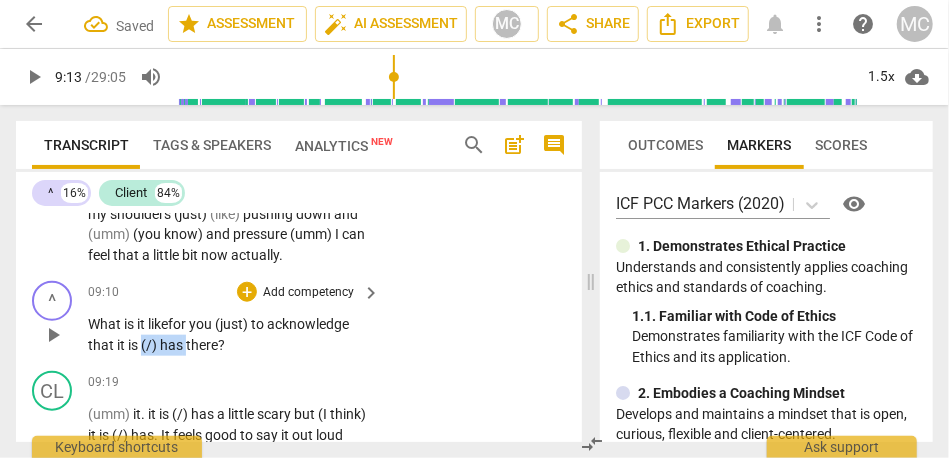 click on "What   is it like  for   you   (just)   to   acknowledge   that   it   is   (/)   has   there ?" at bounding box center (229, 334) 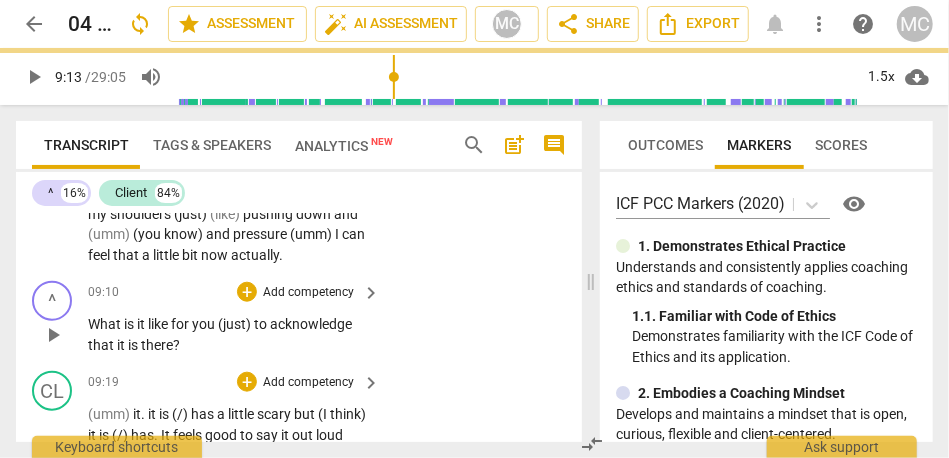 click on "CL play_arrow pause 09:19 + Add competency keyboard_arrow_right (umm)   it .   it   is   (/)   has   a   little   scary   but   (I   think)   it   is   (/)   has .   It   feels   good   to   say   it   out   loud   and   (just)   (kind   of)   (you   know)   some   of   the .   Some   of   the ,   so   what   is   (/)   has   coming   up   for   me   is   my .   (you   know)   this   is   (like)   part   of   how   I   am   built   and   it   is   (/)   has   really   OK ,   and   (you   know)   I .   I   know   it   will   Pass .   I   know   I   can   handle   it .   (I   mean)   there   is   (/)   are   (/)   has   those   reminders   (uh)   for   (umm) ,   and   there   is   (/)   are   (/)   has   also   this   part   of   me   that   is   (/)   has   (like)   really   (like)   even   now   (you   know) ?   M .   All   these   years   later ,   [TOV]   this   still   happens ." at bounding box center (299, 521) 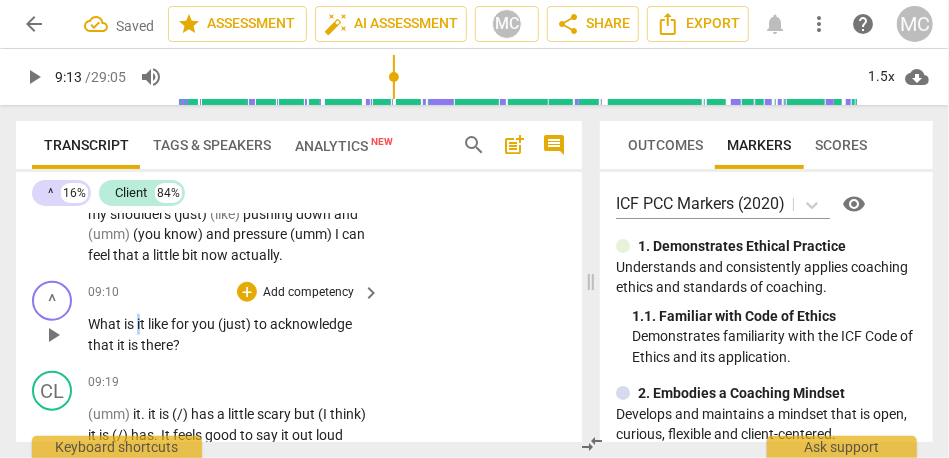 click on "it" at bounding box center (142, 324) 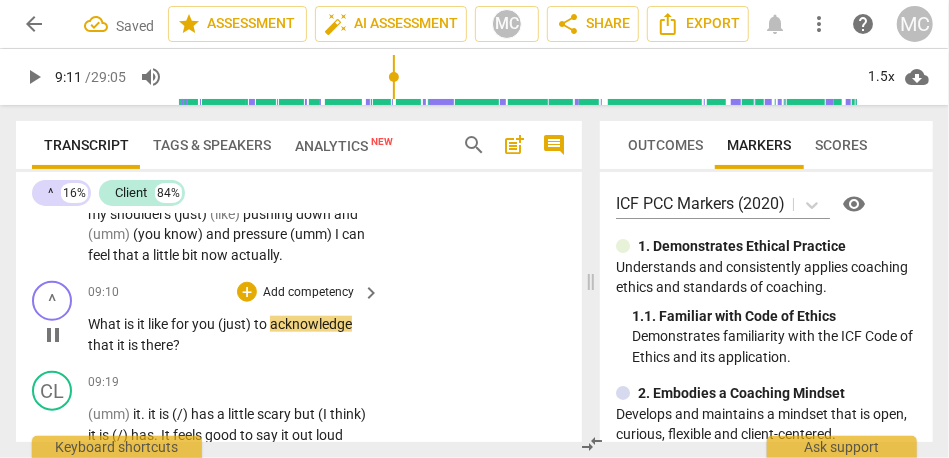 click on "^ play_arrow pause" at bounding box center [60, 318] 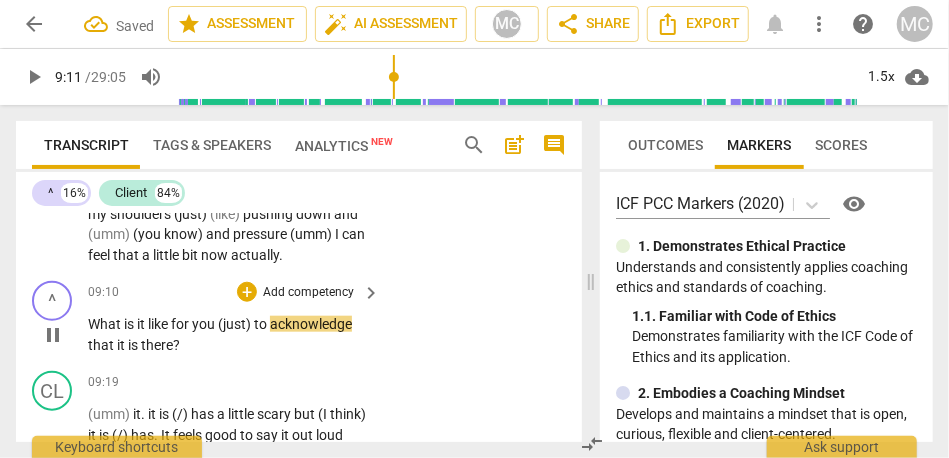 click on "^ play_arrow pause" at bounding box center (60, 318) 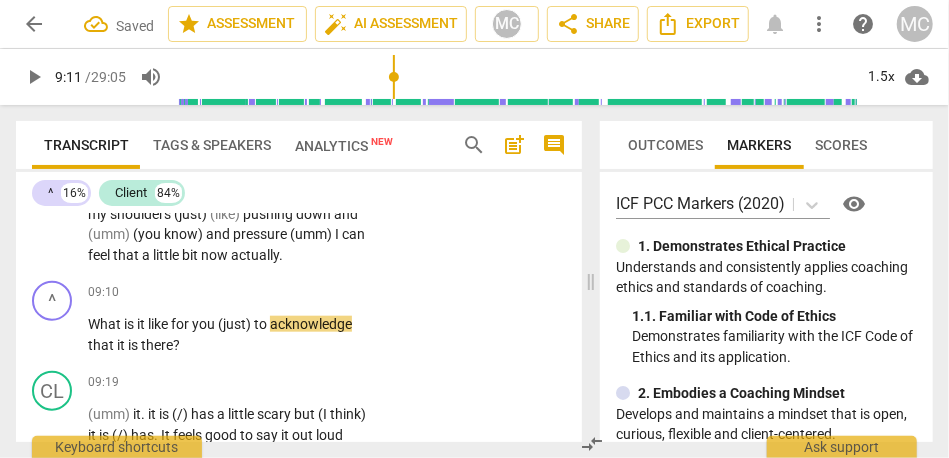 click on "What" at bounding box center (106, 324) 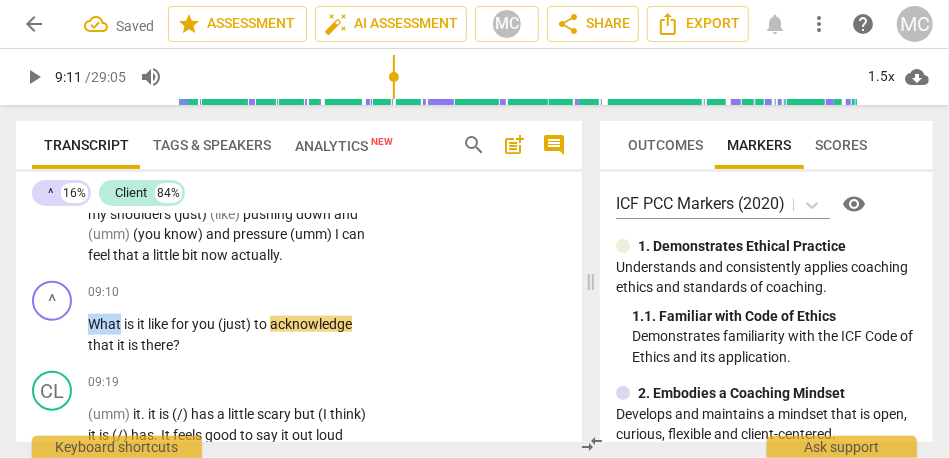 click on "What" at bounding box center (106, 324) 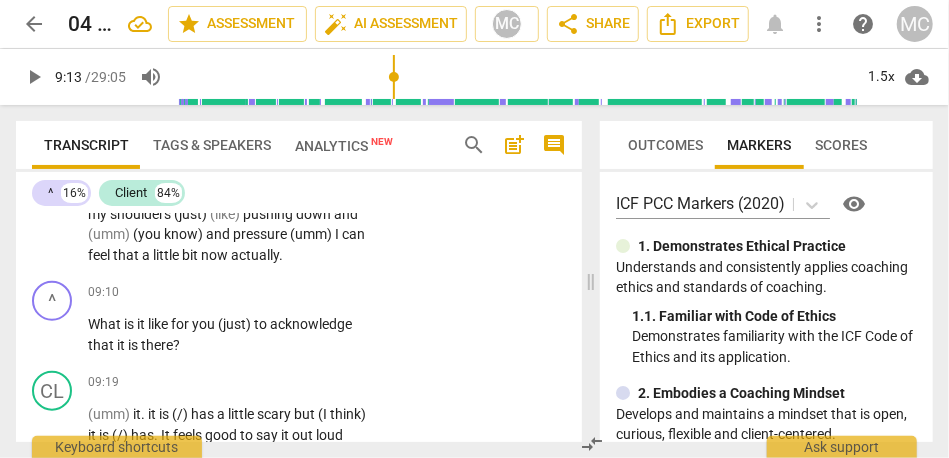 type on "553" 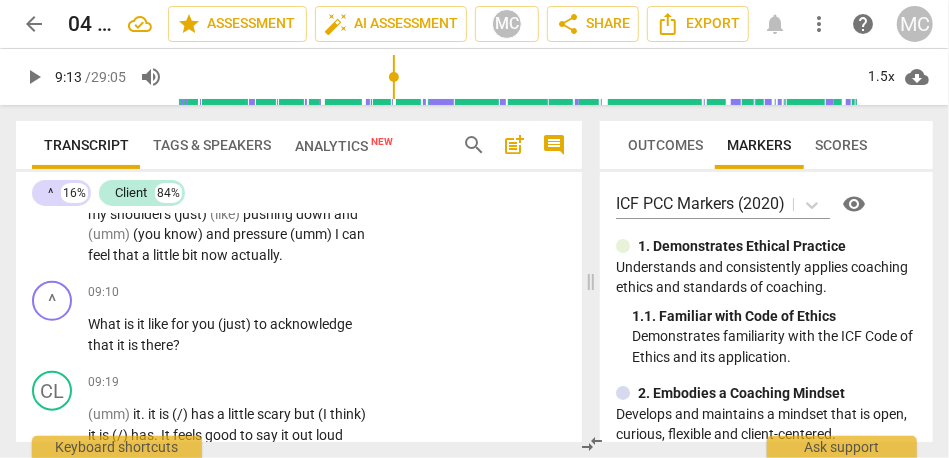 click on "there" at bounding box center [157, 345] 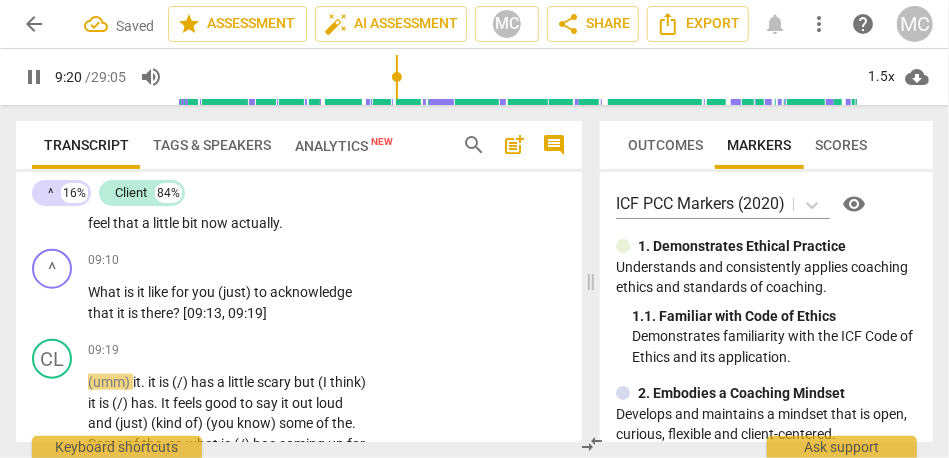 scroll, scrollTop: 3714, scrollLeft: 0, axis: vertical 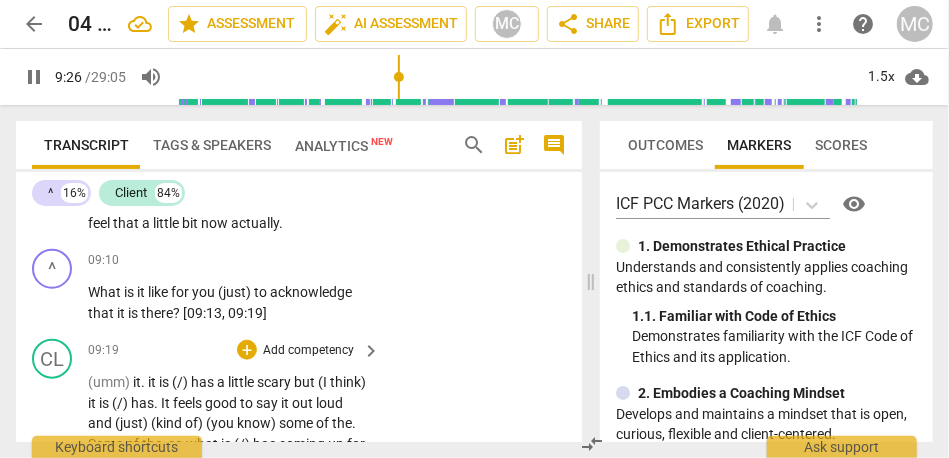 click on "it" at bounding box center [153, 382] 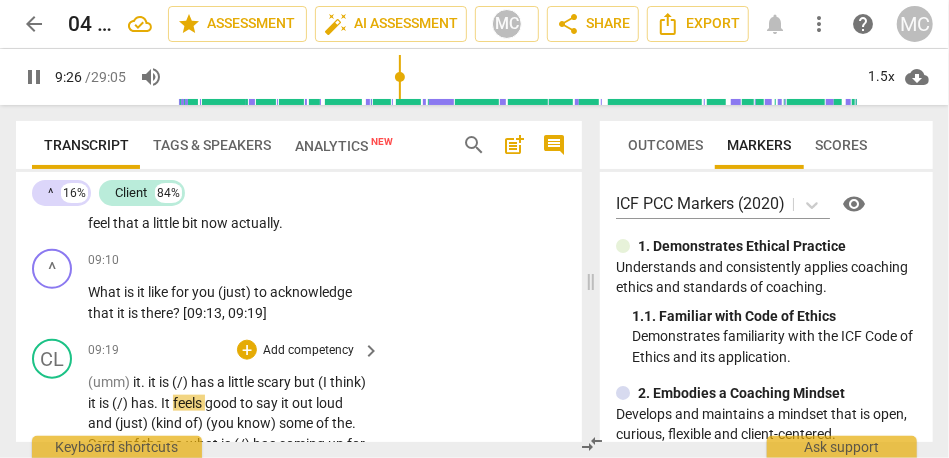 click on "it" at bounding box center [153, 382] 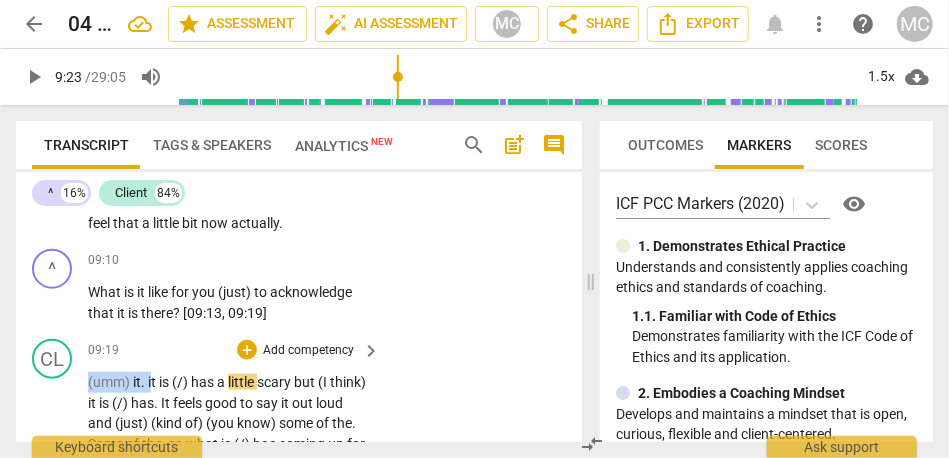 type on "563" 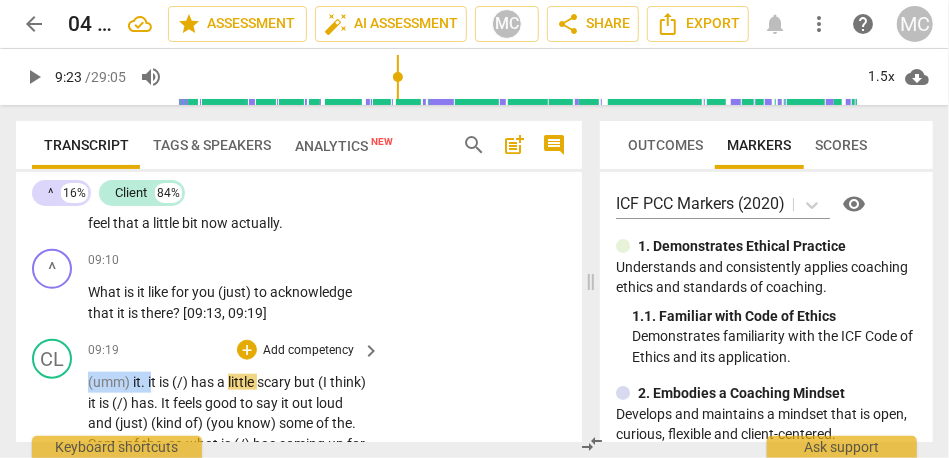 drag, startPoint x: 151, startPoint y: 382, endPoint x: 57, endPoint y: 382, distance: 94 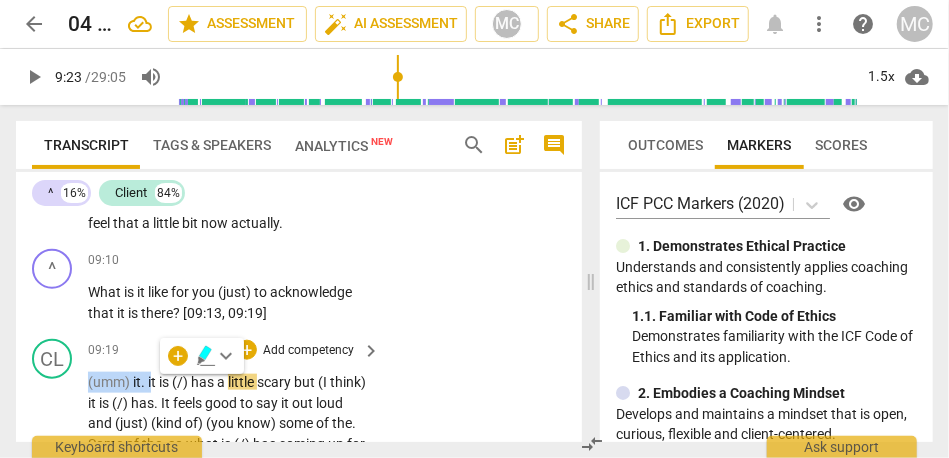 type 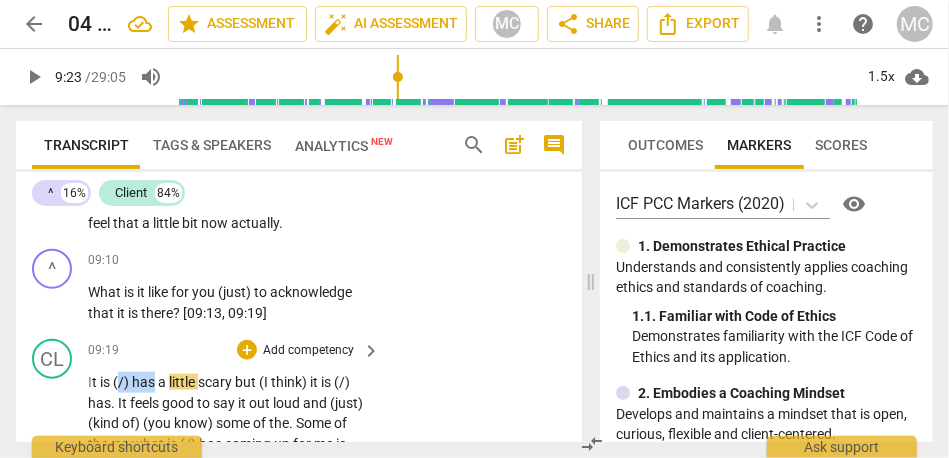 drag, startPoint x: 121, startPoint y: 386, endPoint x: 154, endPoint y: 386, distance: 33 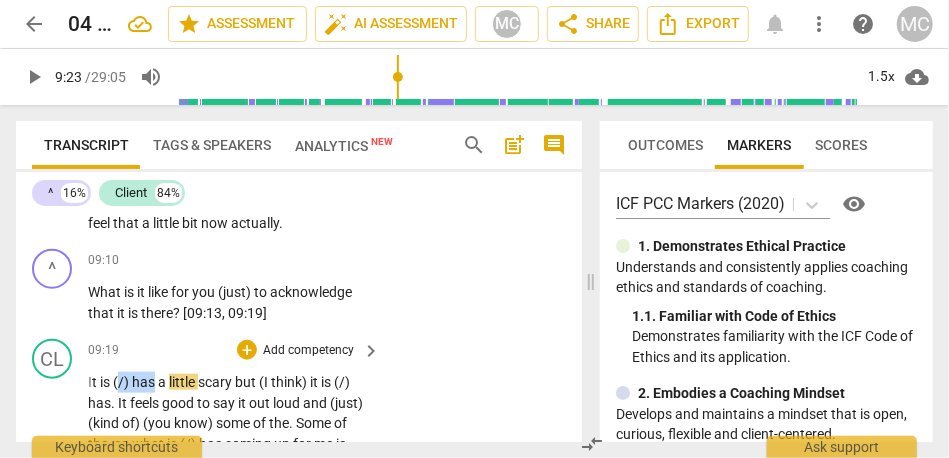 click on "I t   is   (/)   has   a   little   scary   but   (I   think)   it   is   (/)   has .   It   feels   good   to   say   it   out   loud   and   (just)   (kind   of)   (you   know)   some   of   the .   Some   of   the ,   so   what   is   (/)   has   coming   up   for   me   is   my .   (you   know)   this   is   (like)   part   of   how   I   am   built   and   it   is   (/)   has   really   OK ,   and   (you   know)   I .   I   know   it   will   Pass .   I   know   I   can   handle   it .   (I   mean)   there   is   (/)   are   (/)   has   those   reminders   (uh)   for   (umm) ,   and   there   is   (/)   are   (/)   has   also   this   part   of   me   that   is   (/)   has   (like)   really   (like)   even   now   (you   know) ?   M .   All   these   years   later ,   [TOV]   this   still   happens ." at bounding box center (229, 505) 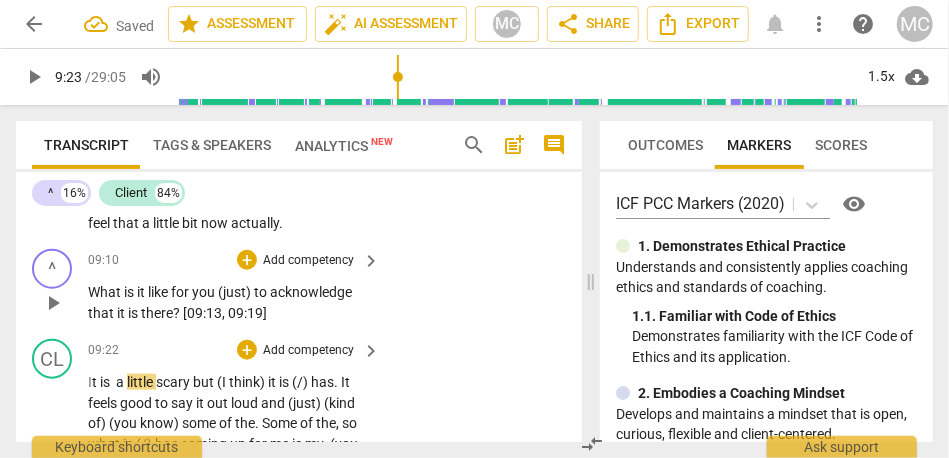 click on "09:19]" at bounding box center (247, 313) 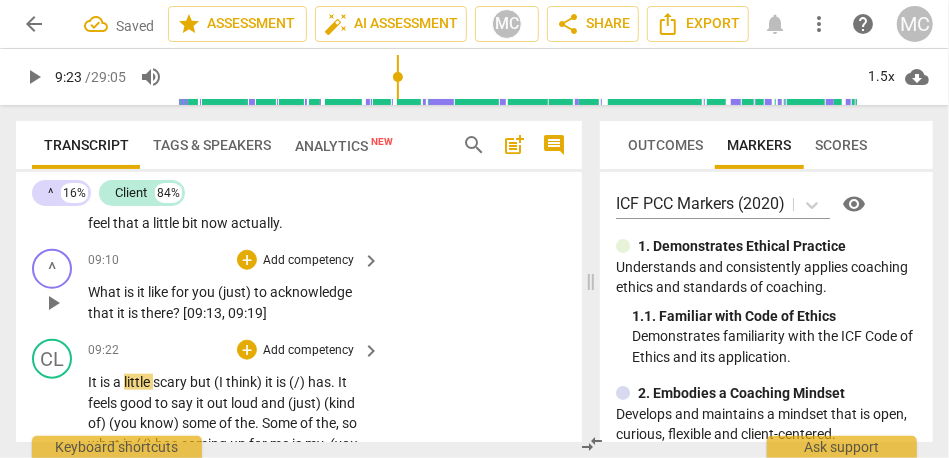 type 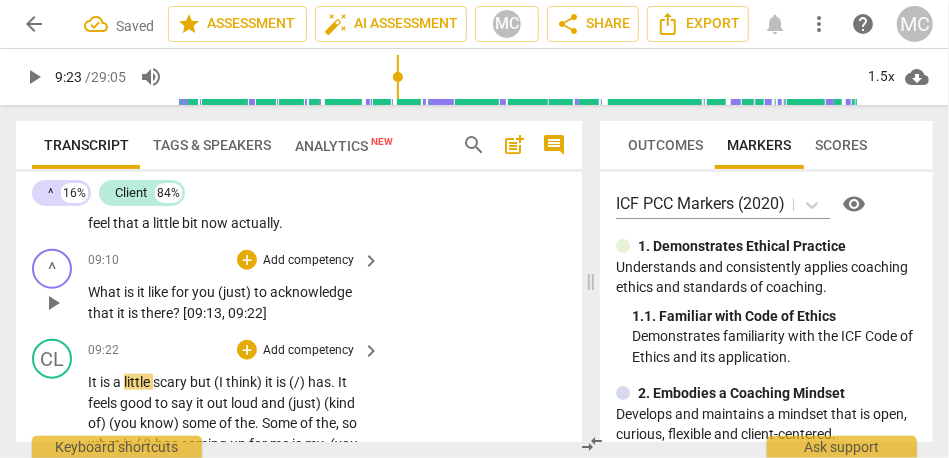 click on "like" at bounding box center (159, 292) 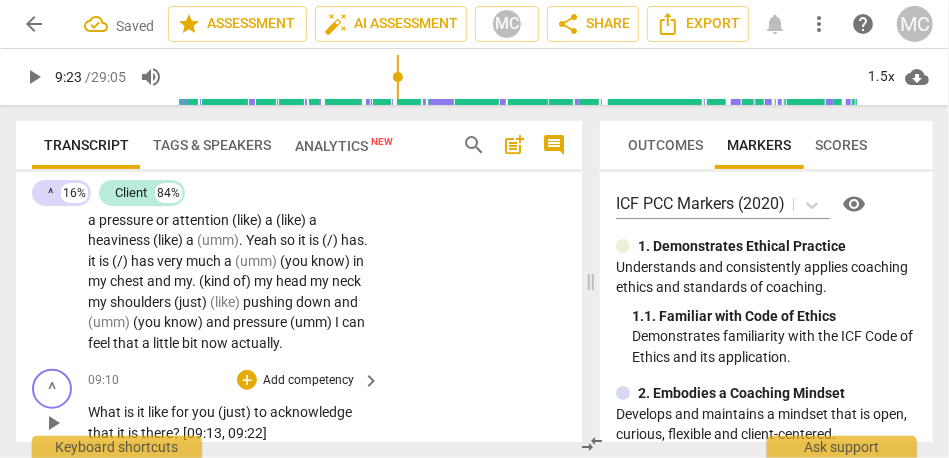 scroll, scrollTop: 3596, scrollLeft: 0, axis: vertical 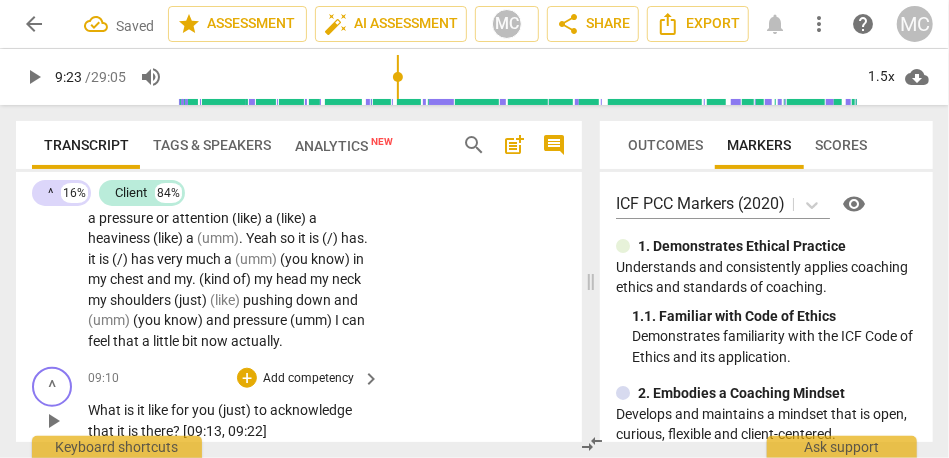 click on "Add competency" at bounding box center [308, 379] 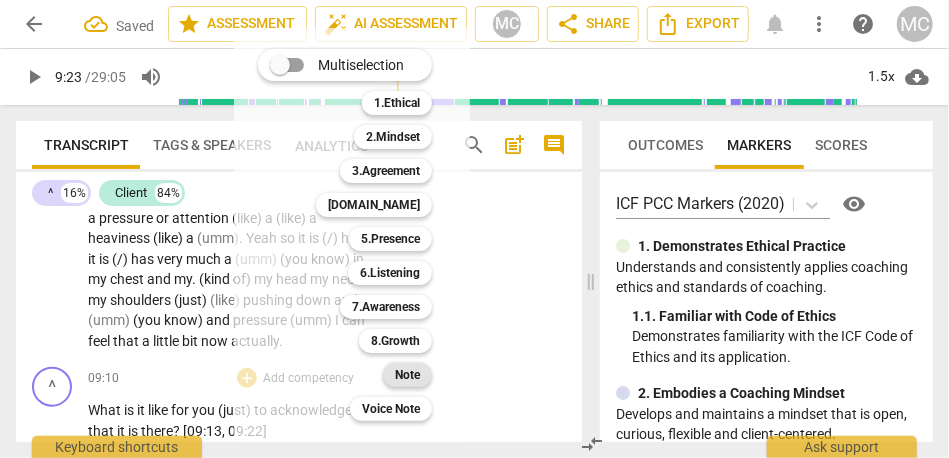 click on "Note" at bounding box center [407, 375] 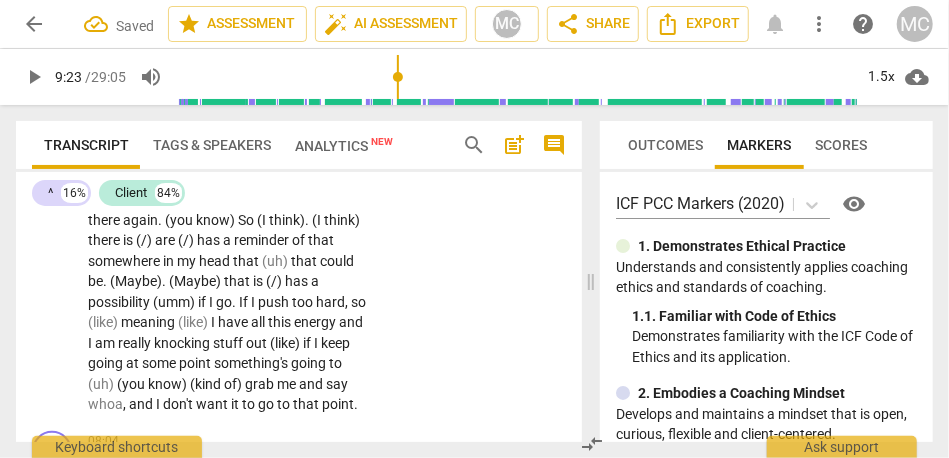 scroll, scrollTop: 3031, scrollLeft: 0, axis: vertical 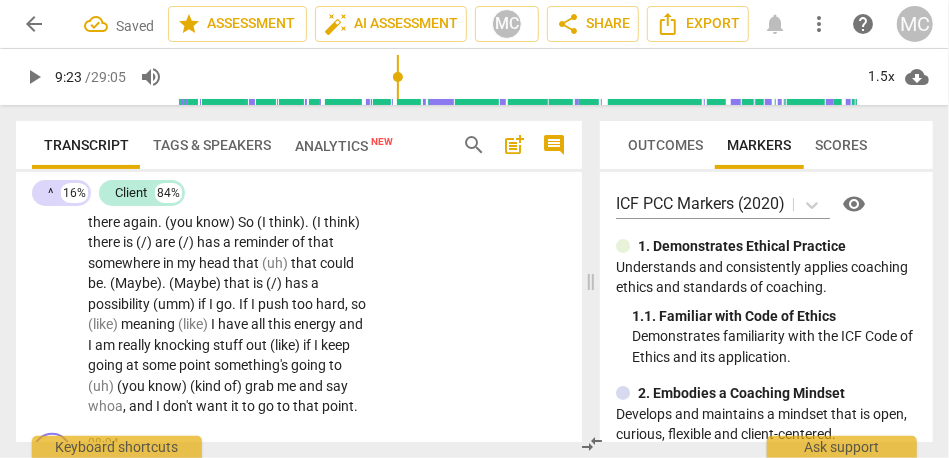 click on "don't" at bounding box center [179, 406] 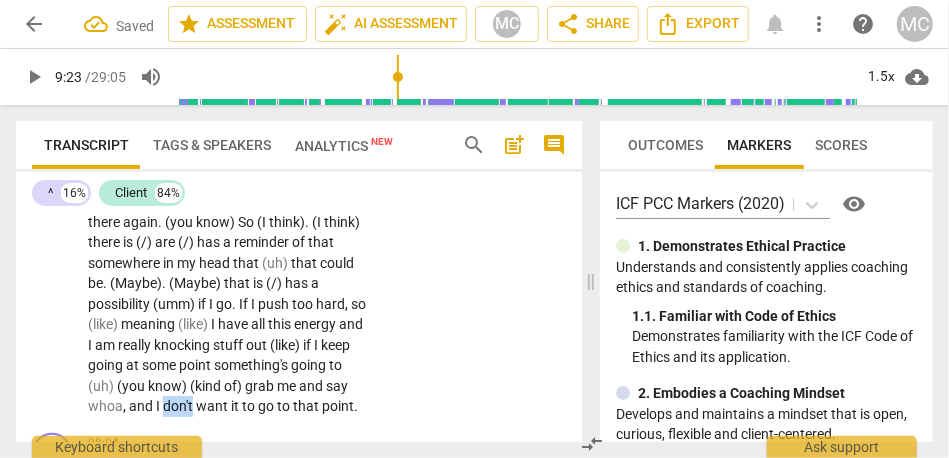 click on "don't" at bounding box center (179, 406) 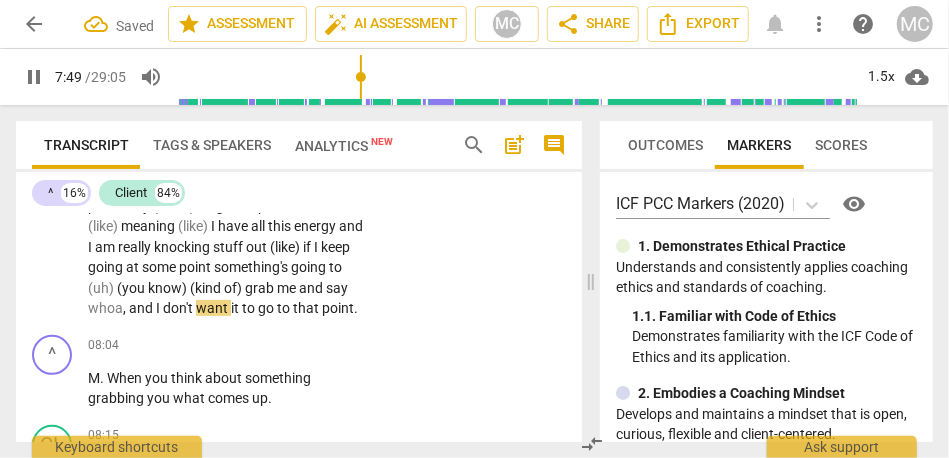 scroll, scrollTop: 3135, scrollLeft: 0, axis: vertical 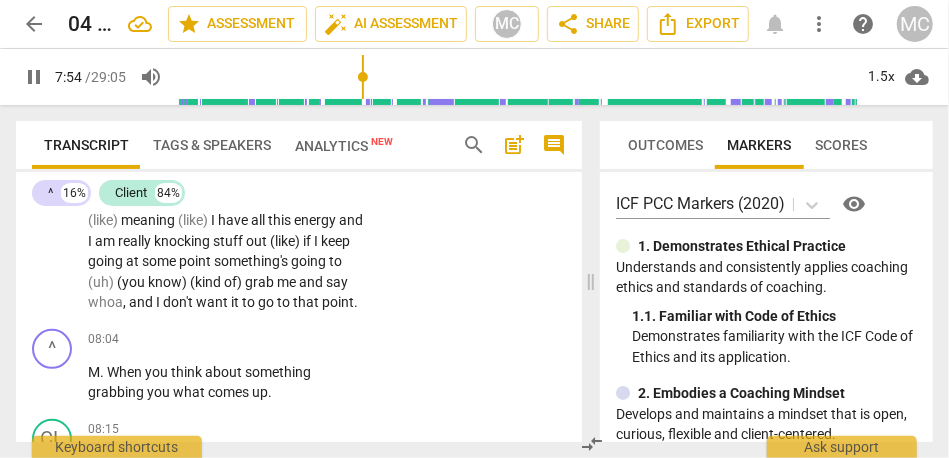 click on "it" at bounding box center (236, 302) 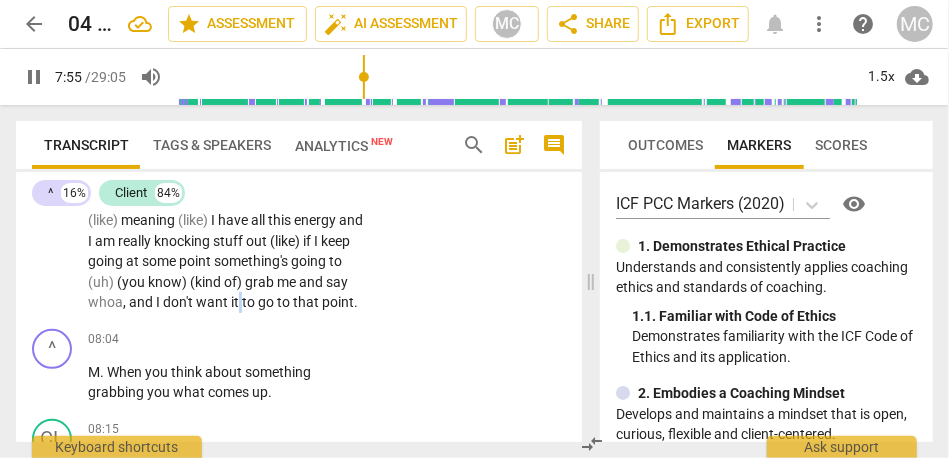 click on "it" at bounding box center [236, 302] 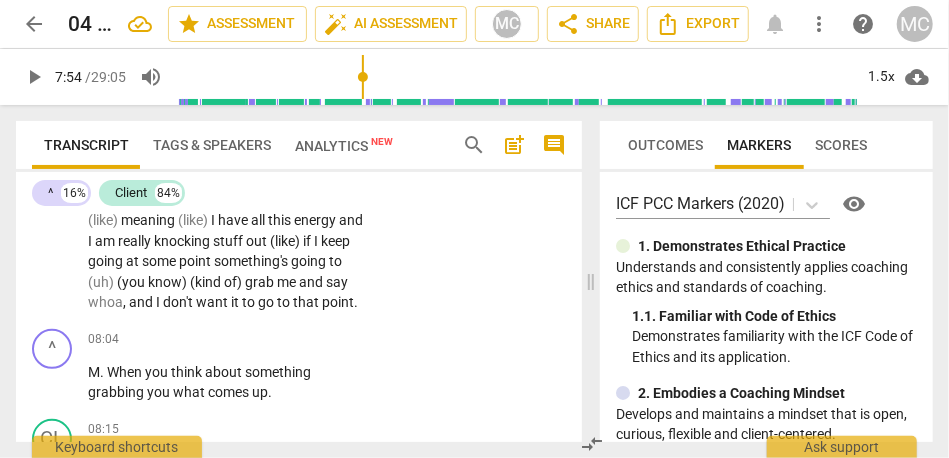 click on "point" at bounding box center [338, 302] 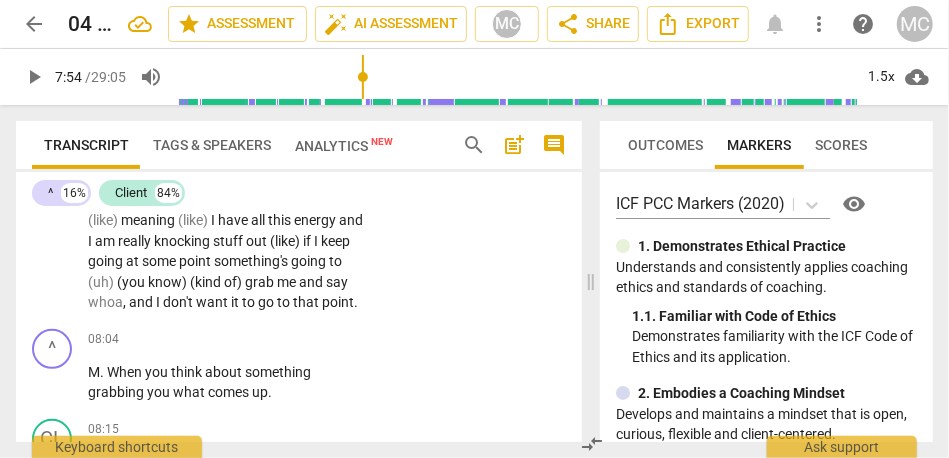 type on "474" 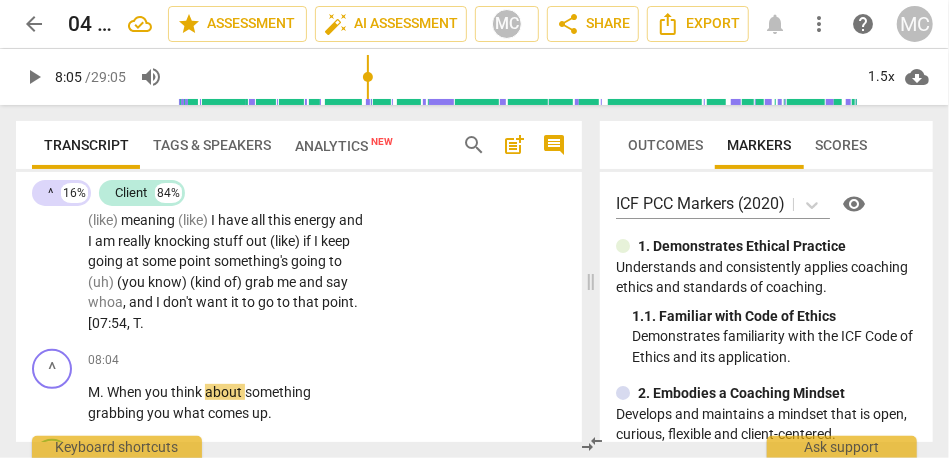 type on "485" 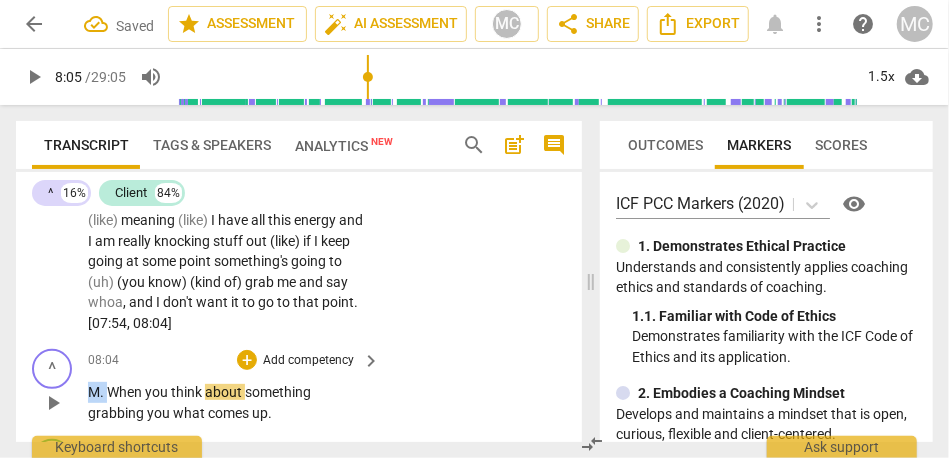 drag, startPoint x: 113, startPoint y: 391, endPoint x: 67, endPoint y: 387, distance: 46.173584 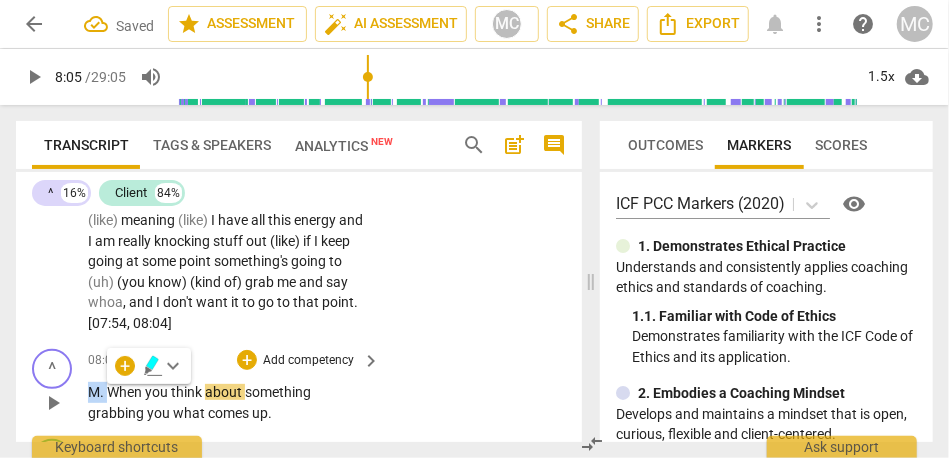 type 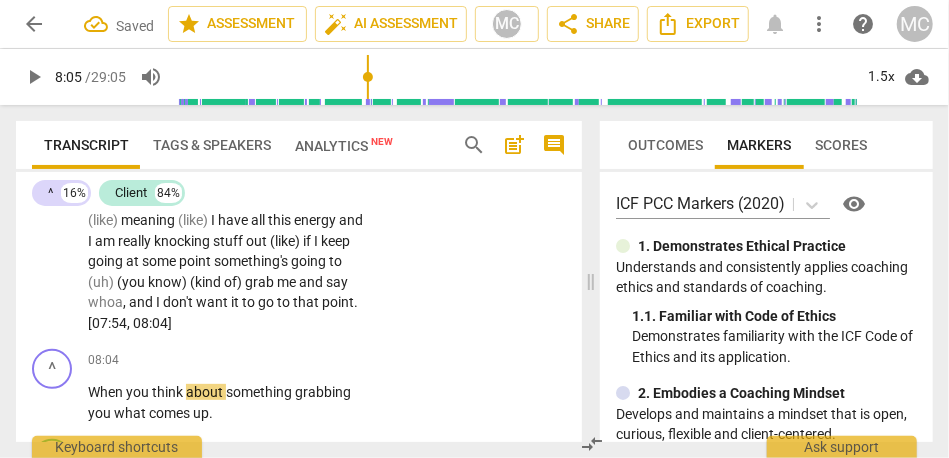 click on "CL play_arrow pause 06:18 + Add competency keyboard_arrow_right Well   (uh)   one   thing   that   comes   to   mind   is   about   gosh   (umm)   [DATE]   or   so   (uh)   I   went   through   a   period   in   my   (like)   early   30s   of   (uh)   some   real   intense   anxiety   and   (like)   panic ,   and   (umm)   that   (just) .   It   was   a   tough   thing   (uh)   it   was   a   tough   period   in   my   life ,   and   (umm)   (I   mean)   it   is   (/)   has   given   me   a   lot   of   gifts   too   actually ,   but   at   the   time   it   was   really   scary   and   (umm)   a   struggle ,   and   so   there   is   (/)   are   (/)   has .   That .   (I   think)   it   is   (/)   has   protective .   Pops   up   to   say   don't   want   to   go   there   again .   (you   know)   So   (I   think) .   (I   think)   there   is   (/)   are   (/)   has   a   reminder   of   that   somewhere   in   my   head   that   (uh)   that   could   be .   (Maybe) .   (Maybe)   that   is   (/)" at bounding box center (299, 91) 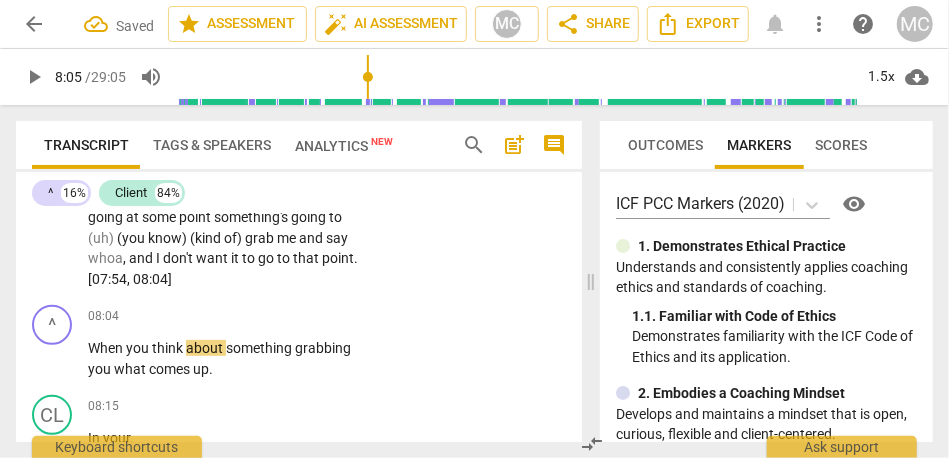scroll, scrollTop: 3191, scrollLeft: 0, axis: vertical 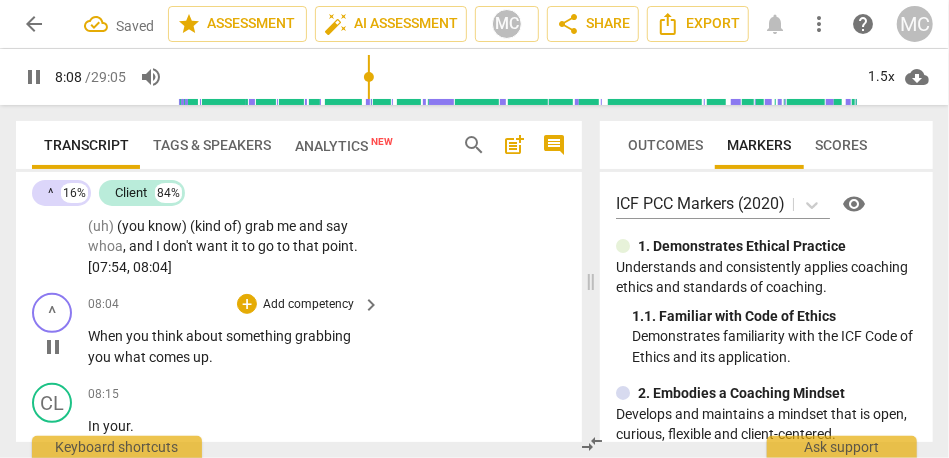 click on "what" at bounding box center (131, 357) 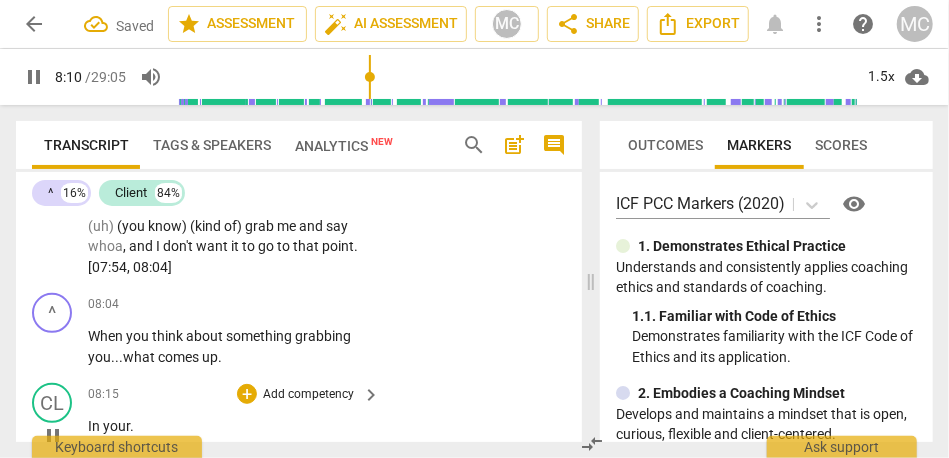 click on "In" at bounding box center [95, 426] 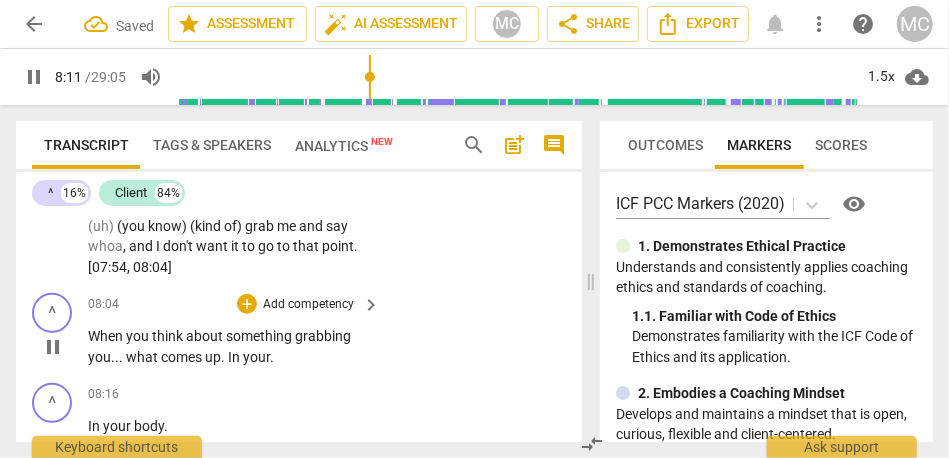 click on "." at bounding box center (224, 357) 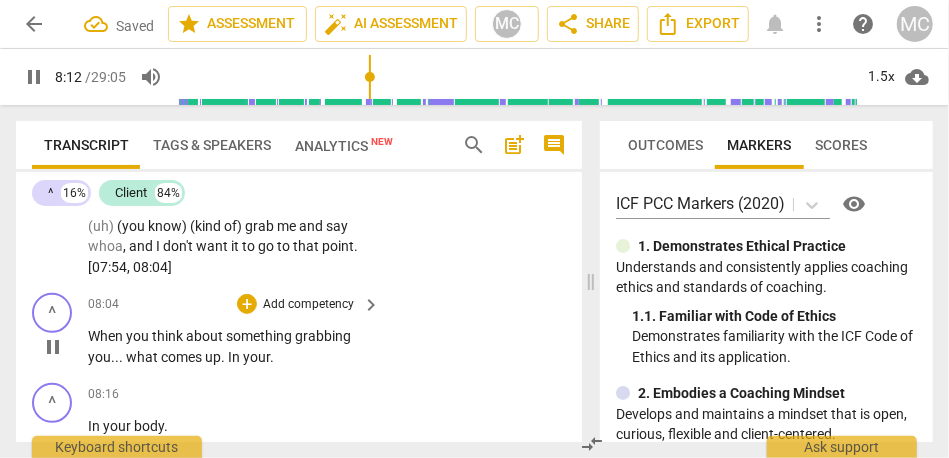 type 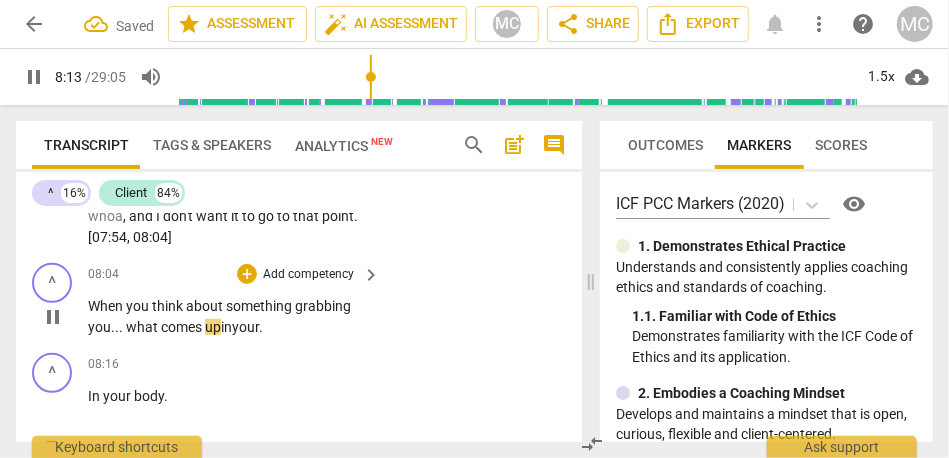 scroll, scrollTop: 3247, scrollLeft: 0, axis: vertical 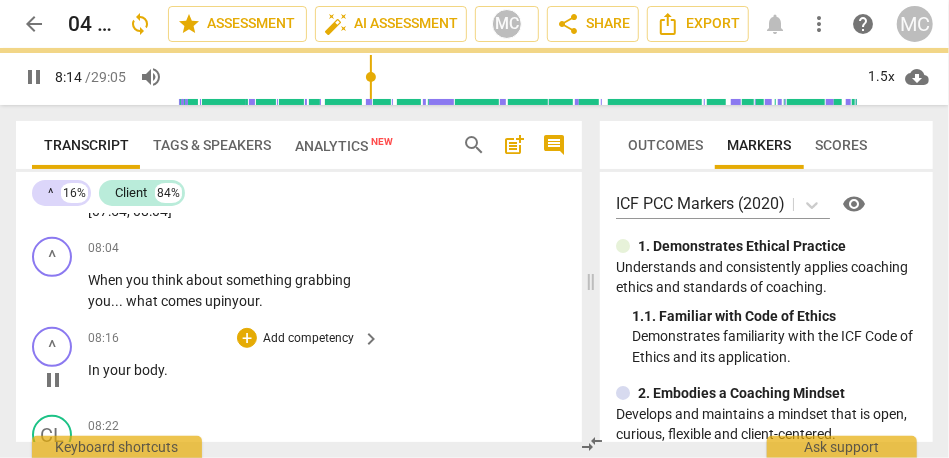 click on "play_arrow pause" at bounding box center [62, 380] 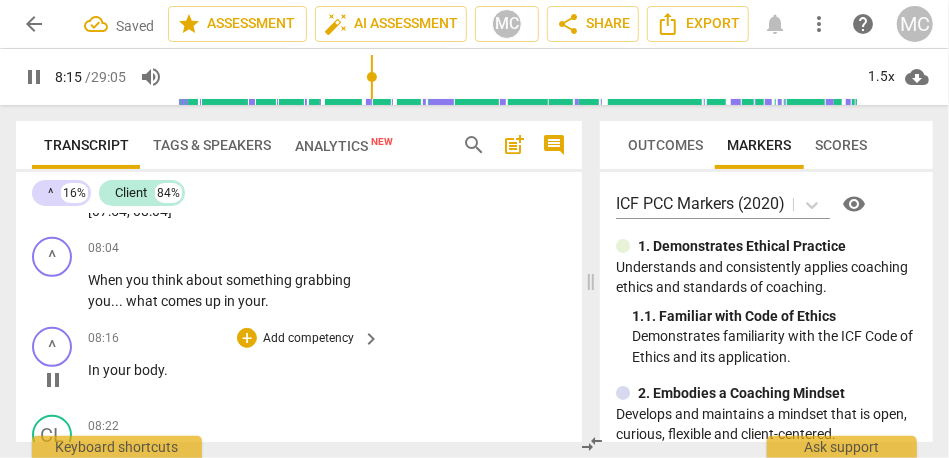 click on "In" at bounding box center [95, 370] 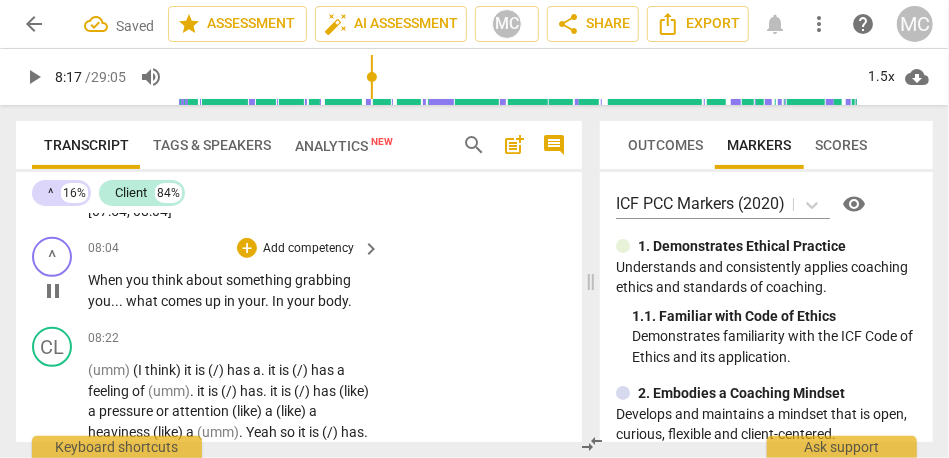 click on "In" at bounding box center [279, 301] 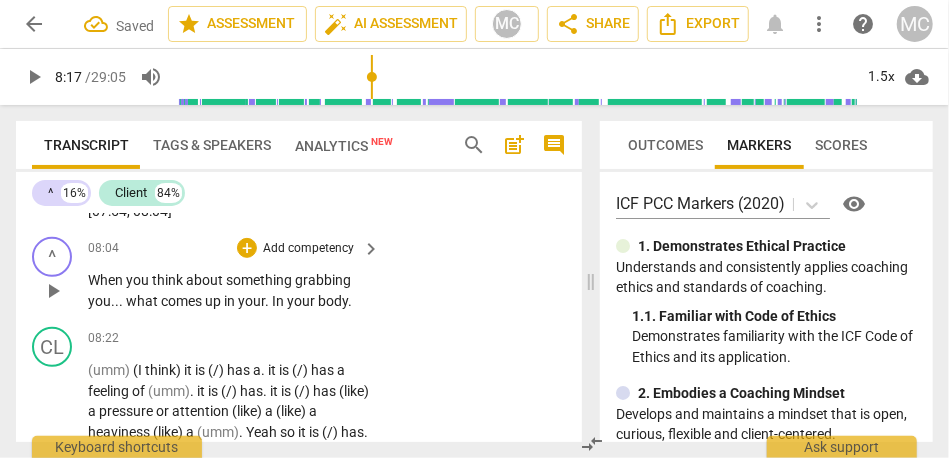 type 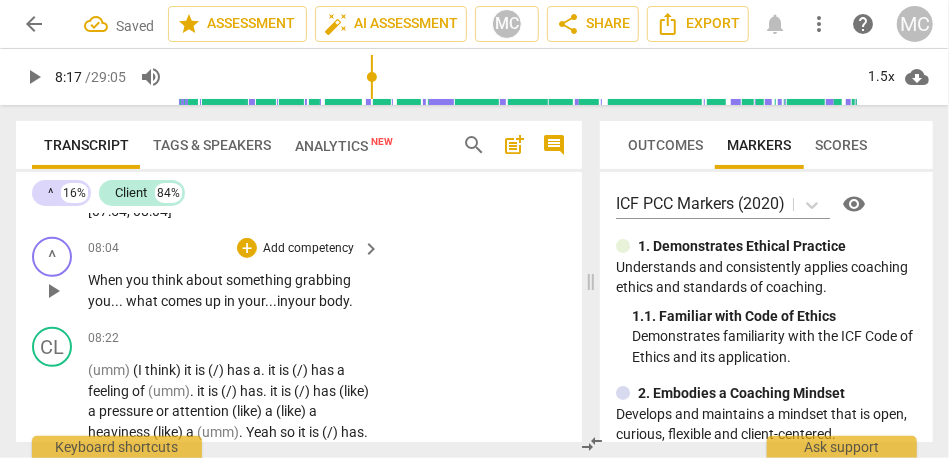click on "When   you   think   about   something   grabbing   you . . .   what   comes   up   in   your...  in  your   body ." at bounding box center (235, 290) 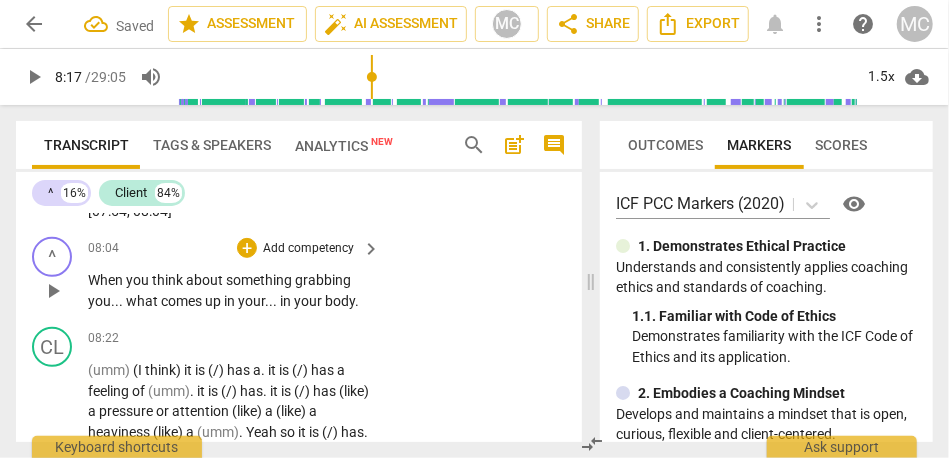 click on "." at bounding box center (357, 301) 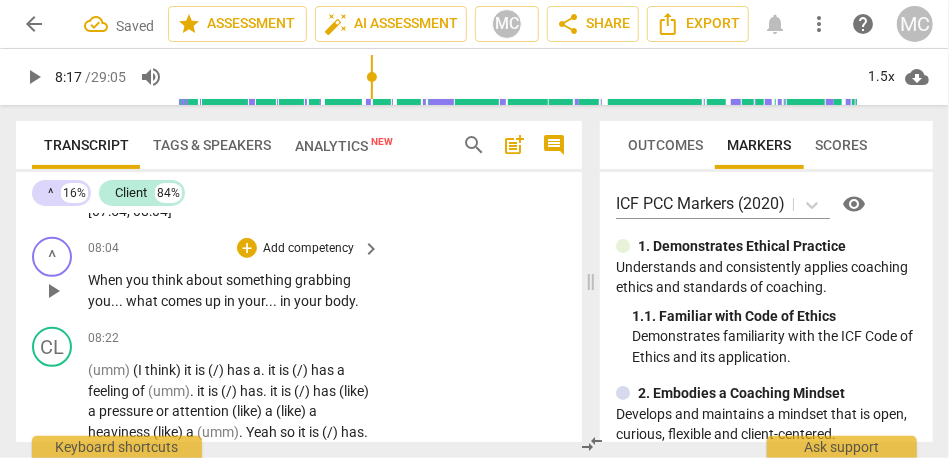 type 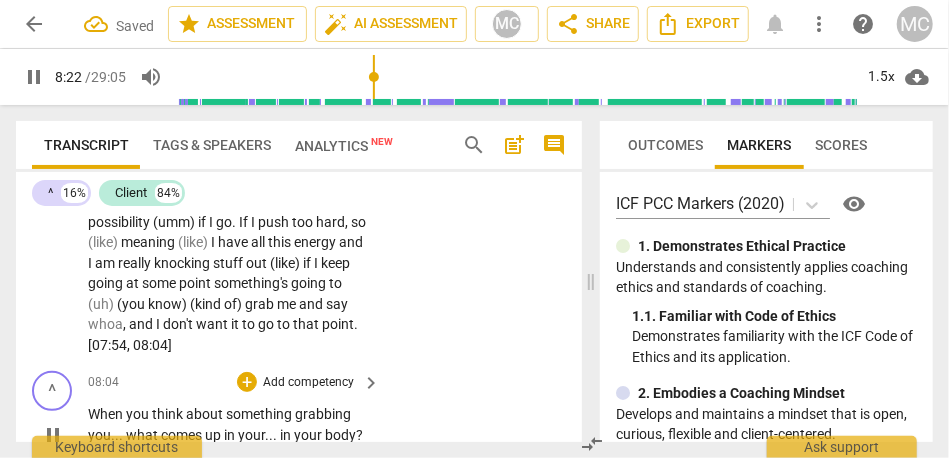 scroll, scrollTop: 3139, scrollLeft: 0, axis: vertical 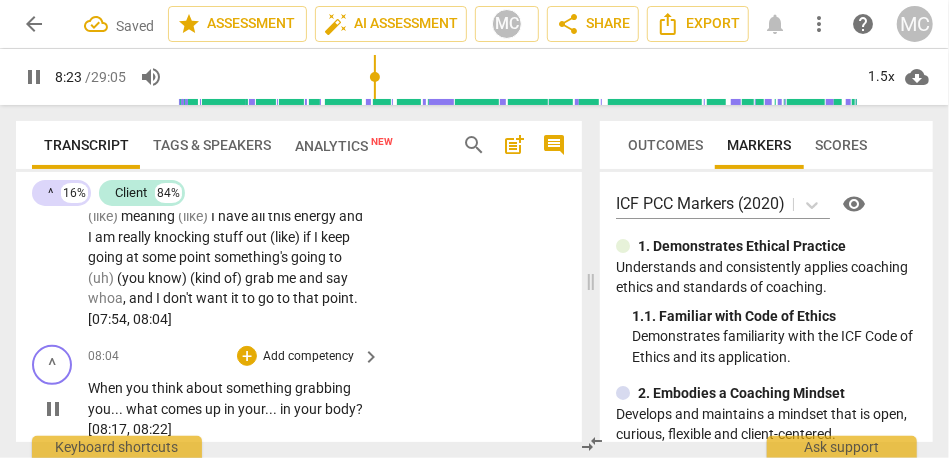 click on "Add competency" at bounding box center [308, 357] 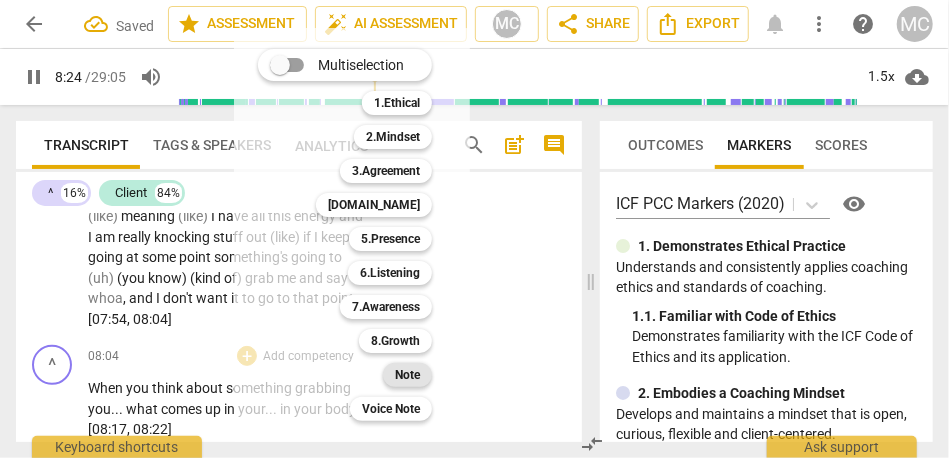 click on "Note" at bounding box center [407, 375] 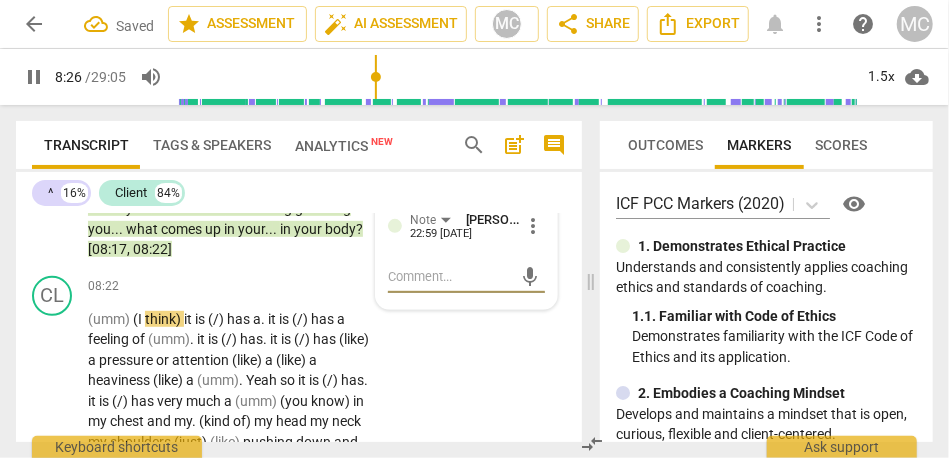 scroll, scrollTop: 3318, scrollLeft: 0, axis: vertical 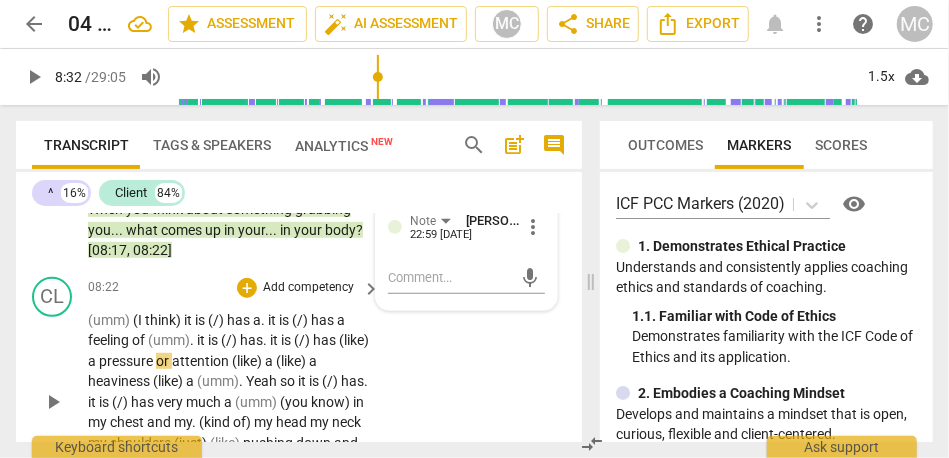 click on "it" at bounding box center (189, 320) 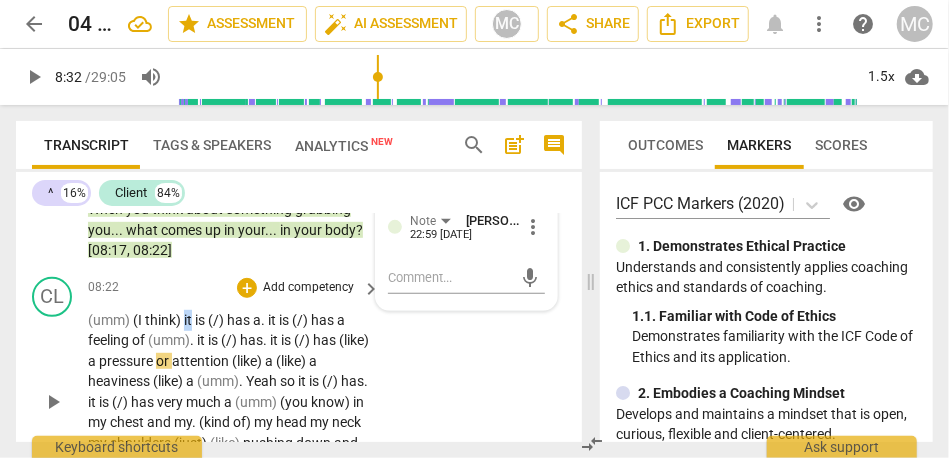click on "it" at bounding box center [189, 320] 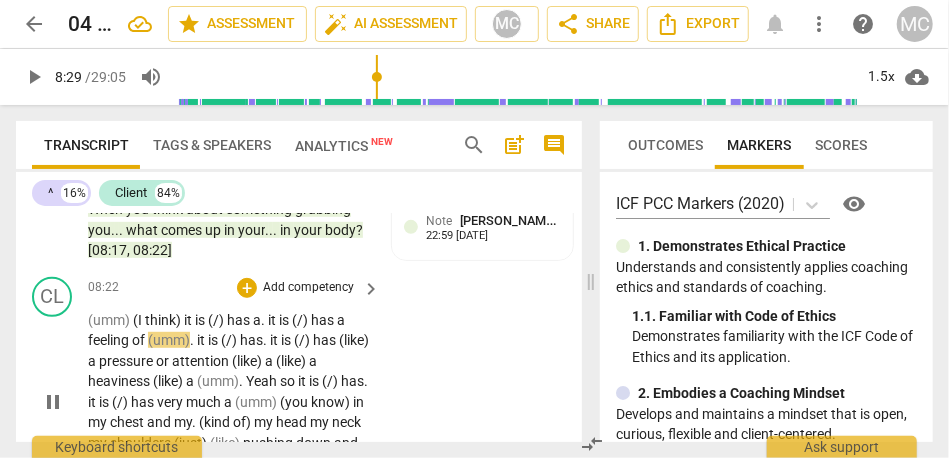 type on "509" 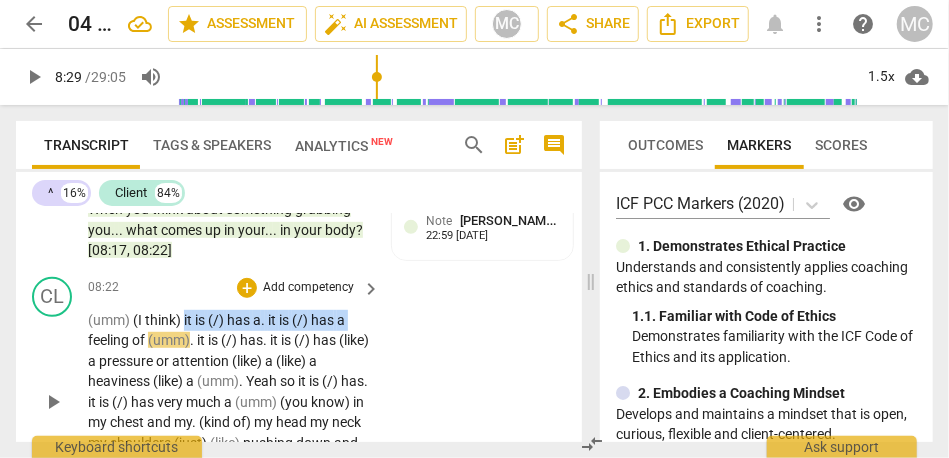 drag, startPoint x: 184, startPoint y: 318, endPoint x: 48, endPoint y: 335, distance: 137.05838 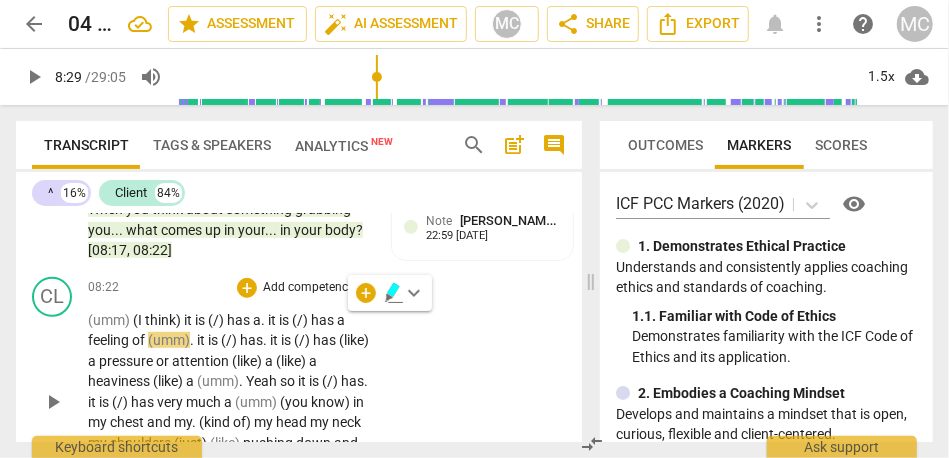click on "(umm)   (I   think)   it   is   (/)   has   a .   it   is   (/)   has   a   feeling   of   (umm) .   it   is   (/)   has .   it   is   (/)   has   (like)   a   pressure   or   attention   (like)   a   (like)   a   heaviness   (like)   a   (umm) .   Yeah   so   it   is   (/)   has .   it   is   (/)   has   very   much   a   (umm)   (you   know)   in   my   chest   and   my .   (kind   of)   my   head   my   neck   my   shoulders   (just)   (like)   pushing   down   and   (umm)   (you   know)   and   pressure   (umm)   I   can   feel   that   a   little   bit   now   actually ." at bounding box center [229, 402] 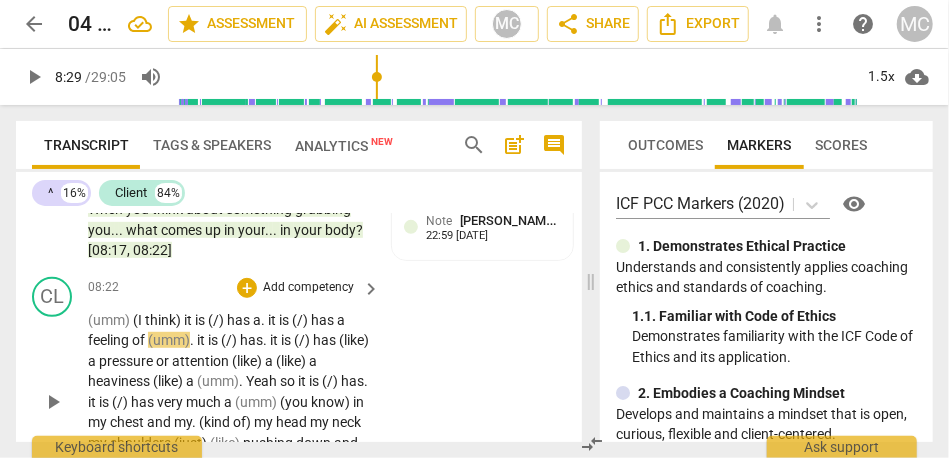 click on "it" at bounding box center [189, 320] 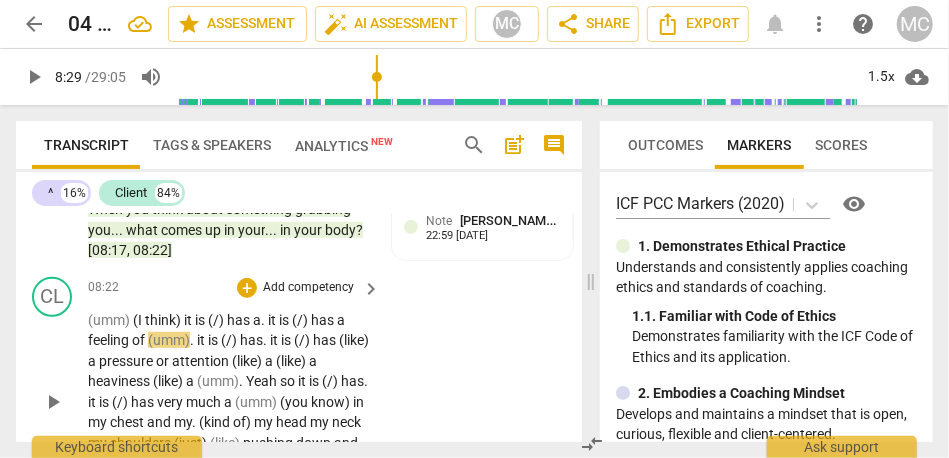 type 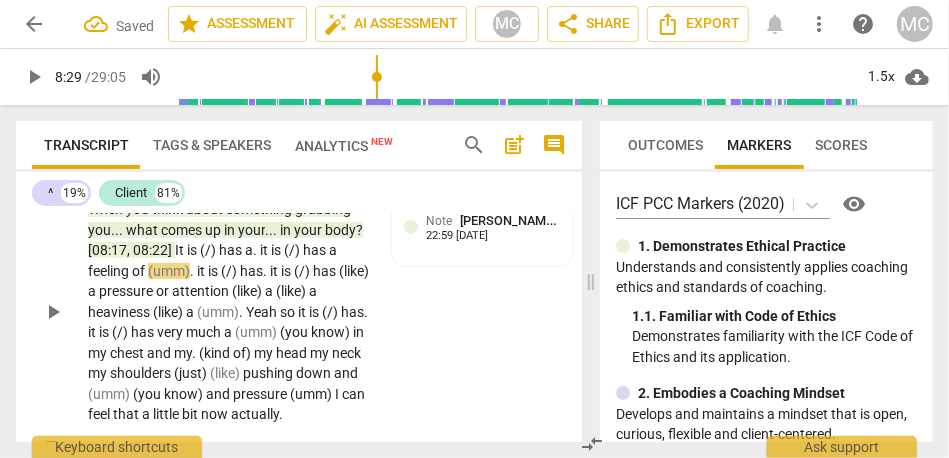 click on "When   you   think   about   something   grabbing   you . . .   what   comes   up   in   your . . .   in   your   body ?   [08:17 ,   08:22]   It   is   (/)   has   a .   it   is   (/)   has   a   feeling   of   (umm) .   it   is   (/)   has .   it   is   (/)   has   (like)   a   pressure   or   attention   (like)   a   (like)   a   heaviness   (like)   a   (umm) .   Yeah   so   it   is   (/)   has .   it   is   (/)   has   very   much   a   (umm)   (you   know)   in   my   chest   and   my .   (kind   of)   my   head   my   neck   my   shoulders   (just)   (like)   pushing   down   and   (umm)   (you   know)   and   pressure   (umm)   I   can   feel   that   a   little   bit   now   actually ." at bounding box center [229, 312] 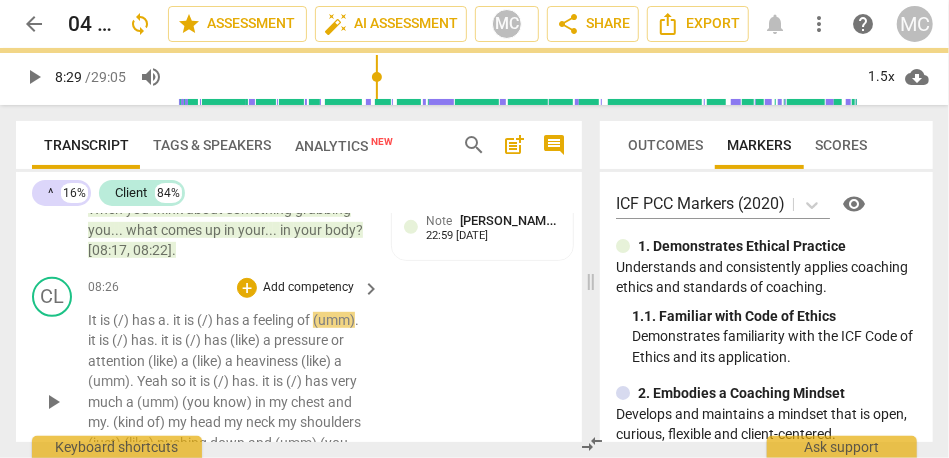 click on "08:26 + Add competency keyboard_arrow_right It   is   (/)   has   a .   it   is   (/)   has   a   feeling   of   (umm) .   it   is   (/)   has .   it   is   (/)   has   (like)   a   pressure   or   attention   (like)   a   (like)   a   heaviness   (like)   a   (umm) .   Yeah   so   it   is   (/)   has .   it   is   (/)   has   very   much   a   (umm)   (you   know)   in   my   chest   and   my .   (kind   of)   my   head   my   neck   my   shoulders   (just)   (like)   pushing   down   and   (umm)   (you   know)   and   pressure   (umm)   I   can   feel   that   a   little   bit   now   actually ." at bounding box center (235, 386) 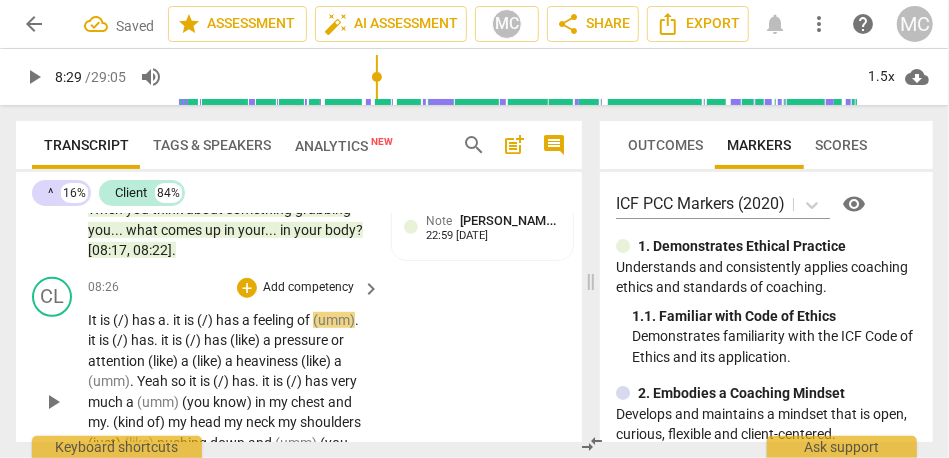 click on "it" at bounding box center (93, 340) 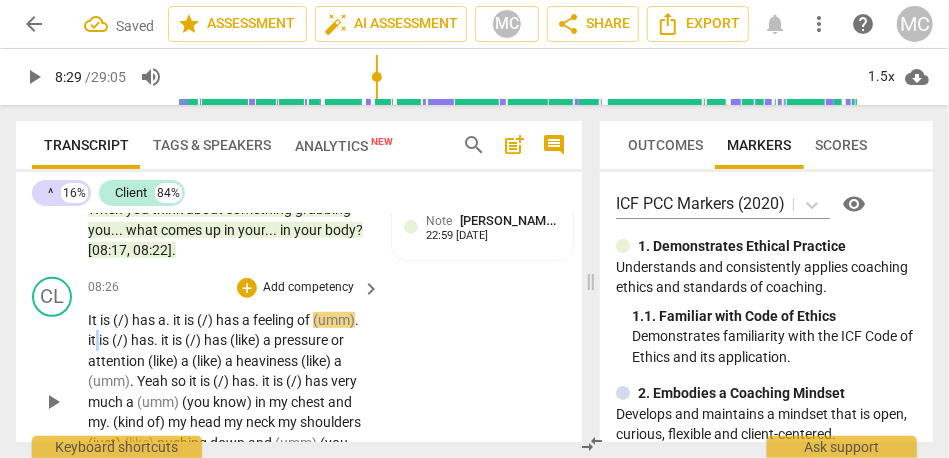click on "it" at bounding box center [93, 340] 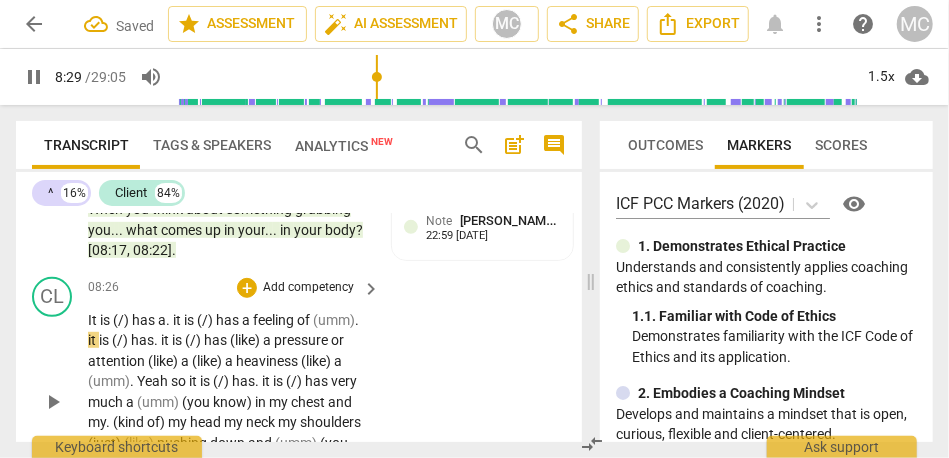 click on "It" at bounding box center [94, 320] 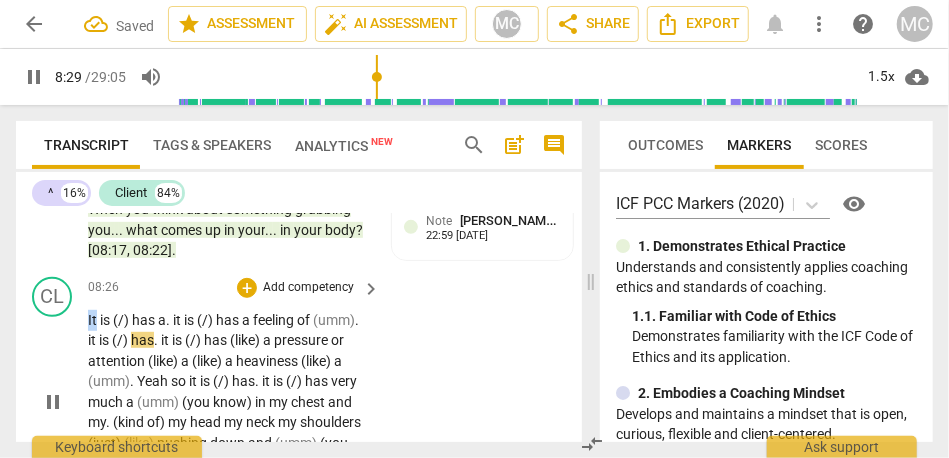click on "It" at bounding box center (94, 320) 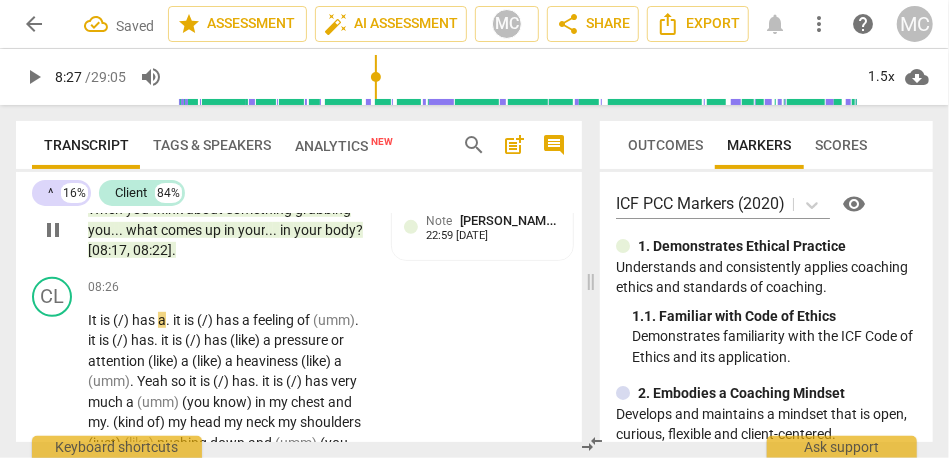 click on "When   you   think   about   something   grabbing   you . . .   what   comes   up   in   your . . .   in   your   body ?   [08:17 ,   08:22] ." at bounding box center [229, 230] 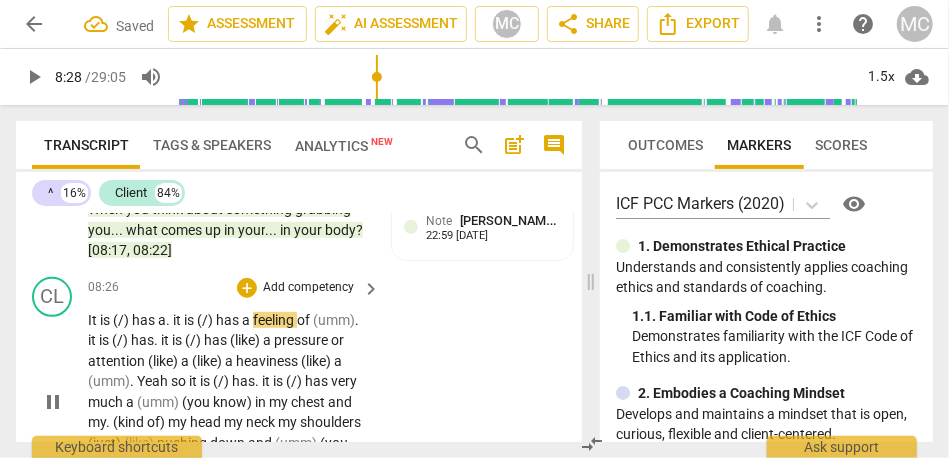 type on "508" 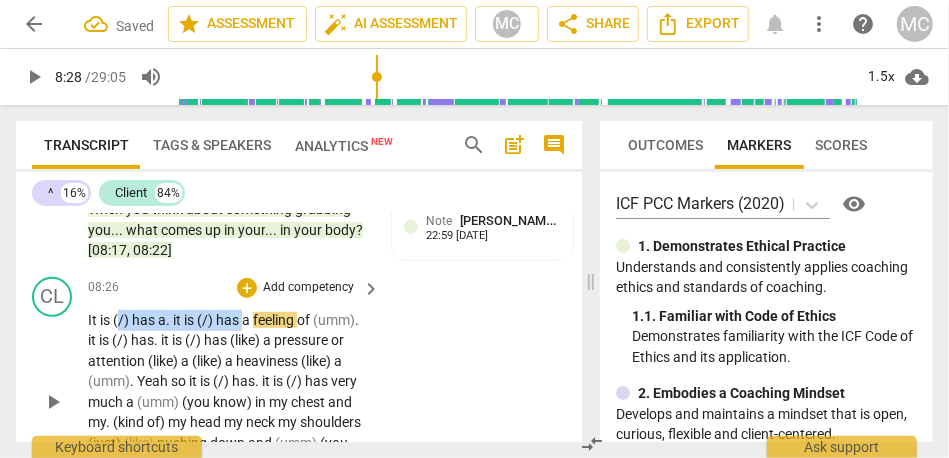 drag, startPoint x: 244, startPoint y: 319, endPoint x: 120, endPoint y: 324, distance: 124.10077 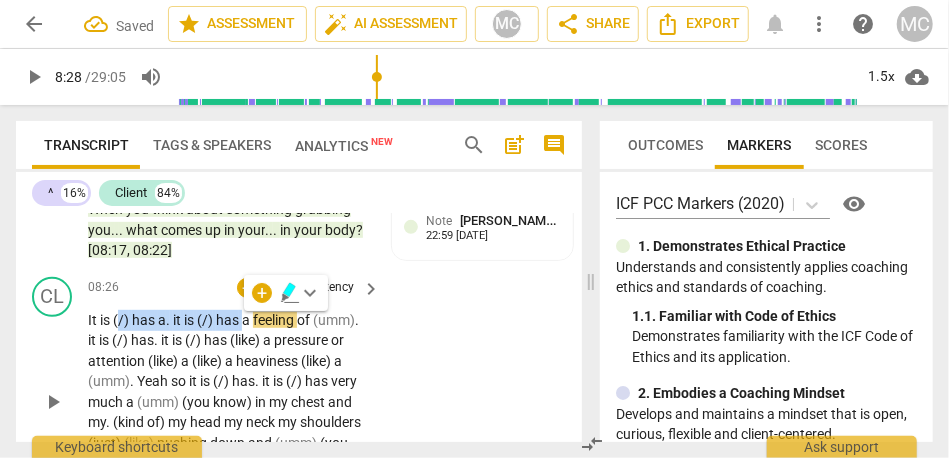 type 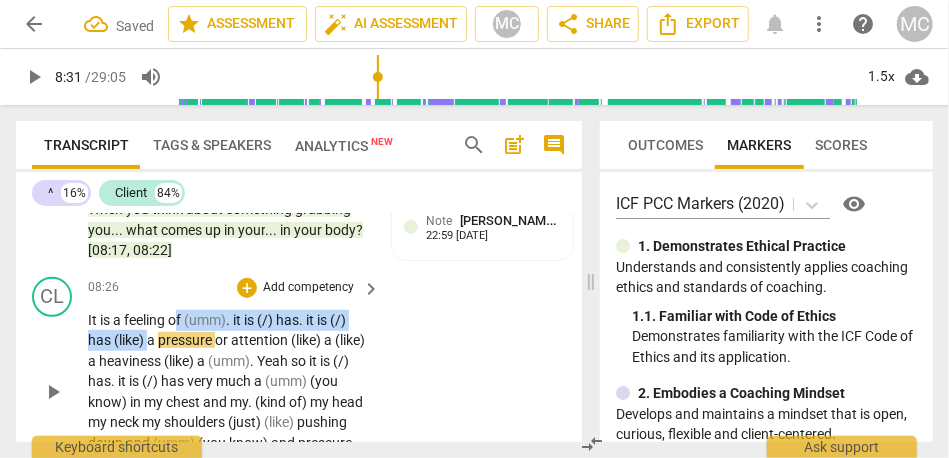 drag, startPoint x: 148, startPoint y: 341, endPoint x: 180, endPoint y: 314, distance: 41.868843 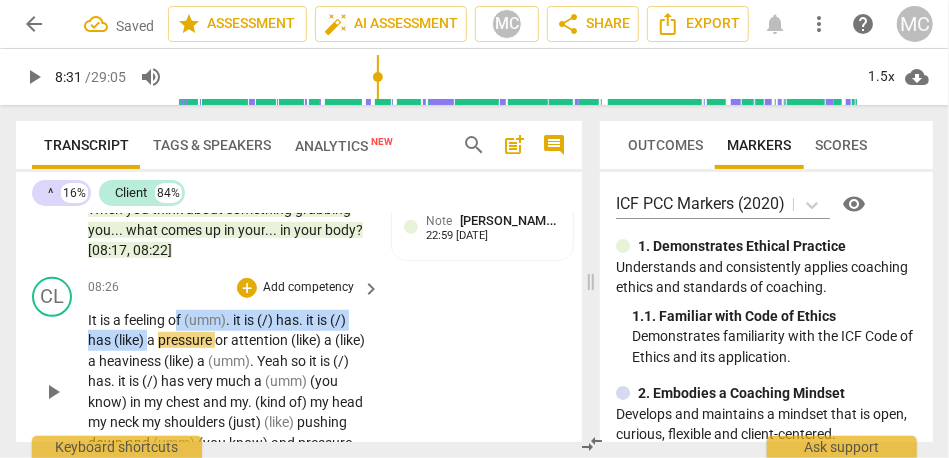 click on "It   is   a   feeling   of   (umm) .   it   is   (/)   has .   it   is   (/)   has   (like)   a   pressure   or   attention   (like)   a   (like)   a   heaviness   (like)   a   (umm) .   Yeah   so   it   is   (/)   has .   it   is   (/)   has   very   much   a   (umm)   (you   know)   in   my   chest   and   my .   (kind   of)   my   head   my   neck   my   shoulders   (just)   (like)   pushing   down   and   (umm)   (you   know)   and   pressure   (umm)   I   can   feel   that   a   little   bit   now   actually ." at bounding box center [229, 392] 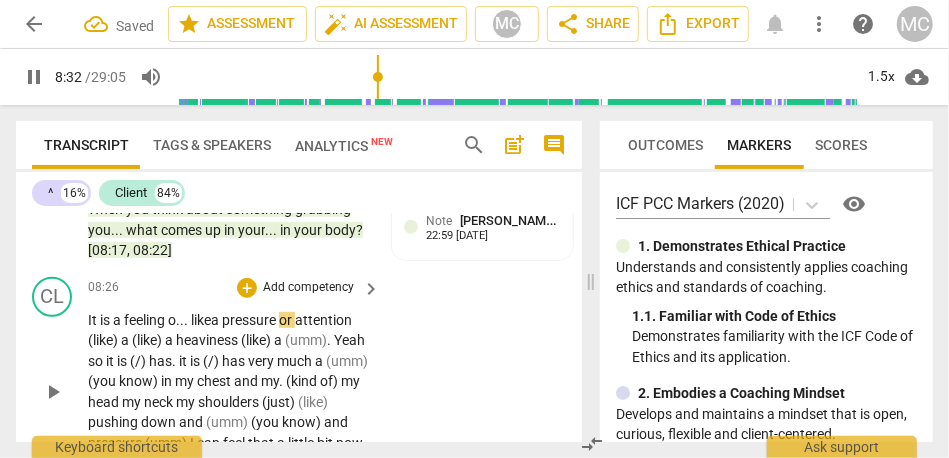 click on "CL play_arrow pause 08:26 + Add competency keyboard_arrow_right It   is   a   feeling   o... like  a   pressure   or   attention   (like)   a   (like)   a   heaviness   (like)   a   (umm) .   Yeah   so   it   is   (/)   has .   it   is   (/)   has   very   much   a   (umm)   (you   know)   in   my   chest   and   my .   (kind   of)   my   head   my   neck   my   shoulders   (just)   (like)   pushing   down   and   (umm)   (you   know)   and   pressure   (umm)   I   can   feel   that   a   little   bit   now   actually ." at bounding box center [299, 375] 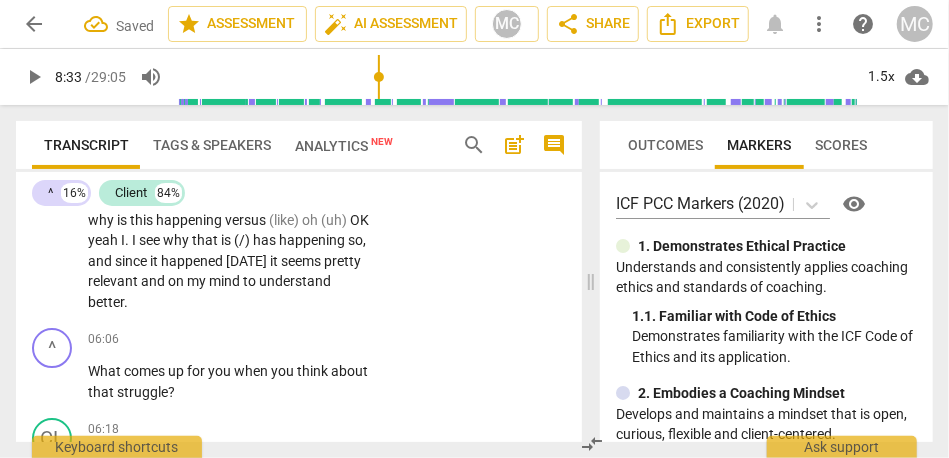 scroll, scrollTop: 2562, scrollLeft: 0, axis: vertical 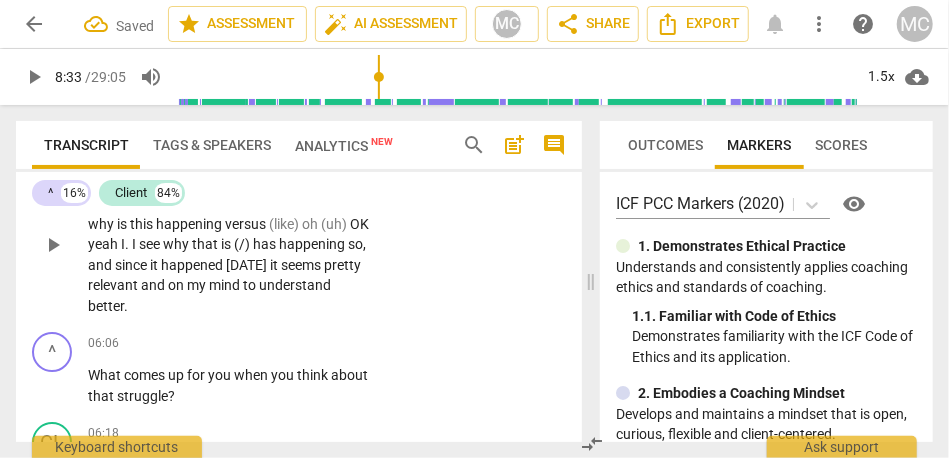 click on "understand" at bounding box center (295, 285) 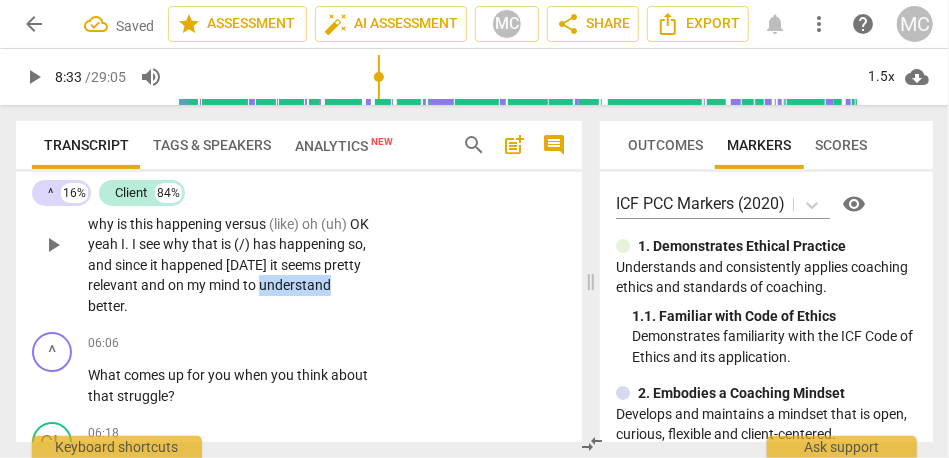 click on "understand" at bounding box center [295, 285] 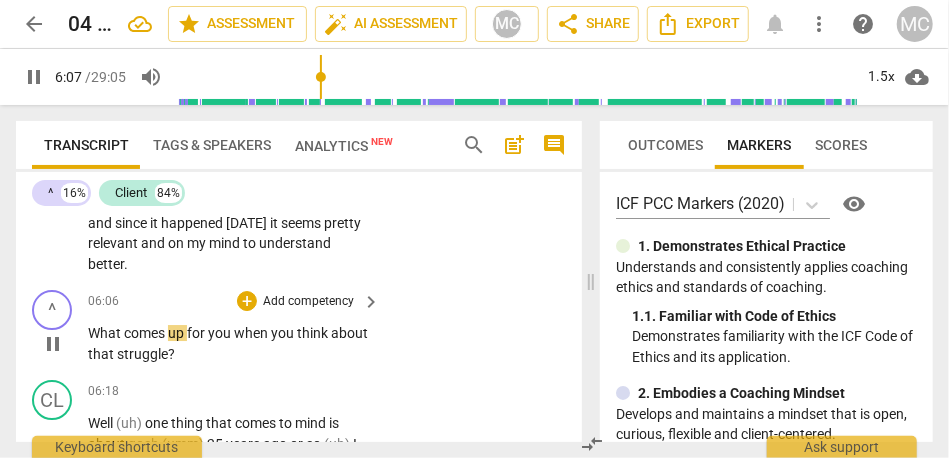 scroll, scrollTop: 2613, scrollLeft: 0, axis: vertical 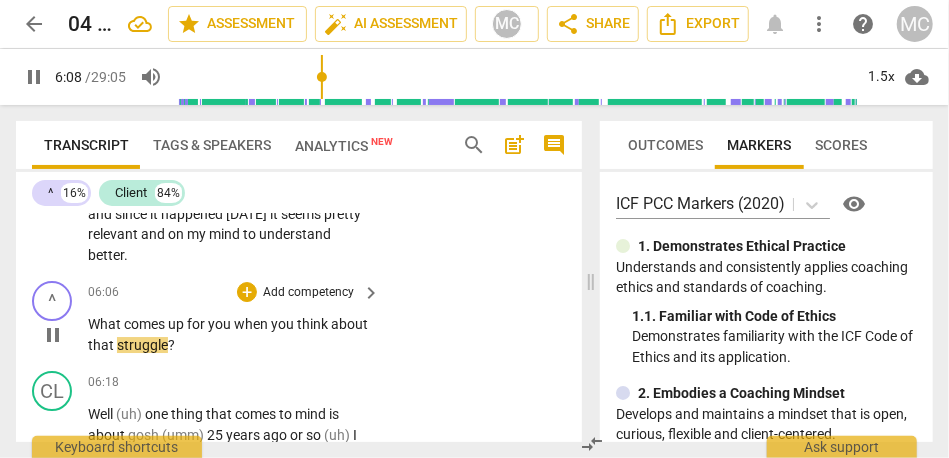 click on "pause" at bounding box center [53, 335] 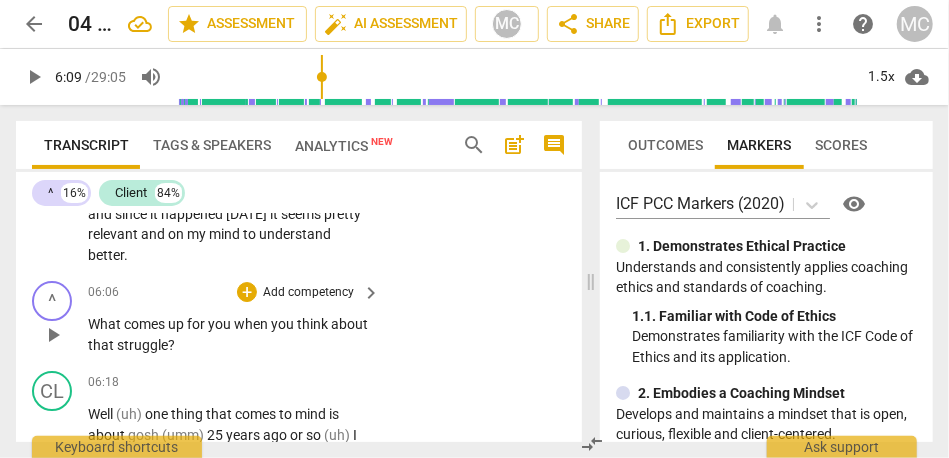 click on "that" at bounding box center [102, 345] 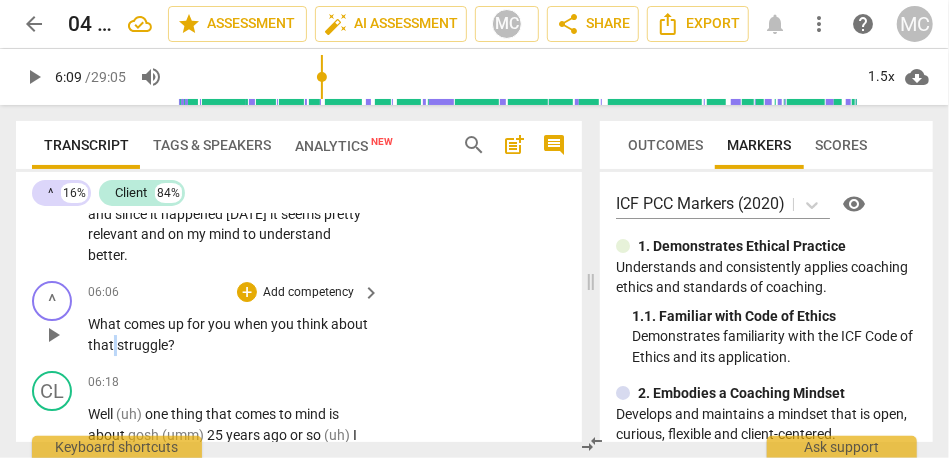 click on "that" at bounding box center [102, 345] 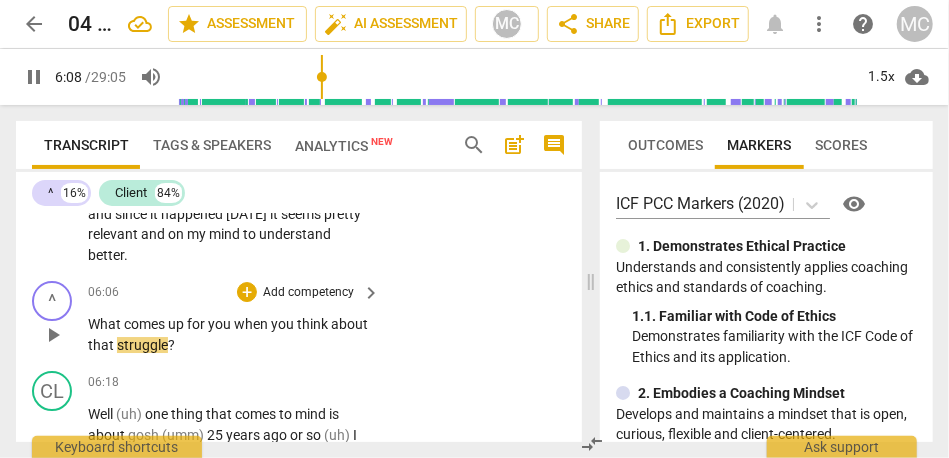 type on "369" 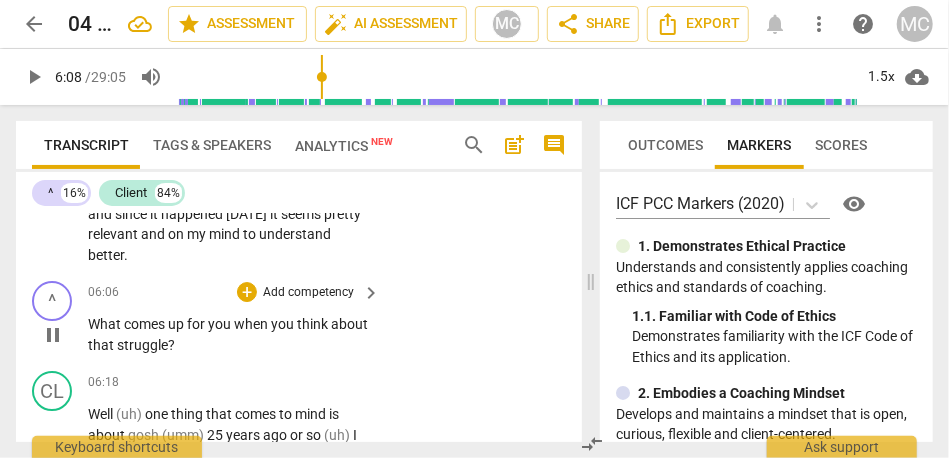 click on "struggle" at bounding box center (142, 345) 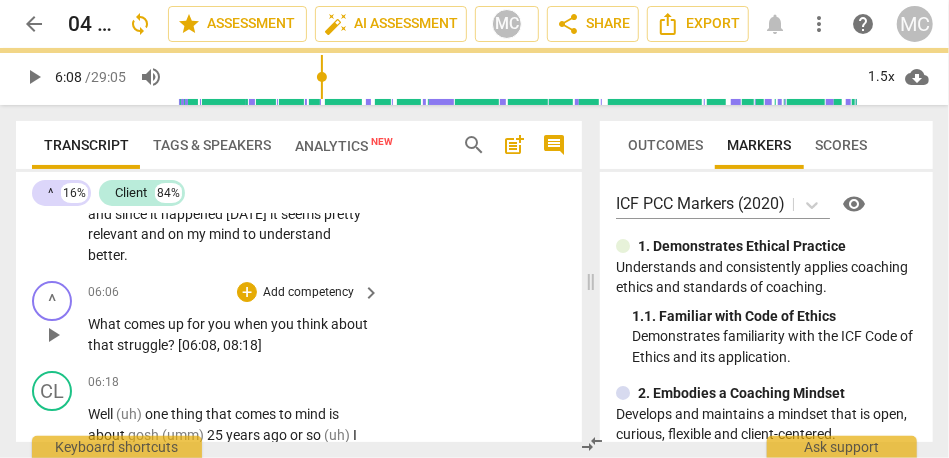 click on "Add competency" at bounding box center (308, 293) 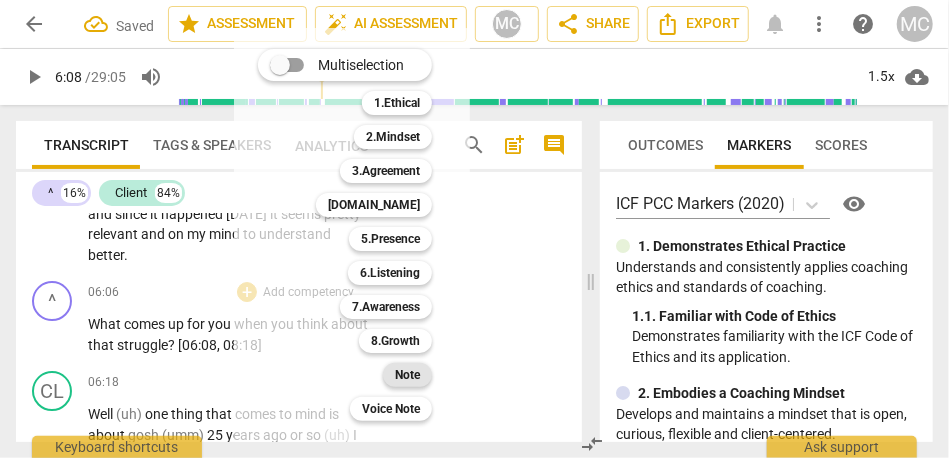 click on "Note" at bounding box center [407, 375] 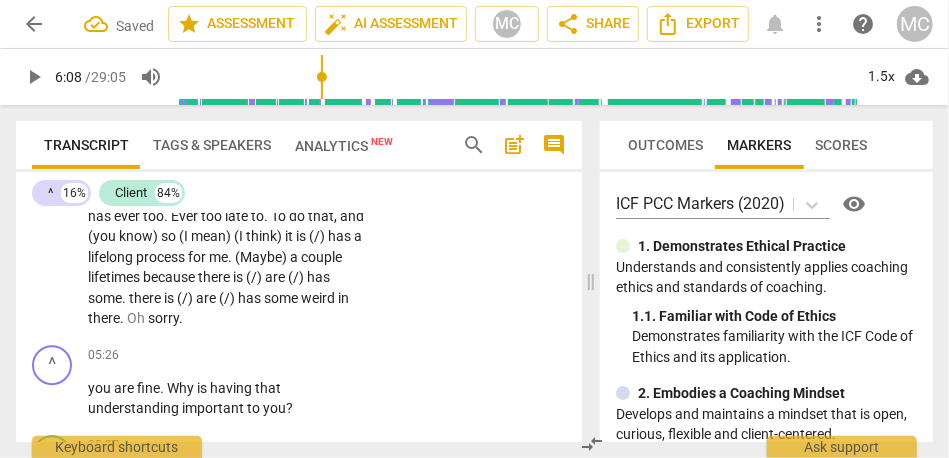scroll, scrollTop: 2266, scrollLeft: 0, axis: vertical 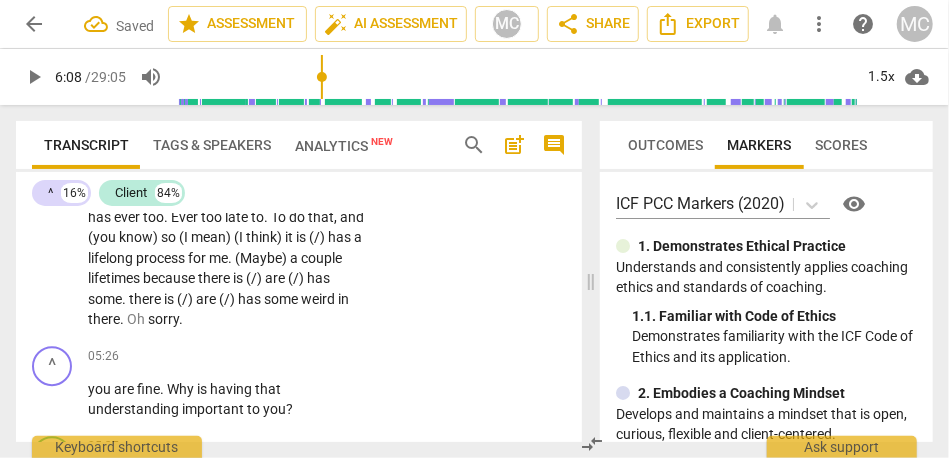 click on "in" at bounding box center [343, 299] 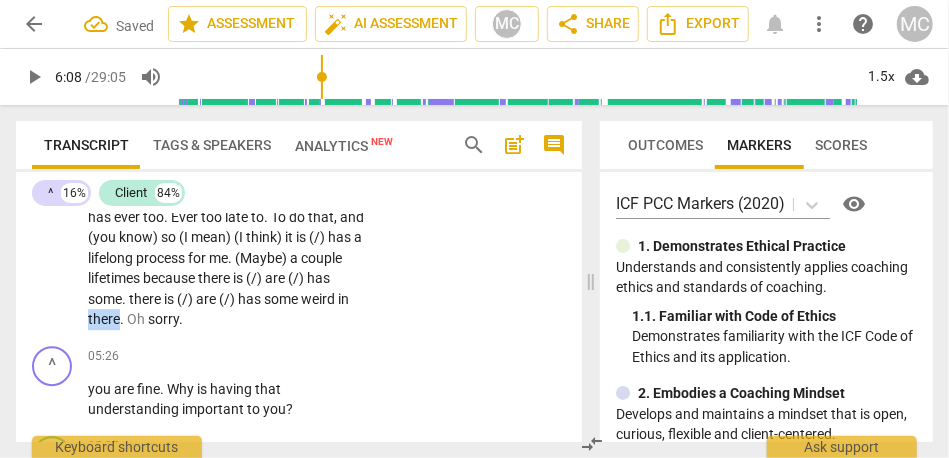 click on "in" at bounding box center (343, 299) 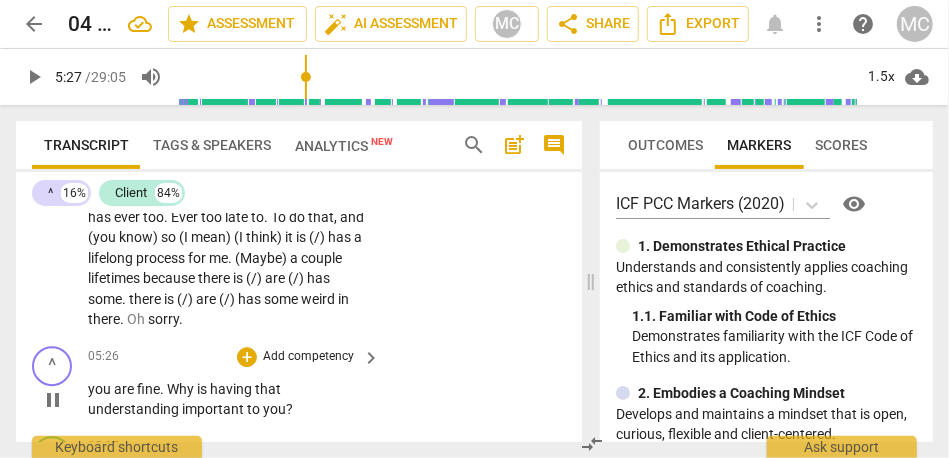 click on "you" at bounding box center (101, 389) 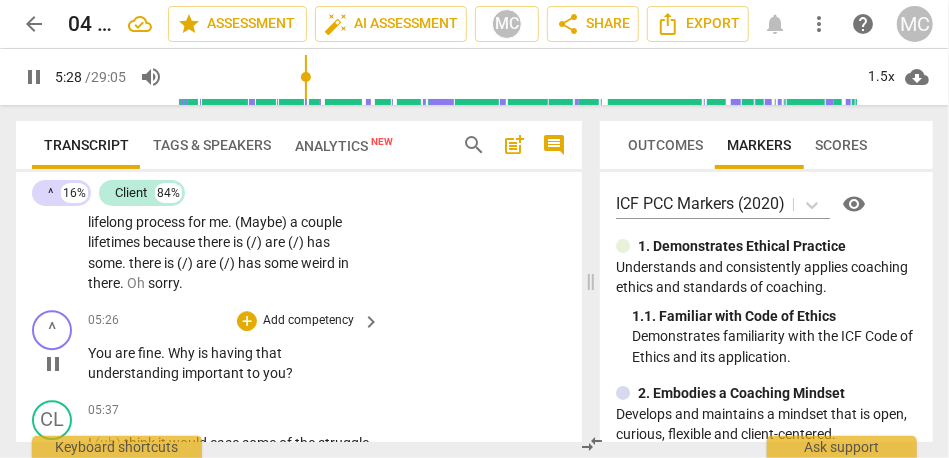 scroll, scrollTop: 2302, scrollLeft: 0, axis: vertical 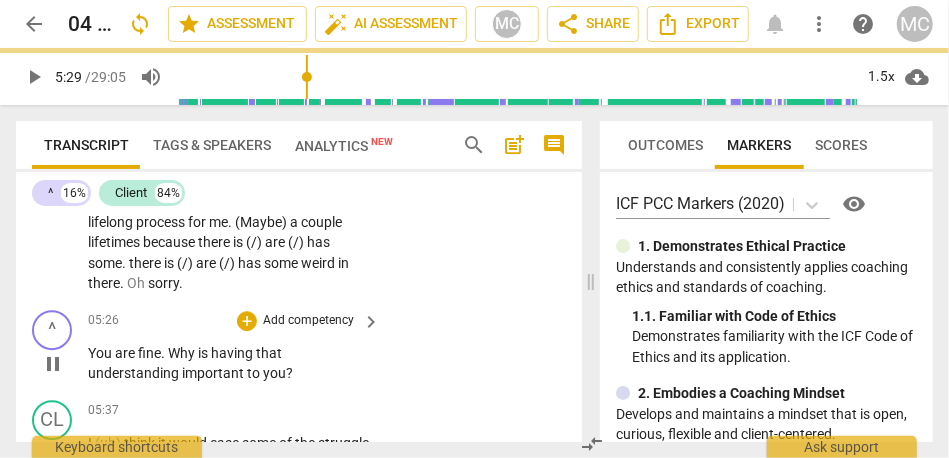 click on "Why" at bounding box center (183, 353) 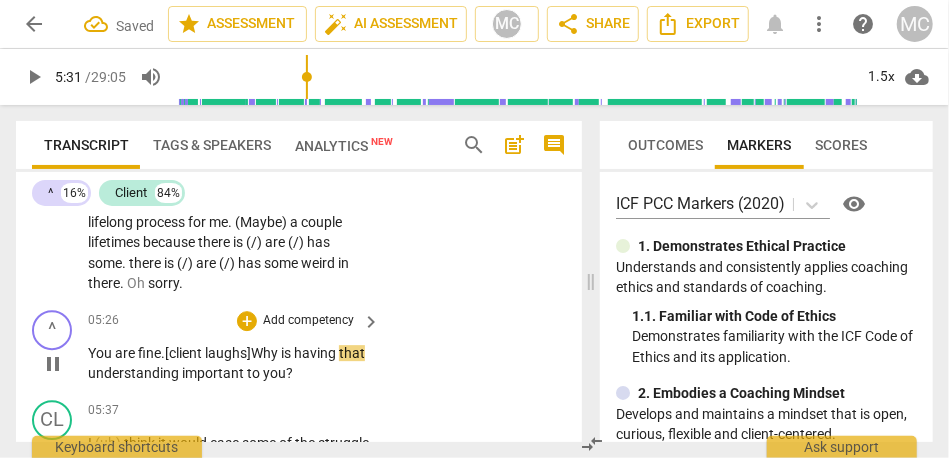 click on "are" at bounding box center (126, 353) 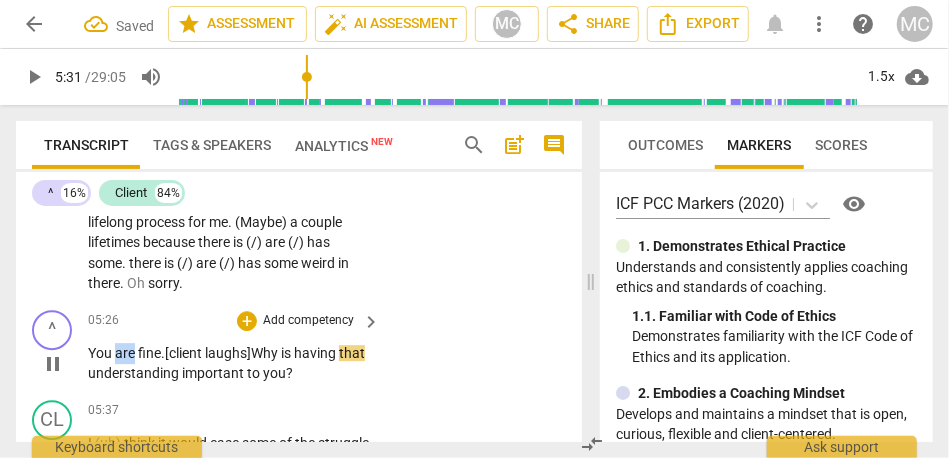 click on "are" at bounding box center [126, 353] 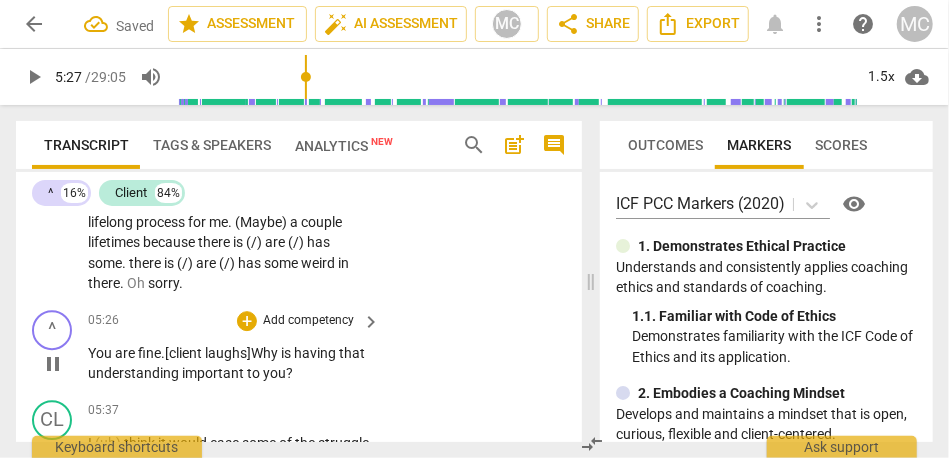 click on ".  [client laughs]" at bounding box center [206, 353] 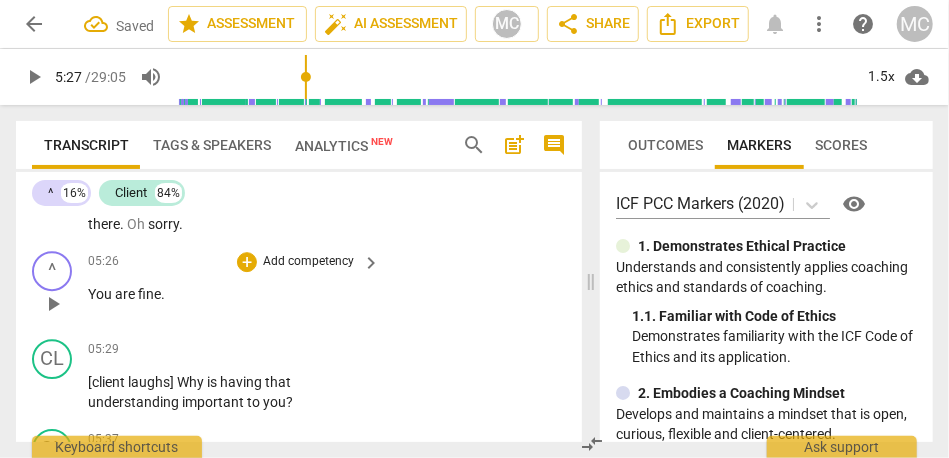 scroll, scrollTop: 2388, scrollLeft: 0, axis: vertical 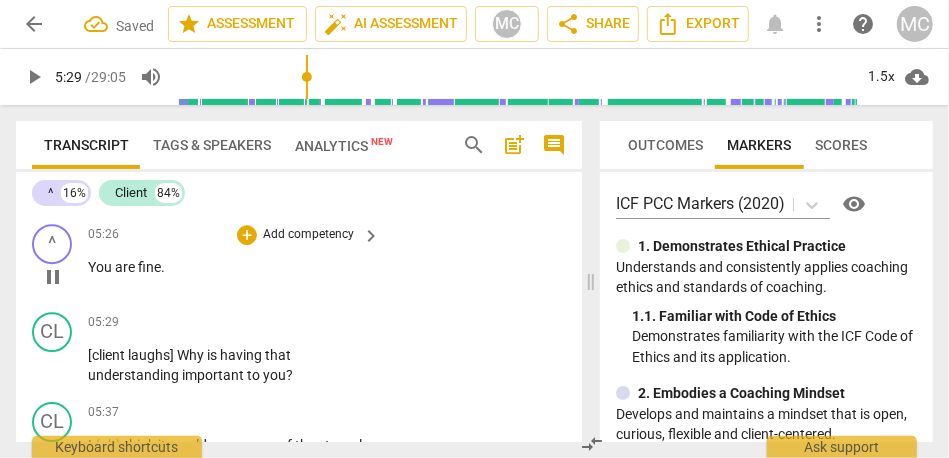 click on "are" at bounding box center (126, 267) 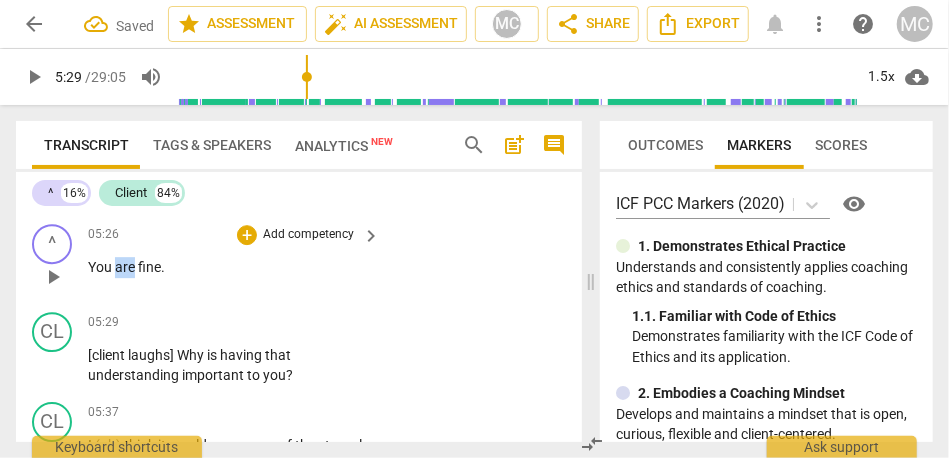 click on "are" at bounding box center (126, 267) 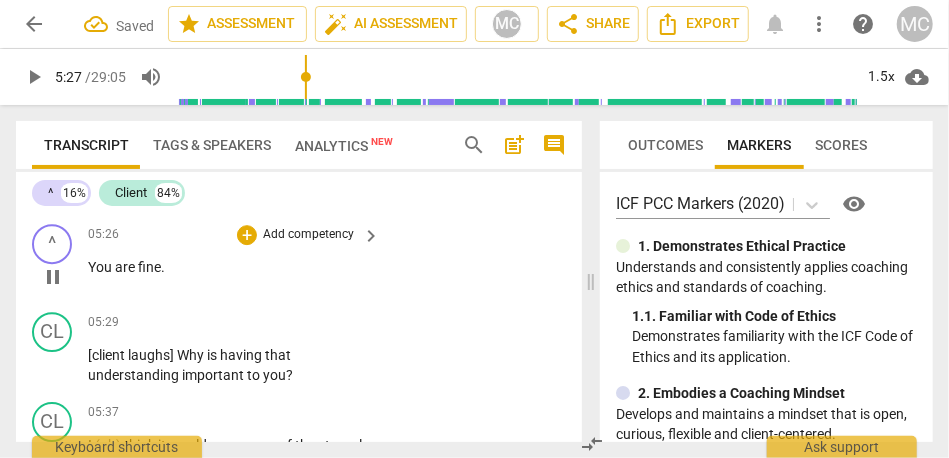 type on "327" 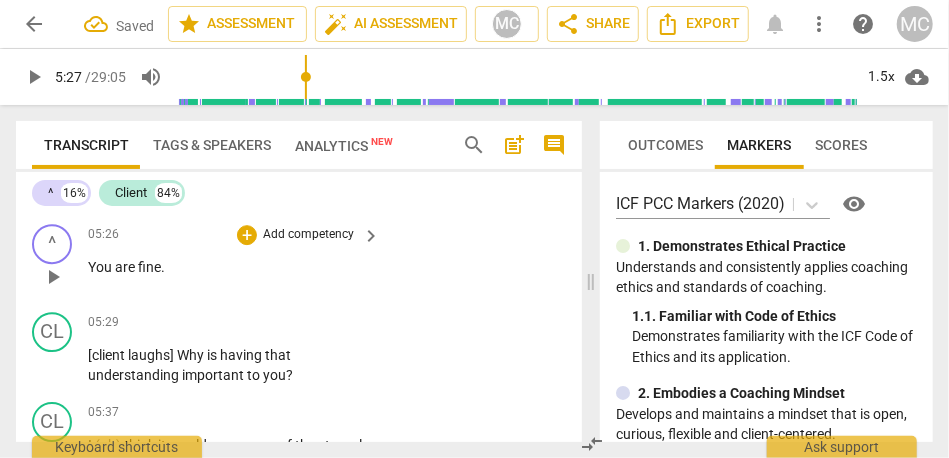 click on "fine" at bounding box center (149, 267) 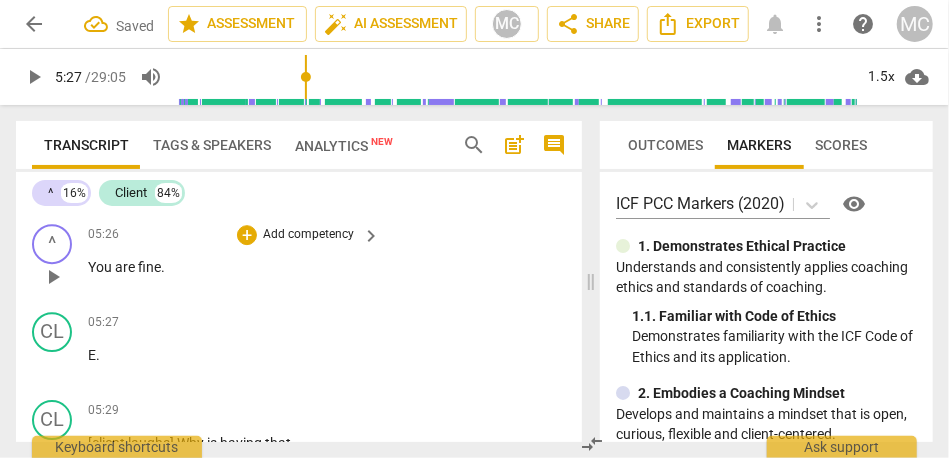 click on "are" at bounding box center (126, 267) 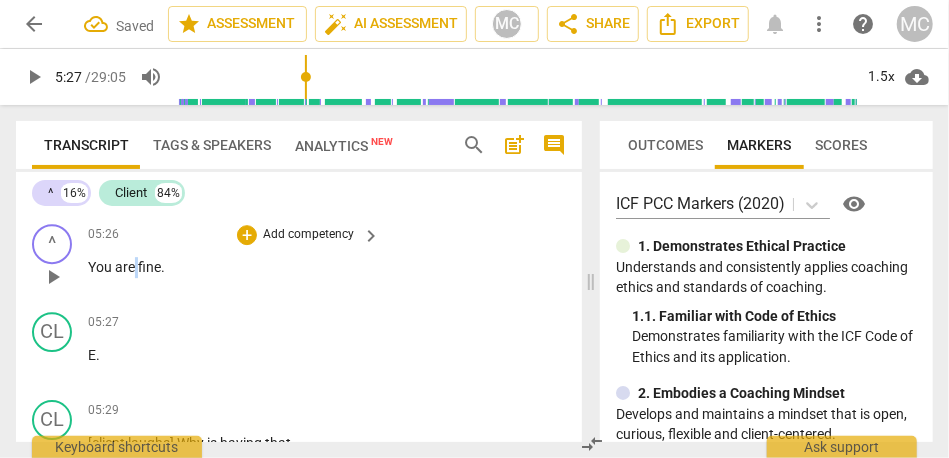 click on "are" at bounding box center [126, 267] 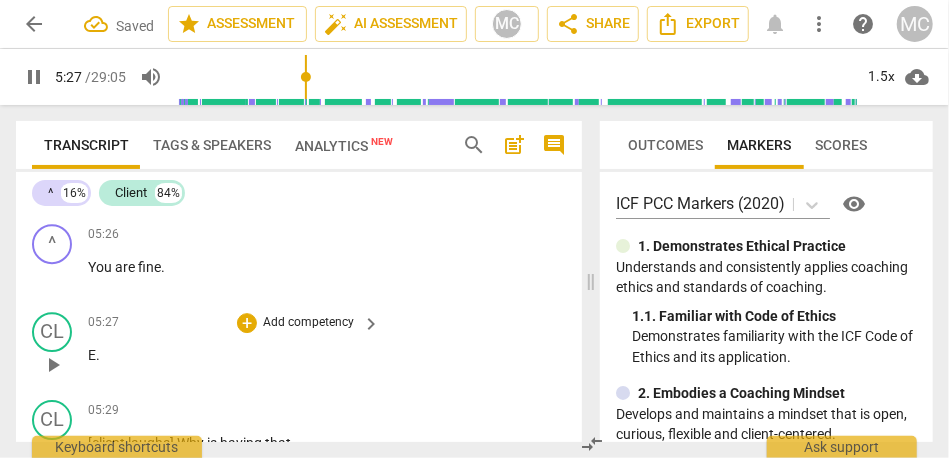 type on "328" 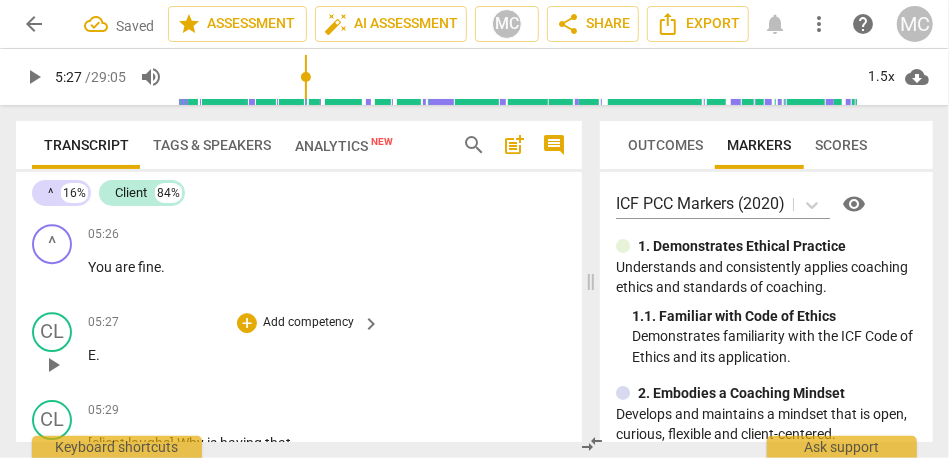 type 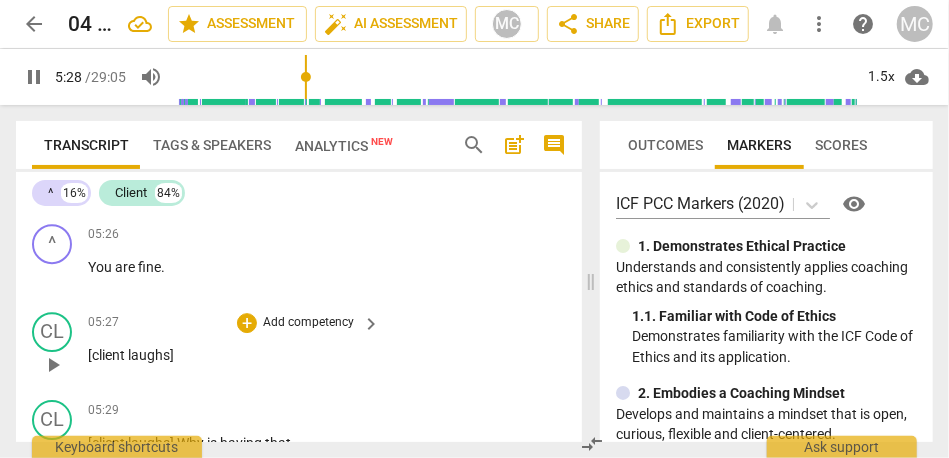 scroll, scrollTop: 2472, scrollLeft: 0, axis: vertical 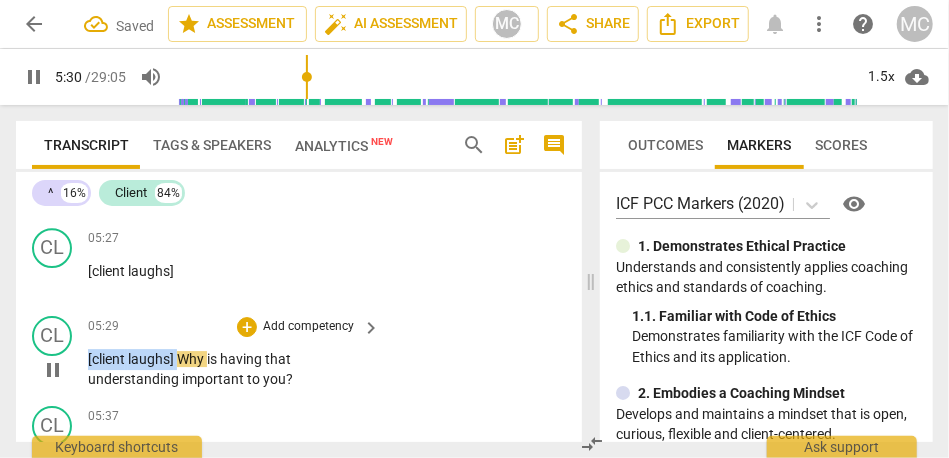 drag, startPoint x: 182, startPoint y: 363, endPoint x: 59, endPoint y: 362, distance: 123.00407 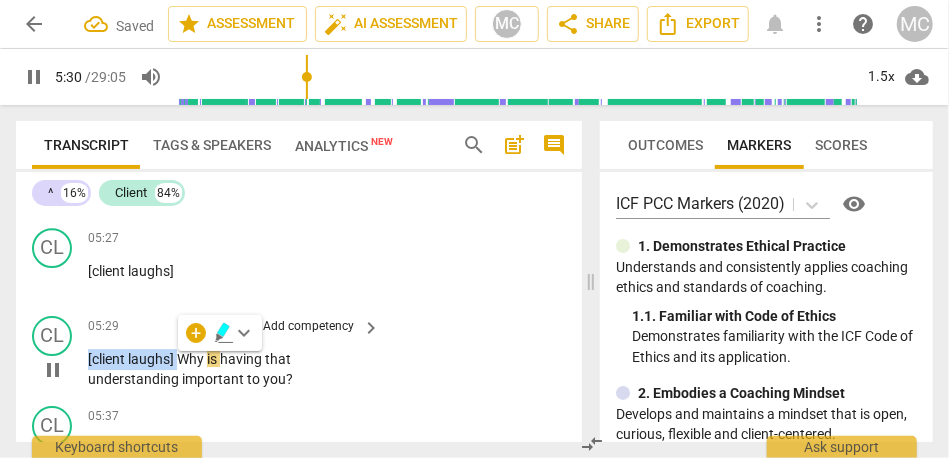 type on "331" 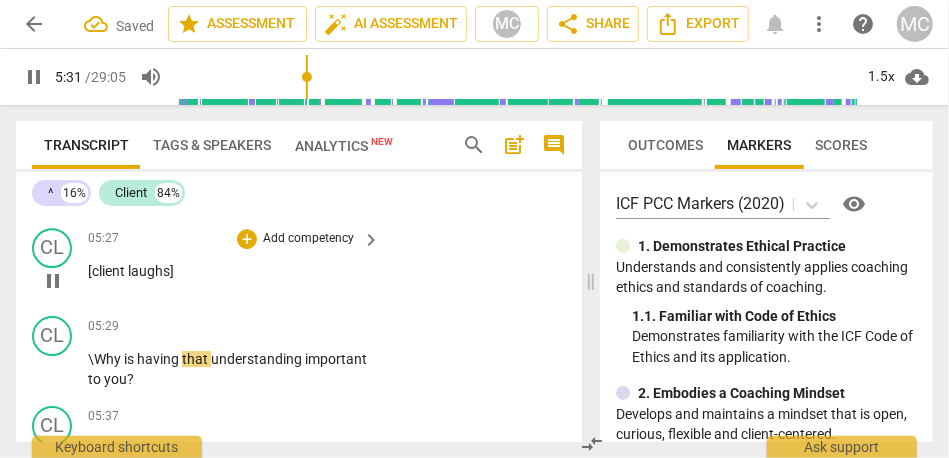 click on "CL play_arrow pause 05:27 + Add competency keyboard_arrow_right [client   laughs]" at bounding box center [299, 264] 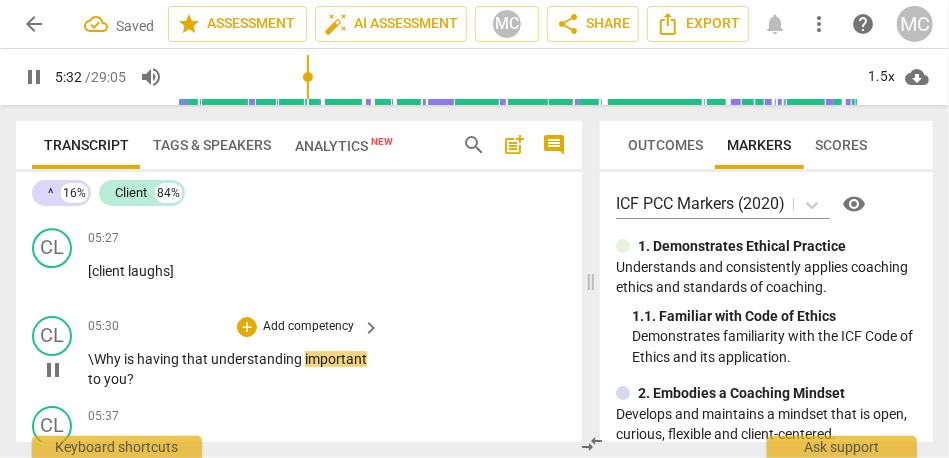 click on "\Why" at bounding box center [106, 359] 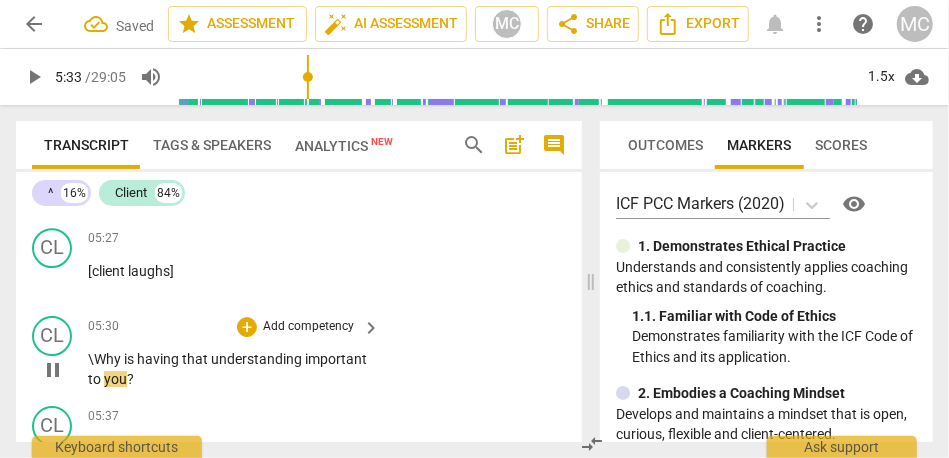 type on "334" 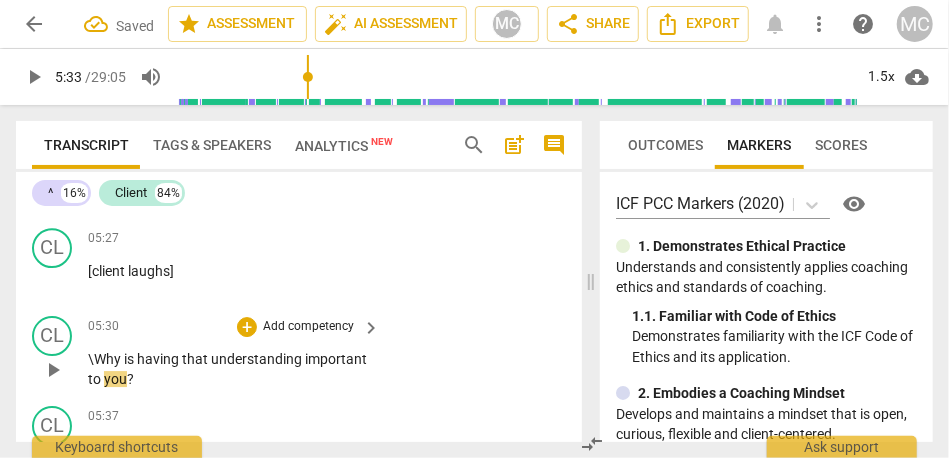 type 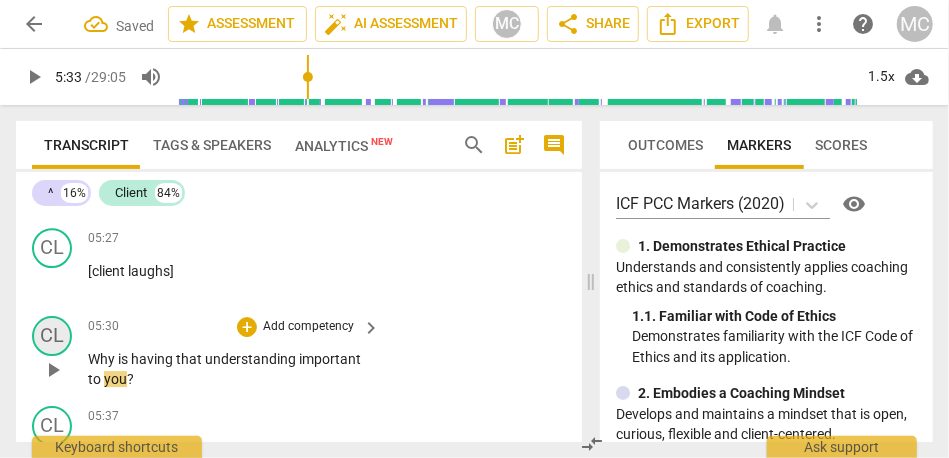 click on "CL" at bounding box center (52, 336) 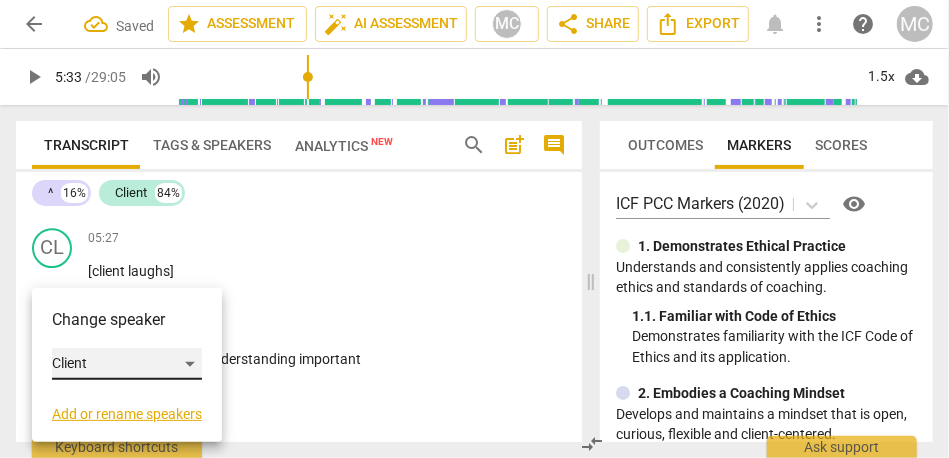 click on "Client" at bounding box center (127, 364) 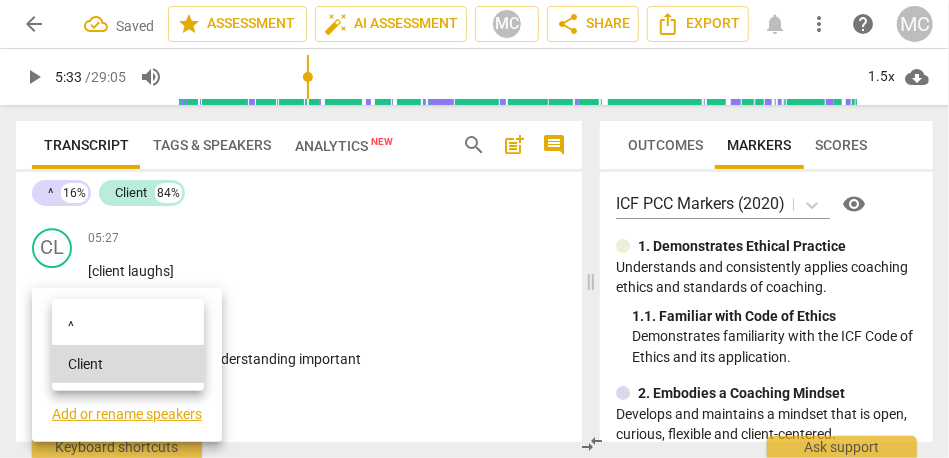 click on "^" at bounding box center [128, 326] 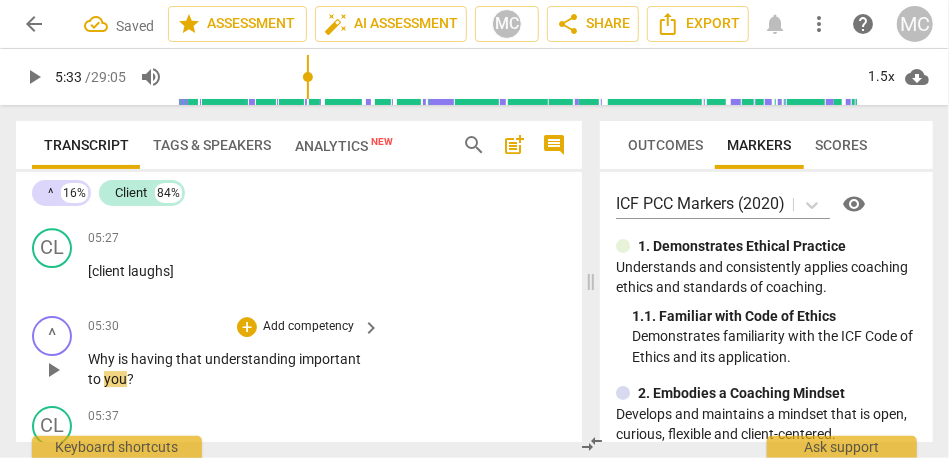 click on "Why" at bounding box center (103, 359) 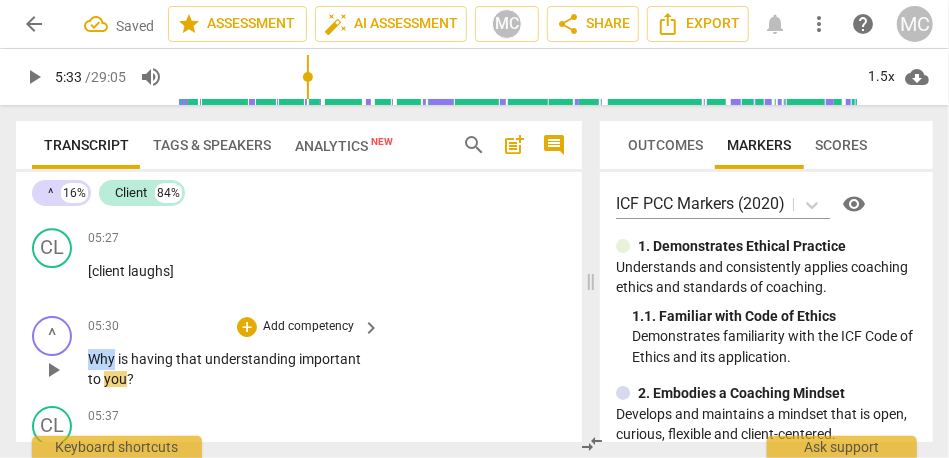click on "Why" at bounding box center (103, 359) 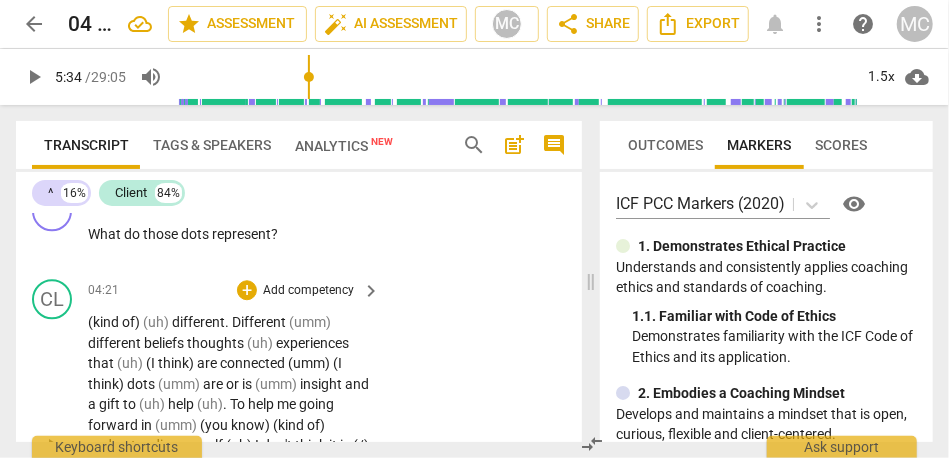 scroll, scrollTop: 1938, scrollLeft: 0, axis: vertical 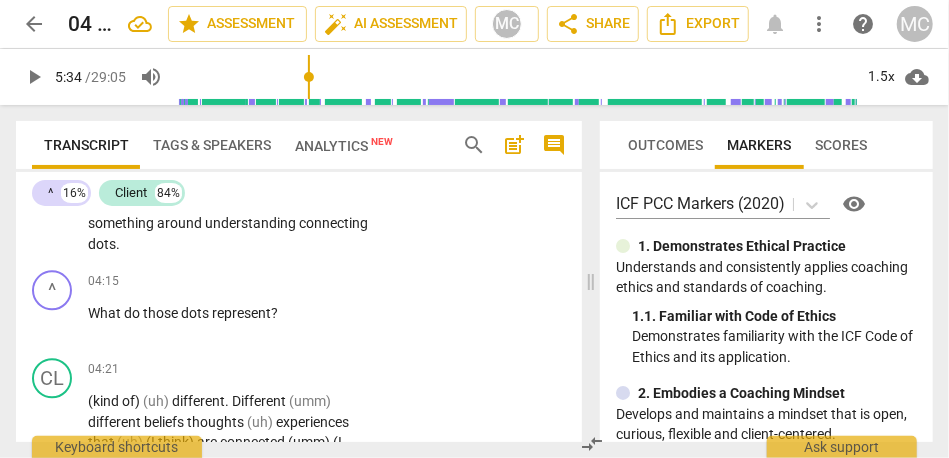 click on "connecting" at bounding box center (333, 223) 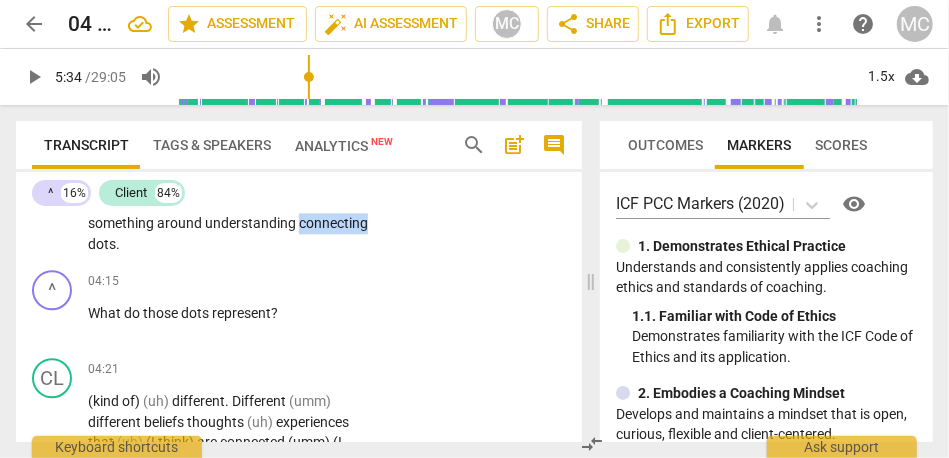 click on "connecting" at bounding box center [333, 223] 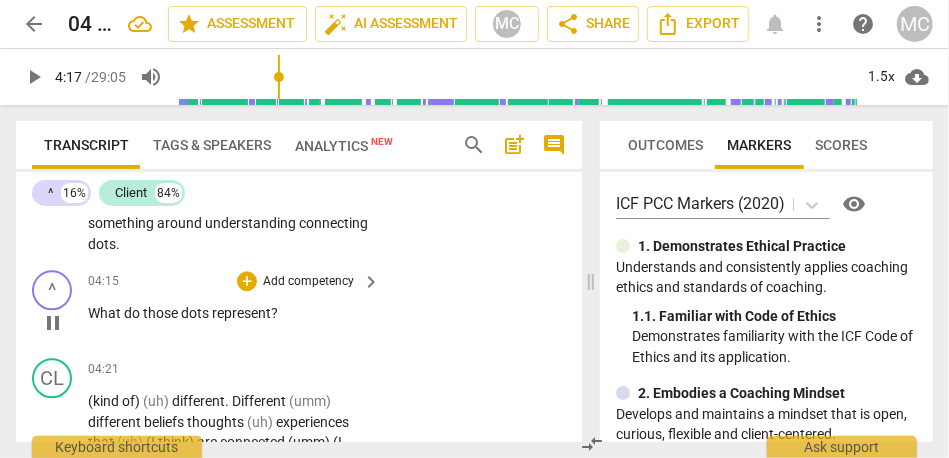 click on "Add competency" at bounding box center [308, 282] 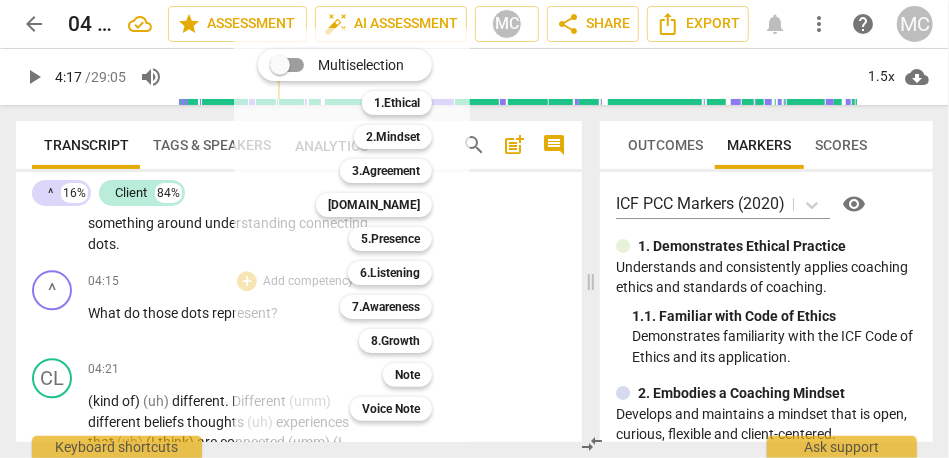 click at bounding box center (474, 229) 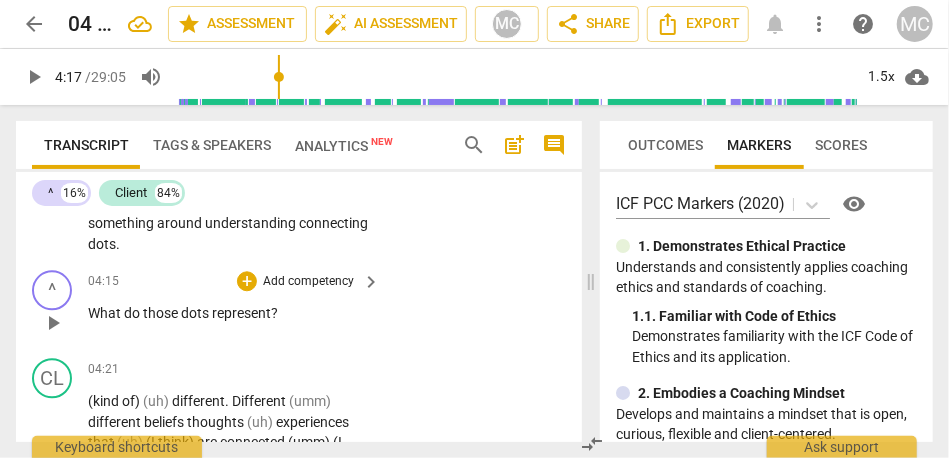click on "Add competency" at bounding box center [308, 282] 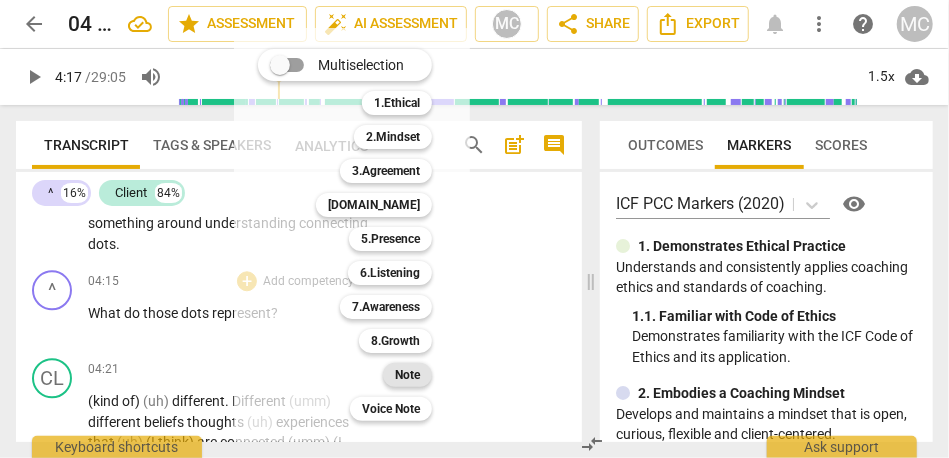 click on "Note" at bounding box center [407, 375] 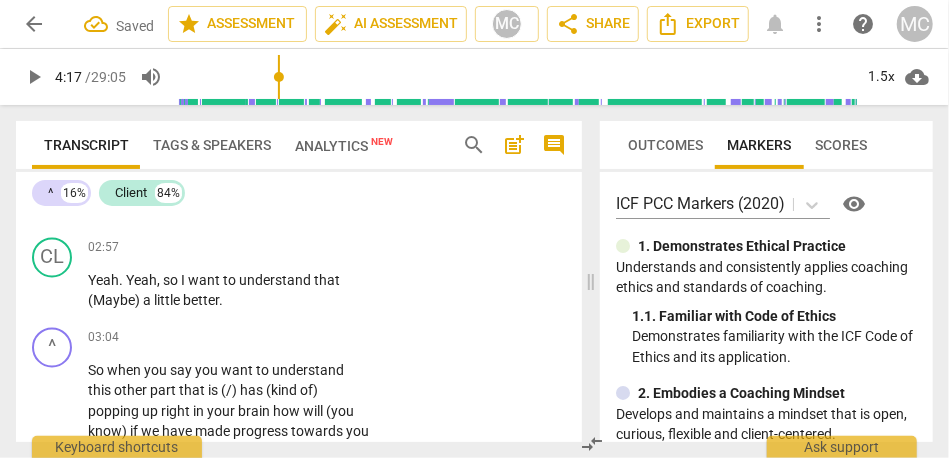 scroll, scrollTop: 1472, scrollLeft: 0, axis: vertical 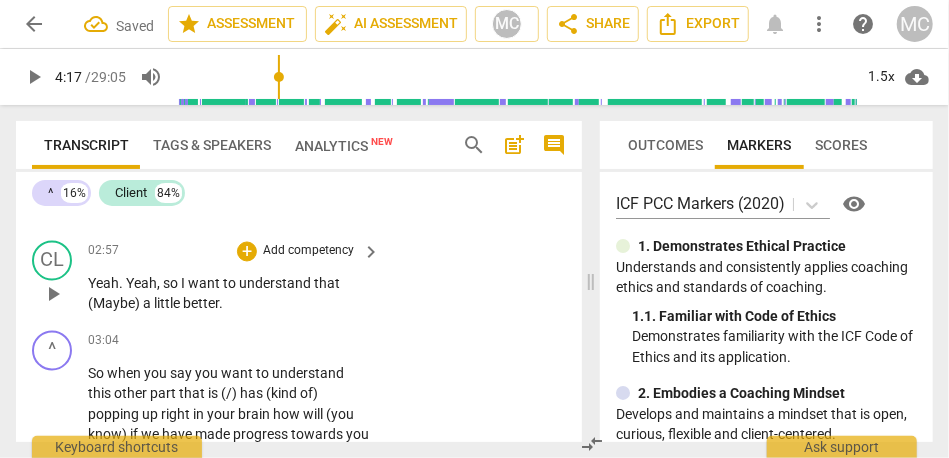 click on "little" at bounding box center (168, 304) 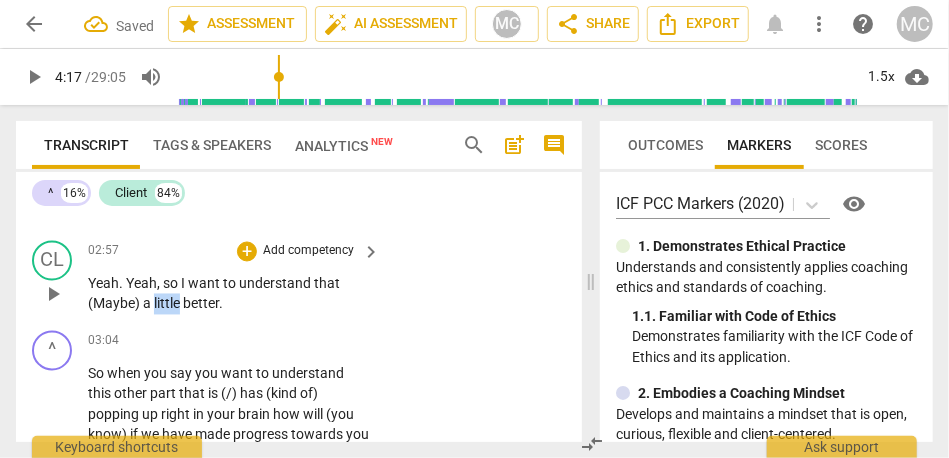click on "little" at bounding box center (168, 304) 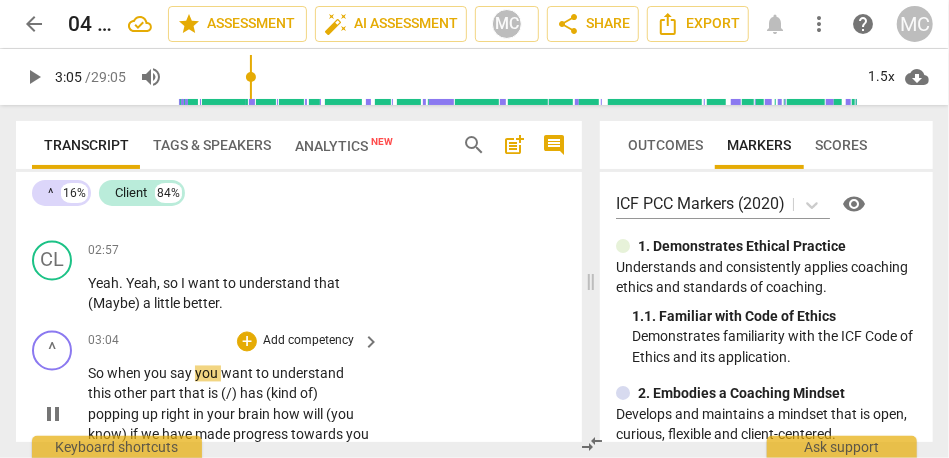 click on "when" at bounding box center (125, 374) 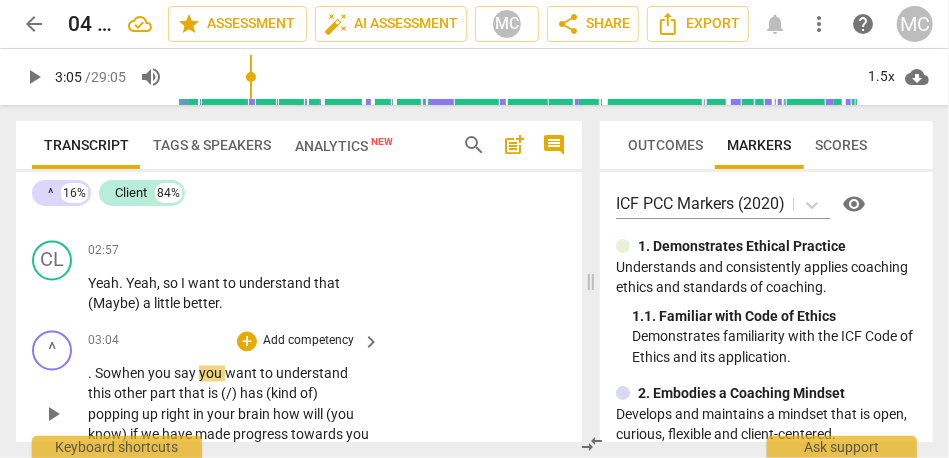 type 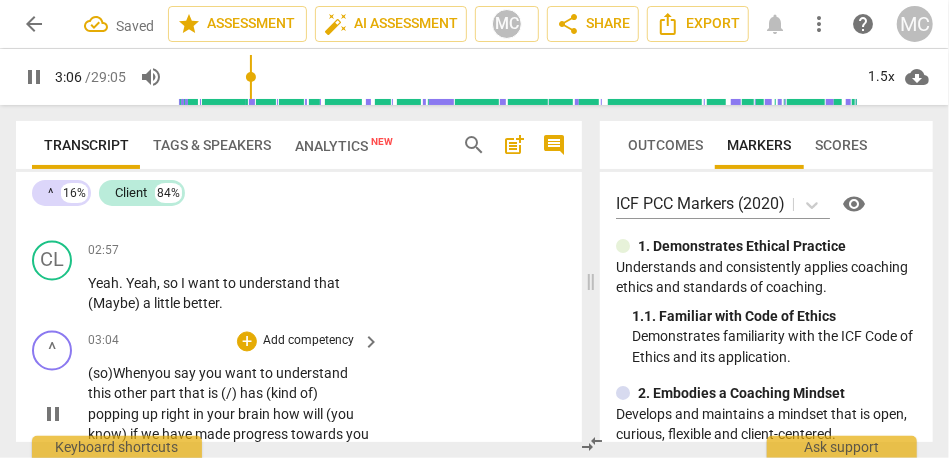 click on "(so)" at bounding box center [100, 374] 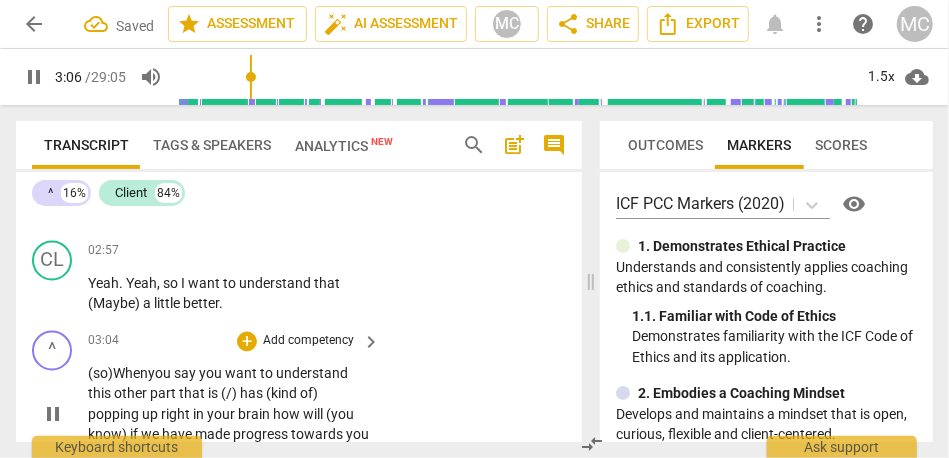 click on "When" at bounding box center [130, 374] 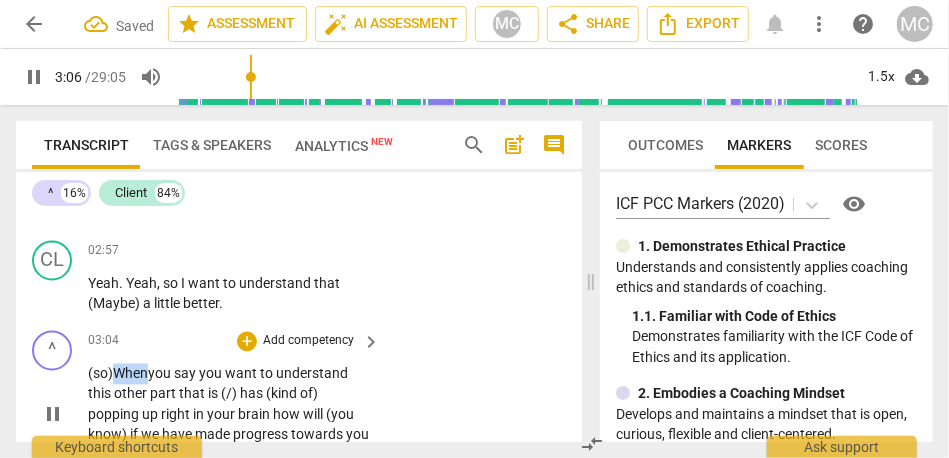 click on "When" at bounding box center [130, 374] 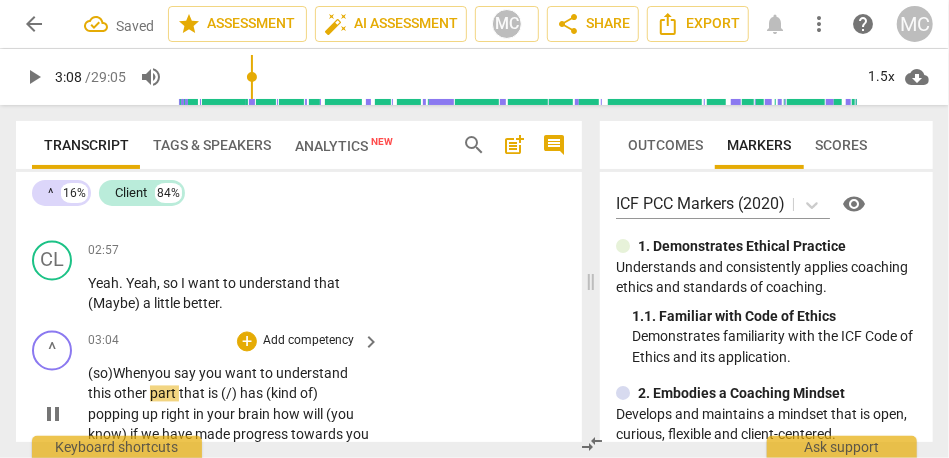 click on "want" at bounding box center [242, 374] 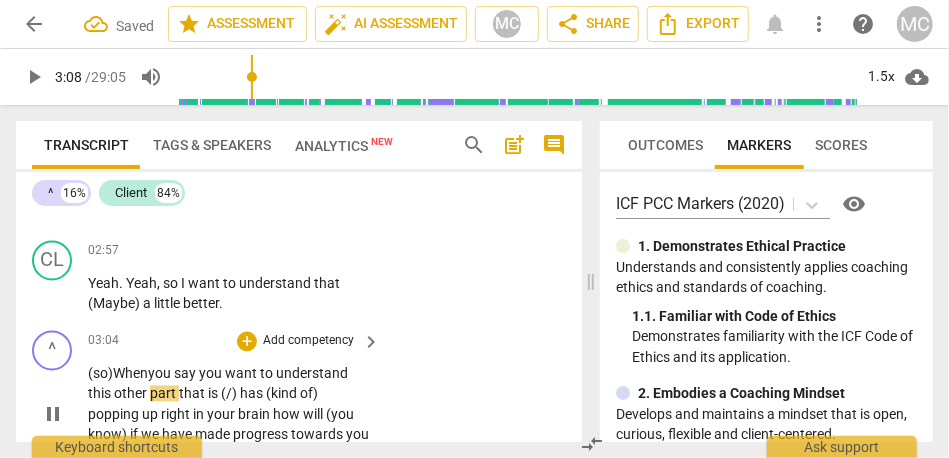 click on "want" at bounding box center [242, 374] 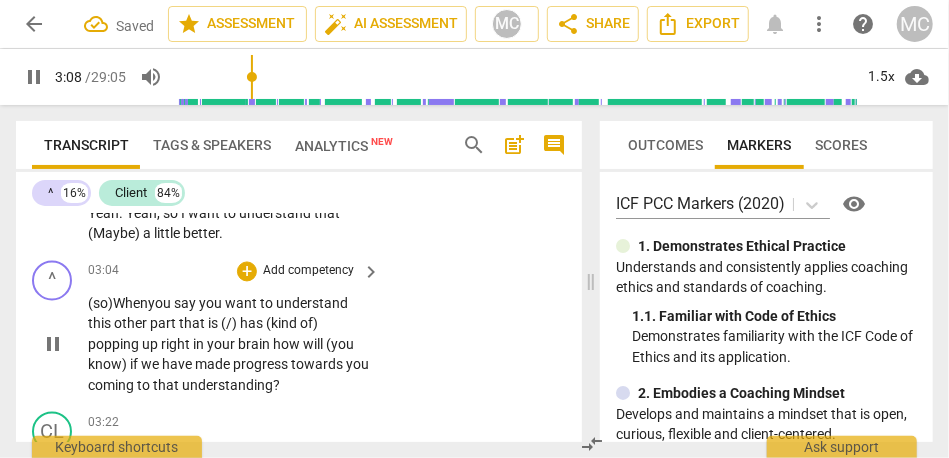 scroll, scrollTop: 1543, scrollLeft: 0, axis: vertical 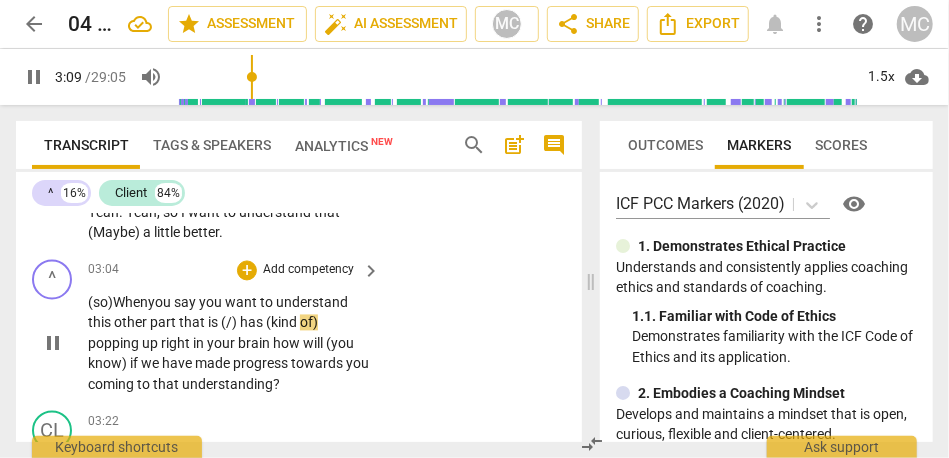 click on "part" at bounding box center [164, 323] 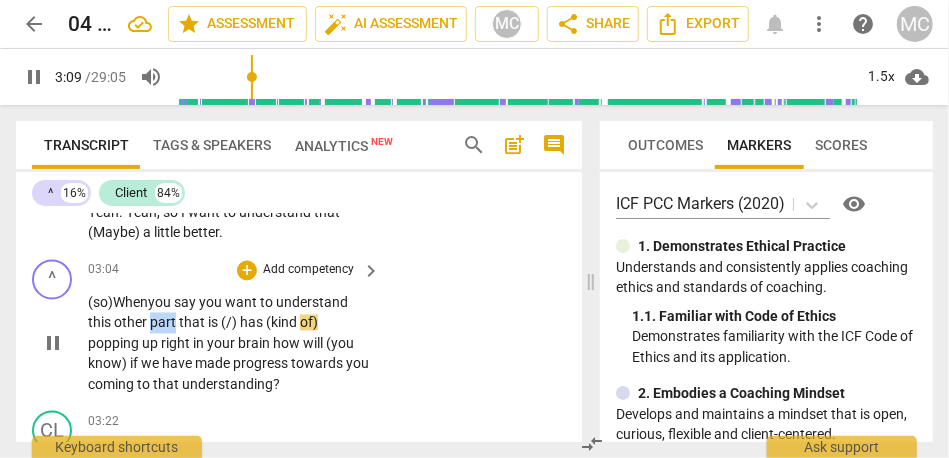 click on "part" at bounding box center (164, 323) 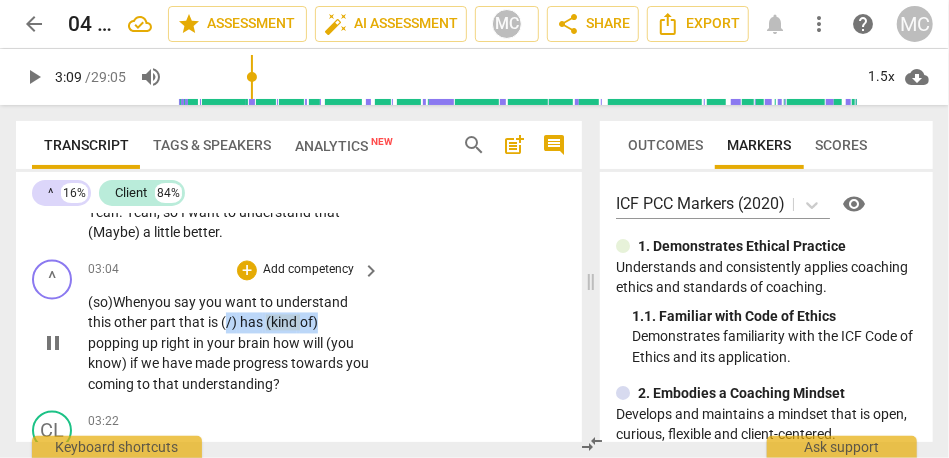 drag, startPoint x: 223, startPoint y: 324, endPoint x: 323, endPoint y: 324, distance: 100 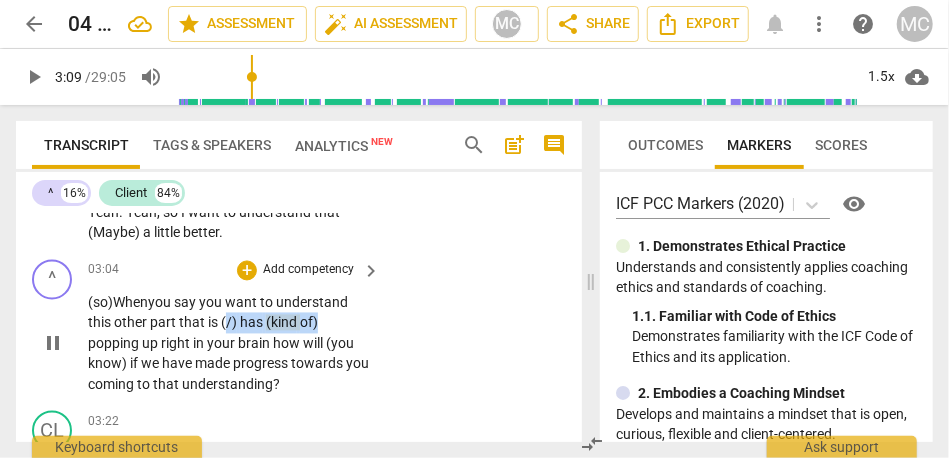 click on "(so)  When  you   say   you   want   to   understand   this   other   part   that   is   (/)   has   (kind   of)   popping   up   right   in   your   brain   how   will   (you   know)   if   we   have   made   progress   towards   you   coming   to   that   understanding ?" at bounding box center [229, 344] 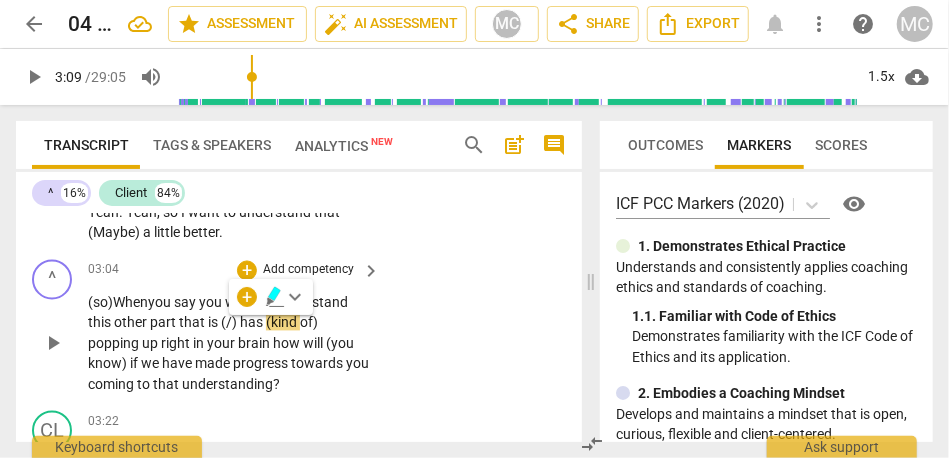 click on "(/)" at bounding box center (230, 323) 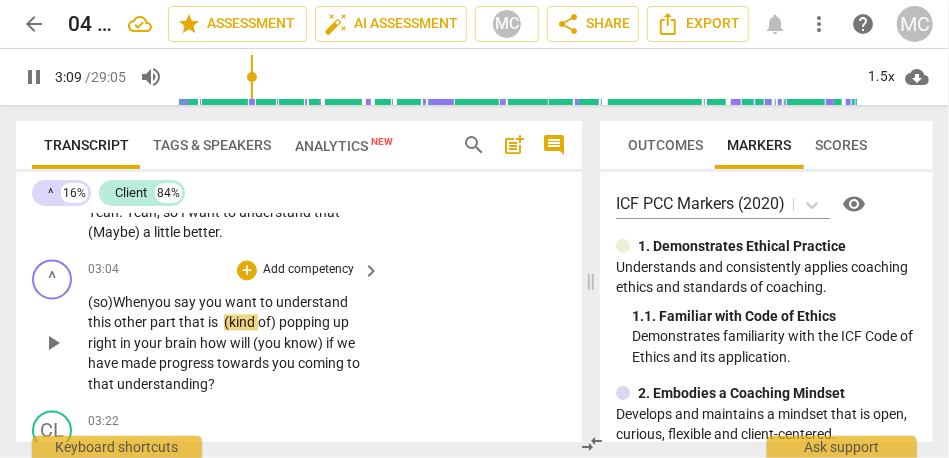 click on "^ play_arrow pause 03:04 + Add competency keyboard_arrow_right (so)  When  you   say   you   want   to   understand   this   other   part   that   is     (kind   of)   popping   up   right   in   your   brain   how   will   (you   know)   if   we   have   made   progress   towards   you   coming   to   that   understanding ?" at bounding box center (299, 328) 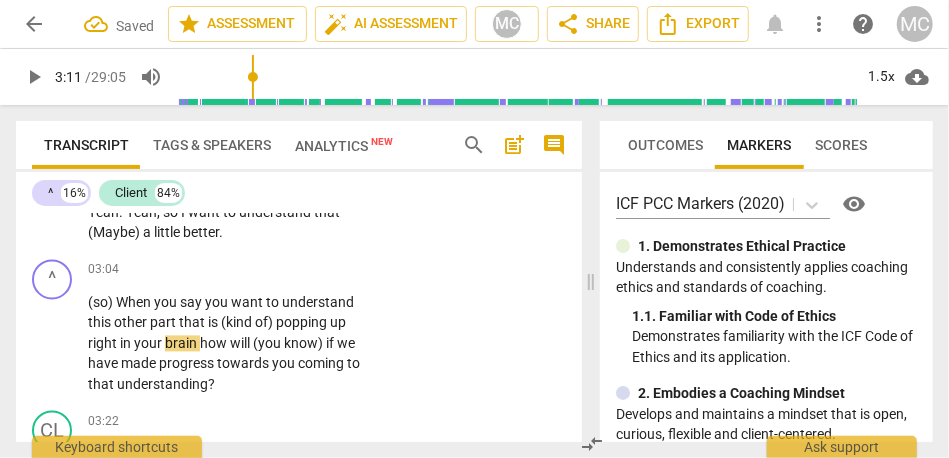 click on "popping" at bounding box center (303, 323) 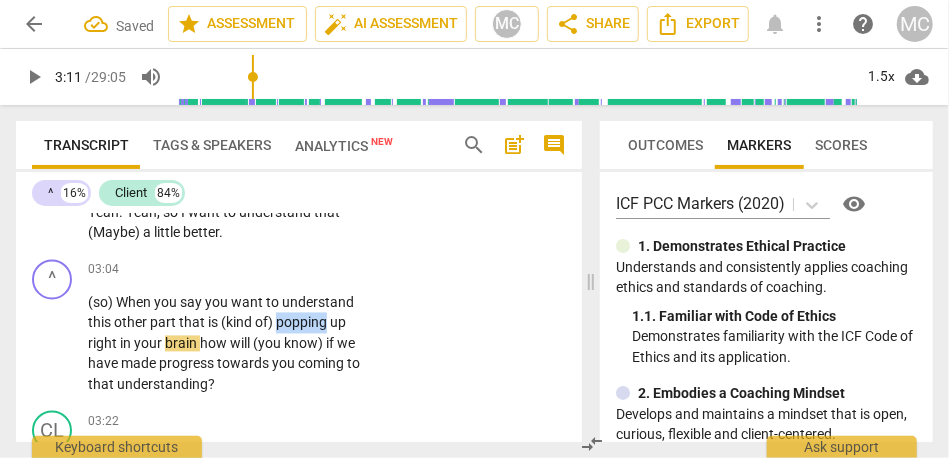click on "popping" at bounding box center [303, 323] 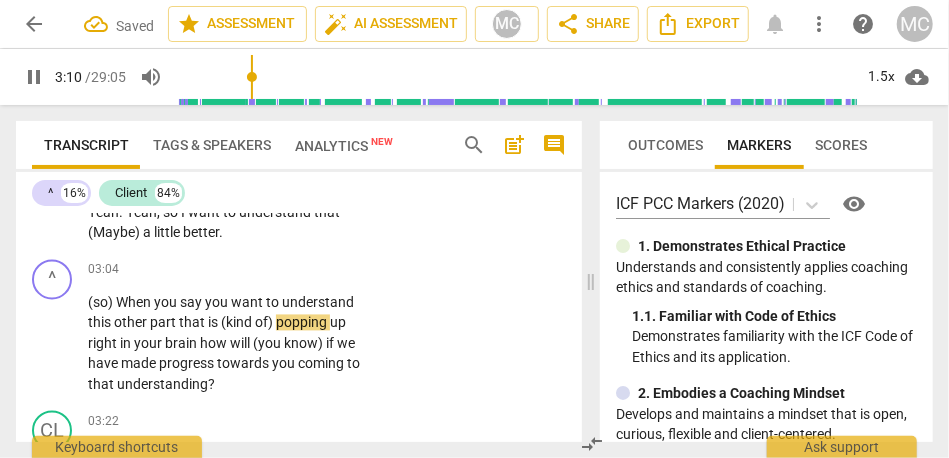 click on "up" at bounding box center [338, 323] 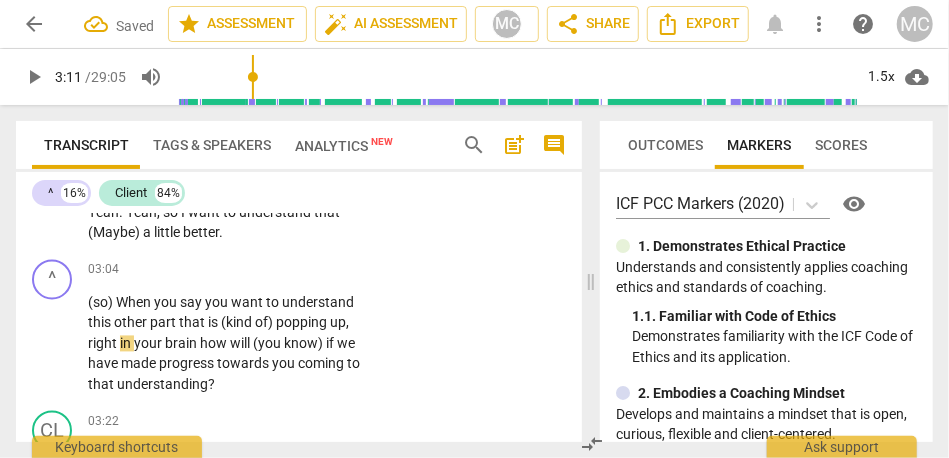 click on "in" at bounding box center [127, 344] 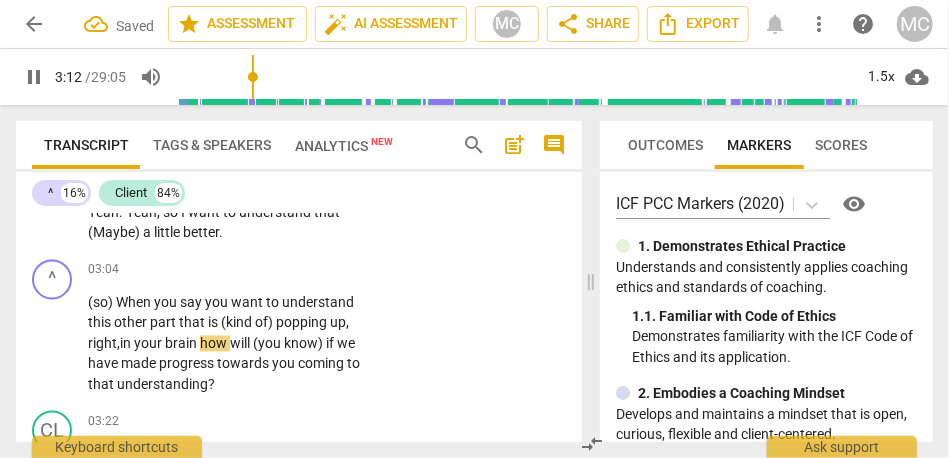 click on "how" at bounding box center (215, 344) 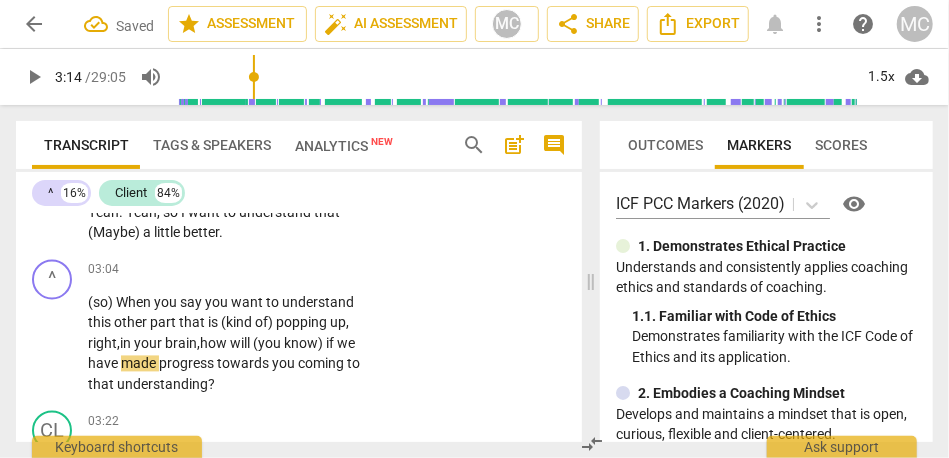 click on "(you" at bounding box center (268, 344) 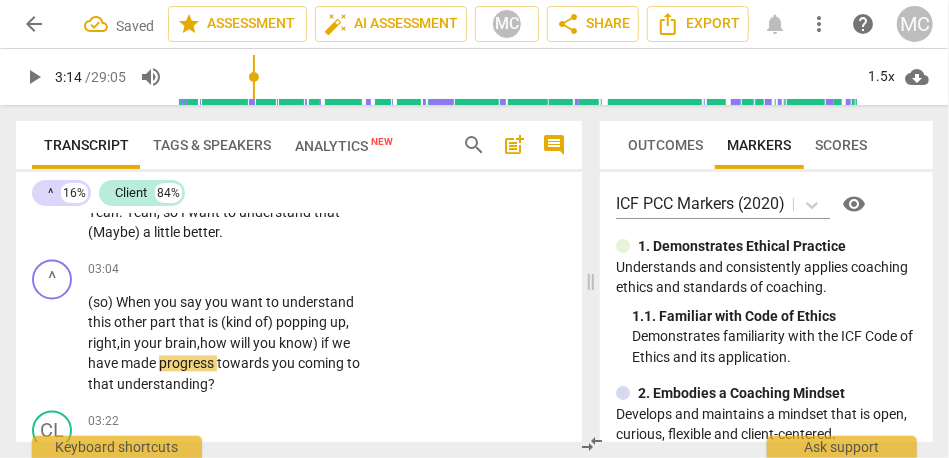 click on "if" at bounding box center (326, 344) 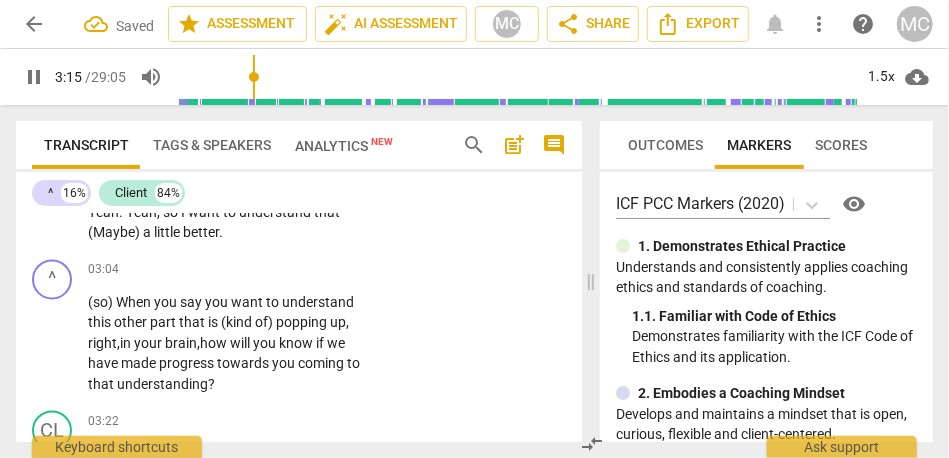 click on "(so)   When   you   say   you   want   to   understand   this   other   part   that   is   (kind   of)   popping   up,   right,  in   your   brain,  how   will   you   know i f   we   have   made   progress   towards   you   coming   to   that   understanding ?" at bounding box center (229, 344) 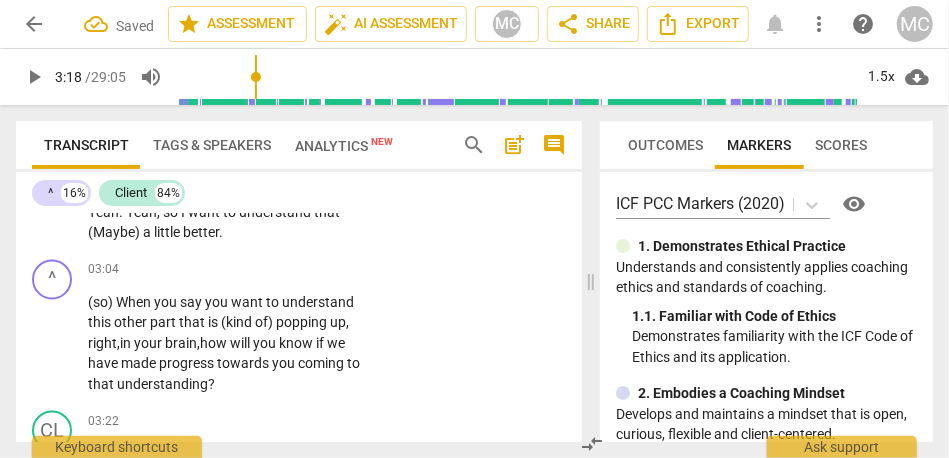 click on "Add competency" at bounding box center [308, 271] 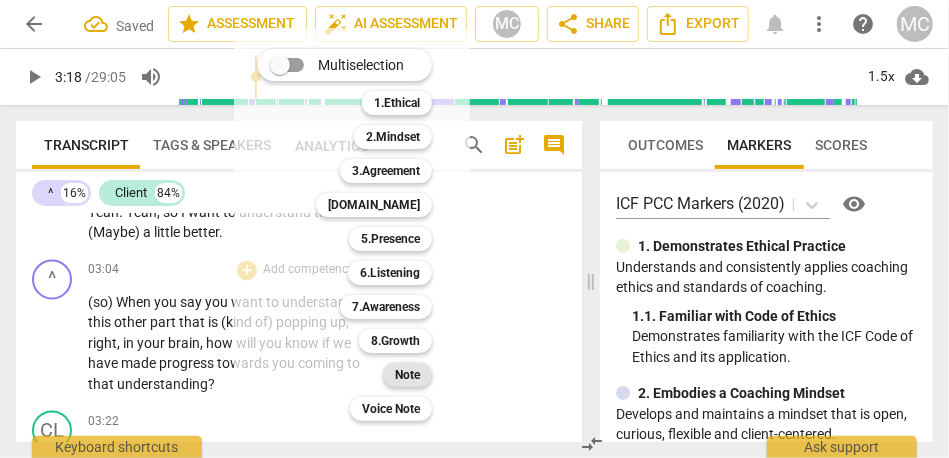 click on "Note" at bounding box center [407, 375] 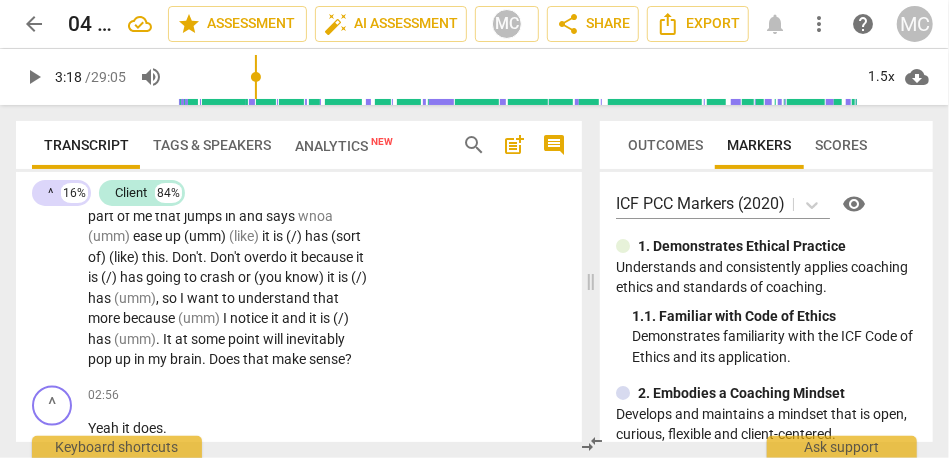 scroll, scrollTop: 1235, scrollLeft: 0, axis: vertical 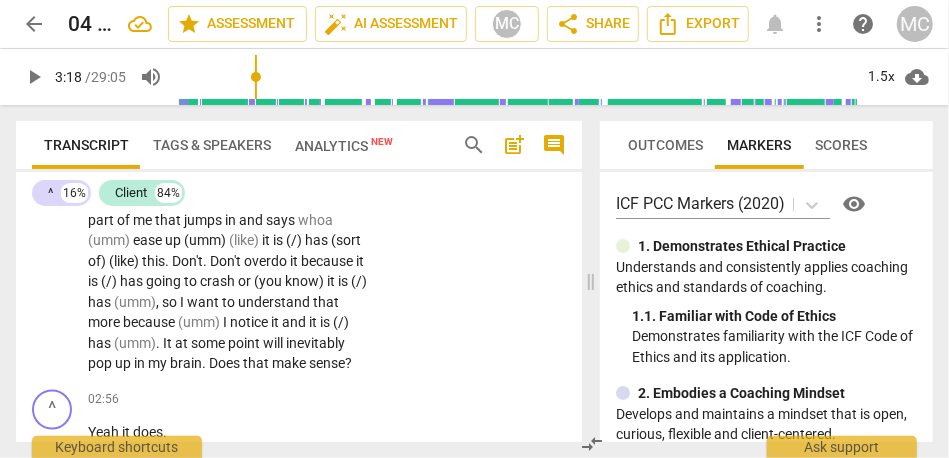 click on "." at bounding box center (205, 363) 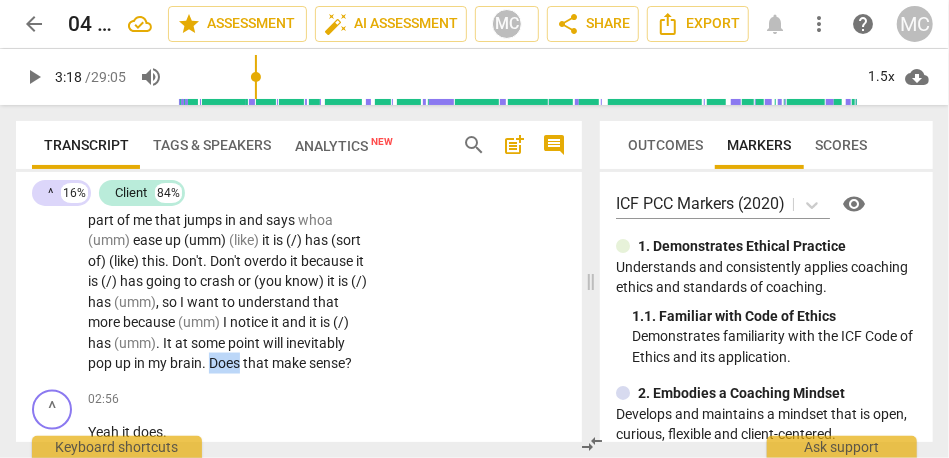 click on "." at bounding box center [205, 363] 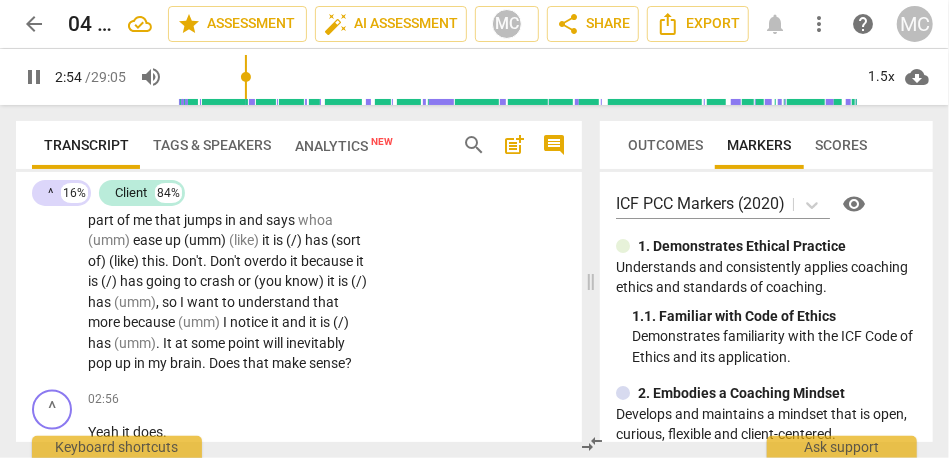 scroll, scrollTop: 1339, scrollLeft: 0, axis: vertical 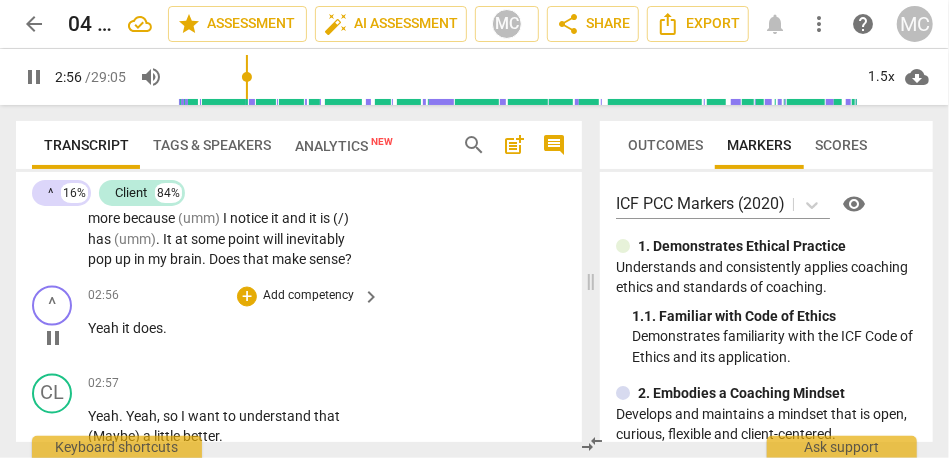 click on "Yeah" at bounding box center (105, 329) 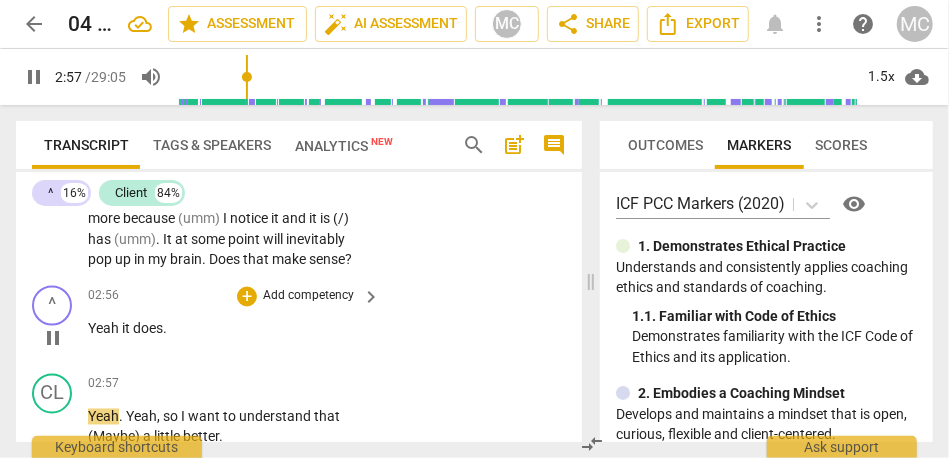 type on "178" 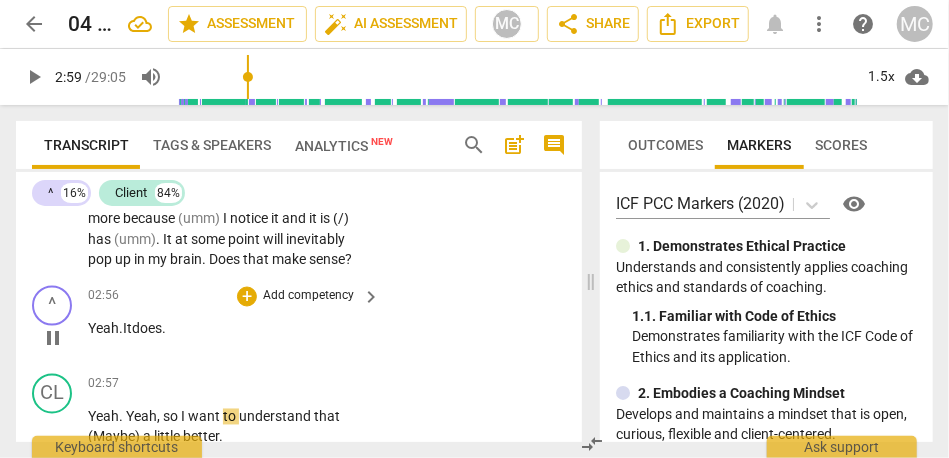 click on "Add competency" at bounding box center [308, 297] 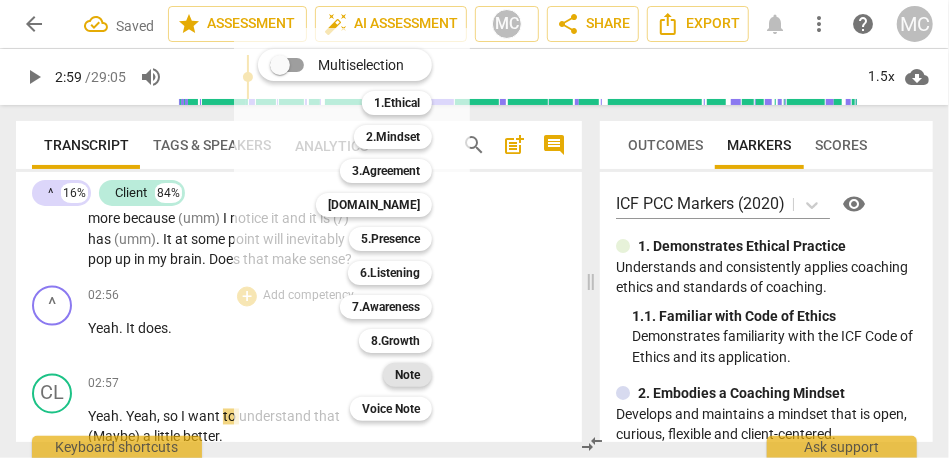 click on "Note" at bounding box center [407, 375] 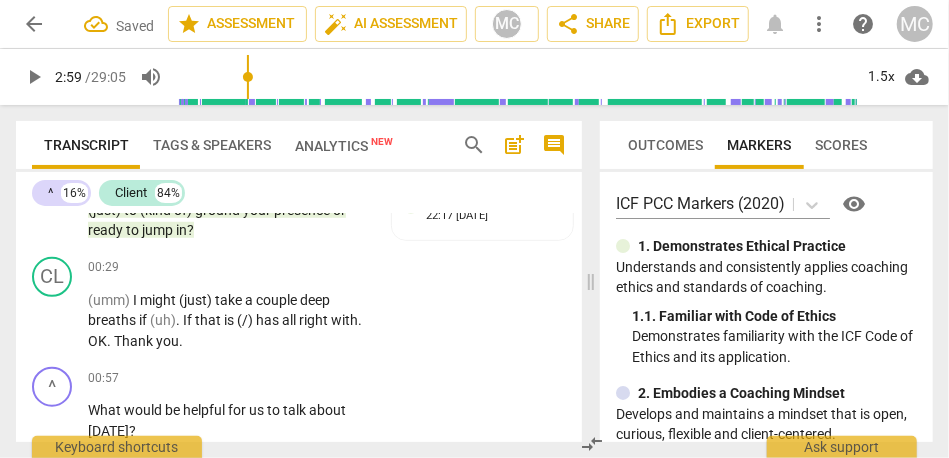 scroll, scrollTop: 603, scrollLeft: 0, axis: vertical 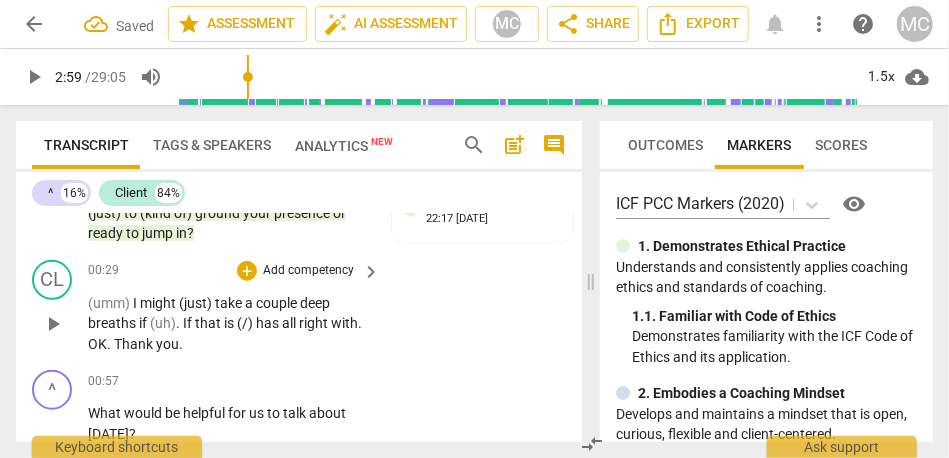 click on "(umm)   I   might   (just)   take   a   couple   deep   breaths   if   (uh) .   If   that   is   (/)   has   all   right   with .   OK .   Thank   you ." at bounding box center (229, 324) 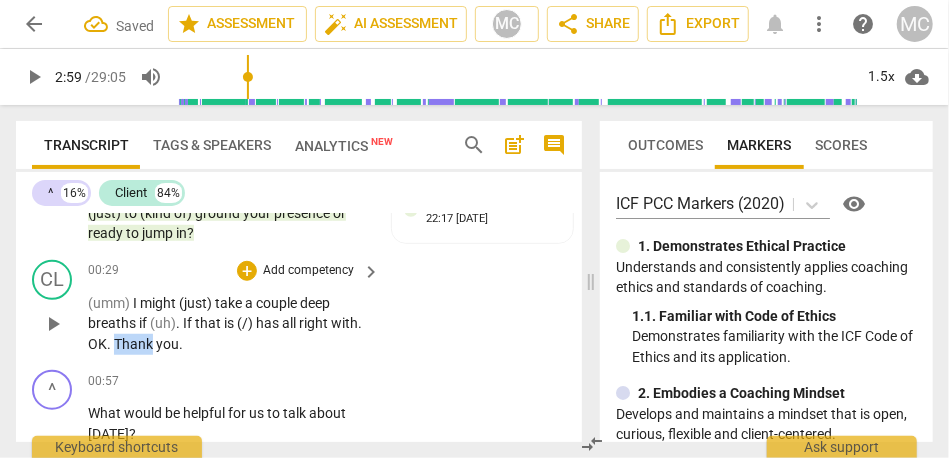 click on "(umm)   I   might   (just)   take   a   couple   deep   breaths   if   (uh) .   If   that   is   (/)   has   all   right   with .   OK .   Thank   you ." at bounding box center [229, 324] 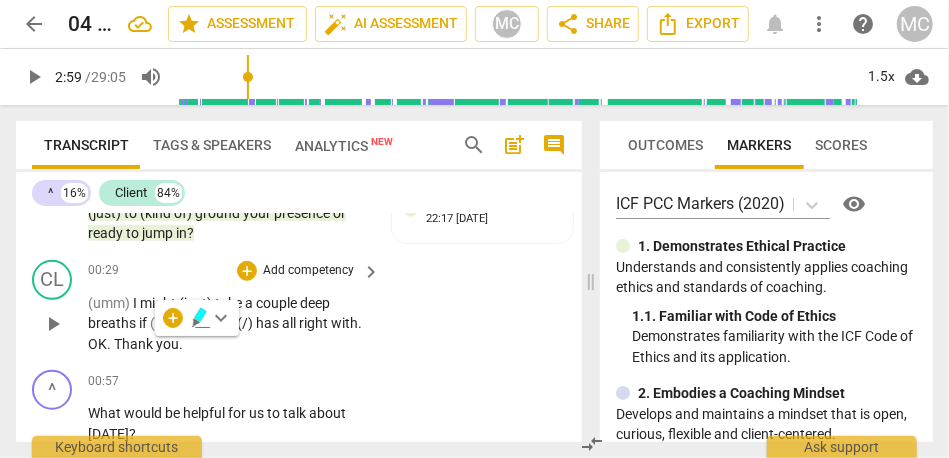 click on "Thank" at bounding box center [135, 344] 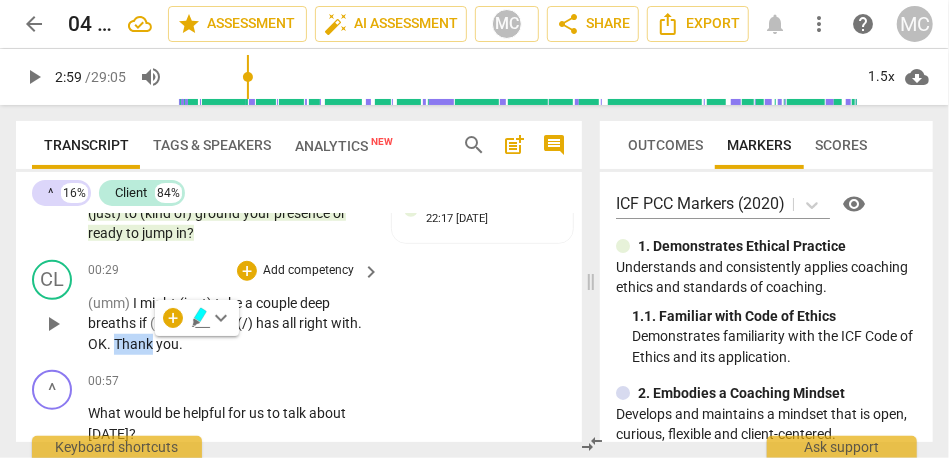 click on "Thank" at bounding box center [135, 344] 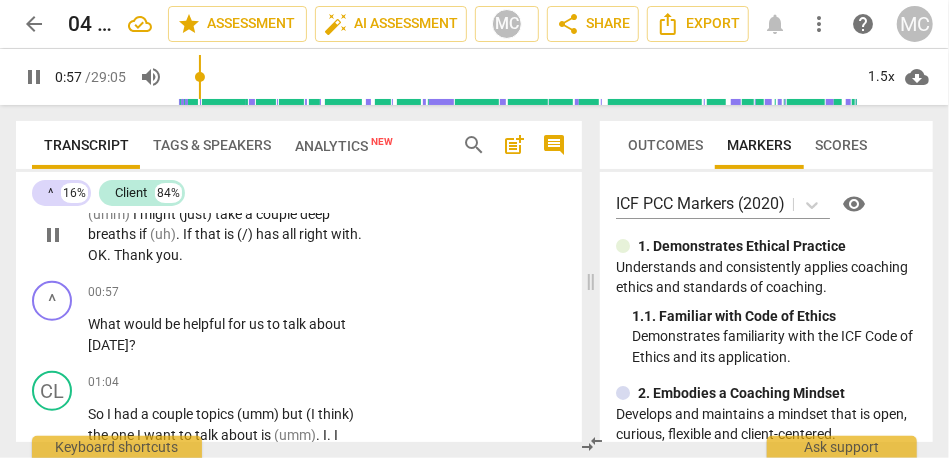 scroll, scrollTop: 692, scrollLeft: 0, axis: vertical 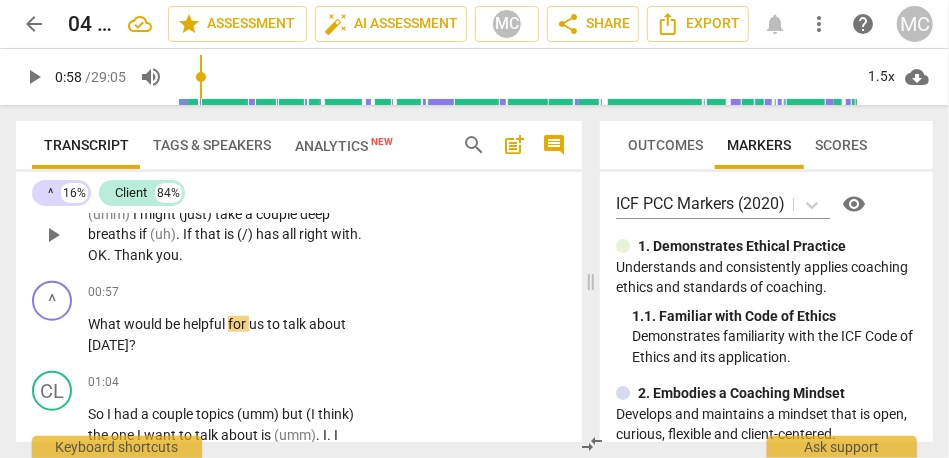 click on "you" at bounding box center (167, 255) 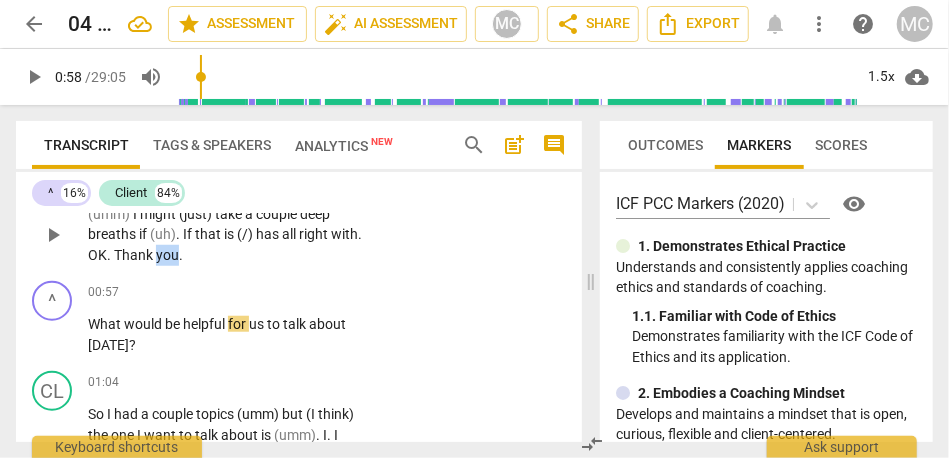 click on "you" at bounding box center (167, 255) 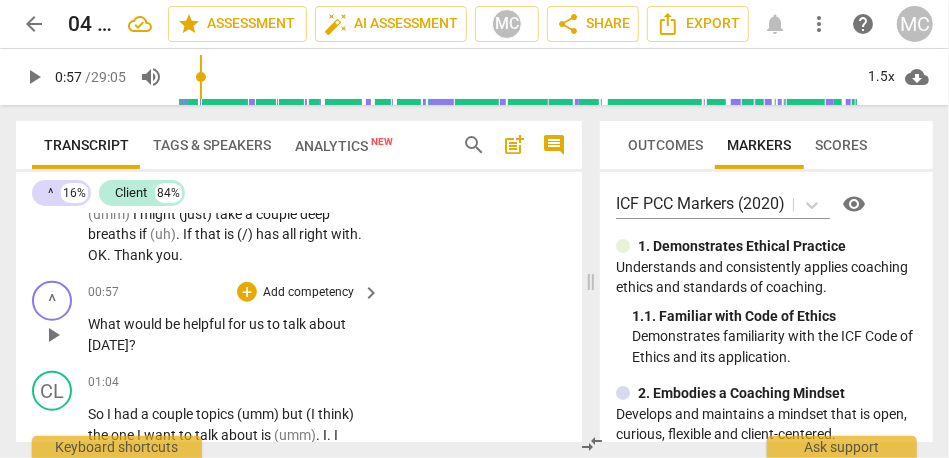 type on "58" 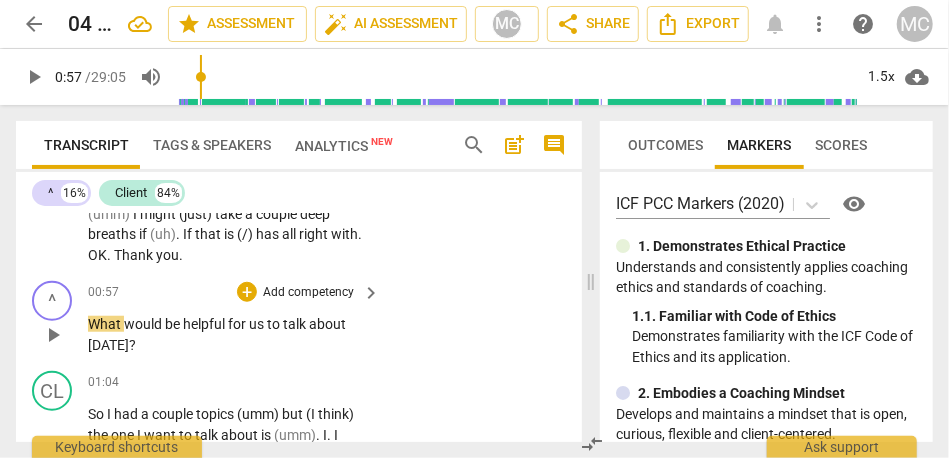 click on "What" at bounding box center (106, 324) 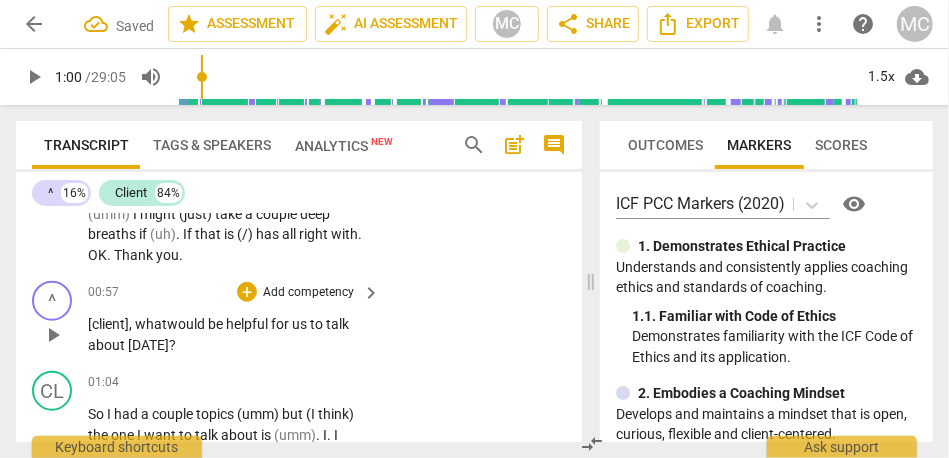 click on "Add competency" at bounding box center [308, 293] 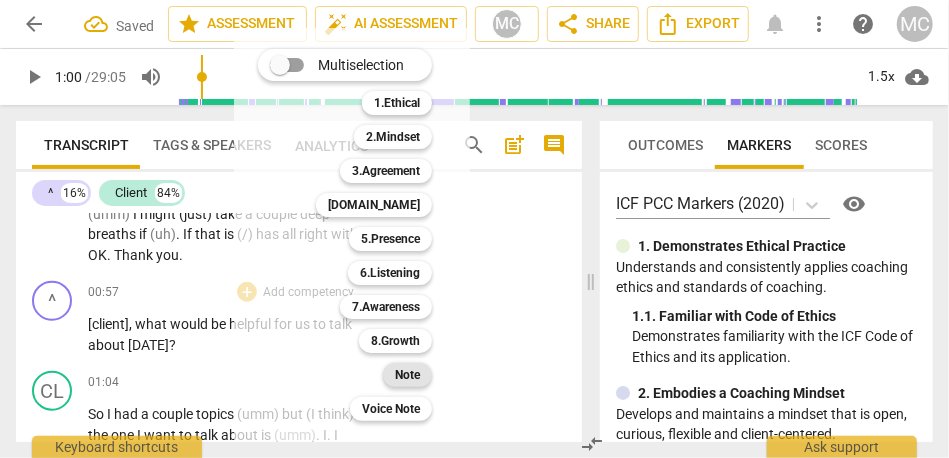click on "Note" at bounding box center (407, 375) 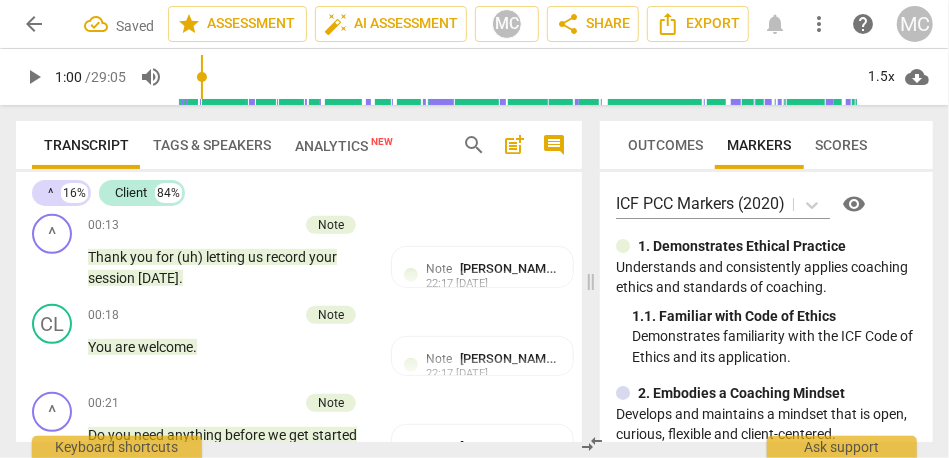 scroll, scrollTop: 0, scrollLeft: 0, axis: both 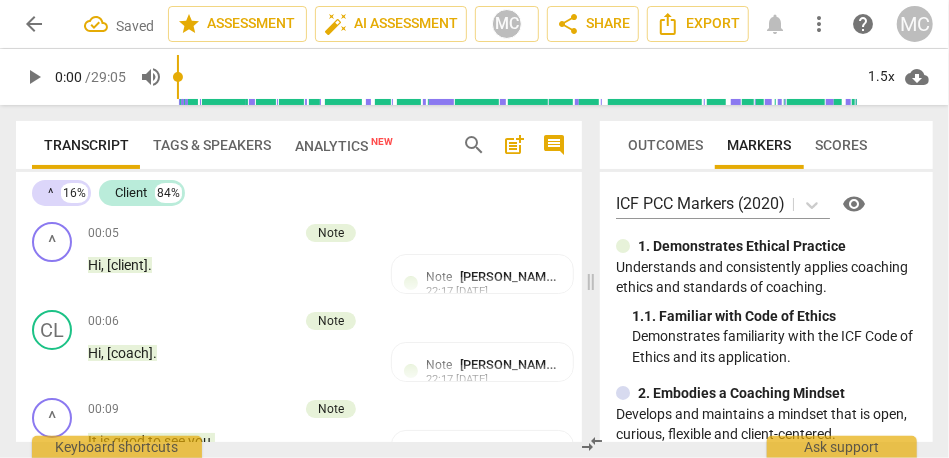 drag, startPoint x: 204, startPoint y: 76, endPoint x: 106, endPoint y: 76, distance: 98 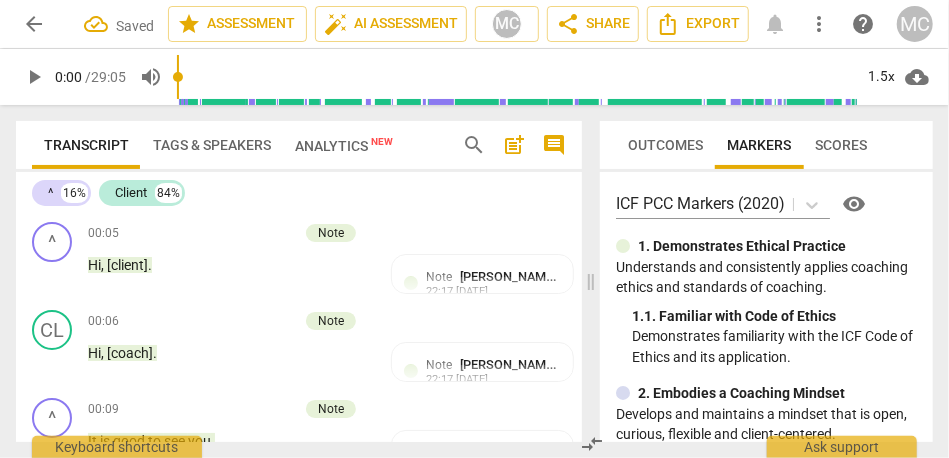 click at bounding box center (518, 77) 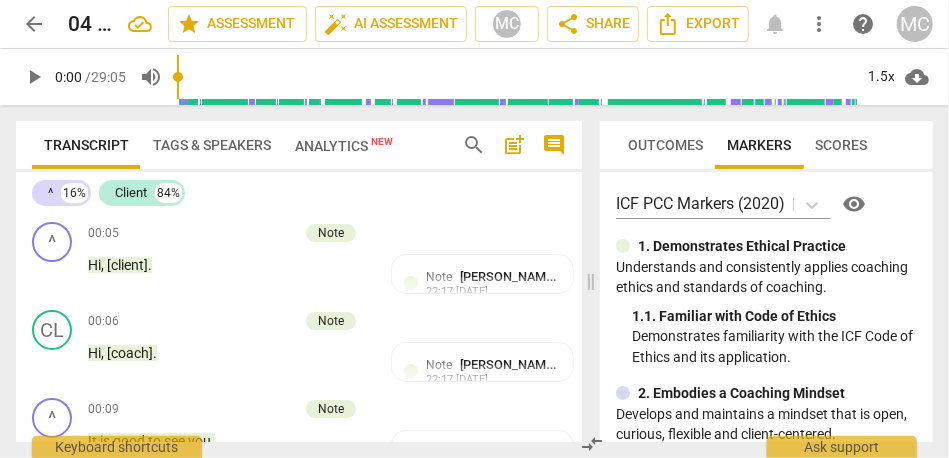 click on "play_arrow" at bounding box center [34, 77] 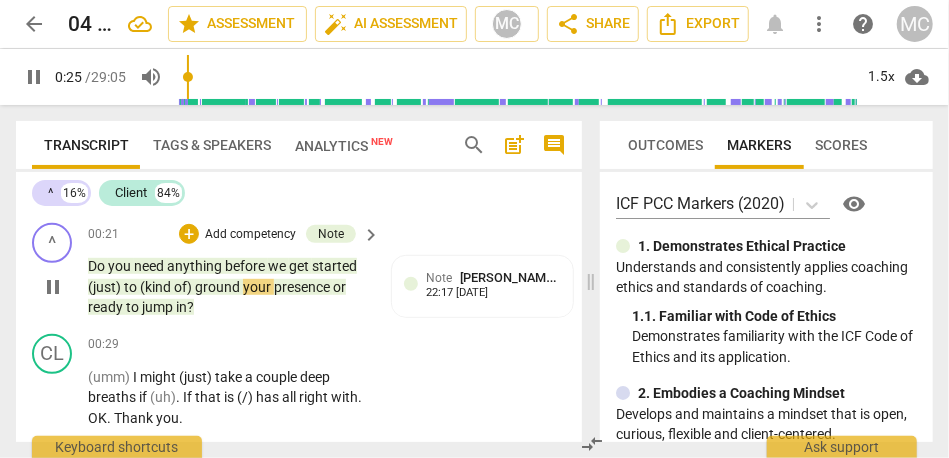 scroll, scrollTop: 546, scrollLeft: 0, axis: vertical 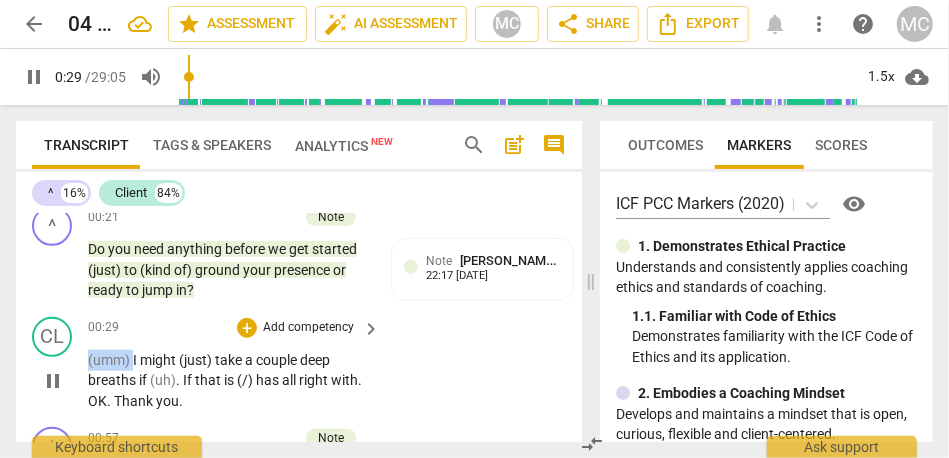 drag, startPoint x: 134, startPoint y: 360, endPoint x: 74, endPoint y: 359, distance: 60.00833 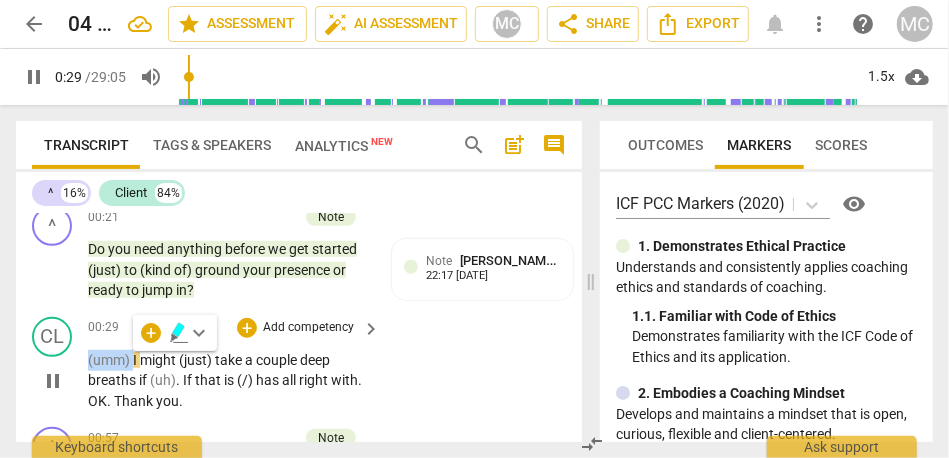 type on "30" 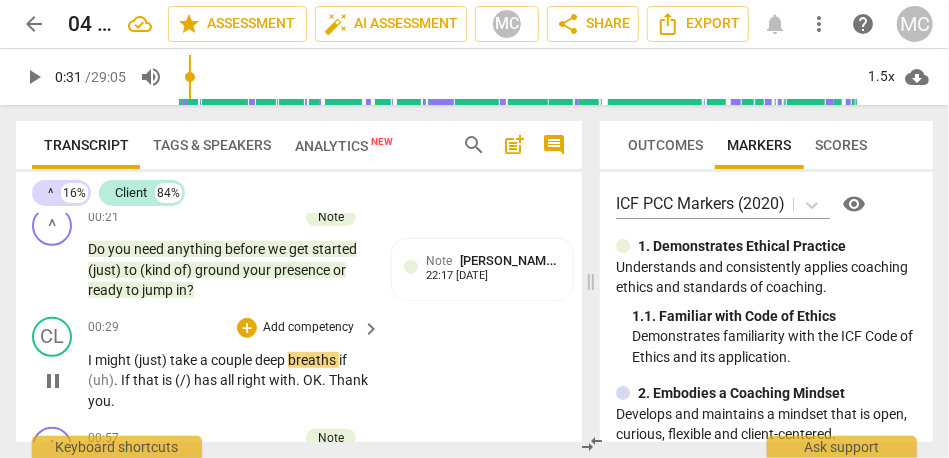 click on "take" at bounding box center [185, 360] 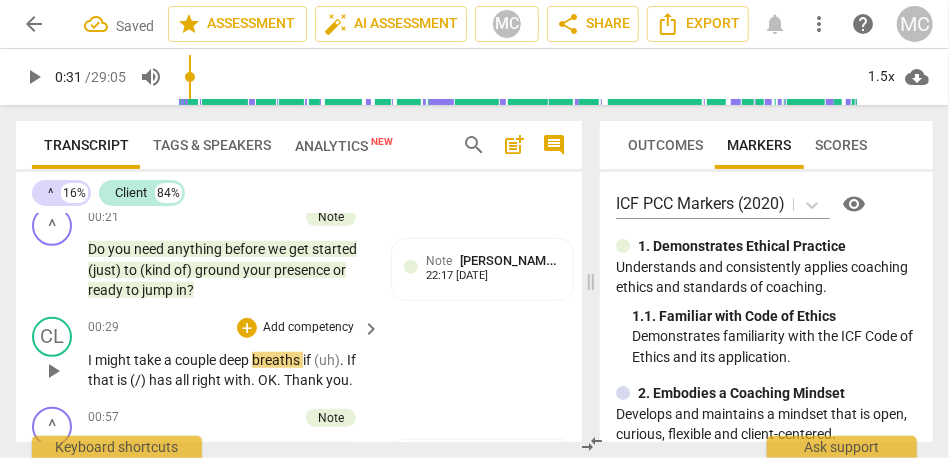 click on "a" at bounding box center (169, 360) 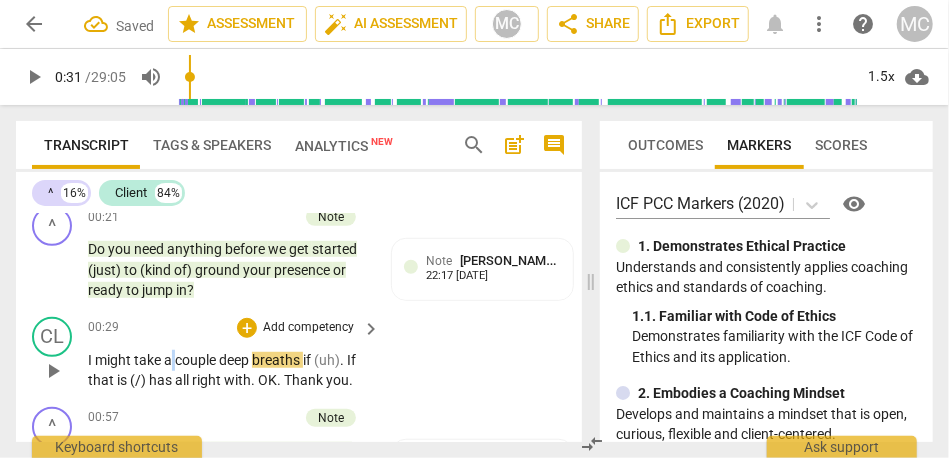 click on "a" at bounding box center [169, 360] 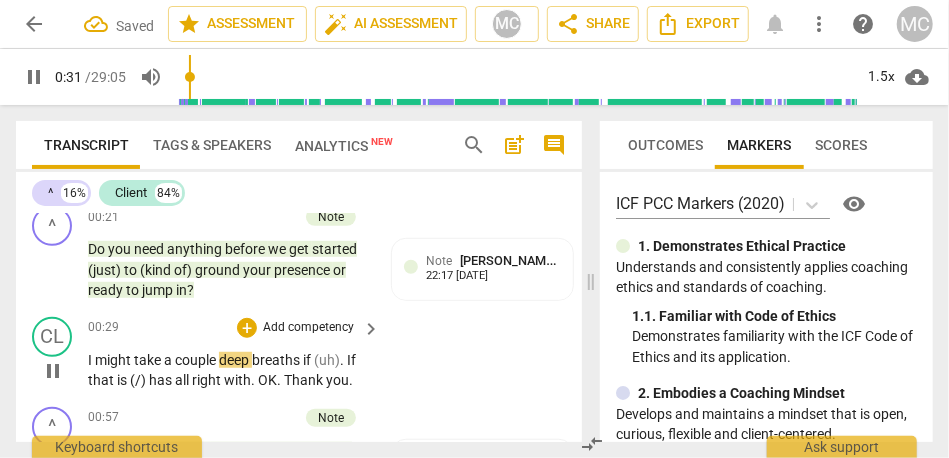 click on "CL play_arrow pause 00:29 + Add competency keyboard_arrow_right I   might   take   a   couple   deep   breaths   if   (uh) .   If   that   is   (/)   has   all   right   with .   OK .   Thank   you ." at bounding box center (299, 354) 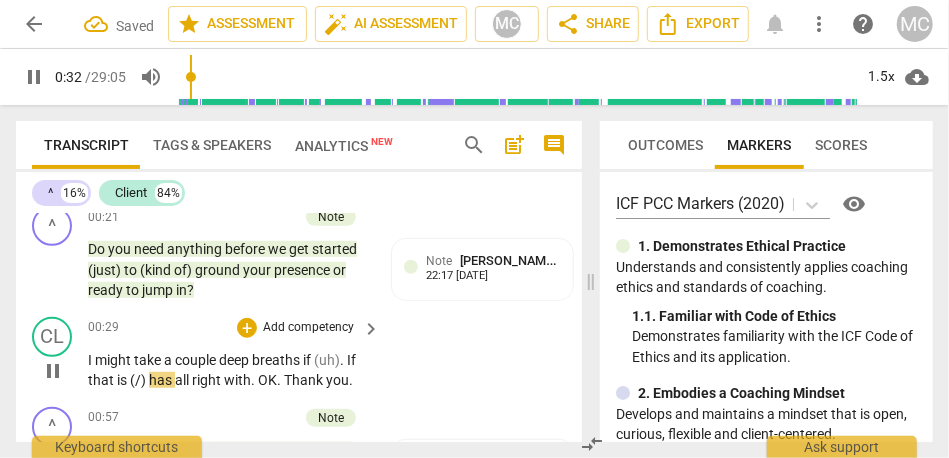 type on "33" 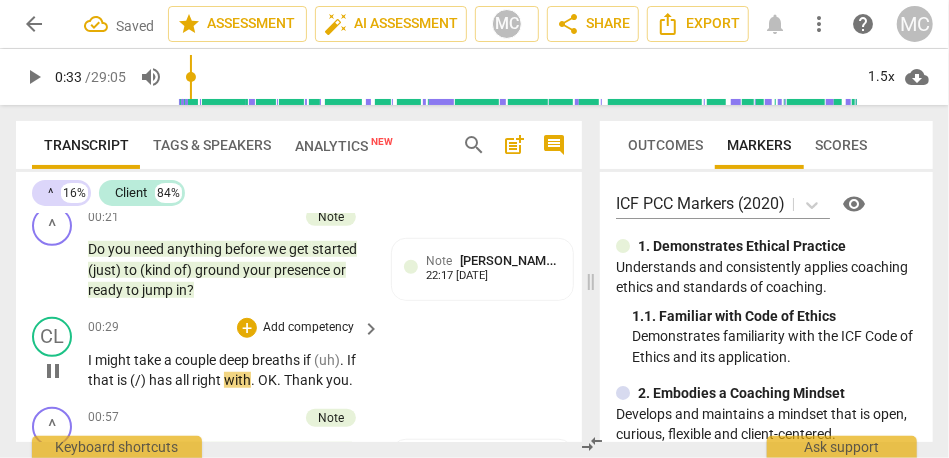 click on "If" at bounding box center (351, 360) 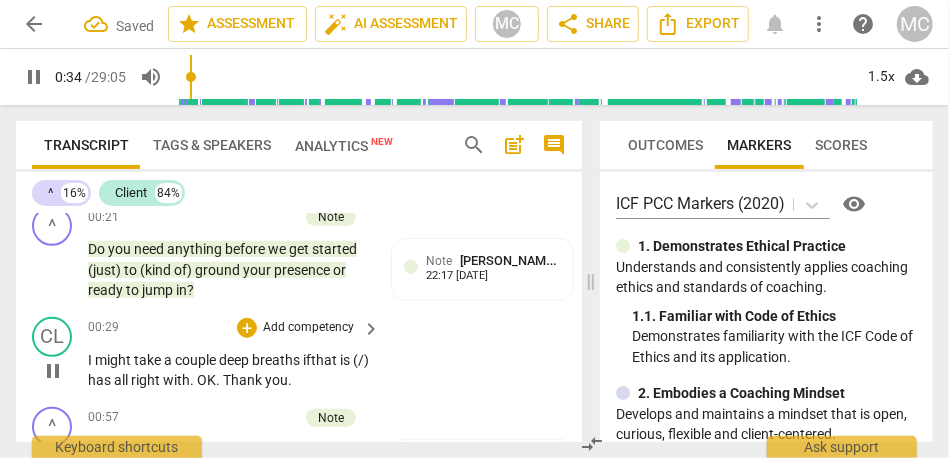 click on "that" at bounding box center (325, 360) 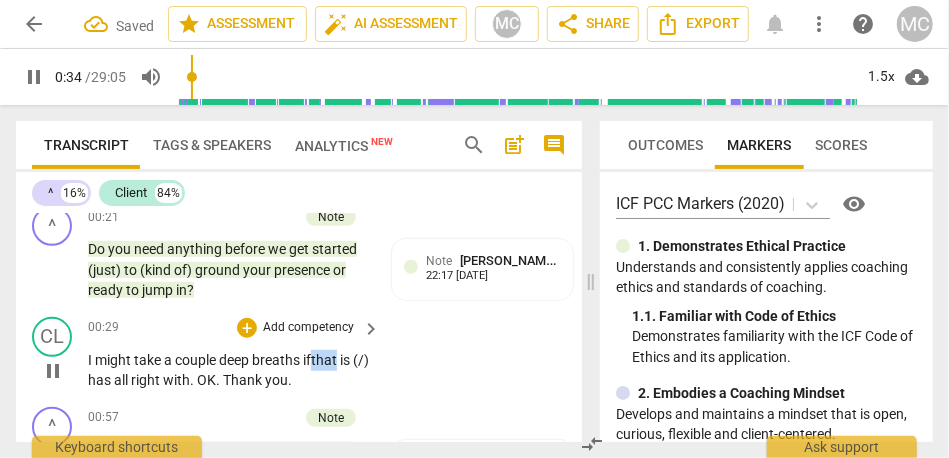 click on "that" at bounding box center [325, 360] 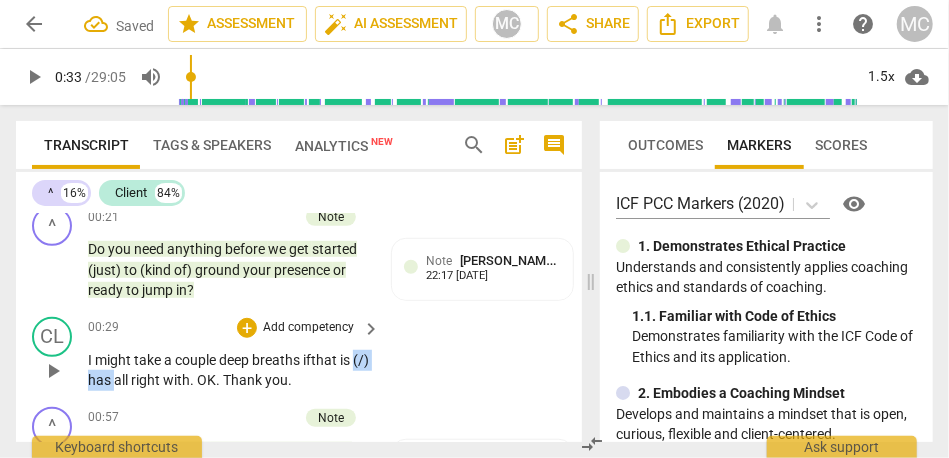 drag, startPoint x: 134, startPoint y: 382, endPoint x: 56, endPoint y: 381, distance: 78.00641 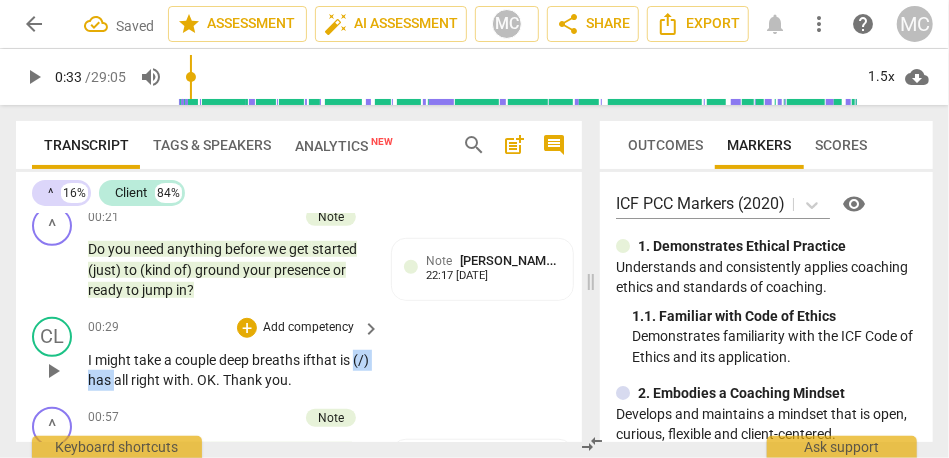 click on "CL play_arrow pause 00:29 + Add competency keyboard_arrow_right I   might   take   a   couple   deep   breaths   if  that   is   (/)   has   all   right   with .   OK .   Thank   you ." at bounding box center (299, 354) 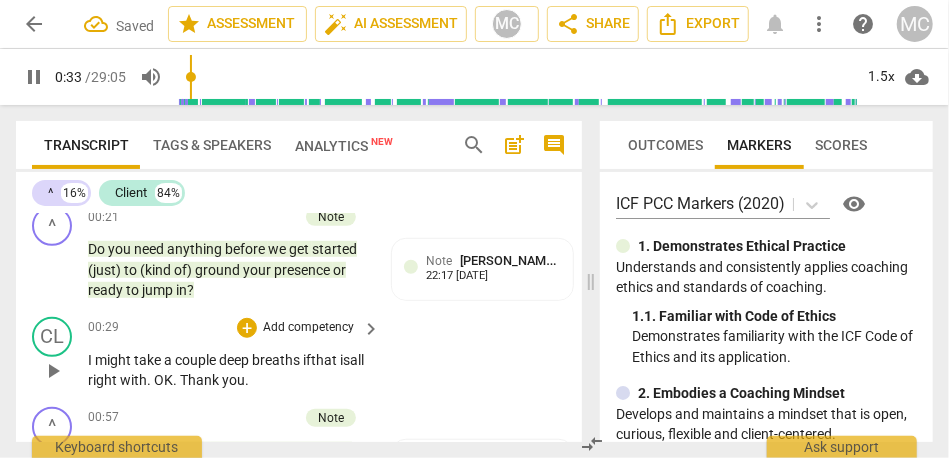 click on "right" at bounding box center (104, 380) 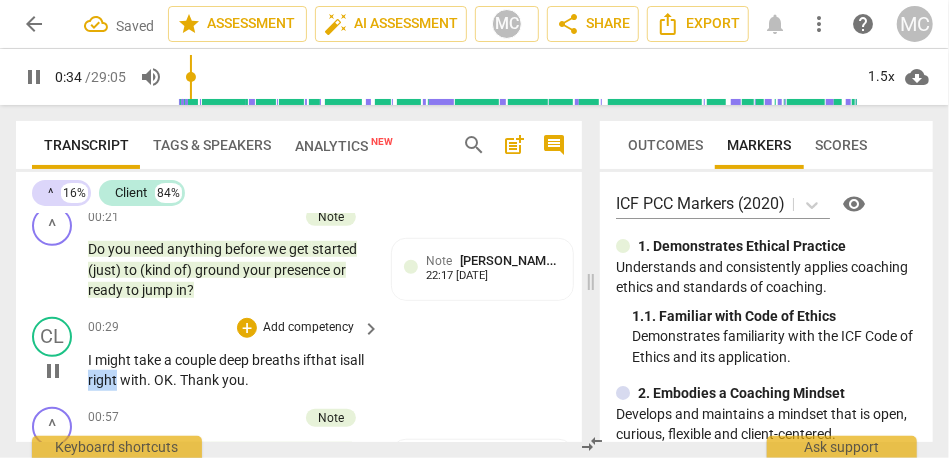 click on "right" at bounding box center [104, 380] 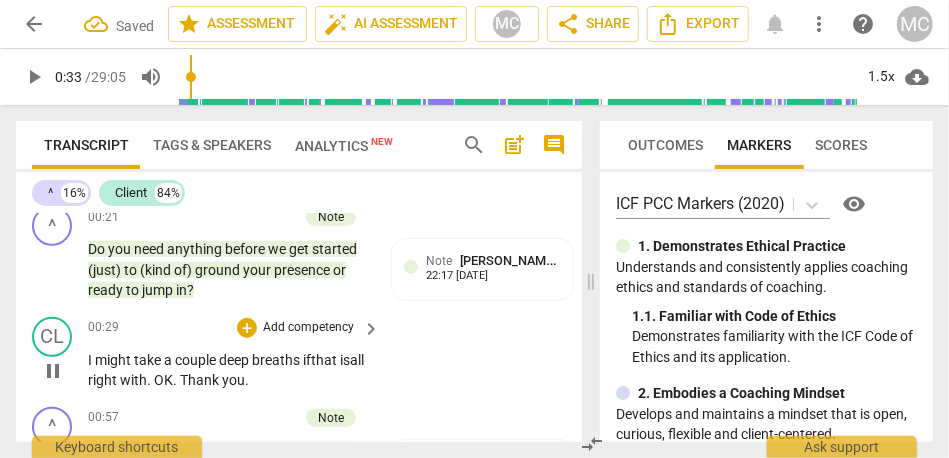 click on "." at bounding box center [150, 380] 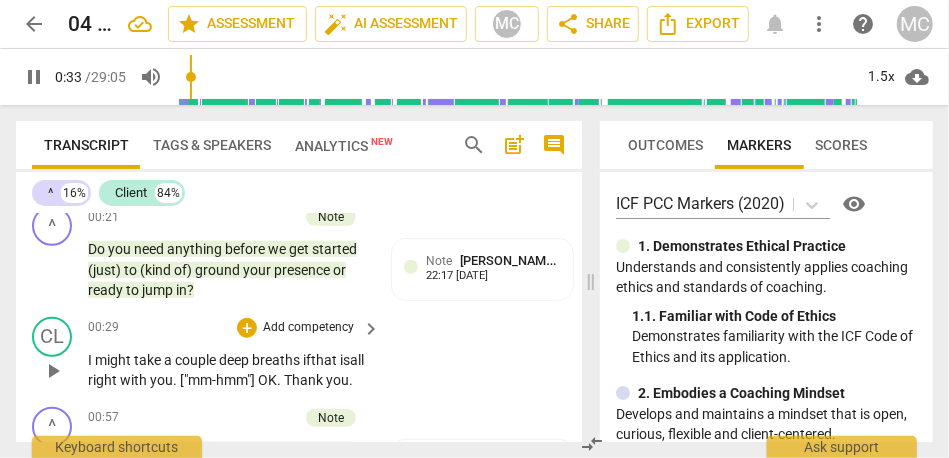 click on "CL play_arrow pause 00:29 + Add competency keyboard_arrow_right I   might   take   a   couple   deep   breaths   if  that   is  all   right   with you. ["mm-hmm"]   OK .   Thank   you ." at bounding box center [299, 354] 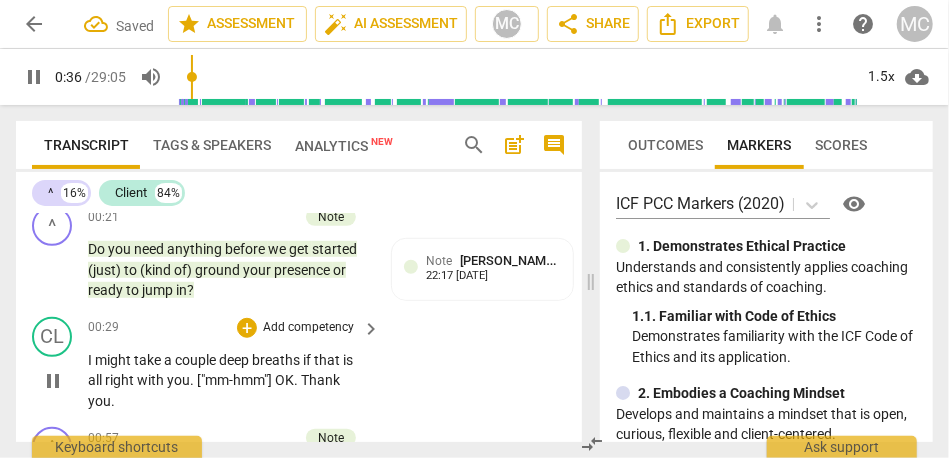 click on "you" at bounding box center (178, 380) 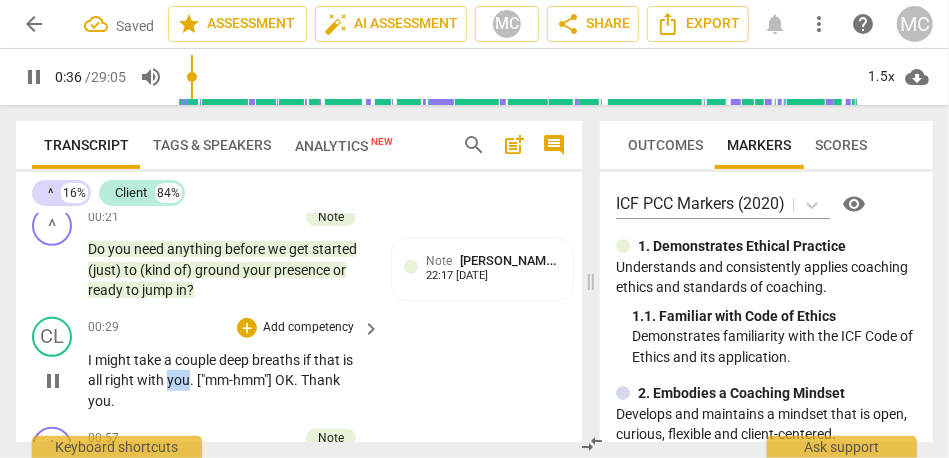 click on "you" at bounding box center (178, 380) 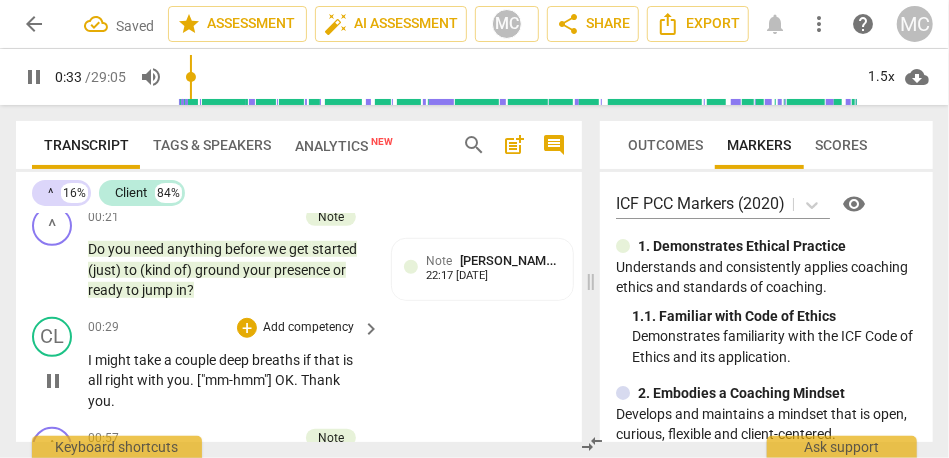 click on "OK" at bounding box center (284, 380) 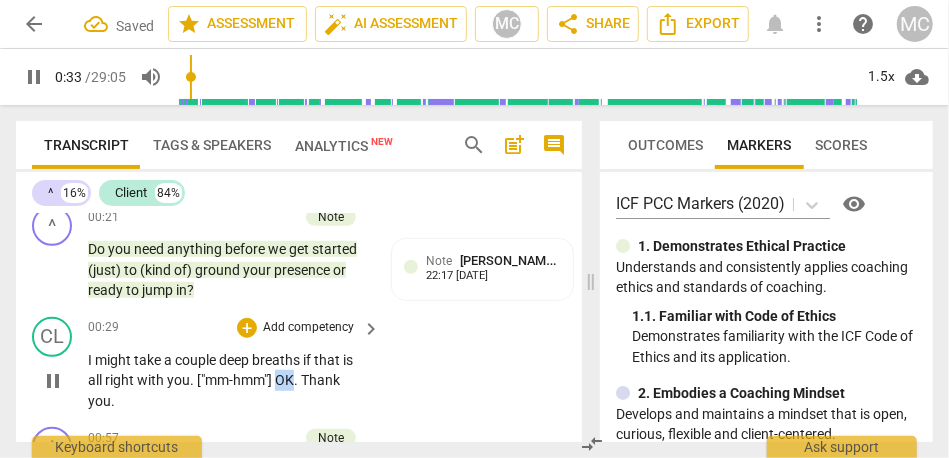 click on "OK" at bounding box center [284, 380] 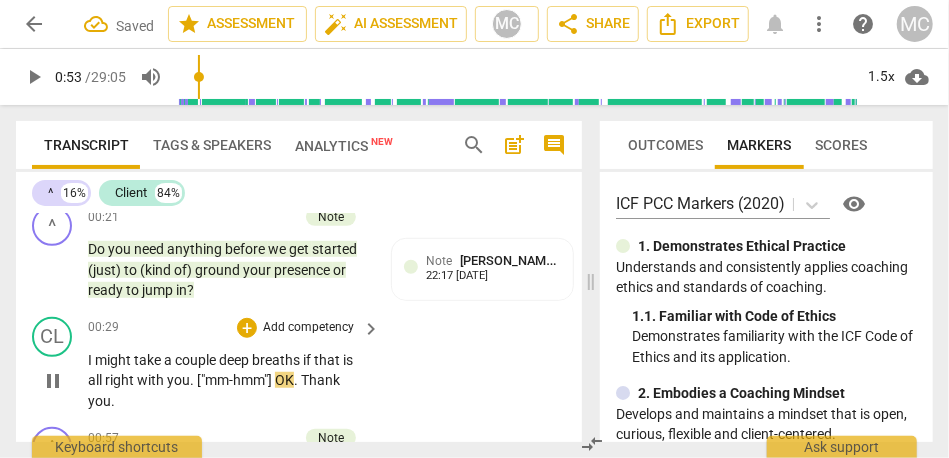click on "["mm-hmm"]" at bounding box center (236, 380) 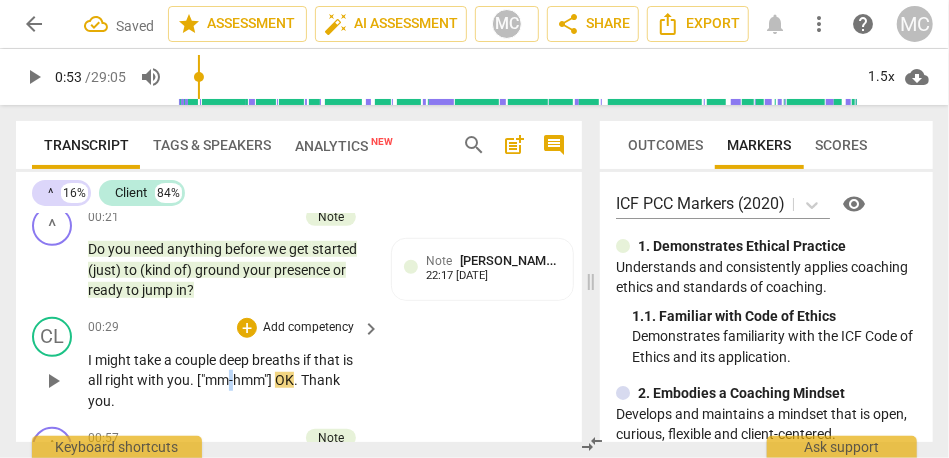 click on "["mm-hmm"]" at bounding box center (236, 380) 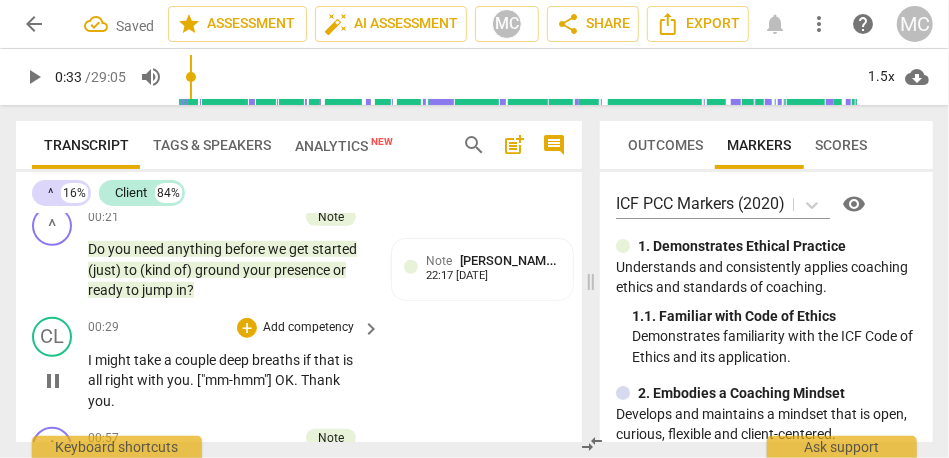click on "["mm-hmm"]" at bounding box center (236, 380) 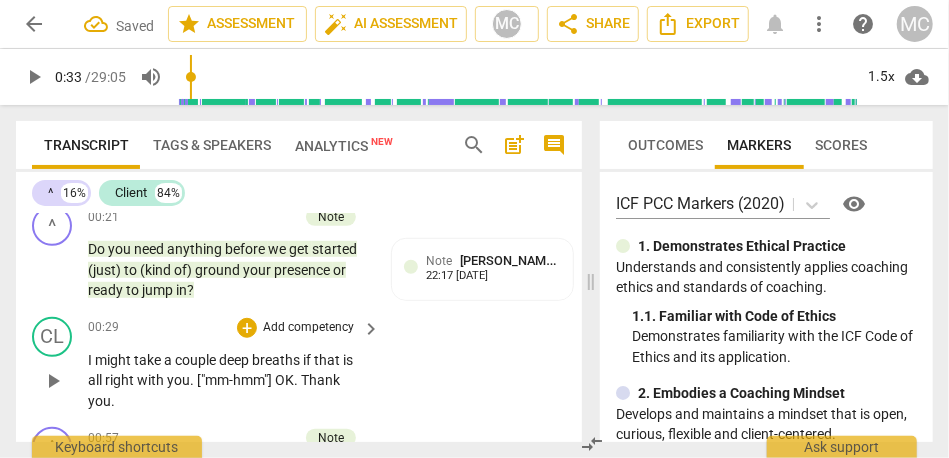 type 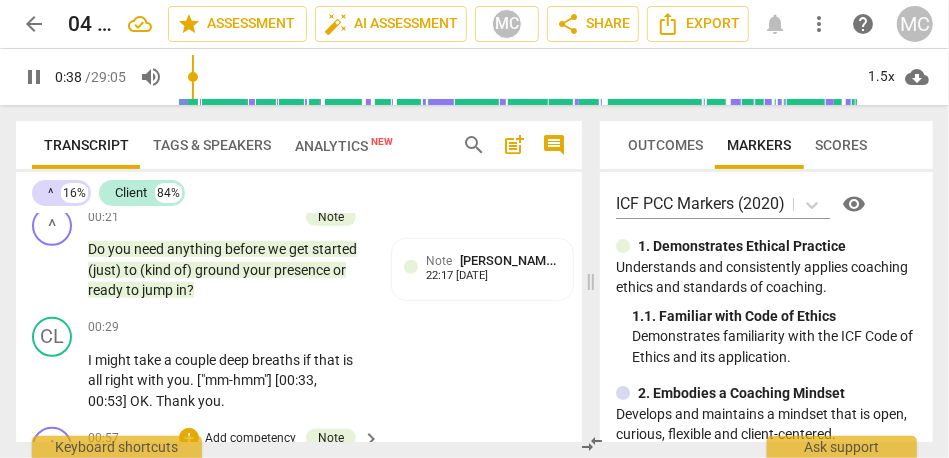click on "^ play_arrow pause 00:57 + Add competency Note keyboard_arrow_right [client] ,   what   would   be   helpful   for   us   to   talk   about   [DATE] ? Note [PERSON_NAME] 23:02 [DATE]" at bounding box center (299, 464) 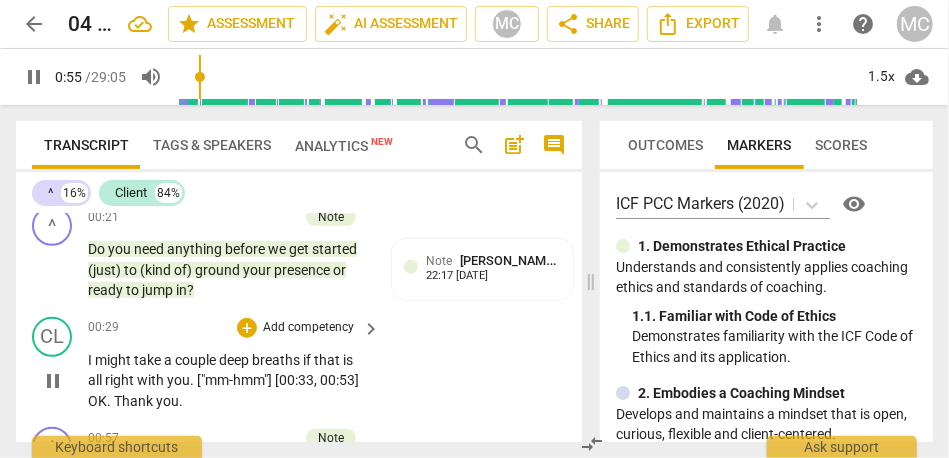 click on "Add competency" at bounding box center (308, 328) 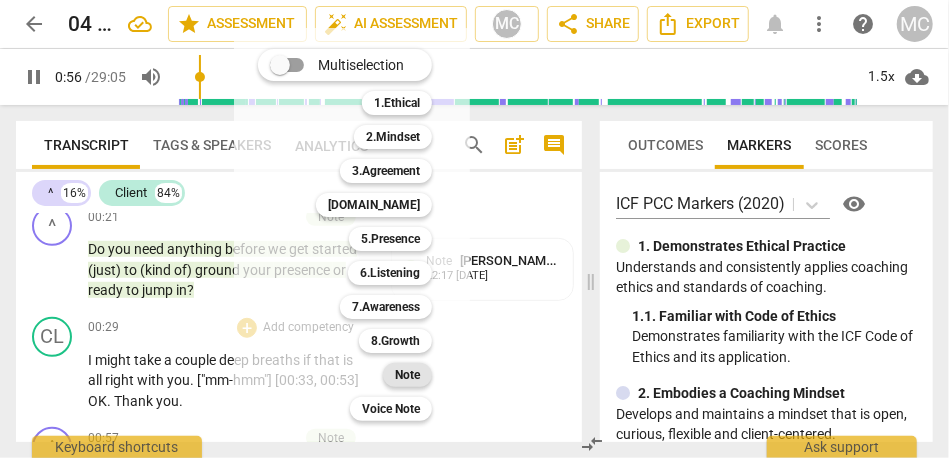 click on "Note" at bounding box center [407, 375] 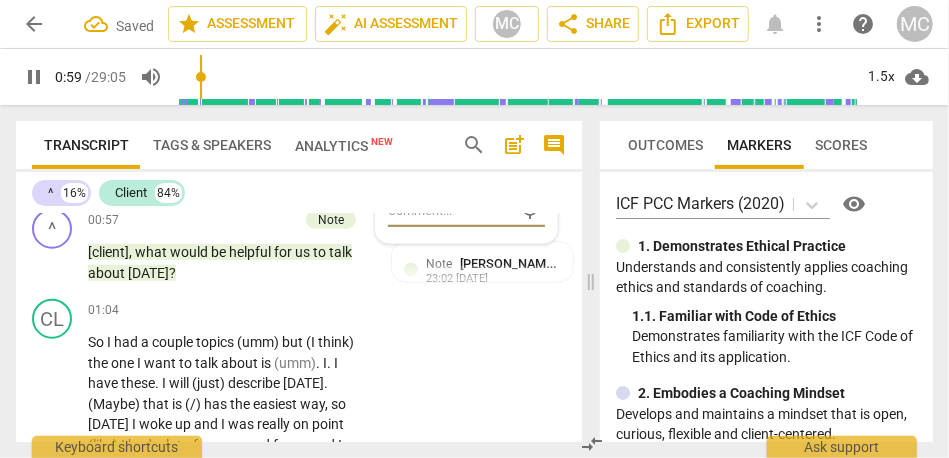 scroll, scrollTop: 780, scrollLeft: 0, axis: vertical 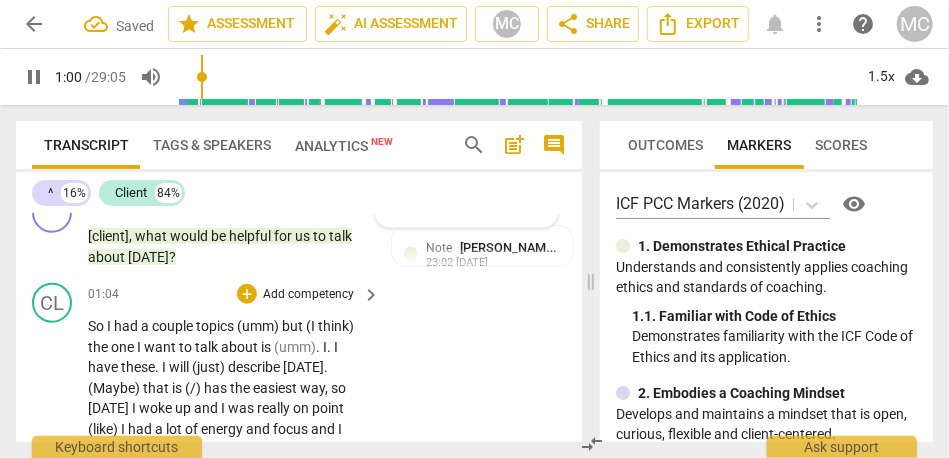 click on "So   I   had   a   couple   topics   (umm)   but   (I   think)   the   one   I   want   to   talk   about   is   (umm) .   I .   I   have   these .   I   will   (just)   describe   [DATE] .   (Maybe)   that   is   (/)   has   the   easiest   way ,   so   [DATE]   I   woke   up   and   I   was   really   on   point   (like)   I   had   a   lot   of   energy   and   focus   and   I   was   (just) .   I   had   a   couple   sessions   and   a   lot   of   (umm) .   (you   know)   I   (just)   felt   really   good   and   on   (umm)   a   roll   and   (you   know)   things   felt   pretty   easy   in   a   way ,   and   yeah   it   was   a   great   space   to   be   in ,   and   (umm)   I   have   had .   I   have   had   that   feeling   at   other   times ,   and   while .   While   I   would   (/)   had   (like)   to   bottle   that   and   access   it   all   the   time   I   know   that   is   (/)   has   not   realistic   (umm)   but   it   is   (/)   has .   it   is   (/)   has ,   so   what   comes" at bounding box center (229, 572) 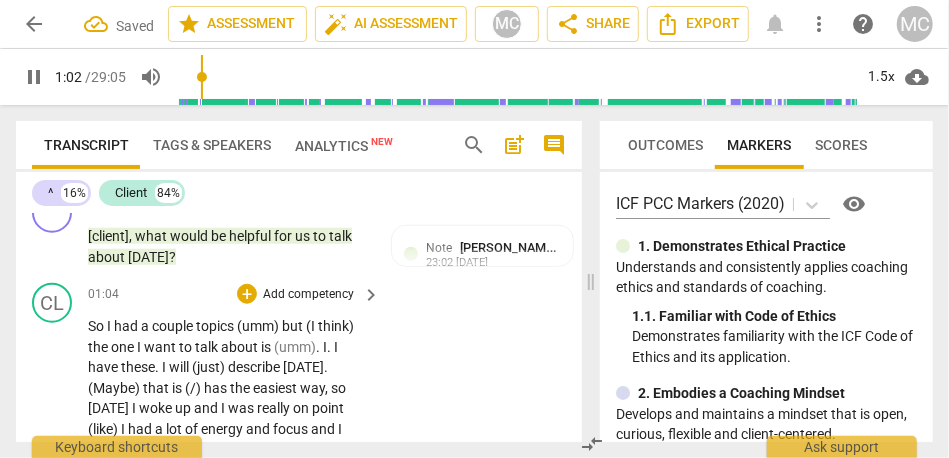 type on "62" 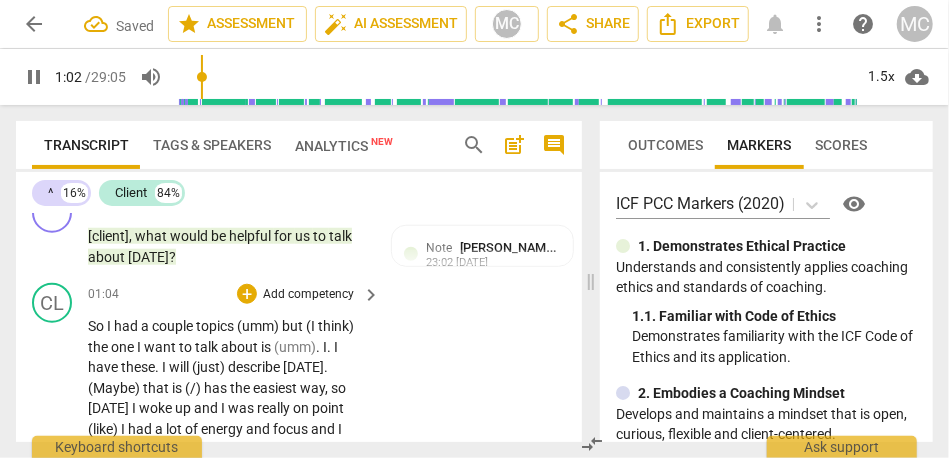 type 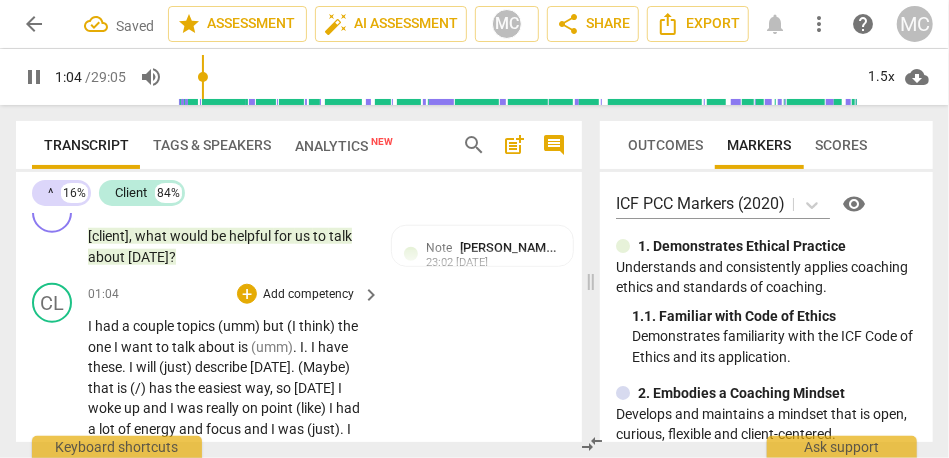 click on "CL play_arrow pause 01:04 + Add competency keyboard_arrow_right I   had   a   couple   topics   (umm)   but   (I   think)   the   one   I   want   to   talk   about   is   (umm) .   I .   I   have   these .   I   will   (just)   describe   [DATE] .   (Maybe)   that   is   (/)   has   the   easiest   way ,   so   [DATE]   I   woke   up   and   I   was   really   on   point   (like)   I   had   a   lot   of   energy   and   focus   and   I   was   (just) .   I   had   a   couple   sessions   and   a   lot   of   (umm) .   (you   know)   I   (just)   felt   really   good   and   on   (umm)   a   roll   and   (you   know)   things   felt   pretty   easy   in   a   way ,   and   yeah   it   was   a   great   space   to   be   in ,   and   (umm)   I   have   had .   I   have   had   that   feeling   at   other   times ,   and   while .   While   I   would   (/)   had   (like)   to   bottle   that   and   access   it   all   the   time   I   know   that   is   (/)   has   not   realistic   (umm)   but   it" at bounding box center [299, 556] 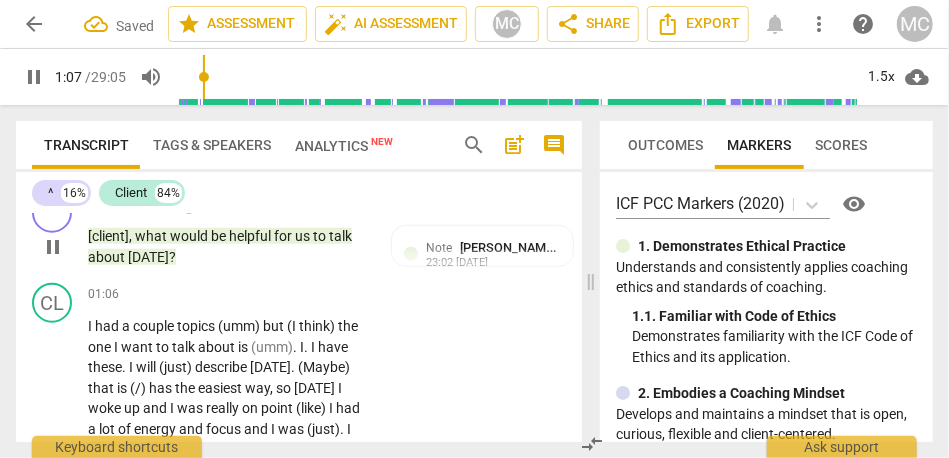 click on "about" at bounding box center [108, 257] 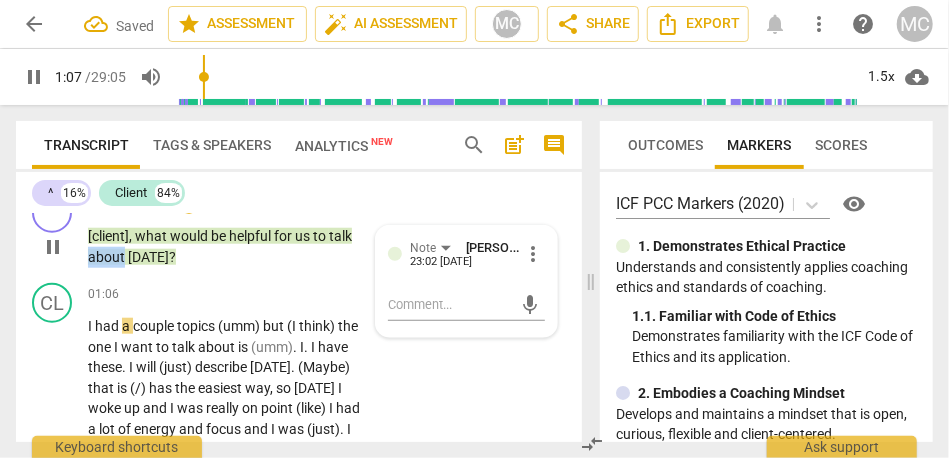 click on "about" at bounding box center (108, 257) 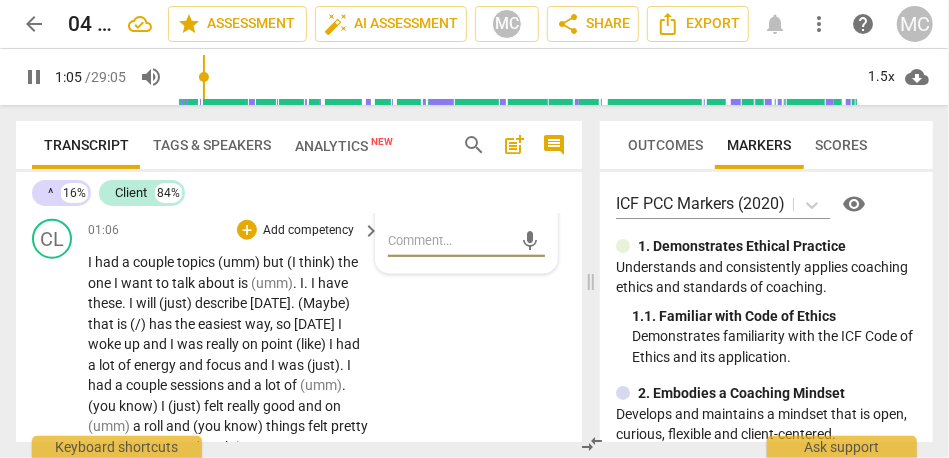 scroll, scrollTop: 850, scrollLeft: 0, axis: vertical 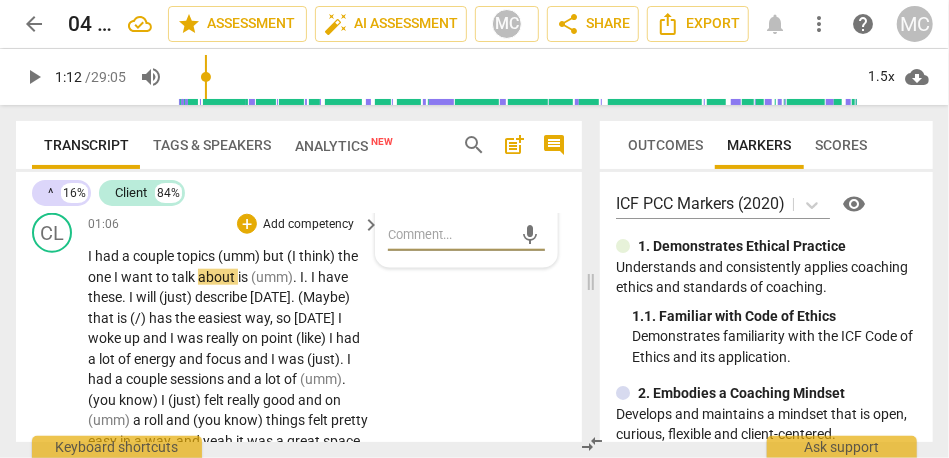type on "72" 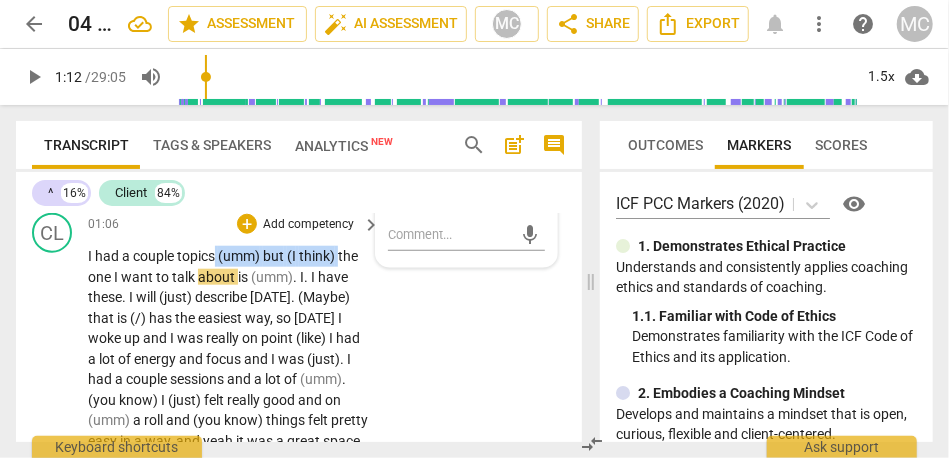 drag, startPoint x: 338, startPoint y: 257, endPoint x: 218, endPoint y: 257, distance: 120 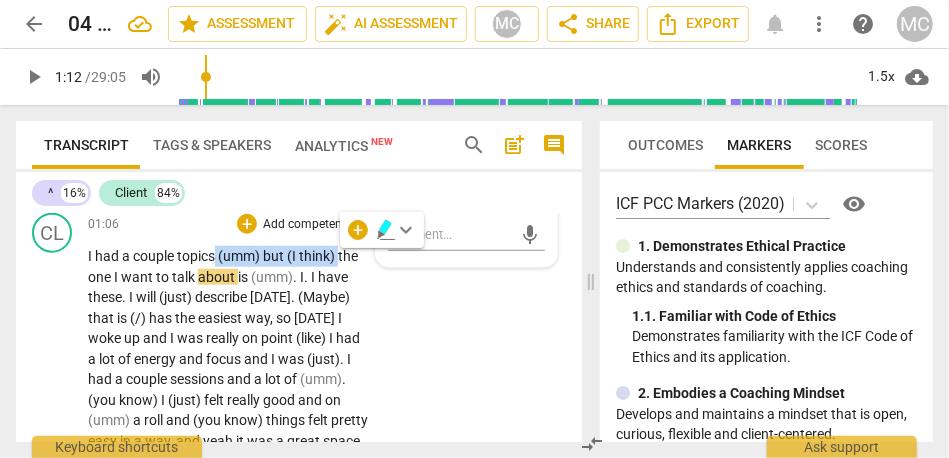 type 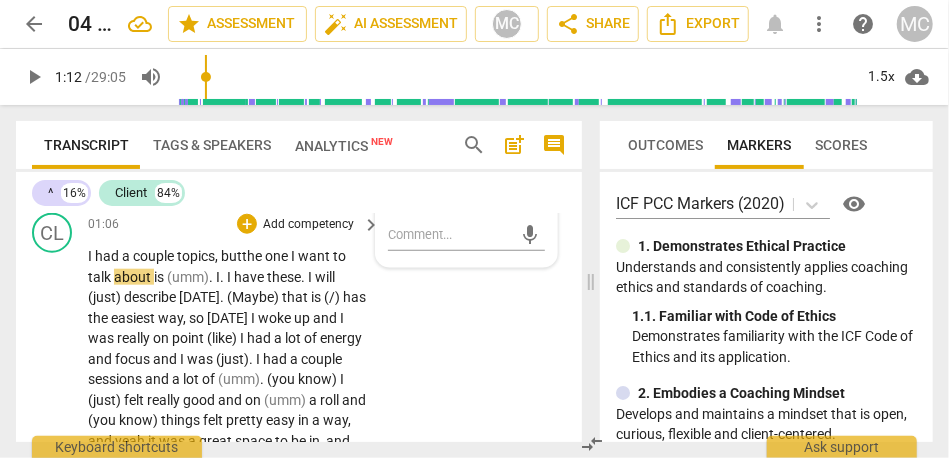 click on "the" at bounding box center (253, 256) 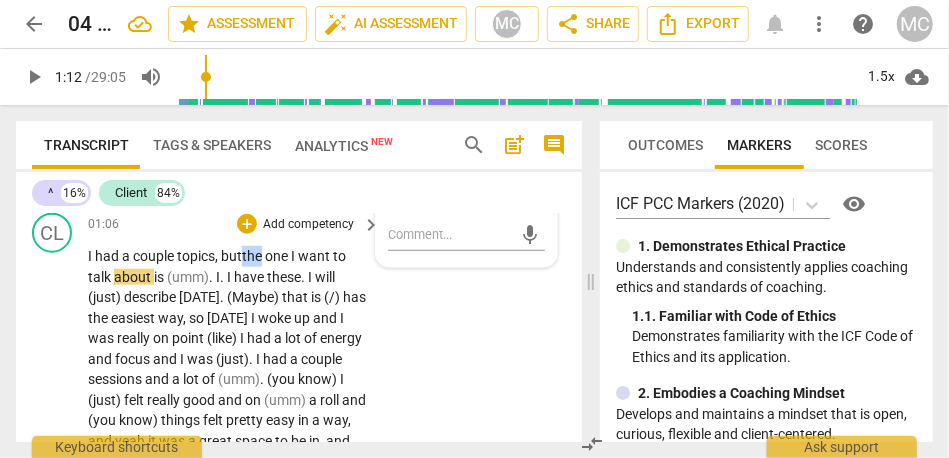 click on "the" at bounding box center [253, 256] 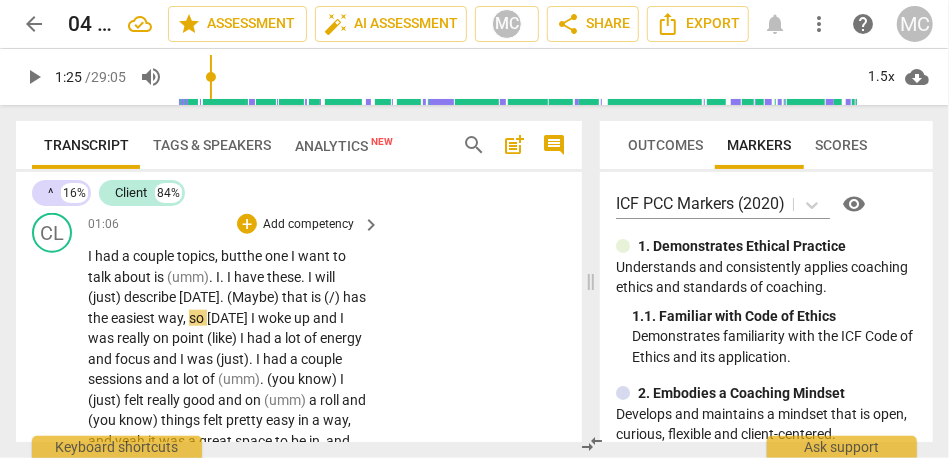 click on "(umm)" at bounding box center (188, 277) 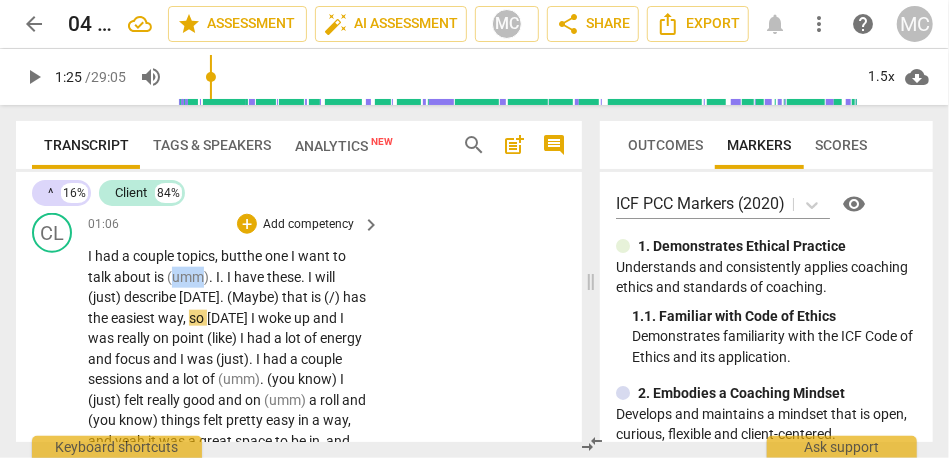 click on "(umm)" at bounding box center (188, 277) 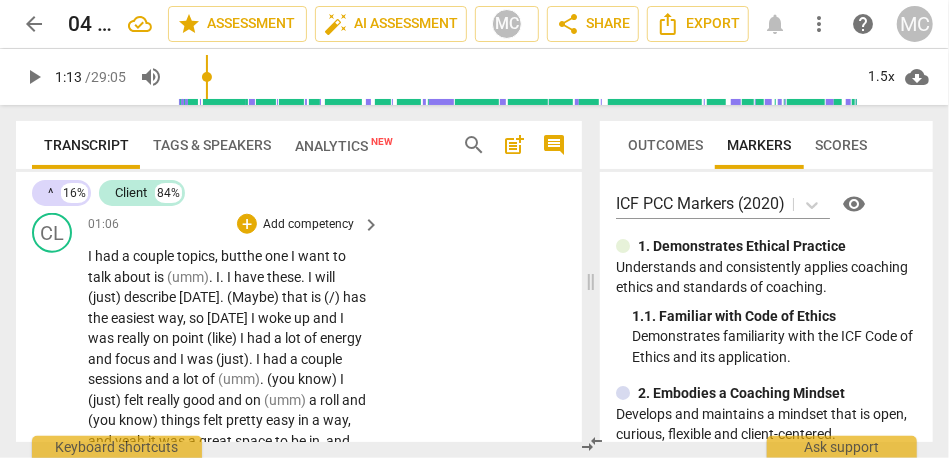 click on "." at bounding box center (223, 277) 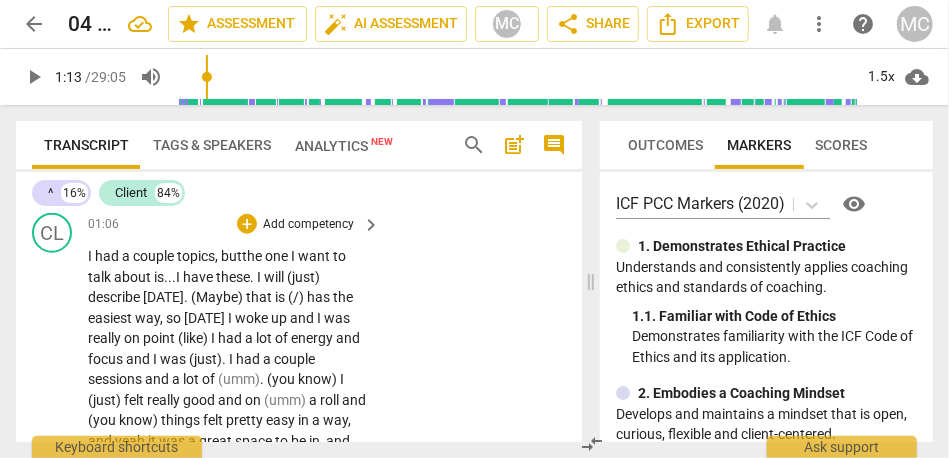 click on "these" at bounding box center [233, 277] 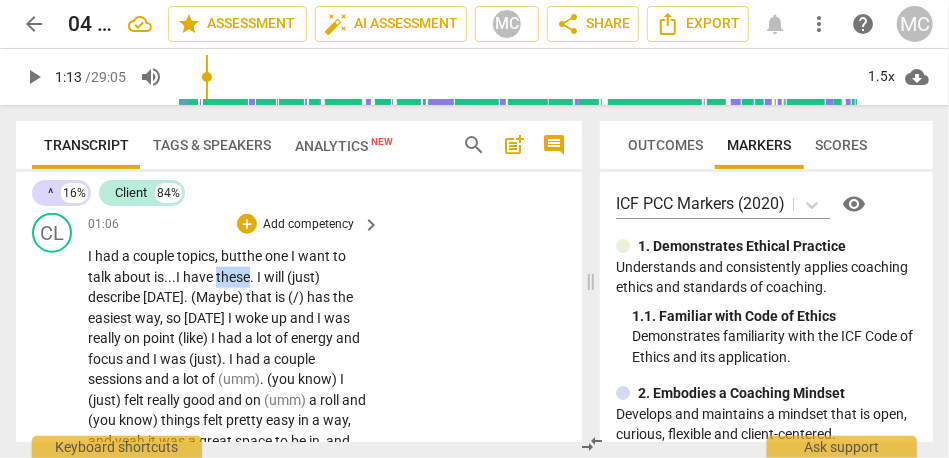 click on "these" at bounding box center (233, 277) 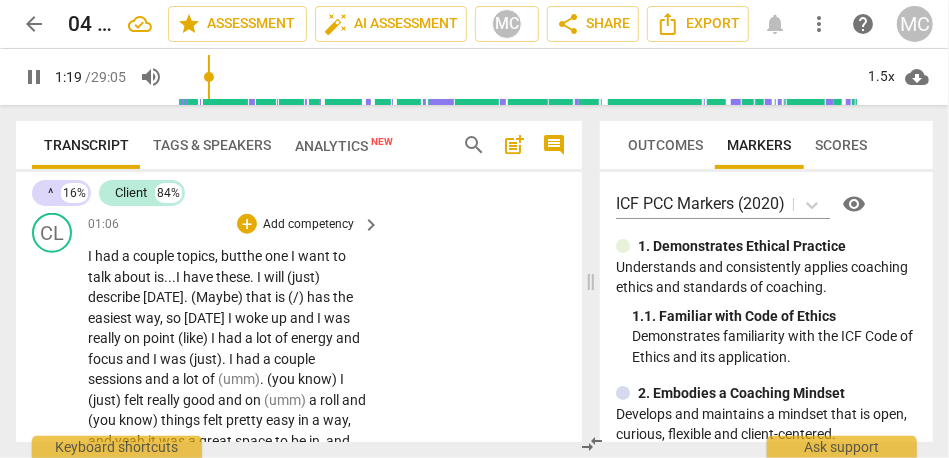 click on "." at bounding box center (253, 277) 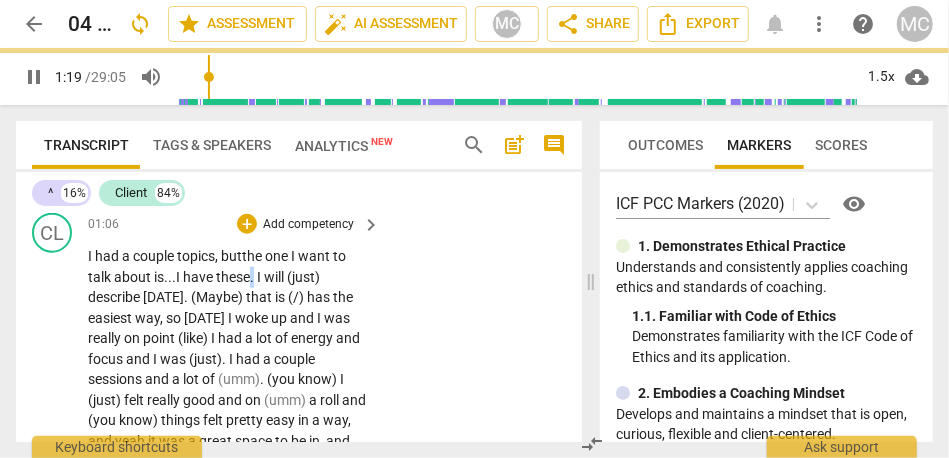 click on "." at bounding box center (253, 277) 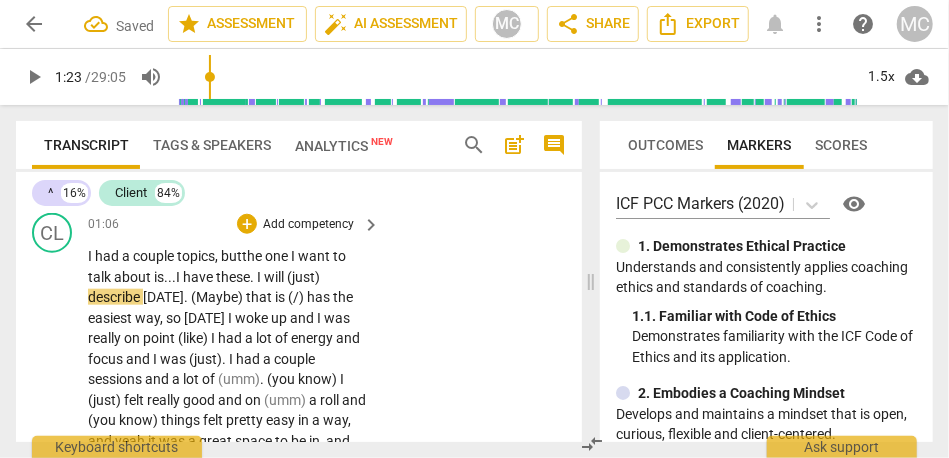 click on "I" at bounding box center (260, 277) 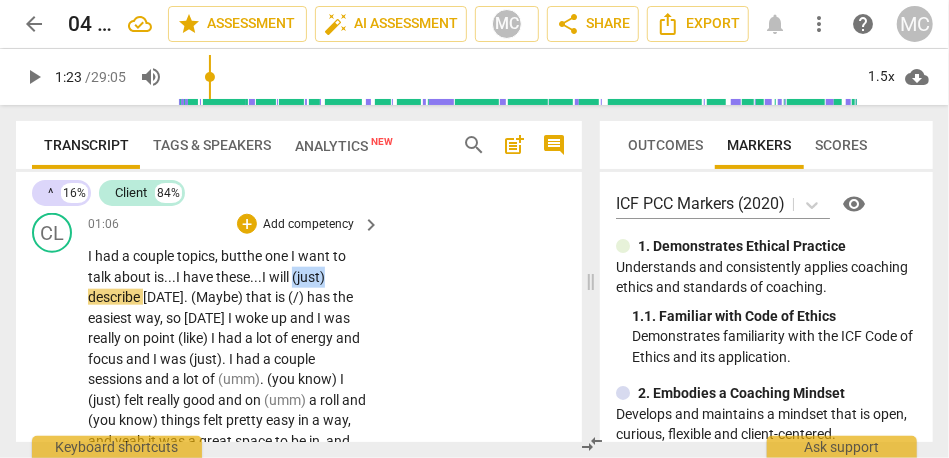 drag, startPoint x: 298, startPoint y: 277, endPoint x: 365, endPoint y: 277, distance: 67 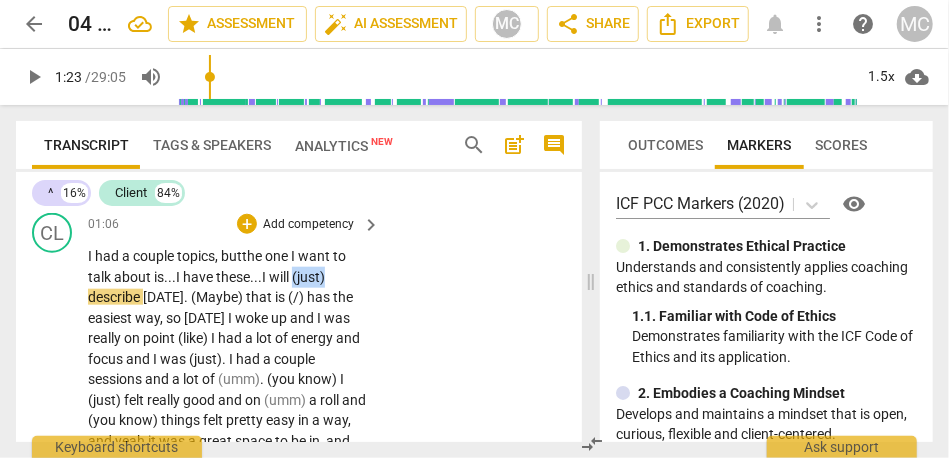click on "I   had   a   couple   topics, but  the   one   I   want   to   talk   about   is...  I   have   these...  I   will   (just)   describe   [DATE] .   (Maybe)   that   is   (/)   has   the   easiest   way ,   so   [DATE]   I   woke   up   and   I   was   really   on   point   (like)   I   had   a   lot   of   energy   and   focus   and   I   was   (just) .   I   had   a   couple   sessions   and   a   lot   of   (umm) .   (you   know)   I   (just)   felt   really   good   and   on   (umm)   a   roll   and   (you   know)   things   felt   pretty   easy   in   a   way ,   and   yeah   it   was   a   great   space   to   be   in ,   and   (umm)   I   have   had .   I   have   had   that   feeling   at   other   times ,   and   while .   While   I   would   (/)   had   (like)   to   bottle   that   and   access   it   all   the   time   I   know   that   is   (/)   has   not   realistic   (umm)   but   it   is   (/)   has .   it   is   (/)   has ,   so   what   comes   up   as   I   am   doing   that   is" at bounding box center (229, 502) 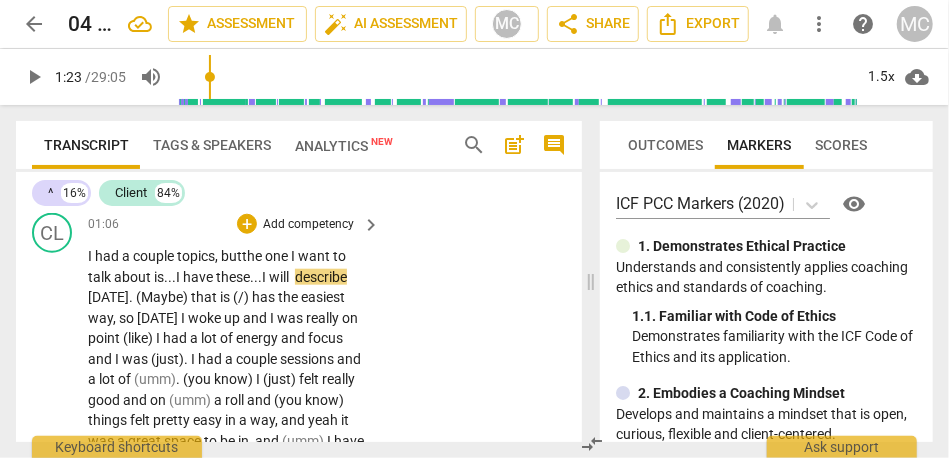 click on "CL play_arrow pause 01:06 + Add competency keyboard_arrow_right I   had   a   couple   topics, but  the   one   I   want   to   talk   about   is...  I   have   these...  I   will     describe   [DATE] .   (Maybe)   that   is   (/)   has   the   easiest   way ,   so   [DATE]   I   woke   up   and   I   was   really   on   point   (like)   I   had   a   lot   of   energy   and   focus   and   I   was   (just) .   I   had   a   couple   sessions   and   a   lot   of   (umm) .   (you   know)   I   (just)   felt   really   good   and   on   (umm)   a   roll   and   (you   know)   things   felt   pretty   easy   in   a   way ,   and   yeah   it   was   a   great   space   to   be   in ,   and   (umm)   I   have   had .   I   have   had   that   feeling   at   other   times ,   and   while .   While   I   would   (/)   had   (like)   to   bottle   that   and   access   it   all   the   time   I   know   that   is   (/)   has   not   realistic   (umm)   but   it   is   (/)   has .   it   is   (/)   has ," at bounding box center (299, 475) 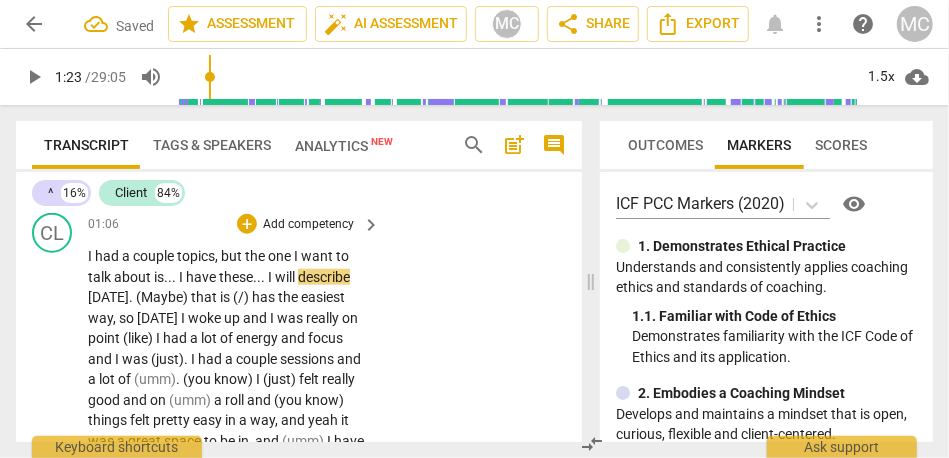 click on "describe" at bounding box center (324, 277) 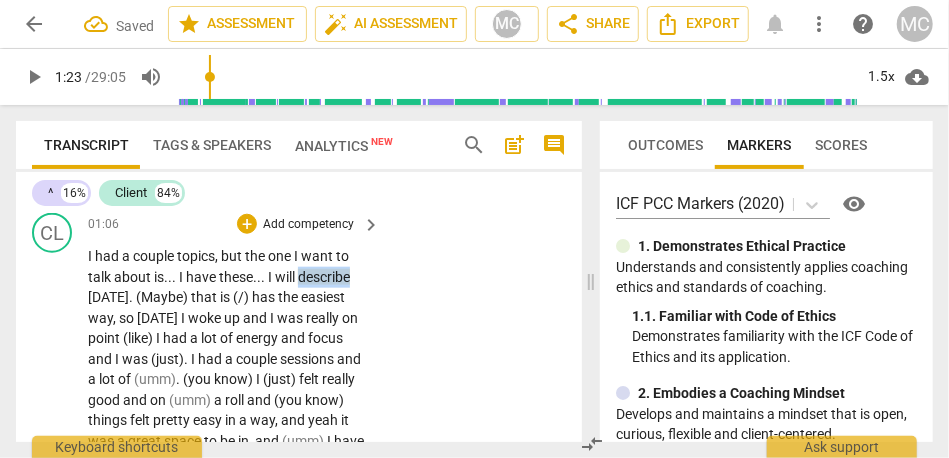 click on "describe" at bounding box center [324, 277] 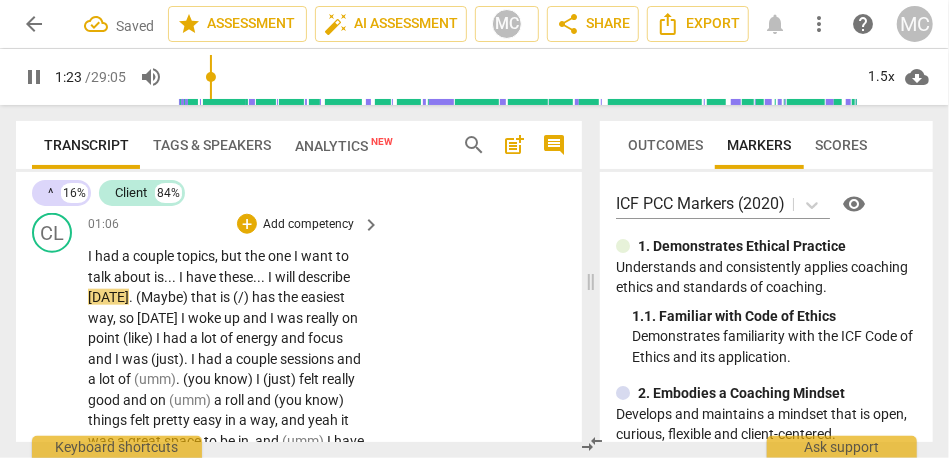 click on "." at bounding box center [132, 297] 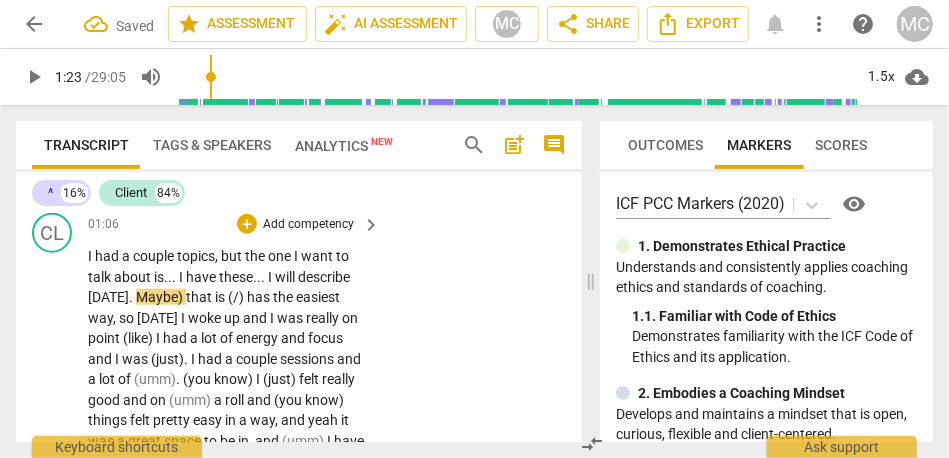 click on "Maybe)" at bounding box center [161, 297] 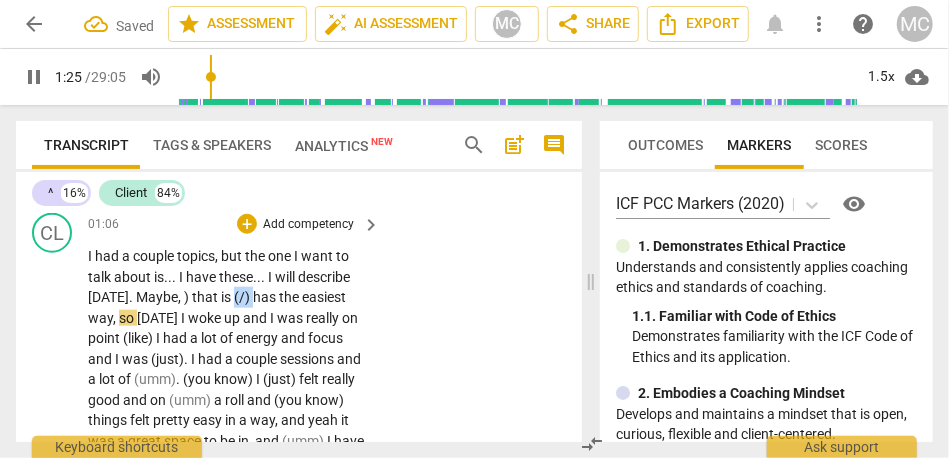 drag, startPoint x: 270, startPoint y: 296, endPoint x: 253, endPoint y: 296, distance: 17 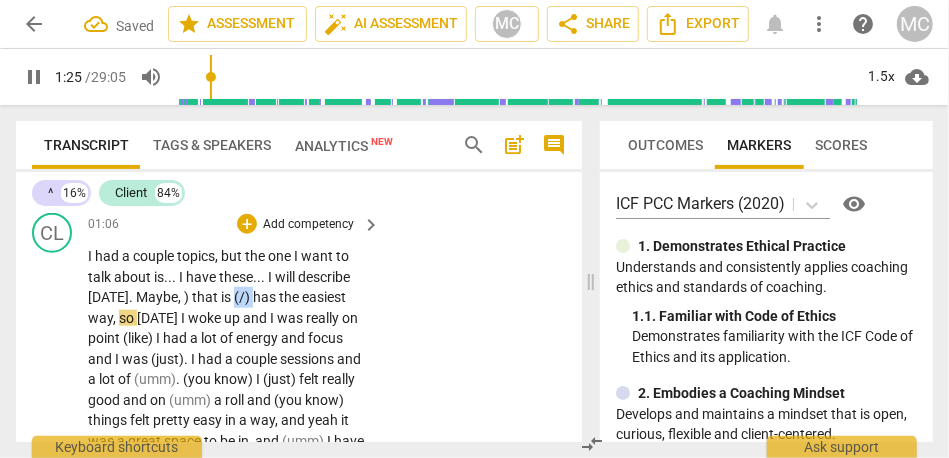 click on "(/)" at bounding box center [243, 297] 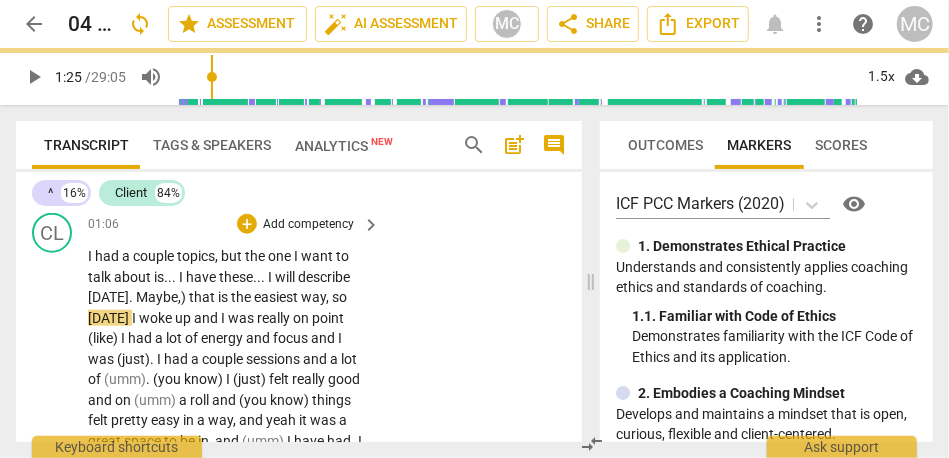 click on "CL play_arrow pause 01:06 + Add competency keyboard_arrow_right I   had   a   couple   topics ,   but   the   one   I   want   to   talk   about   is . . .   I   have   these . . .   I   will   describe   [DATE] .   Maybe , )   that   is   the   easiest   way ,   so   [DATE]   I   woke   up   and   I   was   really   on   point   (like)   I   had   a   lot   of   energy   and   focus   and   I   was   (just) .   I   had   a   couple   sessions   and   a   lot   of   (umm) .   (you   know)   I   (just)   felt   really   good   and   on   (umm)   a   roll   and   (you   know)   things   felt   pretty   easy   in   a   way ,   and   yeah   it   was   a   great   space   to   be   in ,   and   (umm)   I   have   had .   I   have   had   that   feeling   at   other   times ,   and   while .   While   I   would   (/)   had   (like)   to   bottle   that   and   access   it   all   the   time   I   know   that   is   (/)   has   not   realistic   (umm)   but   it   is   (/)   has .   it   is   (/)   has ,   so" at bounding box center (299, 475) 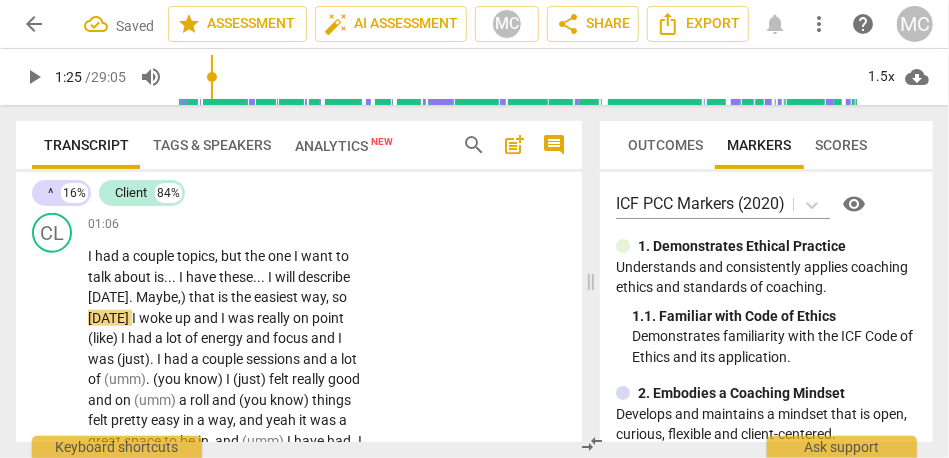 click on "describe" at bounding box center (324, 277) 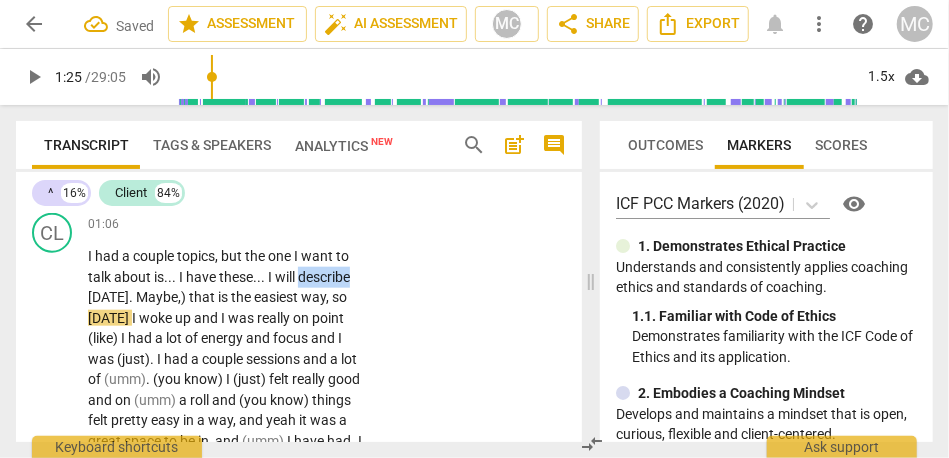 click on "describe" at bounding box center (324, 277) 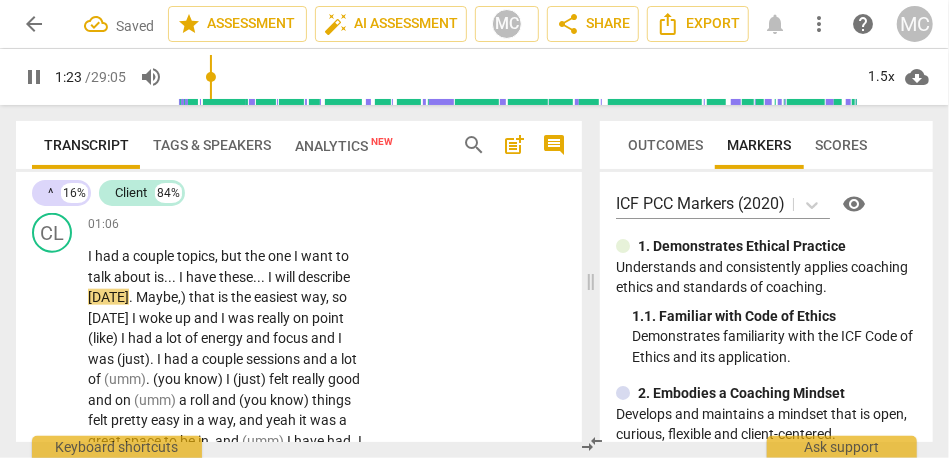 click on ")" at bounding box center [185, 297] 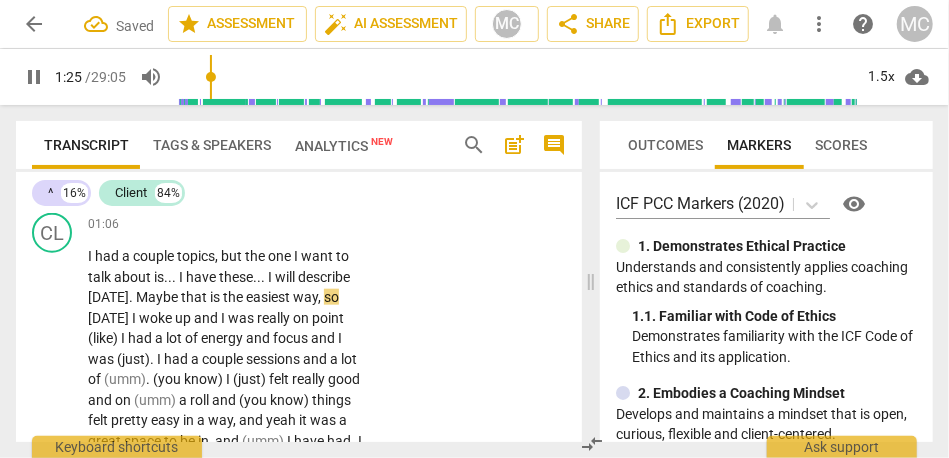 click on "I   had   a   couple   topics ,   but   the   one   I   want   to   talk   about   is . . .   I   have   these . . .   I   will   describe   [DATE] .   Maybe    that   is   the   easiest   way ,   so   [DATE]   I   woke   up   and   I   was   really   on   point   (like)   I   had   a   lot   of   energy   and   focus   and   I   was   (just) .   I   had   a   couple   sessions   and   a   lot   of   (umm) .   (you   know)   I   (just)   felt   really   good   and   on   (umm)   a   roll   and   (you   know)   things   felt   pretty   easy   in   a   way ,   and   yeah   it   was   a   great   space   to   be   in ,   and   (umm)   I   have   had .   I   have   had   that   feeling   at   other   times ,   and   while .   While   I   would   (/)   had   (like)   to   bottle   that   and   access   it   all   the   time   I   know   that   is   (/)   has   not   realistic   (umm)   but   it   is   (/)   has .   it   is   (/)   has ,   so   what   comes   up   as   I   am   doing   that   is   at   some" at bounding box center [229, 492] 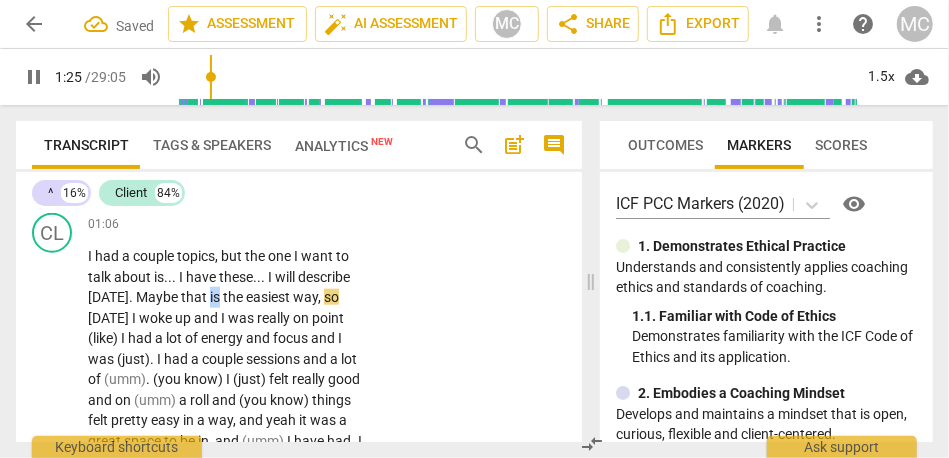 click on "I   had   a   couple   topics ,   but   the   one   I   want   to   talk   about   is . . .   I   have   these . . .   I   will   describe   [DATE] .   Maybe    that   is   the   easiest   way ,   so   [DATE]   I   woke   up   and   I   was   really   on   point   (like)   I   had   a   lot   of   energy   and   focus   and   I   was   (just) .   I   had   a   couple   sessions   and   a   lot   of   (umm) .   (you   know)   I   (just)   felt   really   good   and   on   (umm)   a   roll   and   (you   know)   things   felt   pretty   easy   in   a   way ,   and   yeah   it   was   a   great   space   to   be   in ,   and   (umm)   I   have   had .   I   have   had   that   feeling   at   other   times ,   and   while .   While   I   would   (/)   had   (like)   to   bottle   that   and   access   it   all   the   time   I   know   that   is   (/)   has   not   realistic   (umm)   but   it   is   (/)   has .   it   is   (/)   has ,   so   what   comes   up   as   I   am   doing   that   is   at   some" at bounding box center [229, 492] 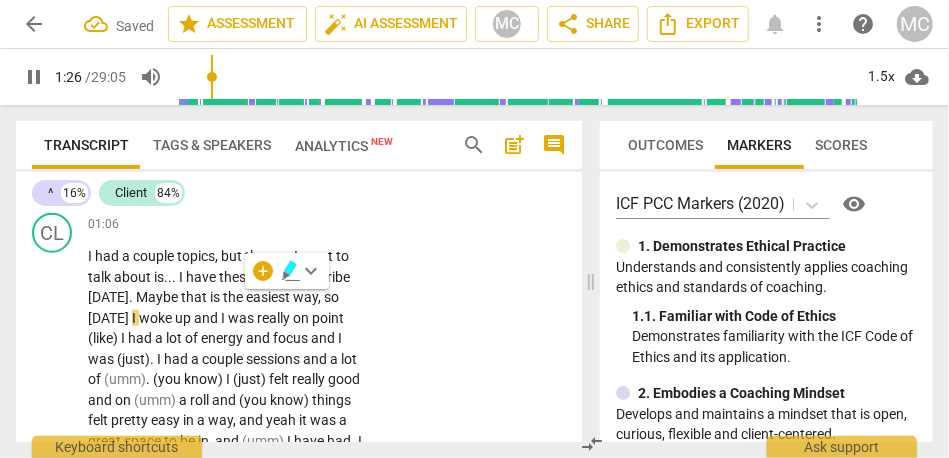 click on "that" at bounding box center [195, 297] 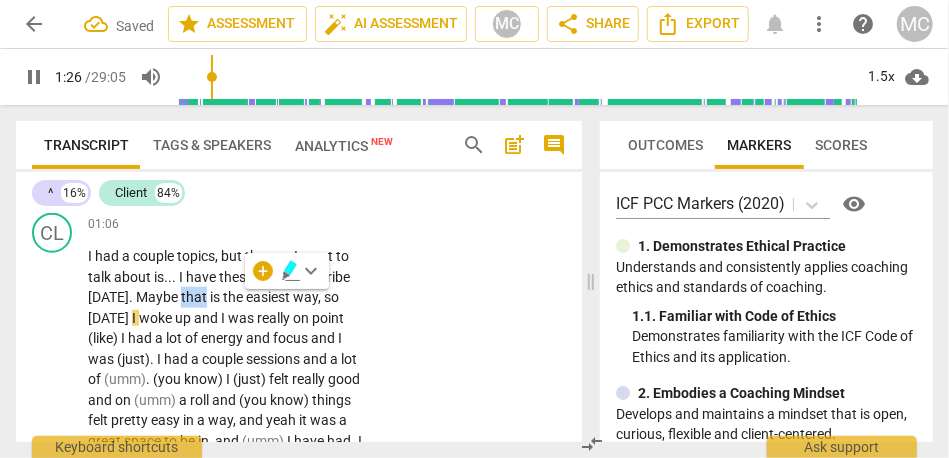 click on "that" at bounding box center [195, 297] 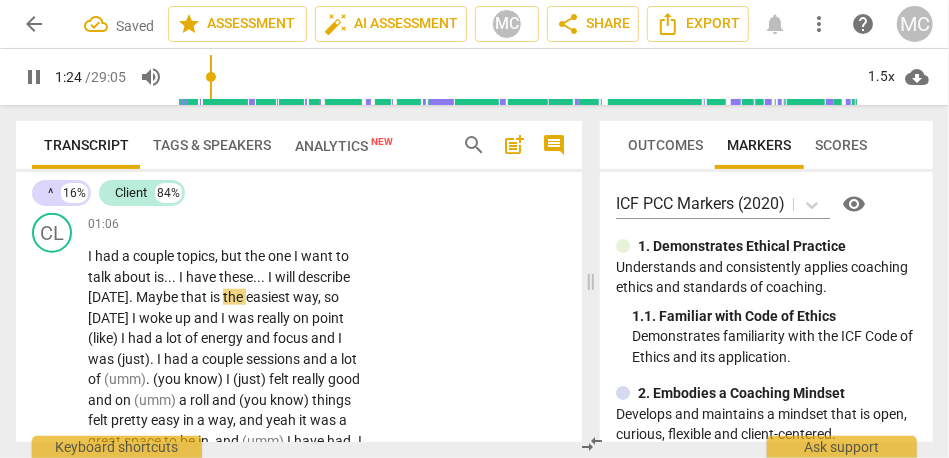 click on "Maybe" at bounding box center (157, 297) 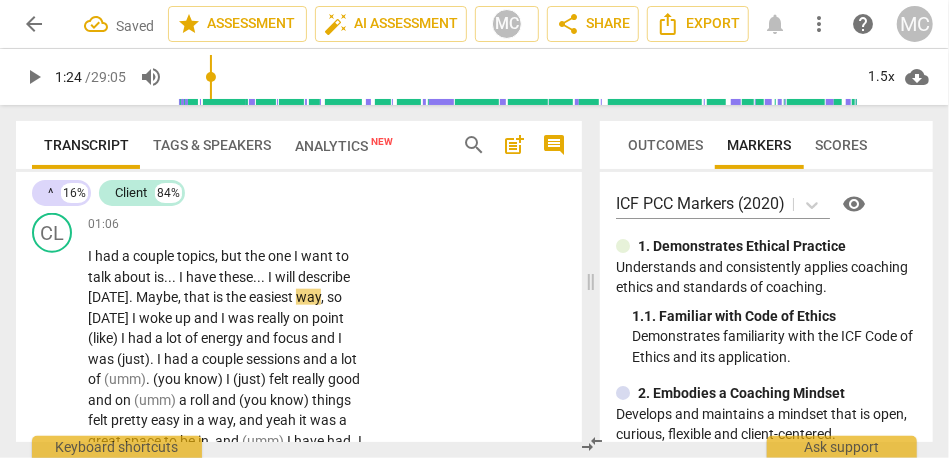 click on "Maybe," at bounding box center (158, 297) 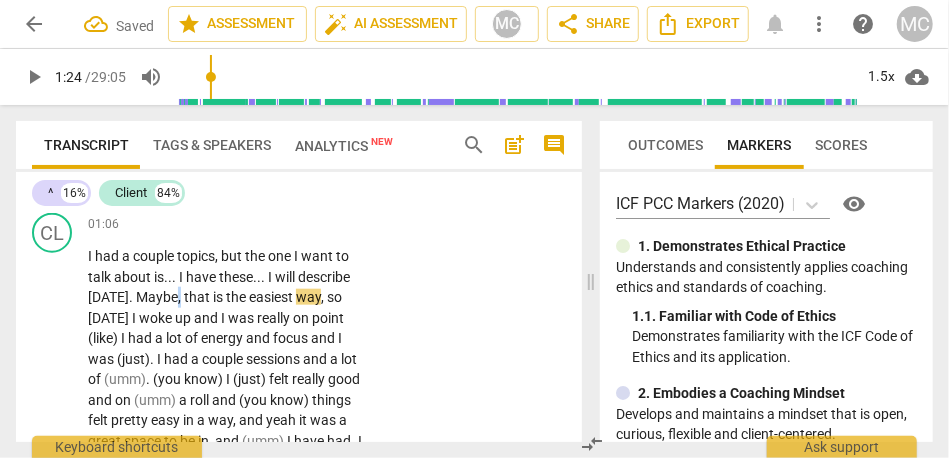 click on "Maybe," at bounding box center (158, 297) 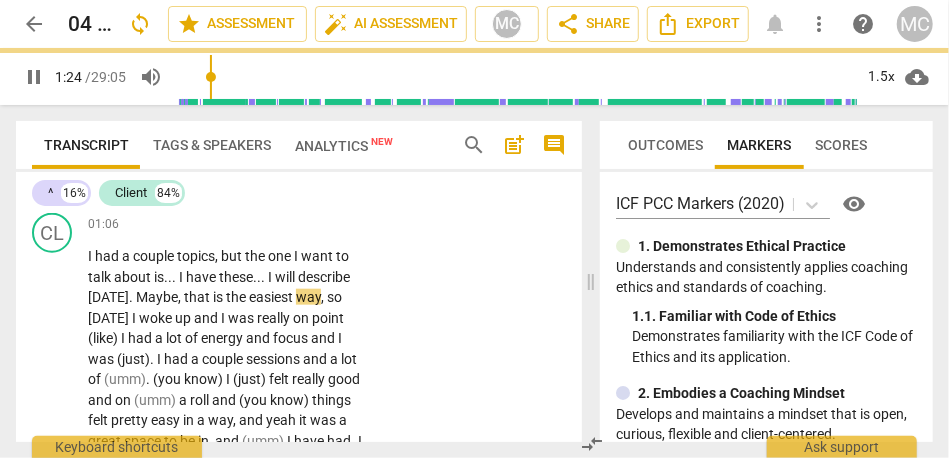 click on "so" at bounding box center [334, 297] 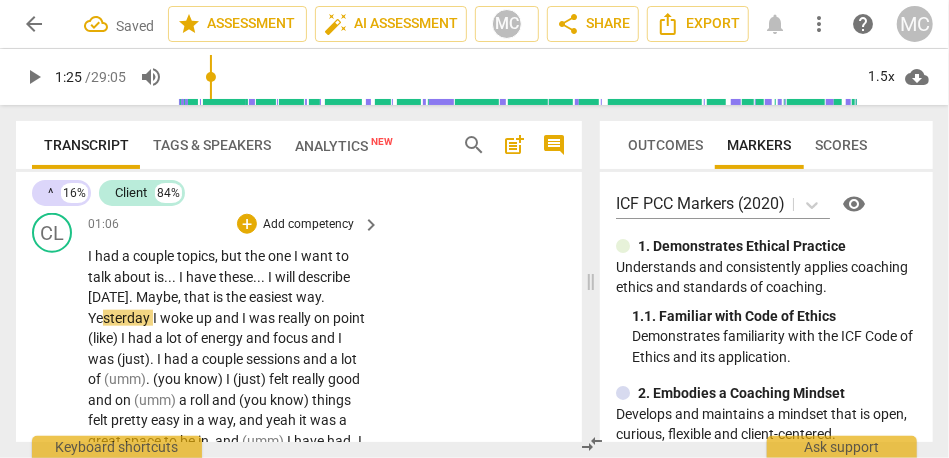 click on "CL play_arrow pause 01:06 + Add competency keyboard_arrow_right I   had   a   couple   topics ,   but   the   one   I   want   to   talk   about   is . . .   I   have   these . . .   I   will   describe   [DATE] .   Maybe,    that   is   the   easiest   way. Ye sterday   I   woke   up   and   I   was   really   on   point   (like)   I   had   a   lot   of   energy   and   focus   and   I   was   (just) .   I   had   a   couple   sessions   and   a   lot   of   (umm) .   (you   know)   I   (just)   felt   really   good   and   on   (umm)   a   roll   and   (you   know)   things   felt   pretty   easy   in   a   way ,   and   yeah   it   was   a   great   space   to   be   in ,   and   (umm)   I   have   had .   I   have   had   that   feeling   at   other   times ,   and   while .   While   I   would   (/)   had   (like)   to   bottle   that   and   access   it   all   the   time   I   know   that   is   (/)   has   not   realistic   (umm)   but   it   is   (/)   has .   it   is   (/)   has ,   so   what" at bounding box center (299, 475) 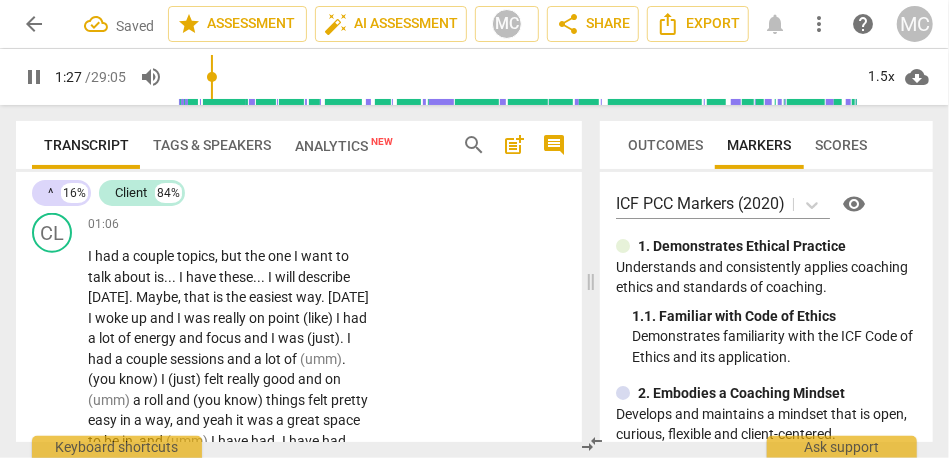 click on "I" at bounding box center [91, 318] 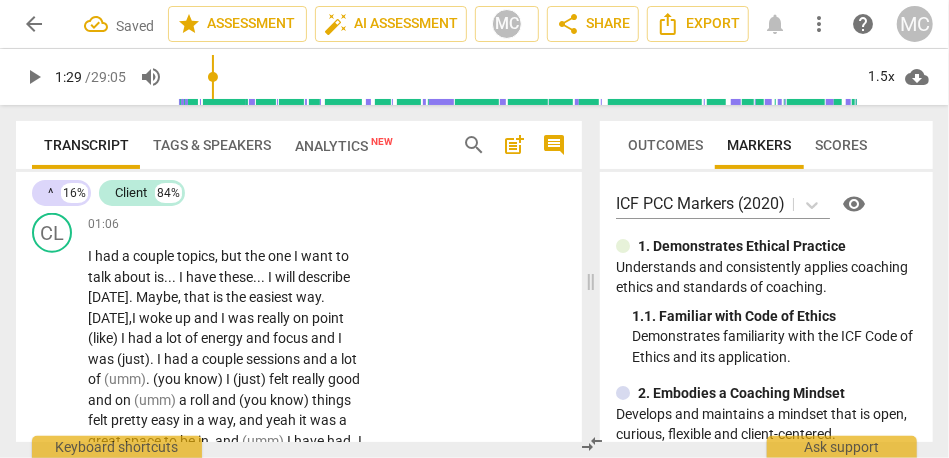 click on "I" at bounding box center (224, 318) 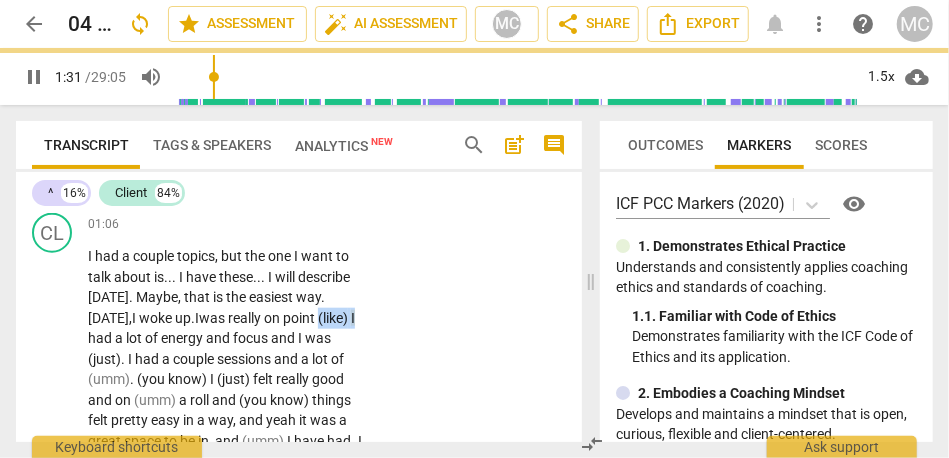 drag, startPoint x: 124, startPoint y: 338, endPoint x: 65, endPoint y: 338, distance: 59 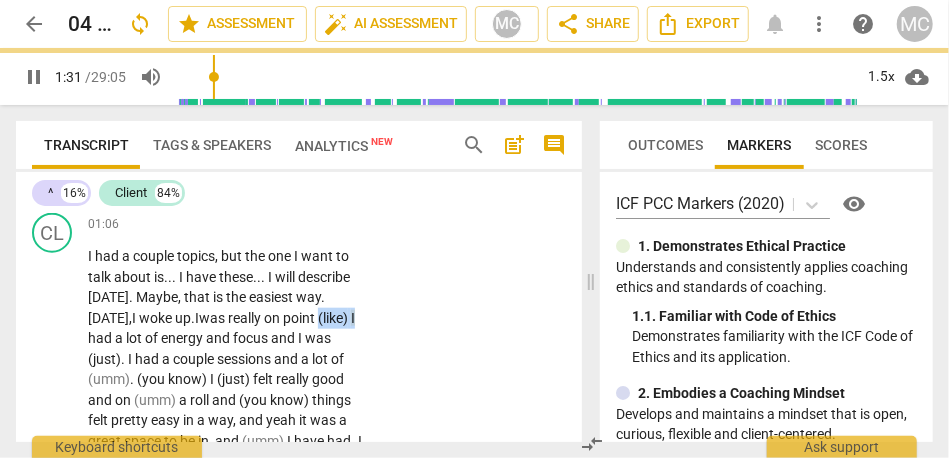 click on "CL play_arrow pause 01:06 + Add competency keyboard_arrow_right I   had   a   couple   topics ,   but   the   one   I   want   to   talk   about   is . . .   I   have   these . . .   I   will   describe   [DATE] .   Maybe ,   that   is   the   easiest   way .   [DATE],  I   woke   up.  I  was   really   on   point   (like)   I   had   a   lot   of   energy   and   focus   and   I   was   (just) .   I   had   a   couple   sessions   and   a   lot   of   (umm) .   (you   know)   I   (just)   felt   really   good   and   on   (umm)   a   roll   and   (you   know)   things   felt   pretty   easy   in   a   way ,   and   yeah   it   was   a   great   space   to   be   in ,   and   (umm)   I   have   had .   I   have   had   that   feeling   at   other   times ,   and   while .   While   I   would   (/)   had   (like)   to   bottle   that   and   access   it   all   the   time   I   know   that   is   (/)   has   not   realistic   (umm)   but   it   is   (/)   has .   it   is   (/)   has ,   so   what" at bounding box center (299, 475) 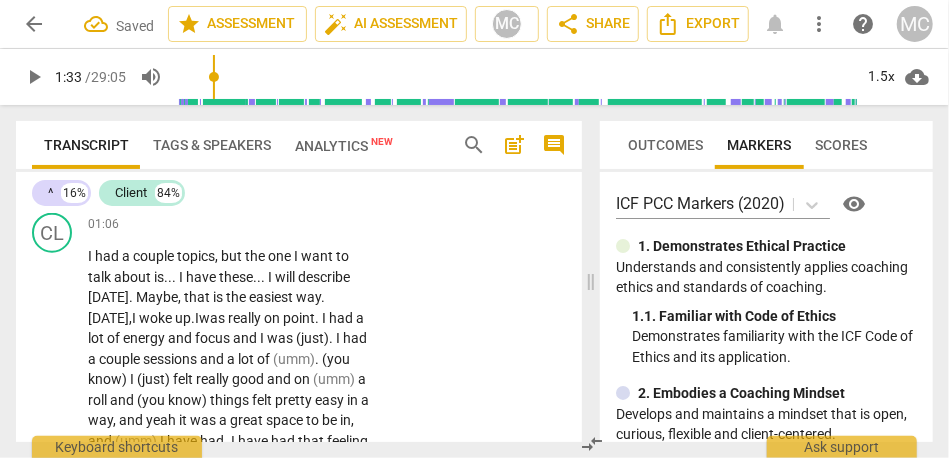 click on "lot" at bounding box center (247, 359) 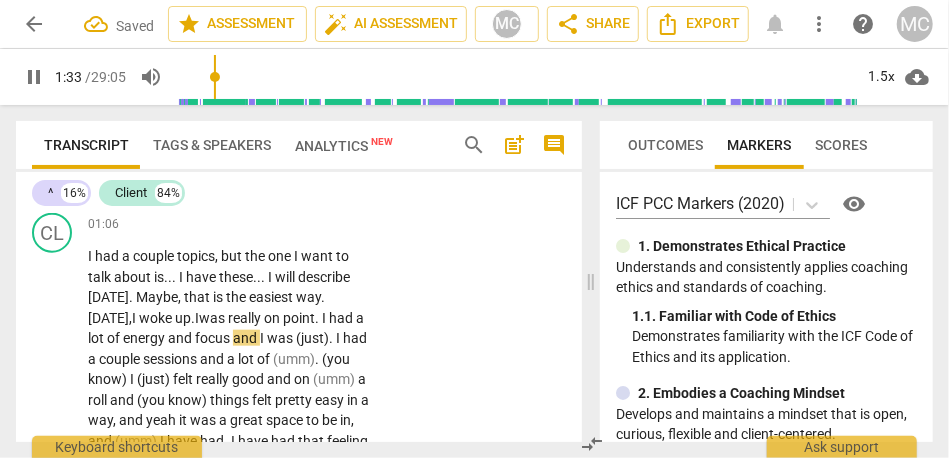 scroll, scrollTop: 913, scrollLeft: 0, axis: vertical 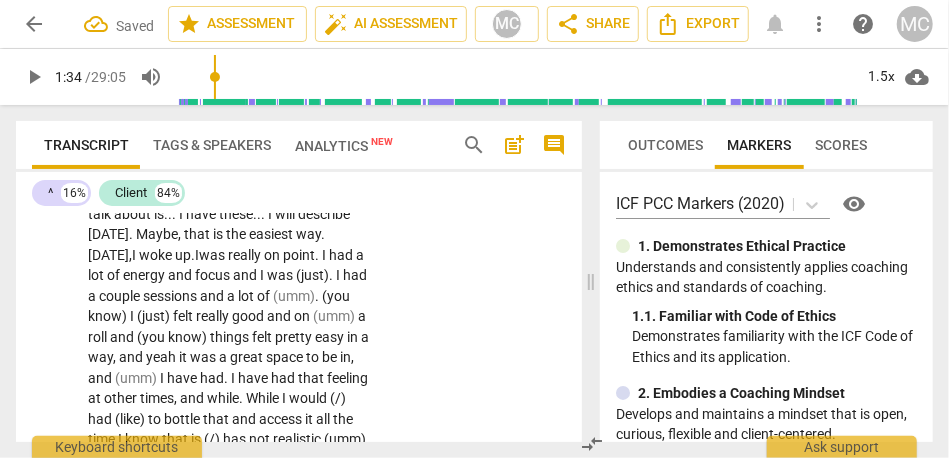 click on "I" at bounding box center [263, 275] 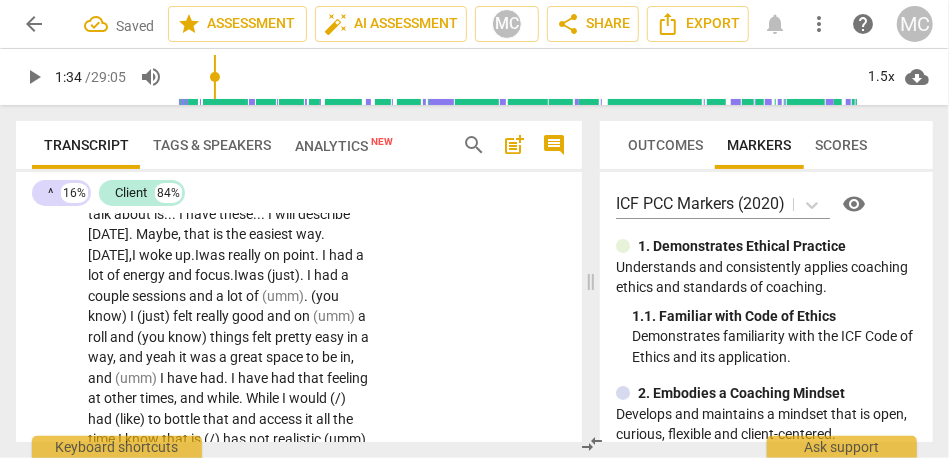click on "really" at bounding box center [246, 255] 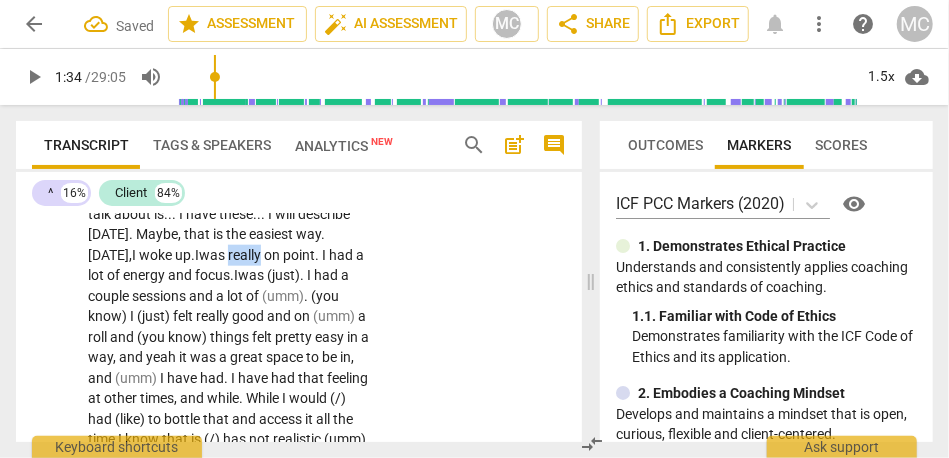 click on "really" at bounding box center [246, 255] 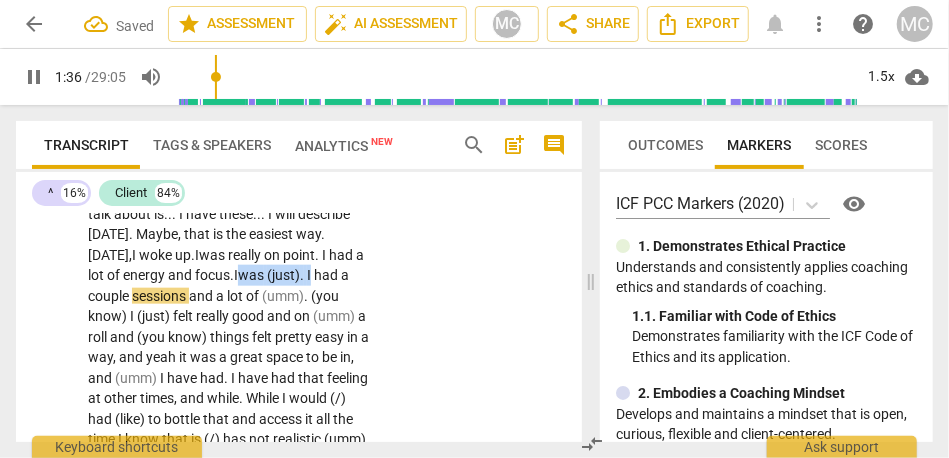 drag, startPoint x: 292, startPoint y: 275, endPoint x: 451, endPoint y: 272, distance: 159.0283 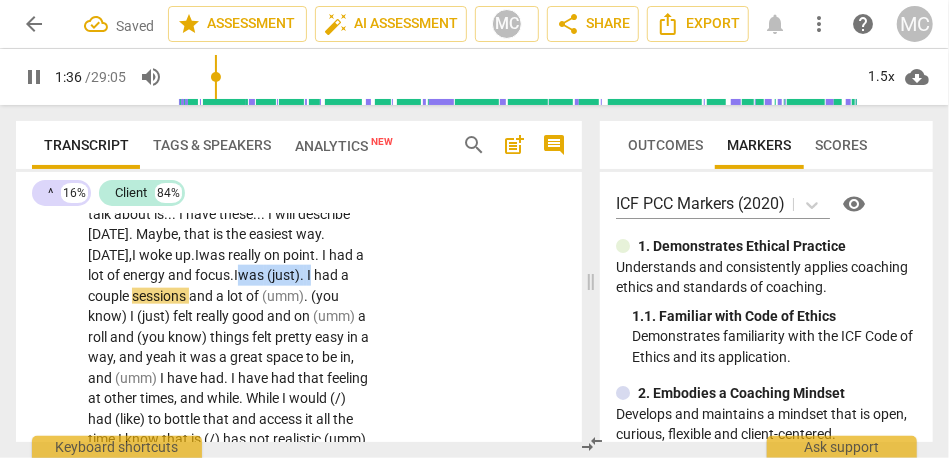 click on "CL play_arrow pause 01:06 + Add competency keyboard_arrow_right I   had   a   couple   topics ,   but   the   one   I   want   to   talk   about   is . . .   I   have   these . . .   I   will   describe   [DATE] .   Maybe ,   that   is   the   easiest   way .   [DATE],  I   woke   up.  I  was   really   on   point. I   had   a   lot   of   energy   and   focus.  I  was   (just) .   I   had   a   couple   sessions   and   a   lot   of   (umm) .   (you   know)   I   (just)   felt   really   good   and   on   (umm)   a   roll   and   (you   know)   things   felt   pretty   easy   in   a   way ,   and   yeah   it   was   a   great   space   to   be   in ,   and   (umm)   I   have   had .   I   have   had   that   feeling   at   other   times ,   and   while .   While   I   would   (/)   had   (like)   to   bottle   that   and   access   it   all   the   time   I   know   that   is   (/)   has   not   realistic   (umm)   but   it   is   (/)   has .   it   is   (/)   has ,   so   what   comes   up   as" at bounding box center (299, 412) 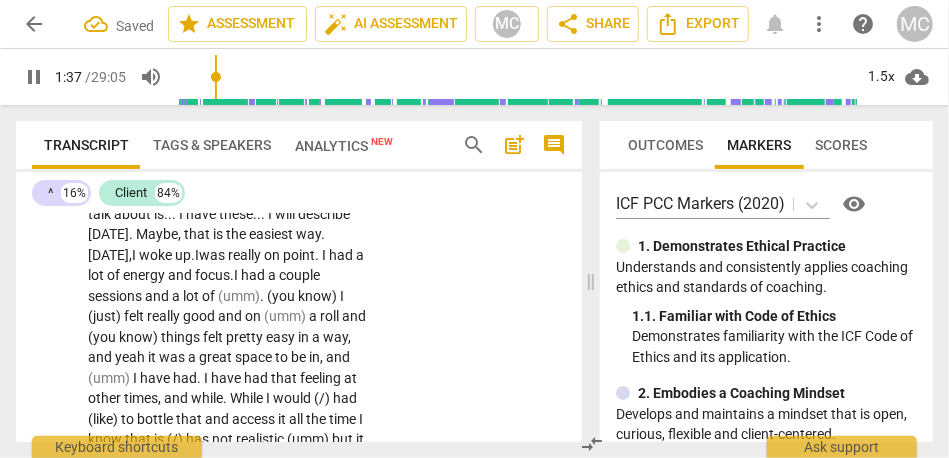 click on "CL play_arrow pause 01:06 + Add competency keyboard_arrow_right I   had   a   couple   topics ,   but   the   one   I   want   to   talk   about   is . . .   I   have   these . . .   I   will   describe   [DATE] .   Maybe ,   that   is   the   easiest   way .   [DATE],  I   woke   up.  I  was   really   on   point. I   had   a   lot   of   energy   and   focus.  I    had   a   couple   sessions   and   a   lot   of   (umm) .   (you   know)   I   (just)   felt   really   good   and   on   (umm)   a   roll   and   (you   know)   things   felt   pretty   easy   in   a   way ,   and   yeah   it   was   a   great   space   to   be   in ,   and   (umm)   I   have   had .   I   have   had   that   feeling   at   other   times ,   and   while .   While   I   would   (/)   had   (like)   to   bottle   that   and   access   it   all   the   time   I   know   that   is   (/)   has   not   realistic   (umm)   but   it   is   (/)   has .   it   is   (/)   has ,   so   what   comes   up   as   I   am   doing" at bounding box center [299, 412] 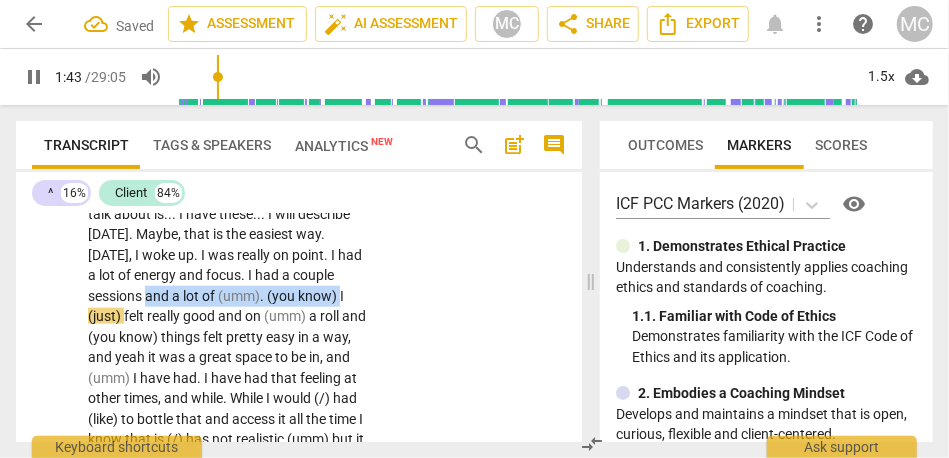 drag, startPoint x: 342, startPoint y: 293, endPoint x: 148, endPoint y: 295, distance: 194.01031 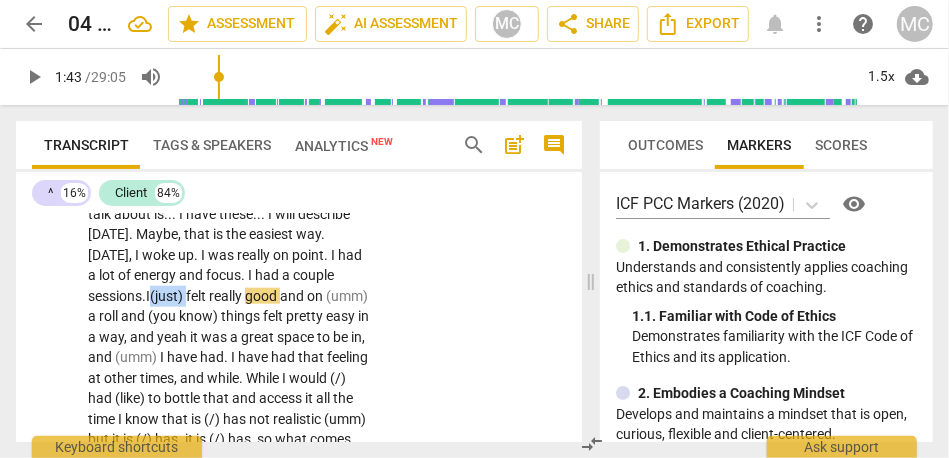 drag, startPoint x: 159, startPoint y: 301, endPoint x: 196, endPoint y: 302, distance: 37.01351 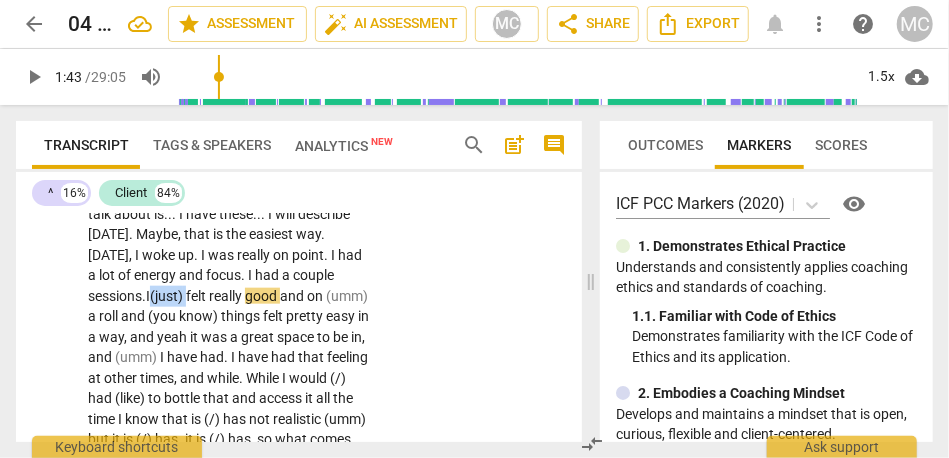click on "I   had   a   couple   topics ,   but   the   one   I   want   to   talk   about   is . . .   I   have   these . . .   I   will   describe   [DATE] .   Maybe ,   that   is   the   easiest   way .   [DATE] ,   I   woke   up .   I   was   really   on   point .   I   had   a   lot   of   energy   and   focus .   I   had   a   couple   sessions.  I  (just)   felt   really   good   and   on   (umm)   a   roll   and   (you   know)   things   felt   pretty   easy   in   a   way ,   and   yeah   it   was   a   great   space   to   be   in ,   and   (umm)   I   have   had .   I   have   had   that   feeling   at   other   times ,   and   while .   While   I   would   (/)   had   (like)   to   bottle   that   and   access   it   all   the   time   I   know   that   is   (/)   has   not   realistic   (umm)   but   it   is   (/)   has .   it   is   (/)   has ,   so   what   comes   up   as   I   am   doing   that   is   at   some   point   there   is   (/)   are   (/)   has   a   part   of   me   that   jumps   in" at bounding box center (229, 419) 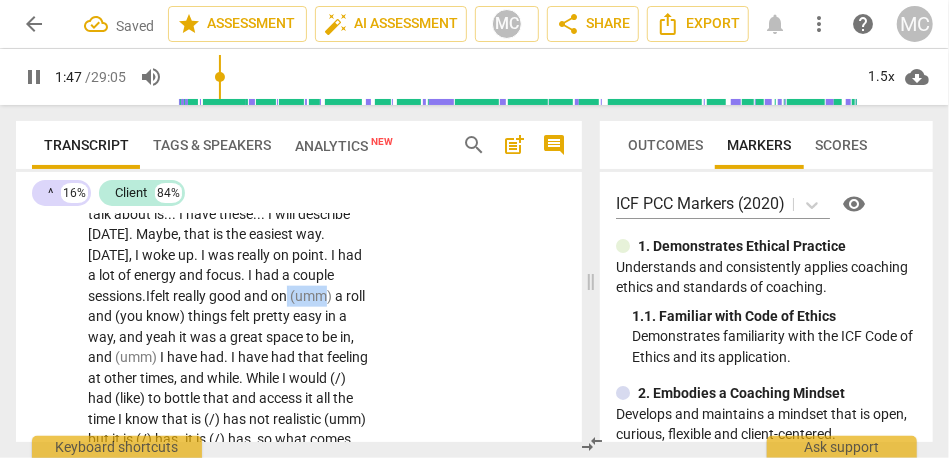 drag, startPoint x: 296, startPoint y: 298, endPoint x: 331, endPoint y: 298, distance: 35 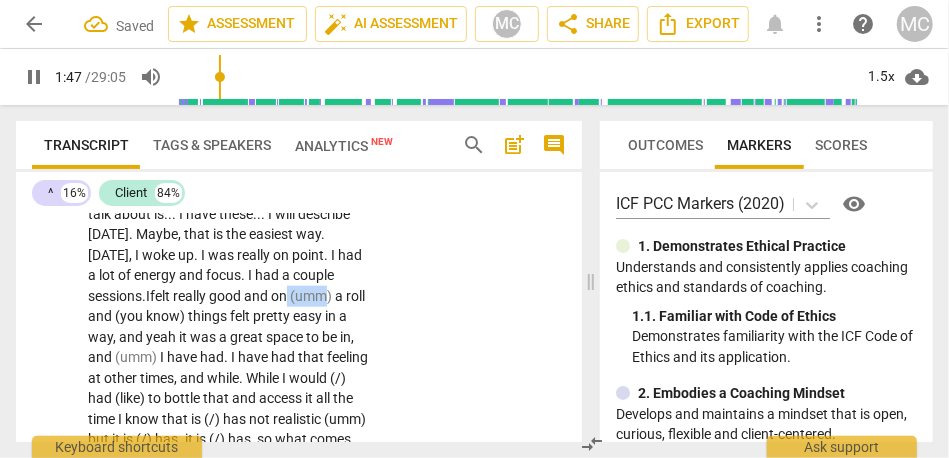 click on "I   had   a   couple   topics ,   but   the   one   I   want   to   talk   about   is . . .   I   have   these . . .   I   will   describe   [DATE] .   Maybe ,   that   is   the   easiest   way .   [DATE] ,   I   woke   up .   I   was   really   on   point .   I   had   a   lot   of   energy   and   focus .   I   had   a   couple   sessions.  I  felt   really   good   and   on   (umm)   a   roll   and   (you   know)   things   felt   pretty   easy   in   a   way ,   and   yeah   it   was   a   great   space   to   be   in ,   and   (umm)   I   have   had .   I   have   had   that   feeling   at   other   times ,   and   while .   While   I   would   (/)   had   (like)   to   bottle   that   and   access   it   all   the   time   I   know   that   is   (/)   has   not   realistic   (umm)   but   it   is   (/)   has .   it   is   (/)   has ,   so   what   comes   up   as   I   am   doing   that   is   at   some   point   there   is   (/)   are   (/)   has   a   part   of   me   that   jumps   in   and" at bounding box center [229, 419] 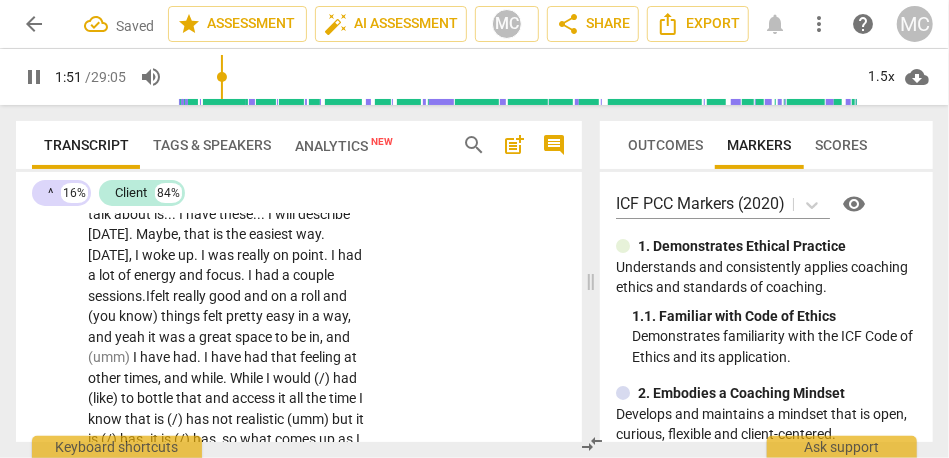 click on "roll" at bounding box center (312, 296) 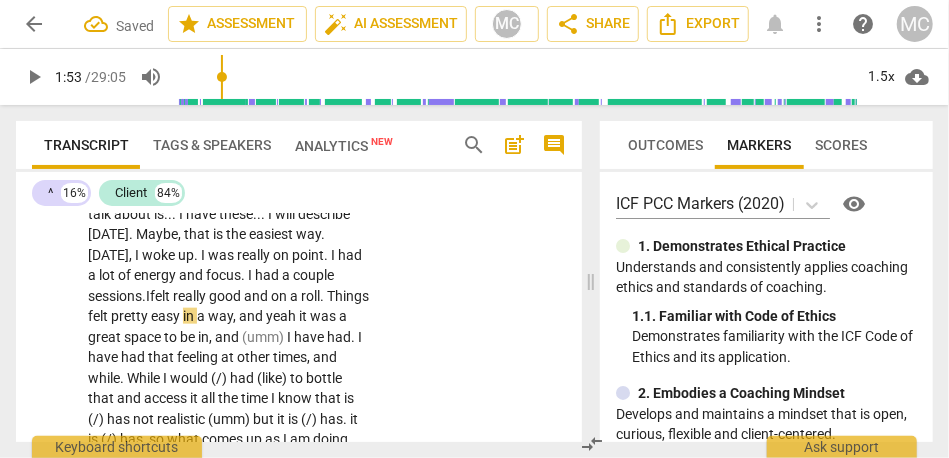 click on "hings" at bounding box center (352, 296) 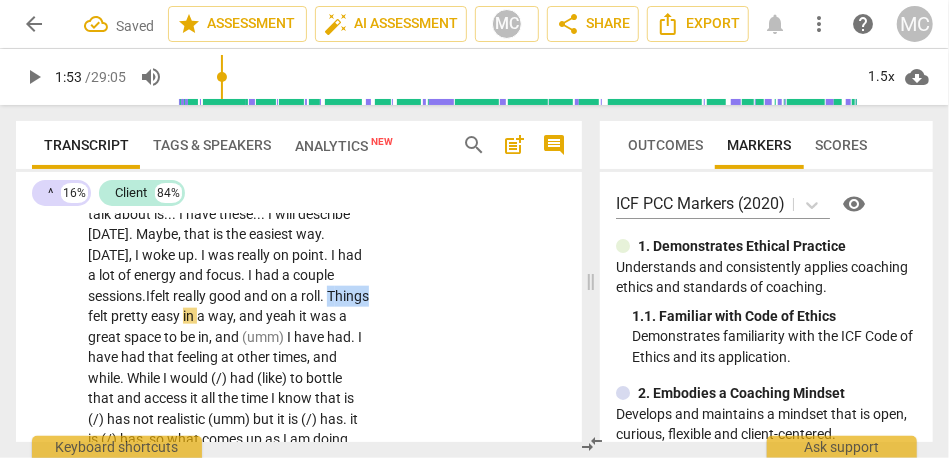 click on "hings" at bounding box center (352, 296) 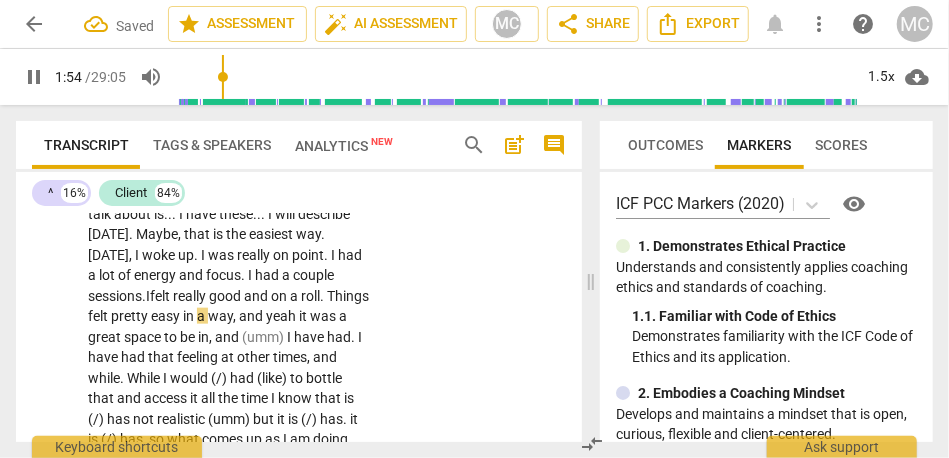 click on "way" at bounding box center (220, 316) 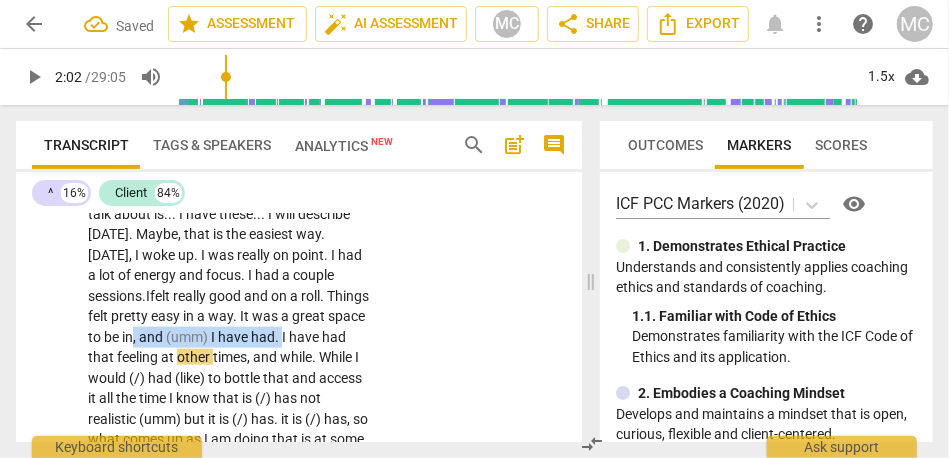 drag, startPoint x: 360, startPoint y: 337, endPoint x: 207, endPoint y: 332, distance: 153.08168 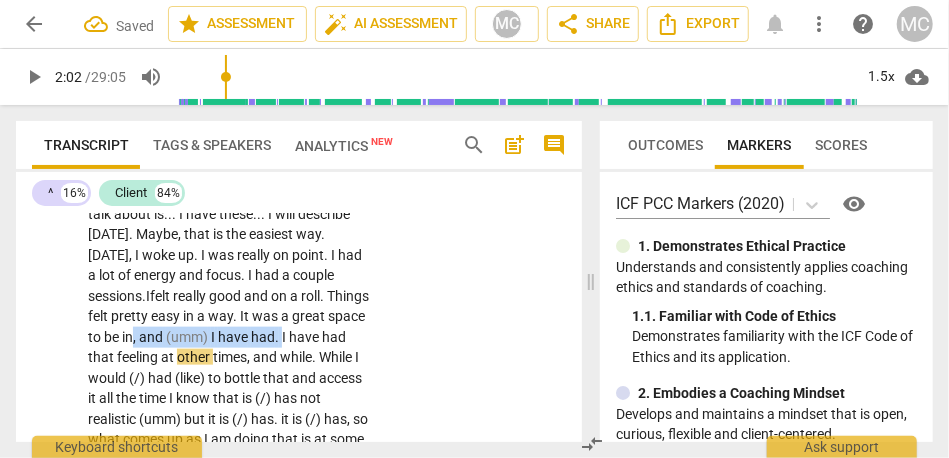 click on "I   had   a   couple   topics ,   but   the   one   I   want   to   talk   about   is . . .   I   have   these . . .   I   will   describe   [DATE] .   Maybe ,   that   is   the   easiest   way .   [DATE] ,   I   woke   up .   I   was   really   on   point .   I   had   a   lot   of   energy   and   focus .   I   had   a   couple   sessions.  I  felt   really   good   and   on   a   roll. T hings   felt   pretty   easy   in   a   way. I t   was   a   great   space   to   be   in ,   and   (umm)   I   have   had .   I   have   had   that   feeling   at   other   times ,   and   while .   While   I   would   (/)   had   (like)   to   bottle   that   and   access   it   all   the   time   I   know   that   is   (/)   has   not   realistic   (umm)   but   it   is   (/)   has .   it   is   (/)   has ,   so   what   comes   up   as   I   am   doing   that   is   at   some   point   there   is   (/)   are   (/)   has   a   part   of   me   that   jumps   in   and   says   whoa   (umm)   ease   up   (umm)" at bounding box center [229, 408] 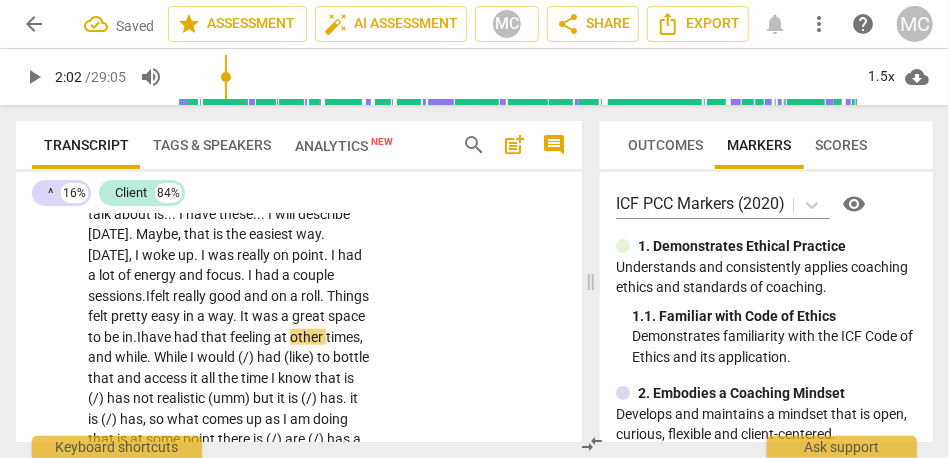 click on "I" at bounding box center [139, 337] 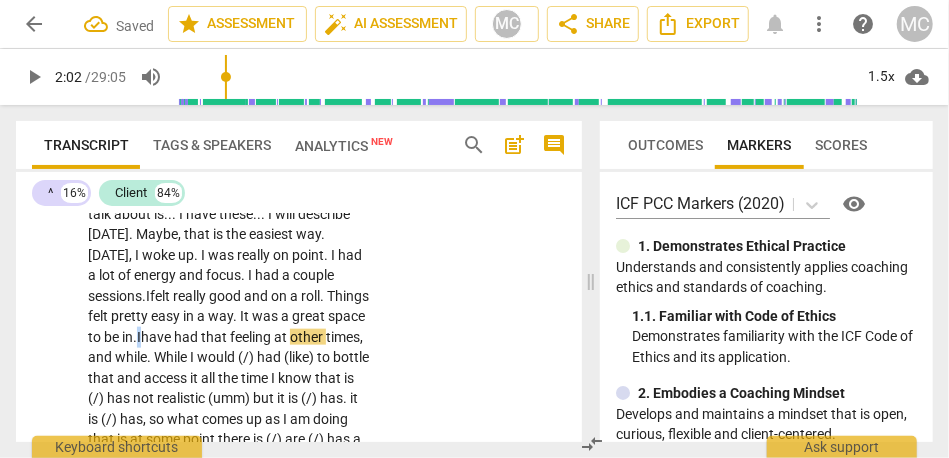 click on "I" at bounding box center [139, 337] 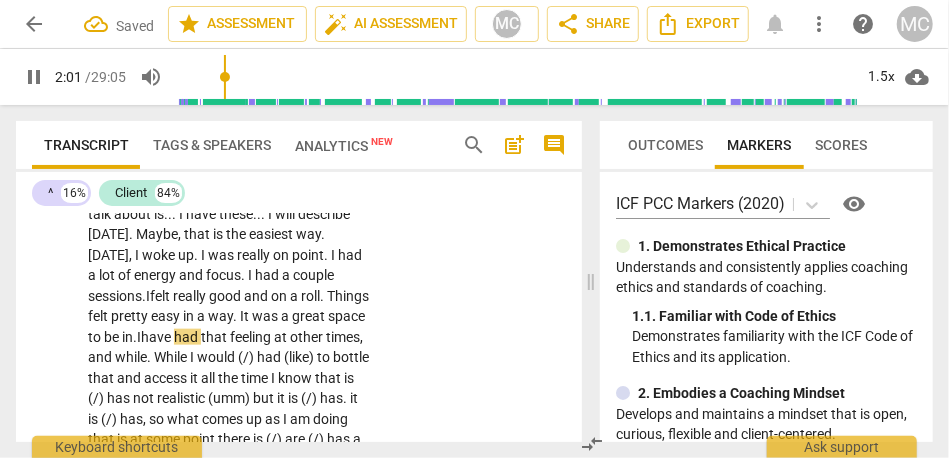 scroll, scrollTop: 940, scrollLeft: 0, axis: vertical 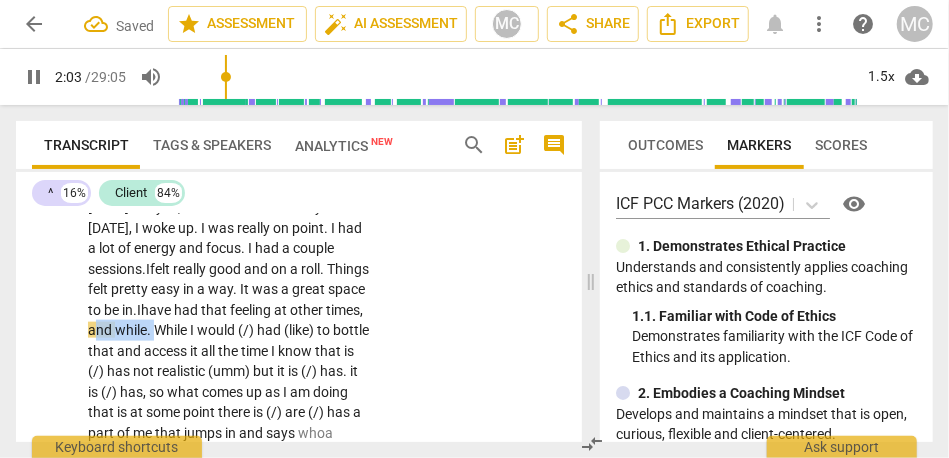 drag, startPoint x: 250, startPoint y: 330, endPoint x: 187, endPoint y: 329, distance: 63.007935 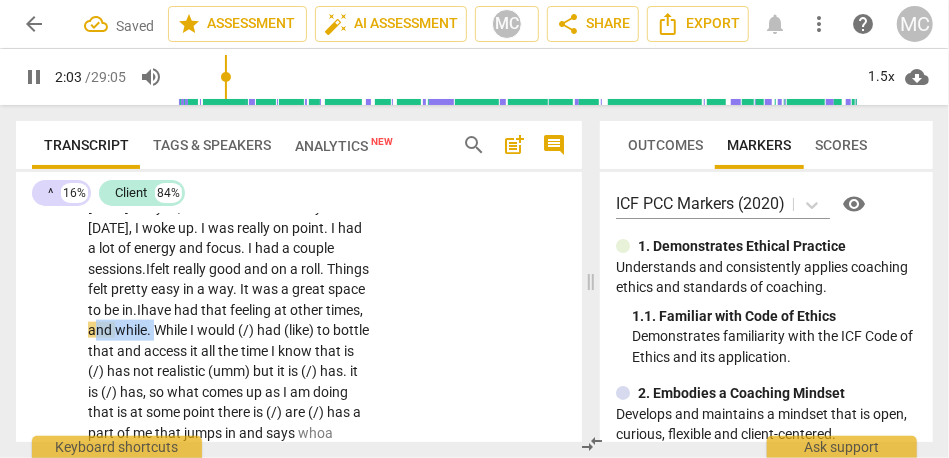 click on "I   had   a   couple   topics ,   but   the   one   I   want   to   talk   about   is . . .   I   have   these . . .   I   will   describe   [DATE] .   Maybe ,   that   is   the   easiest   way .   [DATE] ,   I   woke   up .   I   was   really   on   point .   I   had   a   lot   of   energy   and   focus .   I   had   a   couple   sessions.  I  felt   really   good   and   on   a   roll. T hings   felt   pretty   easy   in   a   way. I t   was   a   great   space   to   be   in.  I  have   had   that   feeling   at   other   times ,   and   while .   While   I   would   (/)   had   (like)   to   bottle   that   and   access   it   all   the   time   I   know   that   is   (/)   has   not   realistic   (umm)   but   it   is   (/)   has .   it   is   (/)   has ,   so   what   comes   up   as   I   am   doing   that   is   at   some   point   there   is   (/)   are   (/)   has   a   part   of   me   that   jumps   in   and   says   whoa   (umm)   ease   up   (umm)   (like)   it   is   (/)   has   (sort" at bounding box center [229, 371] 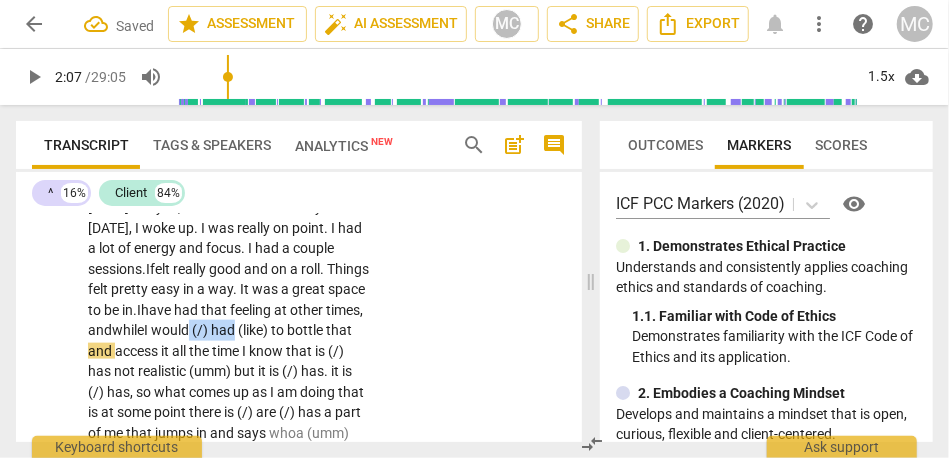 drag, startPoint x: 288, startPoint y: 326, endPoint x: 351, endPoint y: 326, distance: 63 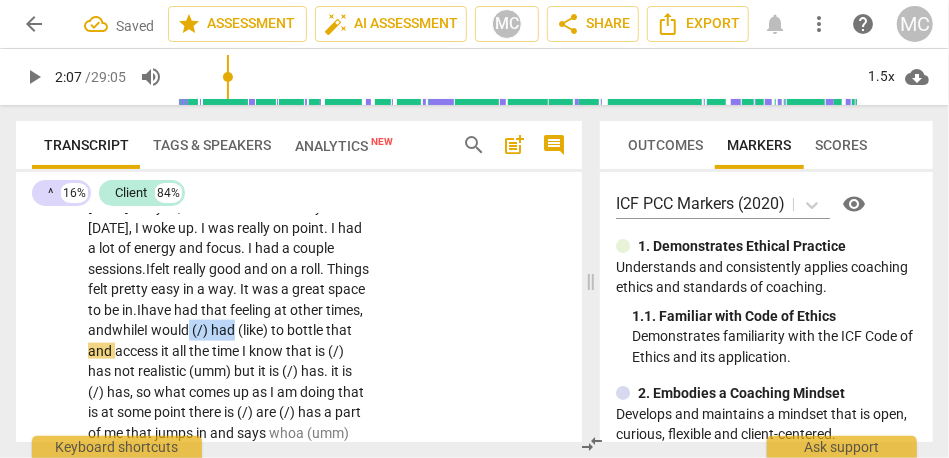 click on "I   had   a   couple   topics ,   but   the   one   I   want   to   talk   about   is . . .   I   have   these . . .   I   will   describe   [DATE] .   Maybe ,   that   is   the   easiest   way .   [DATE] ,   I   woke   up .   I   was   really   on   point .   I   had   a   lot   of   energy   and   focus .   I   had   a   couple   sessions.  I  felt   really   good   and   on   a   roll. T hings   felt   pretty   easy   in   a   way. I t   was   a   great   space   to   be   in.  I  have   had   that   feeling   at   other   times, and  while  I   would   (/)   had   (like)   to   bottle   that   and   access   it   all   the   time   I   know   that   is   (/)   has   not   realistic   (umm)   but   it   is   (/)   has .   it   is   (/)   has ,   so   what   comes   up   as   I   am   doing   that   is   at   some   point   there   is   (/)   are   (/)   has   a   part   of   me   that   jumps   in   and   says   whoa   (umm)   ease   up   (umm)   (like)   it   is   (/)   has   (sort   of)     ." at bounding box center (229, 371) 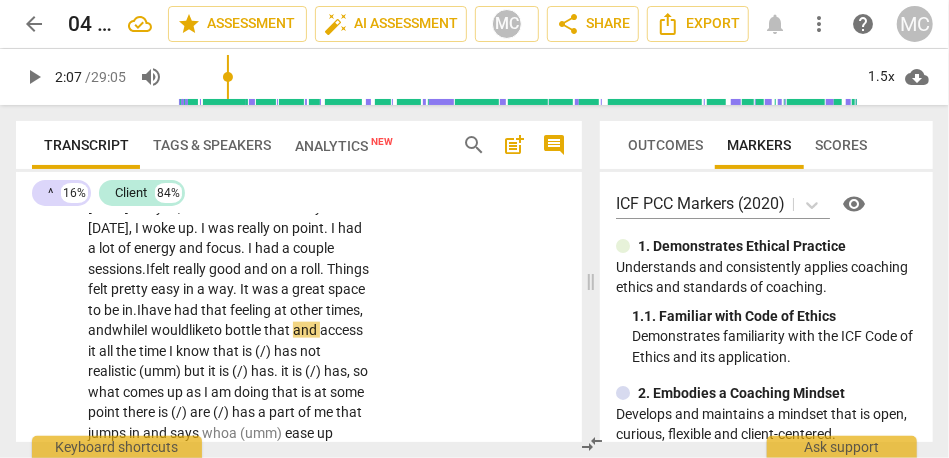click on "would" at bounding box center (170, 330) 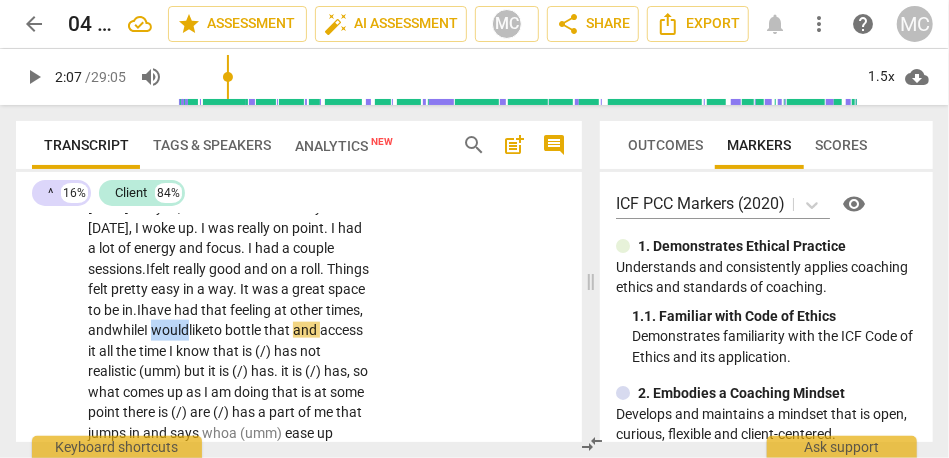click on "would" at bounding box center (170, 330) 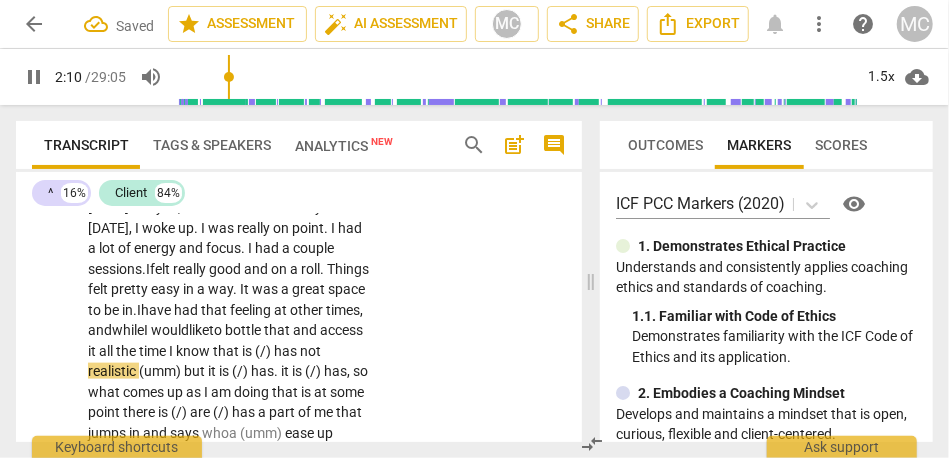click on "I" at bounding box center (172, 351) 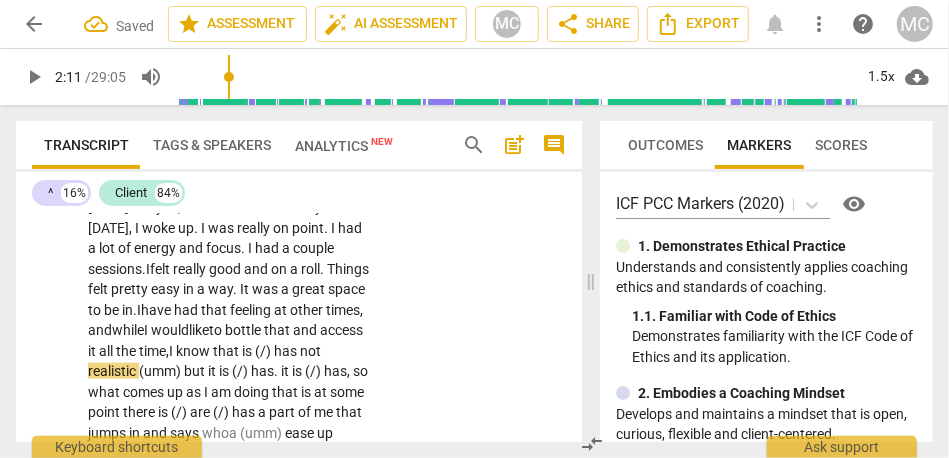 click on "time," at bounding box center (154, 351) 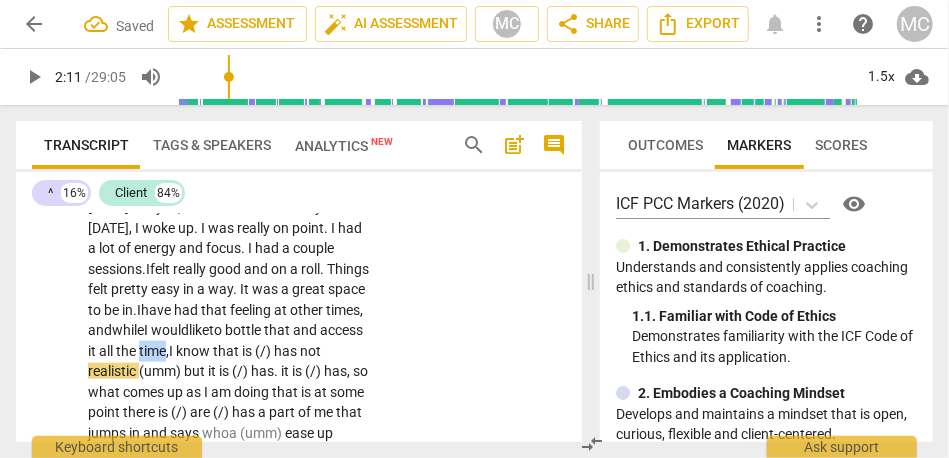 click on "time," at bounding box center [154, 351] 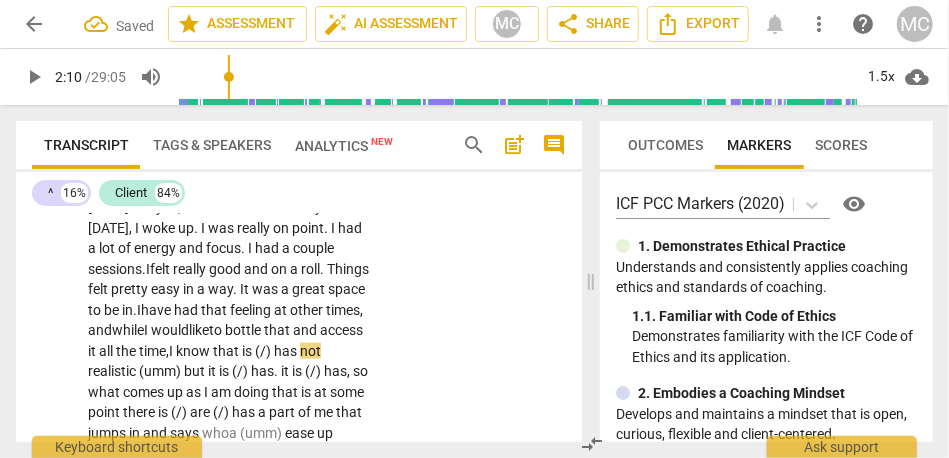 click on "has" at bounding box center (287, 351) 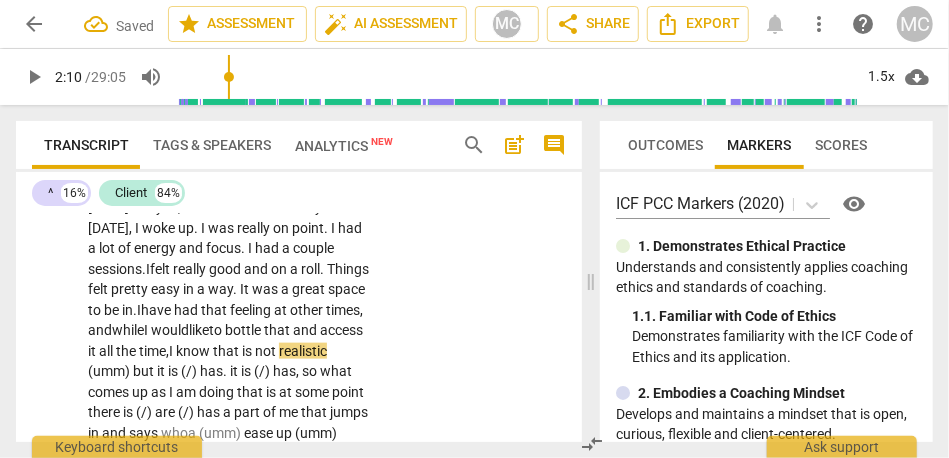 click on "time," at bounding box center [154, 351] 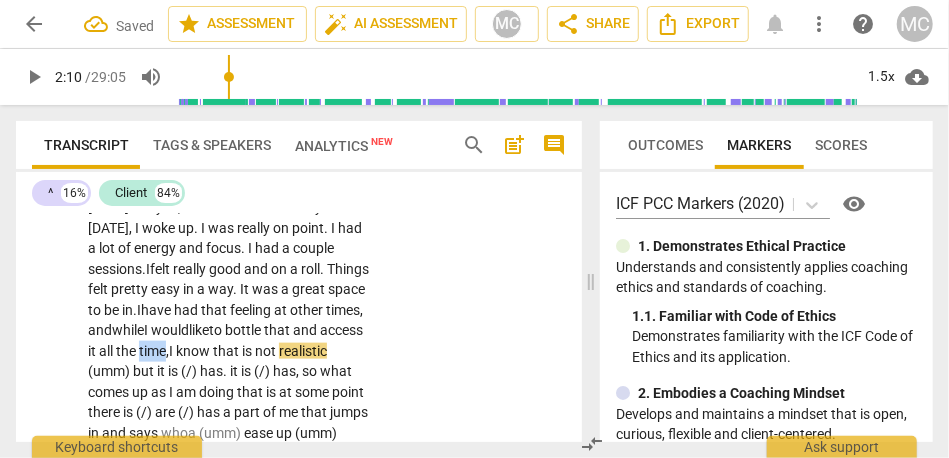 click on "time," at bounding box center [154, 351] 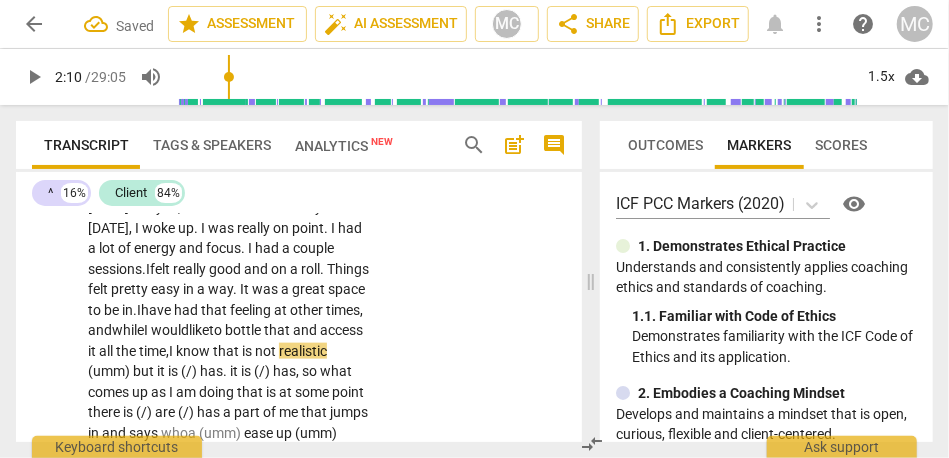 click on "that" at bounding box center [227, 351] 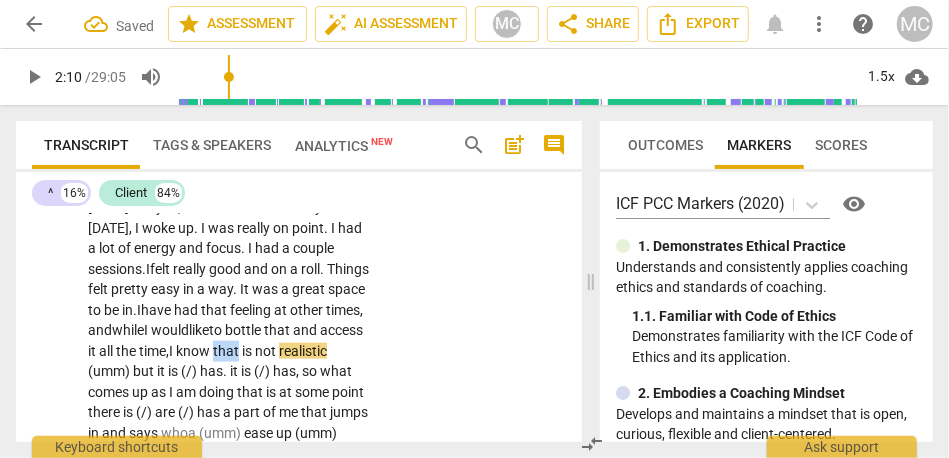 click on "that" at bounding box center (227, 351) 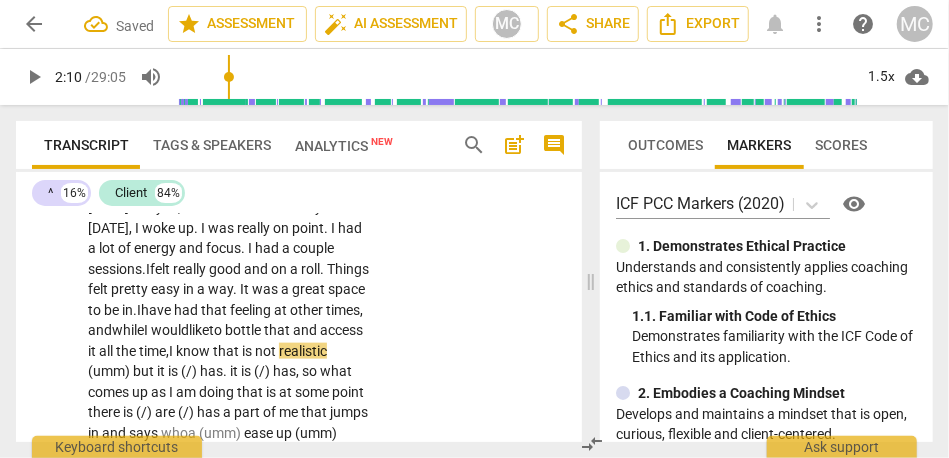click on "not" at bounding box center (267, 351) 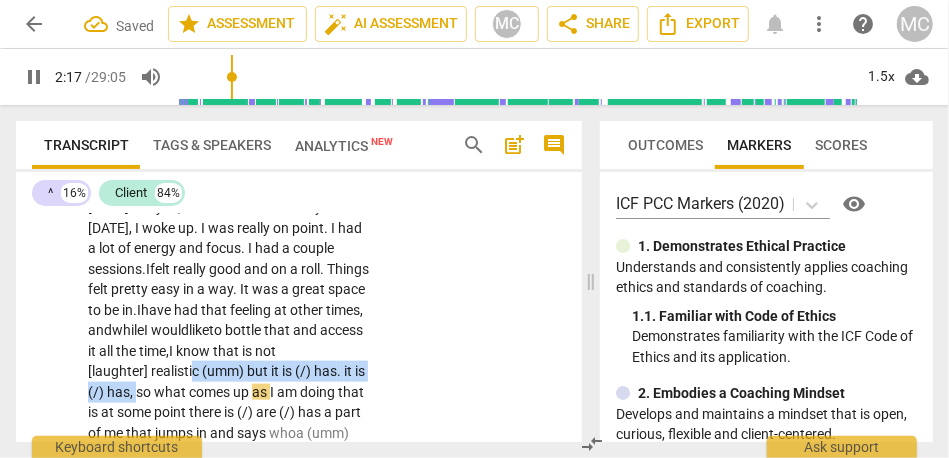 drag, startPoint x: 208, startPoint y: 396, endPoint x: 260, endPoint y: 371, distance: 57.697487 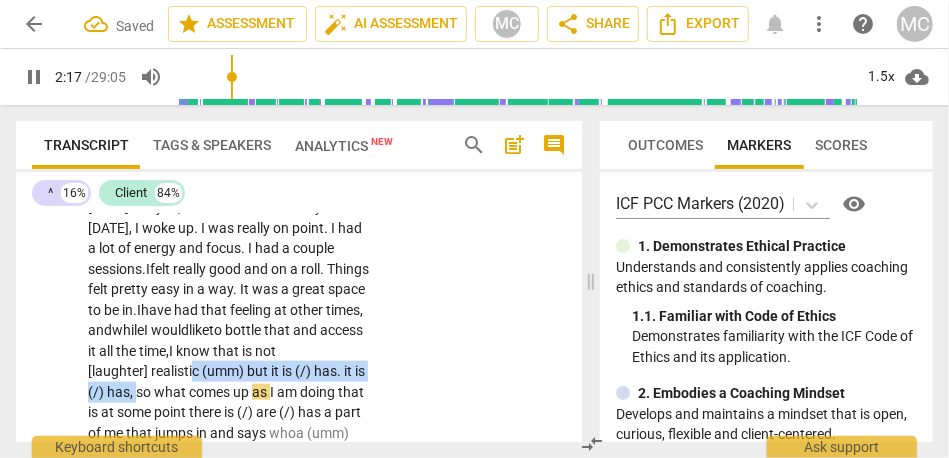click on "I   had   a   couple   topics ,   but   the   one   I   want   to   talk   about   is . . .   I   have   these . . .   I   will   describe   [DATE] .   Maybe ,   that   is   the   easiest   way .   [DATE] ,   I   woke   up .   I   was   really   on   point .   I   had   a   lot   of   energy   and   focus .   I   had   a   couple   sessions.  I  felt   really   good   and   on   a   roll. T hings   felt   pretty   easy   in   a   way. I t   was   a   great   space   to   be   in.  I  have   had   that   feeling   at   other   times, and  while  I   would  like  to   bottle   that   and   access   it   all   the   time,  I   know   that   is   not [laughter]   realistic   (umm)   but   it   is   (/)   has .   it   is   (/)   has ,   so   what   comes   up   as   I   am   doing   that   is   at   some   point   there   is   (/)   are   (/)   has   a   part   of   me   that   jumps   in   and   says   whoa   (umm)   ease   up   (umm)   (like)   it   is   (/)   has   (sort   of)   (like)   this ." at bounding box center (229, 371) 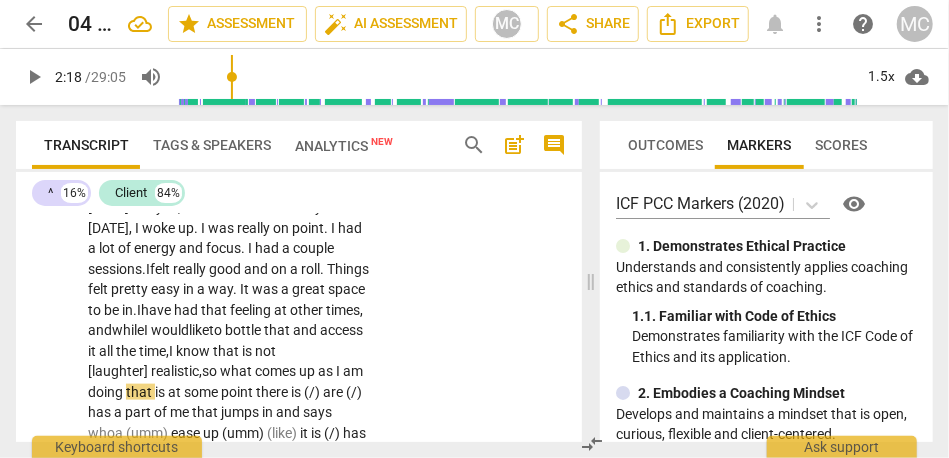 click on "I   had   a   couple   topics ,   but   the   one   I   want   to   talk   about   is . . .   I   have   these . . .   I   will   describe   [DATE] .   Maybe ,   that   is   the   easiest   way .   [DATE] ,   I   woke   up .   I   was   really   on   point .   I   had   a   lot   of   energy   and   focus .   I   had   a   couple   sessions.  I  felt   really   good   and   on   a   roll. T hings   felt   pretty   easy   in   a   way. I t   was   a   great   space   to   be   in.  I  have   had   that   feeling   at   other   times, and  while  I   would  like  to   bottle   that   and   access   it   all   the   time,  I   know   that   is   not [laughter]   realistic,  so   what   comes   up   as   I   am   doing   that   is   at   some   point   there   is   (/)   are   (/)   has   a   part   of   me   that   jumps   in   and   says   whoa   (umm)   ease   up   (umm)   (like)   it   is   (/)   has   (sort   of)   (like)   this .   Don't .   Don't   overdo   it   because   it   is   (/)   has" at bounding box center (229, 371) 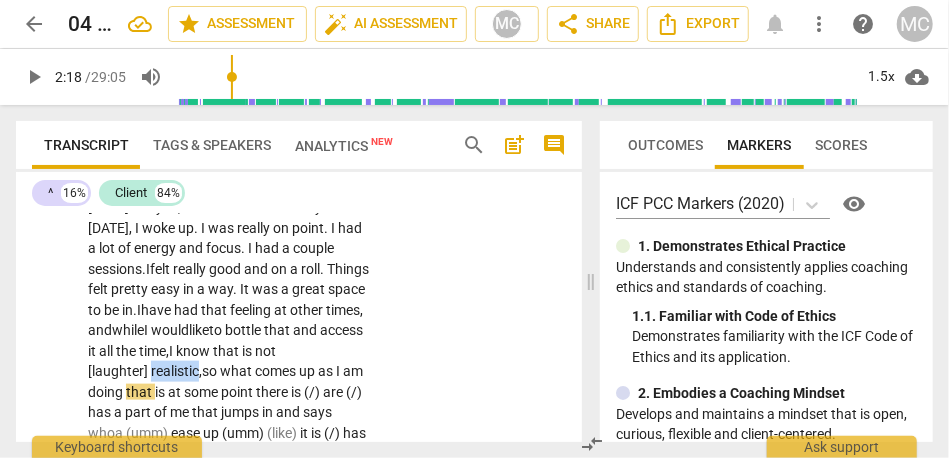 click on "I   had   a   couple   topics ,   but   the   one   I   want   to   talk   about   is . . .   I   have   these . . .   I   will   describe   [DATE] .   Maybe ,   that   is   the   easiest   way .   [DATE] ,   I   woke   up .   I   was   really   on   point .   I   had   a   lot   of   energy   and   focus .   I   had   a   couple   sessions.  I  felt   really   good   and   on   a   roll. T hings   felt   pretty   easy   in   a   way. I t   was   a   great   space   to   be   in.  I  have   had   that   feeling   at   other   times, and  while  I   would  like  to   bottle   that   and   access   it   all   the   time,  I   know   that   is   not [laughter]   realistic,  so   what   comes   up   as   I   am   doing   that   is   at   some   point   there   is   (/)   are   (/)   has   a   part   of   me   that   jumps   in   and   says   whoa   (umm)   ease   up   (umm)   (like)   it   is   (/)   has   (sort   of)   (like)   this .   Don't .   Don't   overdo   it   because   it   is   (/)   has" at bounding box center [229, 371] 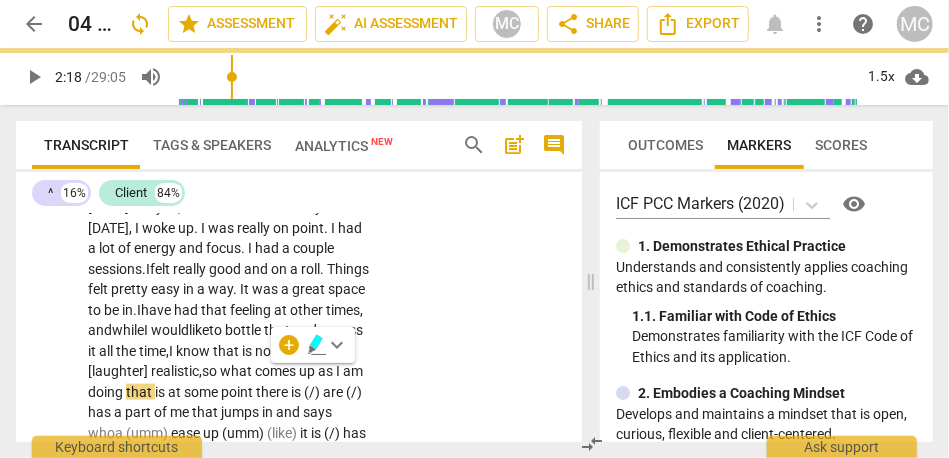 click on "so" at bounding box center [211, 371] 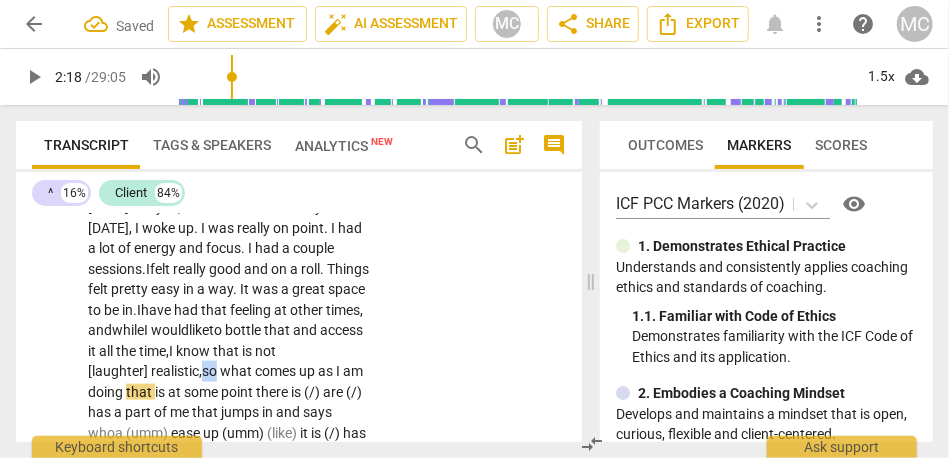 click on "so" at bounding box center (211, 371) 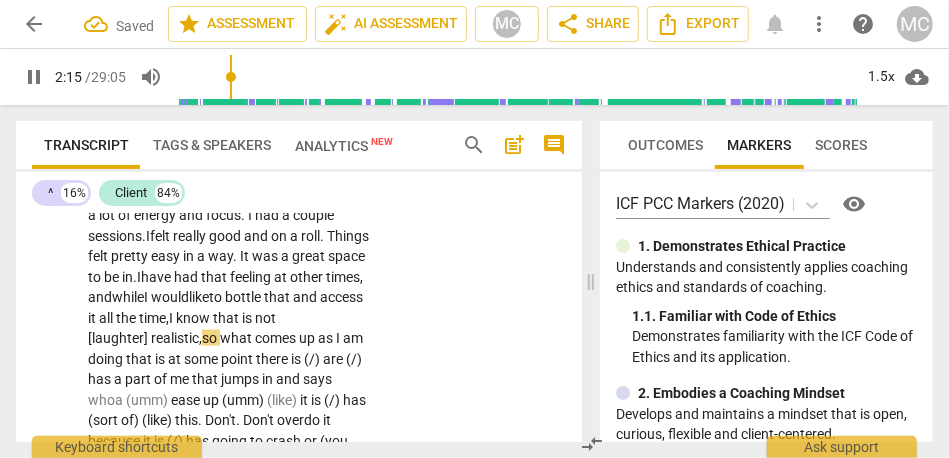 scroll, scrollTop: 981, scrollLeft: 0, axis: vertical 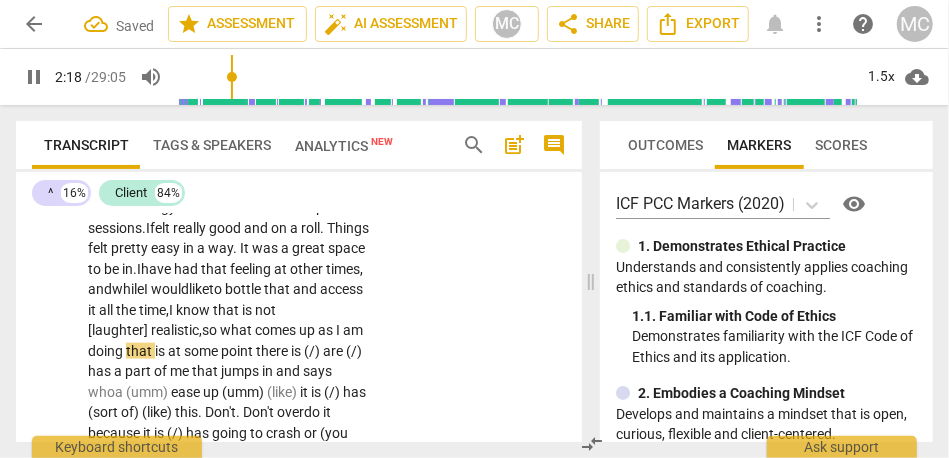 click on "at" at bounding box center (176, 351) 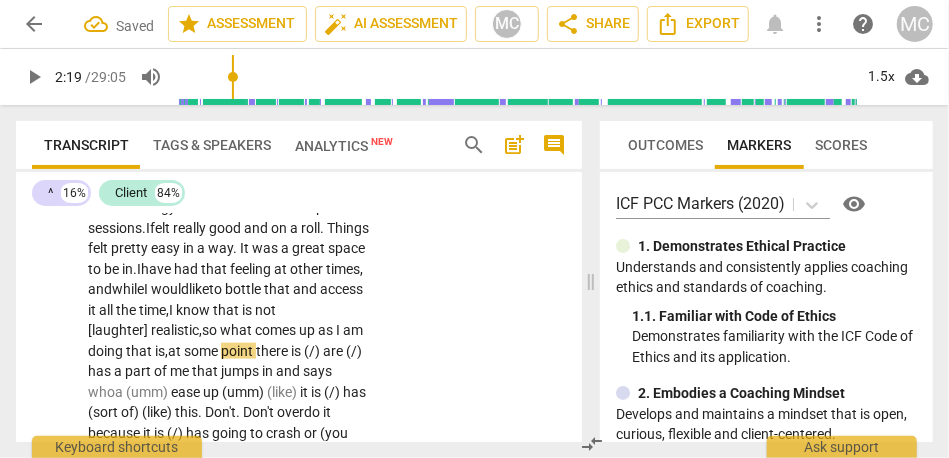 click on "point" at bounding box center (238, 351) 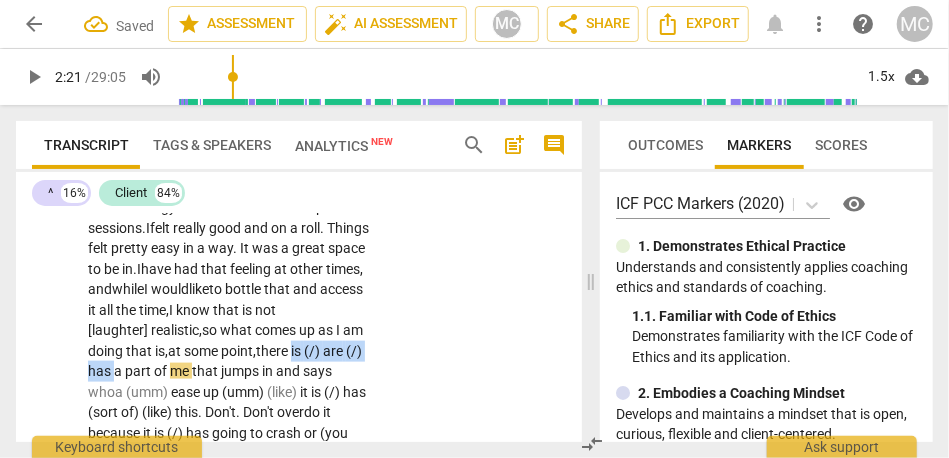 drag, startPoint x: 188, startPoint y: 373, endPoint x: 65, endPoint y: 373, distance: 123 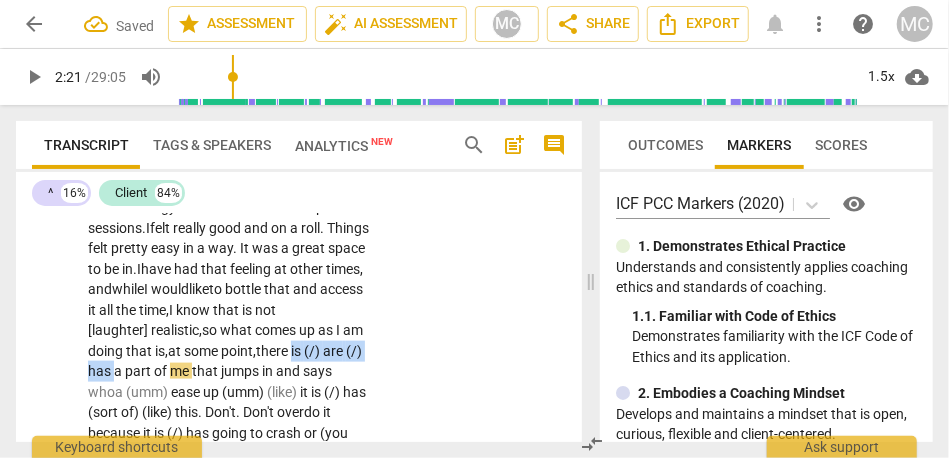 click on "CL play_arrow pause 01:06 + Add competency keyboard_arrow_right I   had   a   couple   topics ,   but   the   one   I   want   to   talk   about   is . . .   I   have   these . . .   I   will   describe   [DATE] .   Maybe ,   that   is   the   easiest   way .   [DATE] ,   I   woke   up .   I   was   really   on   point .   I   had   a   lot   of   energy   and   focus .   I   had   a   couple   sessions.  I  felt   really   good   and   on   a   roll. T hings   felt   pretty   easy   in   a   way. I t   was   a   great   space   to   be   in.  I  have   had   that   feeling   at   other   times, and  while  I   would  like  to   bottle   that   and   access   it   all   the   time,  I   know   that   is   not [laughter]   realistic,  so   what   comes   up   as   I   am   doing   that   is,  at   some   point,  there   is   (/)   are   (/)   has   a   part   of   me   that   jumps   in   and   says   whoa   (umm)   ease   up   (umm)   (like)   it   is   (/)   has   (sort   of)   (like)   this" at bounding box center (299, 314) 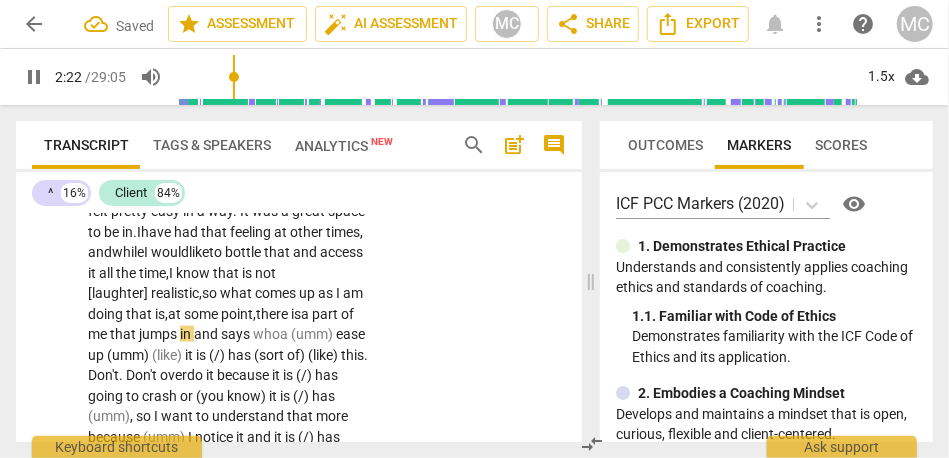 scroll, scrollTop: 1018, scrollLeft: 0, axis: vertical 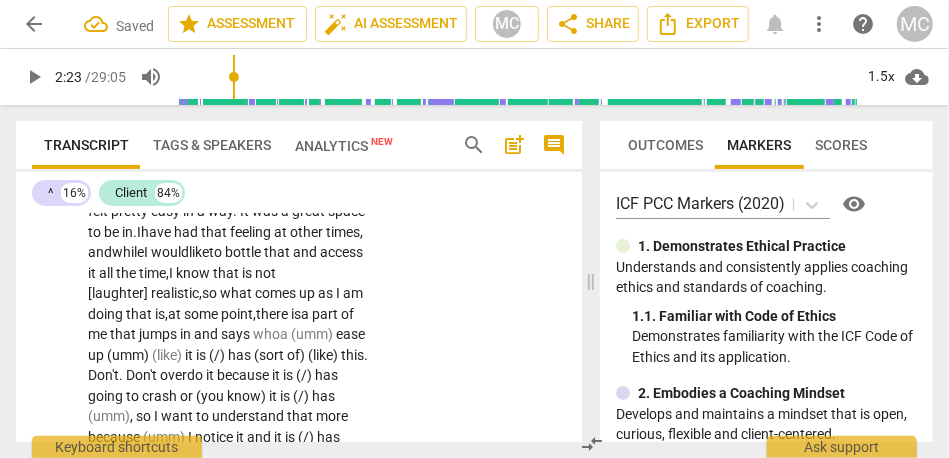 click on "says" at bounding box center [237, 334] 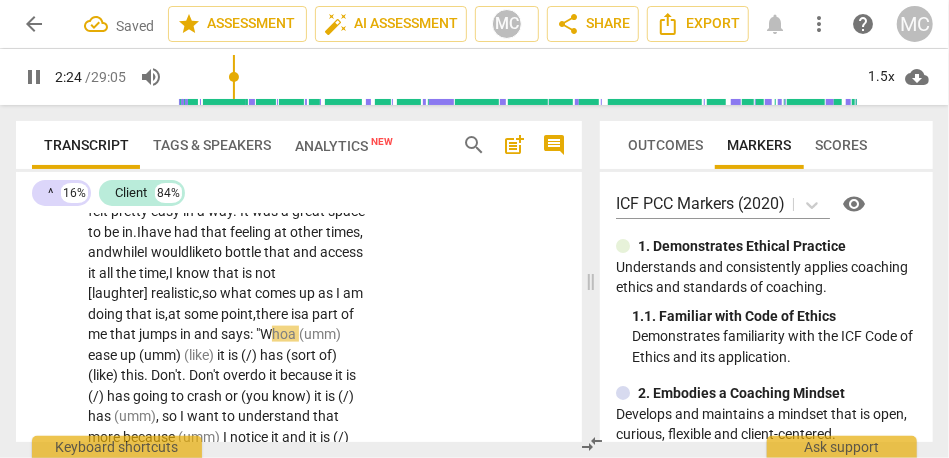 click on "hoa" at bounding box center [285, 334] 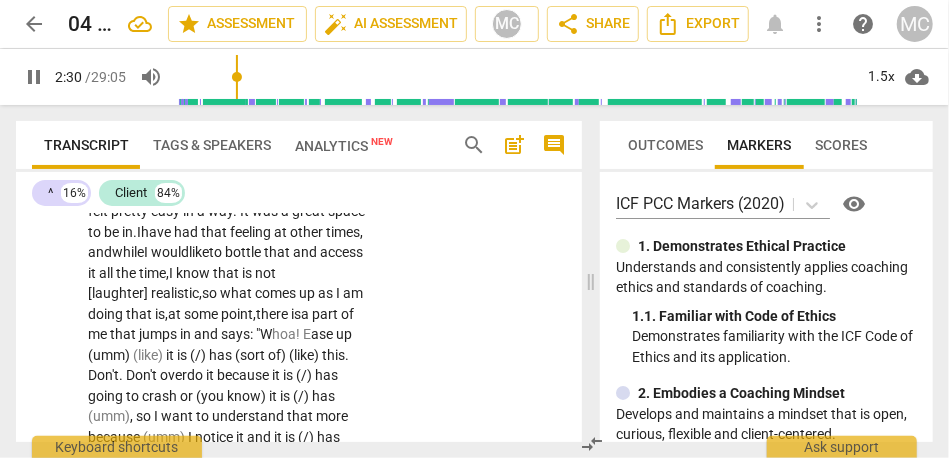 click on "up" at bounding box center [344, 334] 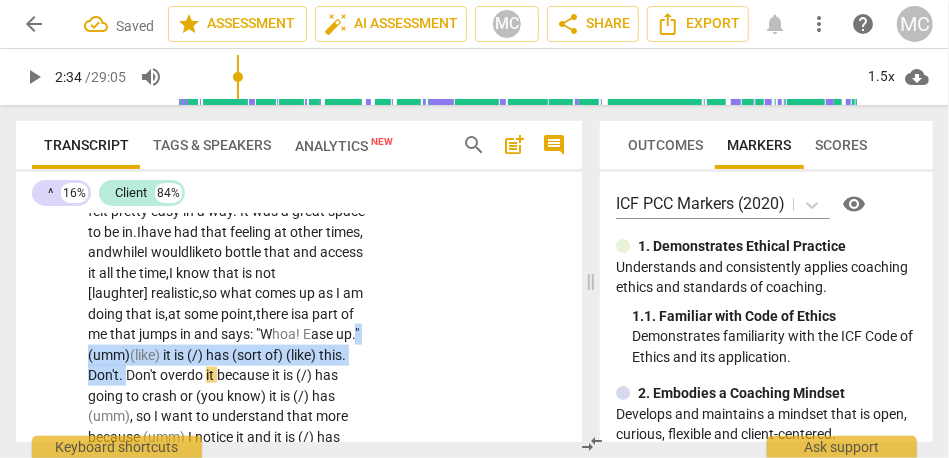 drag, startPoint x: 248, startPoint y: 376, endPoint x: 188, endPoint y: 353, distance: 64.25729 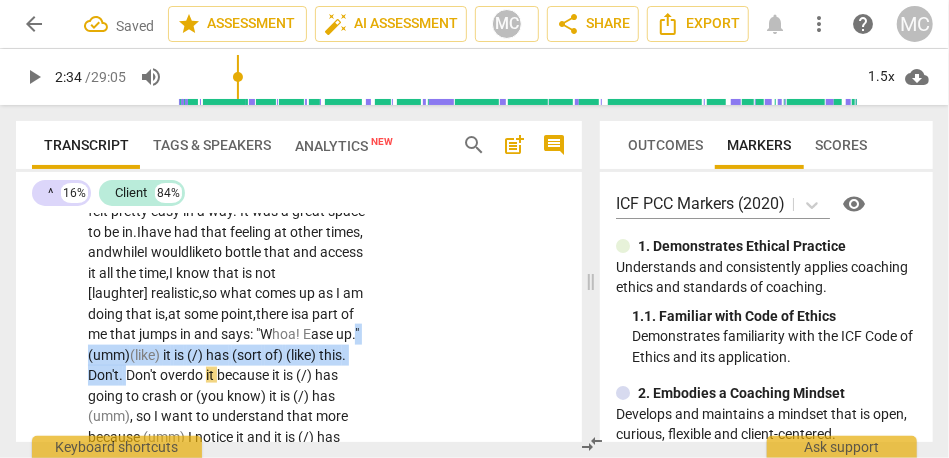 click on "I   had   a   couple   topics ,   but   the   one   I   want   to   talk   about   is . . .   I   have   these . . .   I   will   describe   [DATE] .   Maybe ,   that   is   the   easiest   way .   [DATE] ,   I   woke   up .   I   was   really   on   point .   I   had   a   lot   of   energy   and   focus .   I   had   a   couple   sessions.  I  felt   really   good   and   on   a   roll. T hings   felt   pretty   easy   in   a   way. I t   was   a   great   space   to   be   in.  I  have   had   that   feeling   at   other   times, and  while  I   would  like  to   bottle   that   and   access   it   all   the   time,  I   know   that   is   not [laughter]   realistic,  so   what   comes   up   as   I   am   doing   that   is,  at   some   point,  there is  a   part   of   me   that   jumps   in   and   says: "W hoa! E ase   up."     (umm)  (like)   it   is   (/)   has   (sort   of)   (like)   this .   Don't .   Don't   overdo   it   because   it   is   (/)   has   going   to   crash   or" at bounding box center [229, 283] 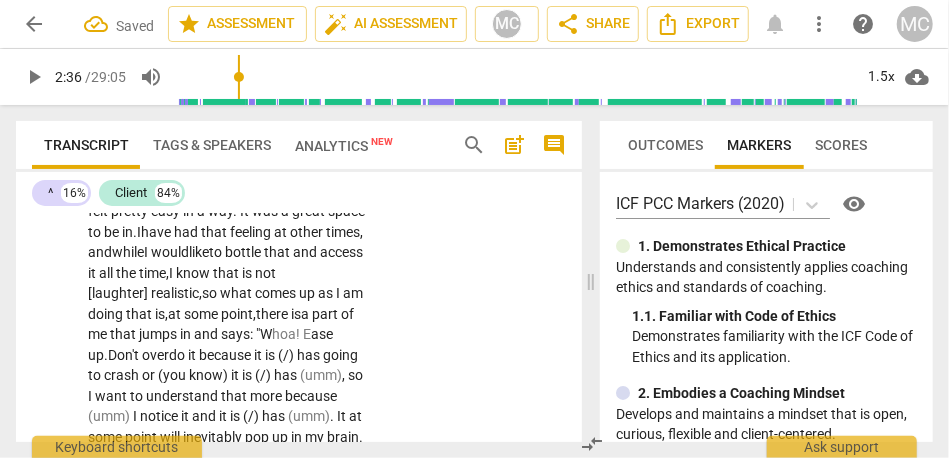 click on "it" at bounding box center [193, 355] 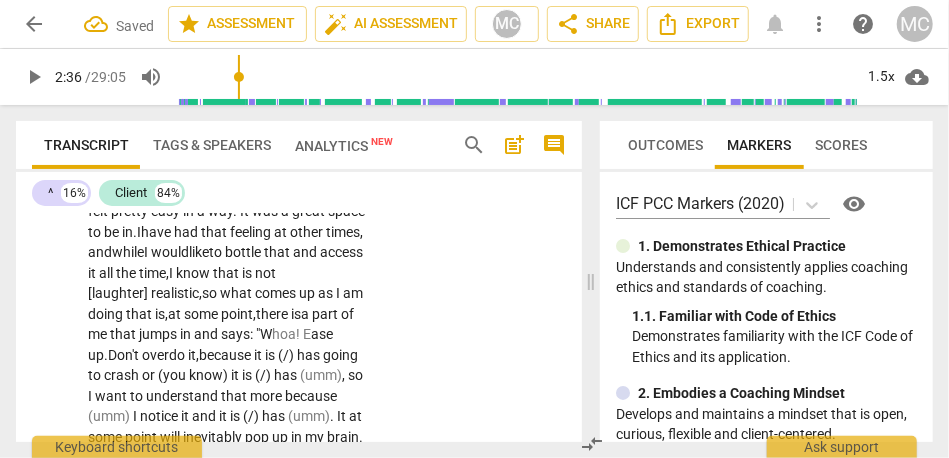 click on "it," at bounding box center (193, 355) 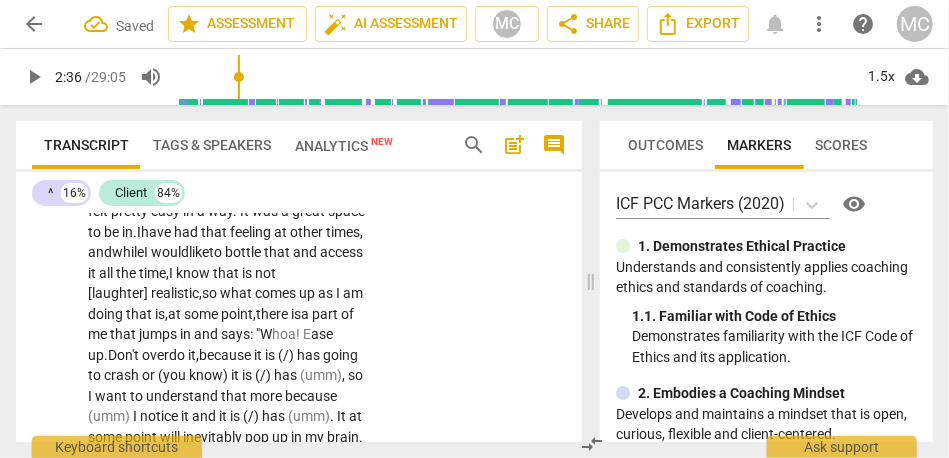 click on "it," at bounding box center (193, 355) 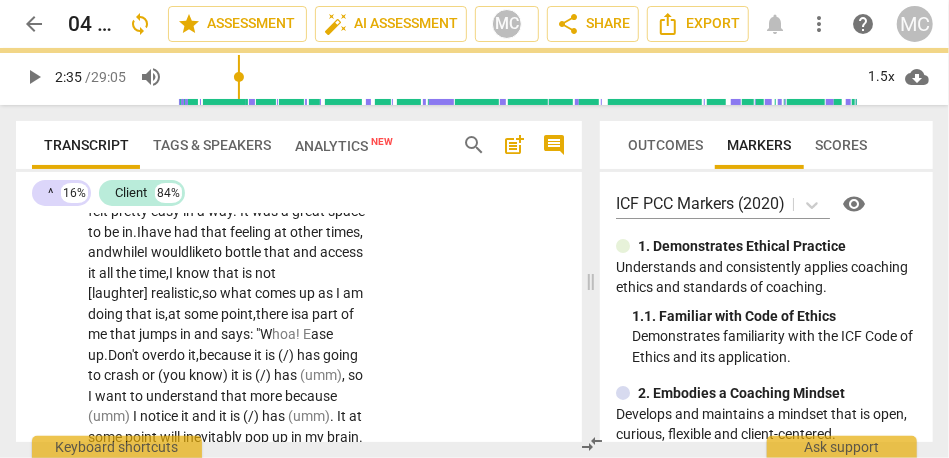 click on "it," at bounding box center (193, 355) 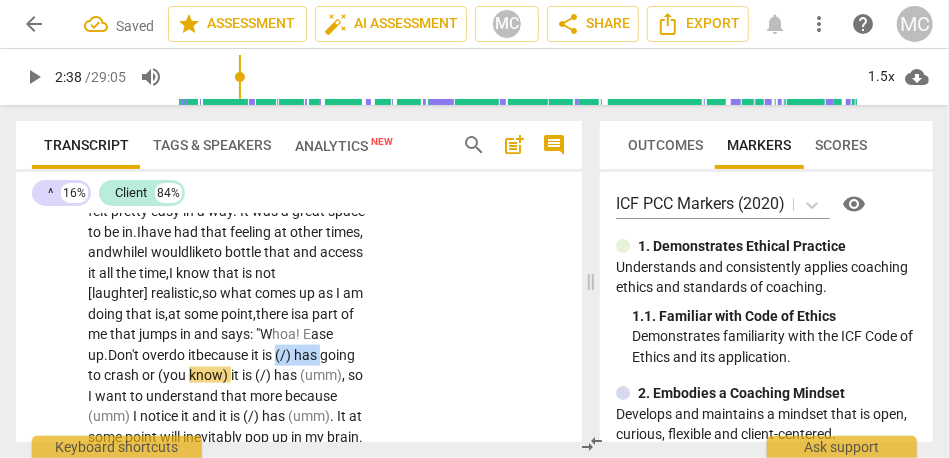 drag, startPoint x: 131, startPoint y: 375, endPoint x: 71, endPoint y: 375, distance: 60 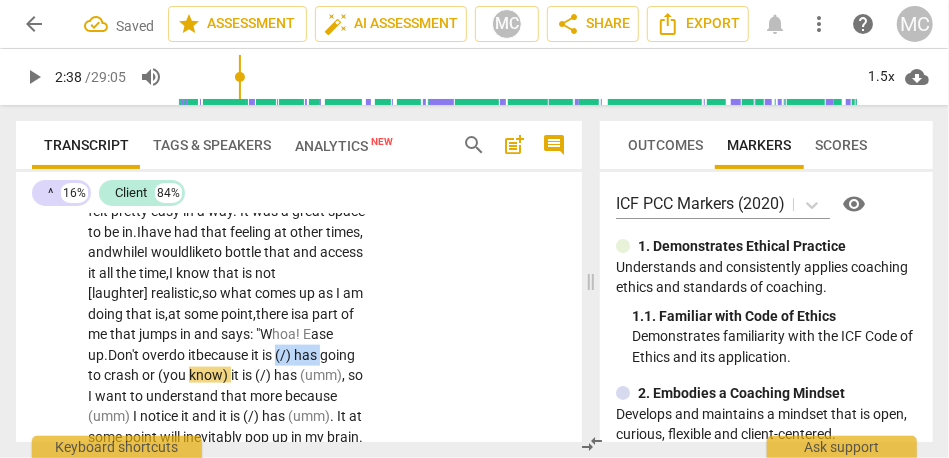 click on "CL play_arrow pause 01:06 + Add competency keyboard_arrow_right I   had   a   couple   topics ,   but   the   one   I   want   to   talk   about   is . . .   I   have   these . . .   I   will   describe   [DATE] .   Maybe ,   that   is   the   easiest   way .   [DATE] ,   I   woke   up .   I   was   really   on   point .   I   had   a   lot   of   energy   and   focus .   I   had   a   couple   sessions.  I  felt   really   good   and   on   a   roll. T hings   felt   pretty   easy   in   a   way. I t   was   a   great   space   to   be   in.  I  have   had   that   feeling   at   other   times, and  while  I   would  like  to   bottle   that   and   access   it   all   the   time,  I   know   that   is   not [laughter]   realistic,  so   what   comes   up   as   I   am   doing   that   is,  at   some   point,  there is  a   part   of   me   that   jumps   in   and   says: "W hoa! E ase   up.  Don't   overdo   it  because   it   is   (/)   has   going   to   crash   or   (you   know)   it" at bounding box center (299, 256) 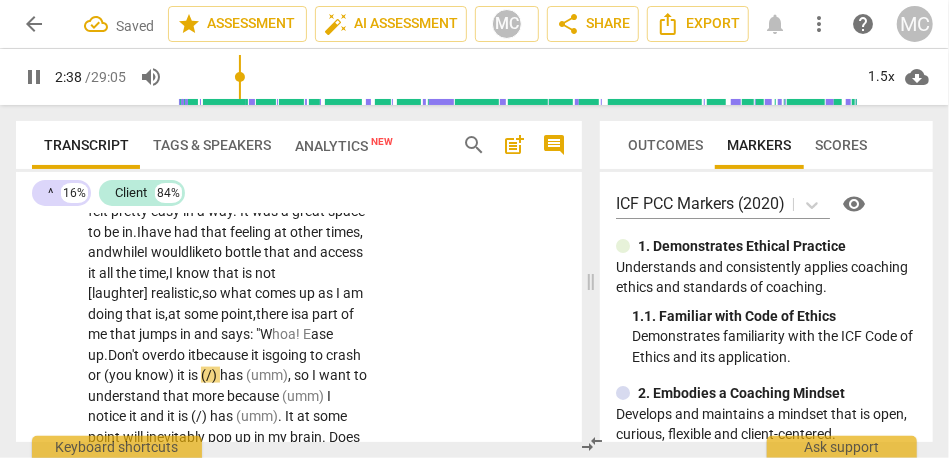 click on "crash" at bounding box center [343, 355] 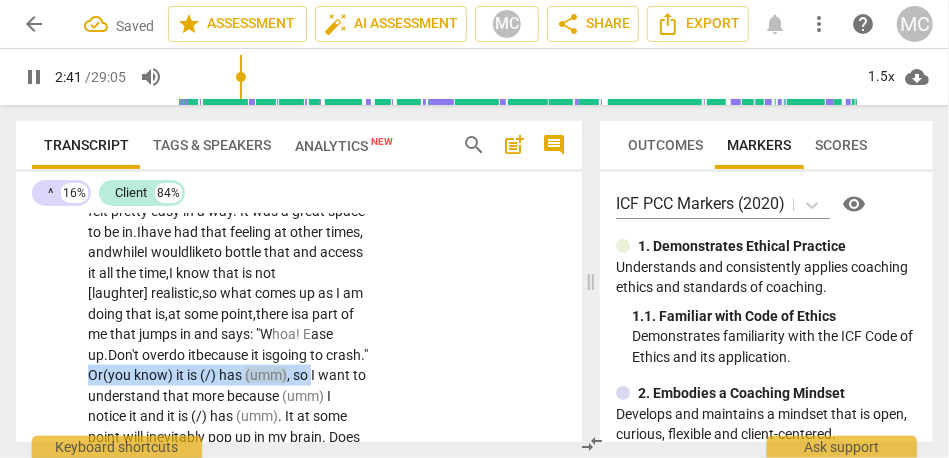 click on "so" at bounding box center (302, 375) 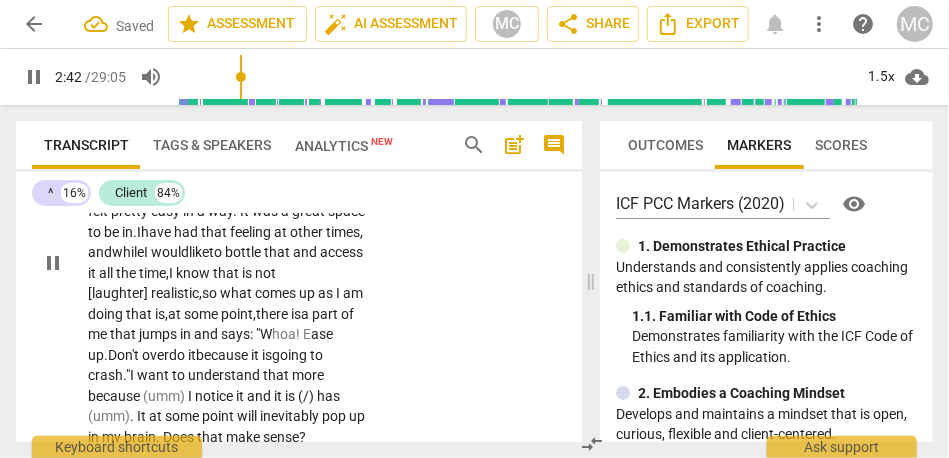 click on "CL play_arrow pause 01:06 + Add competency keyboard_arrow_right I   had   a   couple   topics ,   but   the   one   I   want   to   talk   about   is . . .   I   have   these . . .   I   will   describe   [DATE] .   Maybe ,   that   is   the   easiest   way .   [DATE] ,   I   woke   up .   I   was   really   on   point .   I   had   a   lot   of   energy   and   focus .   I   had   a   couple   sessions.  I  felt   really   good   and   on   a   roll. T hings   felt   pretty   easy   in   a   way. I t   was   a   great   space   to   be   in.  I  have   had   that   feeling   at   other   times, and  while  I   would  like  to   bottle   that   and   access   it   all   the   time,  I   know   that   is   not [laughter]   realistic,  so   what   comes   up   as   I   am   doing   that   is,  at   some   point,  there is  a   part   of   me   that   jumps   in   and   says: "W hoa! E ase   up.  Don't   overdo   it  because   it   is  going   to   crash."  I   want   to   understand   that" at bounding box center (299, 246) 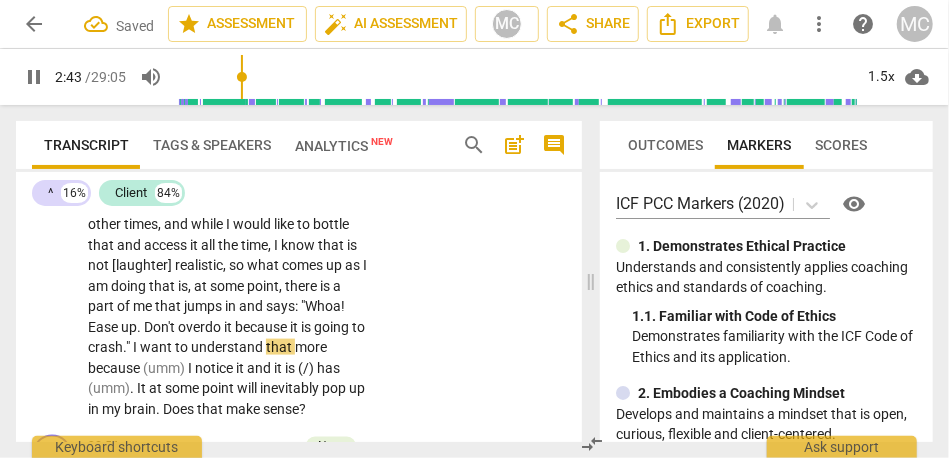 scroll, scrollTop: 1053, scrollLeft: 0, axis: vertical 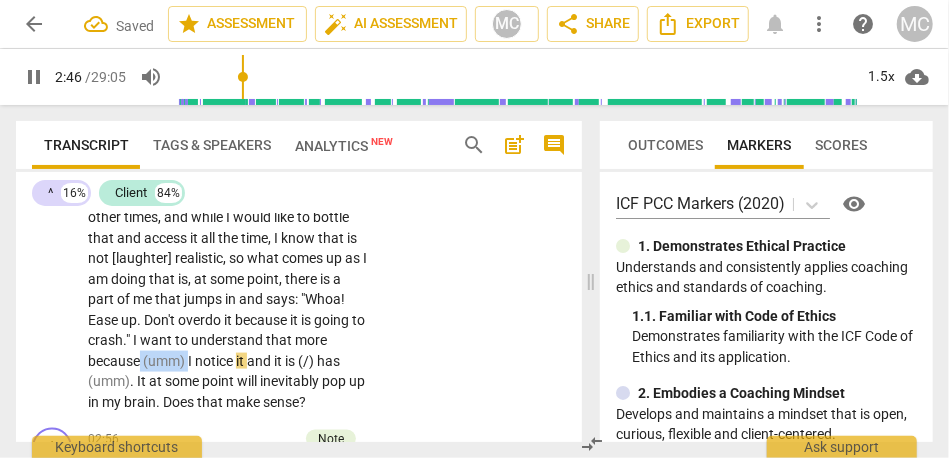 drag, startPoint x: 225, startPoint y: 359, endPoint x: 177, endPoint y: 357, distance: 48.04165 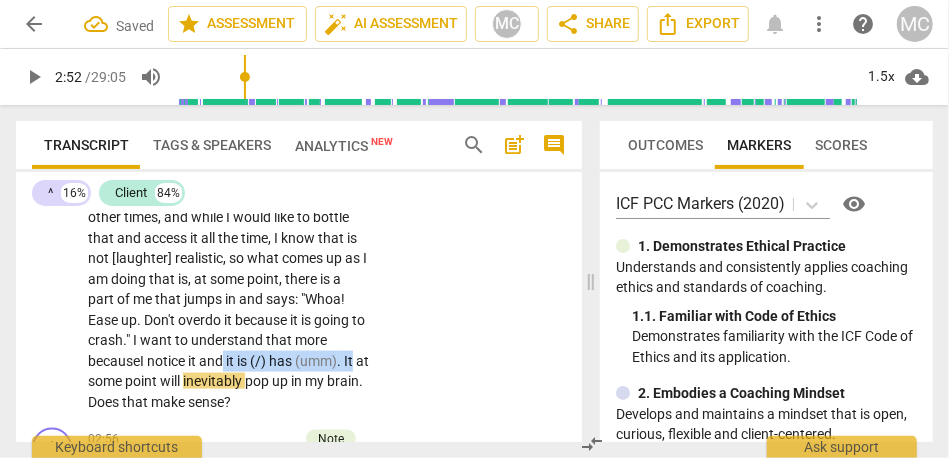 drag, startPoint x: 263, startPoint y: 360, endPoint x: 146, endPoint y: 381, distance: 118.869675 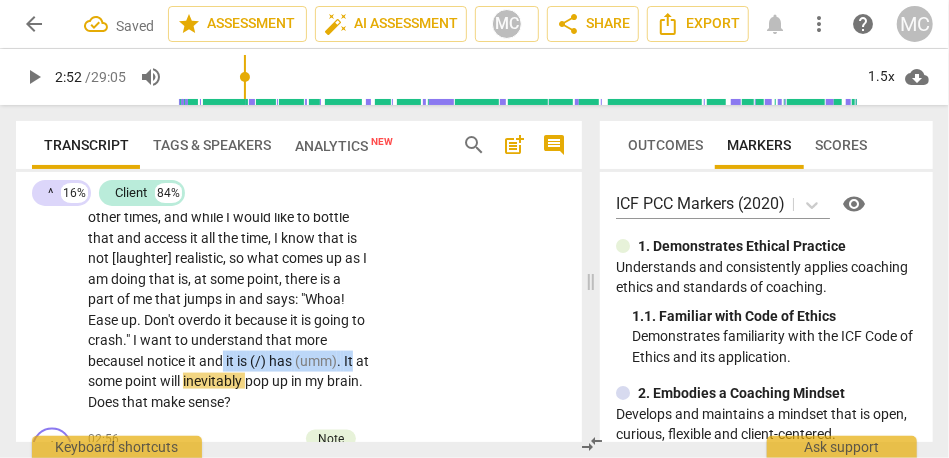 click on "I   had   a   couple   topics ,   but   the   one   I   want   to   talk   about   is . . .   I   have   these . . .   I   will   describe   [DATE] .   Maybe ,   that   is   the   easiest   way .   [DATE] ,   I   woke   up .   I   was   really   on   point .   I   had   a   lot   of   energy   and   focus .   I   had   a   couple   sessions .   I   felt   really   good   and   on   a   roll .   Things   felt   pretty   easy   in   a   way .   It   was   a   great   space   to   be   in .   I   have   had   that   feeling   at   other   times ,   and   while   I   would   like   to   bottle   that   and   access   it   all   the   time ,   I   know   that   is   not   [laughter]   realistic ,   so   what   comes   up   as   I   am   doing   that   is ,   at   some   point ,   there   is   a   part   of   me   that   jumps   in   and   says :   "Whoa !   Ease   up .   Don't   overdo   it   because   it   is   going   to   crash . "   I   want   to   understand   that   more   because  I   notice   it" at bounding box center [229, 227] 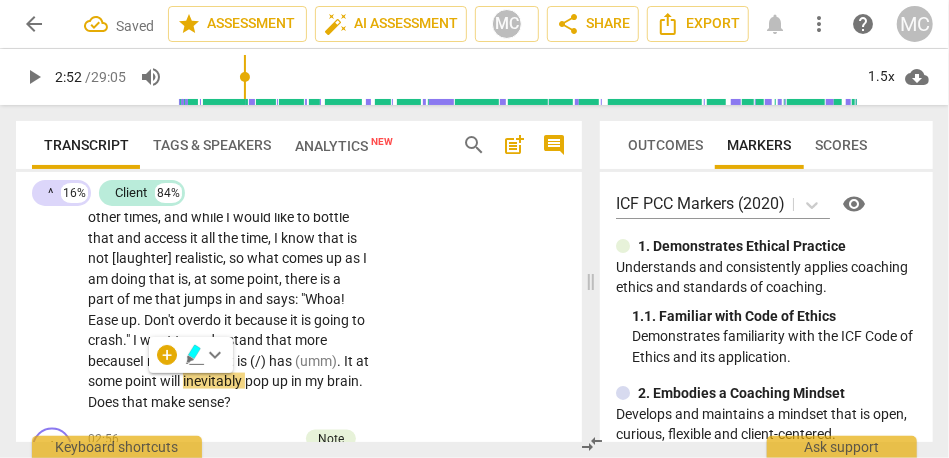 click on "will" at bounding box center (171, 381) 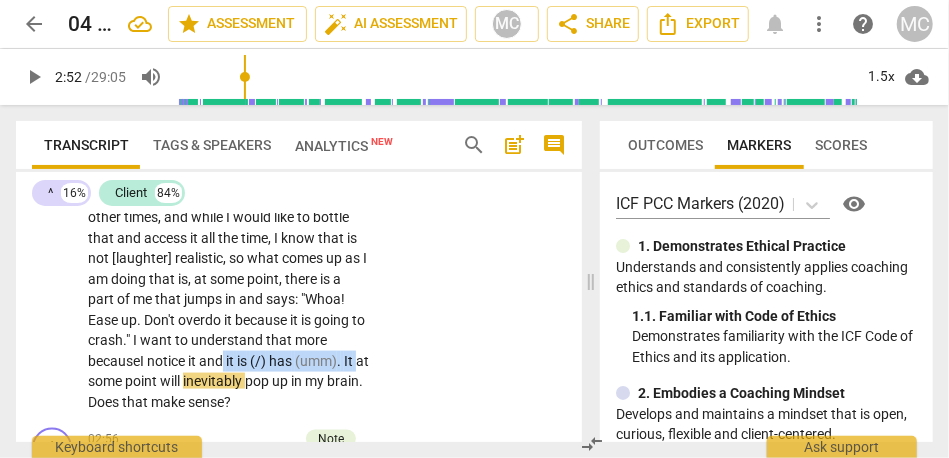 drag, startPoint x: 264, startPoint y: 363, endPoint x: 151, endPoint y: 383, distance: 114.75626 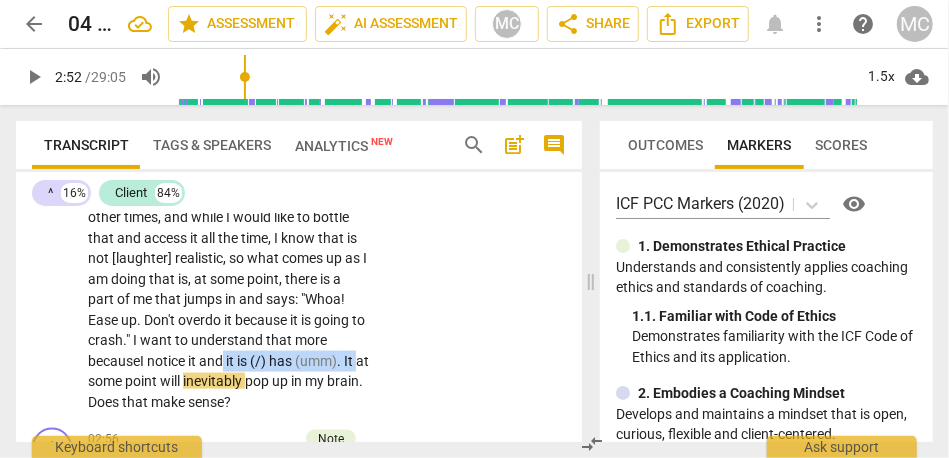 click on "I   had   a   couple   topics ,   but   the   one   I   want   to   talk   about   is . . .   I   have   these . . .   I   will   describe   [DATE] .   Maybe ,   that   is   the   easiest   way .   [DATE] ,   I   woke   up .   I   was   really   on   point .   I   had   a   lot   of   energy   and   focus .   I   had   a   couple   sessions .   I   felt   really   good   and   on   a   roll .   Things   felt   pretty   easy   in   a   way .   It   was   a   great   space   to   be   in .   I   have   had   that   feeling   at   other   times ,   and   while   I   would   like   to   bottle   that   and   access   it   all   the   time ,   I   know   that   is   not   [laughter]   realistic ,   so   what   comes   up   as   I   am   doing   that   is ,   at   some   point ,   there   is   a   part   of   me   that   jumps   in   and   says :   "Whoa !   Ease   up .   Don't   overdo   it   because   it   is   going   to   crash . "   I   want   to   understand   that   more   because  I   notice   it" at bounding box center [229, 227] 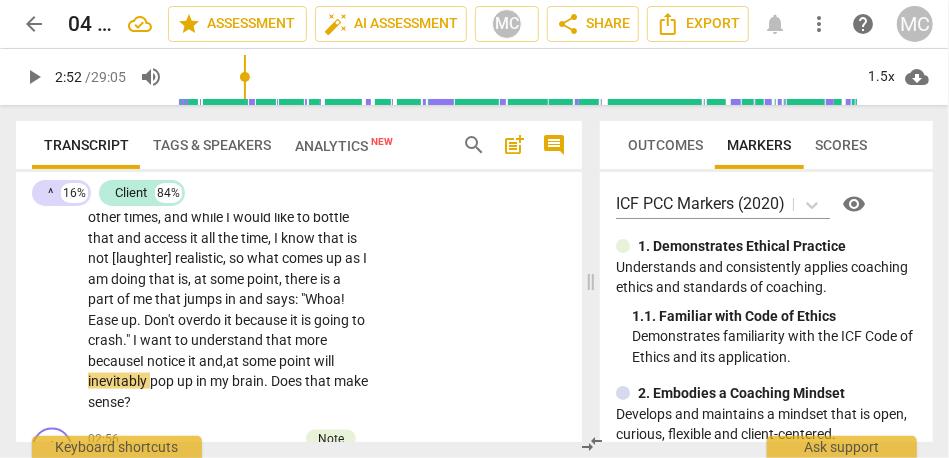 click on "and," at bounding box center (212, 361) 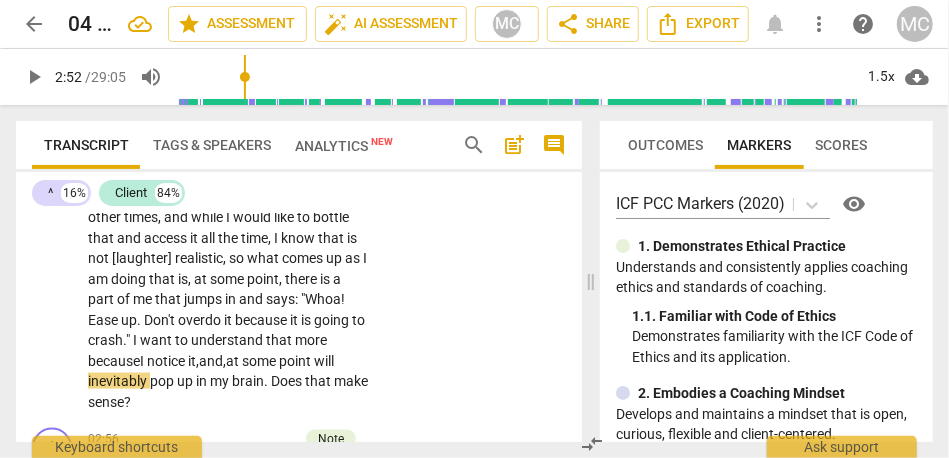 click on "at" at bounding box center (234, 361) 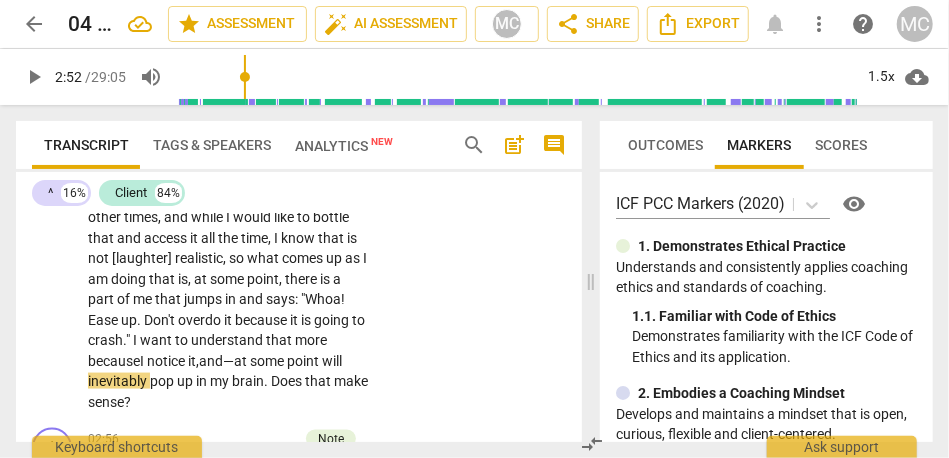 click on "will" at bounding box center [332, 361] 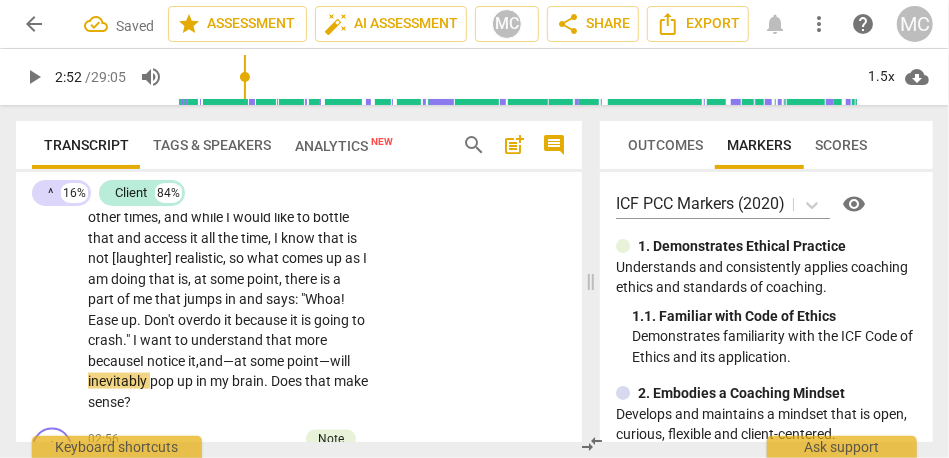 click on "and—" at bounding box center [216, 361] 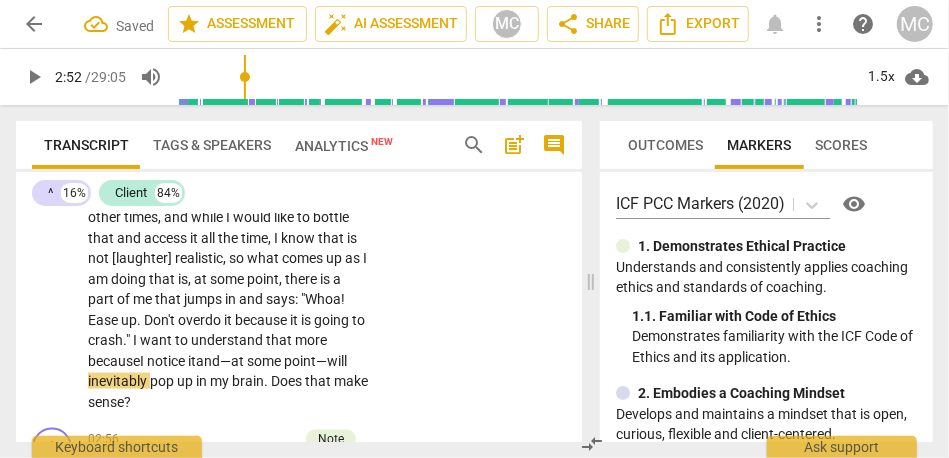 click on "notice" at bounding box center [167, 361] 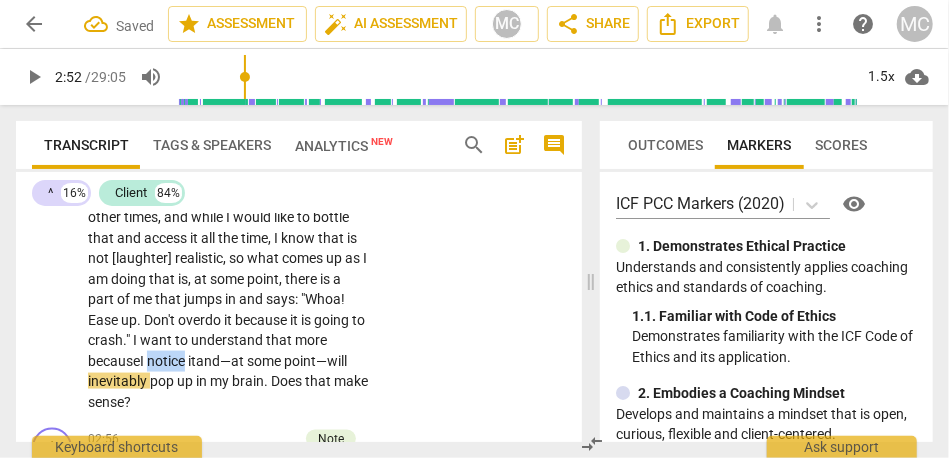 click on "notice" at bounding box center [167, 361] 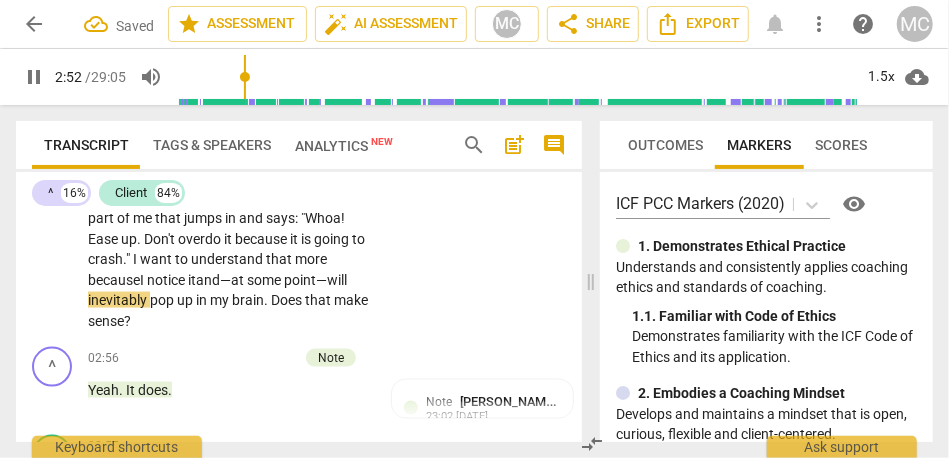 scroll, scrollTop: 1134, scrollLeft: 0, axis: vertical 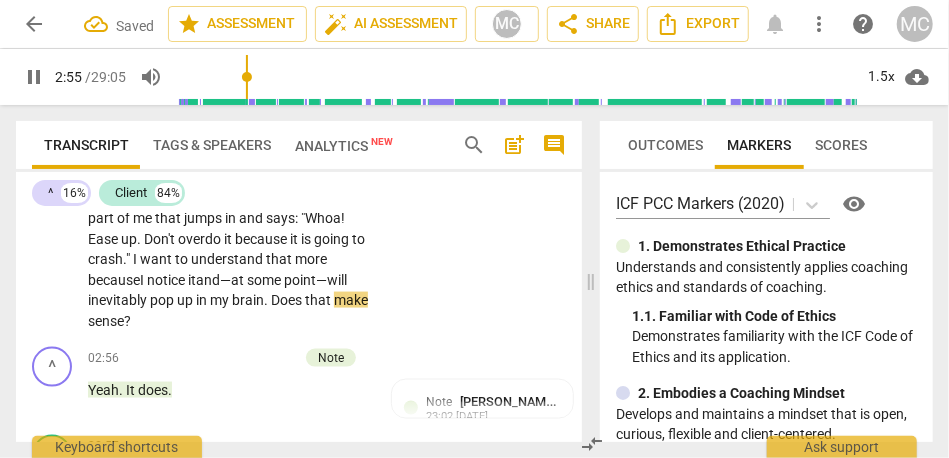 click on "CL play_arrow pause 01:06 + Add competency keyboard_arrow_right I   had   a   couple   topics ,   but   the   one   I   want   to   talk   about   is . . .   I   have   these . . .   I   will   describe   [DATE] .   Maybe ,   that   is   the   easiest   way .   [DATE] ,   I   woke   up .   I   was   really   on   point .   I   had   a   lot   of   energy   and   focus .   I   had   a   couple   sessions .   I   felt   really   good   and   on   a   roll .   Things   felt   pretty   easy   in   a   way .   It   was   a   great   space   to   be   in .   I   have   had   that   feeling   at   other   times ,   and   while   I   would   like   to   bottle   that   and   access   it   all   the   time ,   I   know   that   is   not   [laughter]   realistic ,   so   what   comes   up   as   I   am   doing   that   is ,   at   some   point ,   there   is   a   part   of   me   that   jumps   in   and   says :   "Whoa !   Ease   up .   Don't   overdo   it   because   it   is   going   to   crash . "   I   want" at bounding box center (299, 130) 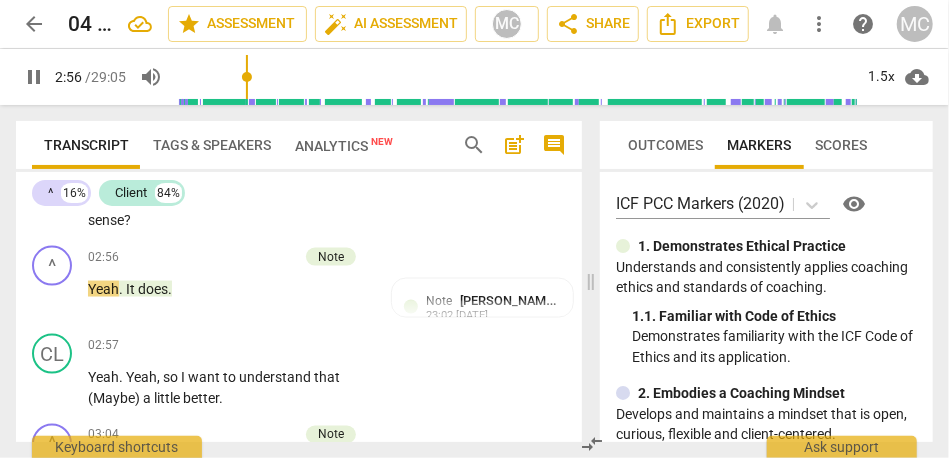 scroll, scrollTop: 1237, scrollLeft: 0, axis: vertical 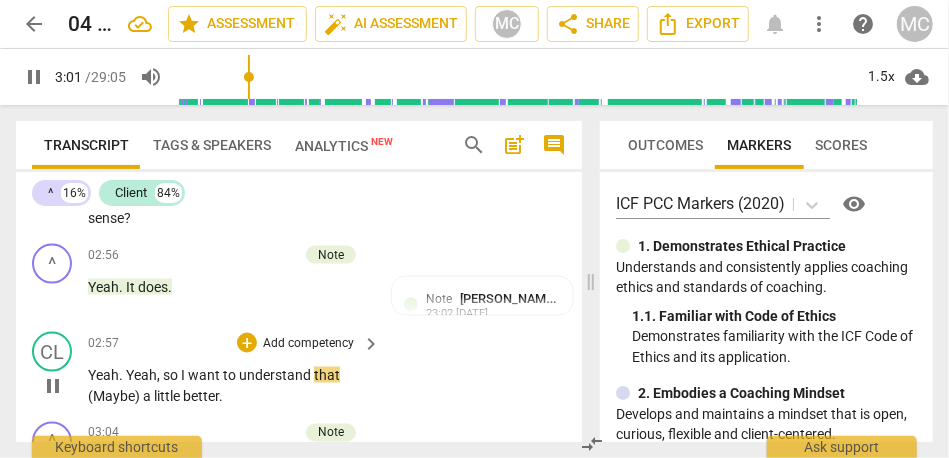 click on "I" at bounding box center (184, 375) 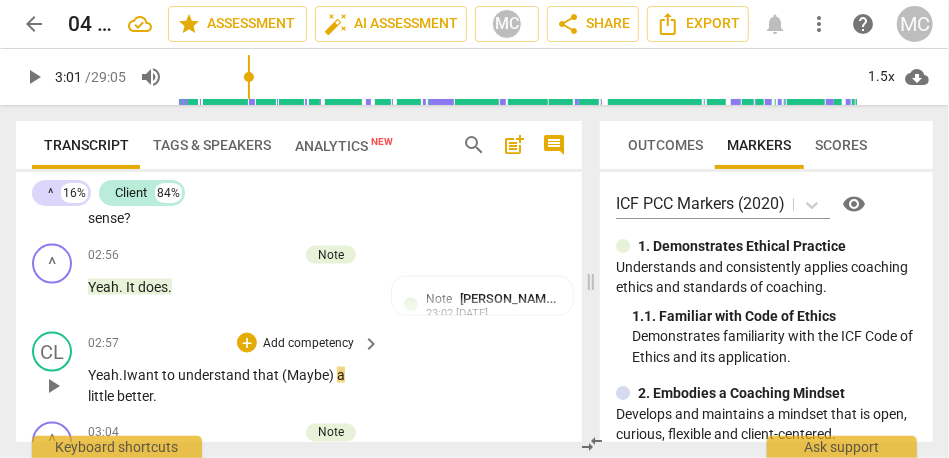 click on "(Maybe)" at bounding box center (309, 375) 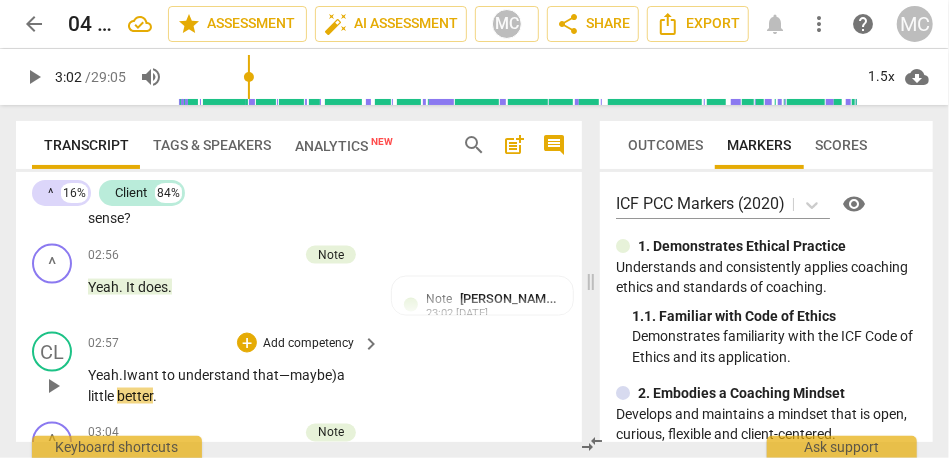 click on "a" at bounding box center (341, 375) 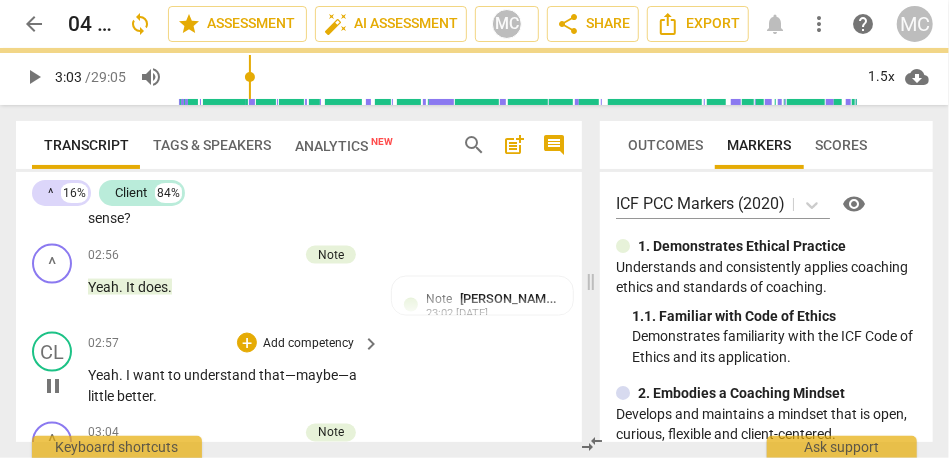 click on "Add competency" at bounding box center (308, 344) 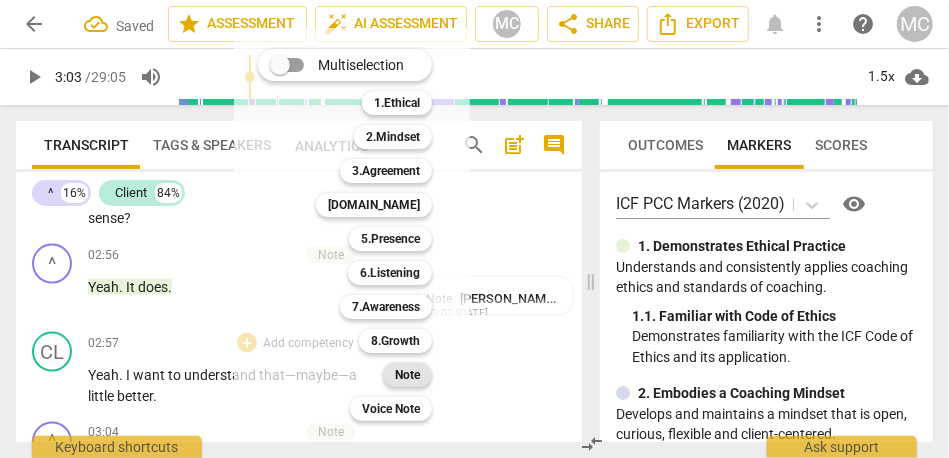 click on "Note" at bounding box center (407, 375) 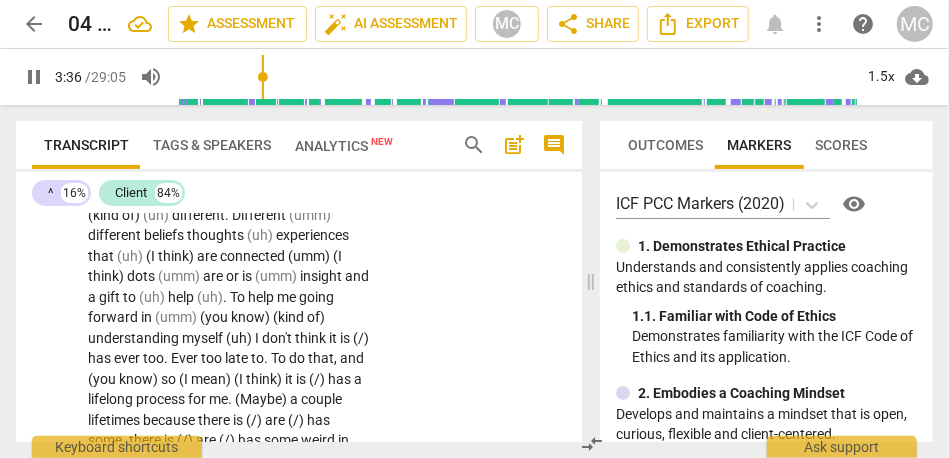 scroll, scrollTop: 1982, scrollLeft: 0, axis: vertical 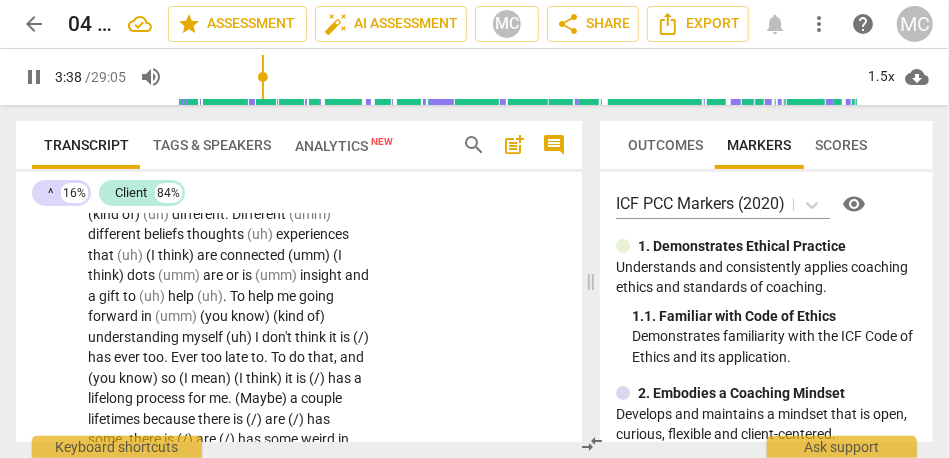 click on "pause" at bounding box center [34, 77] 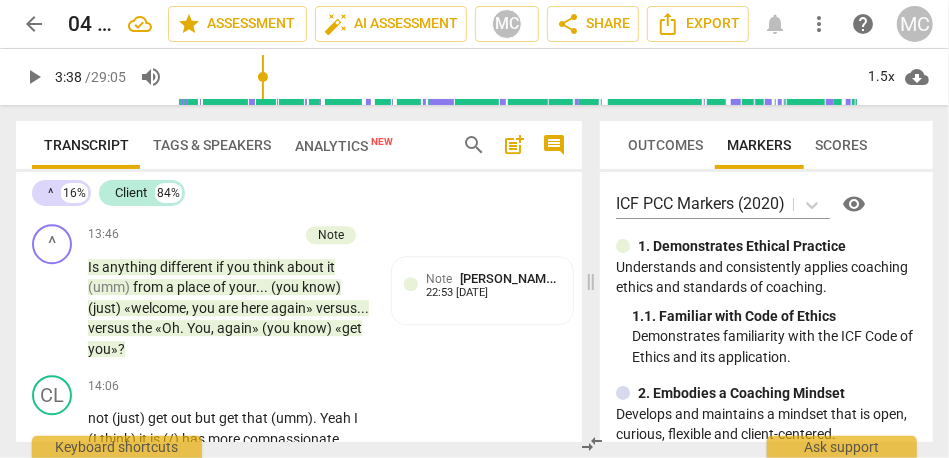 scroll, scrollTop: 5076, scrollLeft: 0, axis: vertical 